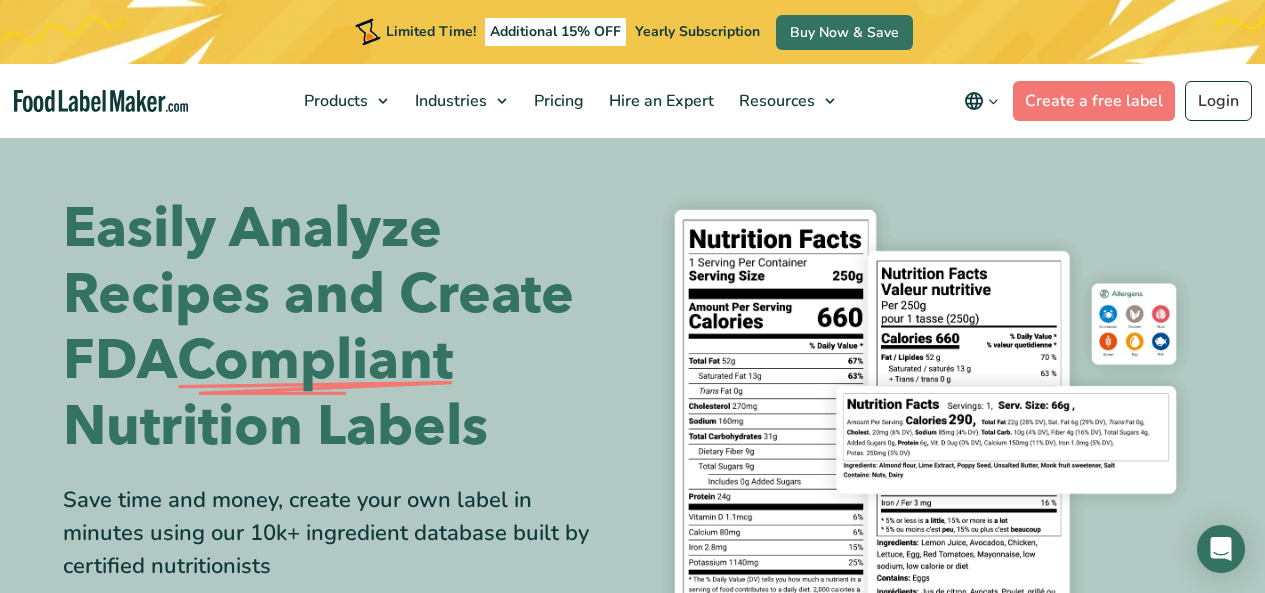 scroll, scrollTop: 0, scrollLeft: 0, axis: both 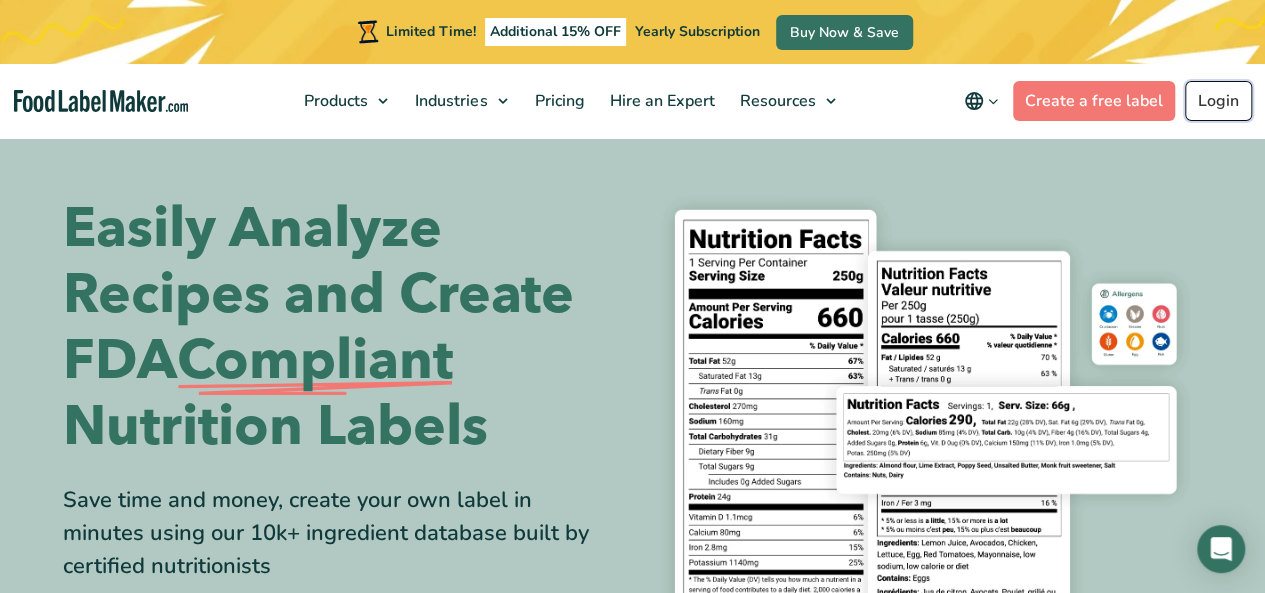 click on "Login" at bounding box center [1218, 101] 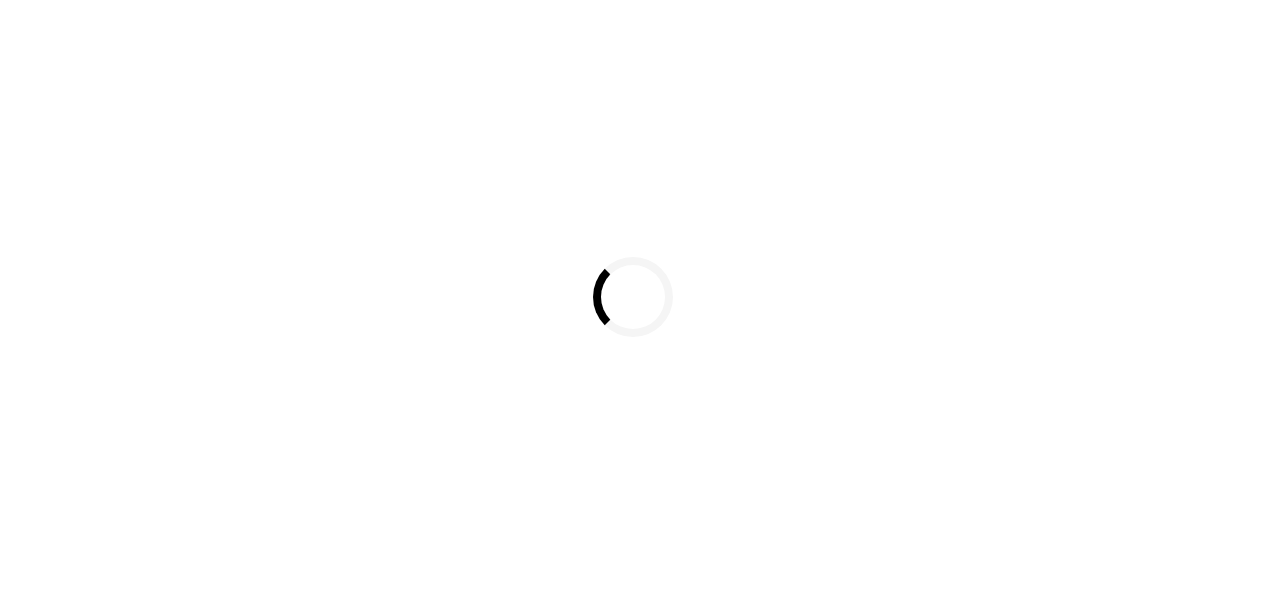 scroll, scrollTop: 0, scrollLeft: 0, axis: both 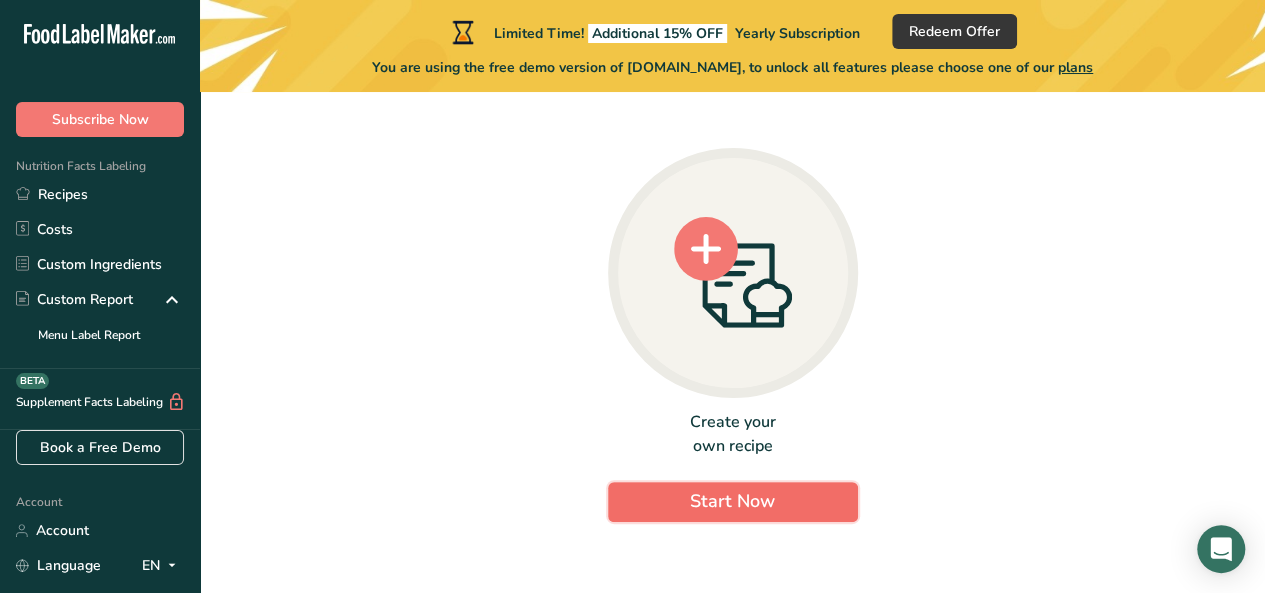 click on "Start Now" at bounding box center [732, 501] 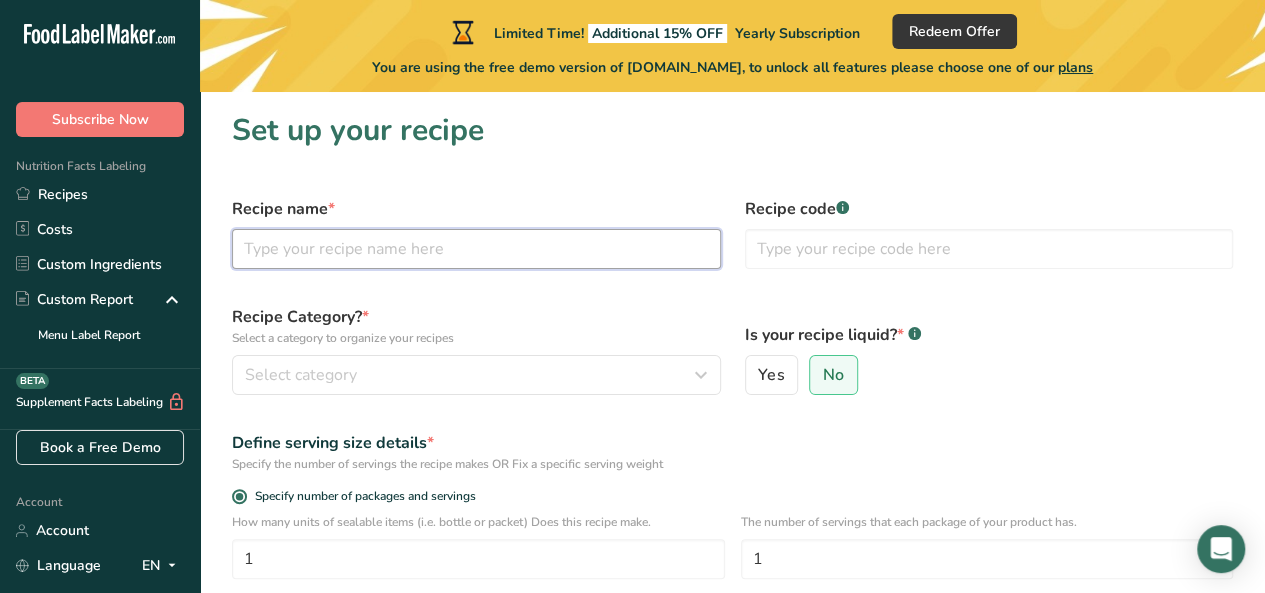 click at bounding box center (476, 249) 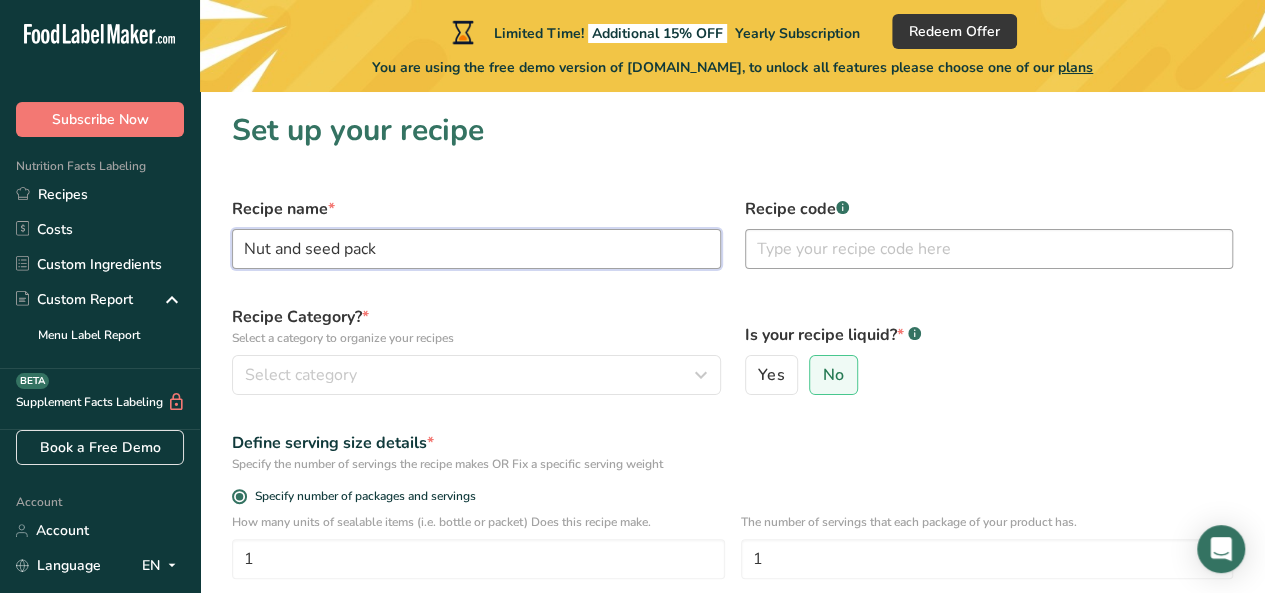 type on "Nut and seed pack" 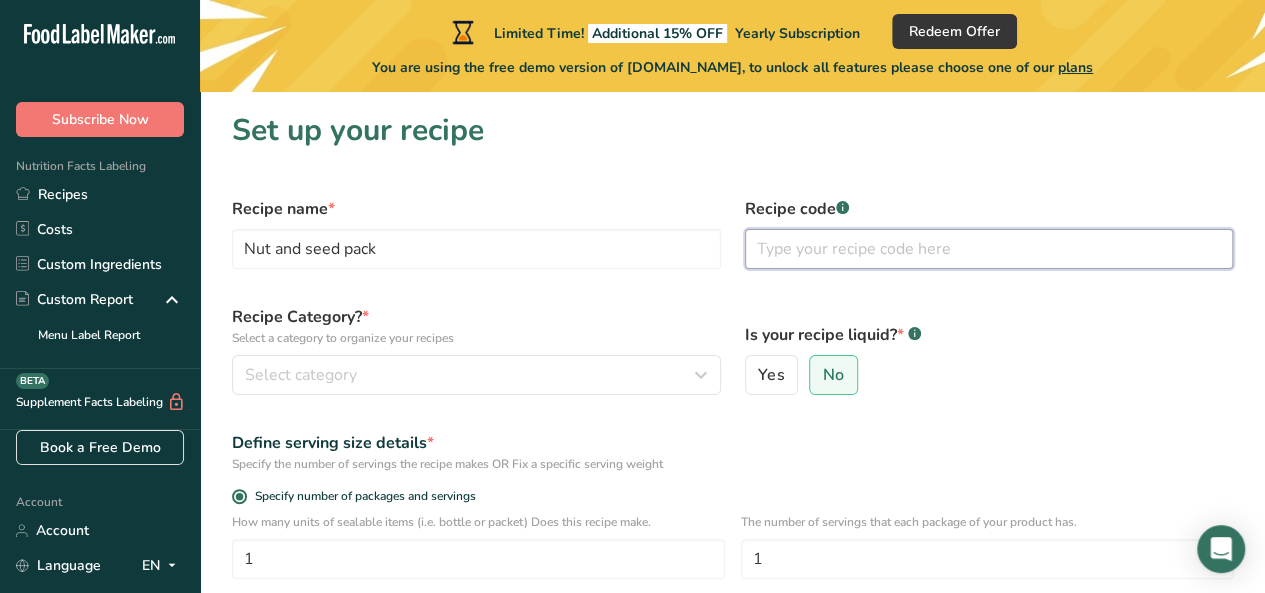click at bounding box center [989, 249] 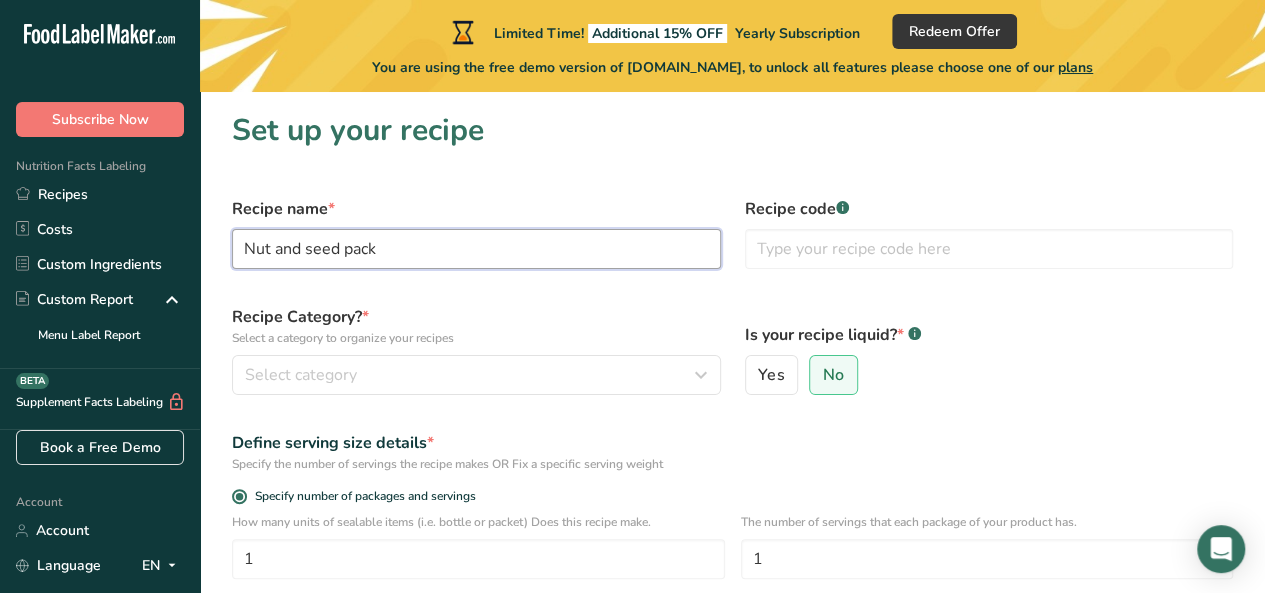 click on "Nut and seed pack" at bounding box center (476, 249) 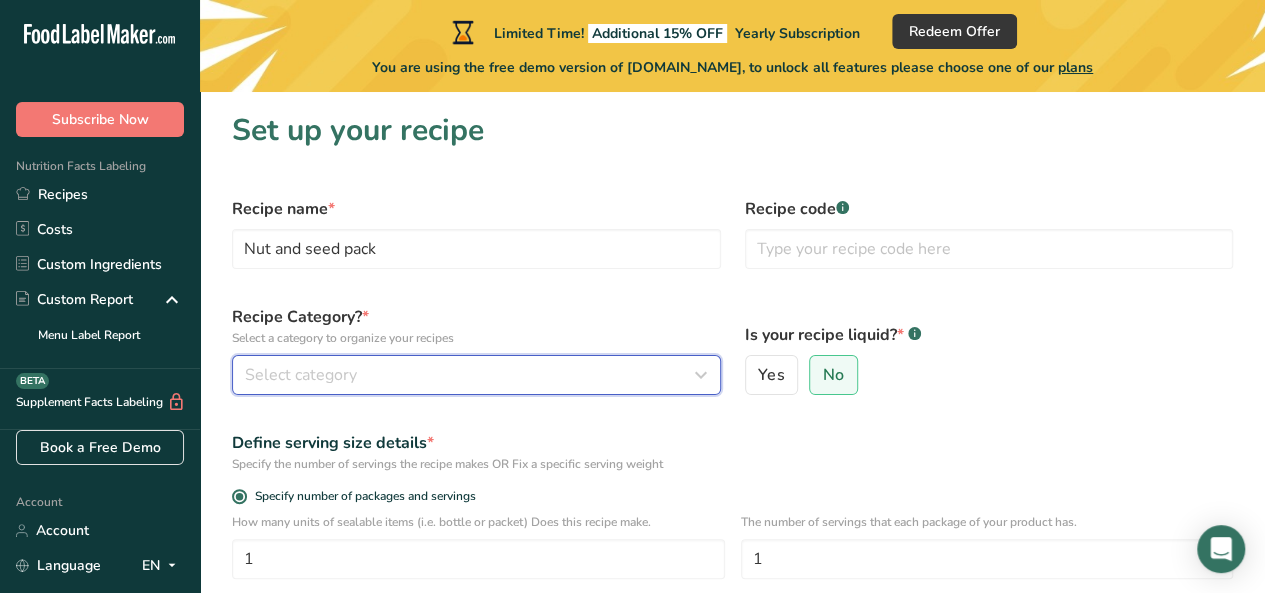 click on "Select category" at bounding box center (476, 375) 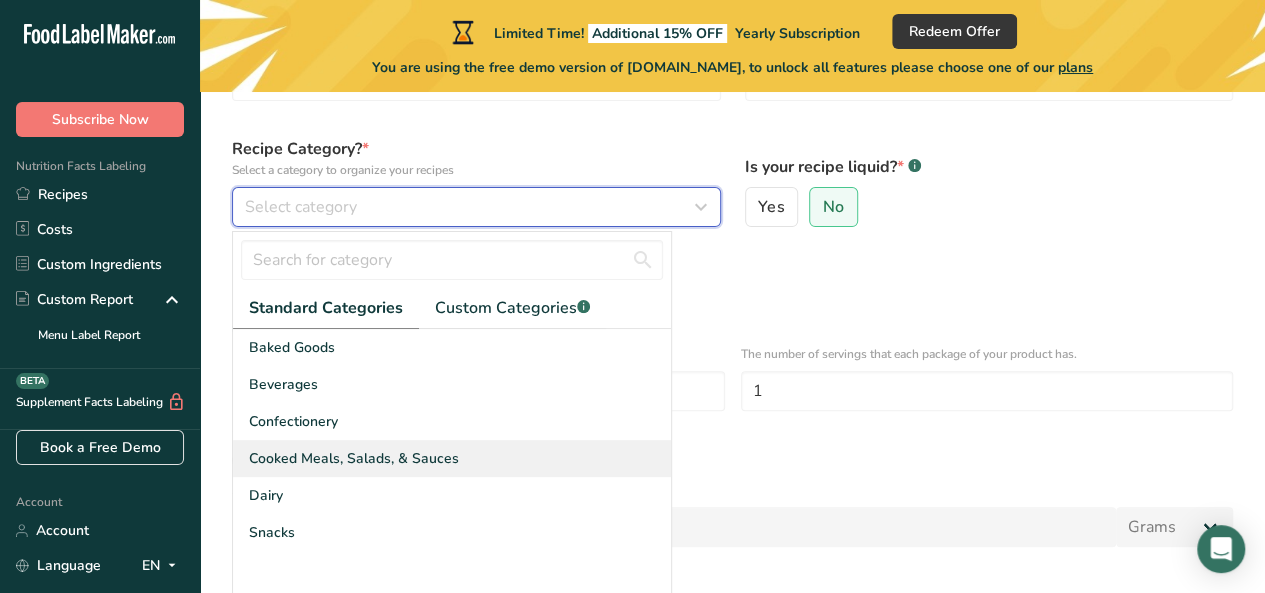 scroll, scrollTop: 200, scrollLeft: 0, axis: vertical 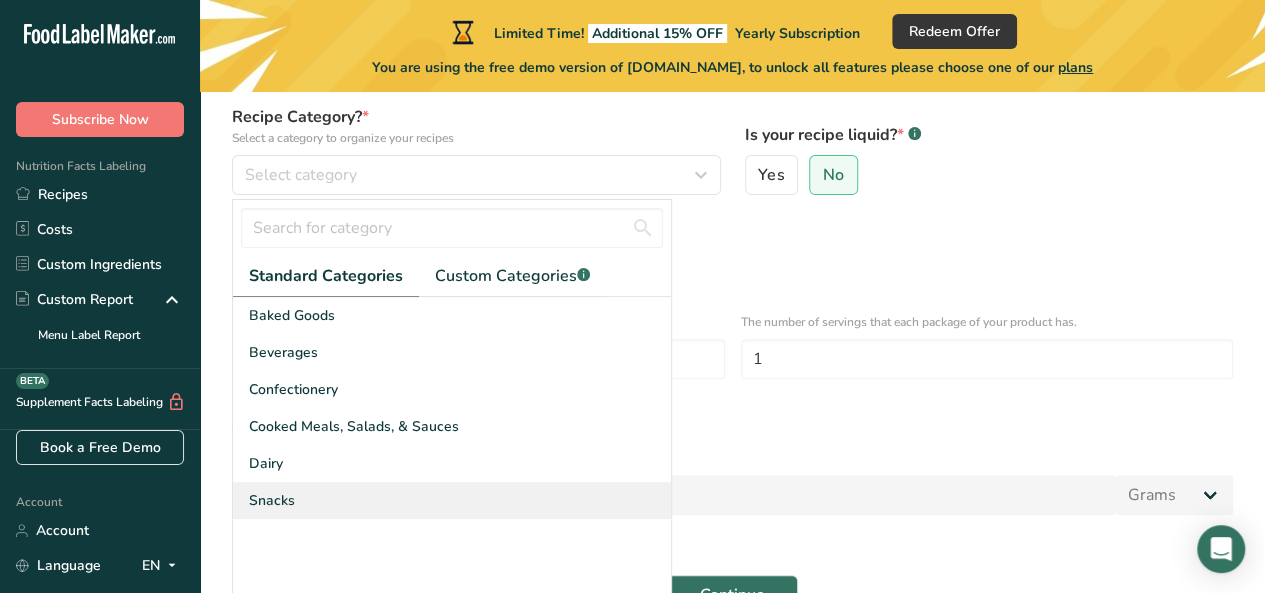click on "Snacks" at bounding box center [452, 500] 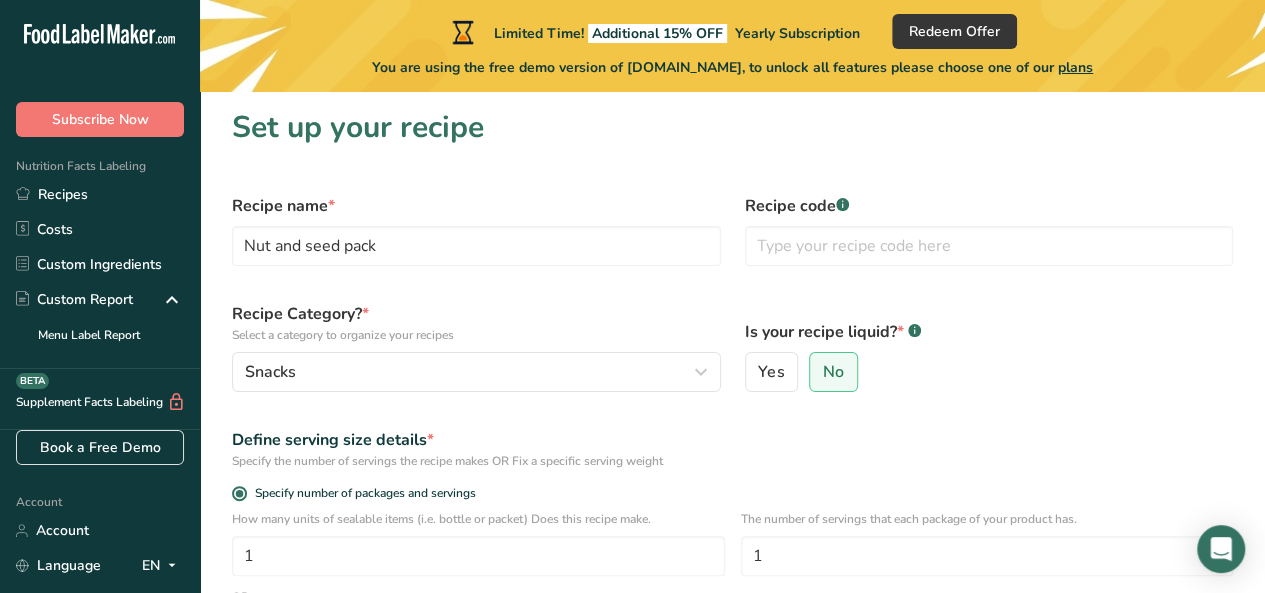 scroll, scrollTop: 0, scrollLeft: 0, axis: both 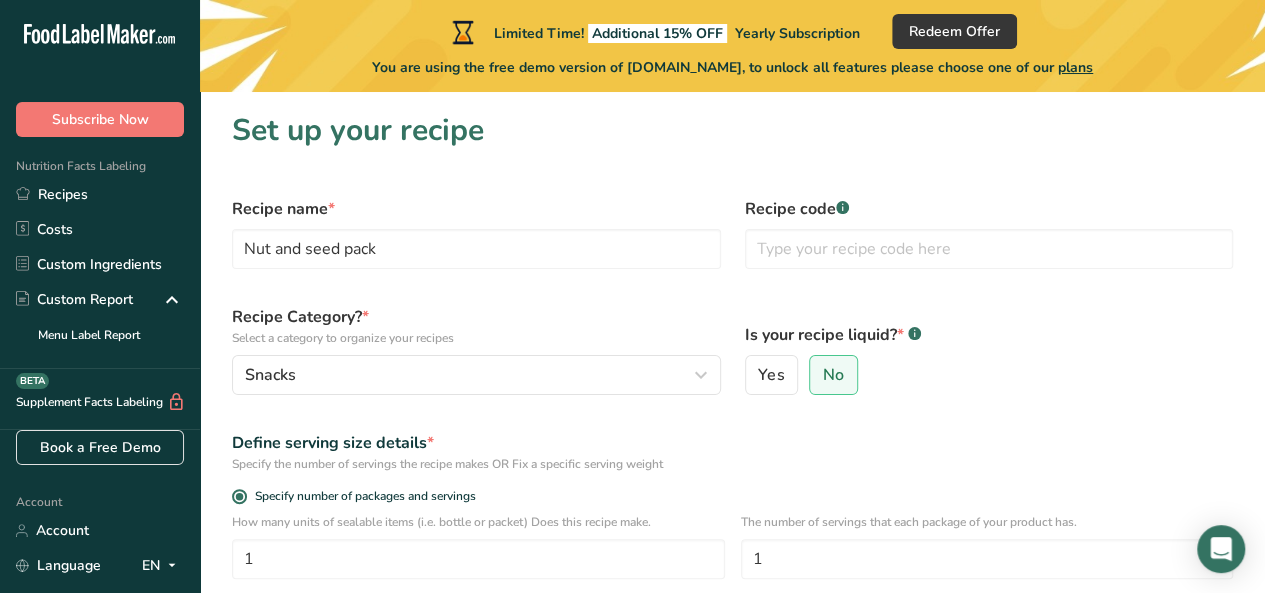 click on "Recipe code
.a-a{fill:#347362;}.b-a{fill:#fff;}" at bounding box center (989, 209) 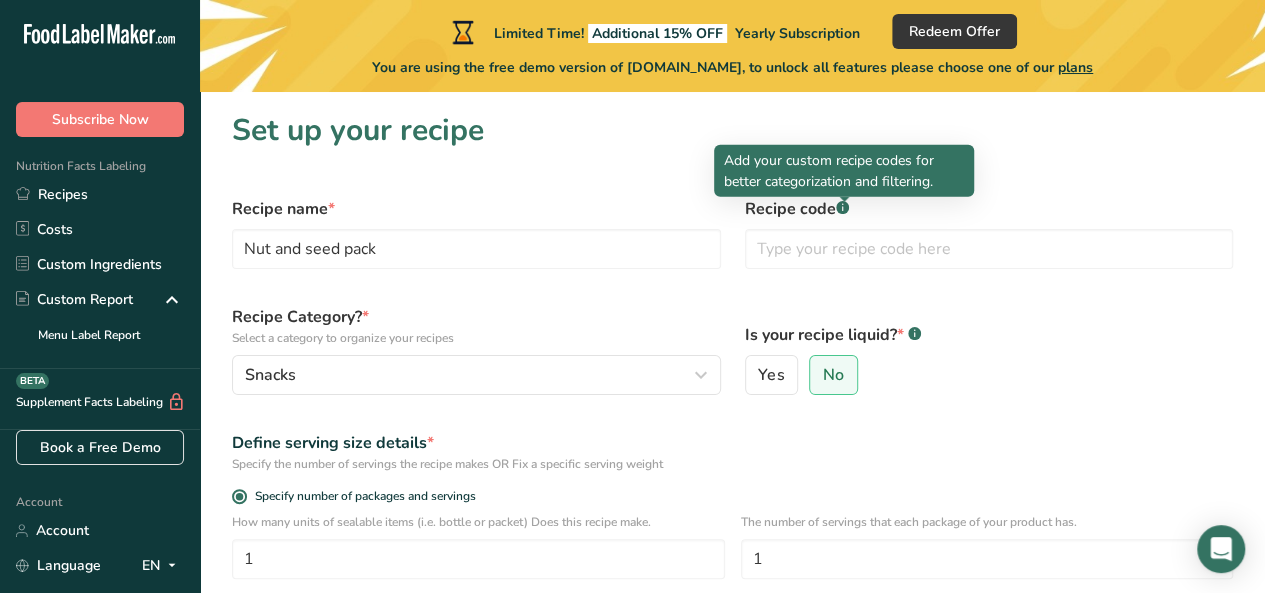 click 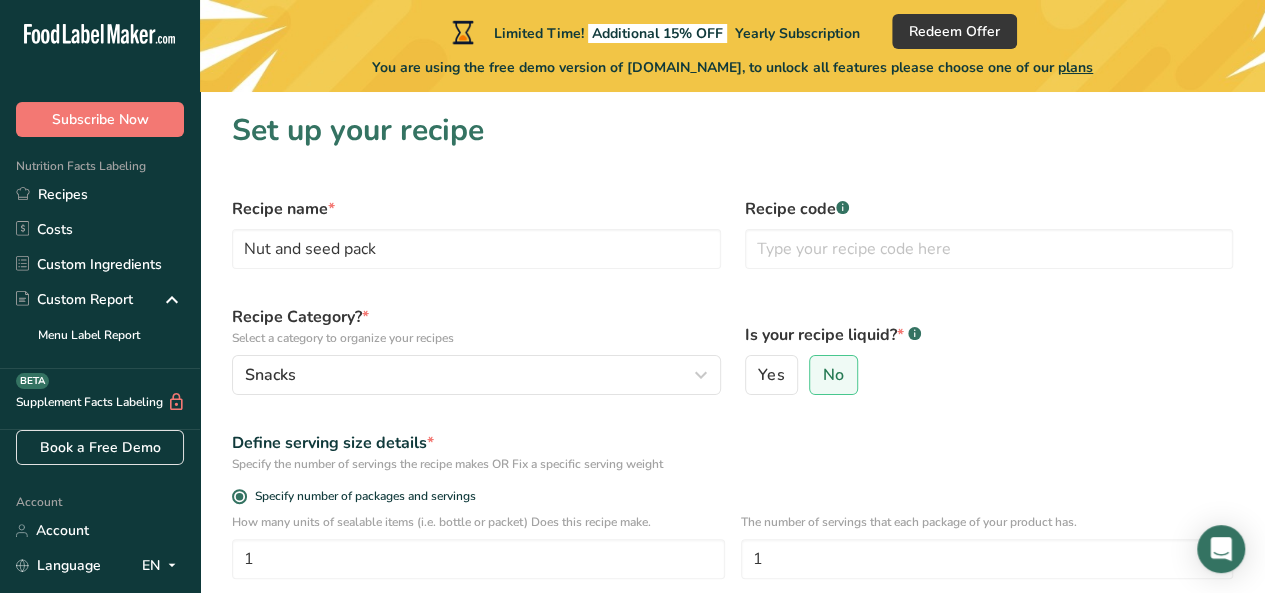click 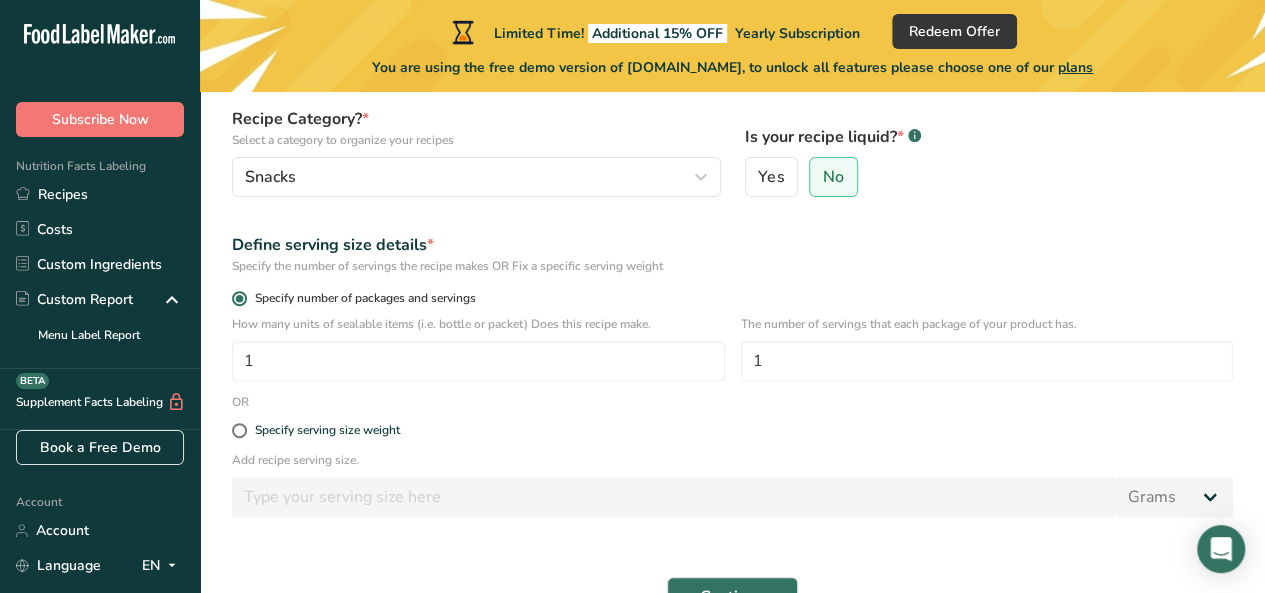scroll, scrollTop: 200, scrollLeft: 0, axis: vertical 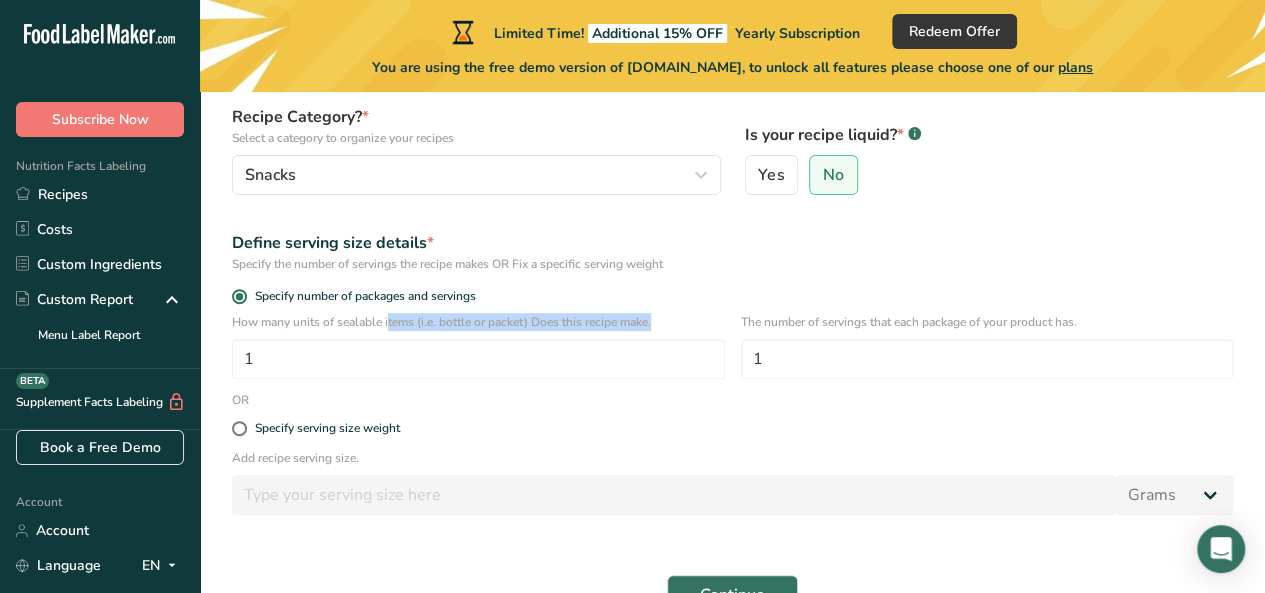 drag, startPoint x: 329, startPoint y: 321, endPoint x: 598, endPoint y: 331, distance: 269.18582 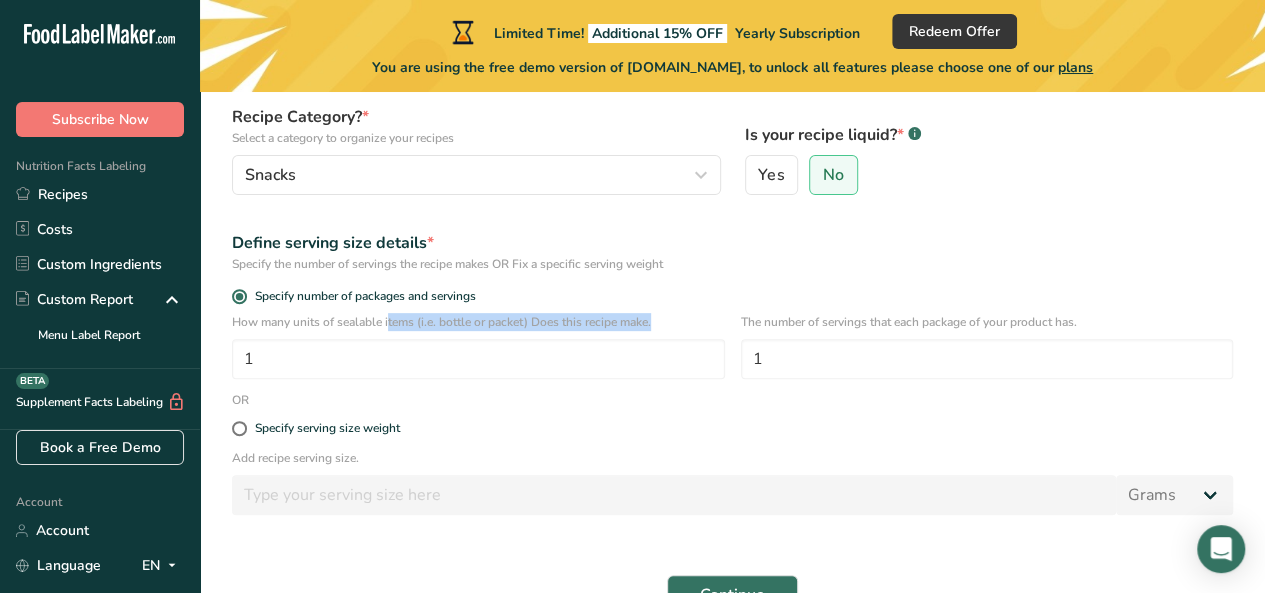 click on "How many units of sealable items (i.e. bottle or packet) Does this recipe make.
1" at bounding box center (478, 346) 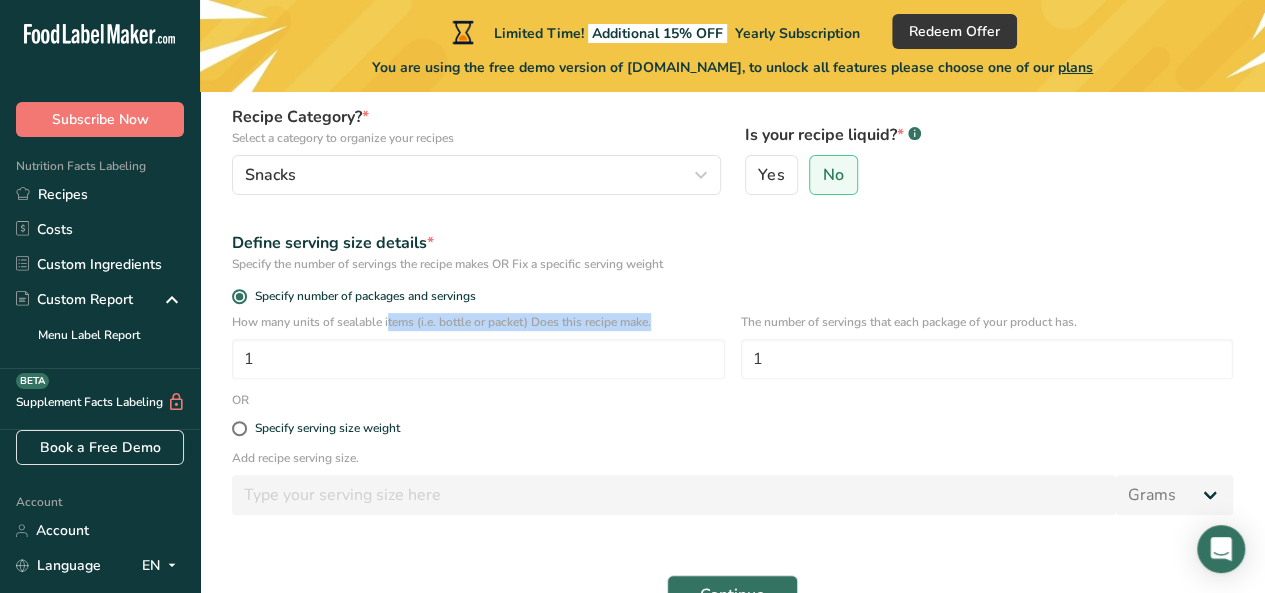 drag, startPoint x: 796, startPoint y: 321, endPoint x: 1093, endPoint y: 325, distance: 297.02695 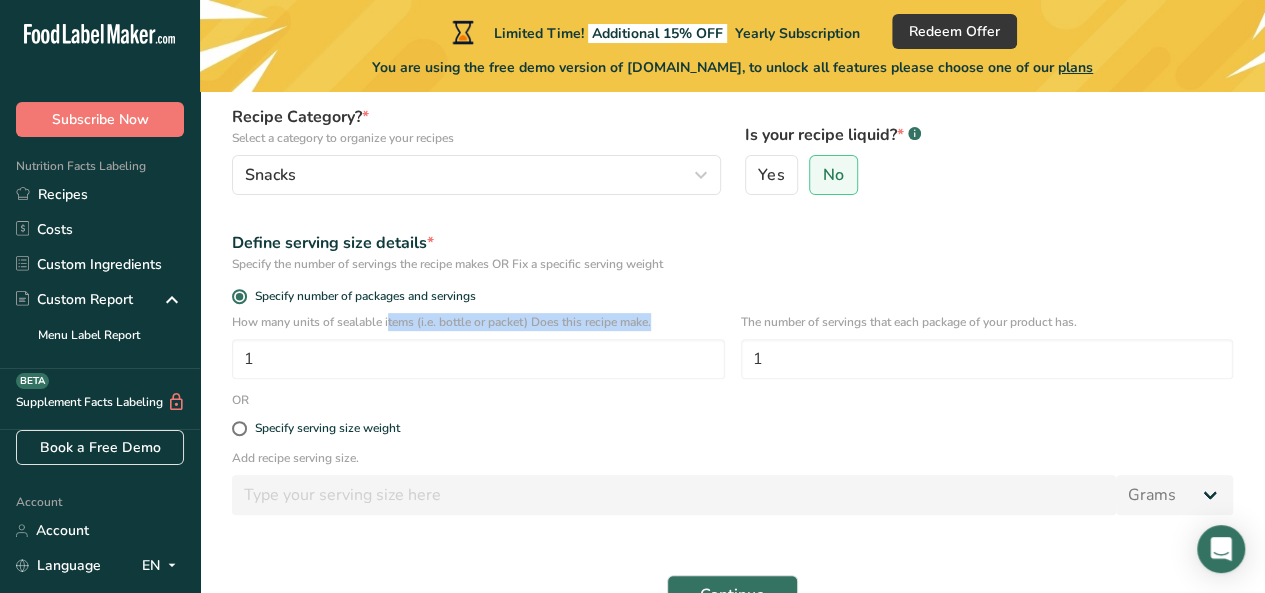 click on "The number of servings that each package of your product has." at bounding box center (987, 322) 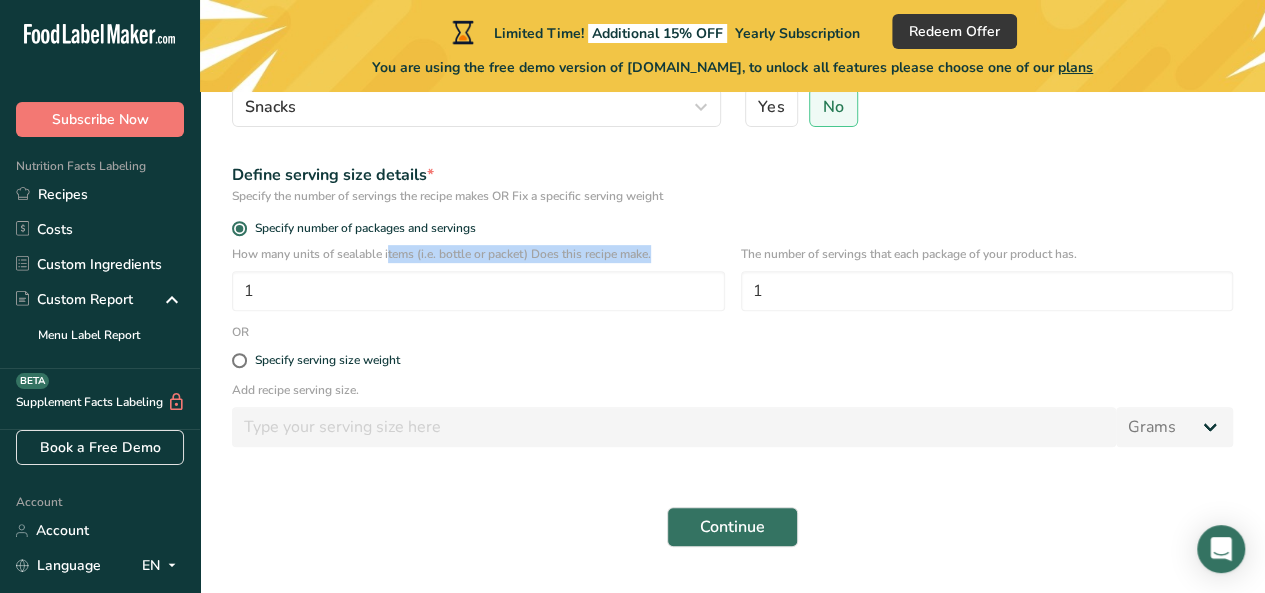 scroll, scrollTop: 300, scrollLeft: 0, axis: vertical 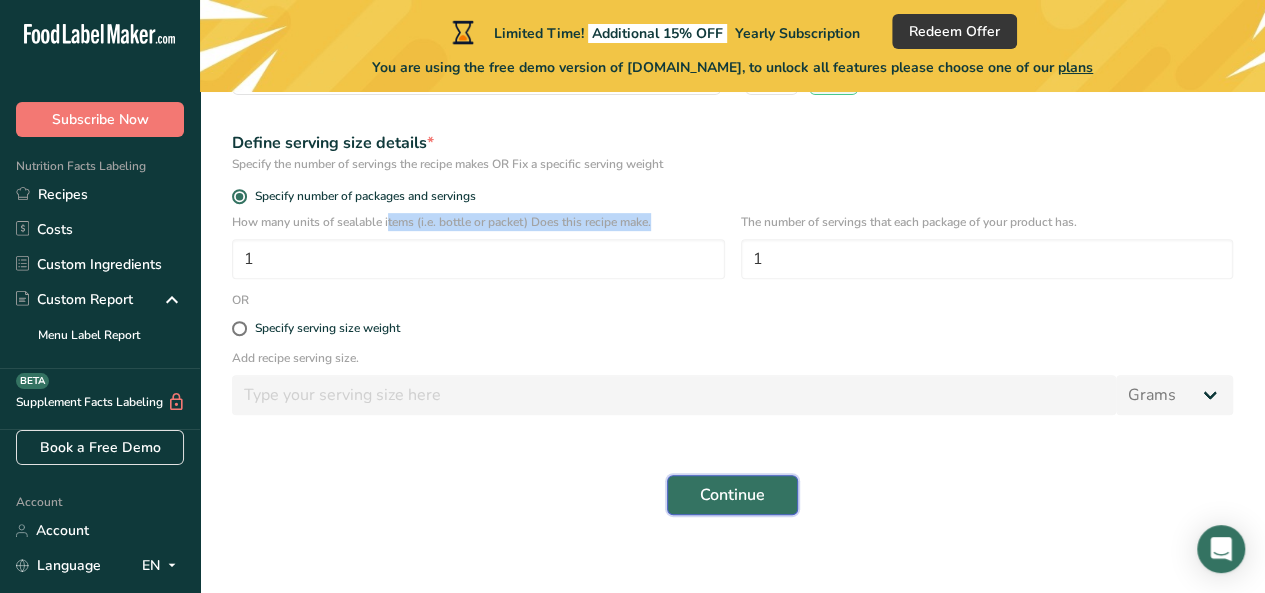 click on "Continue" at bounding box center [732, 495] 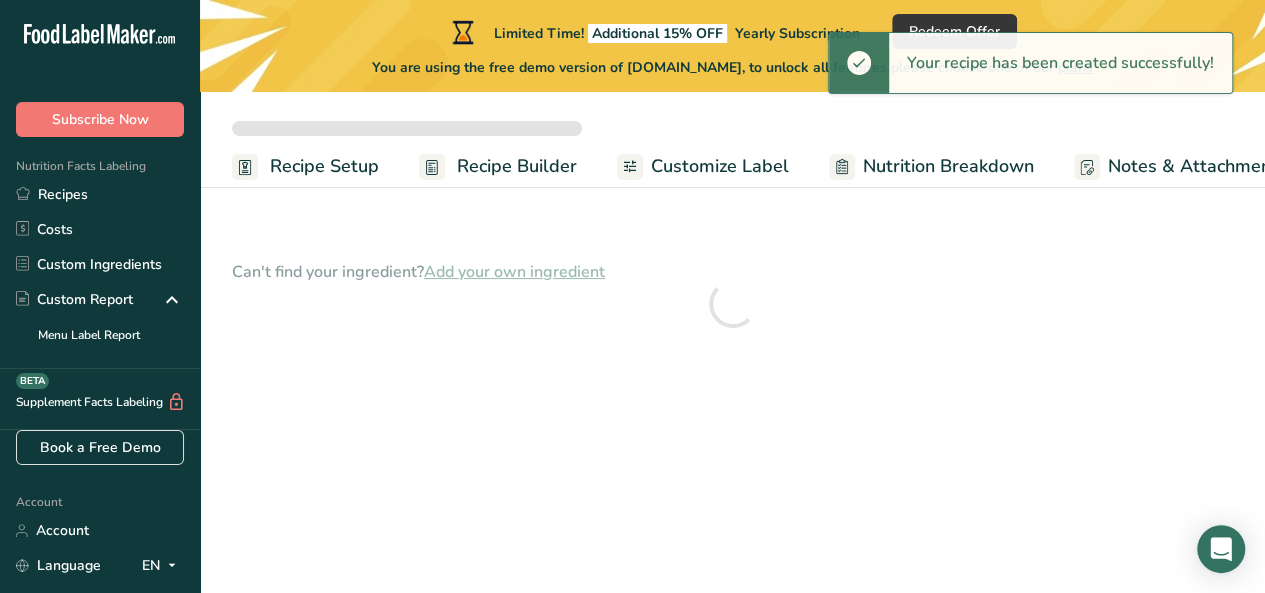 scroll, scrollTop: 0, scrollLeft: 0, axis: both 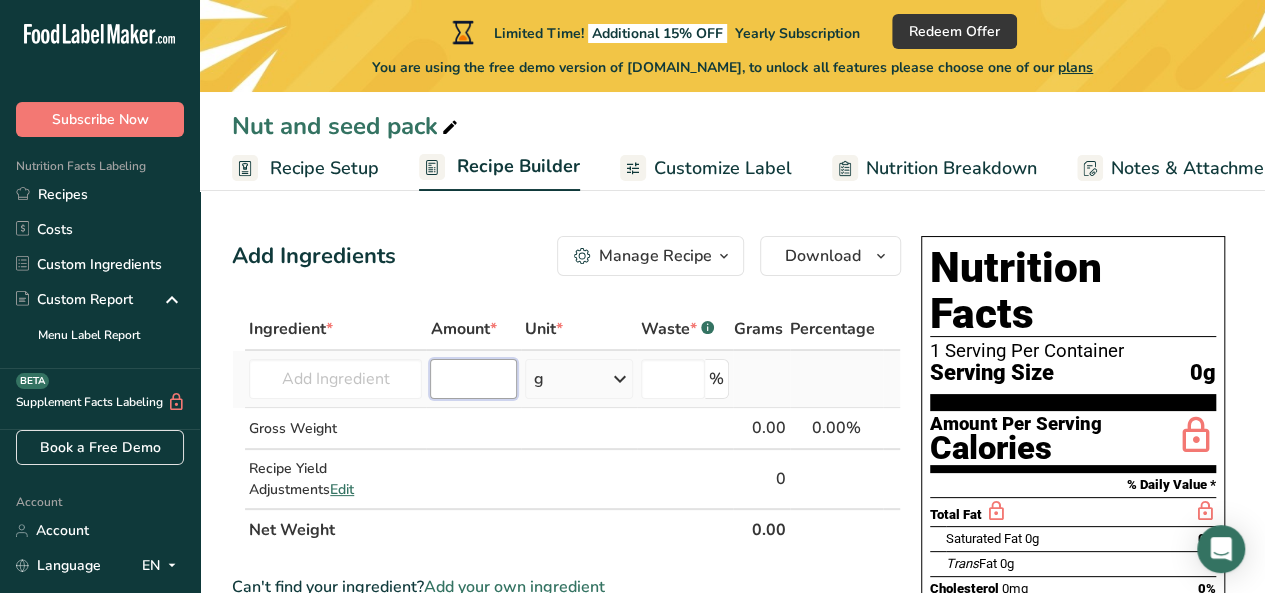 click at bounding box center (473, 379) 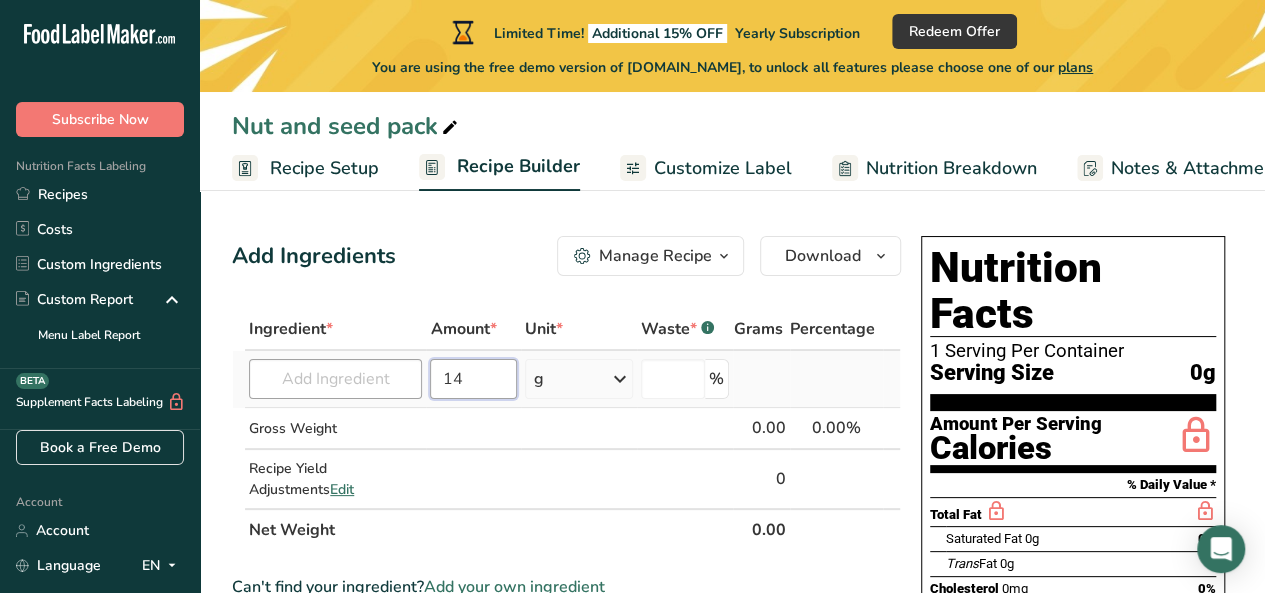 type on "14" 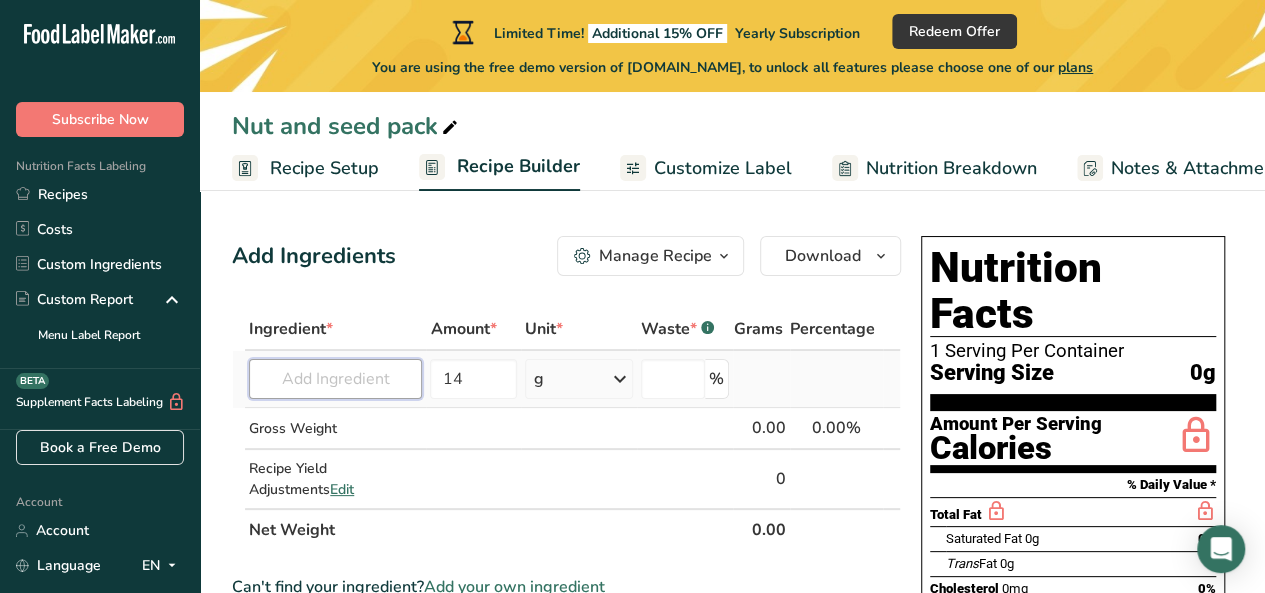 click at bounding box center (335, 379) 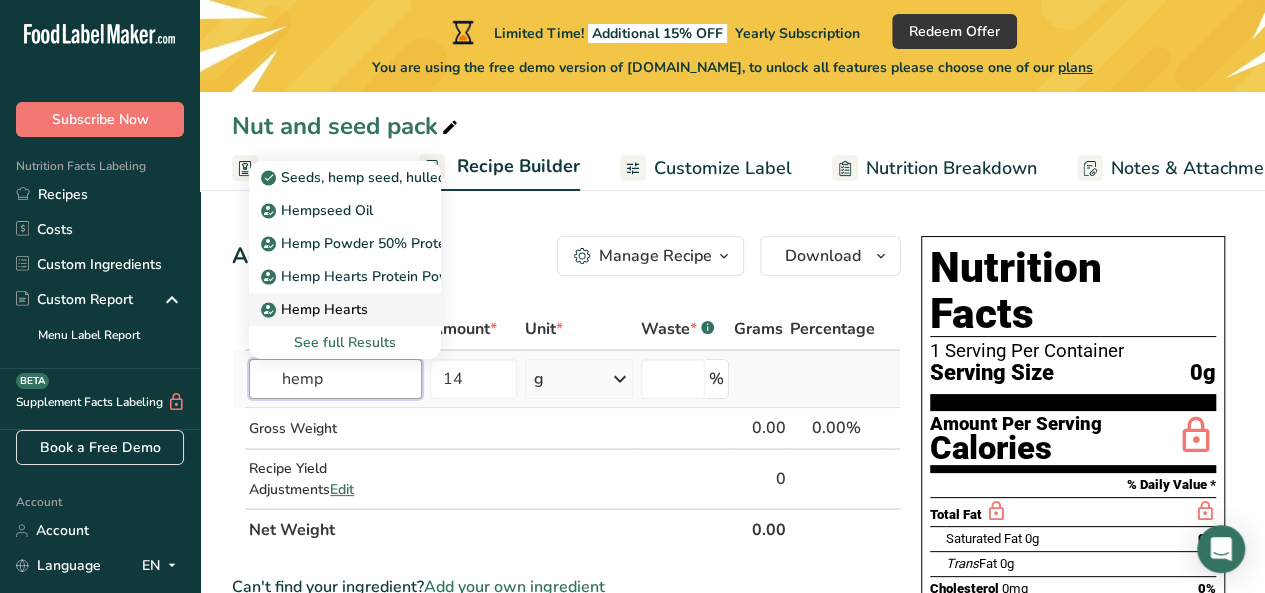 type on "hemp" 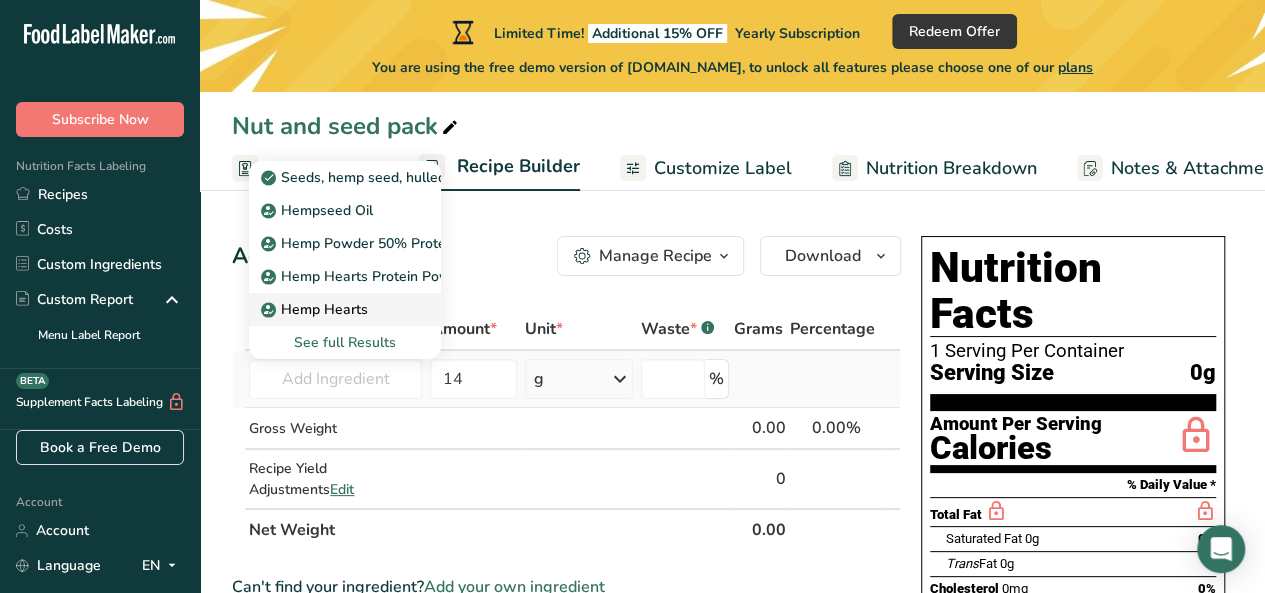 click on "Hemp Hearts" at bounding box center [316, 309] 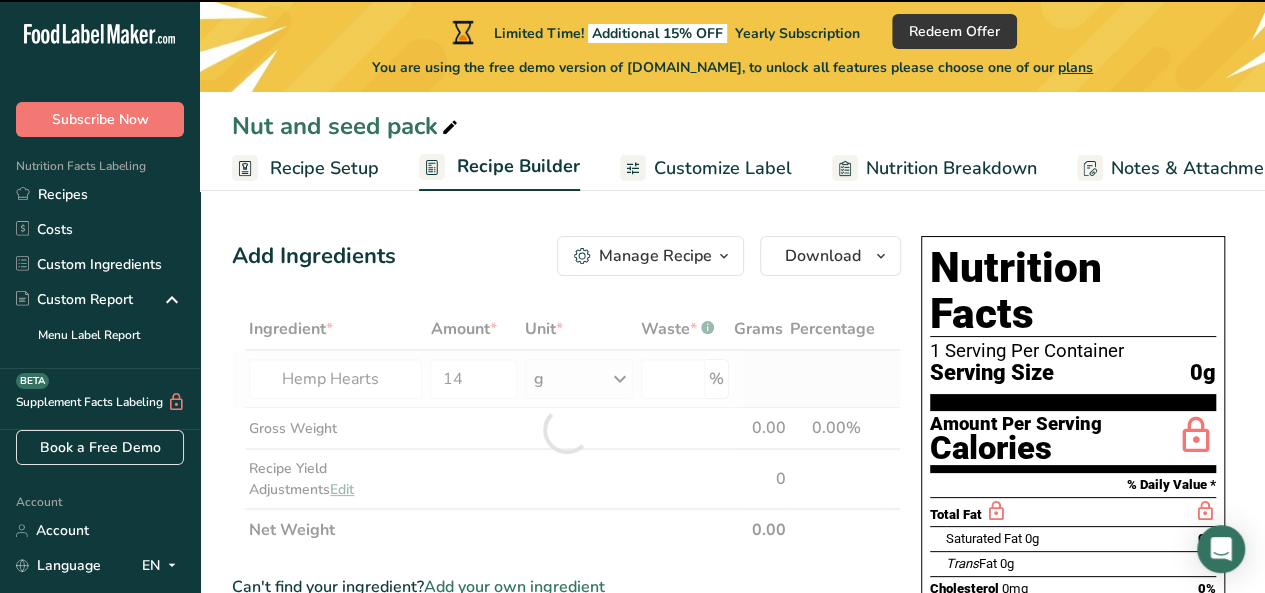 type on "0" 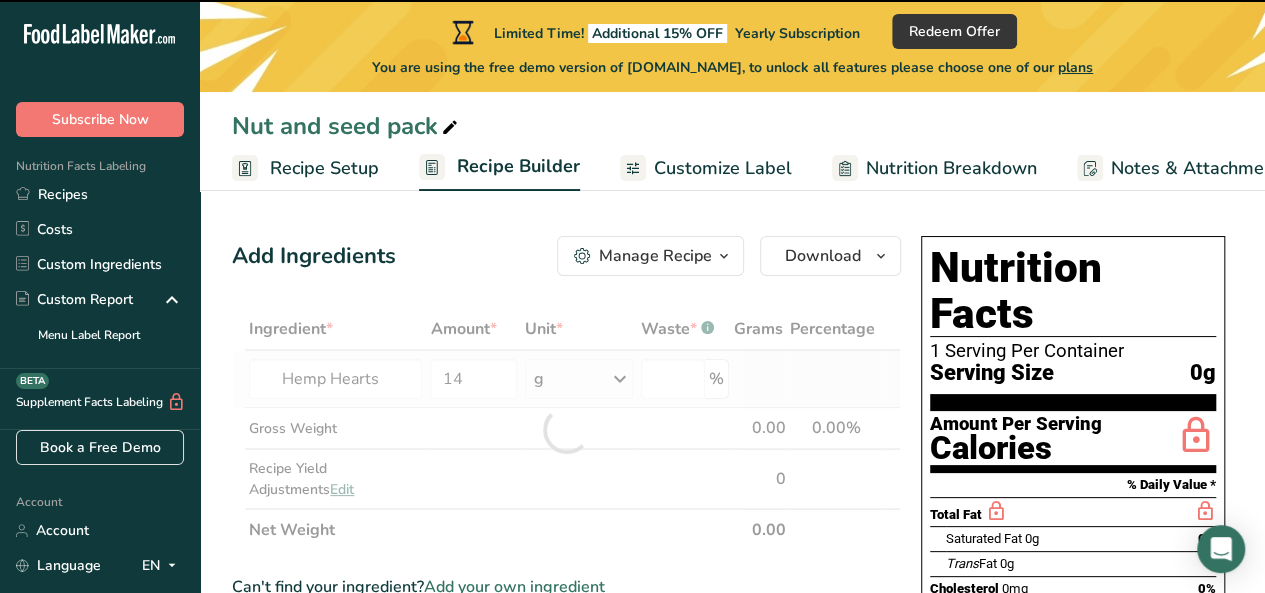 type on "0" 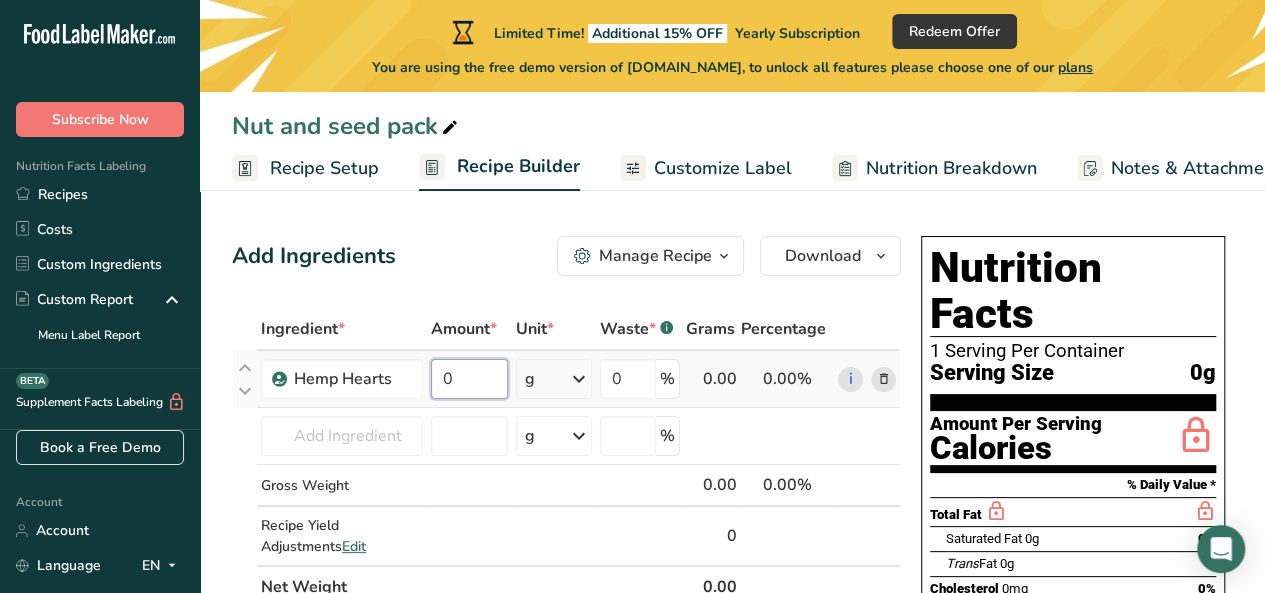 click on "0" at bounding box center [469, 379] 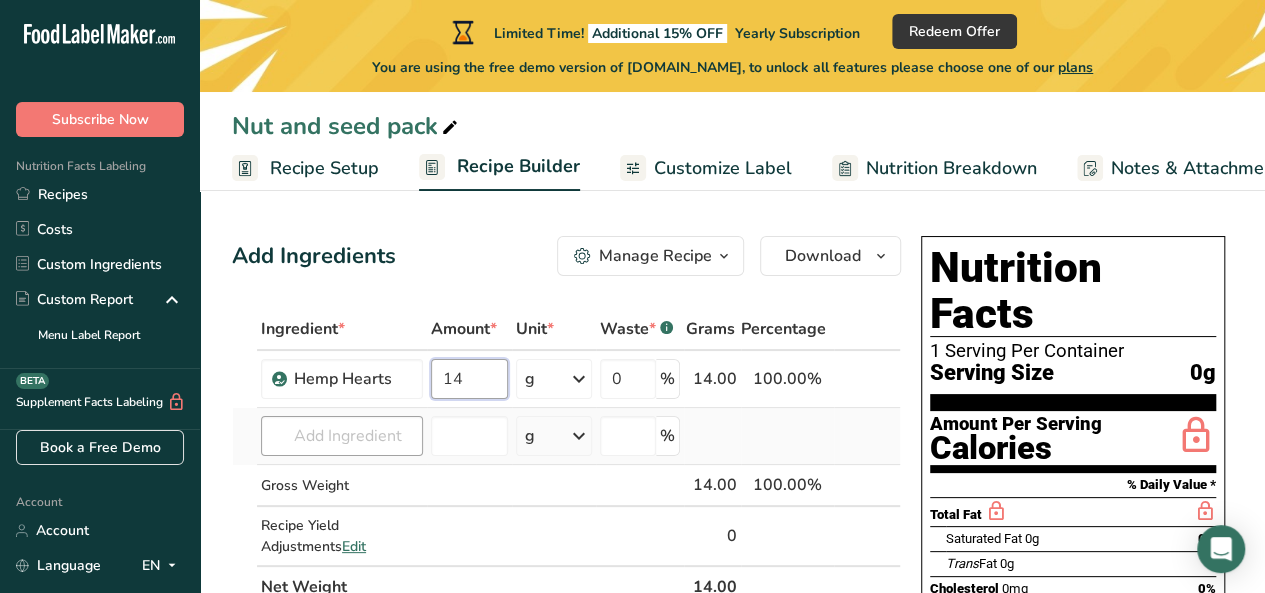 type on "14" 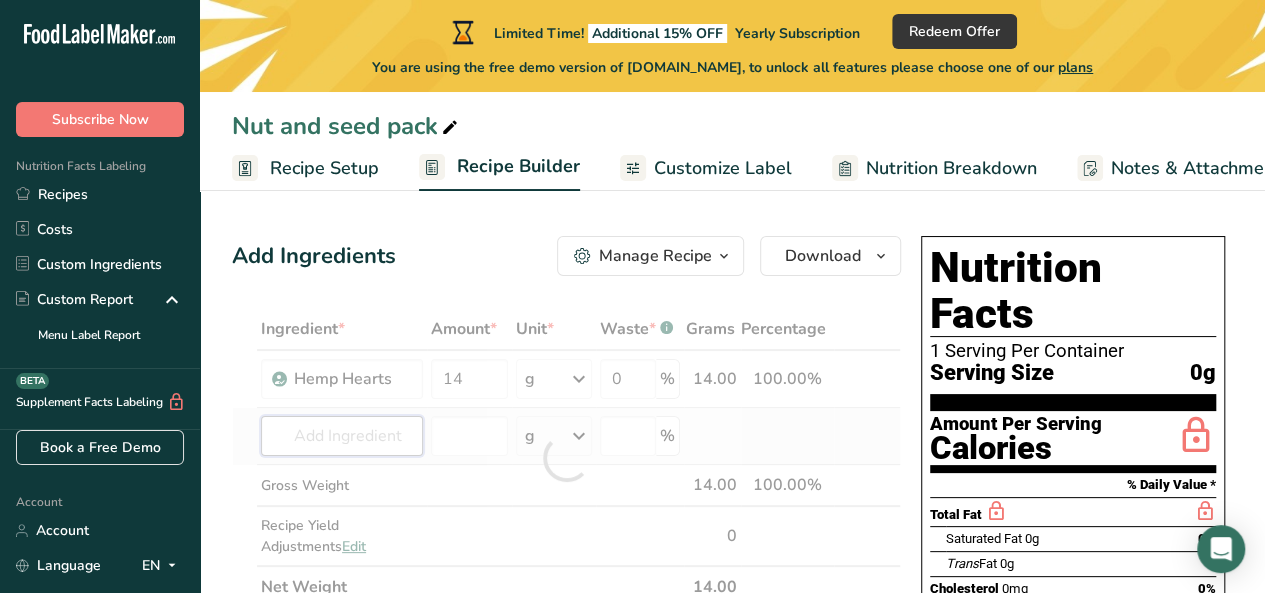 click on "Ingredient *
Amount *
Unit *
Waste *   .a-a{fill:#347362;}.b-a{fill:#fff;}          Grams
Percentage
Hemp Hearts
14
g
Weight Units
g
kg
mg
See more
Volume Units
l
Volume units require a density conversion. If you know your ingredient's density enter it below. Otherwise, click on "RIA" our AI Regulatory bot - she will be able to help you
lb/ft3
g/cm3
Confirm
mL
Volume units require a density conversion. If you know your ingredient's density enter it below. Otherwise, click on "RIA" our AI Regulatory bot - she will be able to help you
lb/ft3" at bounding box center (566, 458) 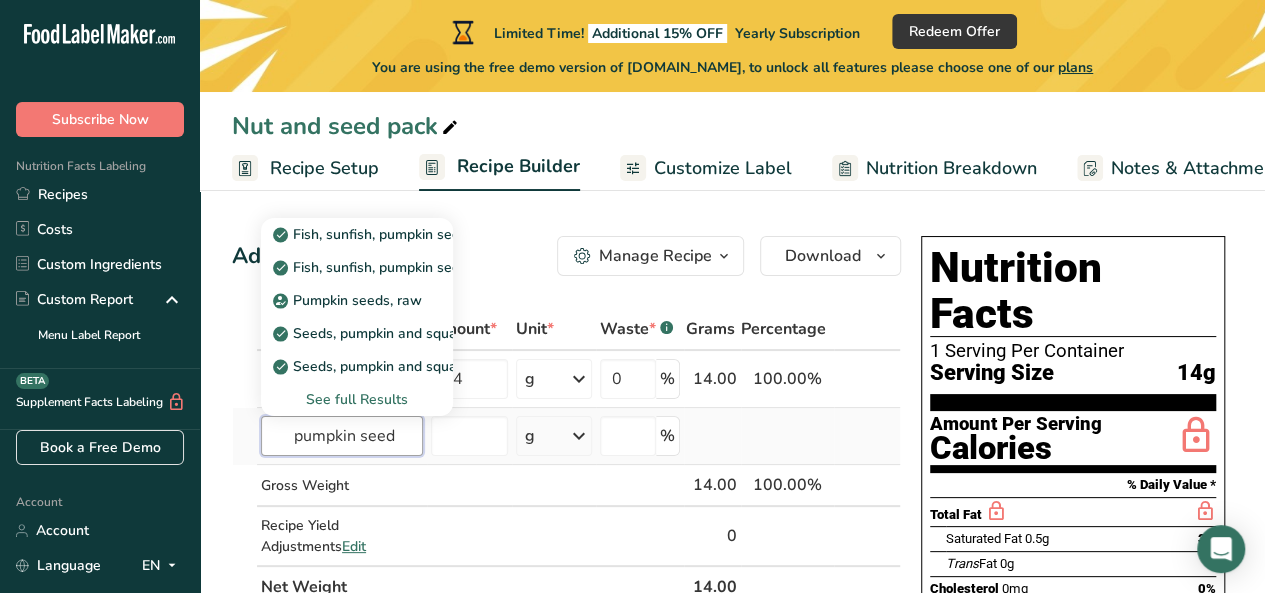 type on "pumpkin seed" 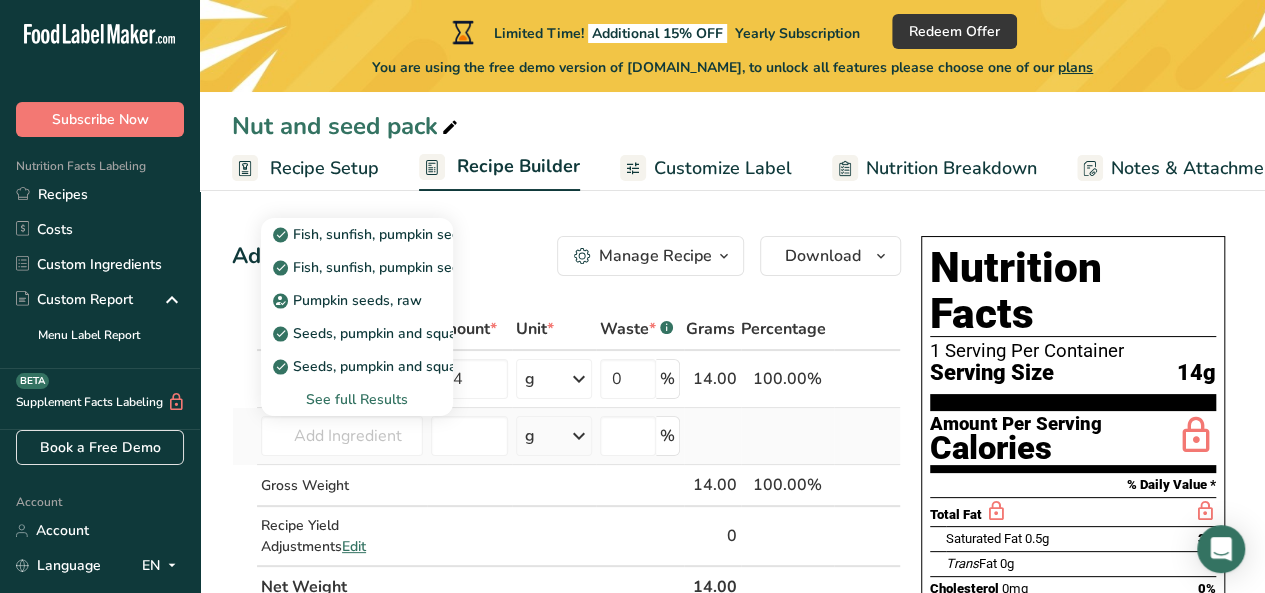 click at bounding box center (245, 436) 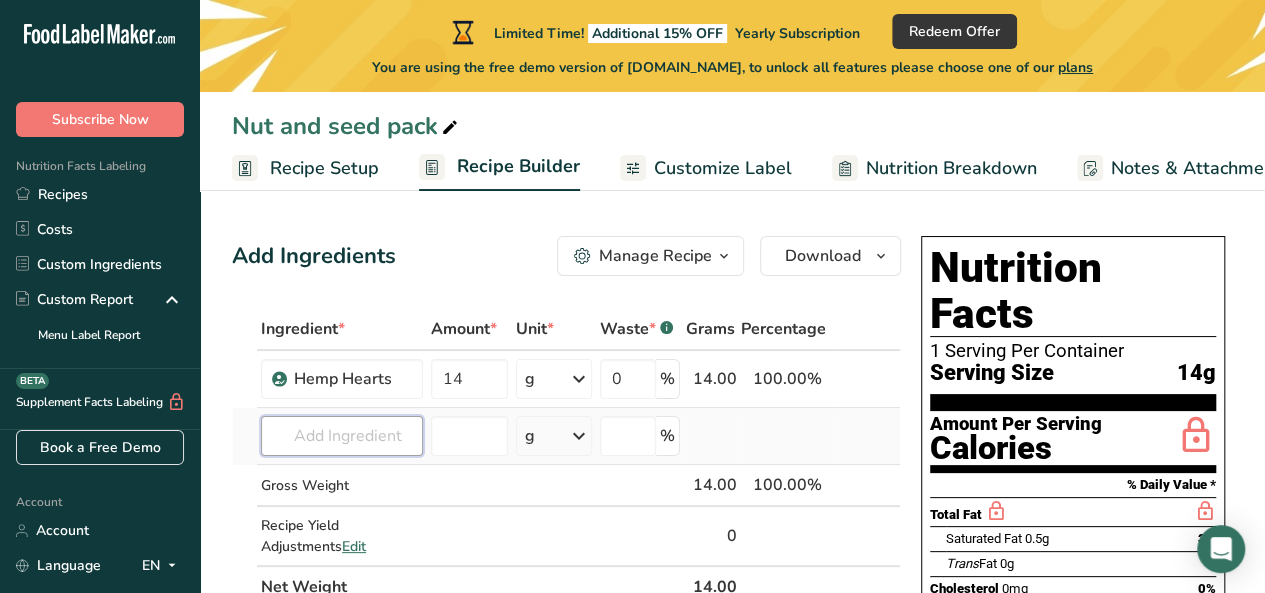 click at bounding box center [342, 436] 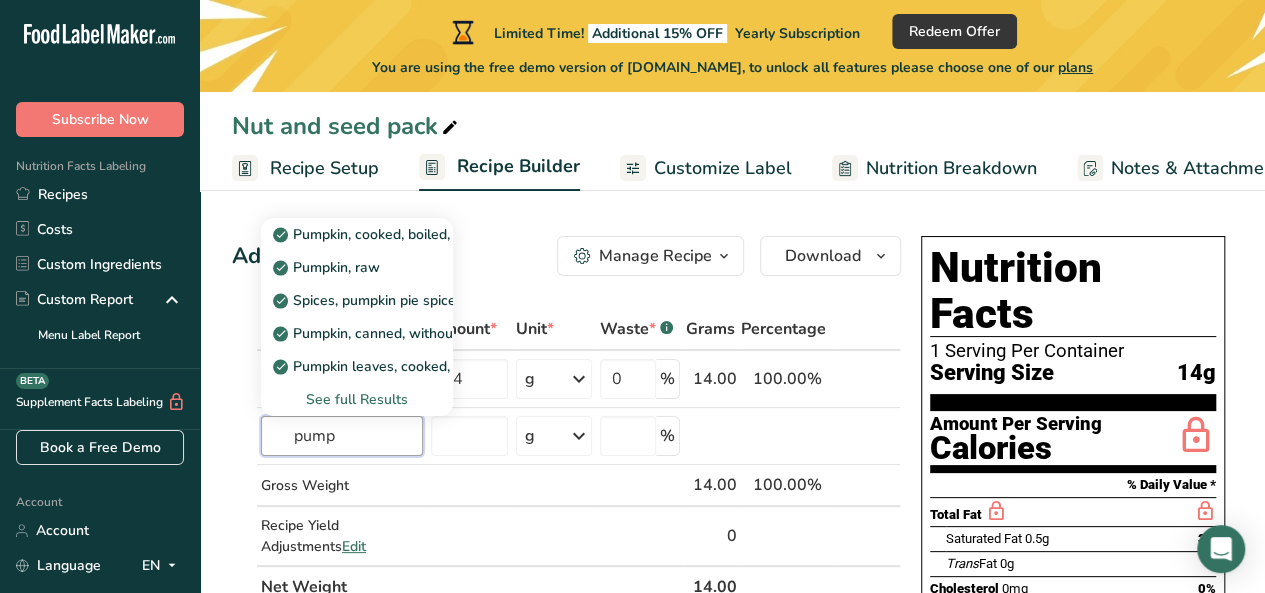 drag, startPoint x: 308, startPoint y: 444, endPoint x: 150, endPoint y: 472, distance: 160.46184 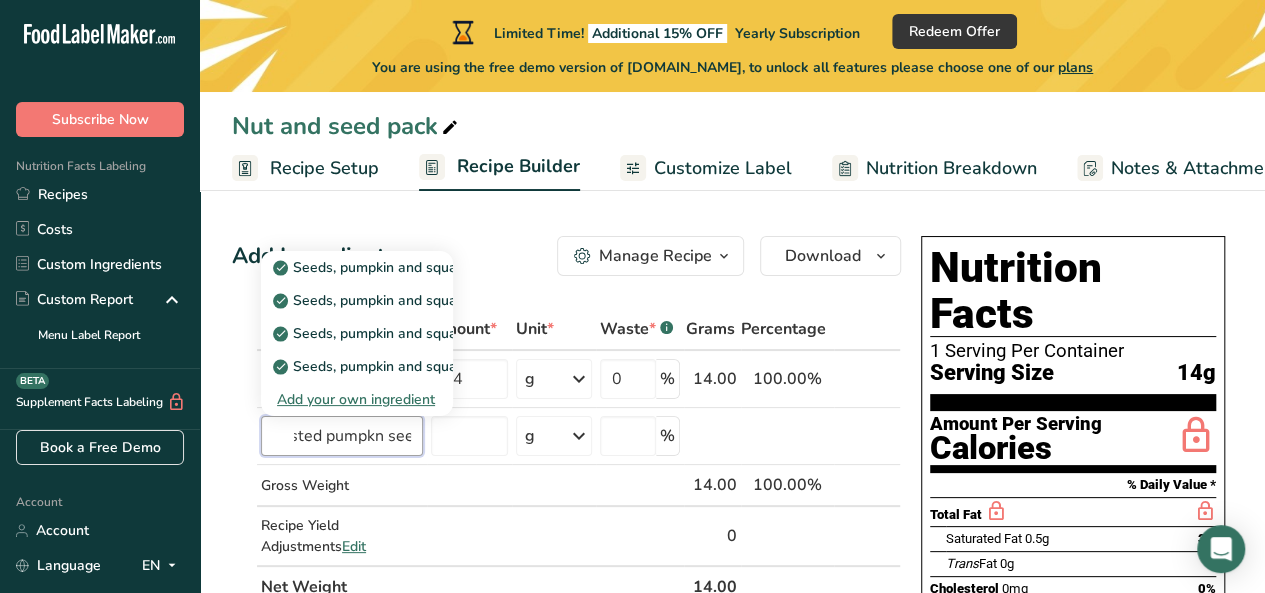 scroll, scrollTop: 0, scrollLeft: 36, axis: horizontal 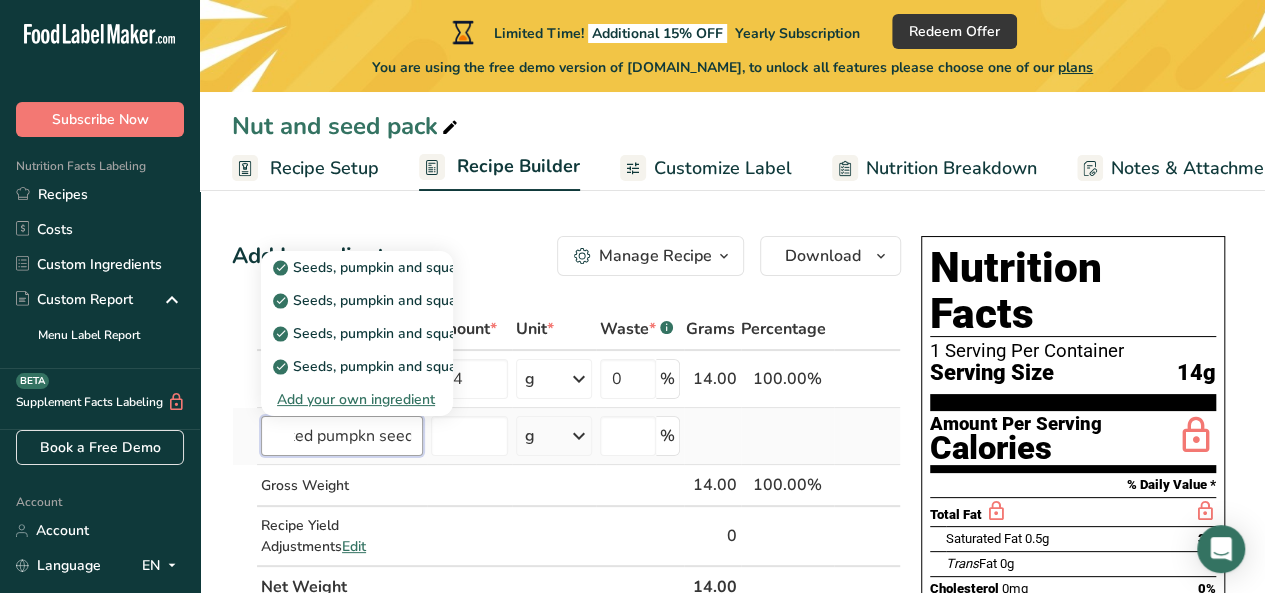 click on "roasted pumpkn seed" at bounding box center [342, 436] 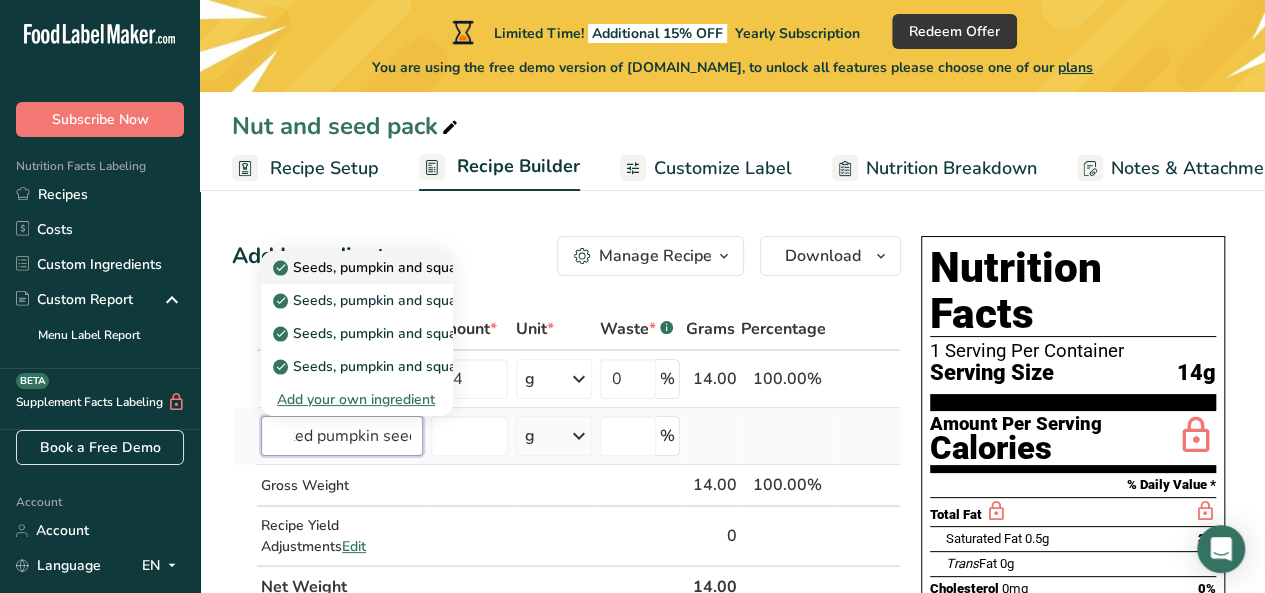 type on "roasted pumpkin seed" 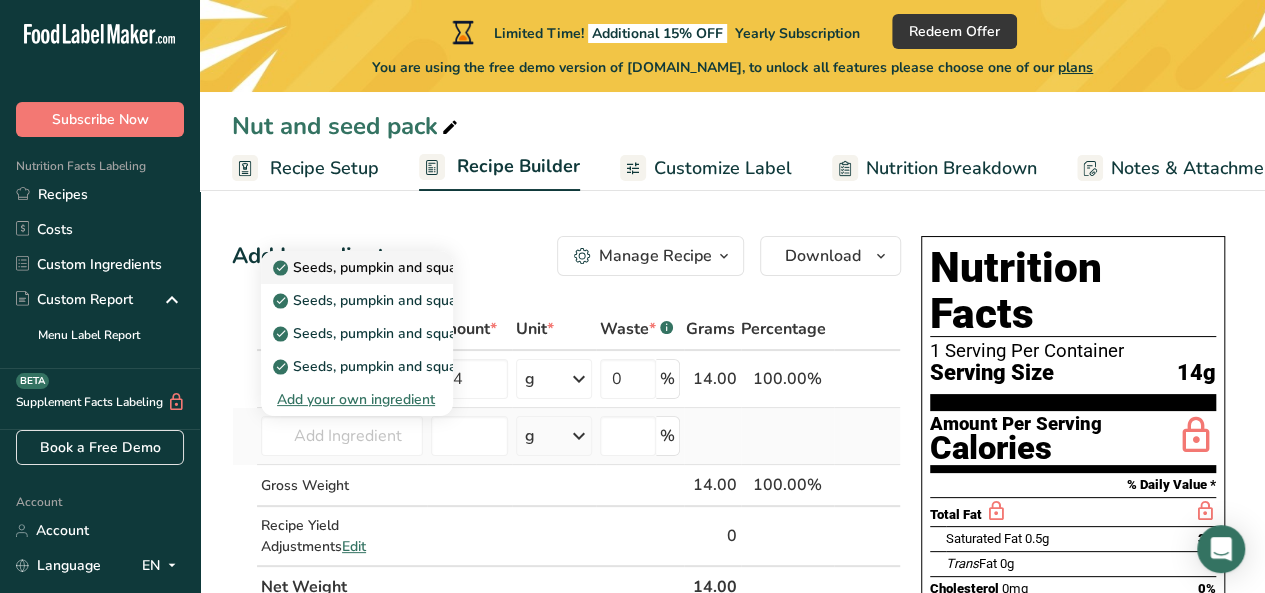 click on "Seeds, pumpkin and squash seed kernels, roasted, without salt" at bounding box center [487, 267] 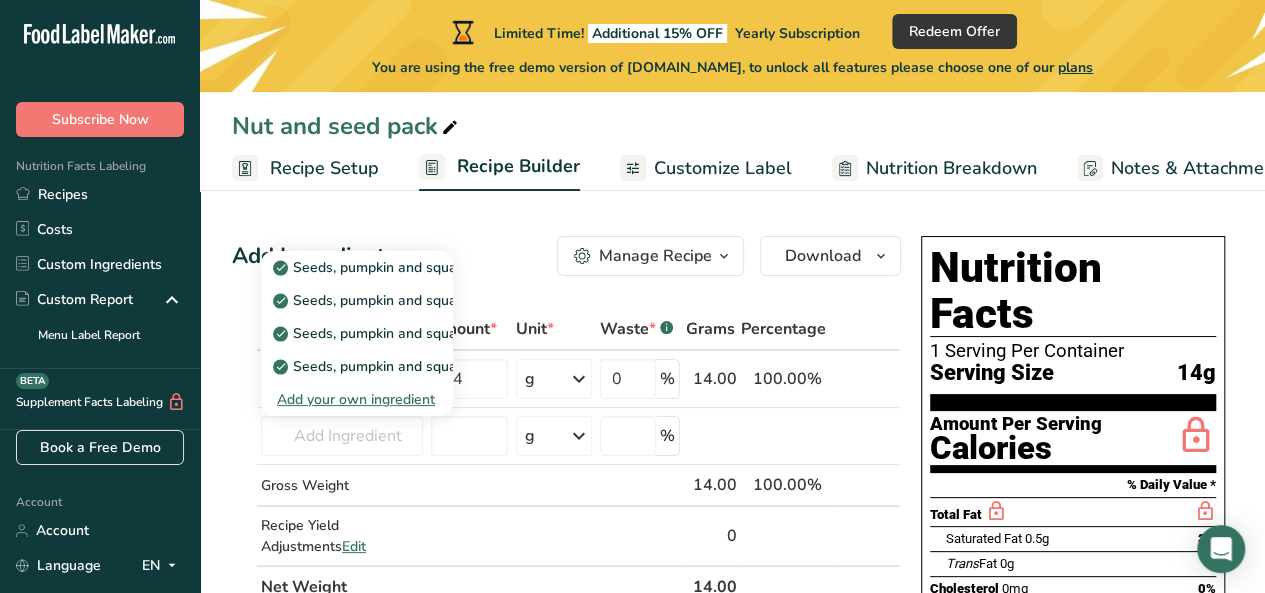 type on "Seeds, pumpkin and squash seed kernels, roasted, without salt" 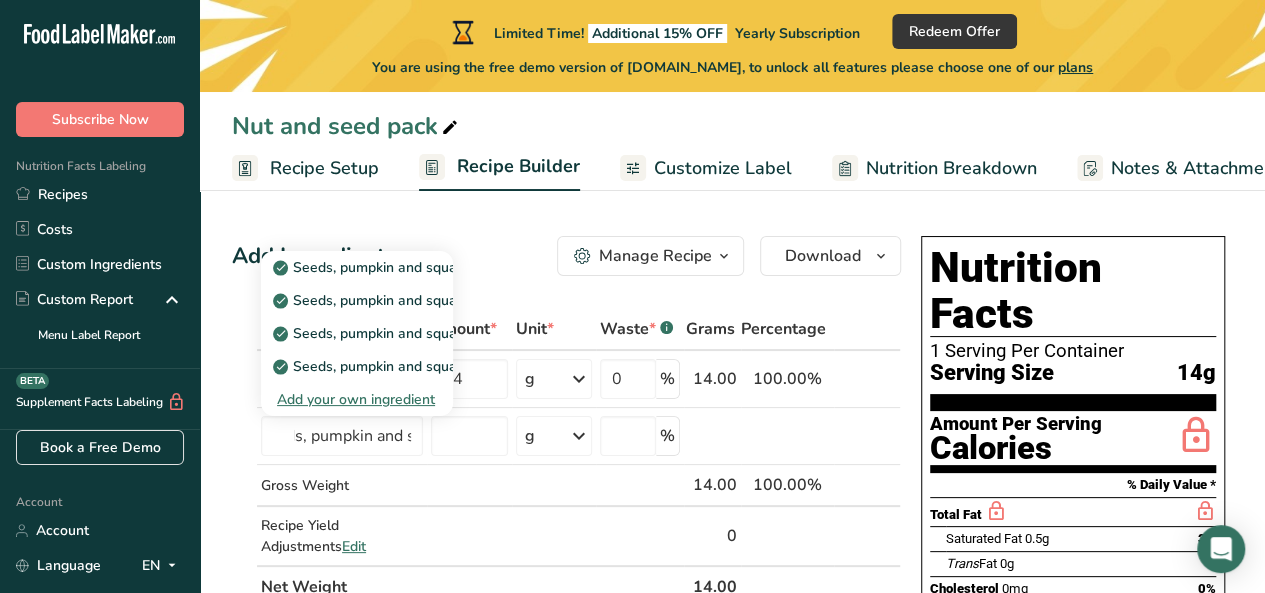 scroll, scrollTop: 0, scrollLeft: 0, axis: both 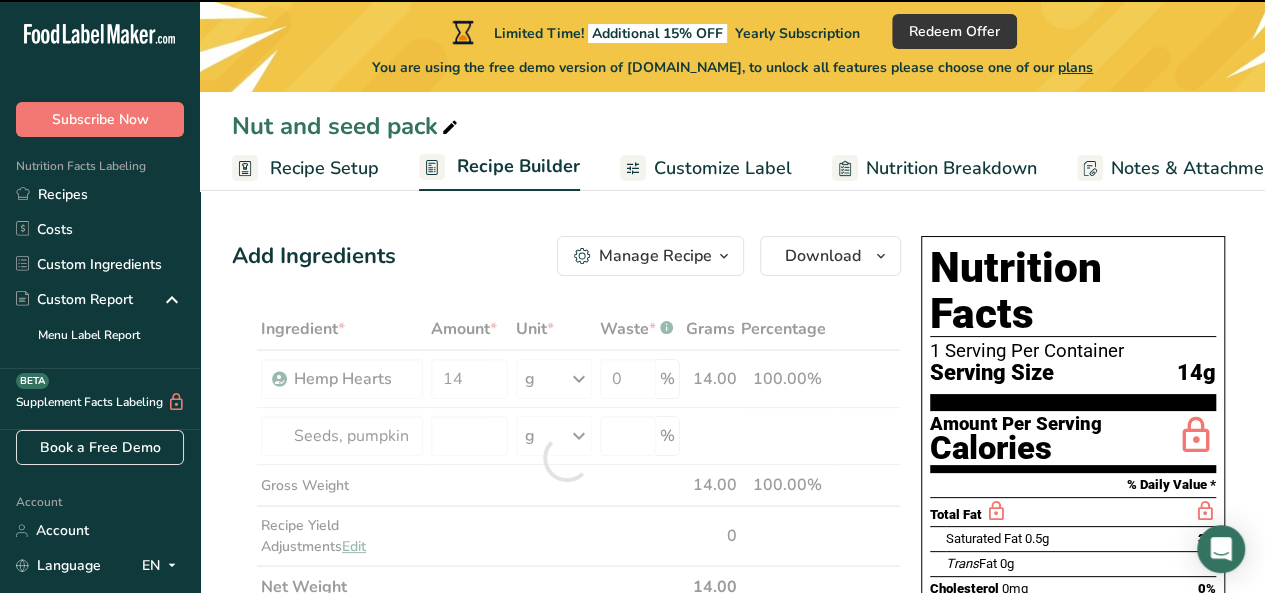 type on "0" 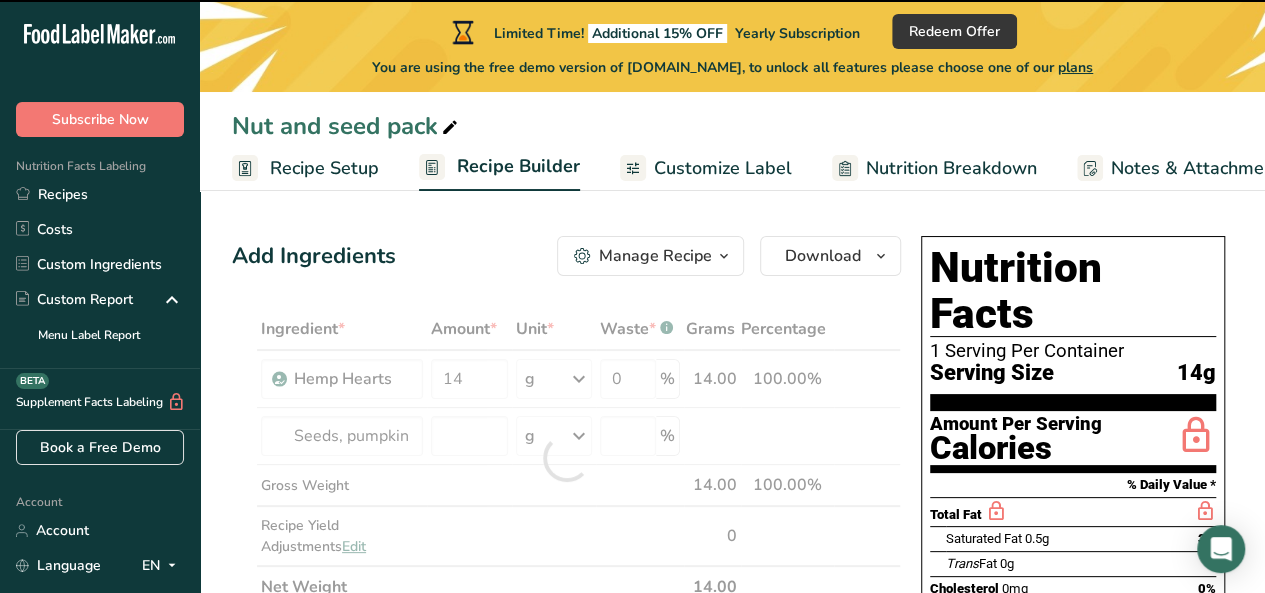 type on "0" 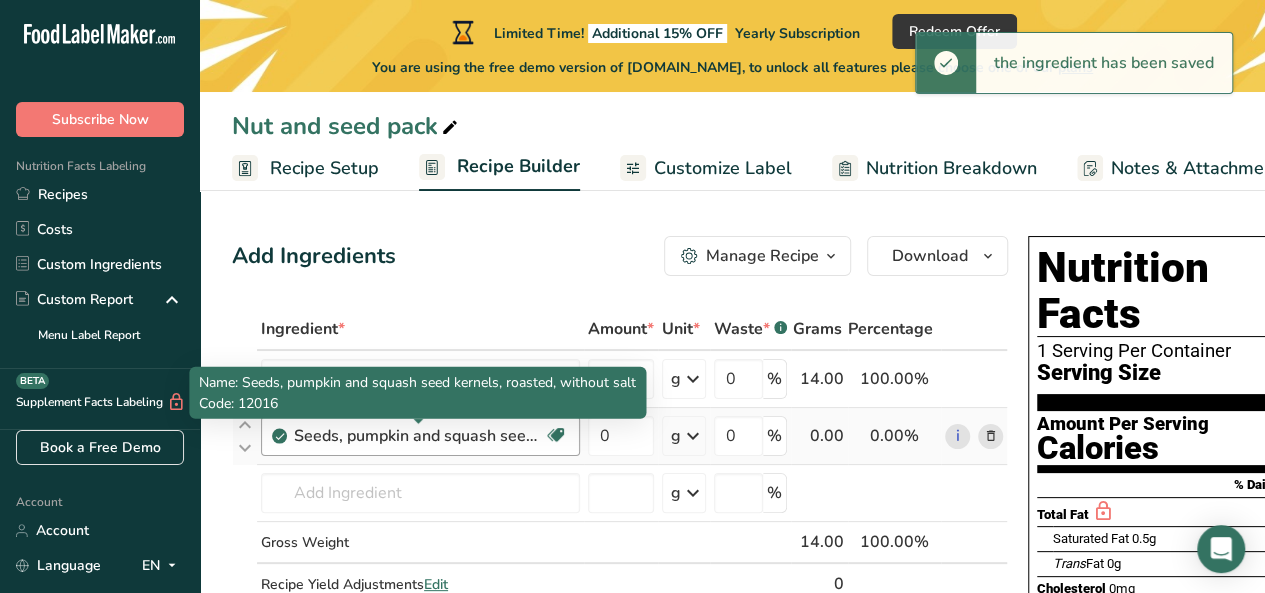 click on "Seeds, pumpkin and squash seed kernels, roasted, without salt" at bounding box center [419, 436] 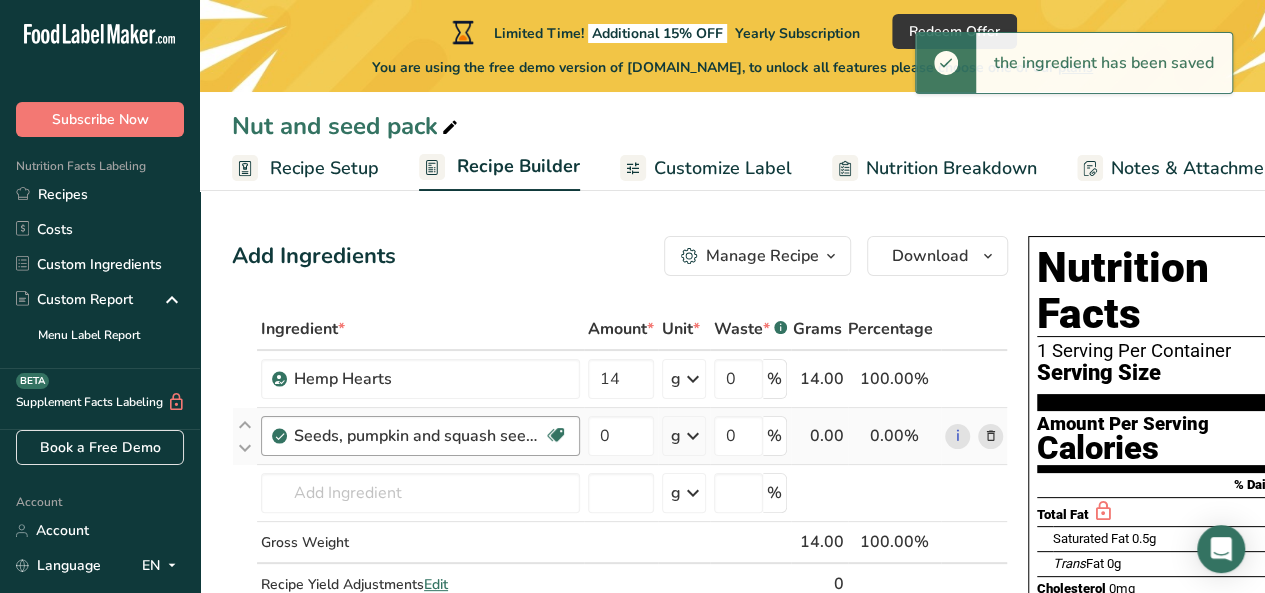 click on "Seeds, pumpkin and squash seed kernels, roasted, without salt" at bounding box center [419, 436] 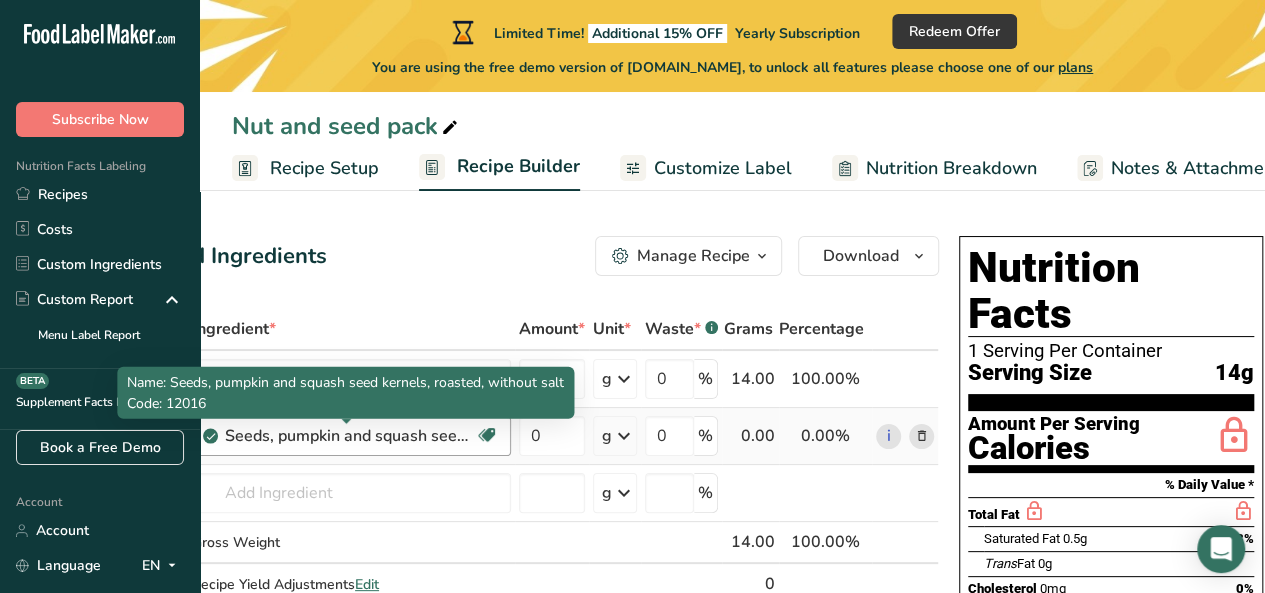 scroll, scrollTop: 0, scrollLeft: 72, axis: horizontal 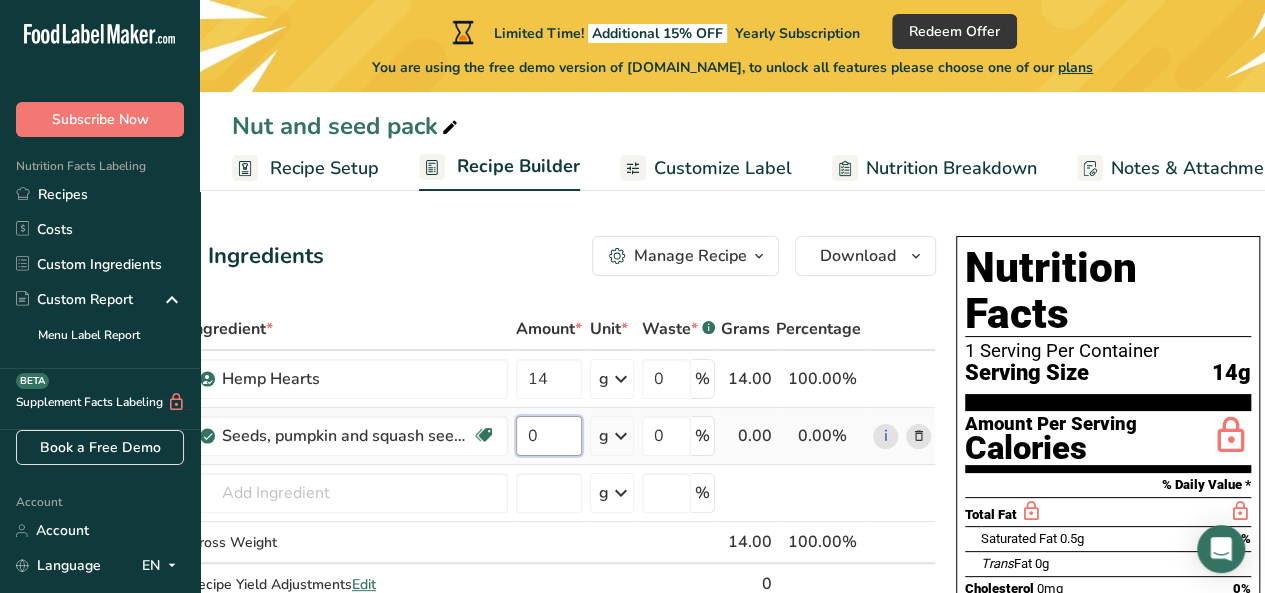click on "0" at bounding box center (549, 436) 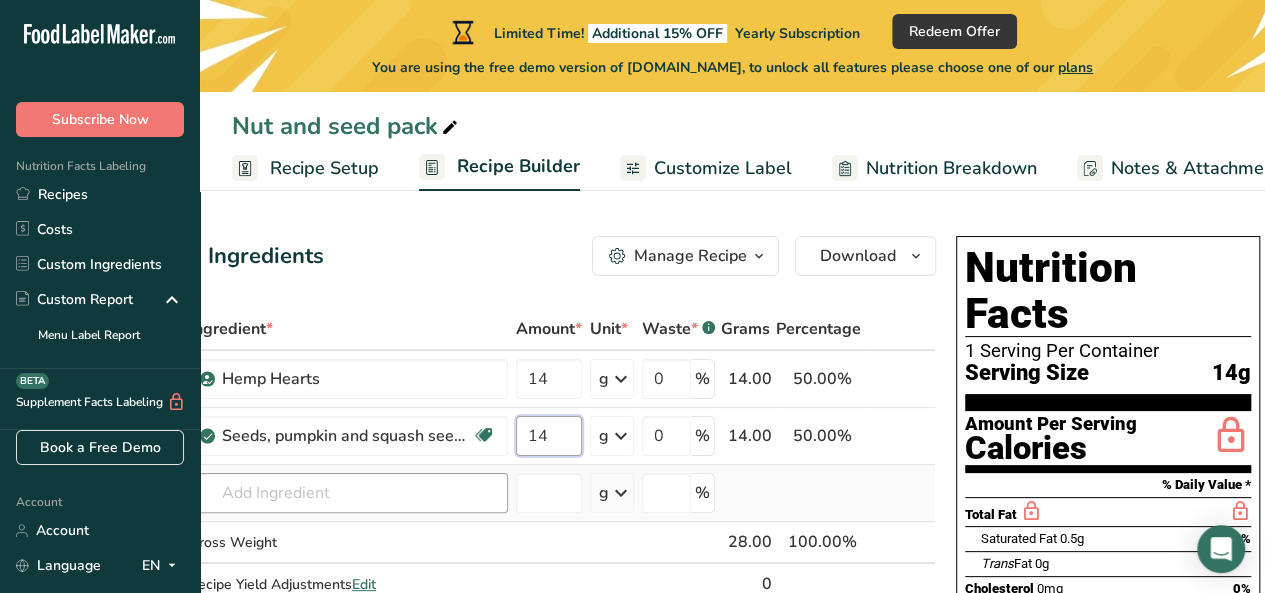 type on "14" 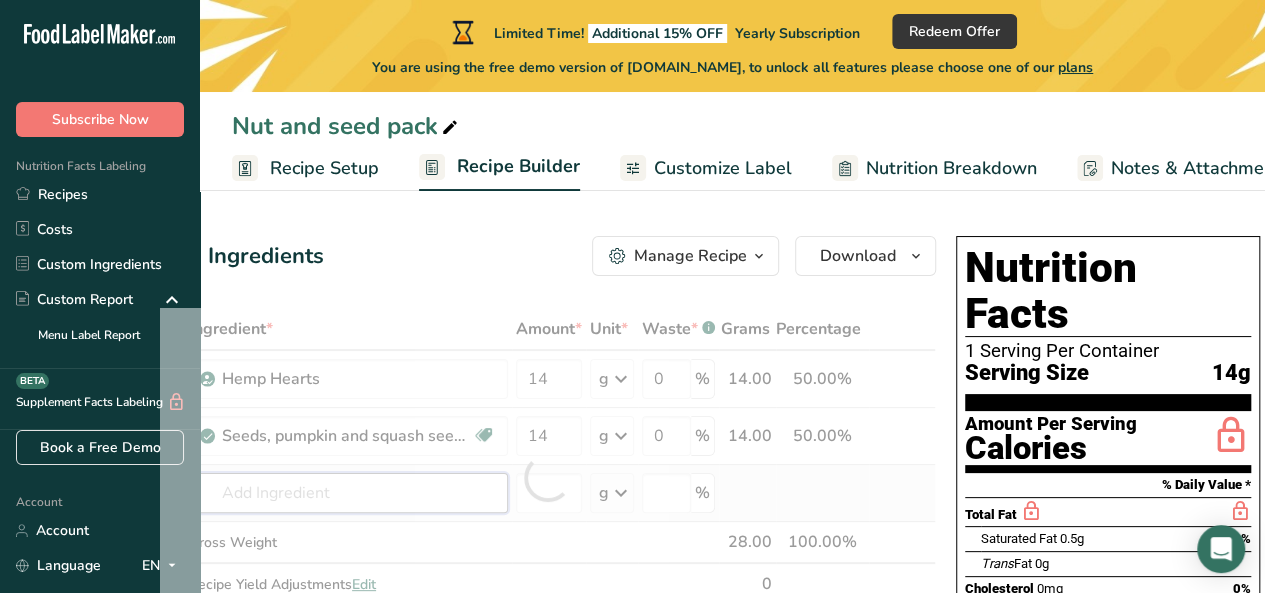 click on "Ingredient *
Amount *
Unit *
Waste *   .a-a{fill:#347362;}.b-a{fill:#fff;}          Grams
Percentage
Hemp Hearts
14
g
Weight Units
g
kg
mg
See more
Volume Units
l
Volume units require a density conversion. If you know your ingredient's density enter it below. Otherwise, click on "RIA" our AI Regulatory bot - she will be able to help you
lb/ft3
g/cm3
Confirm
mL
Volume units require a density conversion. If you know your ingredient's density enter it below. Otherwise, click on "RIA" our AI Regulatory bot - she will be able to help you
lb/ft3" at bounding box center (548, 477) 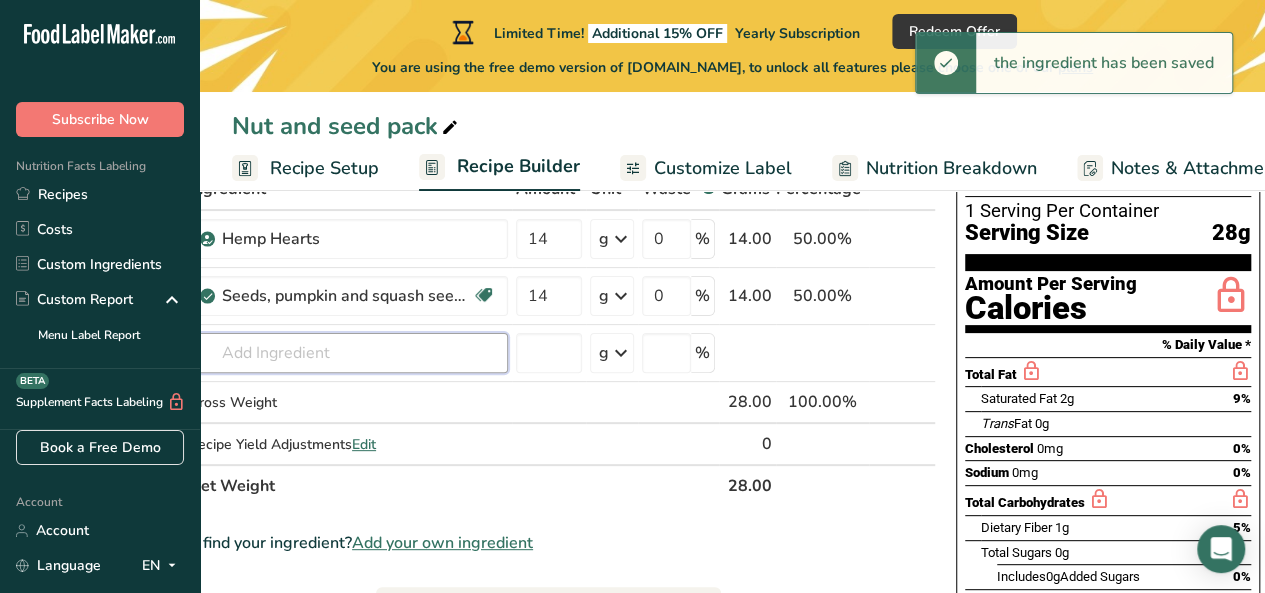 scroll, scrollTop: 200, scrollLeft: 0, axis: vertical 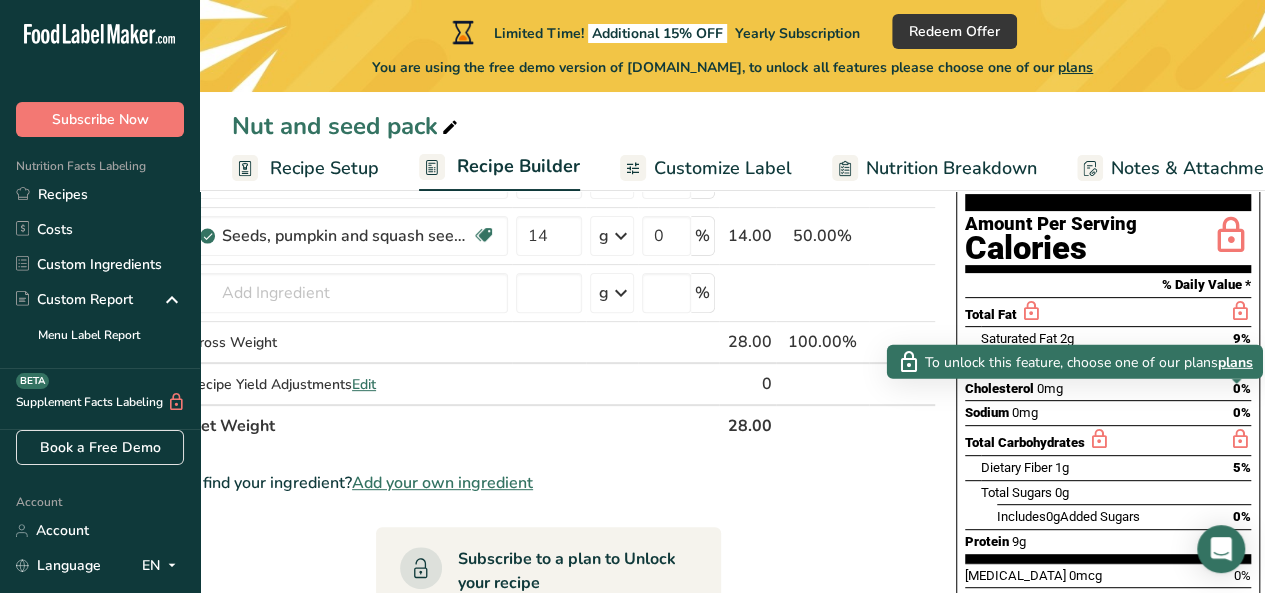 click at bounding box center [1240, 439] 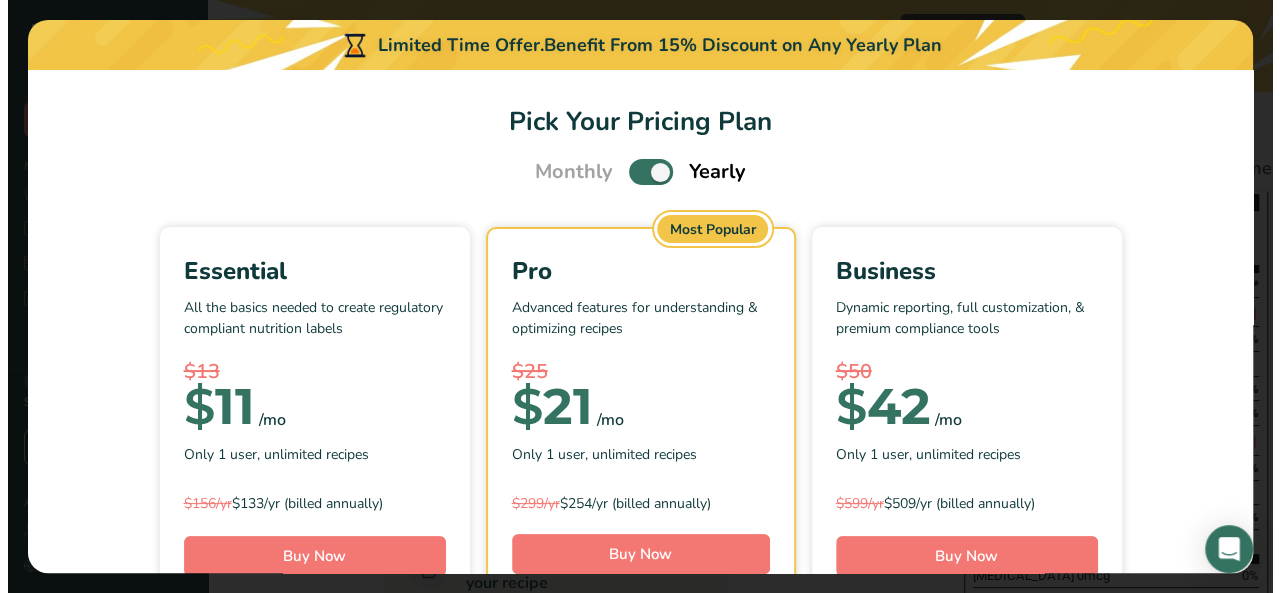 scroll, scrollTop: 0, scrollLeft: 56, axis: horizontal 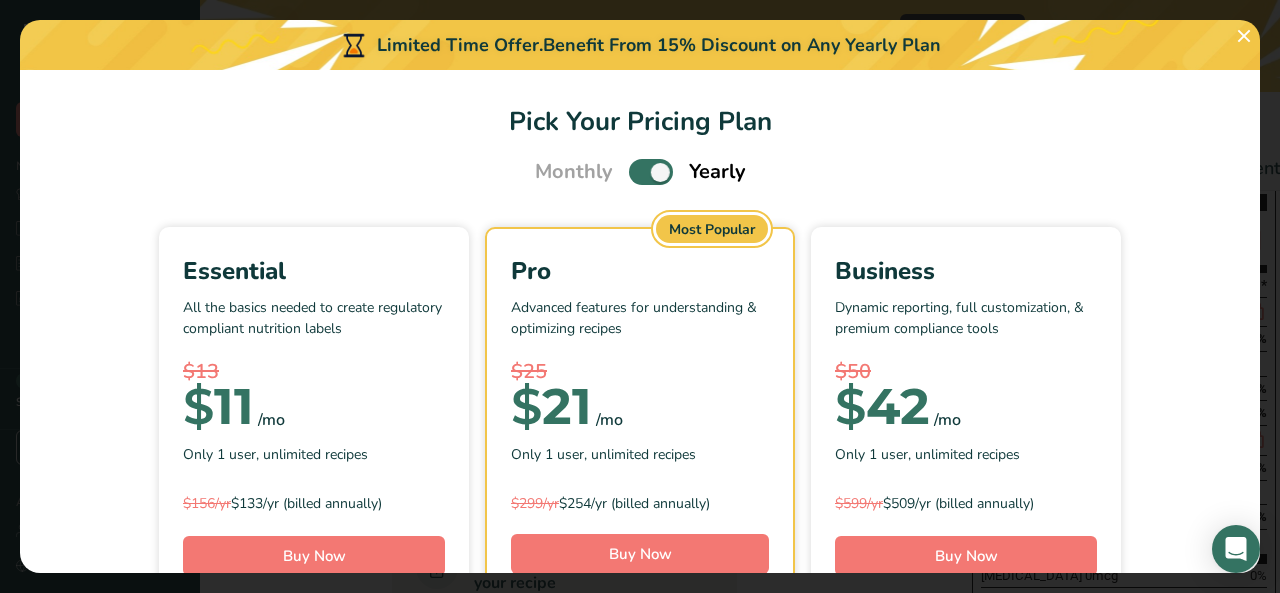 click at bounding box center (651, 171) 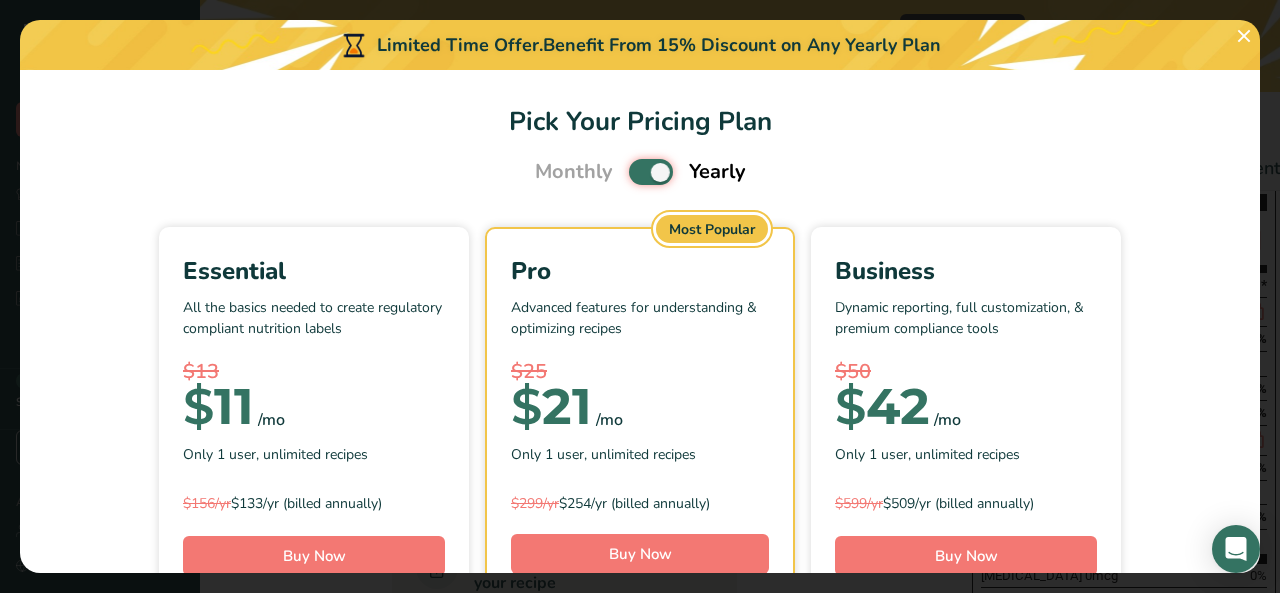 click at bounding box center (635, 172) 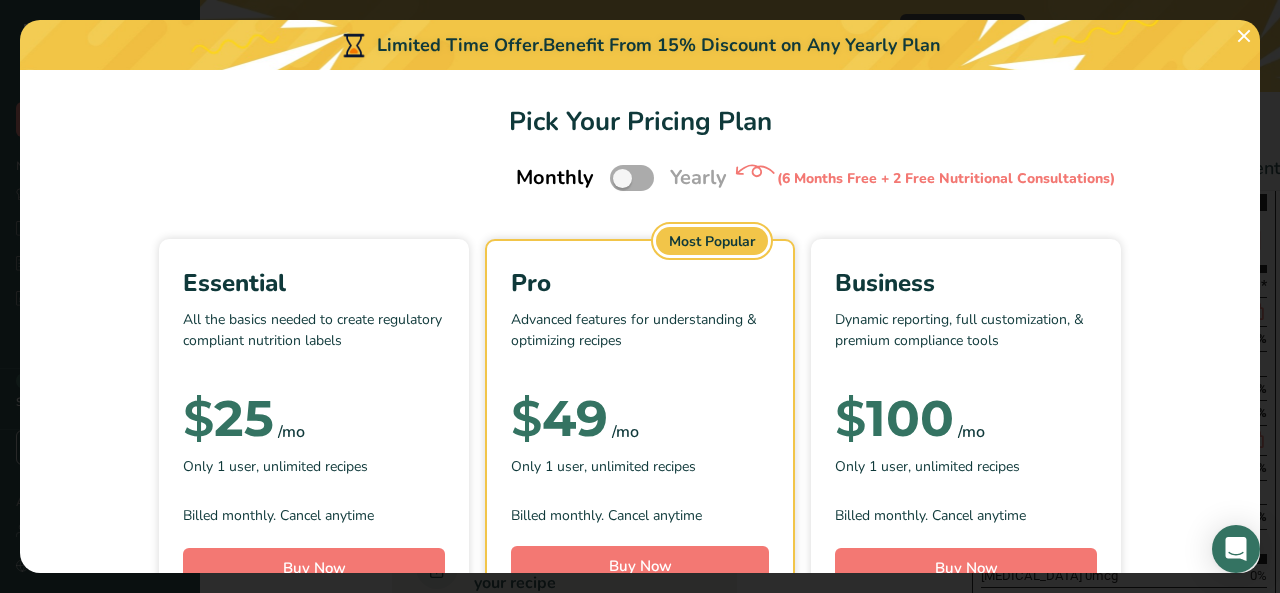 click at bounding box center [632, 177] 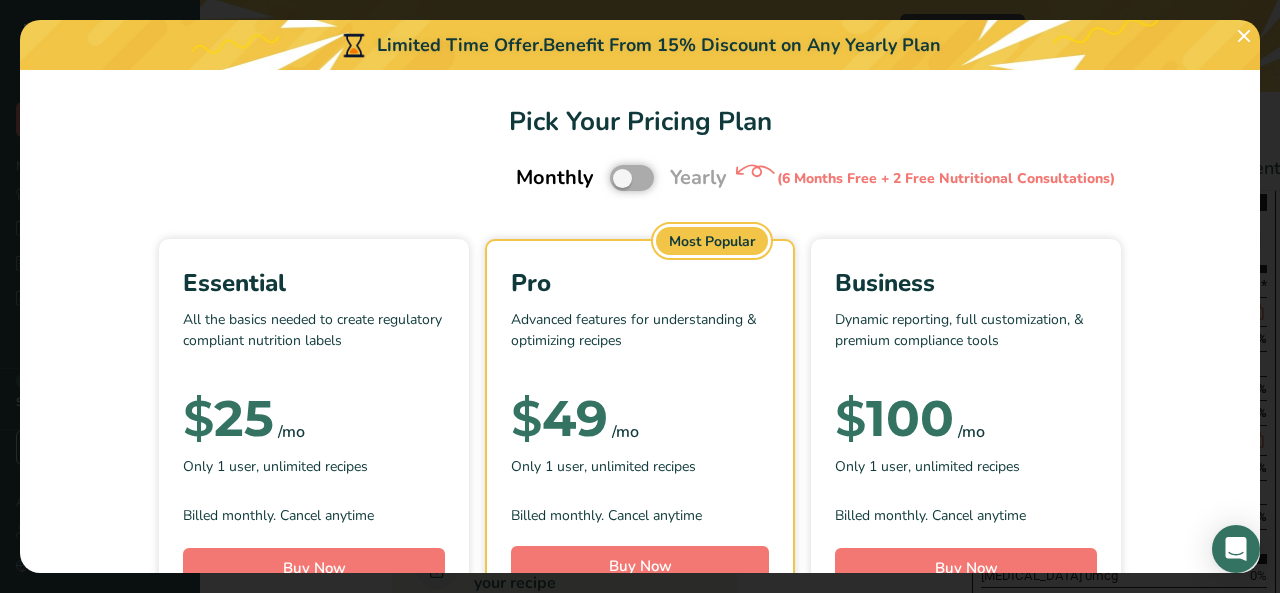 click at bounding box center (616, 178) 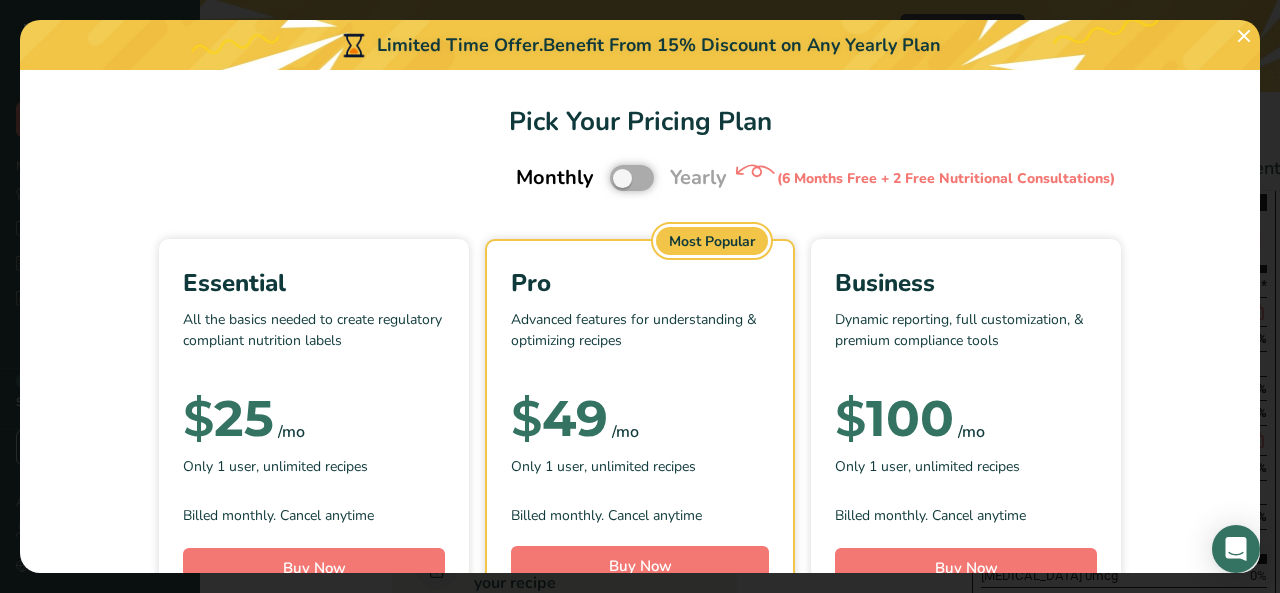 checkbox on "true" 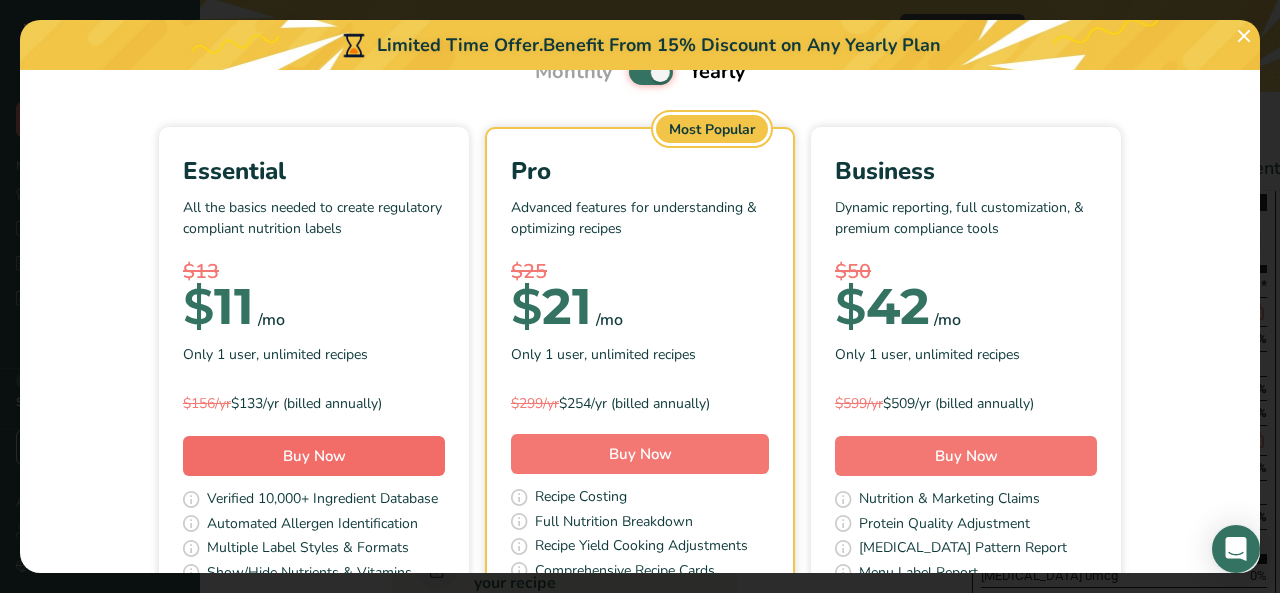 scroll, scrollTop: 300, scrollLeft: 0, axis: vertical 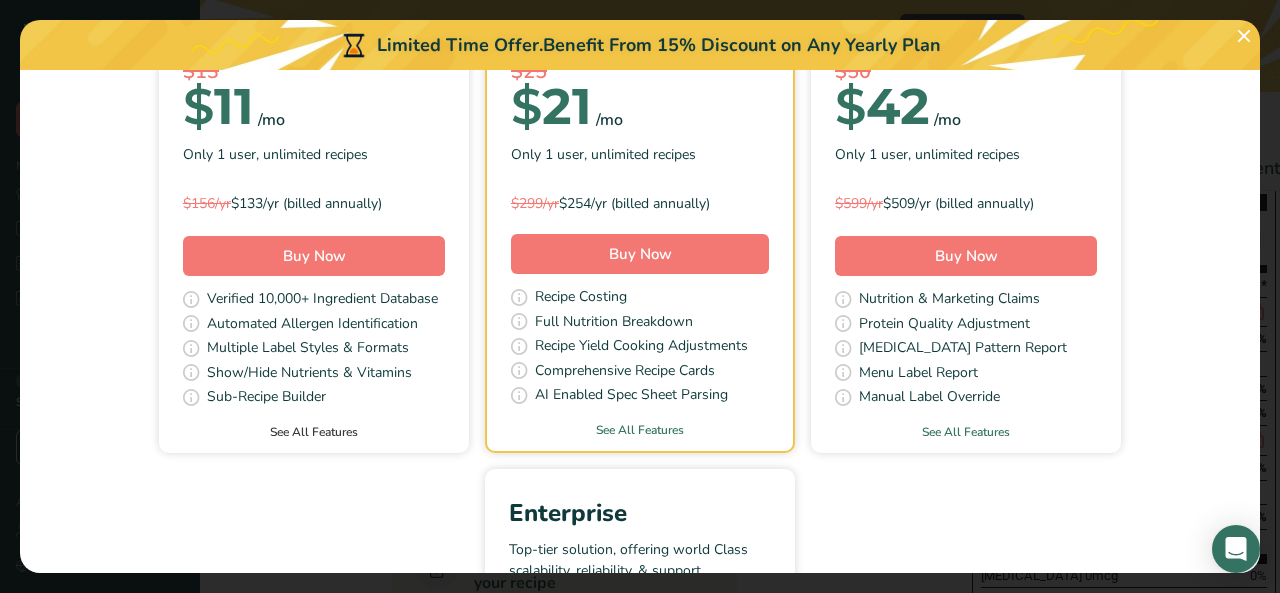 click on "See All Features" at bounding box center (314, 432) 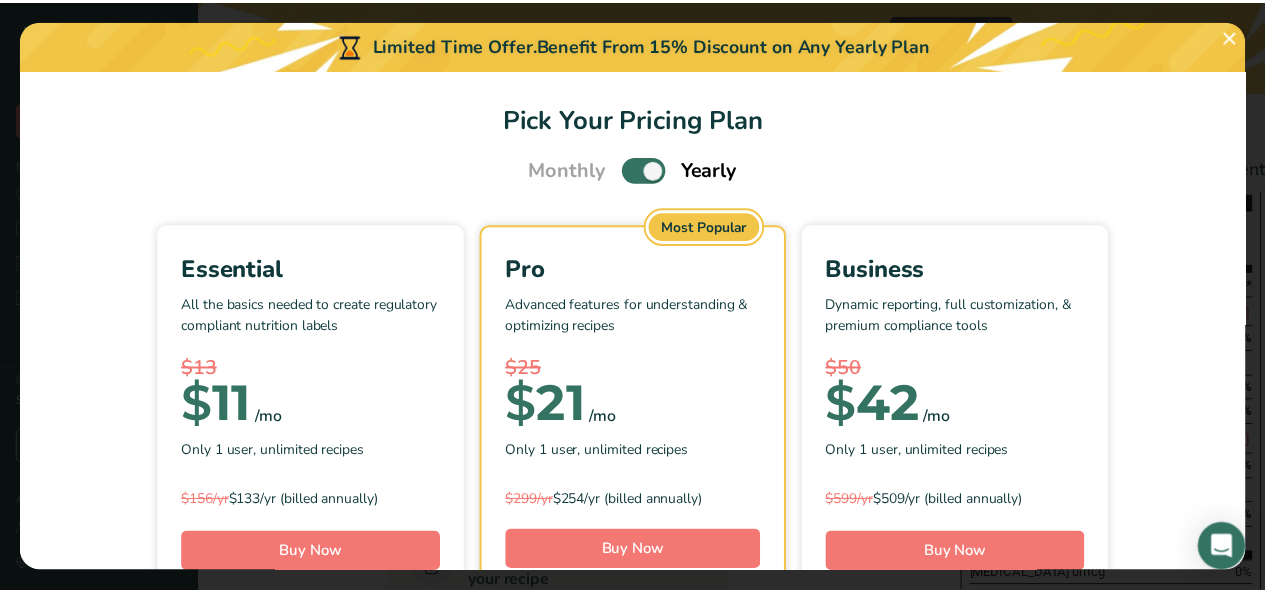 scroll, scrollTop: 0, scrollLeft: 0, axis: both 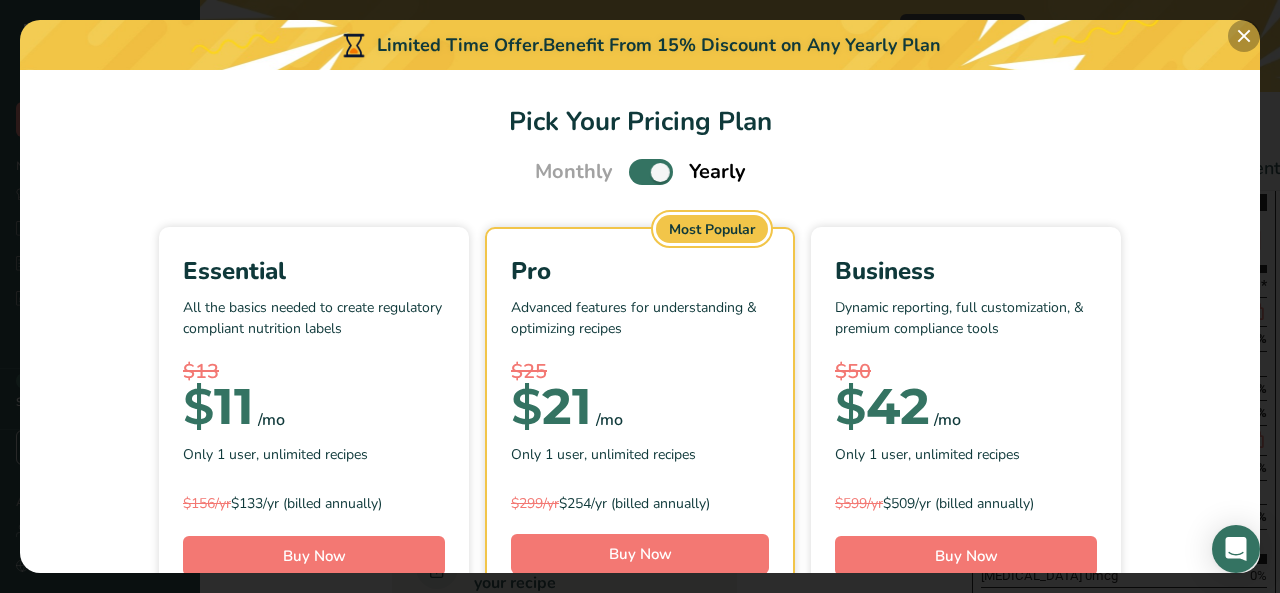 click at bounding box center [1244, 36] 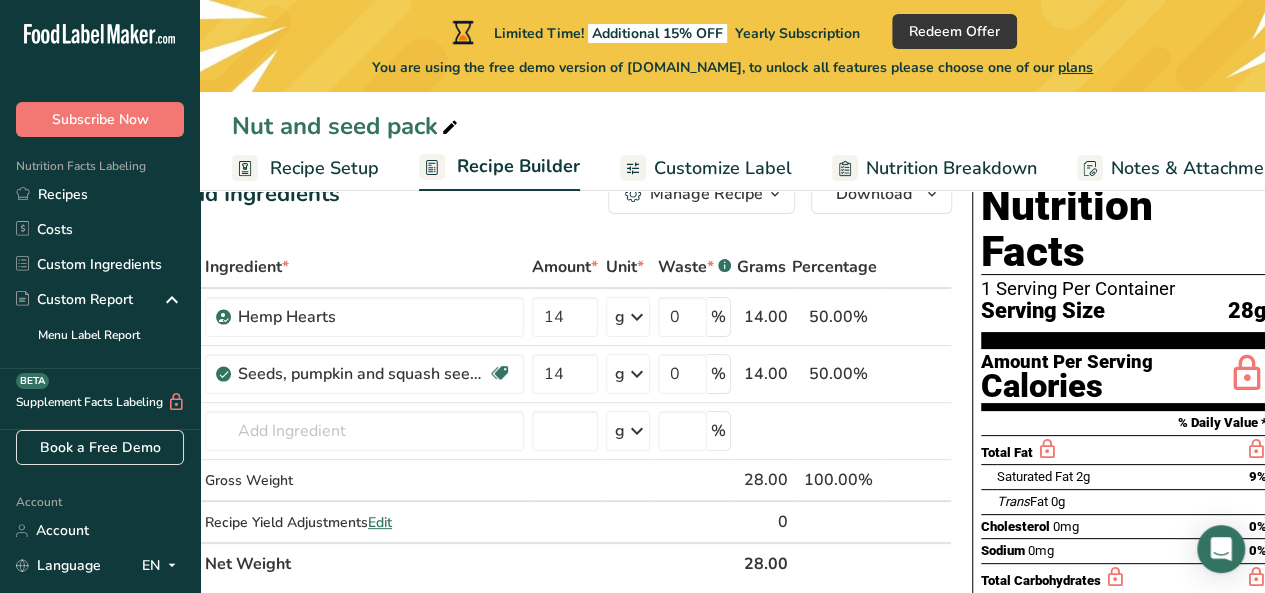 scroll, scrollTop: 0, scrollLeft: 0, axis: both 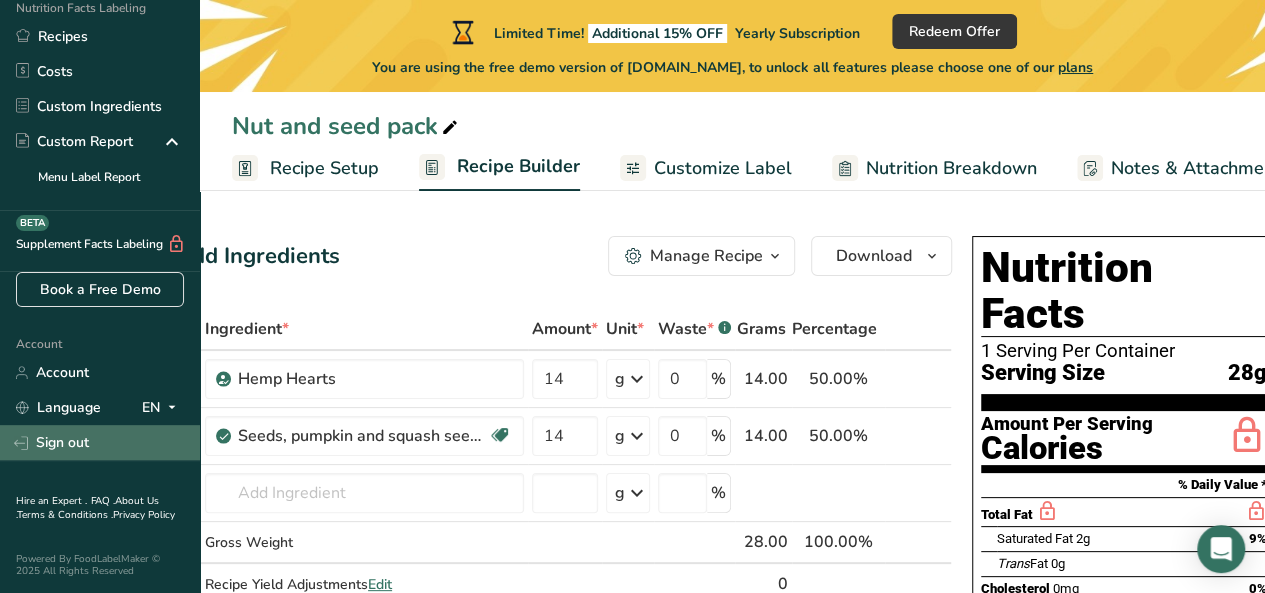 click on "Sign out" at bounding box center (100, 442) 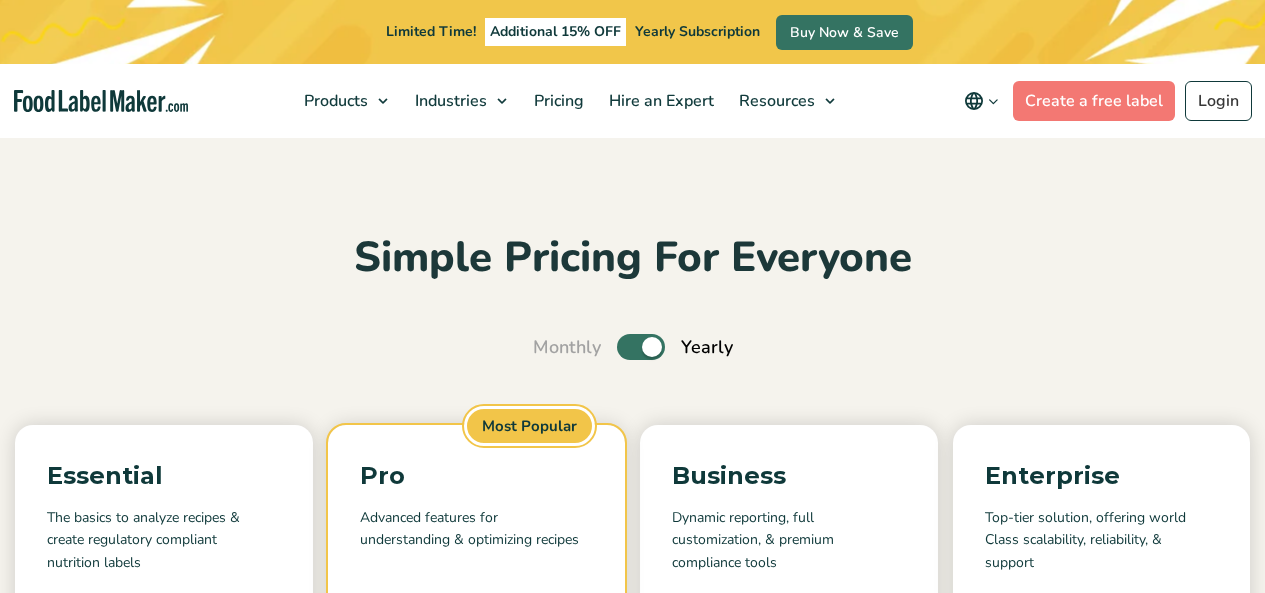 scroll, scrollTop: 1558, scrollLeft: 0, axis: vertical 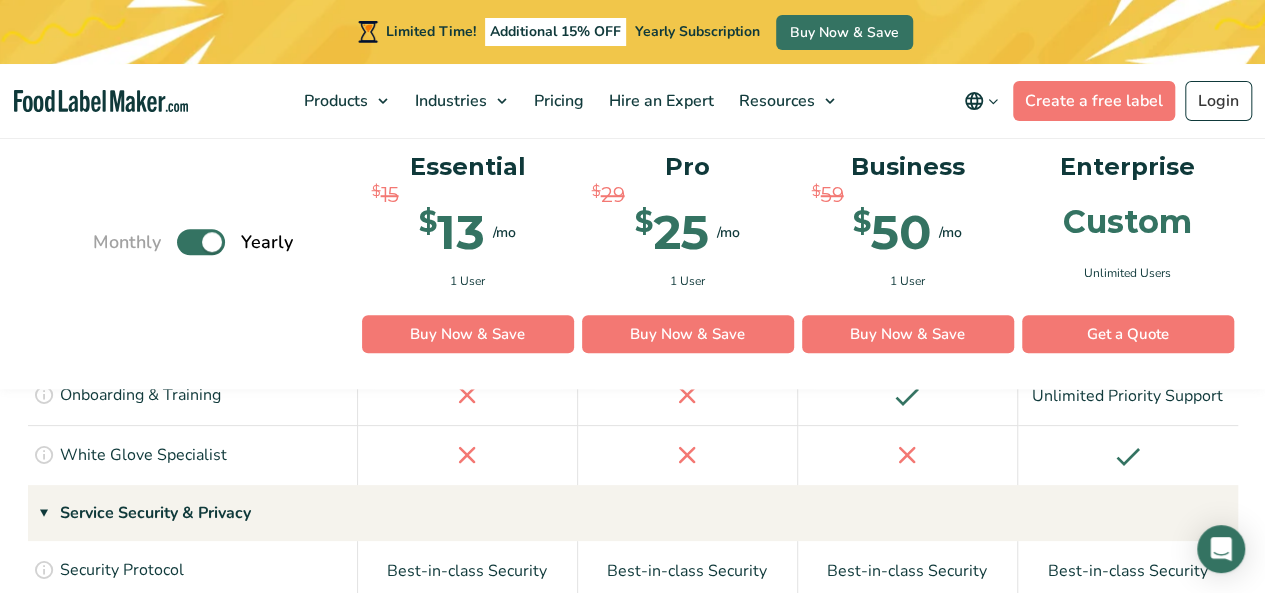 click on "Toggle" at bounding box center (201, 243) 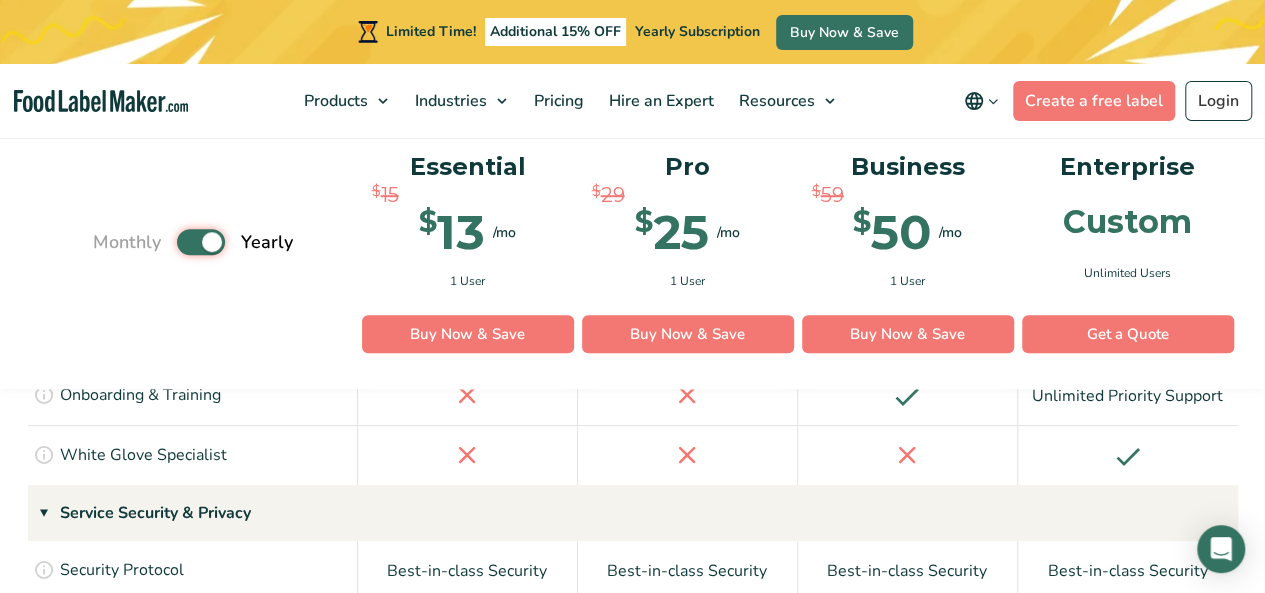click on "Toggle" at bounding box center (103, 242) 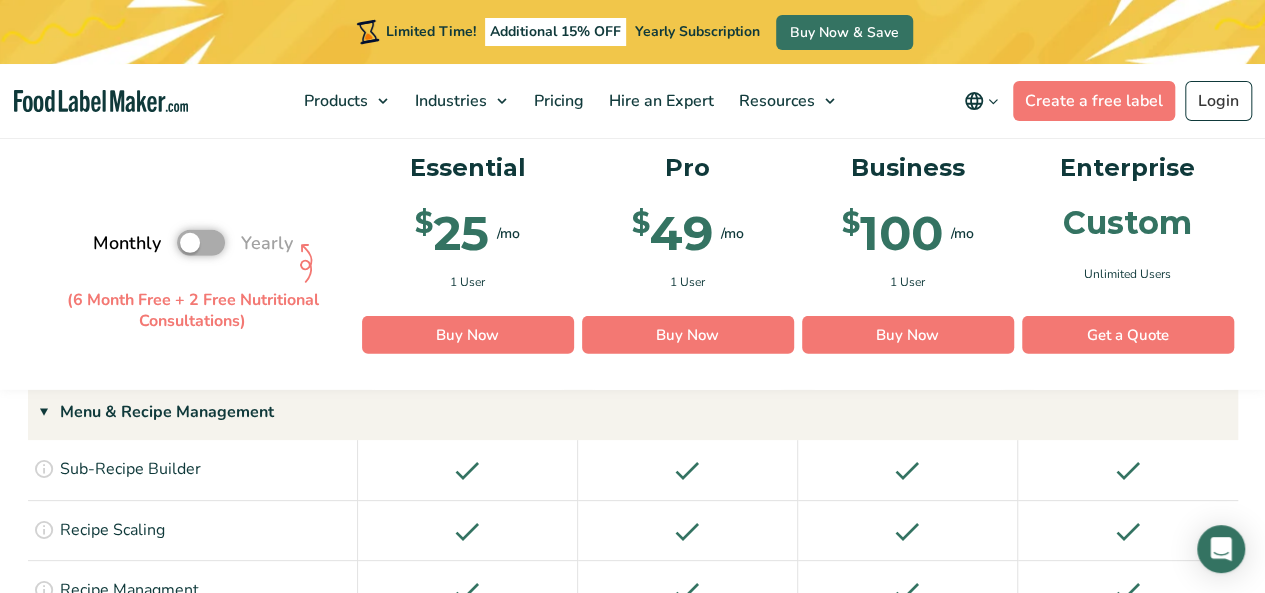 scroll, scrollTop: 2858, scrollLeft: 0, axis: vertical 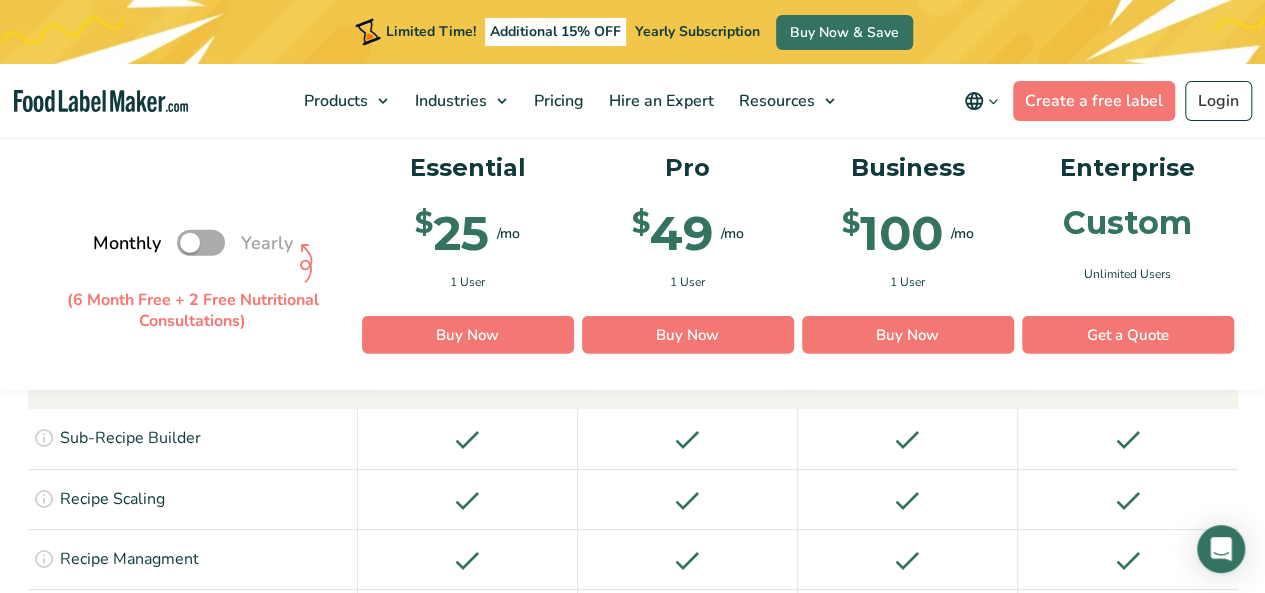 click on "Toggle" at bounding box center (201, 243) 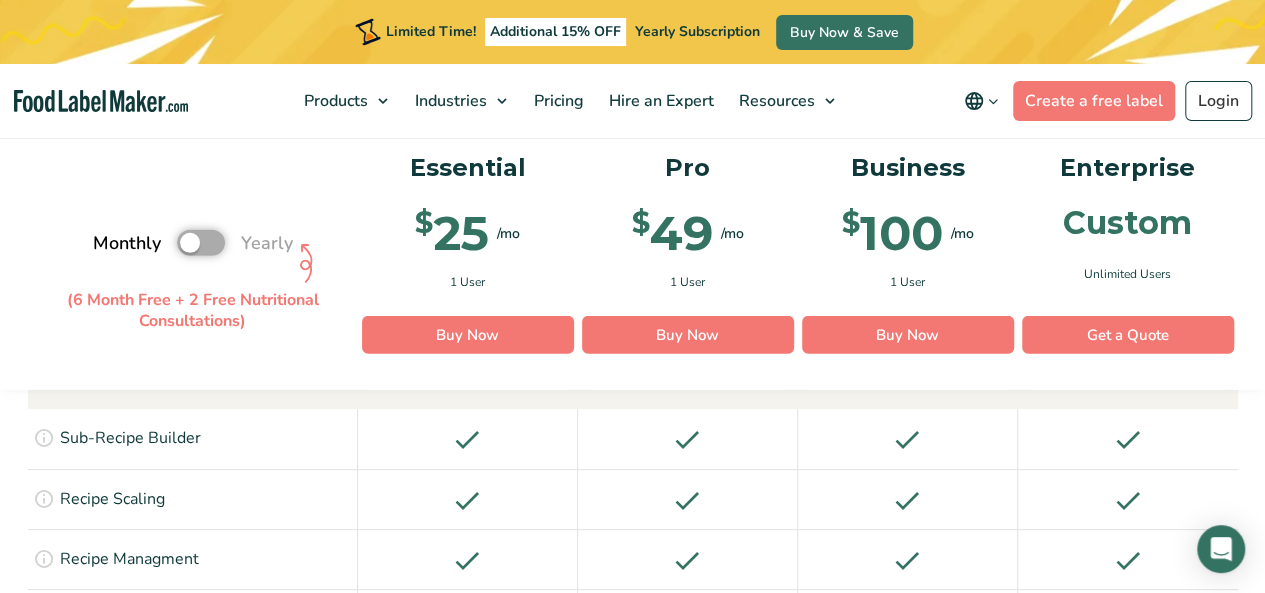 click on "Toggle" at bounding box center (103, 242) 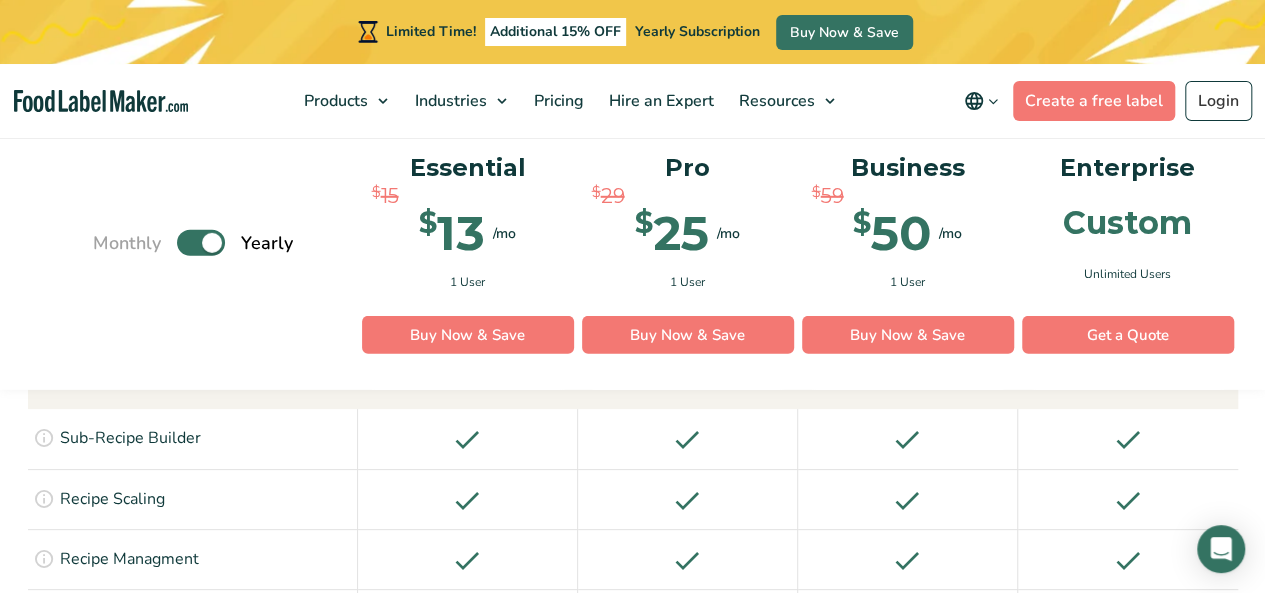 click on "Toggle" at bounding box center (201, 243) 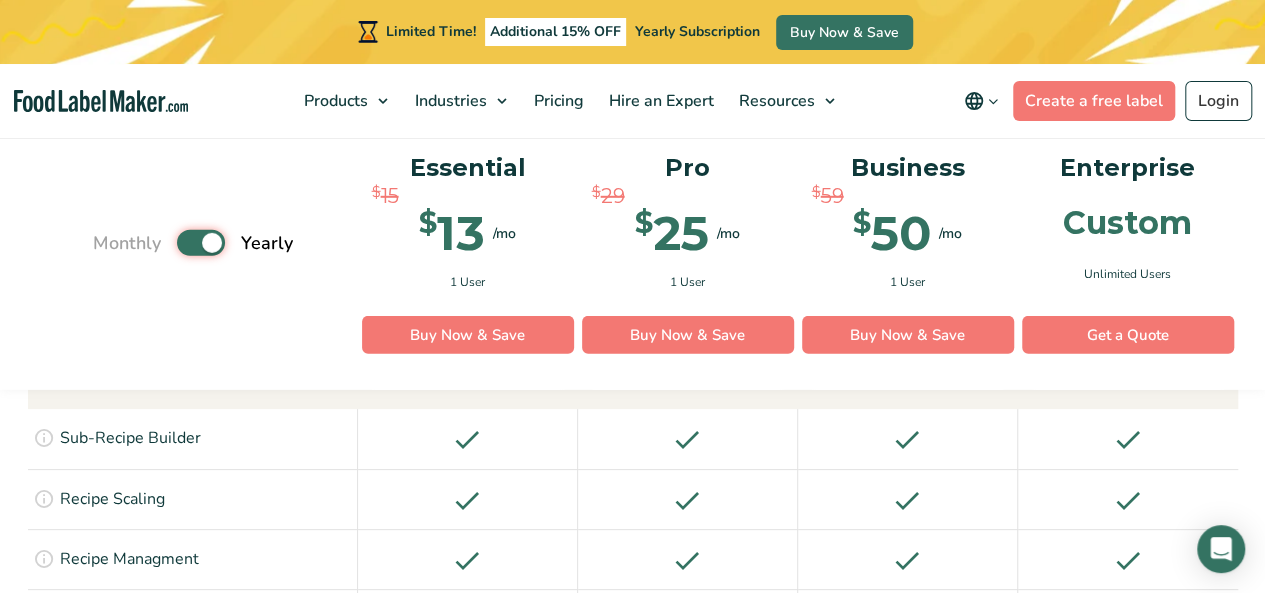 click on "Toggle" at bounding box center (103, 242) 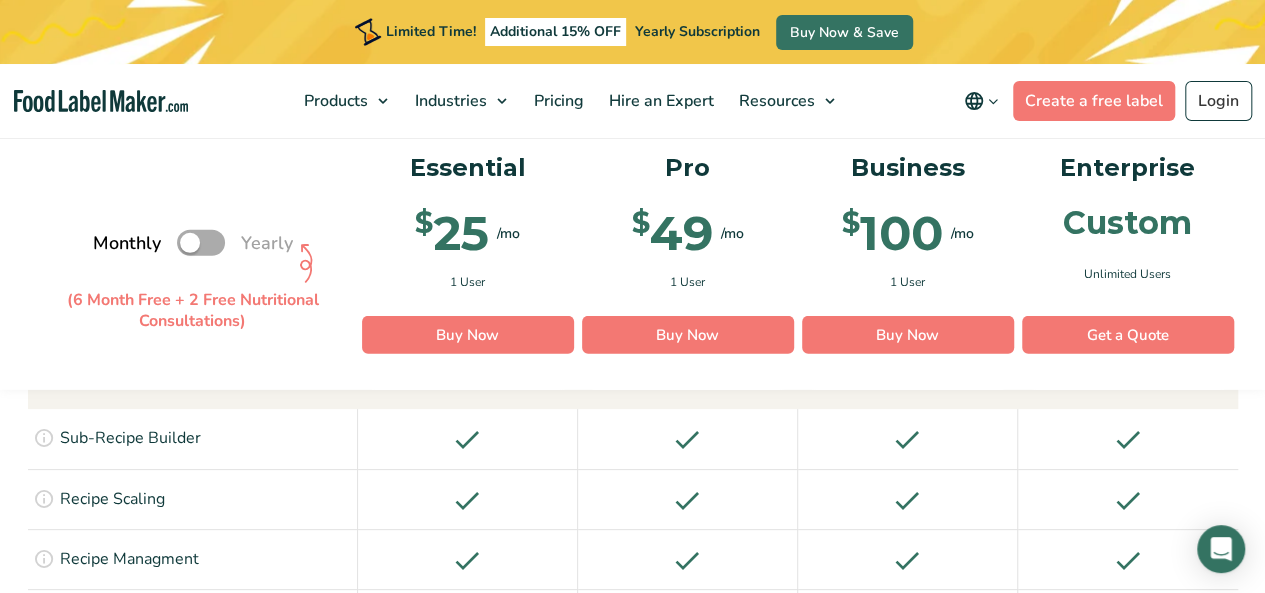 click on "Toggle" at bounding box center (201, 243) 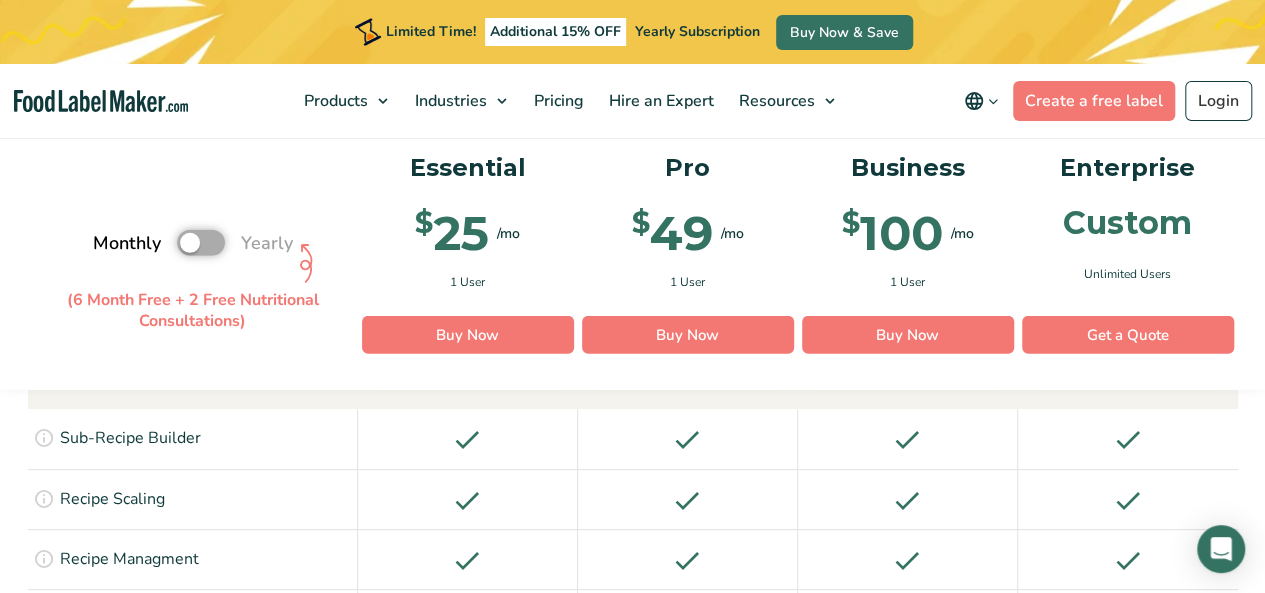 click on "Toggle" at bounding box center (103, 242) 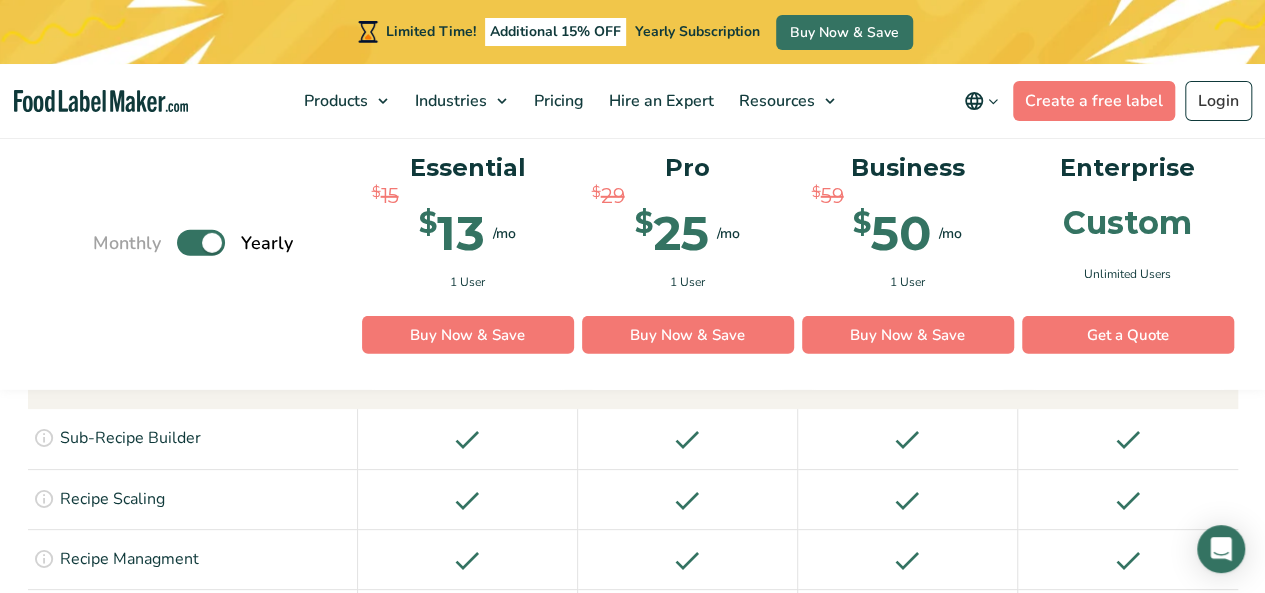 click on "Toggle" at bounding box center (201, 243) 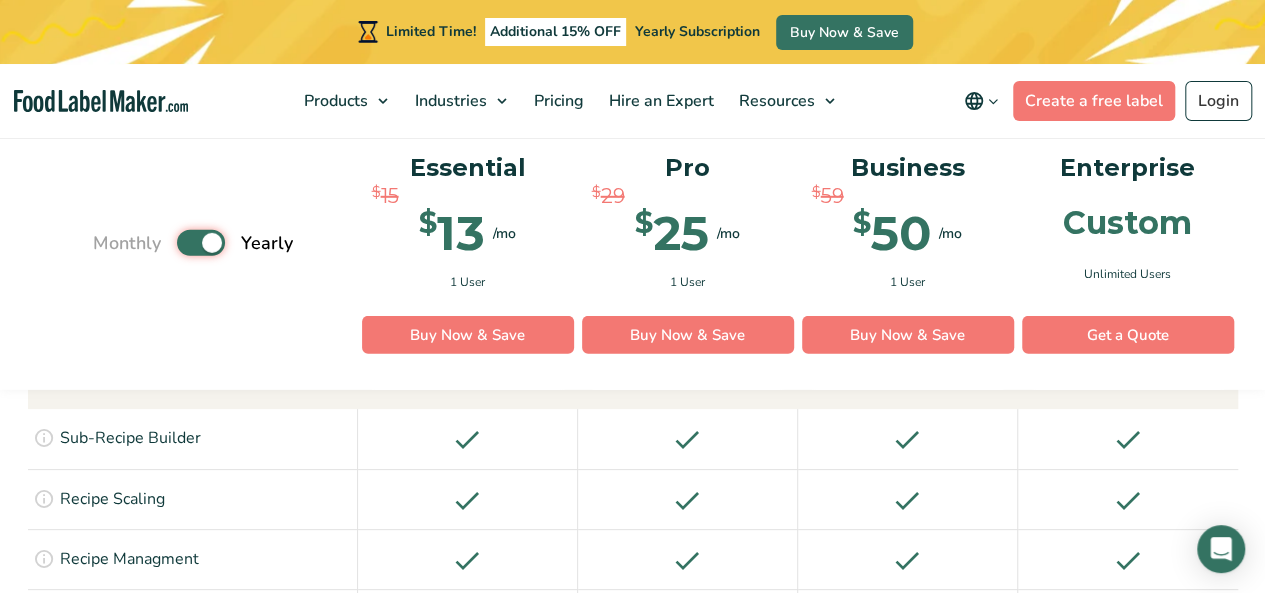click on "Toggle" at bounding box center (103, 242) 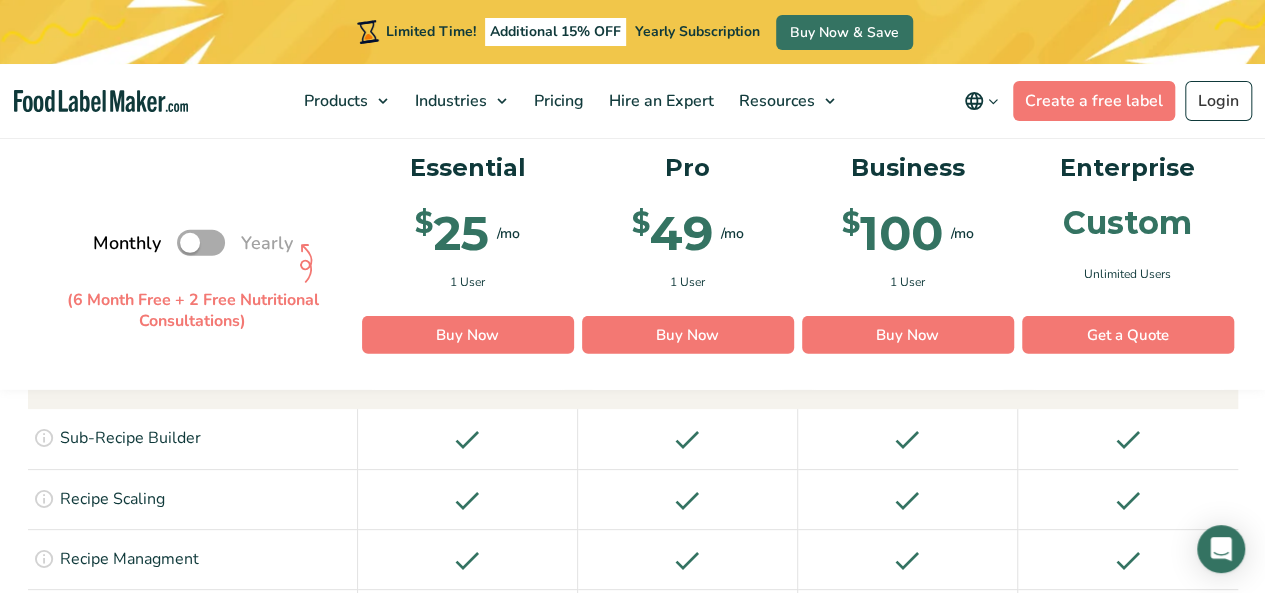 click on "Toggle" at bounding box center [201, 243] 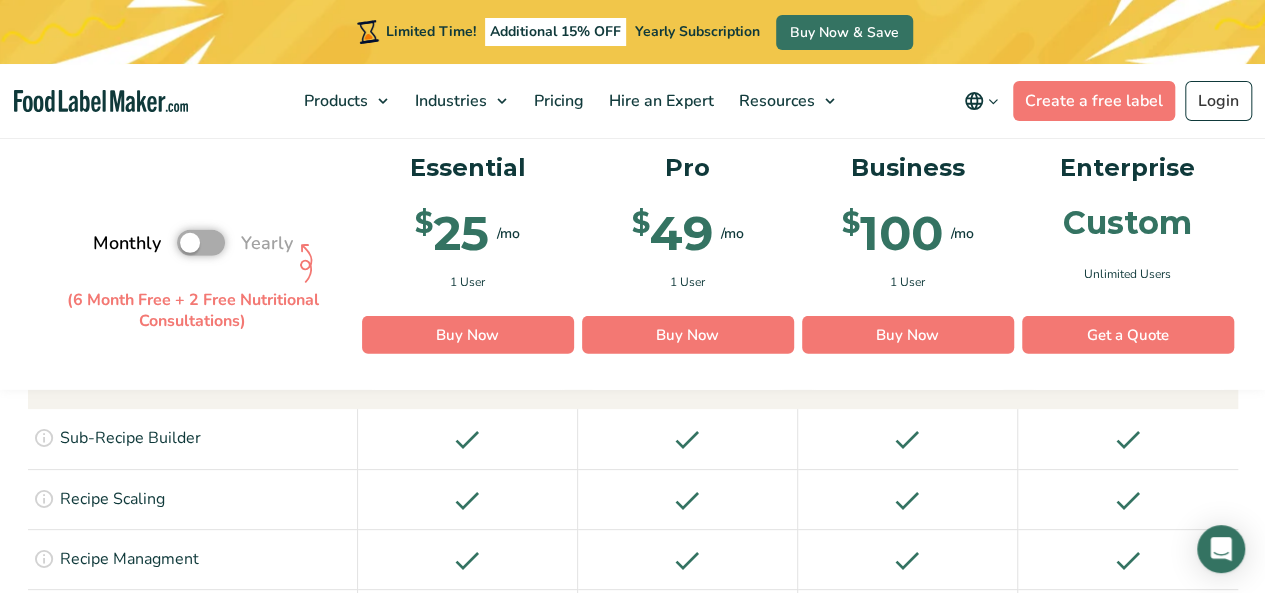 click on "Toggle" at bounding box center (103, 242) 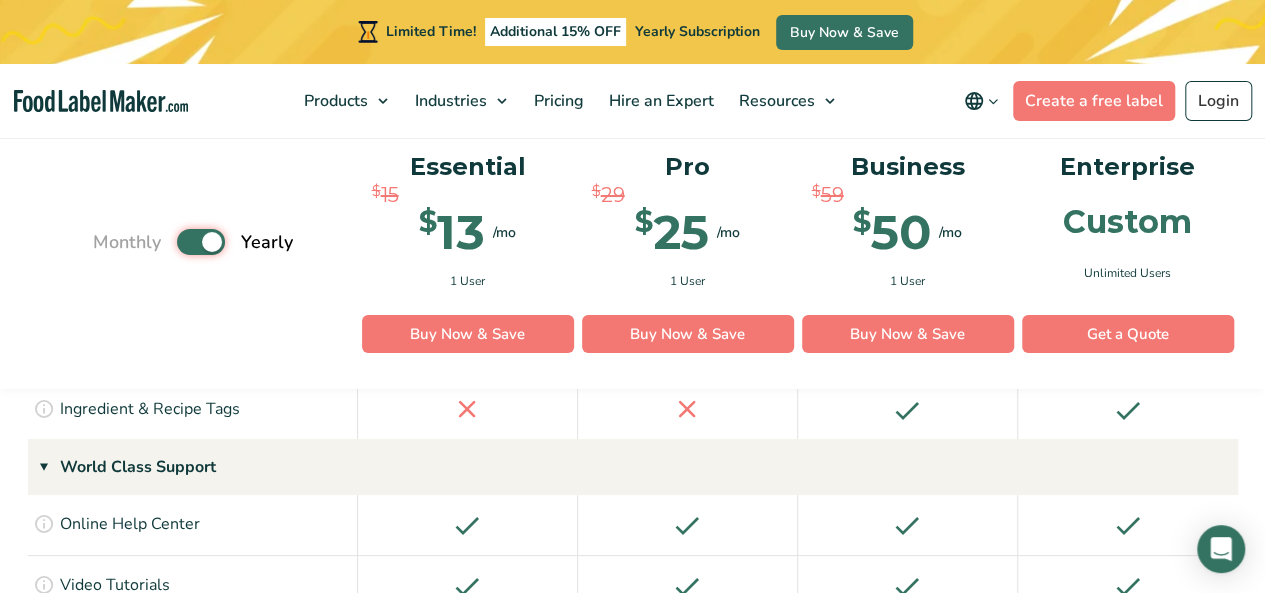 scroll, scrollTop: 3758, scrollLeft: 0, axis: vertical 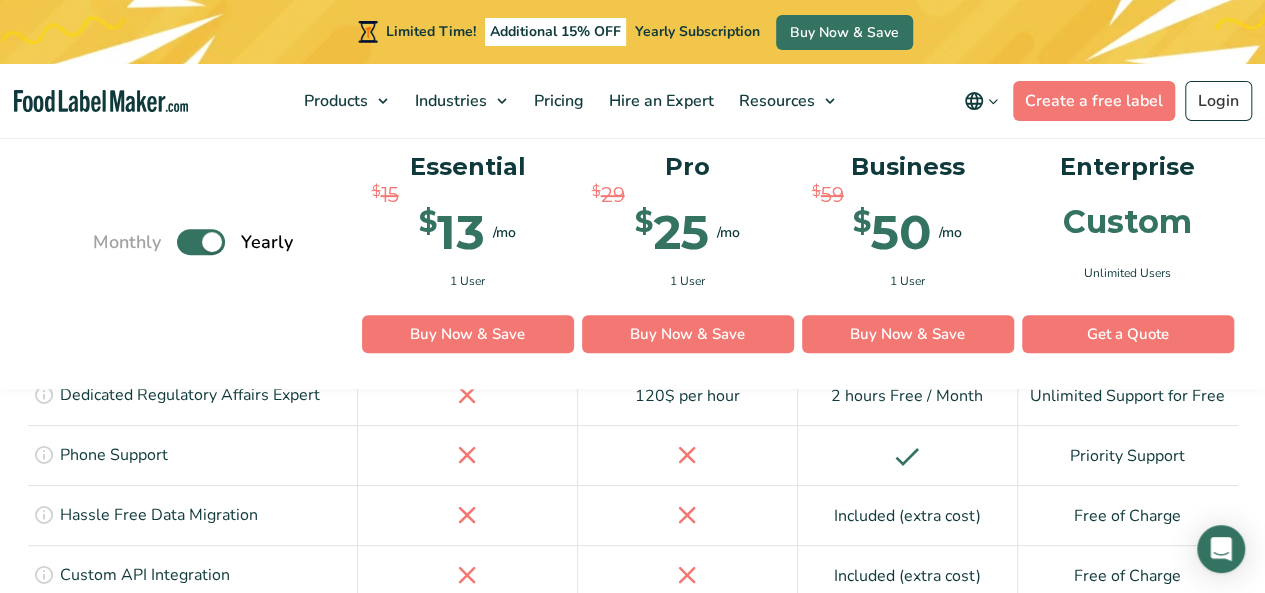 drag, startPoint x: 608, startPoint y: 477, endPoint x: 210, endPoint y: 337, distance: 421.9052 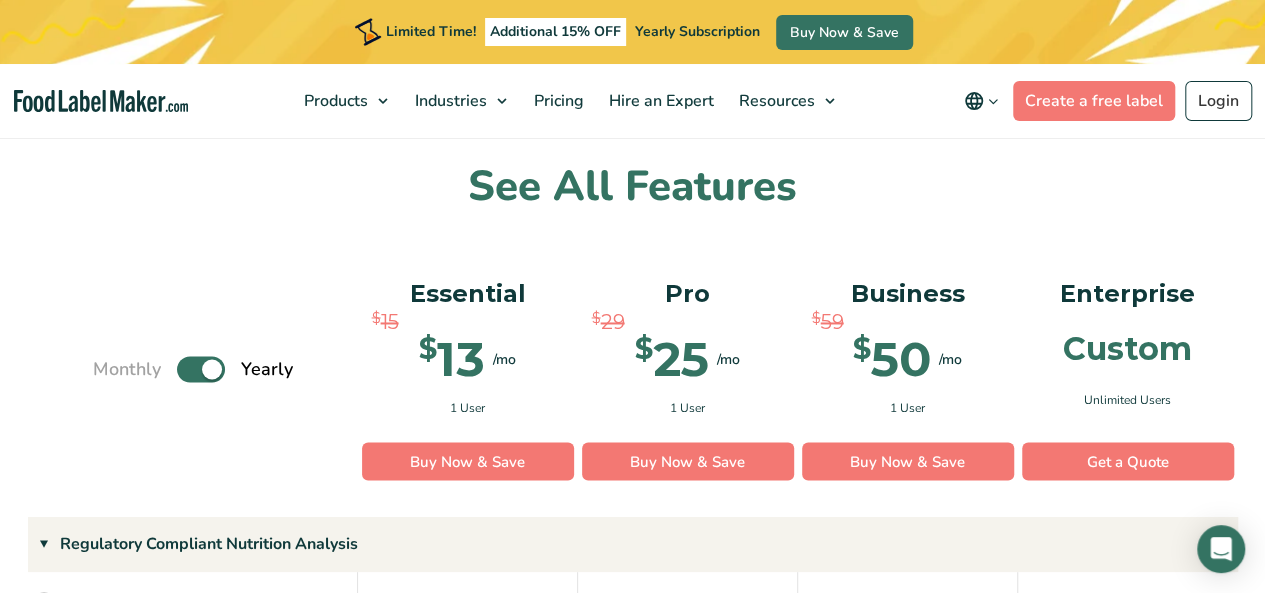scroll, scrollTop: 1458, scrollLeft: 0, axis: vertical 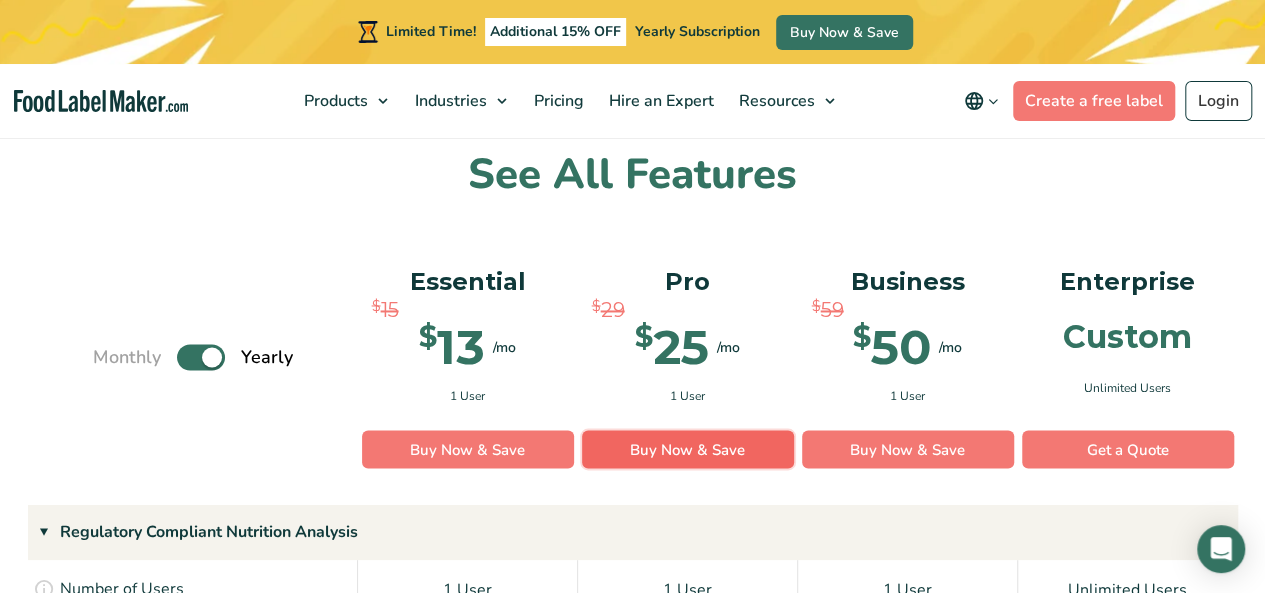 click on "Buy Now & Save" at bounding box center (688, 449) 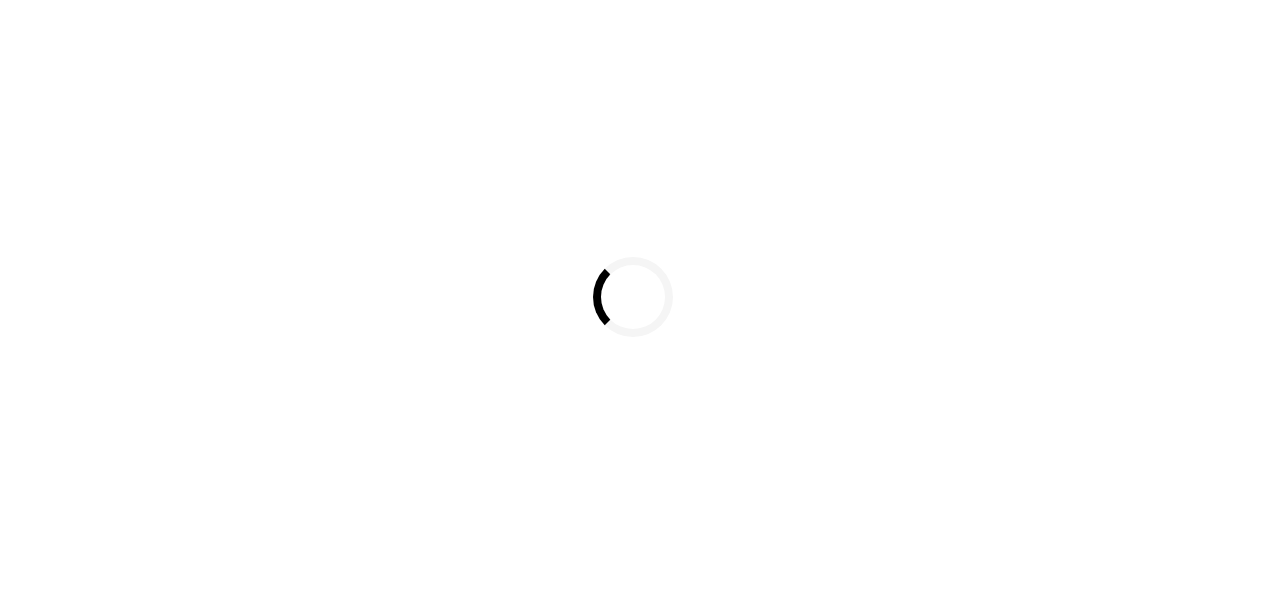 scroll, scrollTop: 0, scrollLeft: 0, axis: both 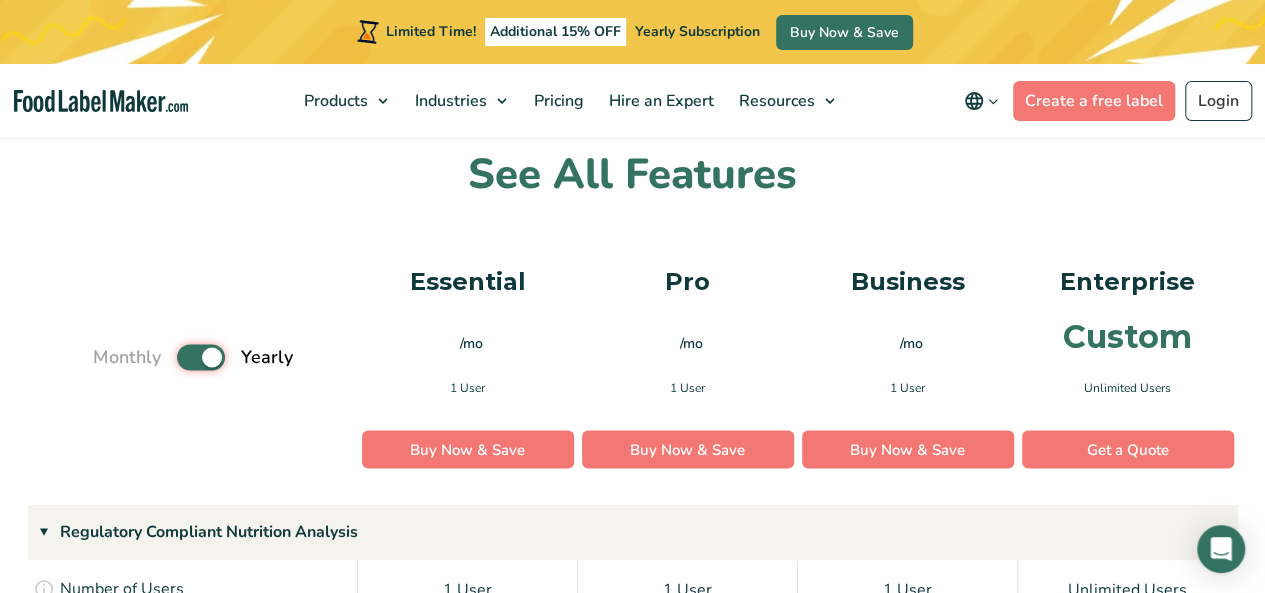 click on "Toggle" at bounding box center (103, 357) 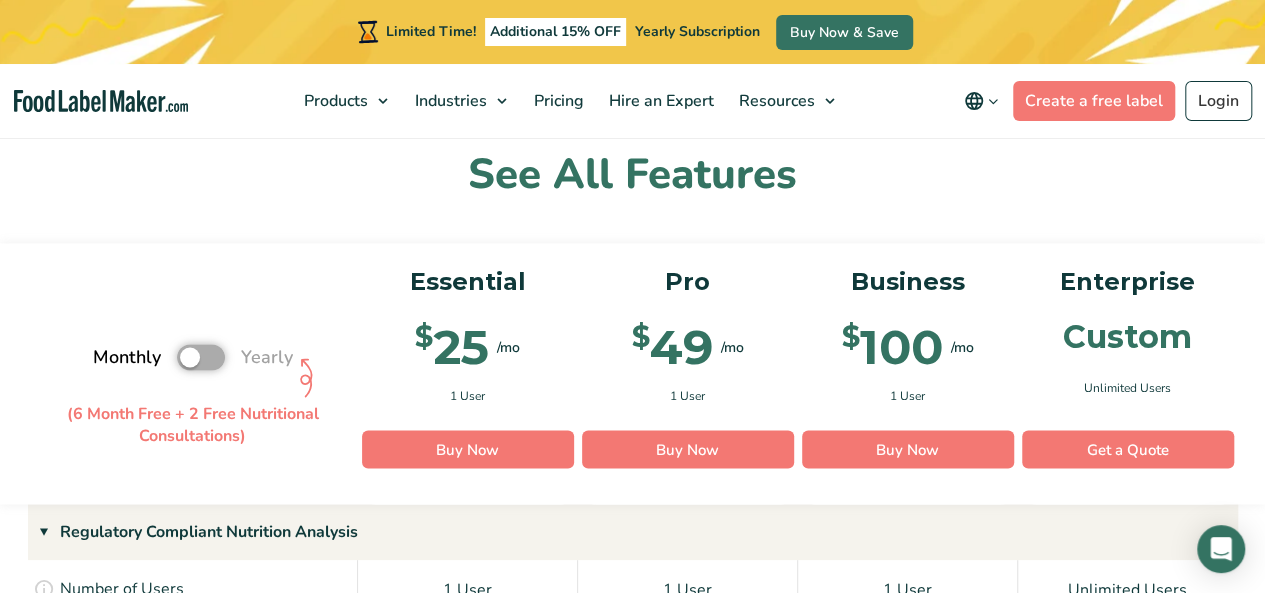 scroll, scrollTop: 1558, scrollLeft: 0, axis: vertical 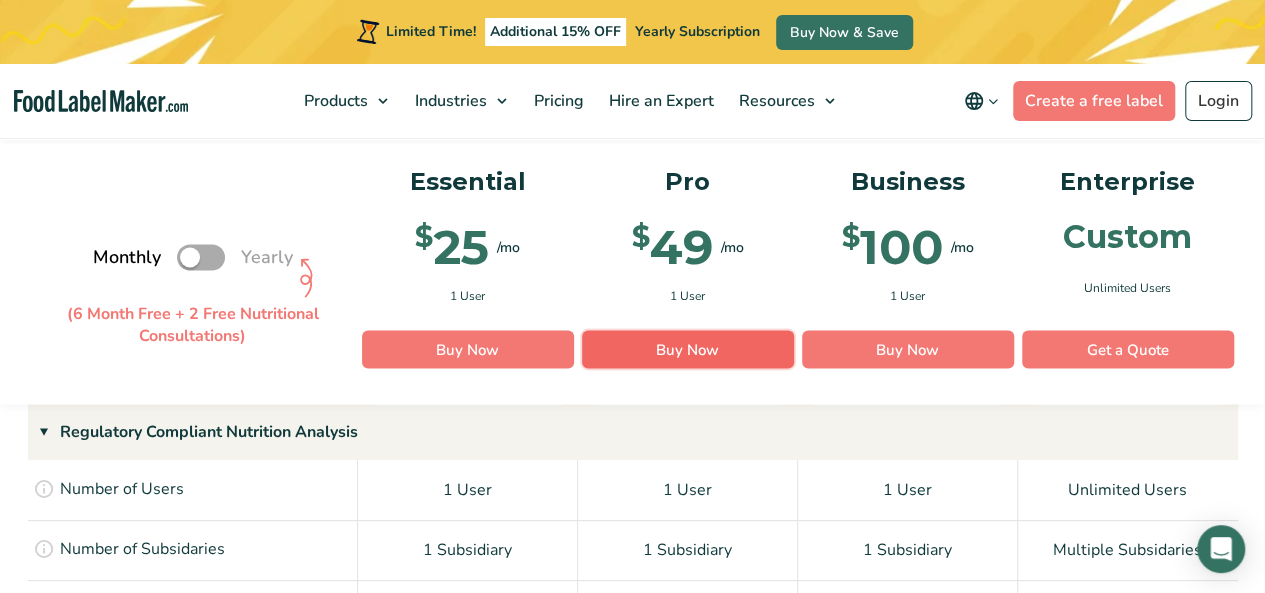 click on "Buy Now" at bounding box center [688, 349] 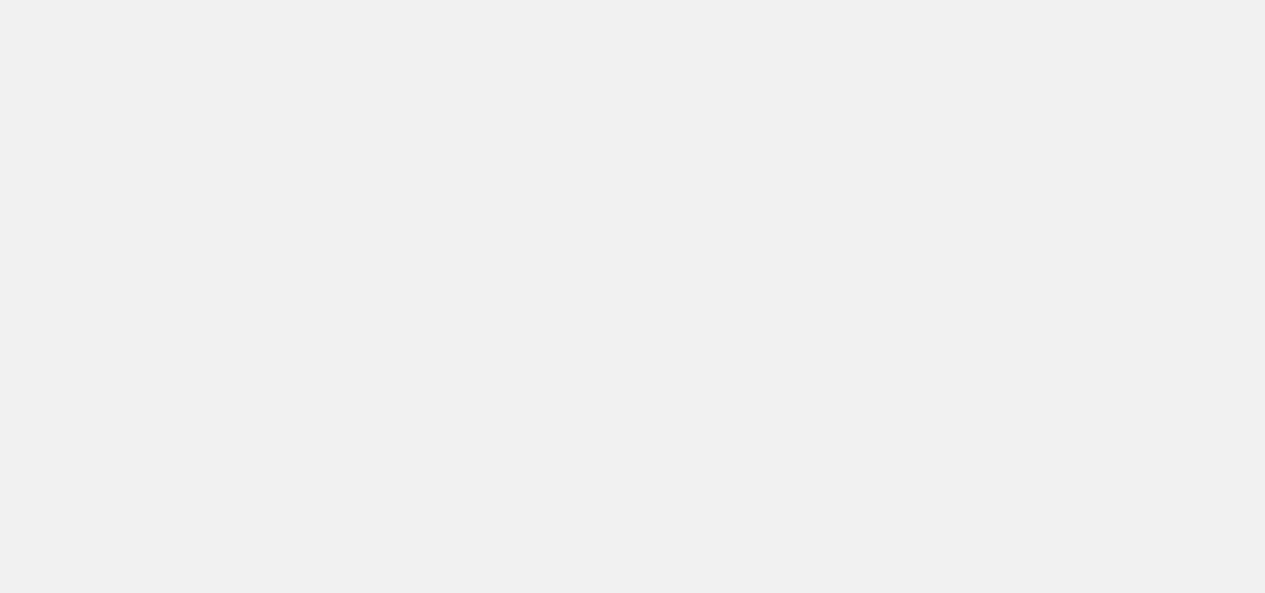 scroll, scrollTop: 0, scrollLeft: 0, axis: both 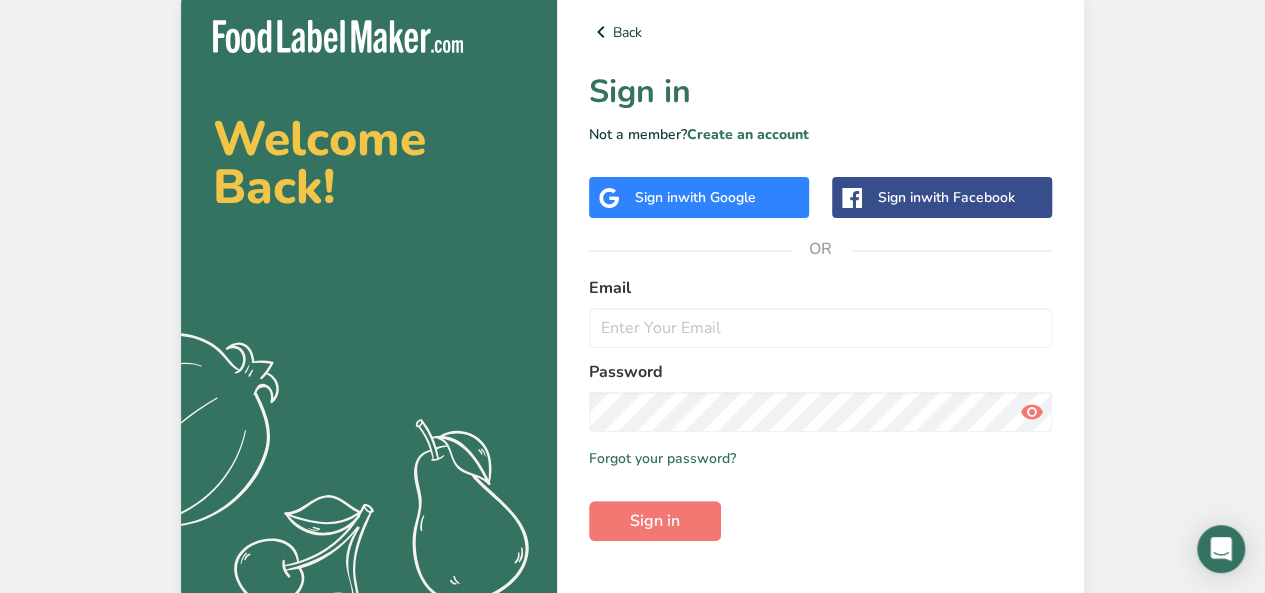 click on "with Google" at bounding box center [717, 197] 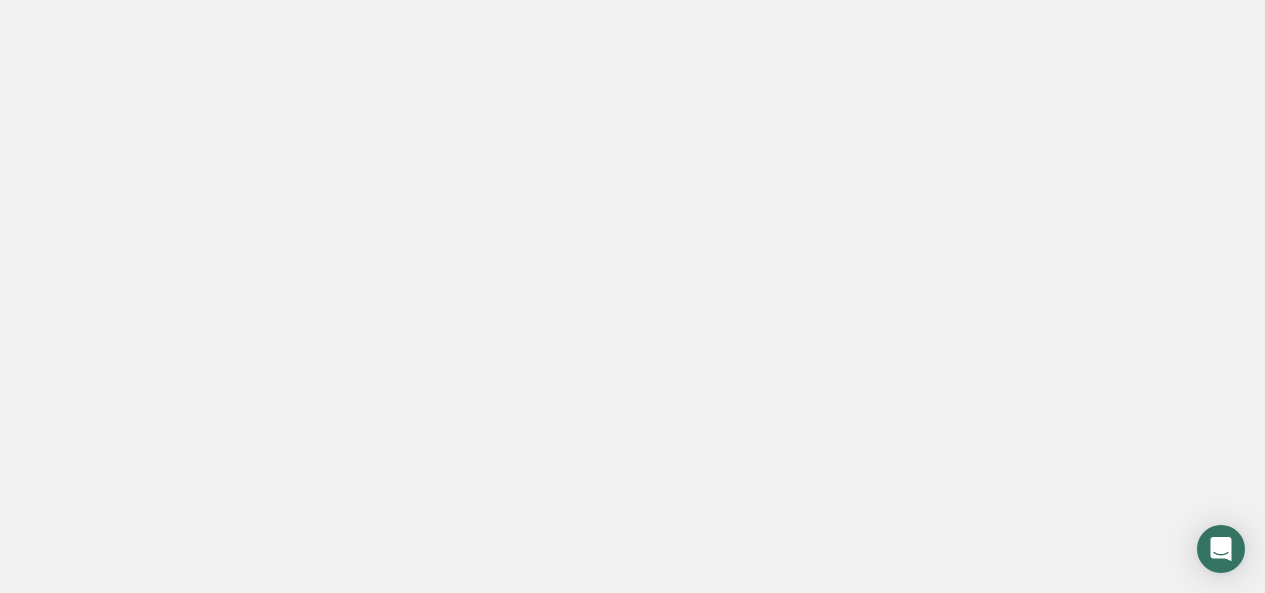scroll, scrollTop: 0, scrollLeft: 0, axis: both 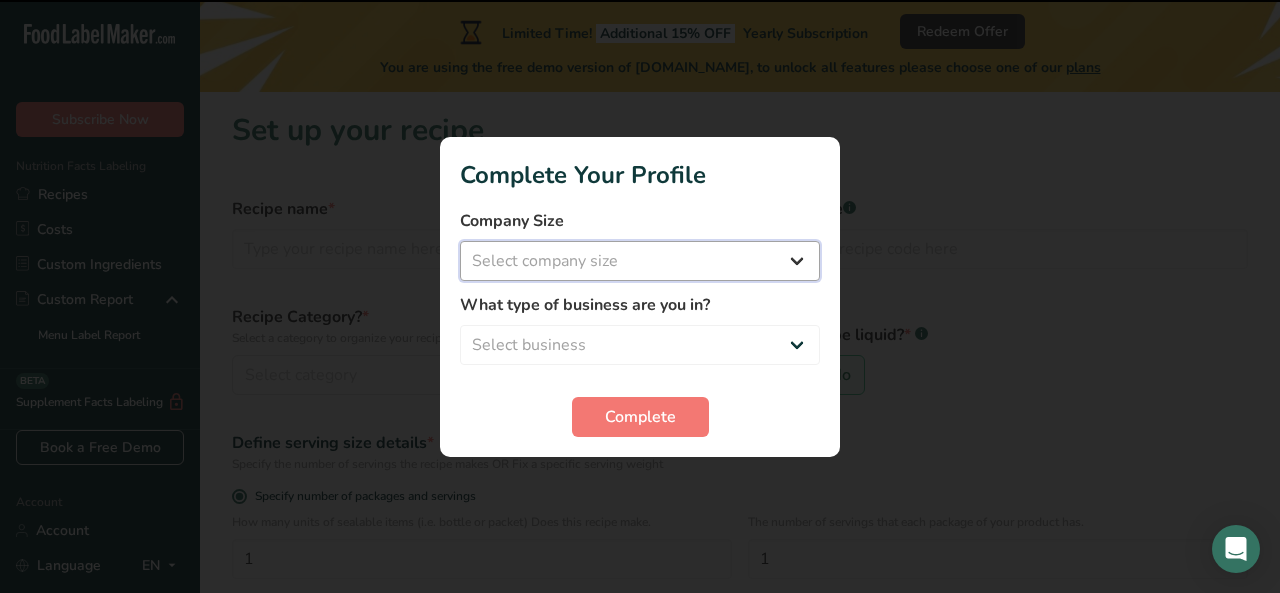 click on "Select company size
Fewer than 10 Employees
10 to 50 Employees
51 to 500 Employees
Over 500 Employees" at bounding box center (640, 261) 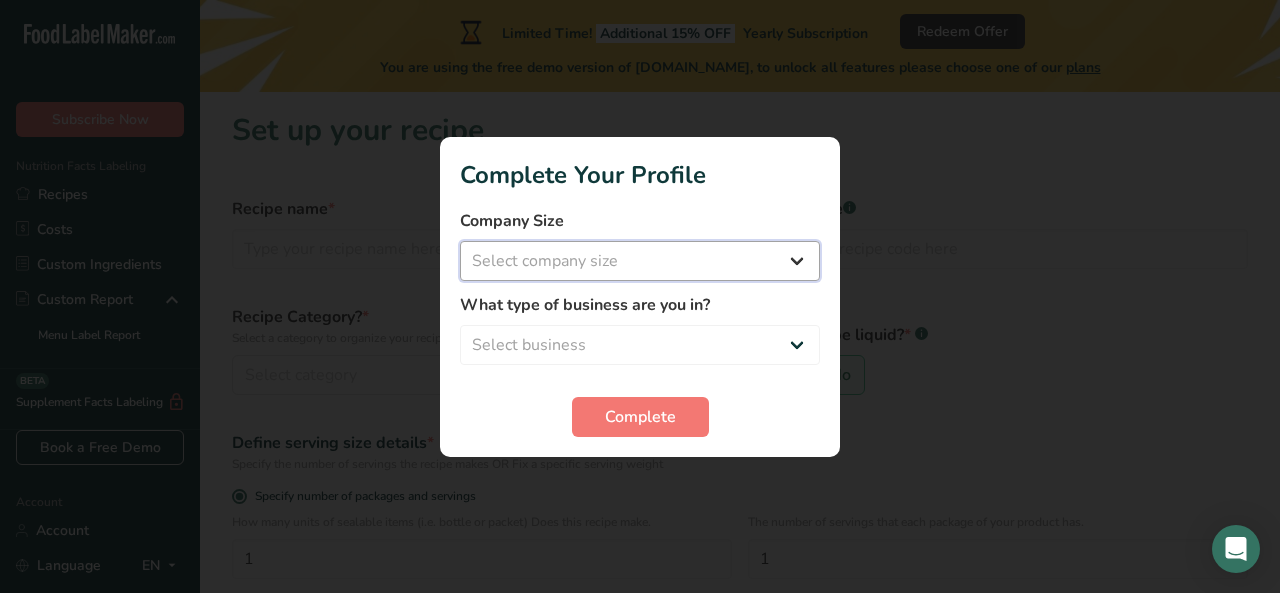 select on "1" 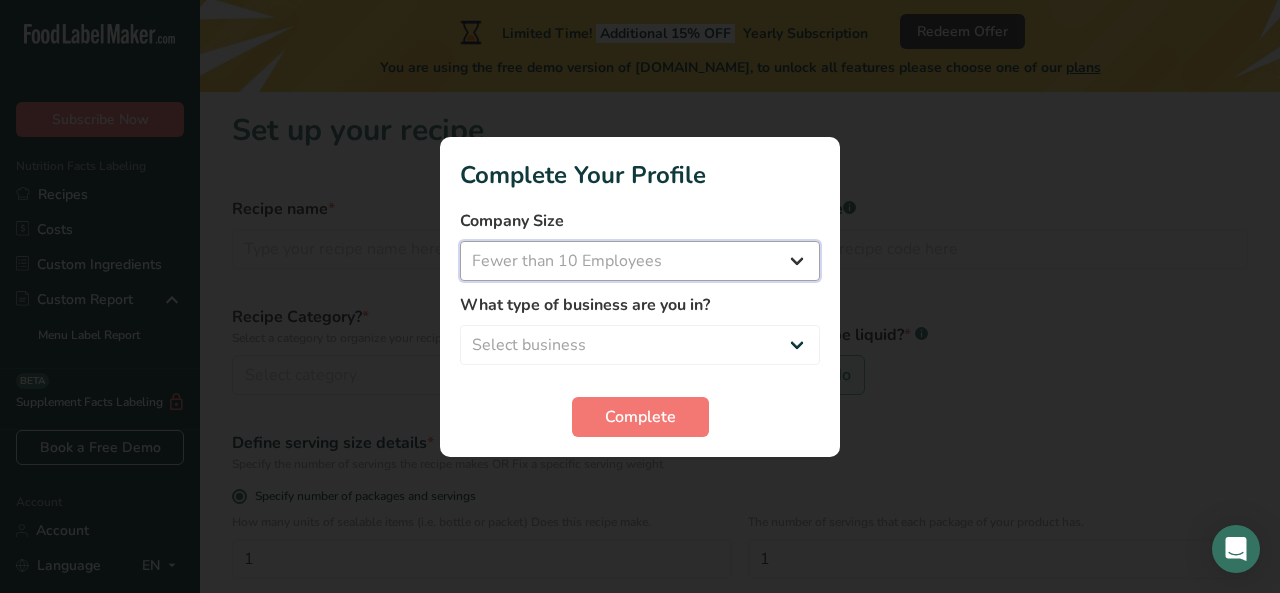 click on "Select company size
Fewer than 10 Employees
10 to 50 Employees
51 to 500 Employees
Over 500 Employees" at bounding box center [640, 261] 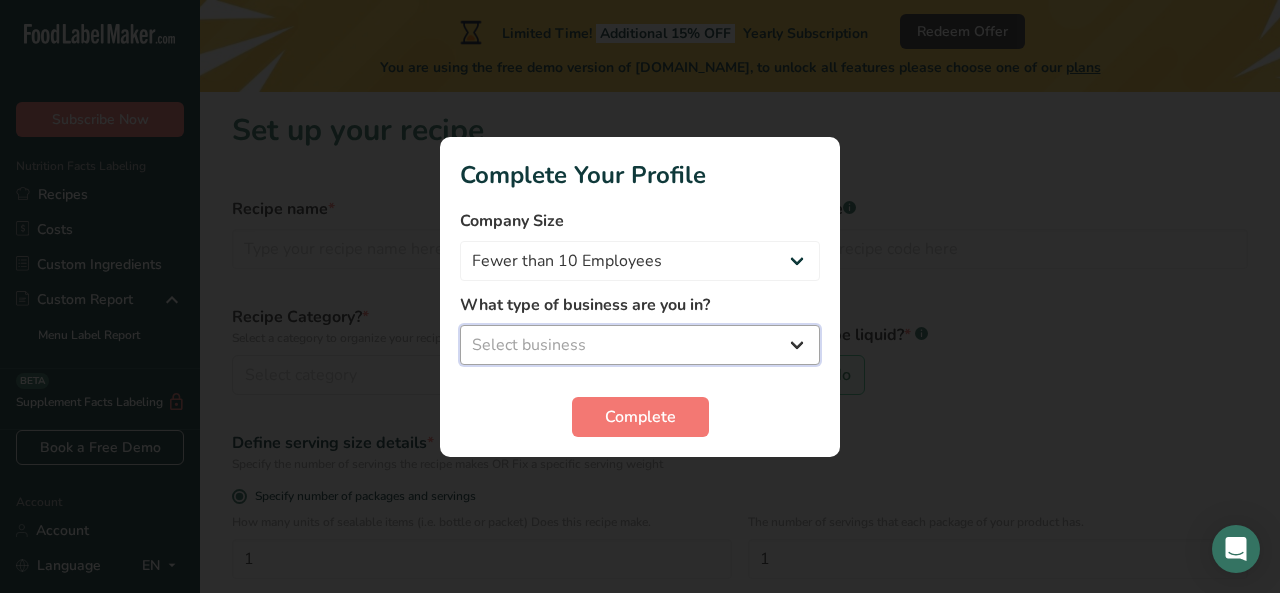click on "Select business
Packaged Food Manufacturer
Restaurant & Cafe
Bakery
Meal Plans & Catering Company
Nutritionist
Food Blogger
Personal Trainer
Other" at bounding box center (640, 345) 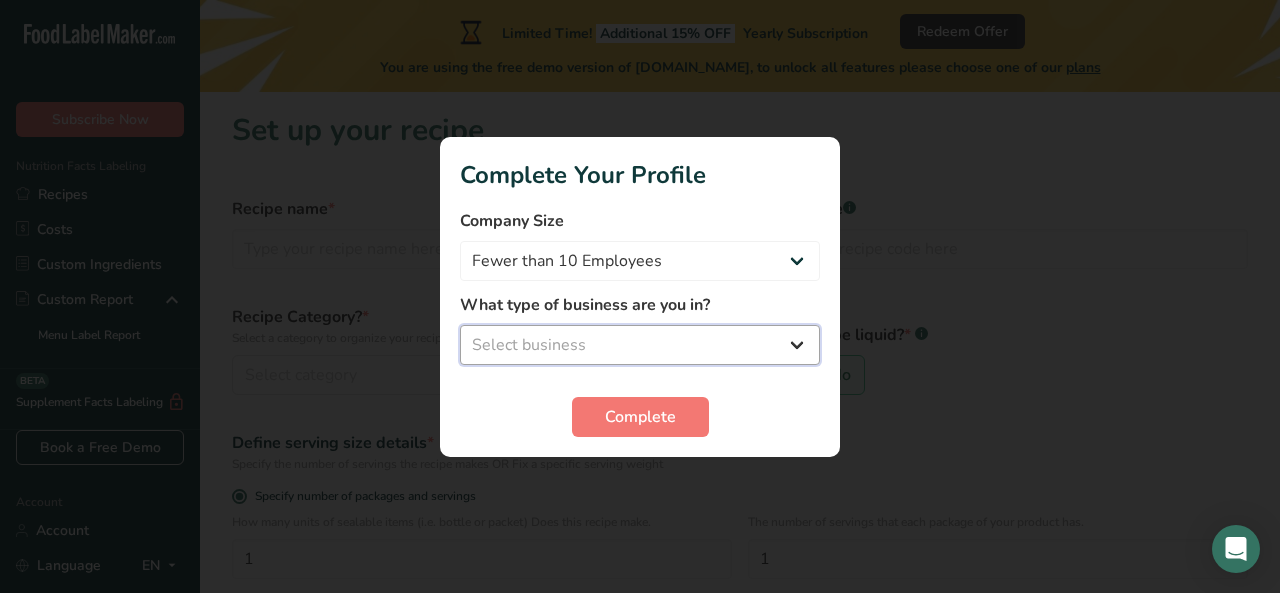 select on "5" 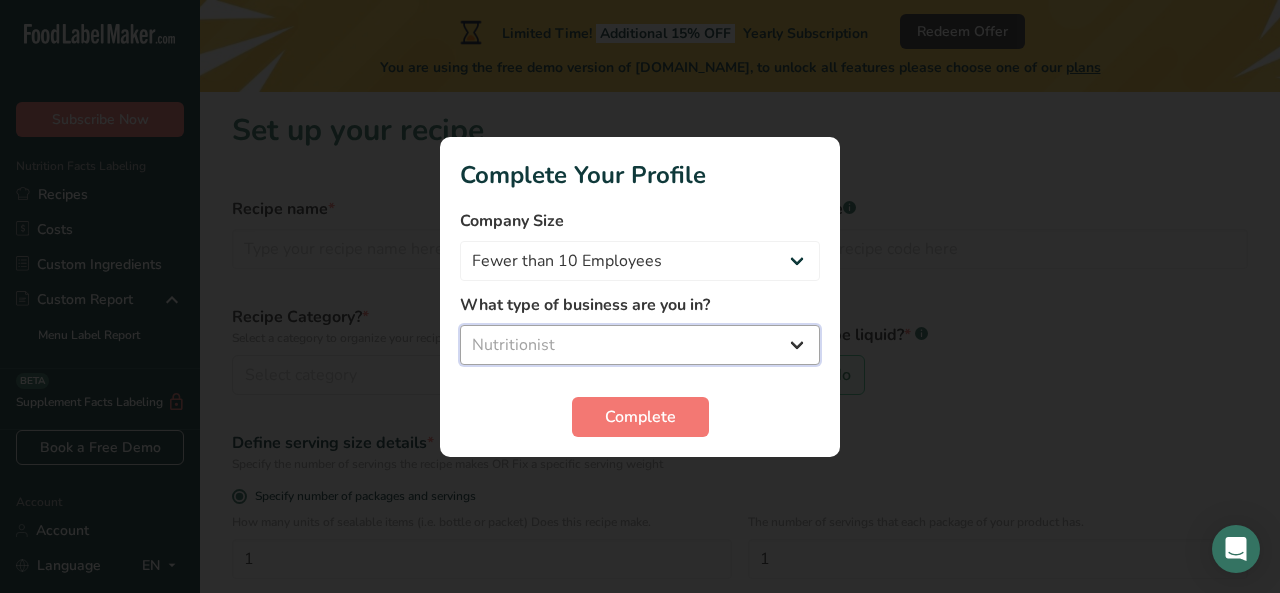 click on "Select business
Packaged Food Manufacturer
Restaurant & Cafe
Bakery
Meal Plans & Catering Company
Nutritionist
Food Blogger
Personal Trainer
Other" at bounding box center [640, 345] 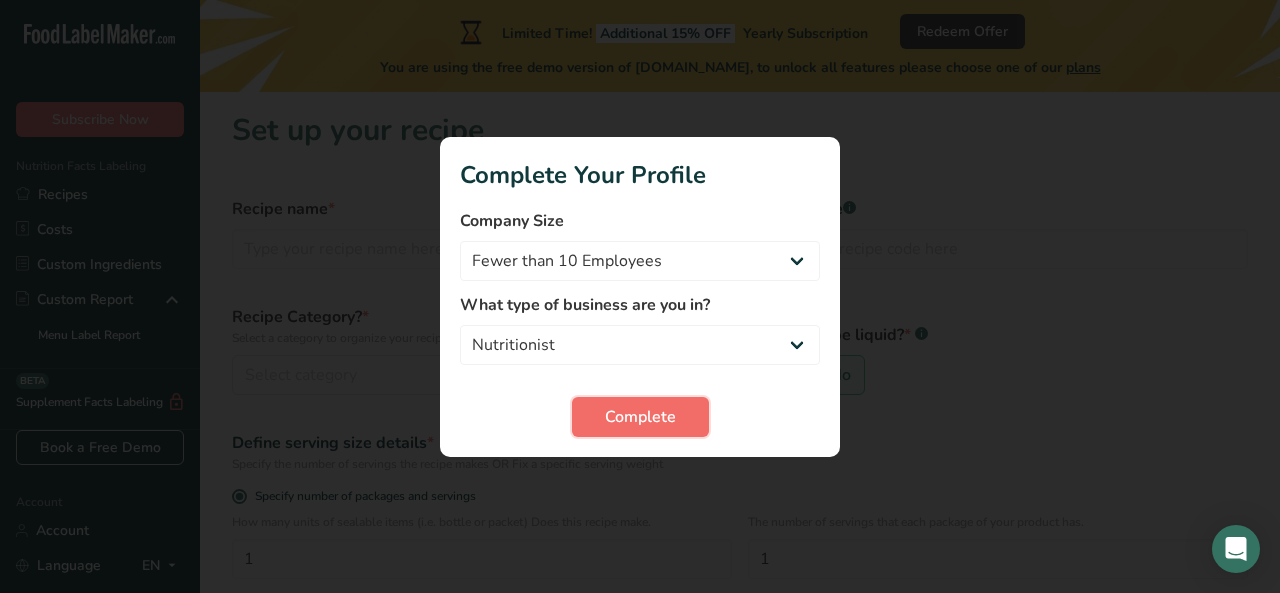 click on "Complete" at bounding box center (640, 417) 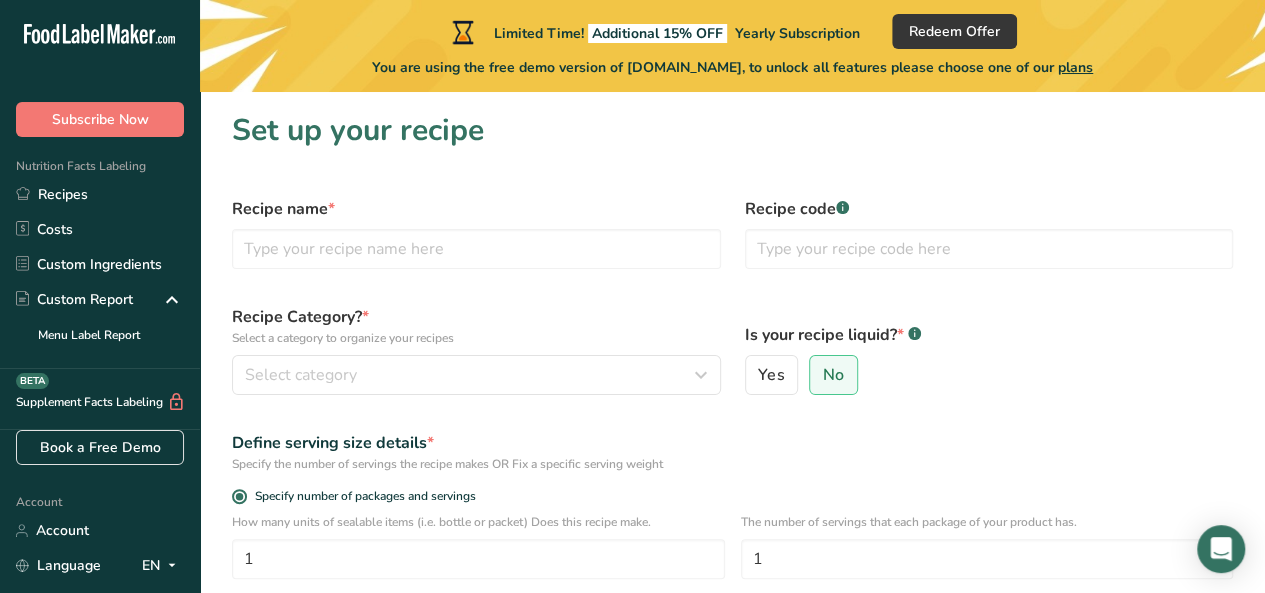 scroll, scrollTop: 170, scrollLeft: 0, axis: vertical 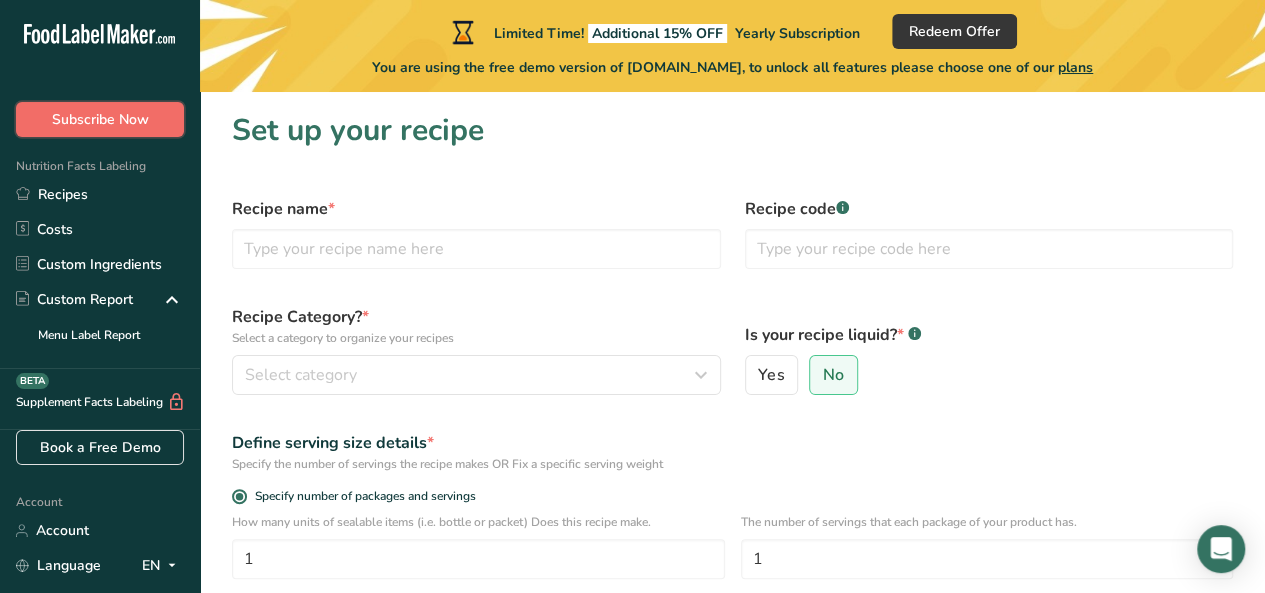 click on "Subscribe Now" at bounding box center [100, 119] 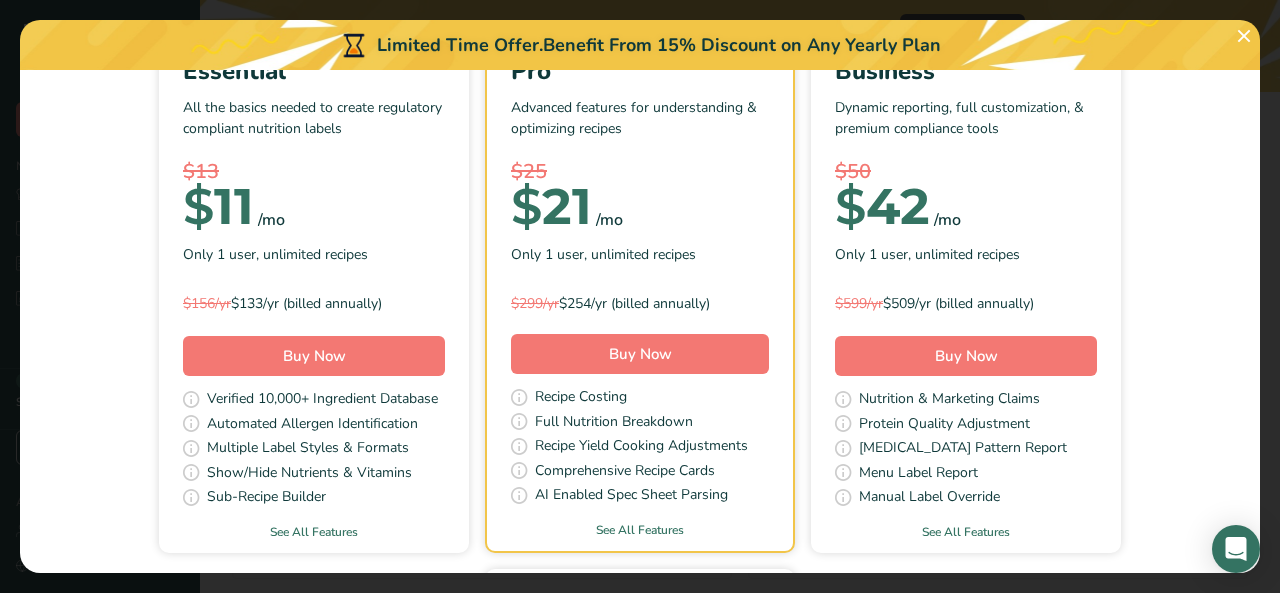 scroll, scrollTop: 0, scrollLeft: 0, axis: both 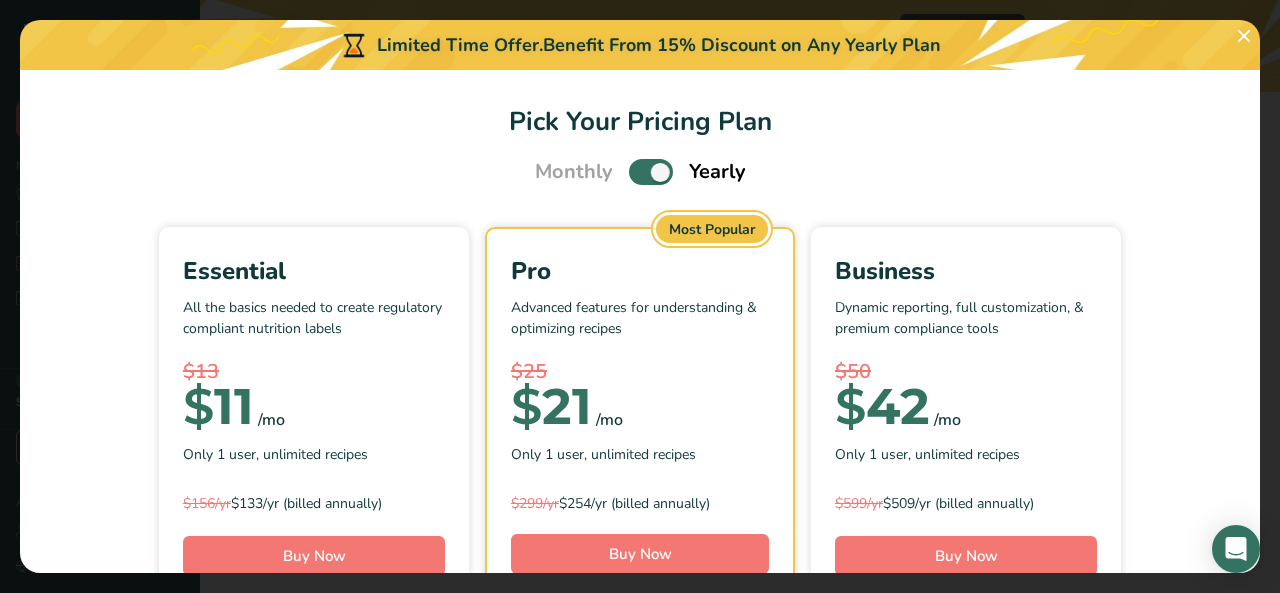 click at bounding box center (651, 171) 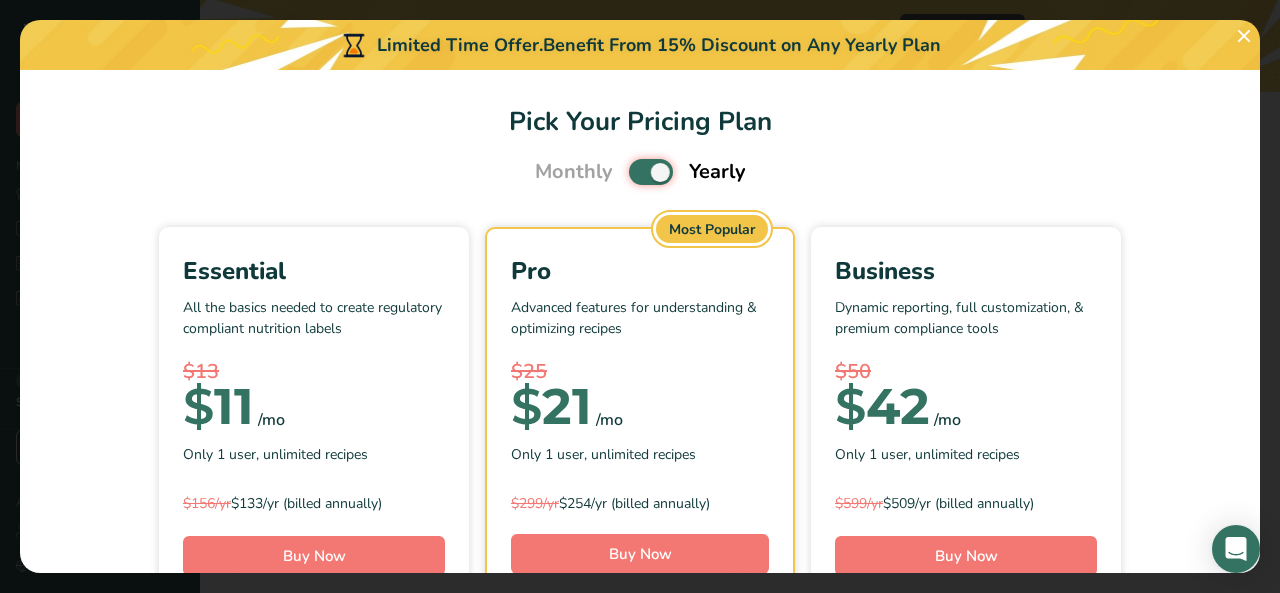 click at bounding box center (635, 172) 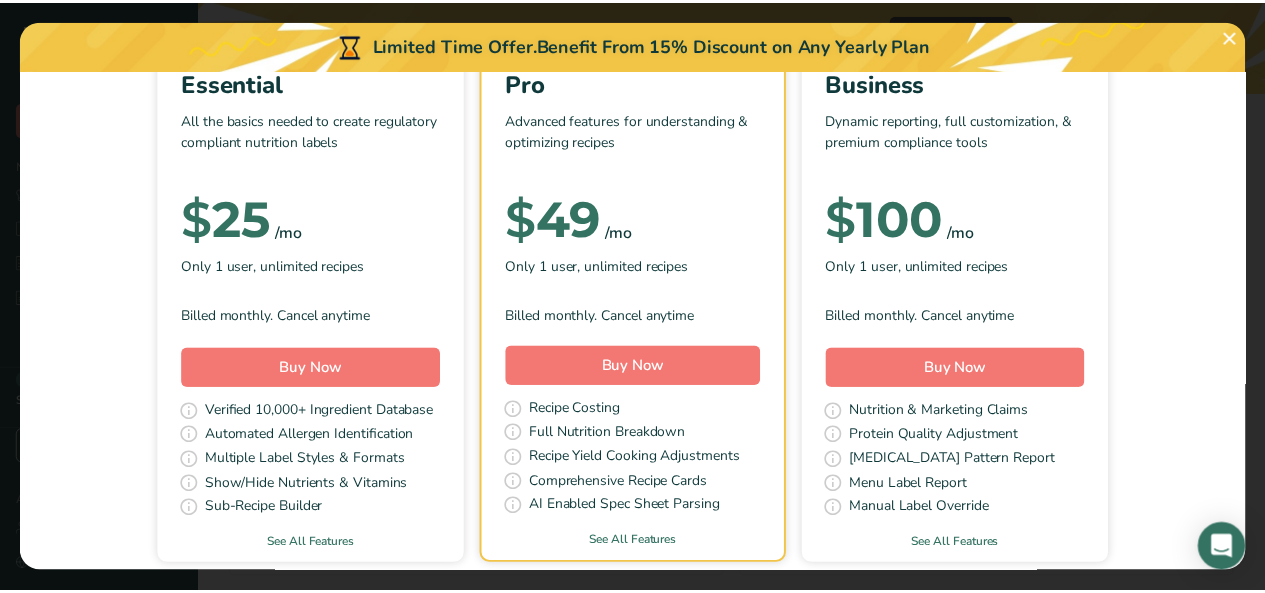 scroll, scrollTop: 200, scrollLeft: 0, axis: vertical 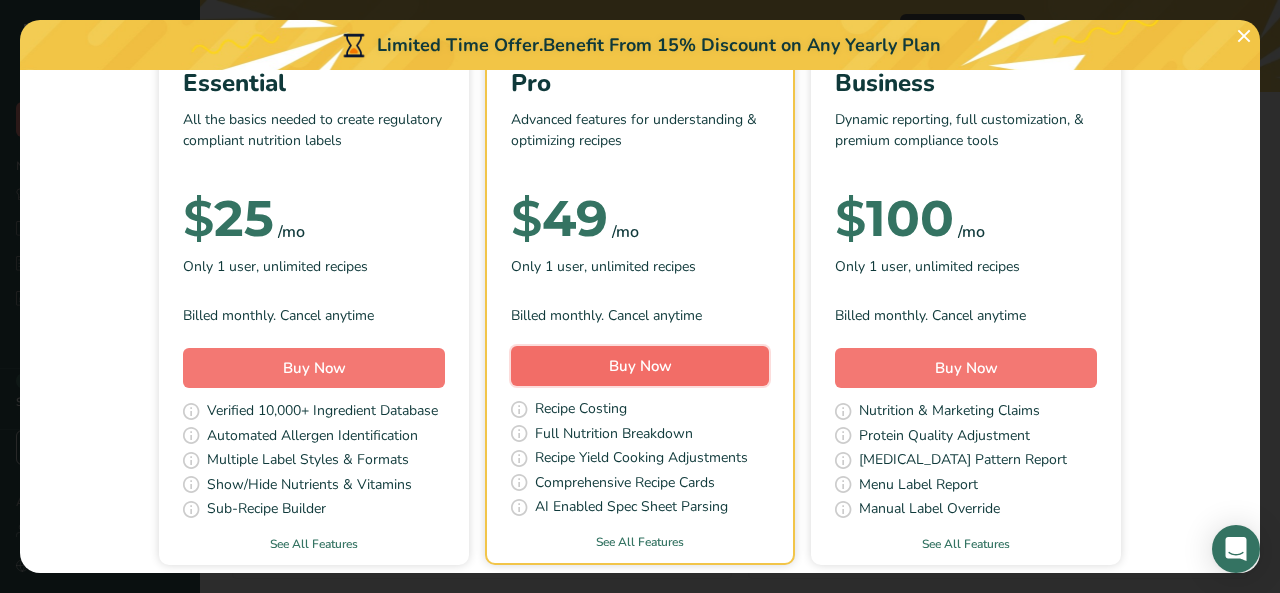 click on "Buy Now" at bounding box center (640, 366) 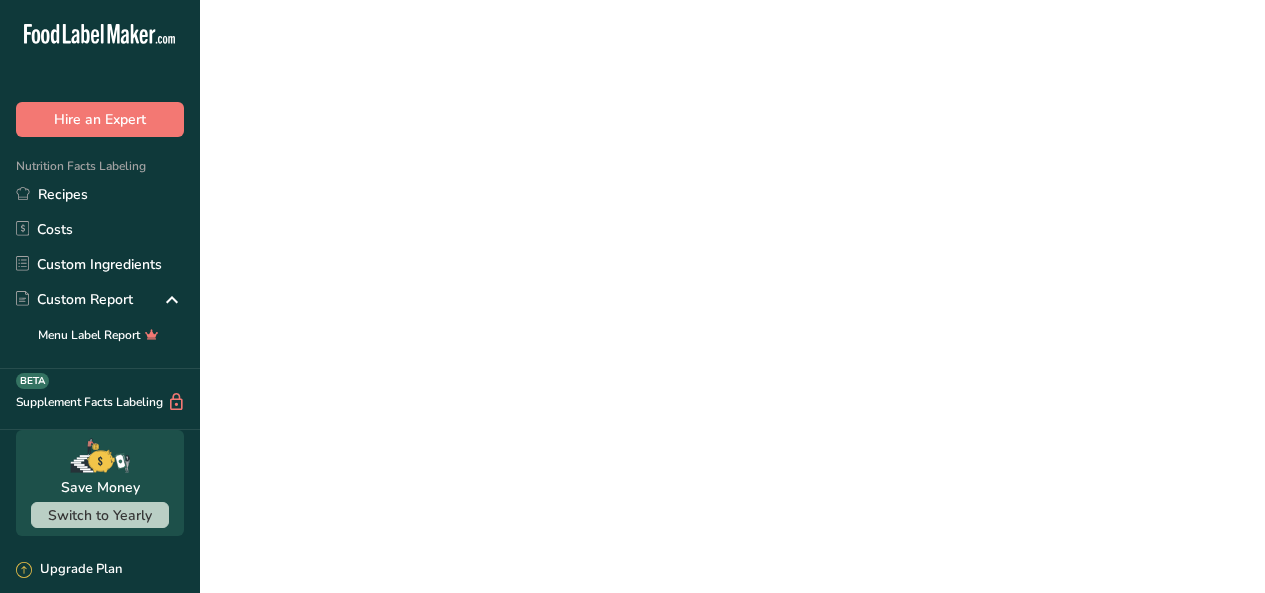 scroll, scrollTop: 0, scrollLeft: 0, axis: both 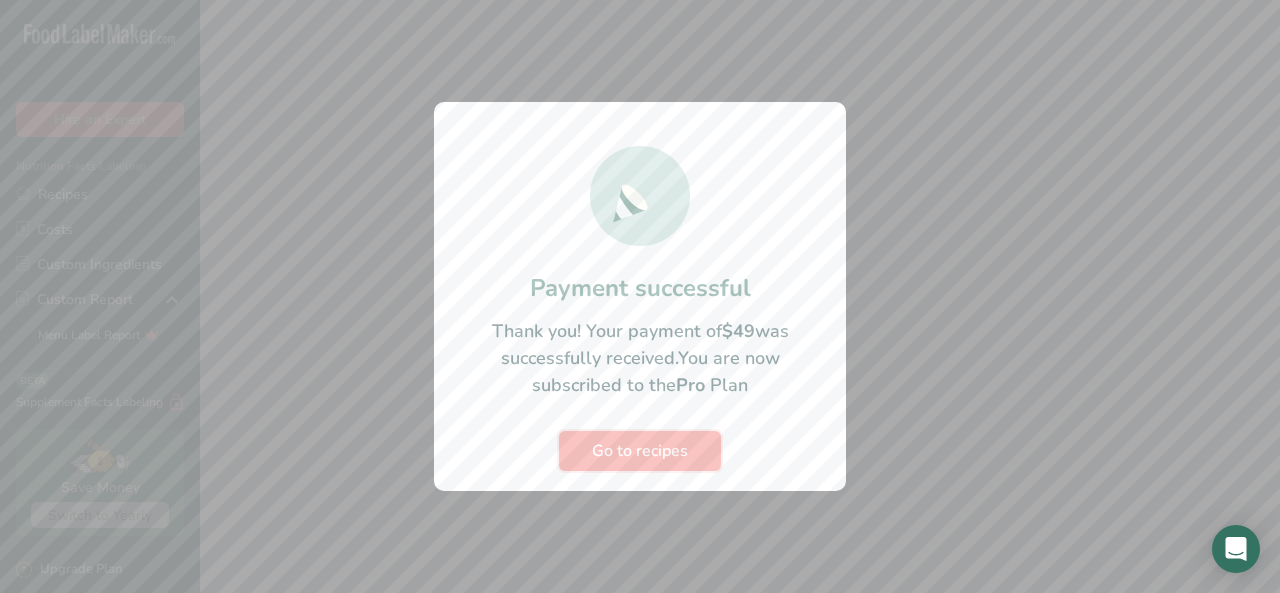 click on "Go to recipes" at bounding box center (640, 451) 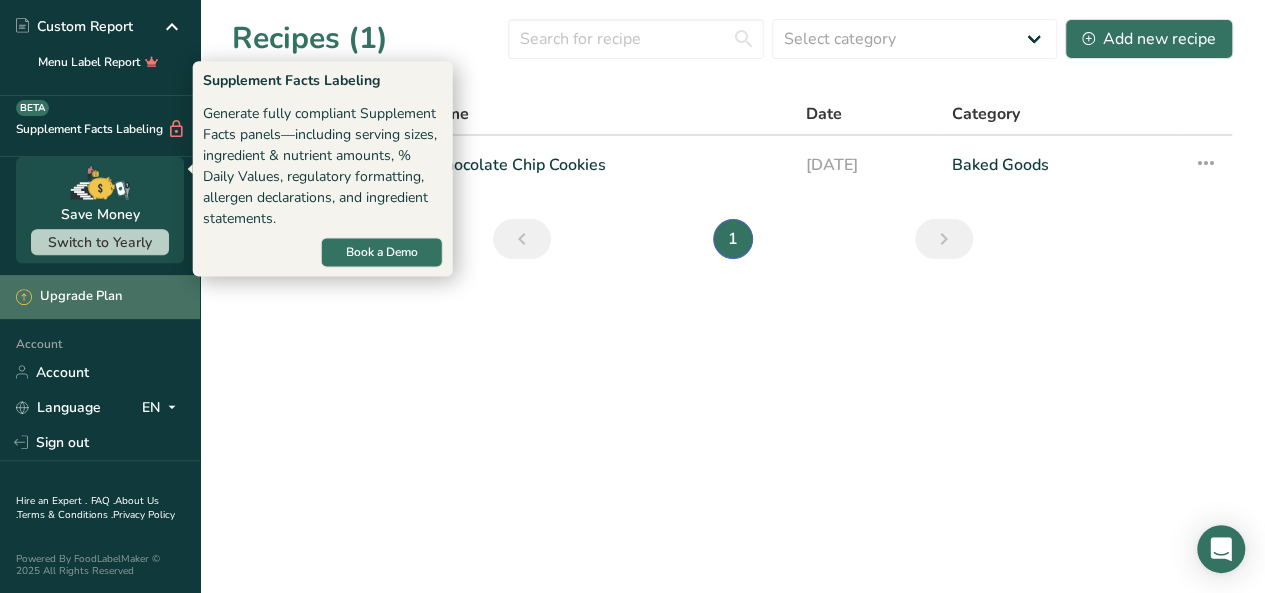 scroll, scrollTop: 284, scrollLeft: 0, axis: vertical 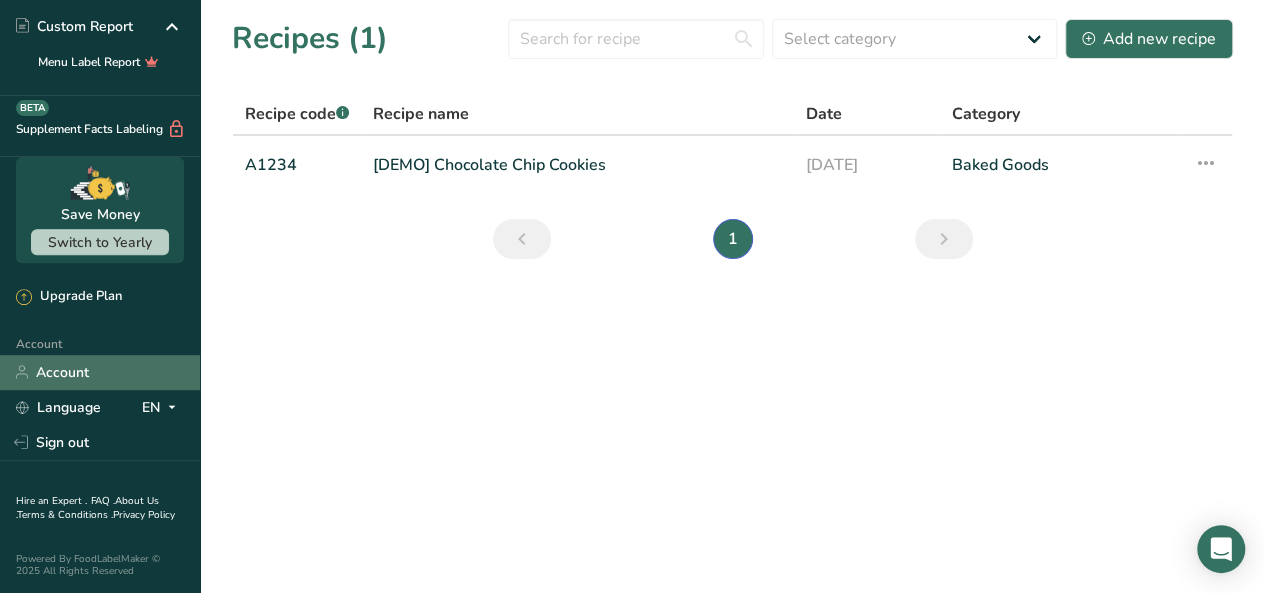 click on "Account" at bounding box center [100, 372] 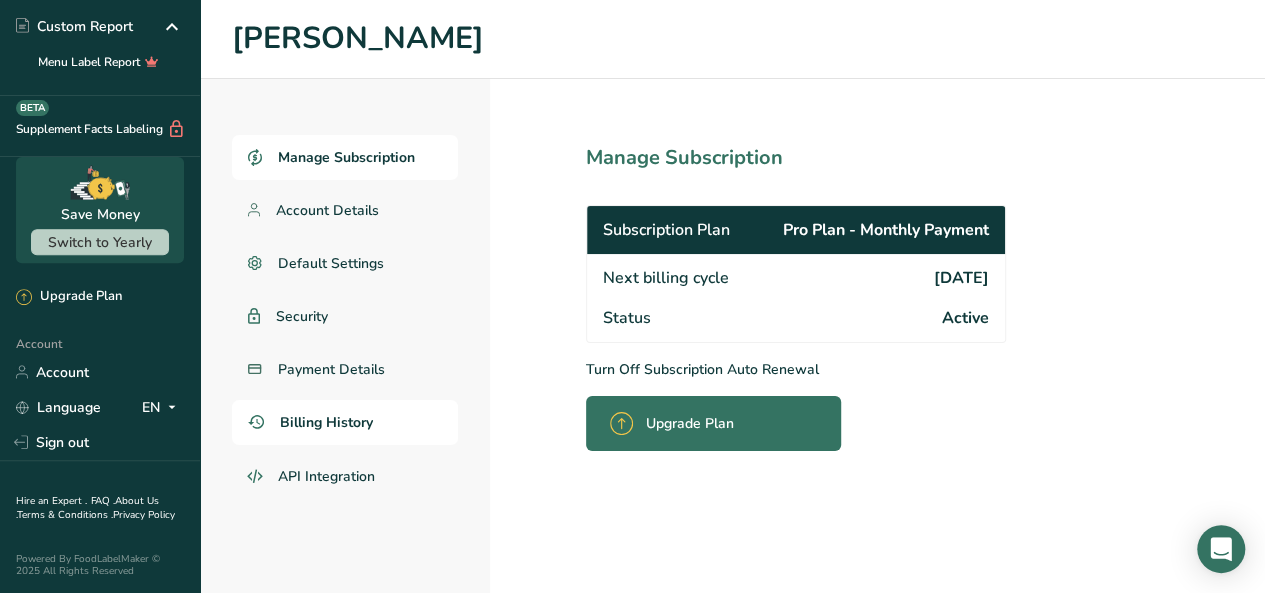 click on "Billing History" at bounding box center (326, 422) 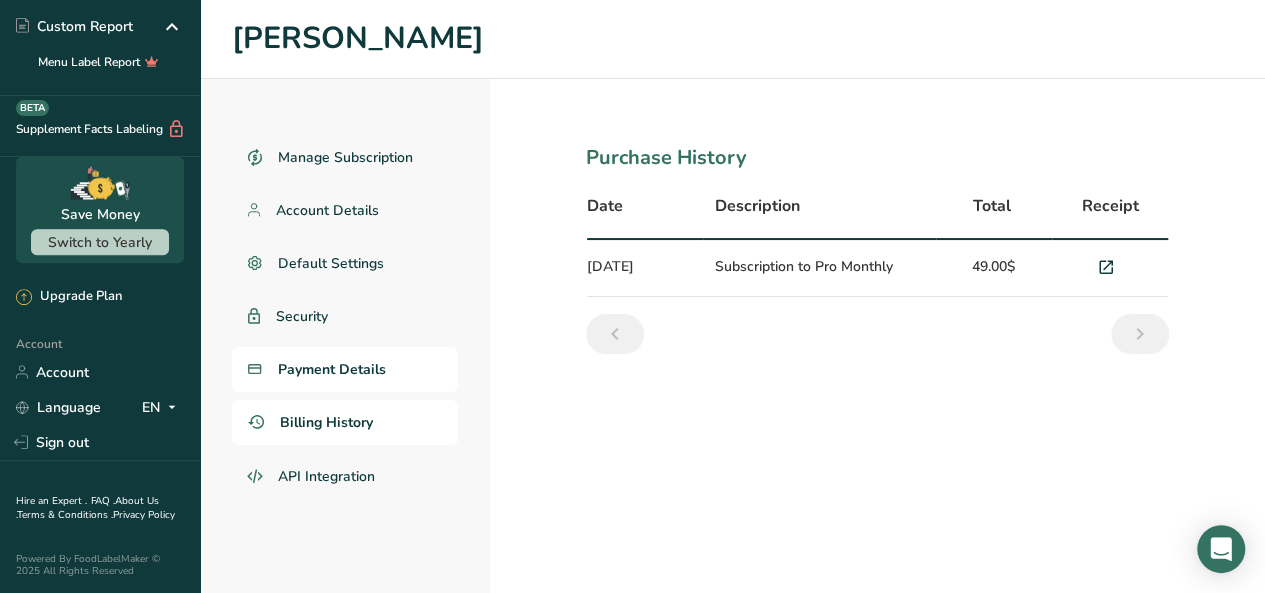 click on "Payment Details" at bounding box center (332, 369) 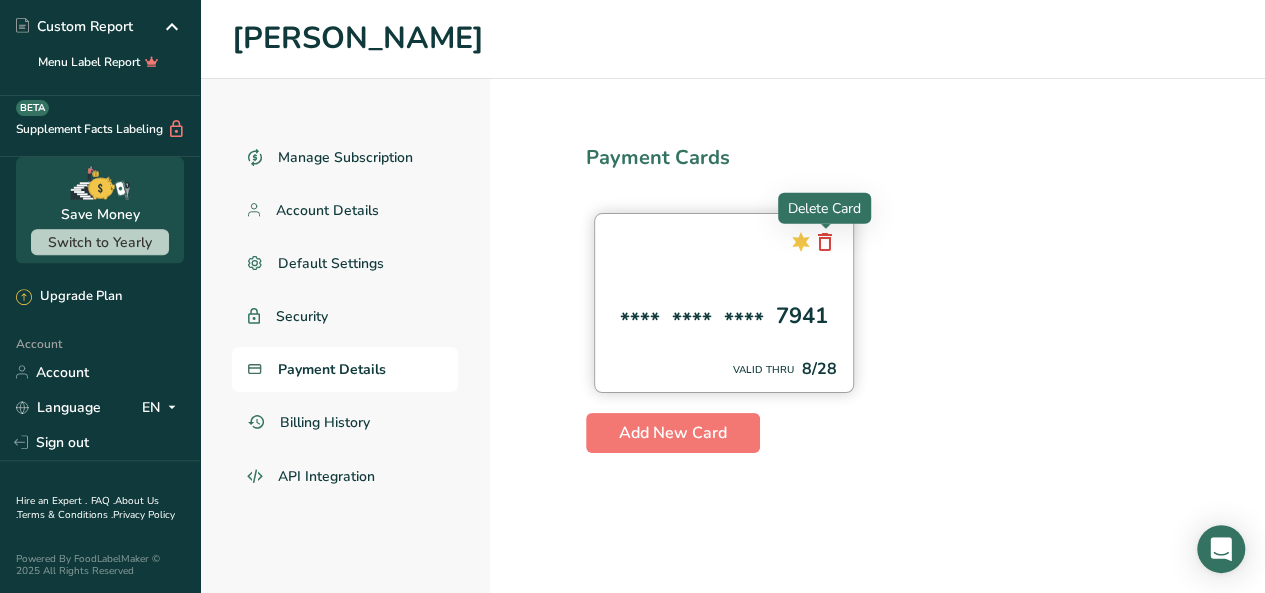 click at bounding box center [825, 242] 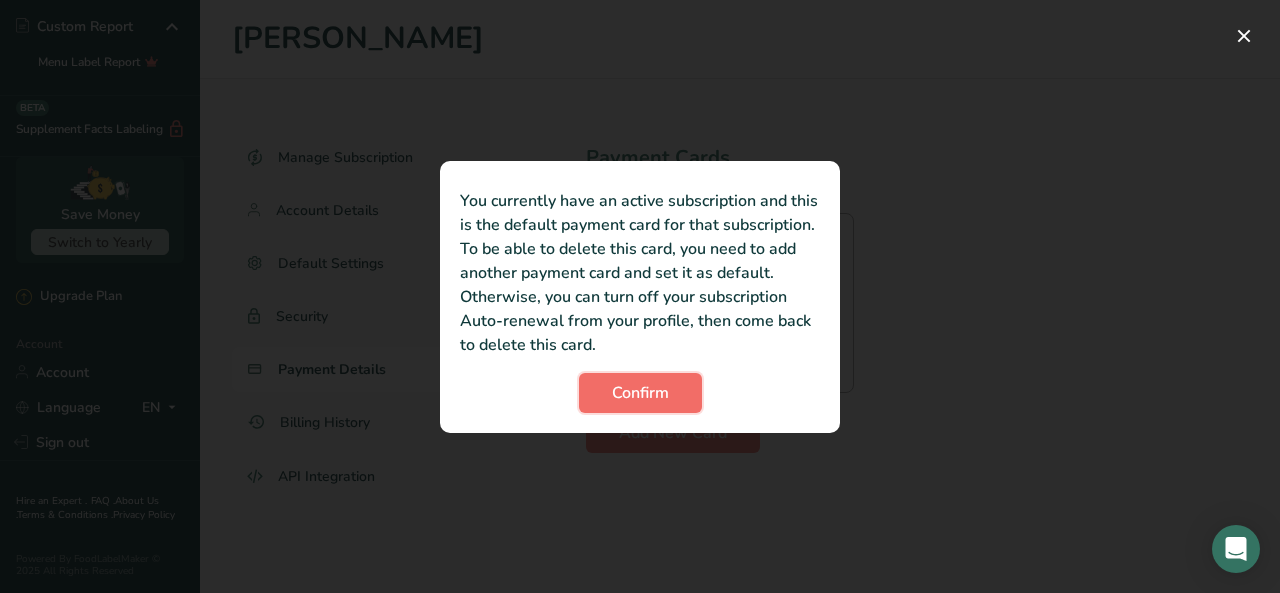 click on "Confirm" at bounding box center (640, 393) 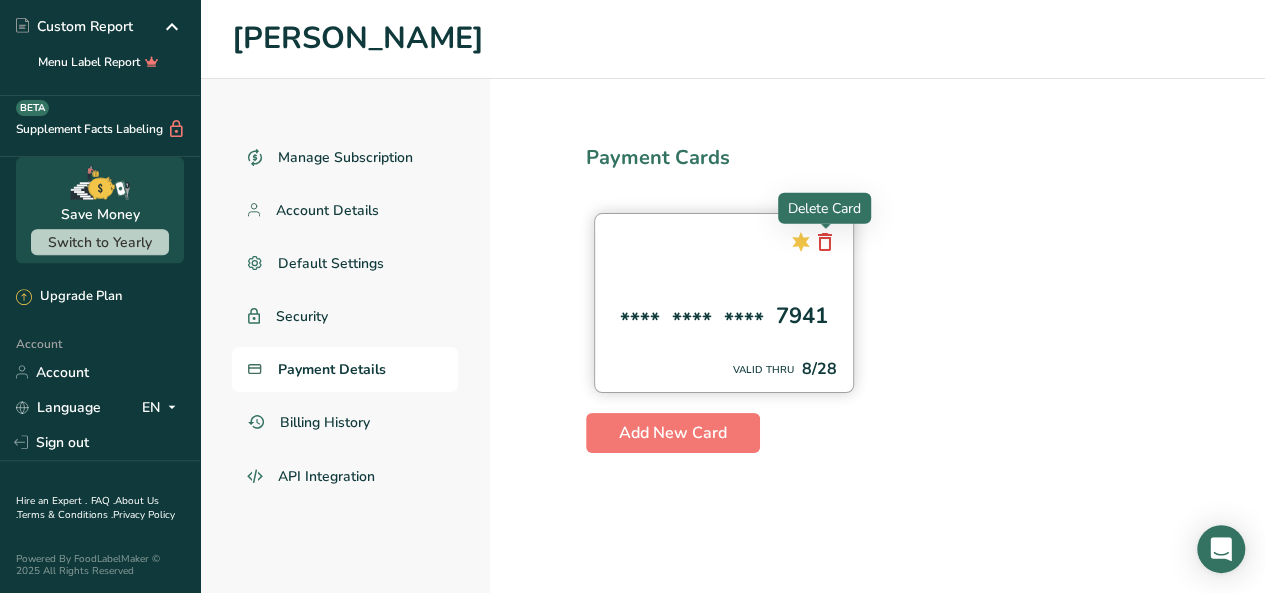 click at bounding box center (825, 242) 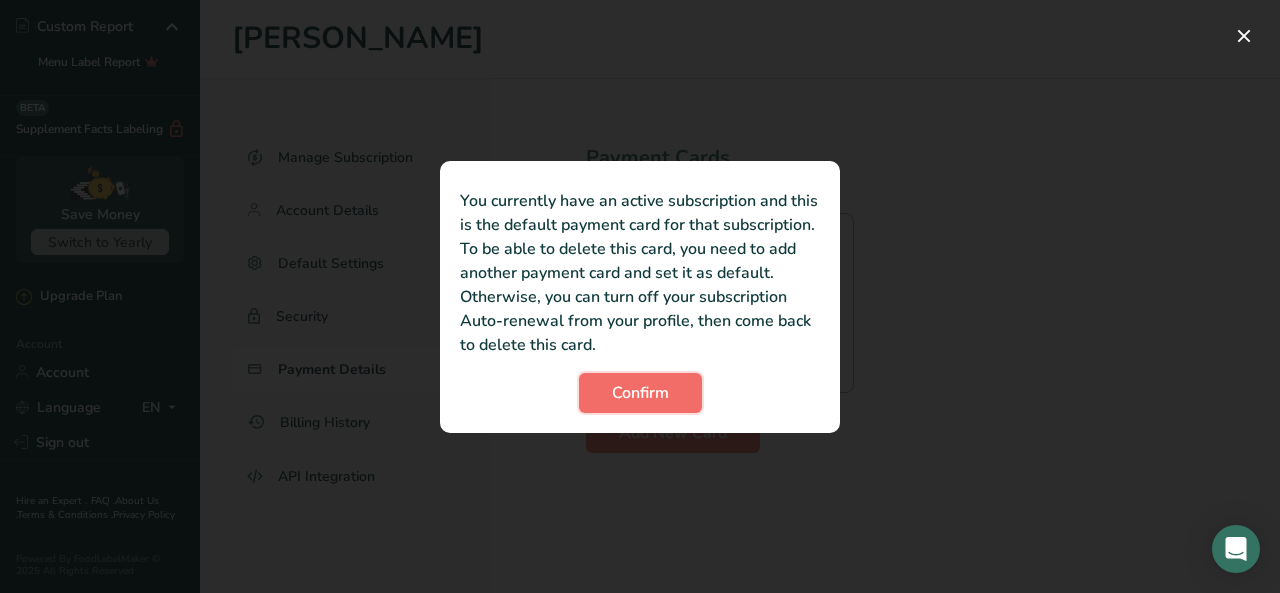click on "Confirm" at bounding box center (640, 393) 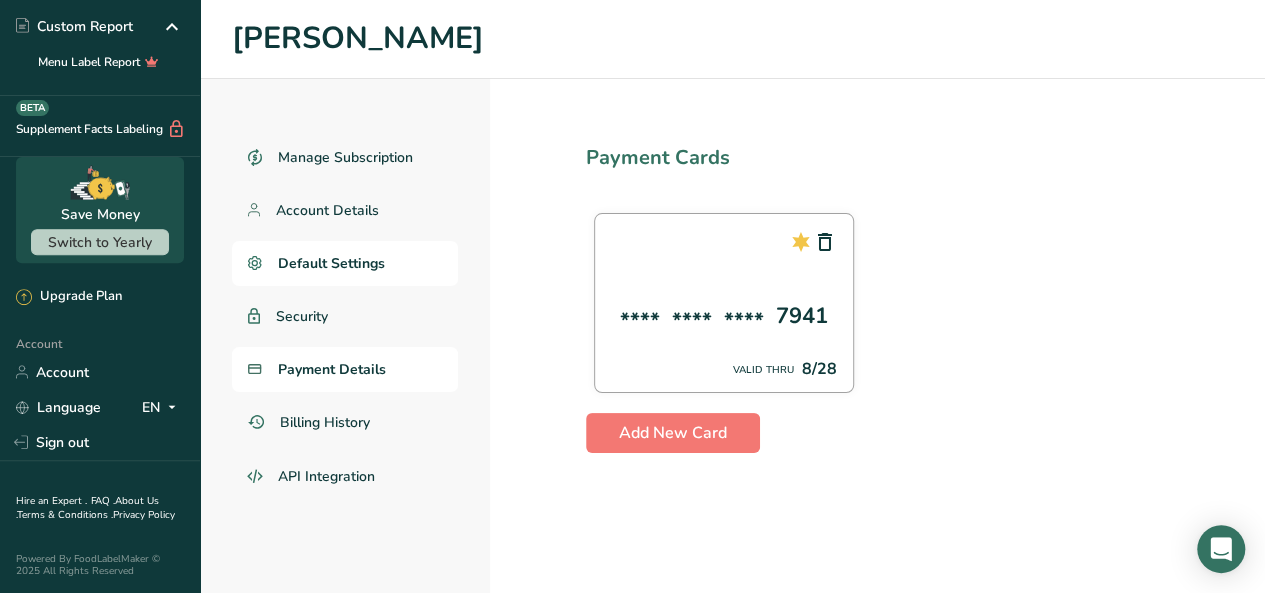 click on "Default Settings" at bounding box center [331, 263] 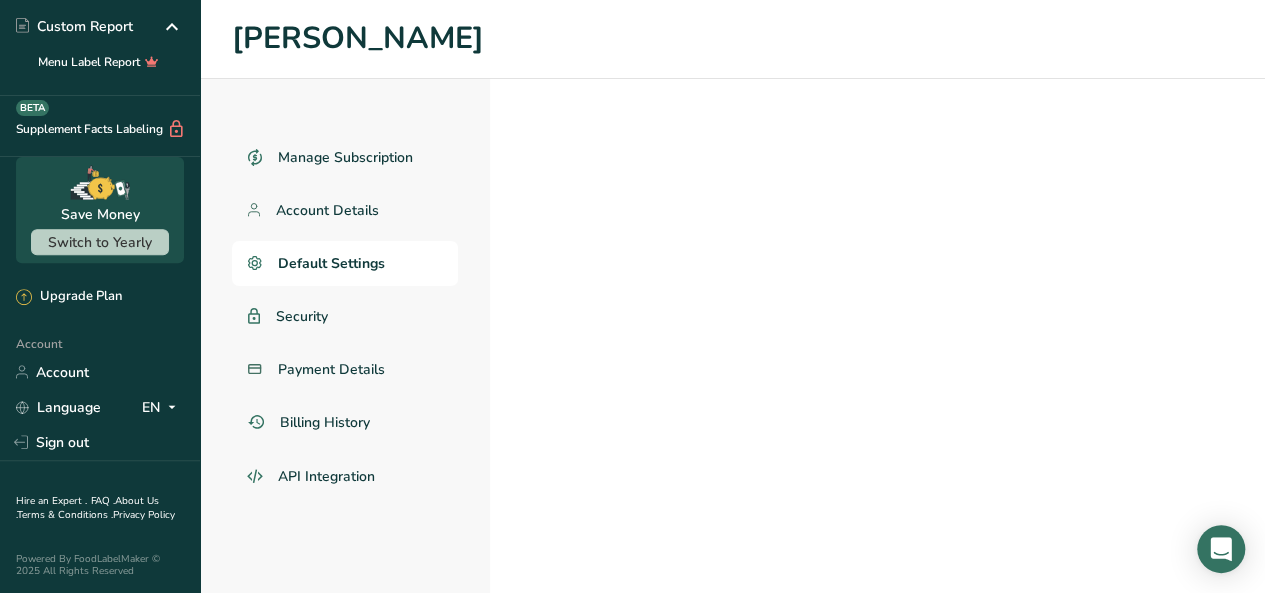 select 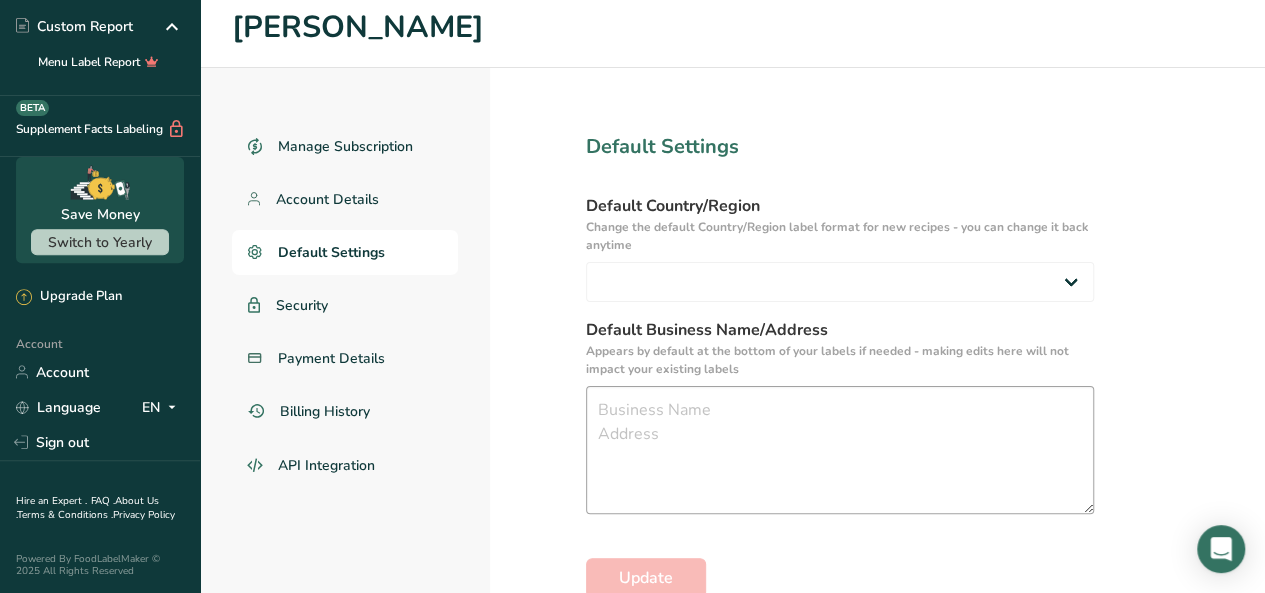 scroll, scrollTop: 14, scrollLeft: 0, axis: vertical 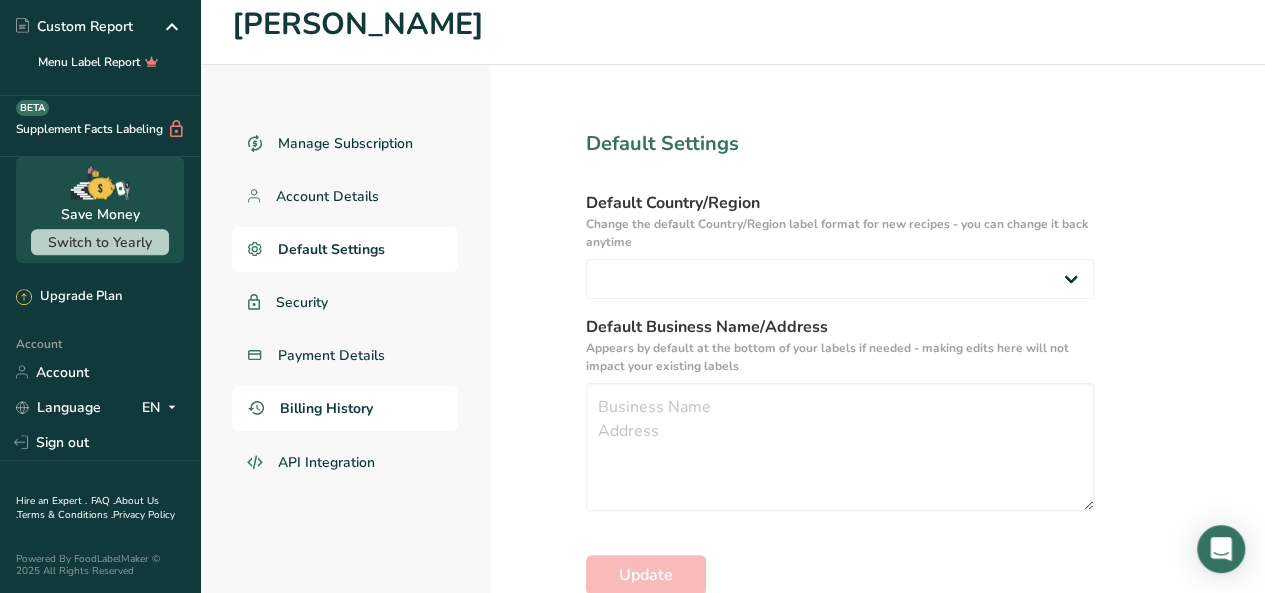click on "Billing History" at bounding box center (326, 408) 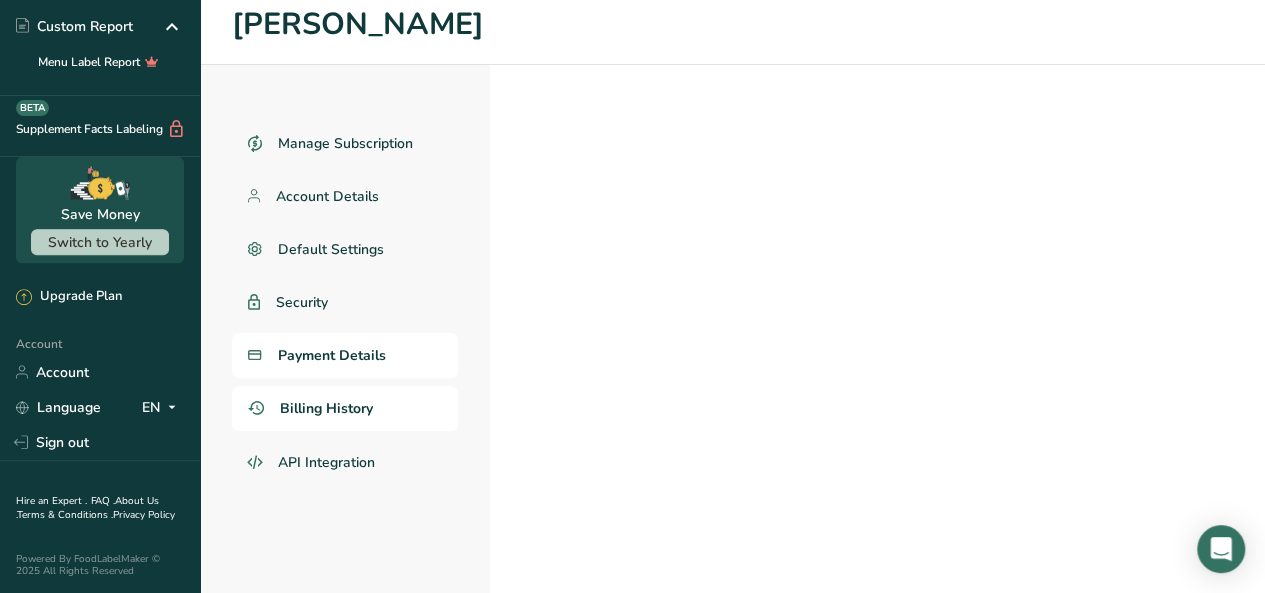 scroll, scrollTop: 0, scrollLeft: 0, axis: both 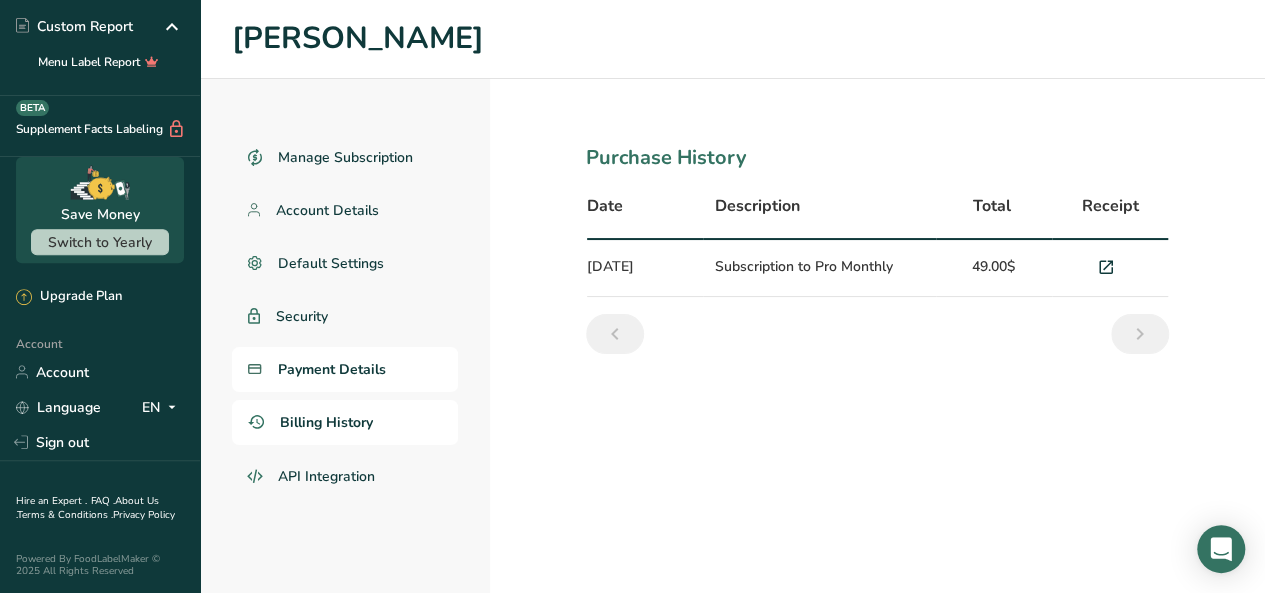 click on "Payment Details" at bounding box center (332, 369) 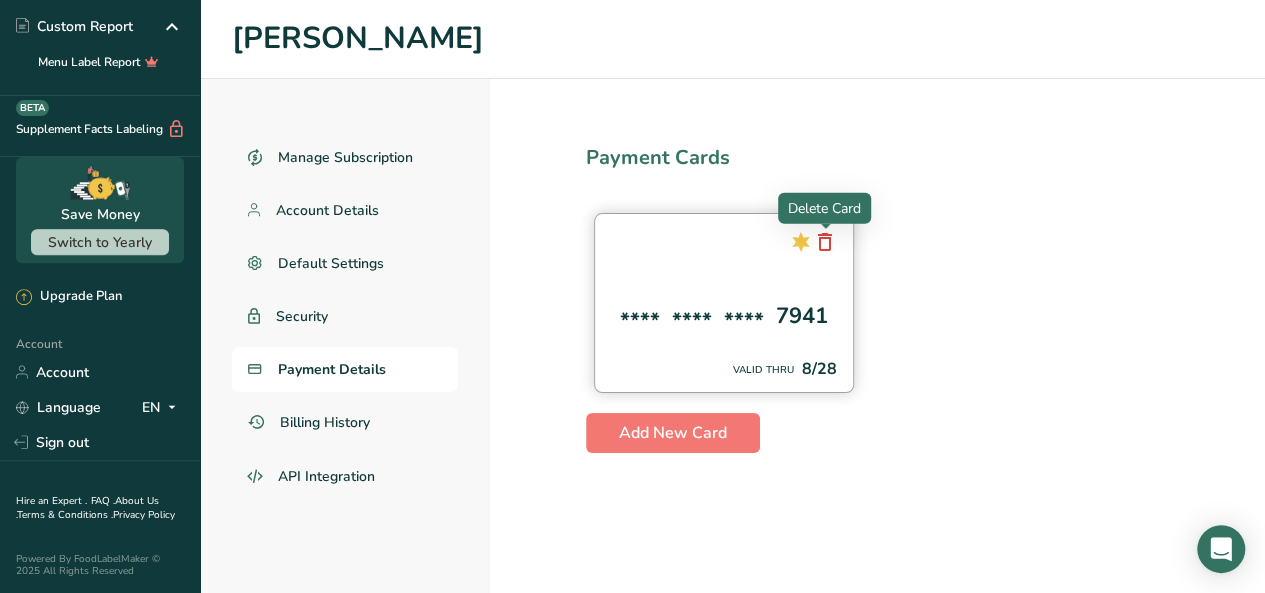 click at bounding box center (825, 242) 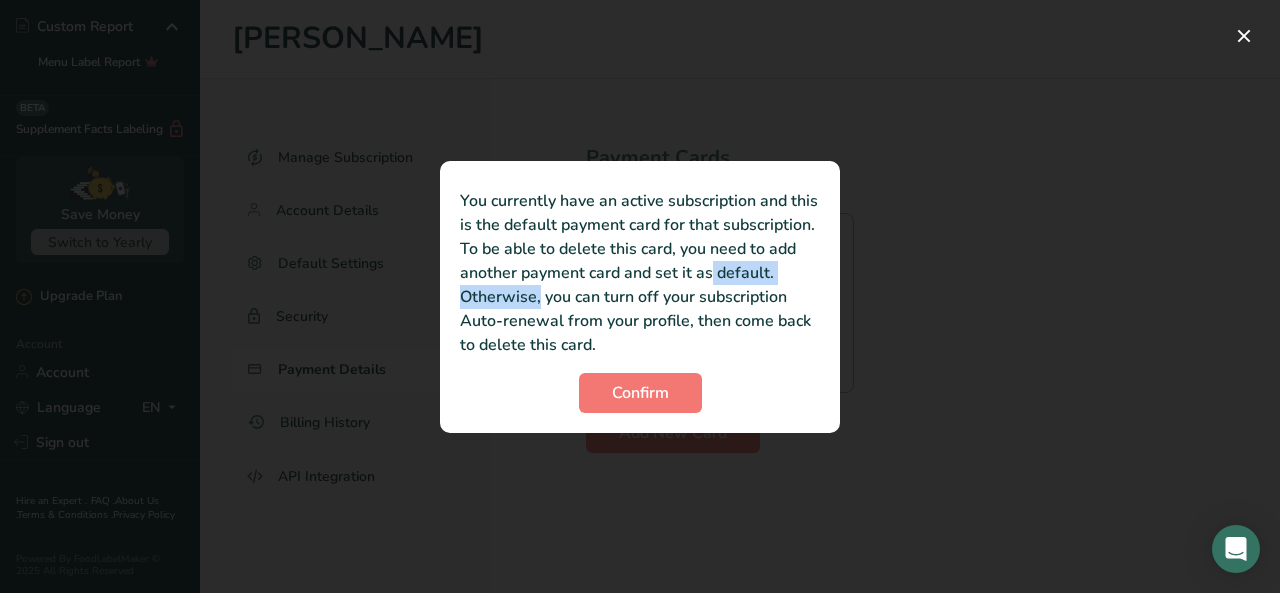 drag, startPoint x: 640, startPoint y: 271, endPoint x: 791, endPoint y: 278, distance: 151.16217 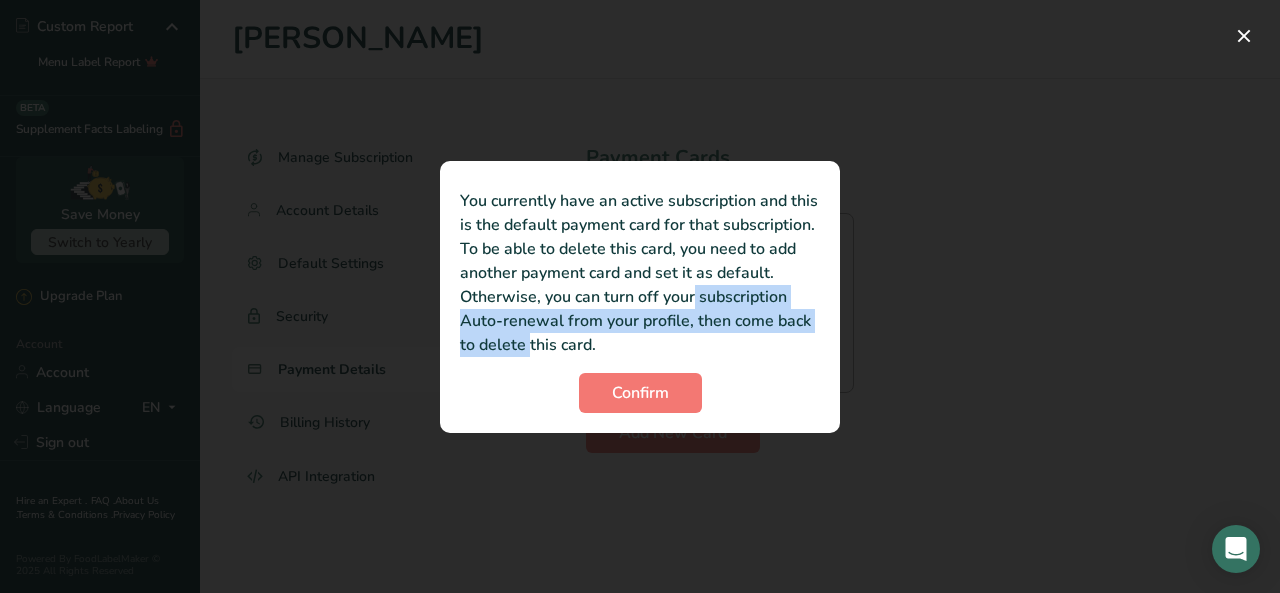 drag, startPoint x: 618, startPoint y: 298, endPoint x: 815, endPoint y: 325, distance: 198.84164 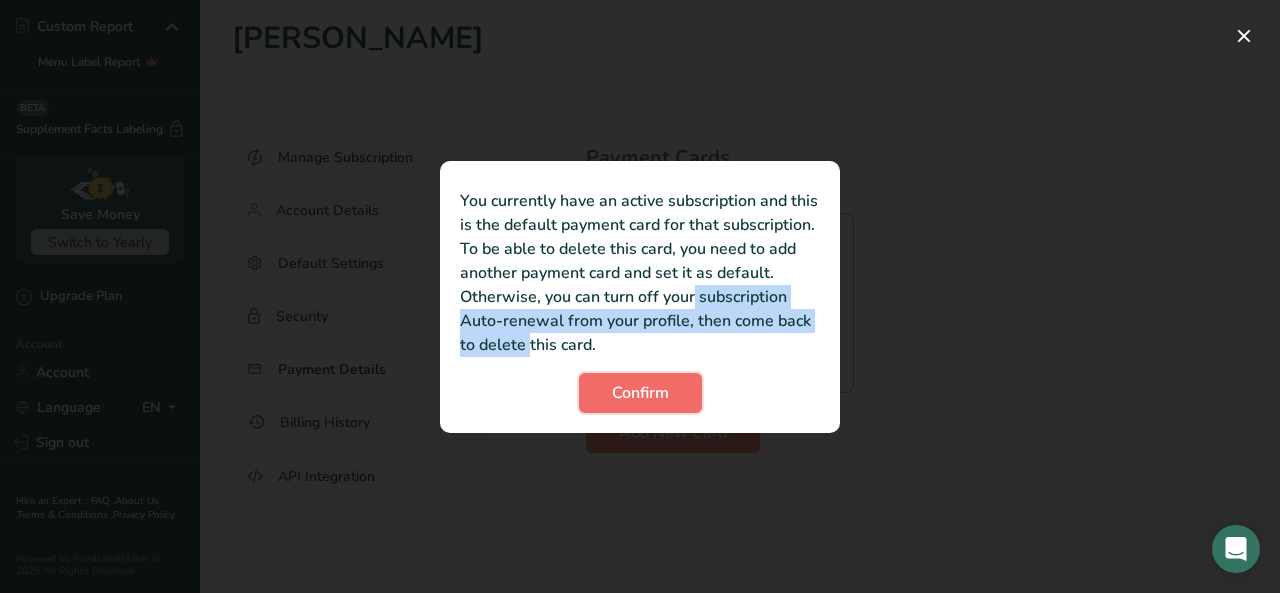click on "Confirm" at bounding box center (640, 393) 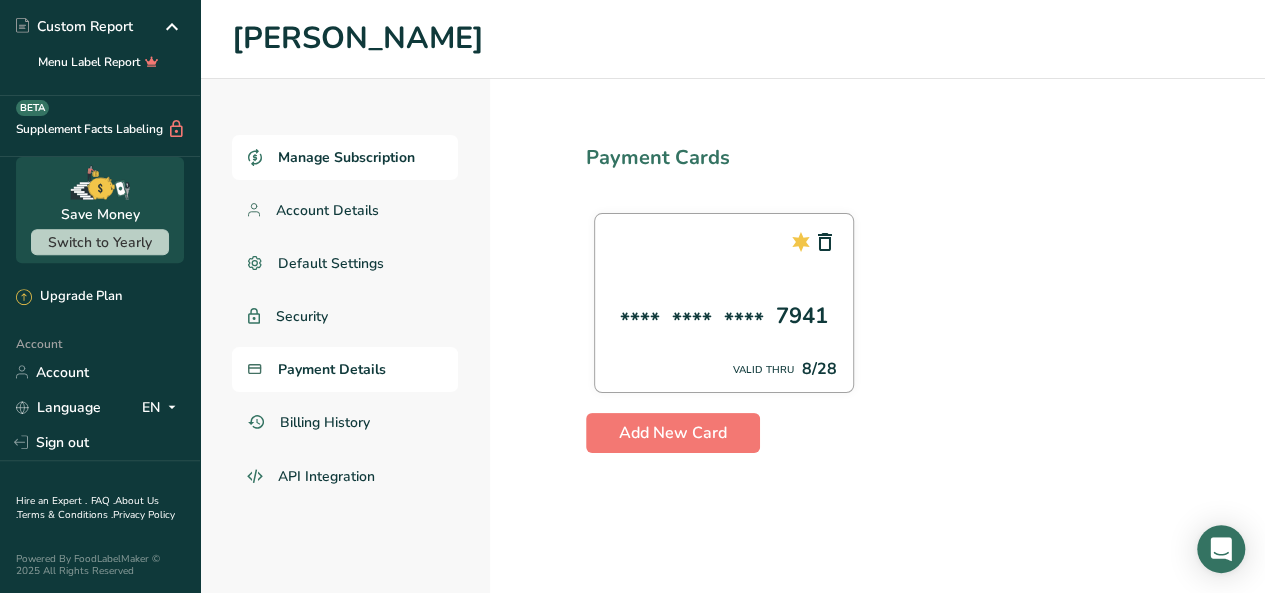 click on "Manage Subscription" at bounding box center [346, 157] 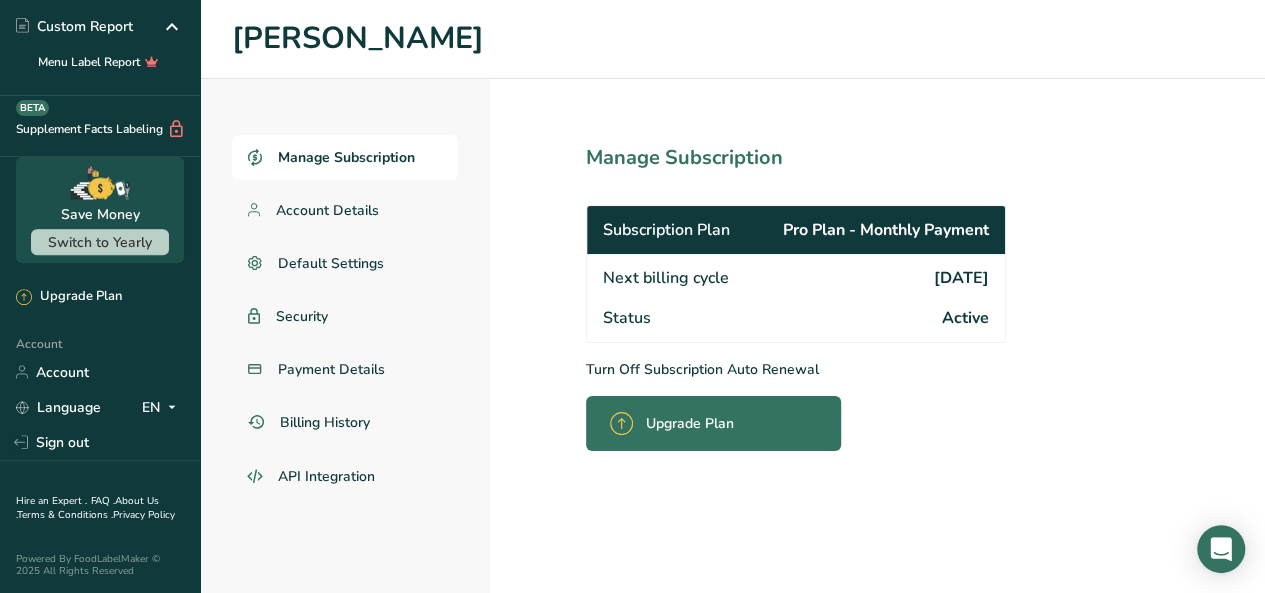 click on "Turn Off Subscription Auto Renewal" at bounding box center [840, 369] 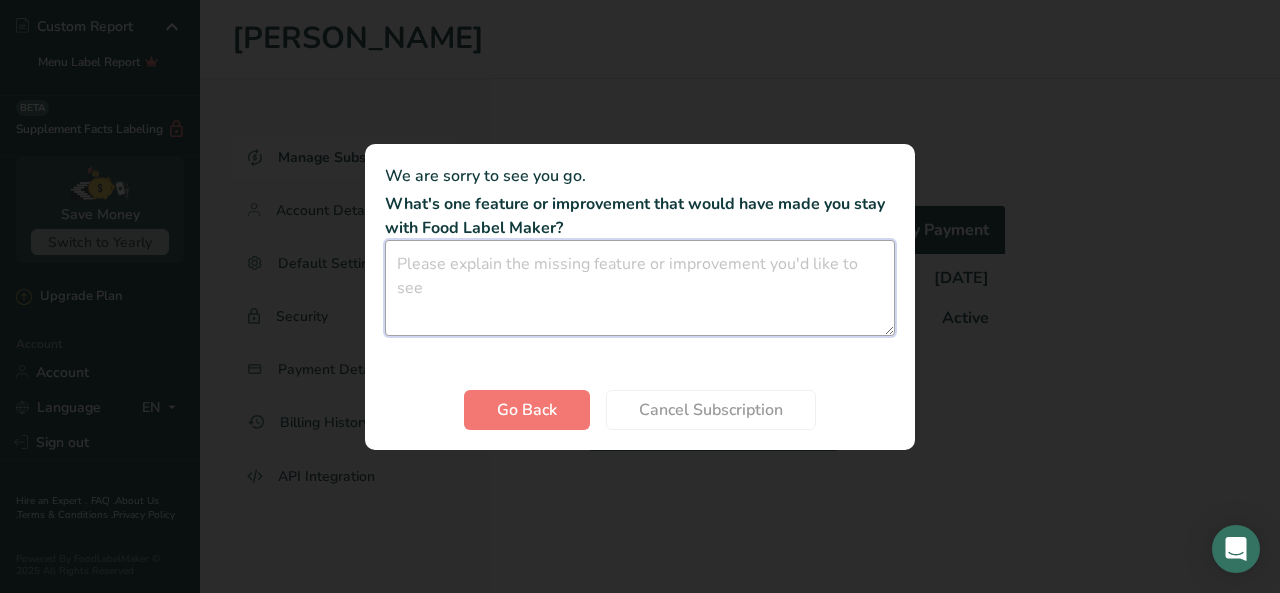 click at bounding box center (640, 288) 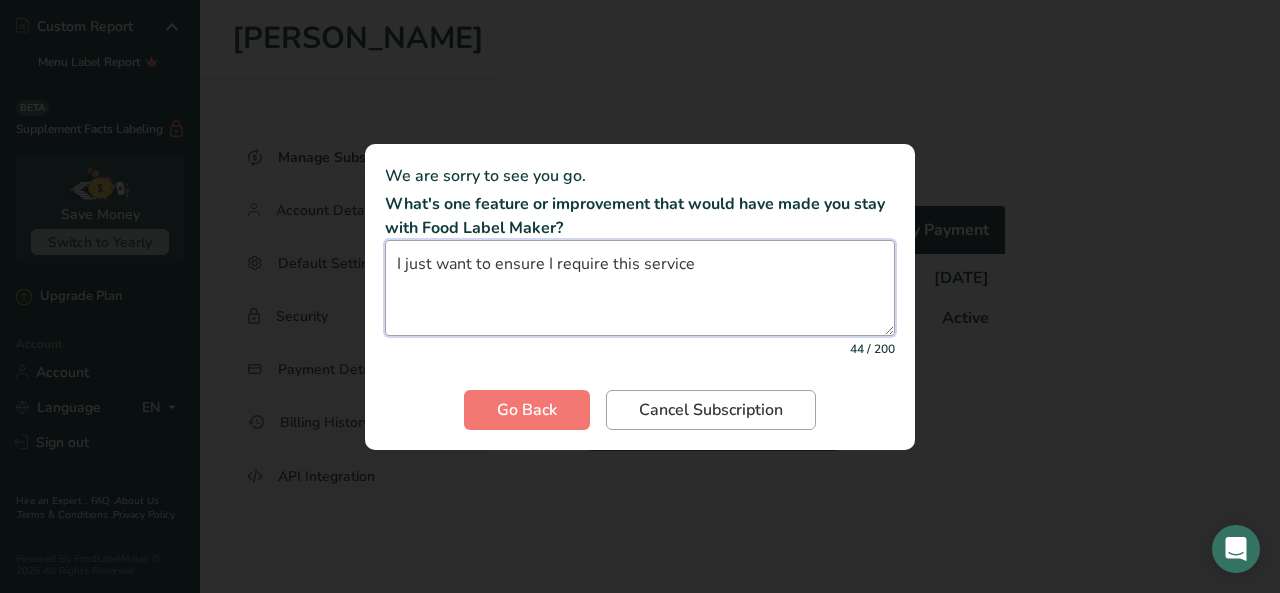 type on "I just want to ensure I require this service" 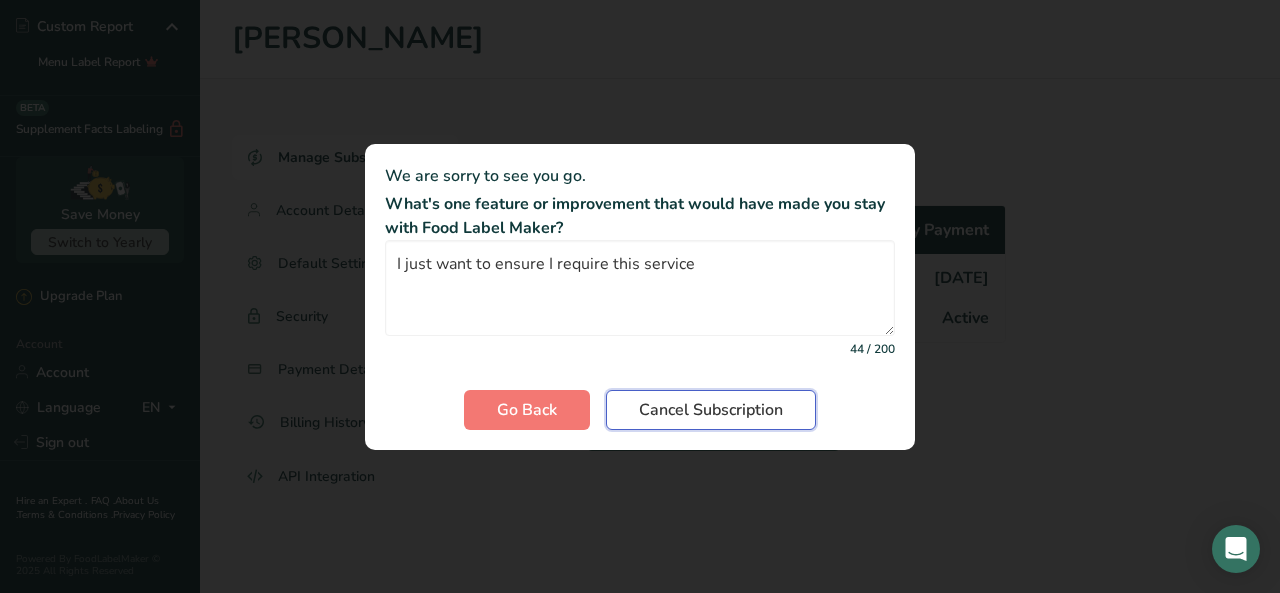 click on "Cancel Subscription" at bounding box center (711, 410) 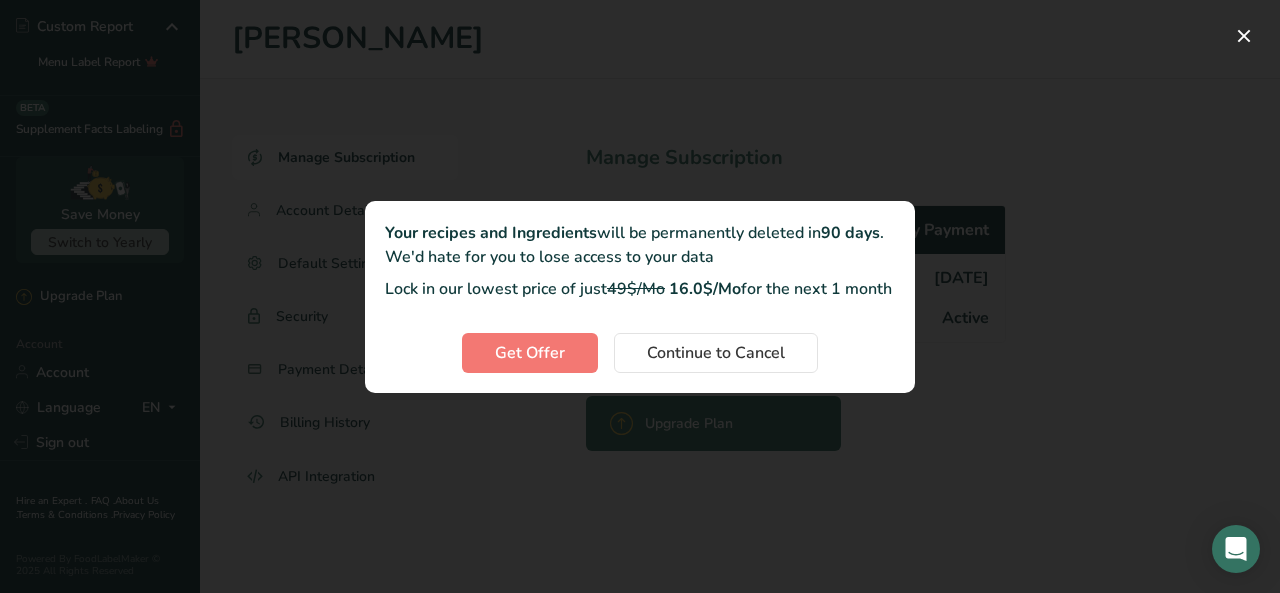 click on "90 days" at bounding box center (850, 233) 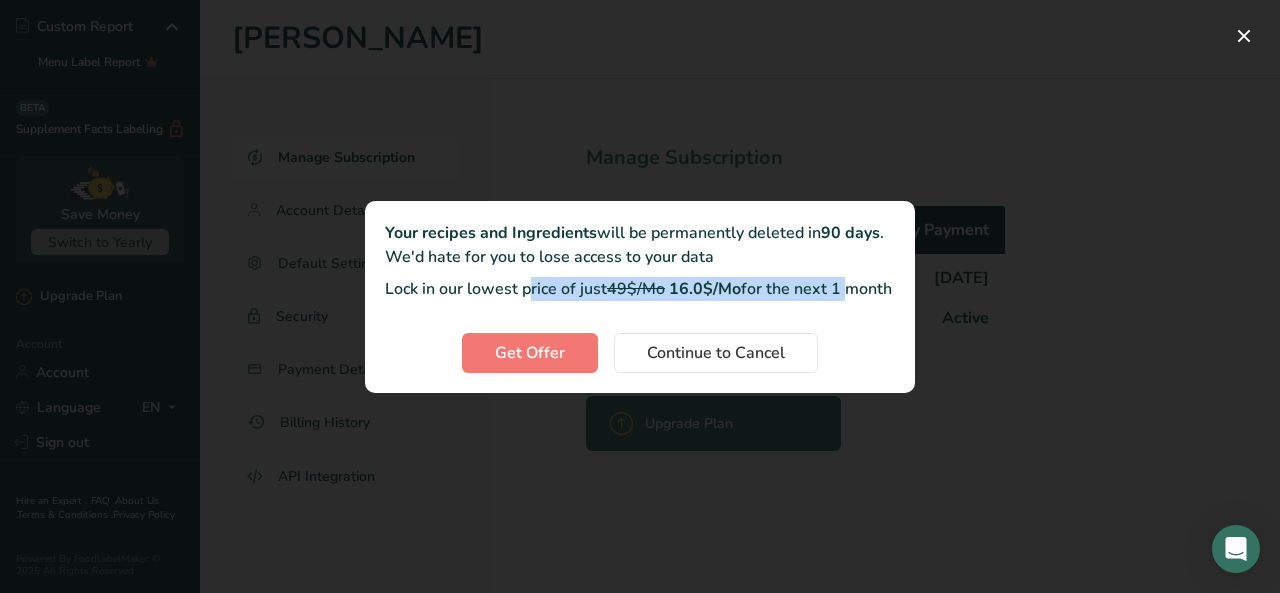 drag, startPoint x: 450, startPoint y: 273, endPoint x: 843, endPoint y: 279, distance: 393.0458 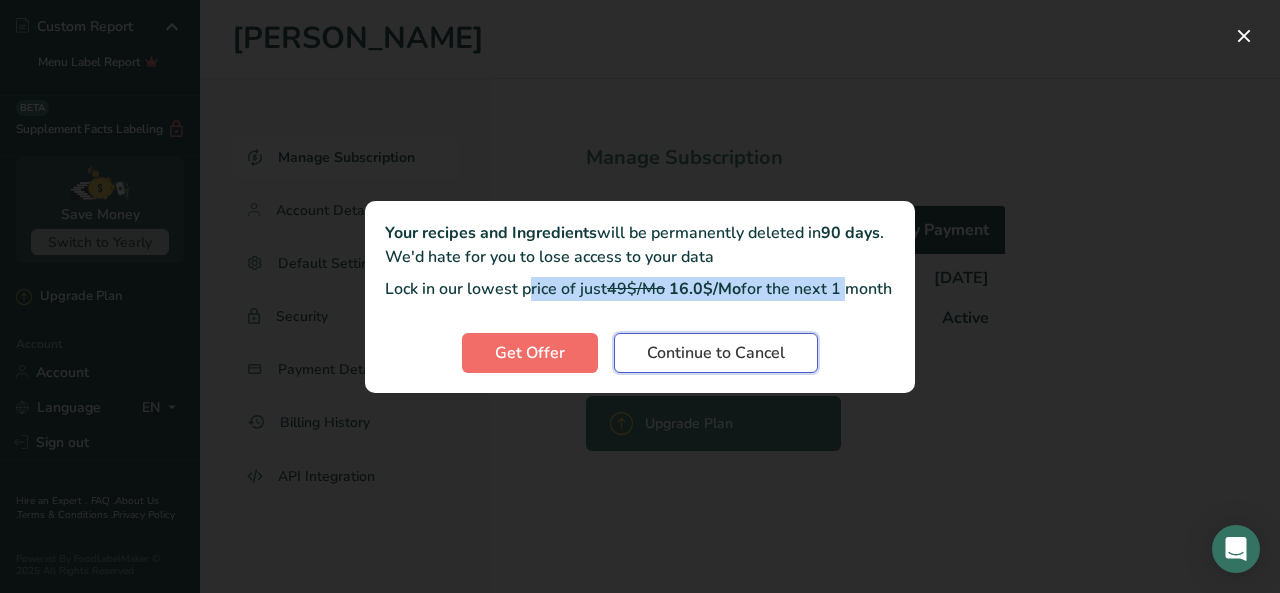 drag, startPoint x: 678, startPoint y: 380, endPoint x: 570, endPoint y: 373, distance: 108.226616 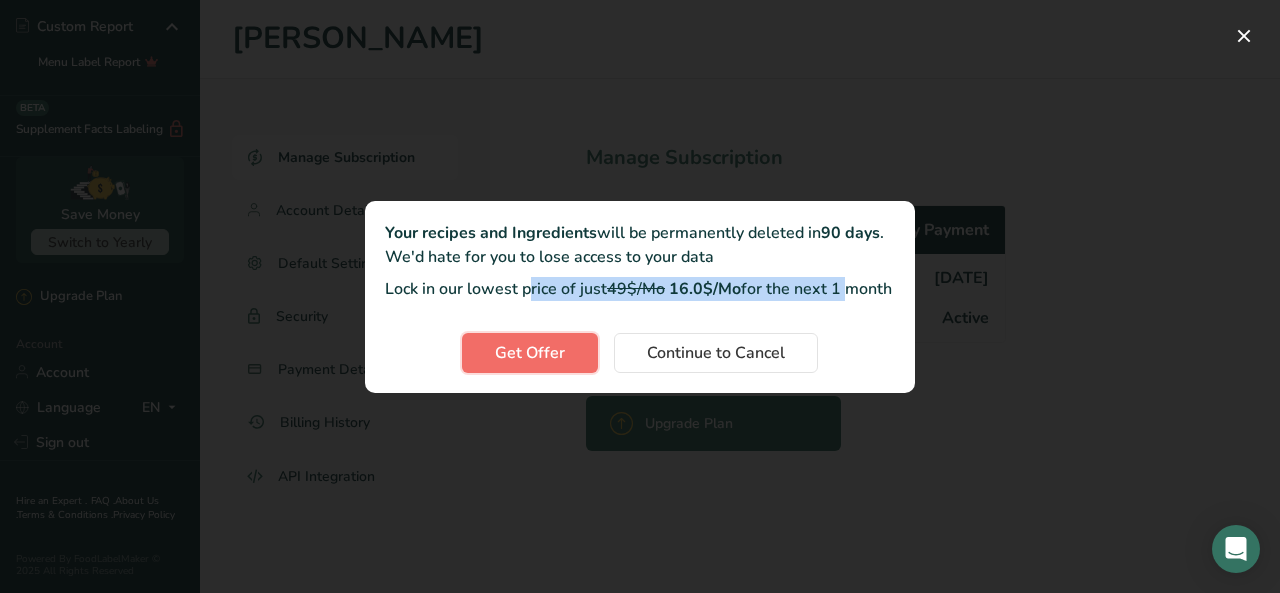 click on "Get Offer" at bounding box center [530, 353] 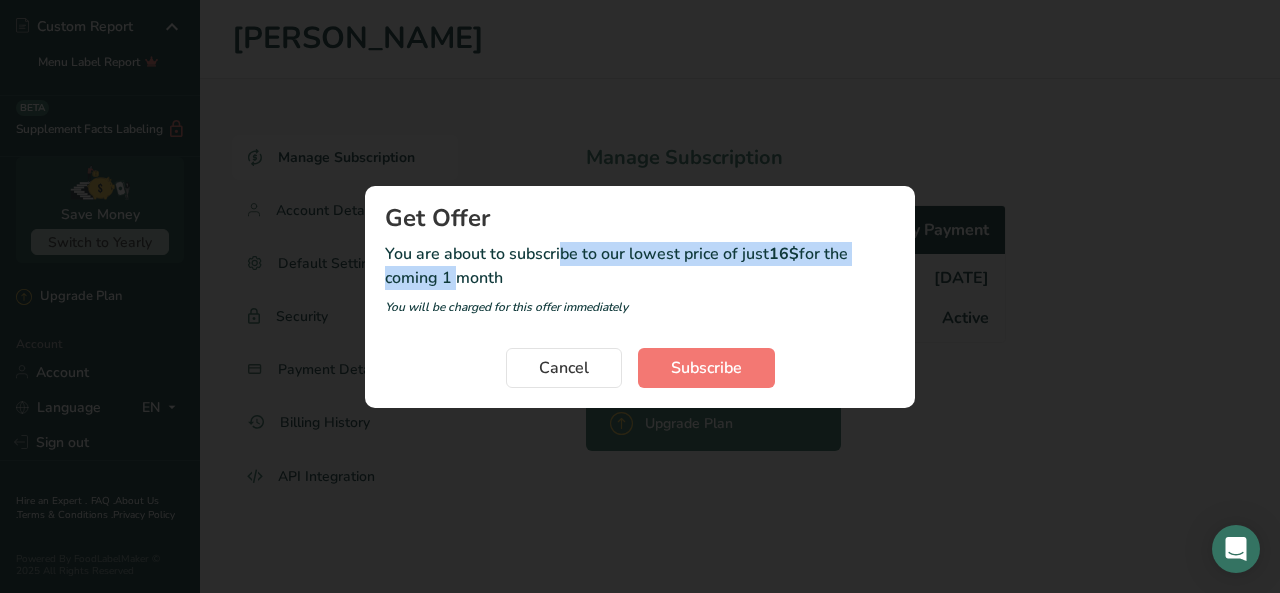 drag, startPoint x: 483, startPoint y: 263, endPoint x: 814, endPoint y: 278, distance: 331.3397 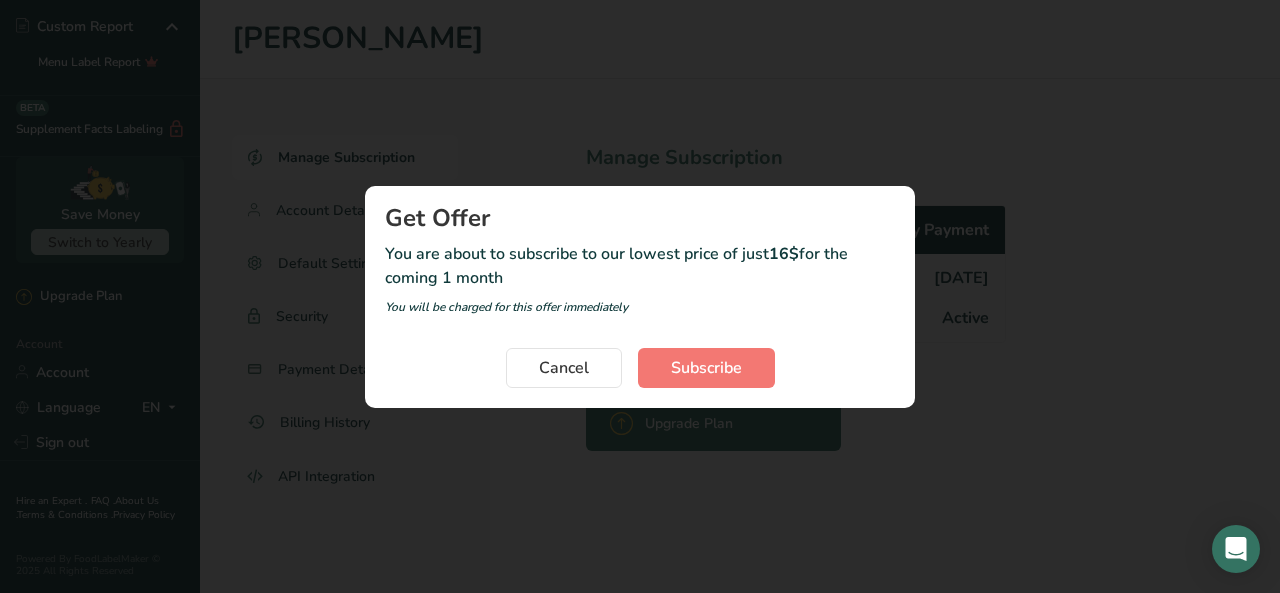 click on "Get Offer
You are about to subscribe to our lowest price of just
16$
for the coming 1
month
You will be charged for this offer immediately
Cancel
Subscribe" at bounding box center [640, 297] 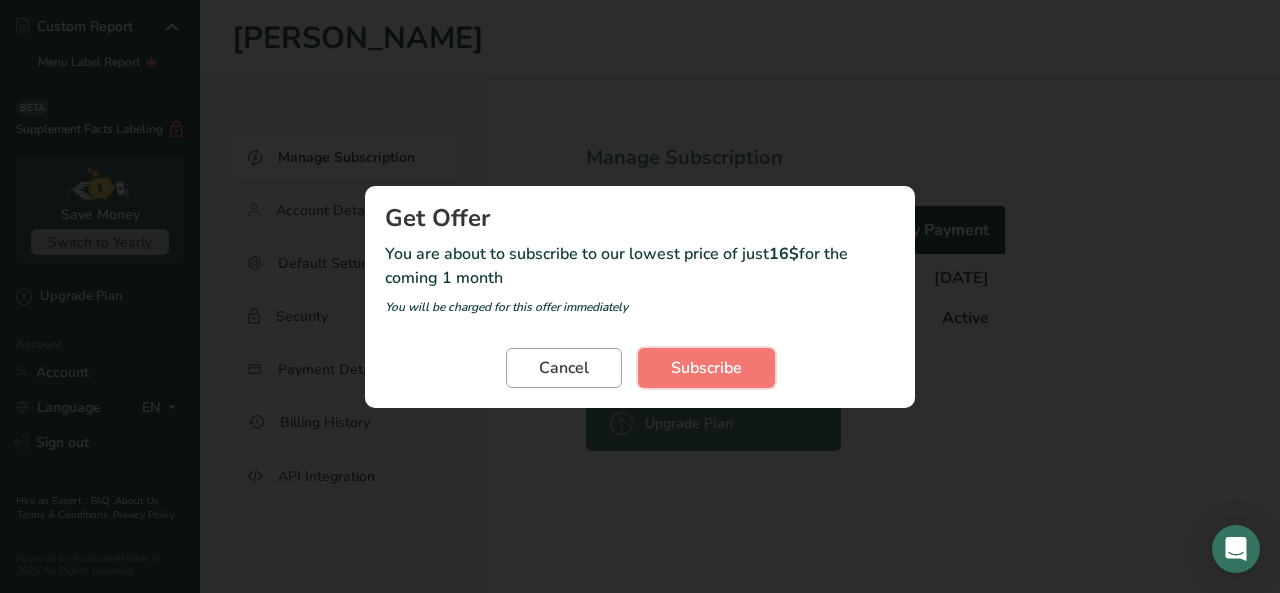 drag, startPoint x: 736, startPoint y: 364, endPoint x: 533, endPoint y: 367, distance: 203.02217 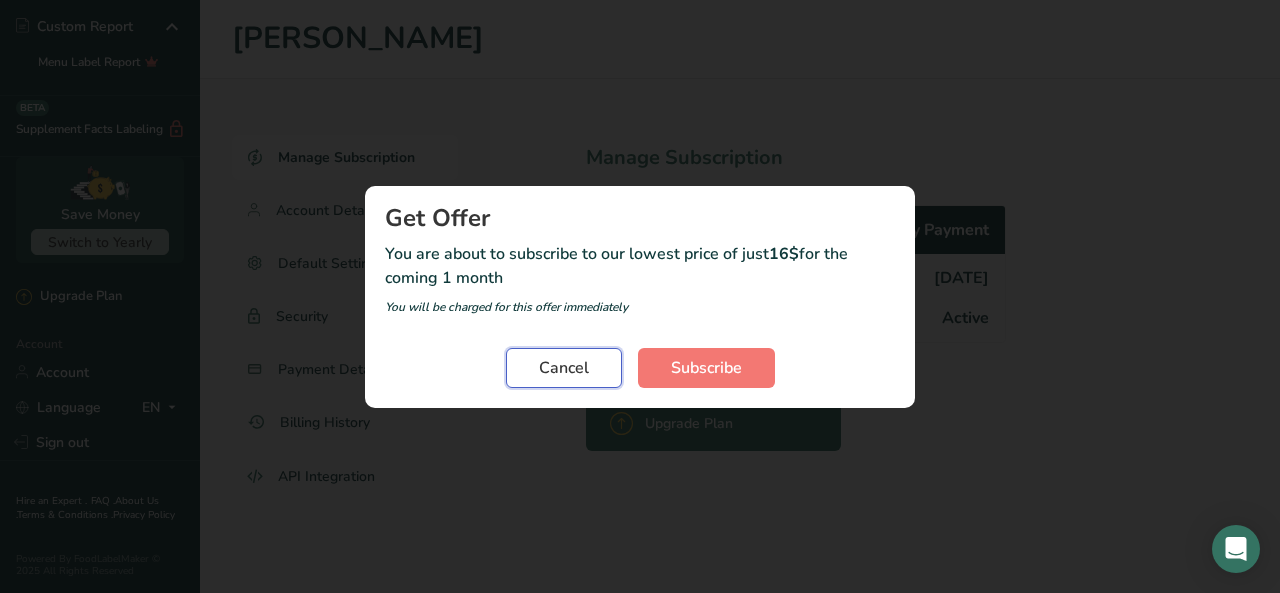 click on "Cancel" at bounding box center (564, 368) 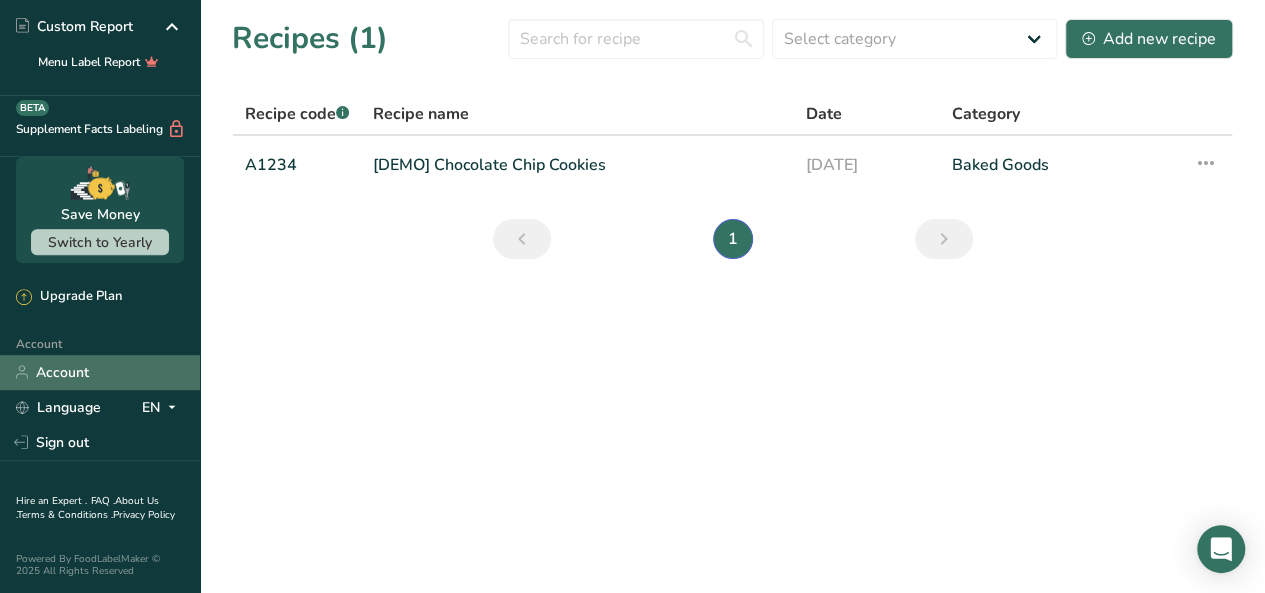 click on "Account" at bounding box center (100, 372) 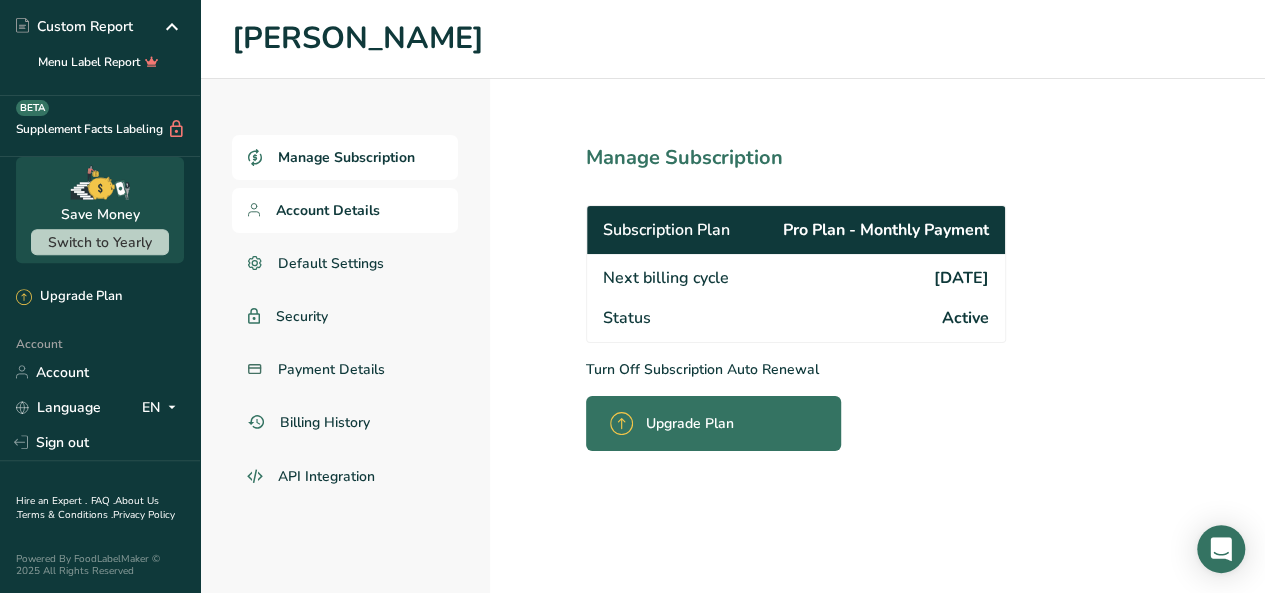 click on "Account Details" at bounding box center [328, 210] 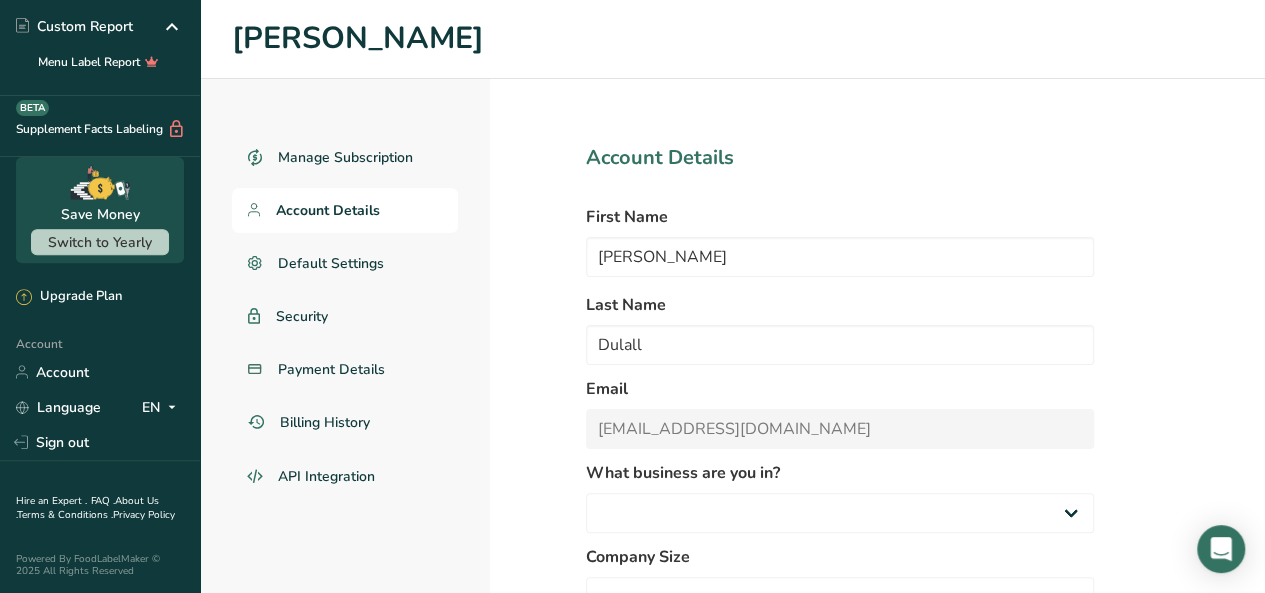 select 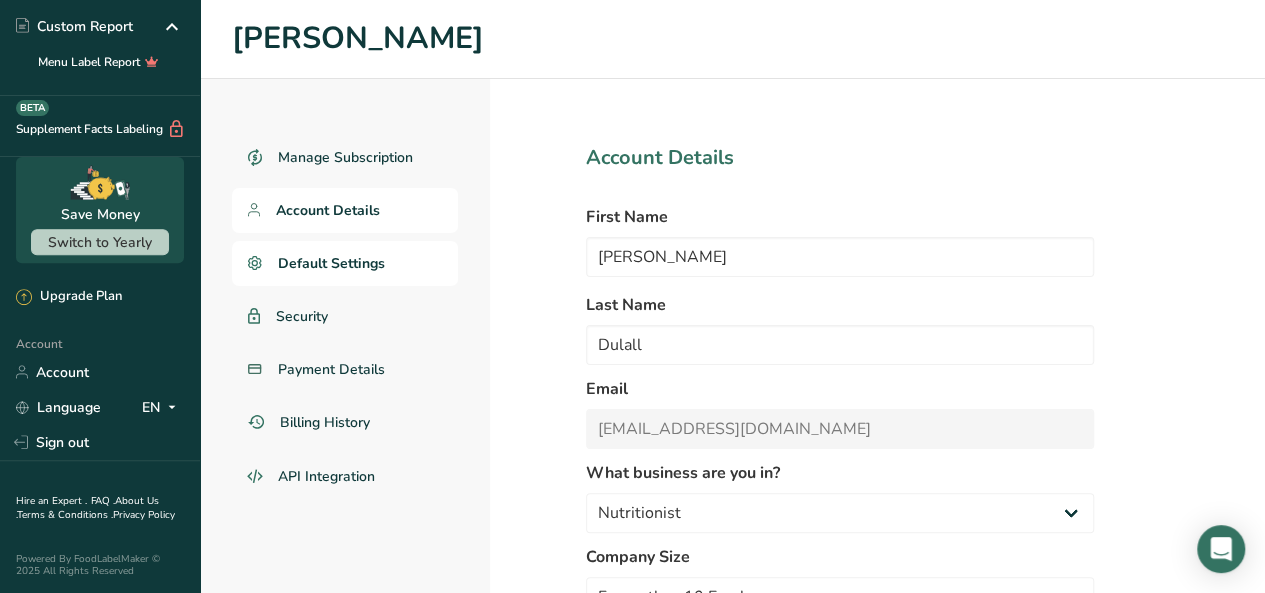 click on "Default Settings" at bounding box center [331, 263] 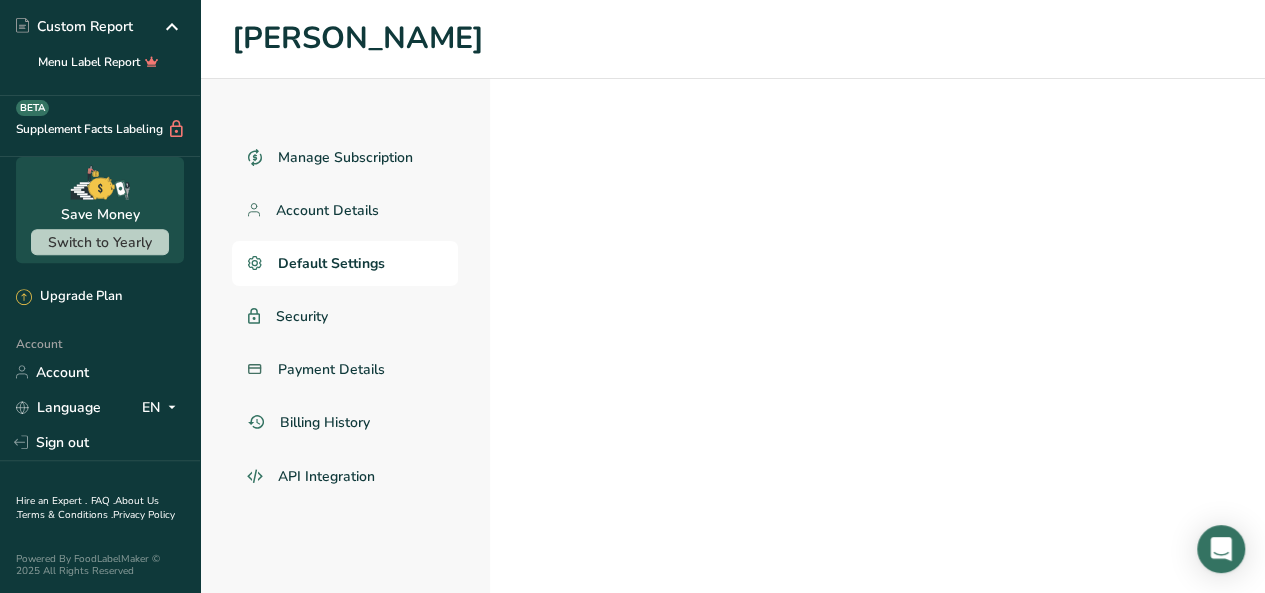 select 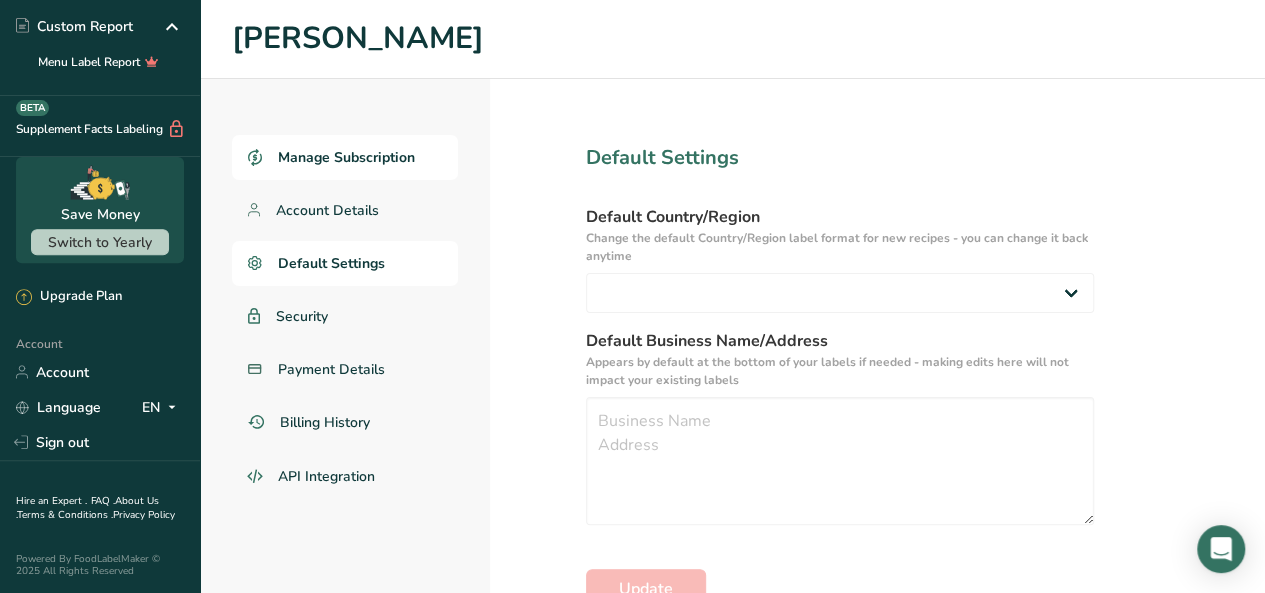 click on "Manage Subscription" at bounding box center (346, 157) 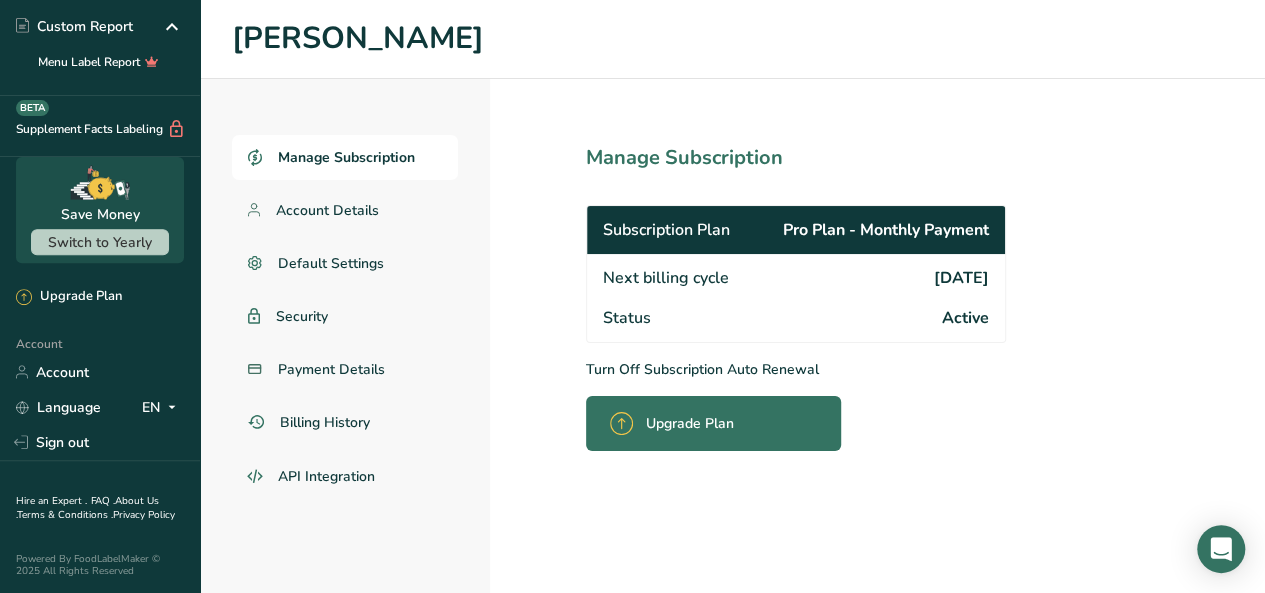 click on "Turn Off Subscription Auto Renewal" at bounding box center (840, 369) 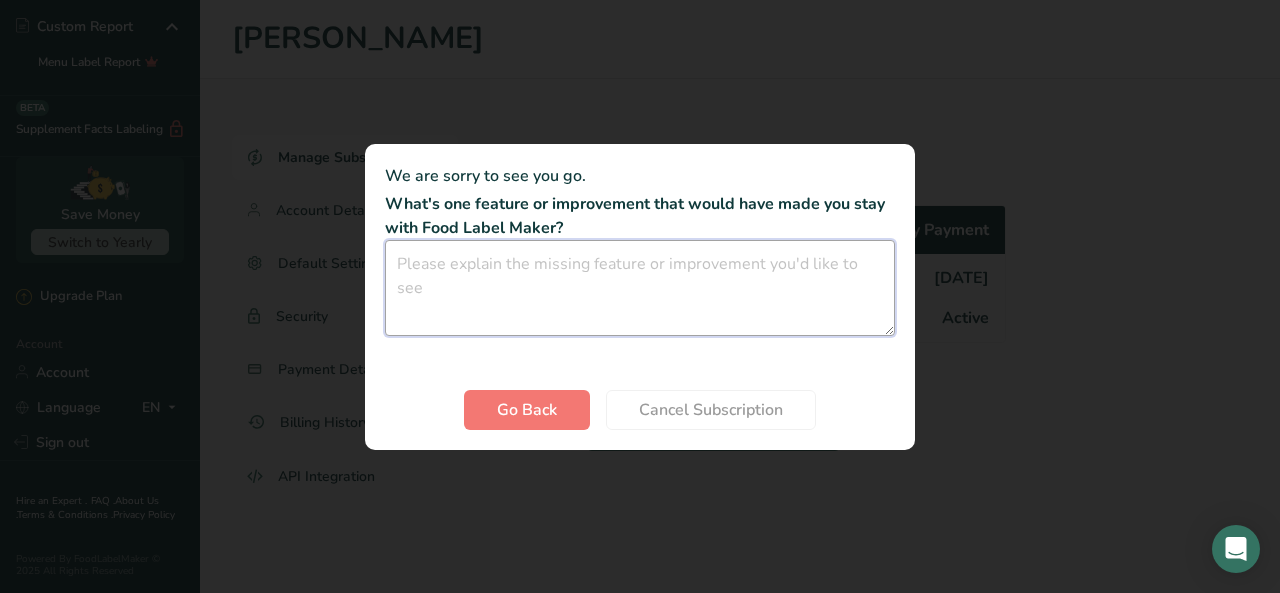 click at bounding box center (640, 288) 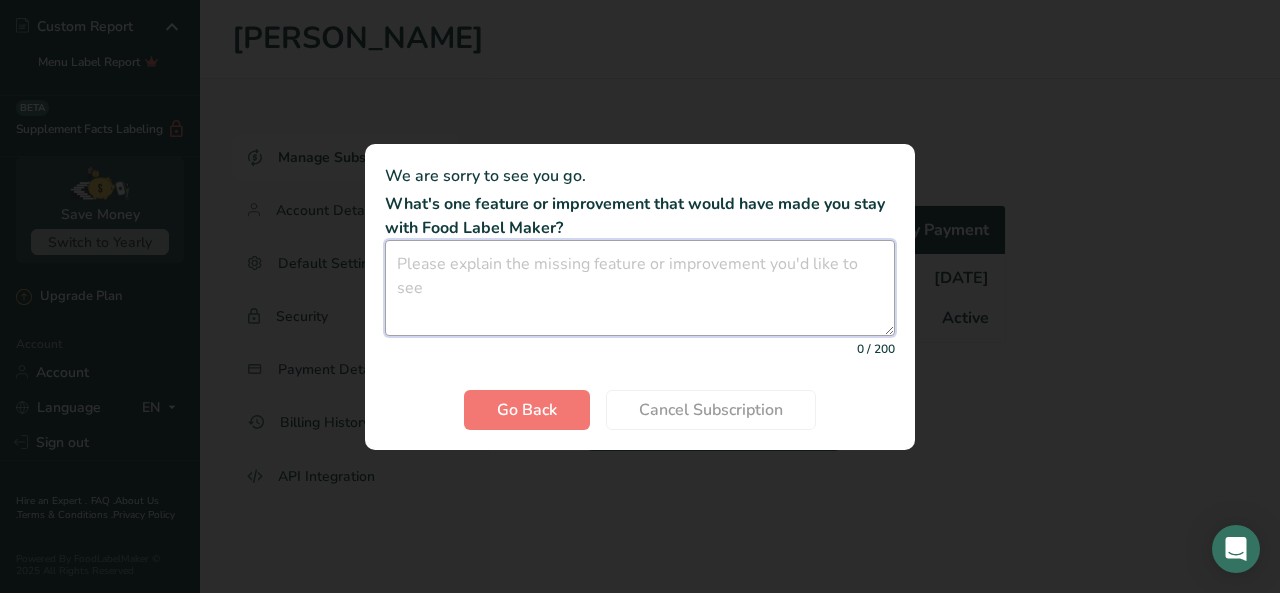 click at bounding box center (640, 288) 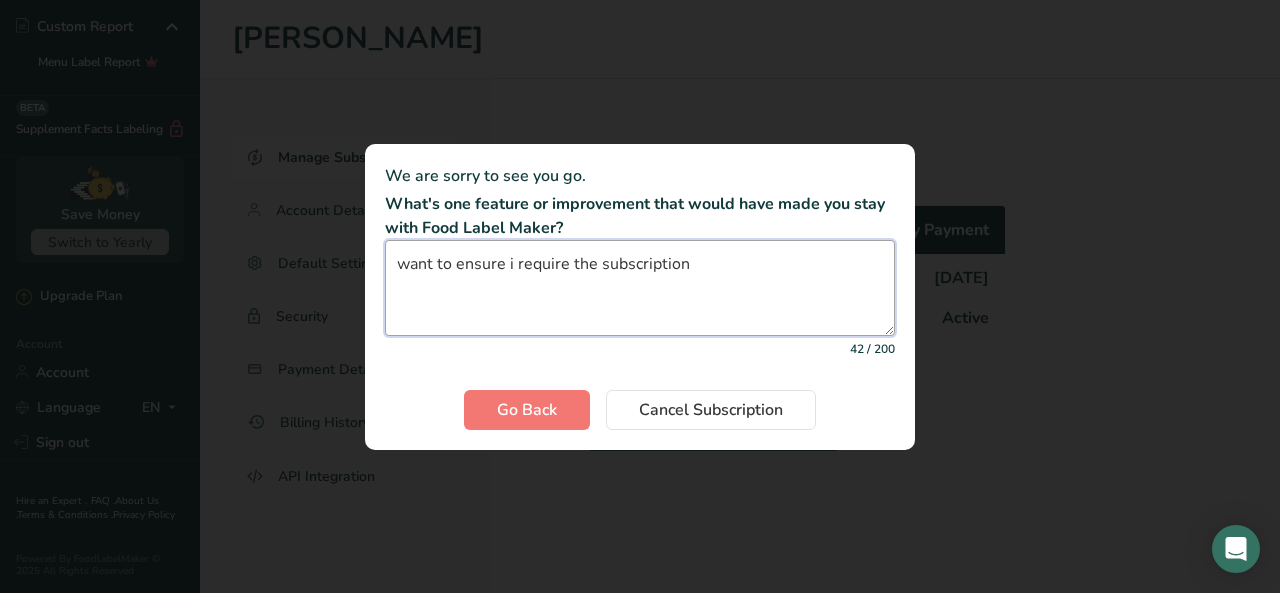 click on "want to ensure i require the subscription" at bounding box center [640, 288] 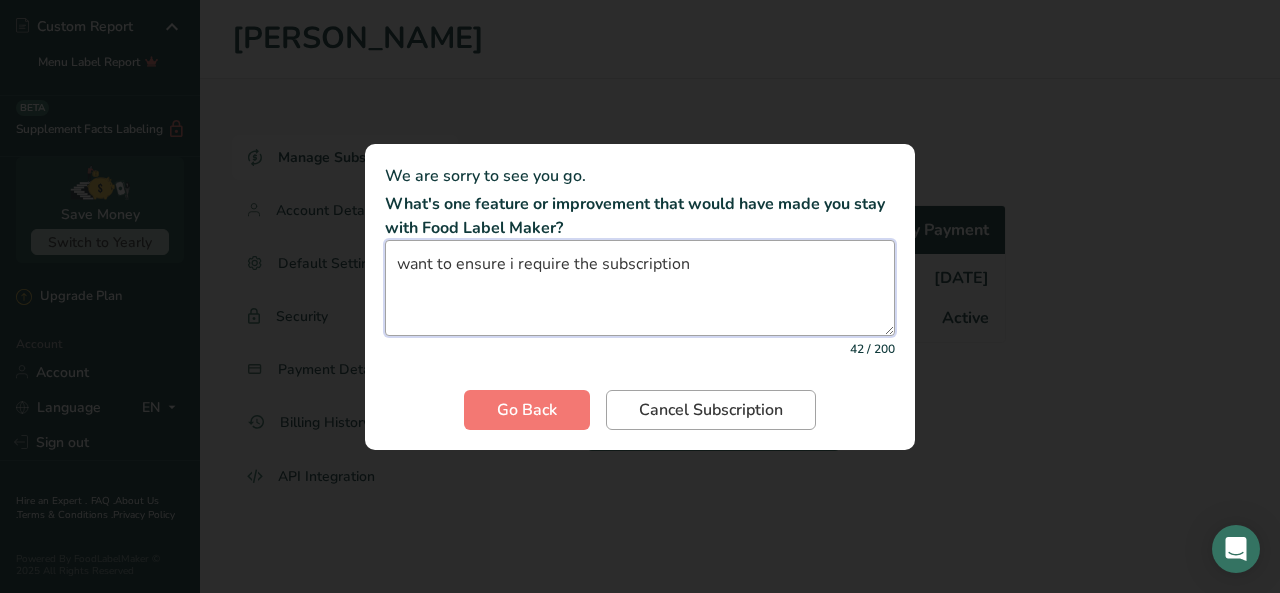 type on "want to ensure i require the subscription" 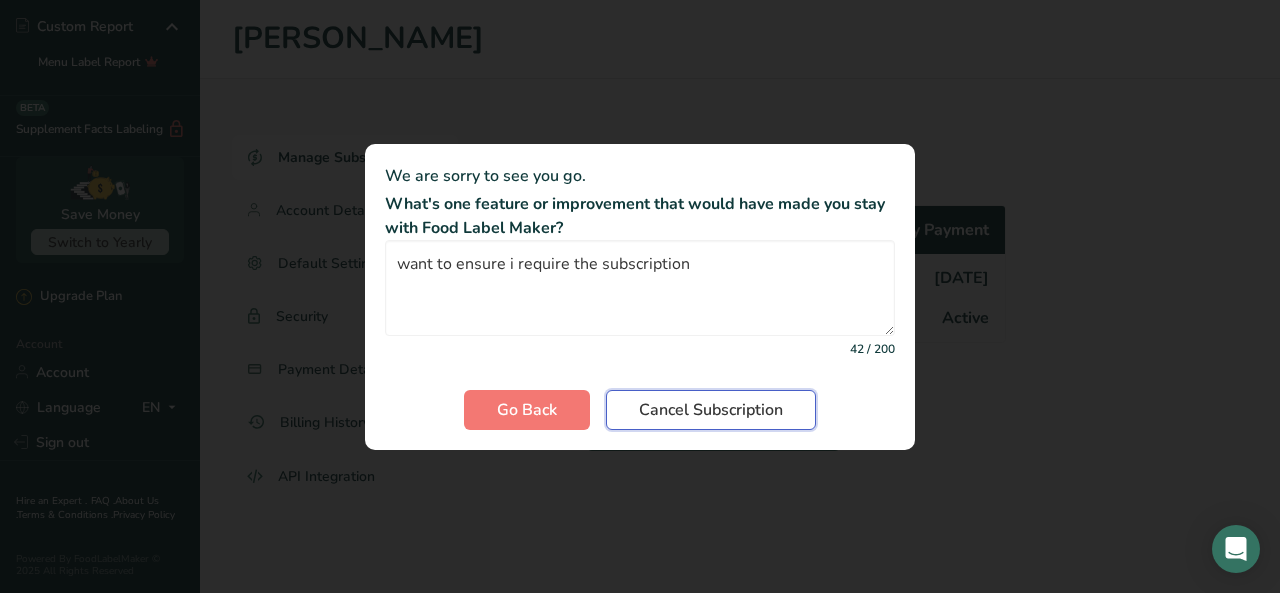 click on "Cancel Subscription" at bounding box center [711, 410] 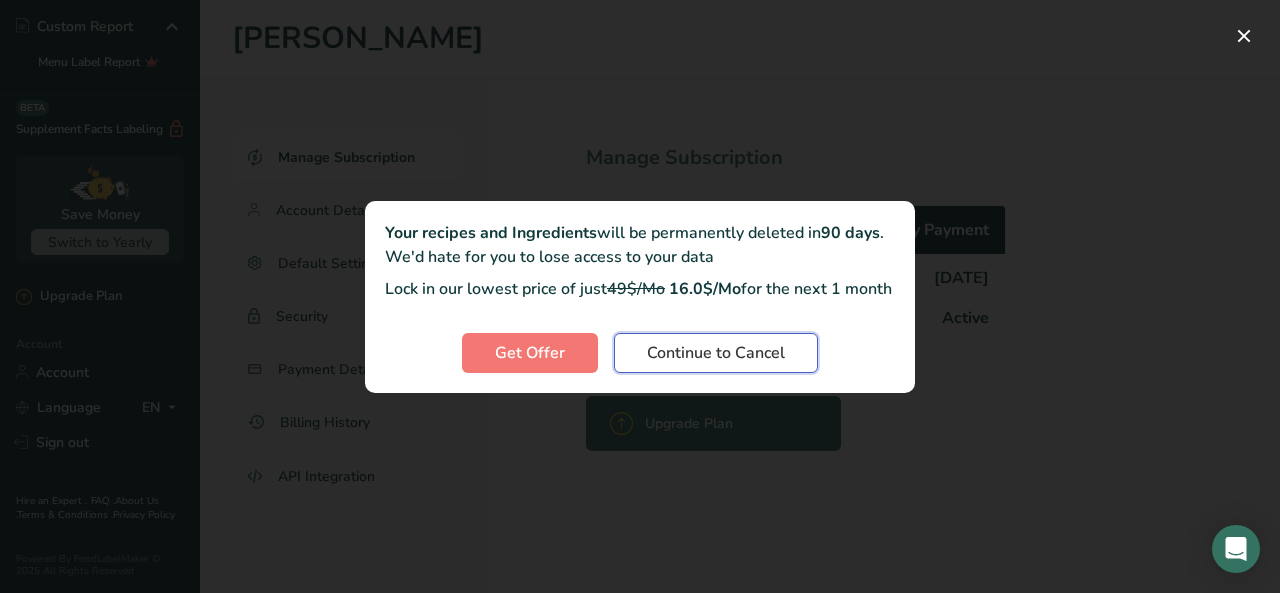 click on "Continue to Cancel" at bounding box center (716, 353) 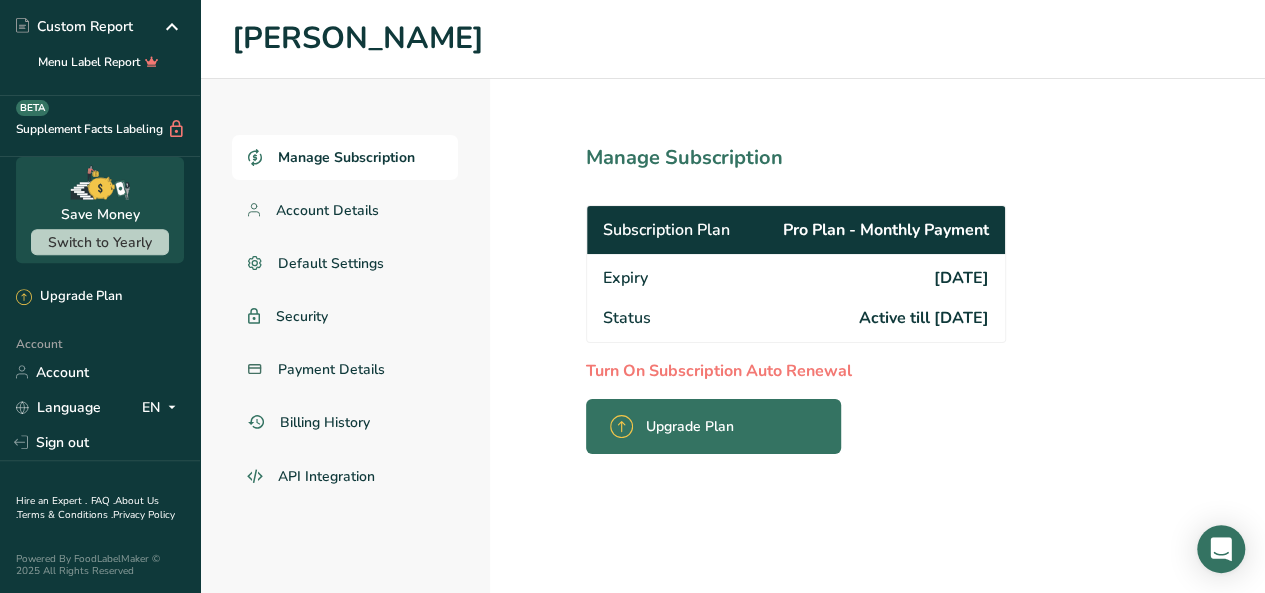 drag, startPoint x: 852, startPoint y: 319, endPoint x: 996, endPoint y: 317, distance: 144.01389 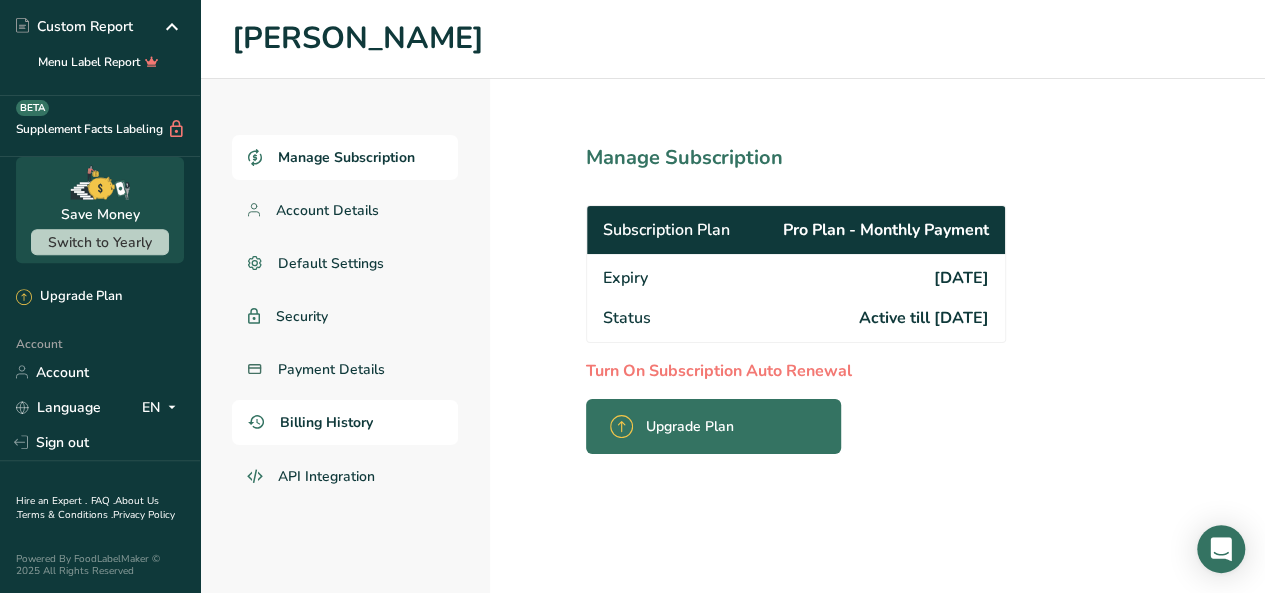 click on "Billing History" at bounding box center (345, 422) 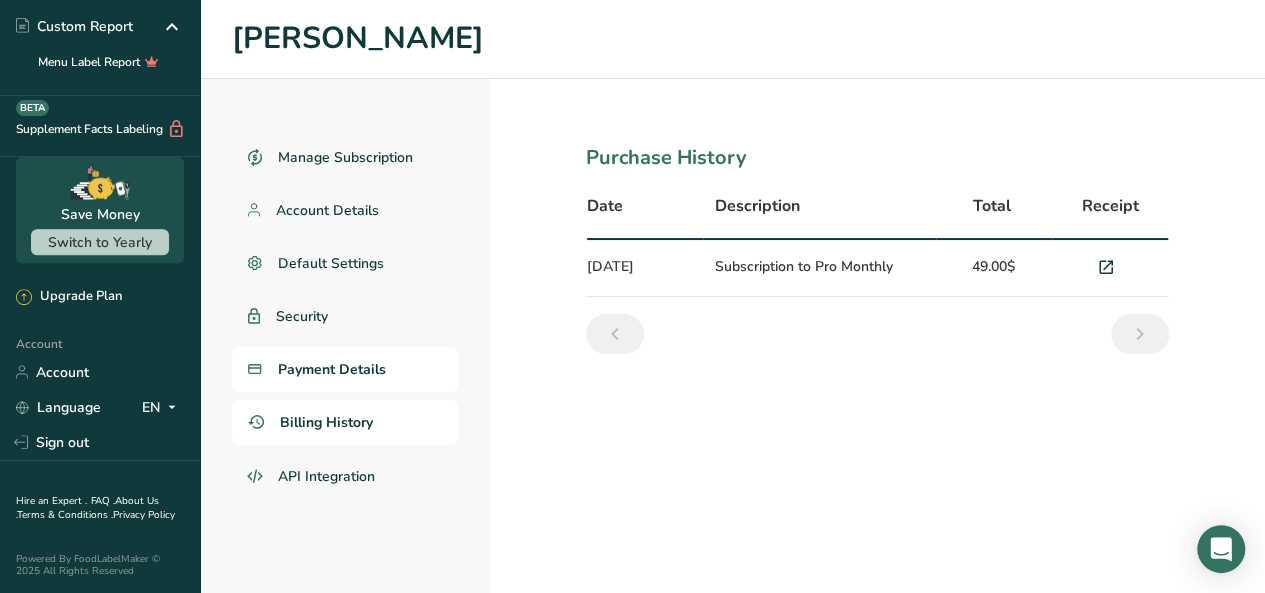 click on "Payment Details" at bounding box center (332, 369) 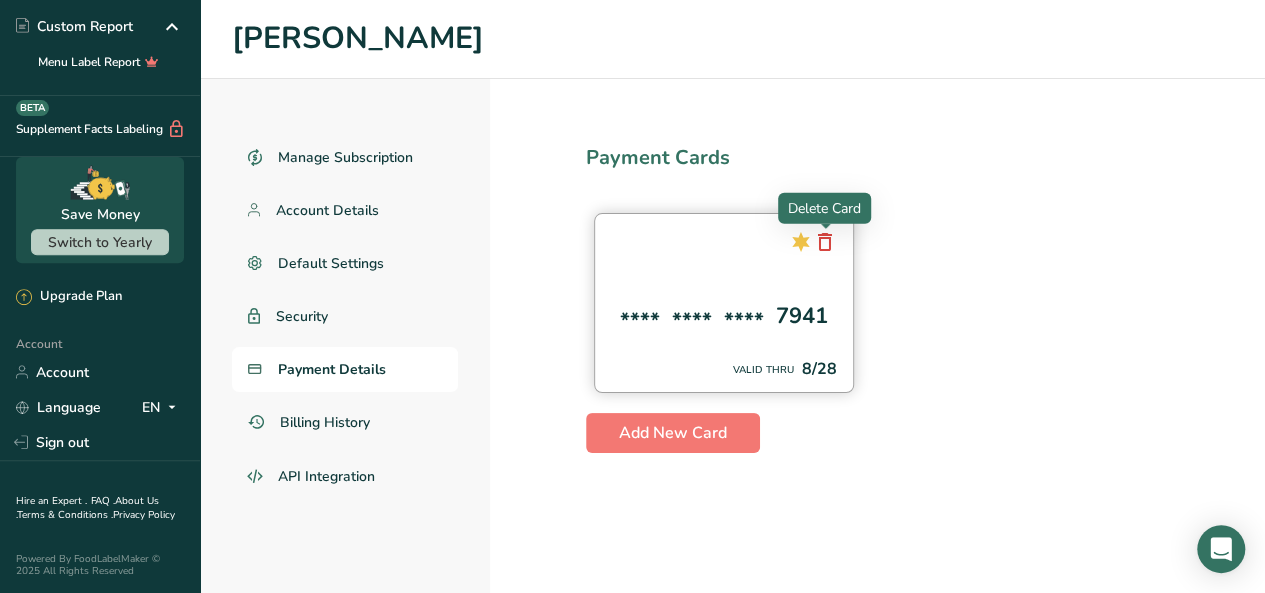 click at bounding box center [825, 242] 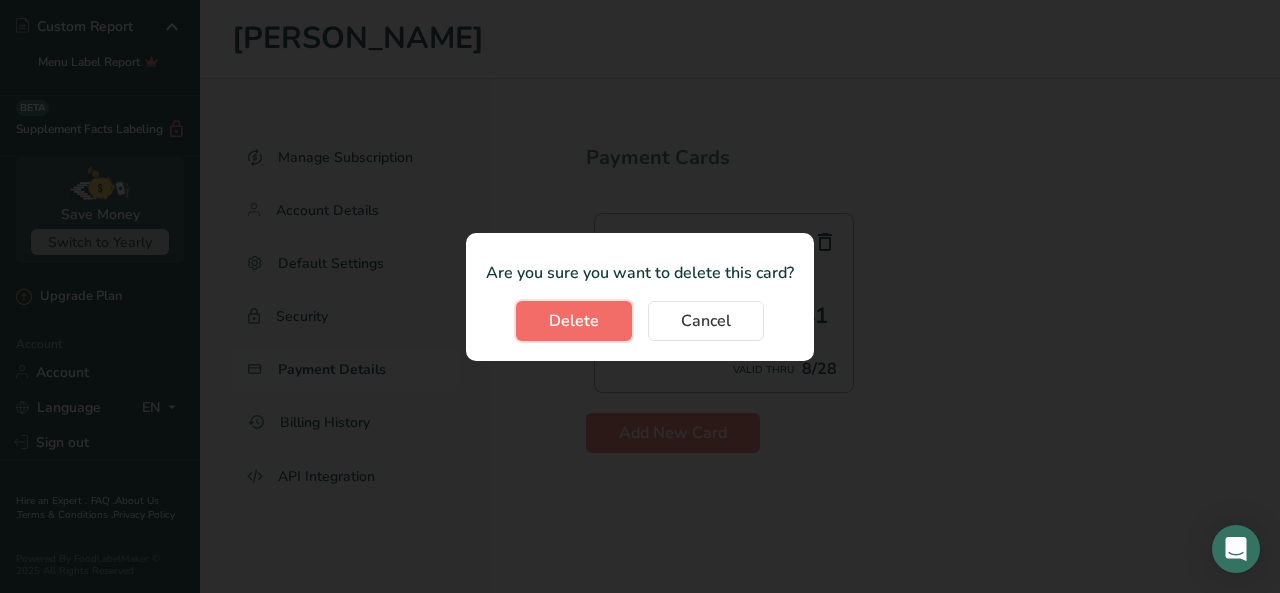 click on "Delete" at bounding box center [574, 321] 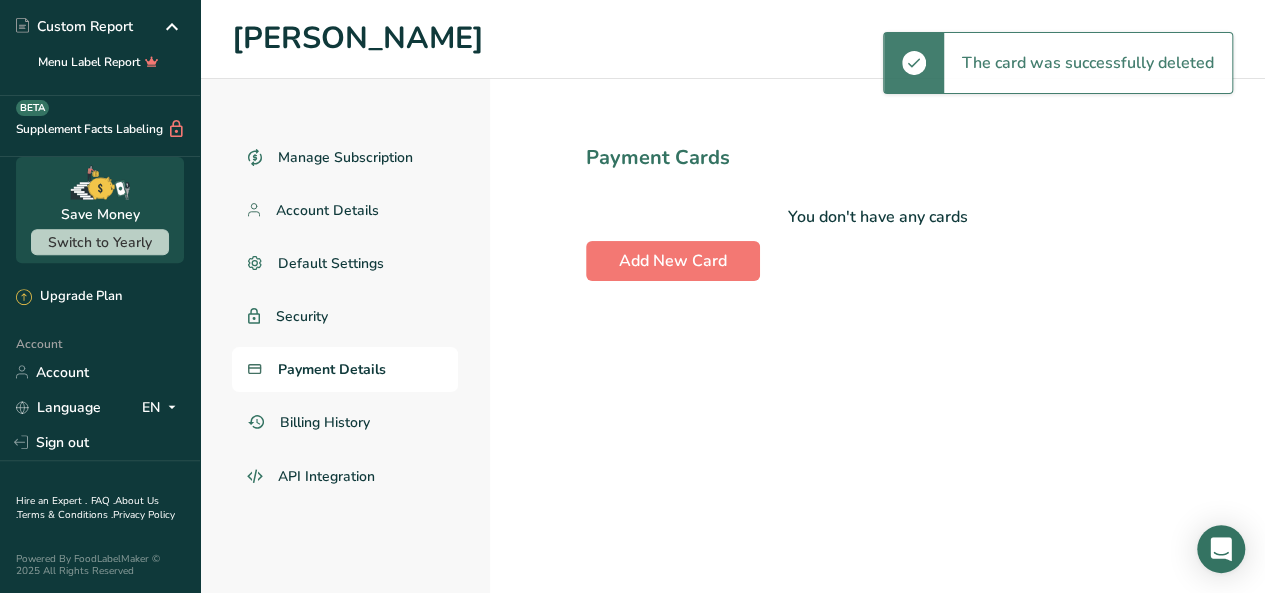 click on "Payment Cards
You don't have any cards
Add New Card" at bounding box center [877, 336] 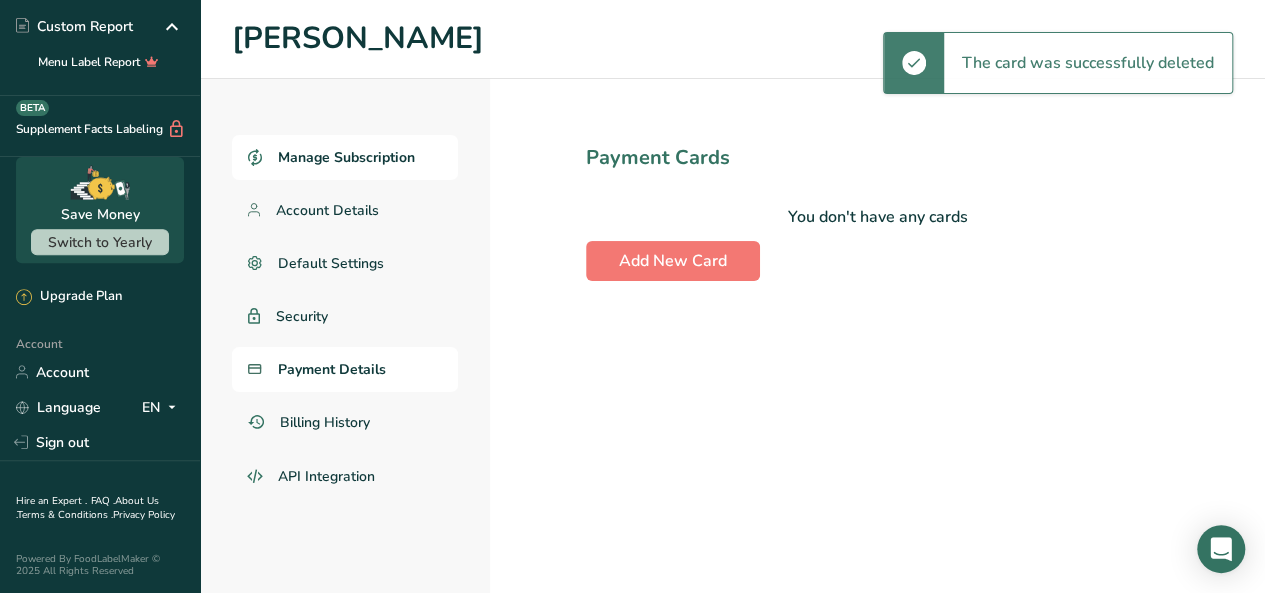 click on "Manage Subscription" at bounding box center (345, 157) 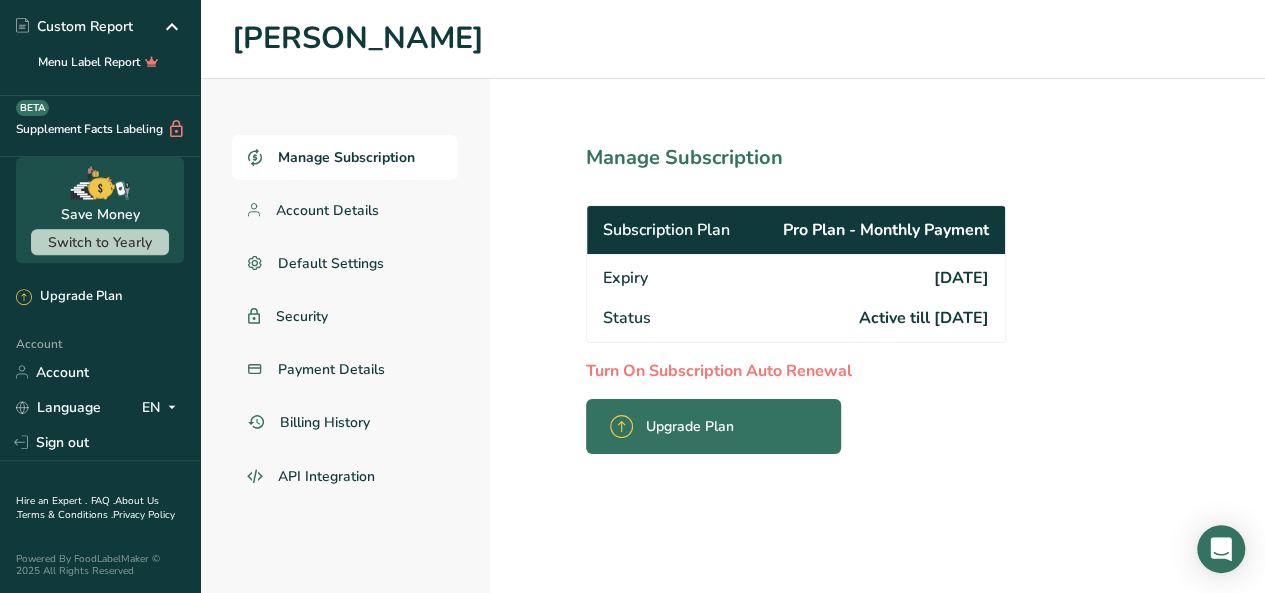 scroll, scrollTop: 0, scrollLeft: 0, axis: both 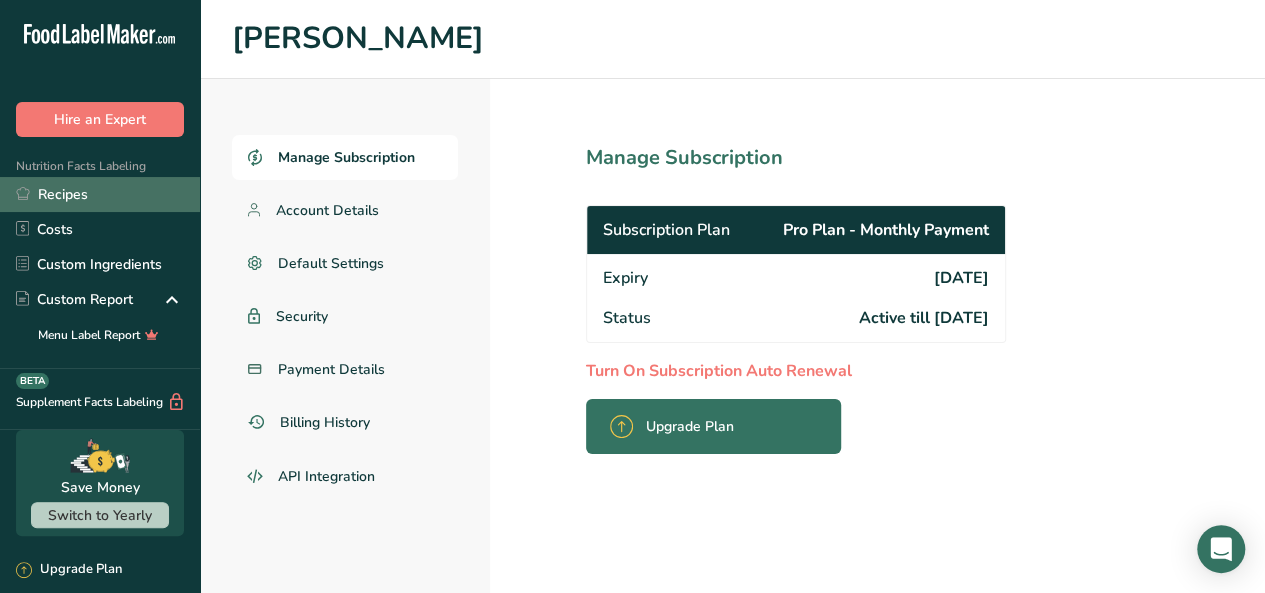 click on "Recipes" at bounding box center [100, 194] 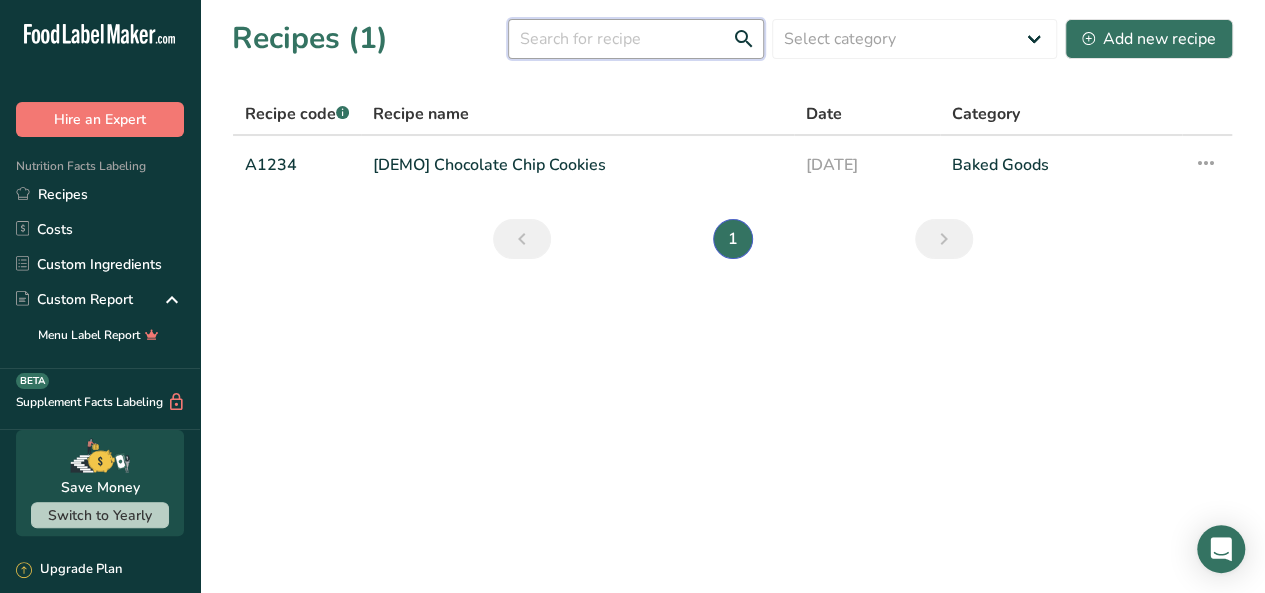 click at bounding box center [636, 39] 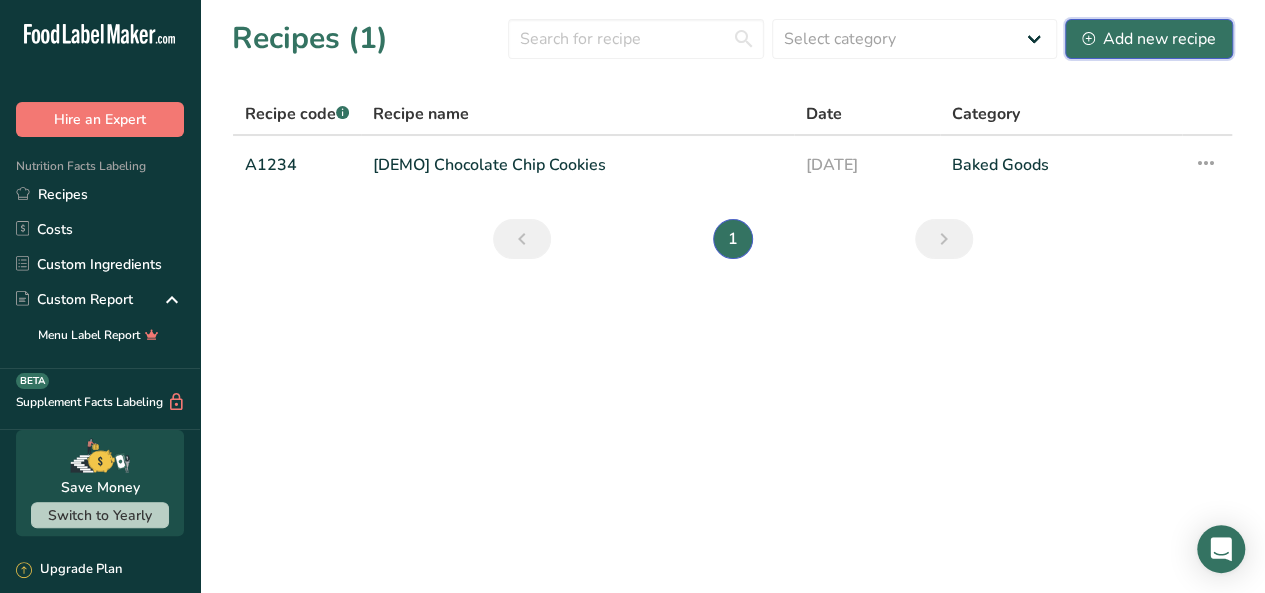 click on "Add new recipe" at bounding box center (1149, 39) 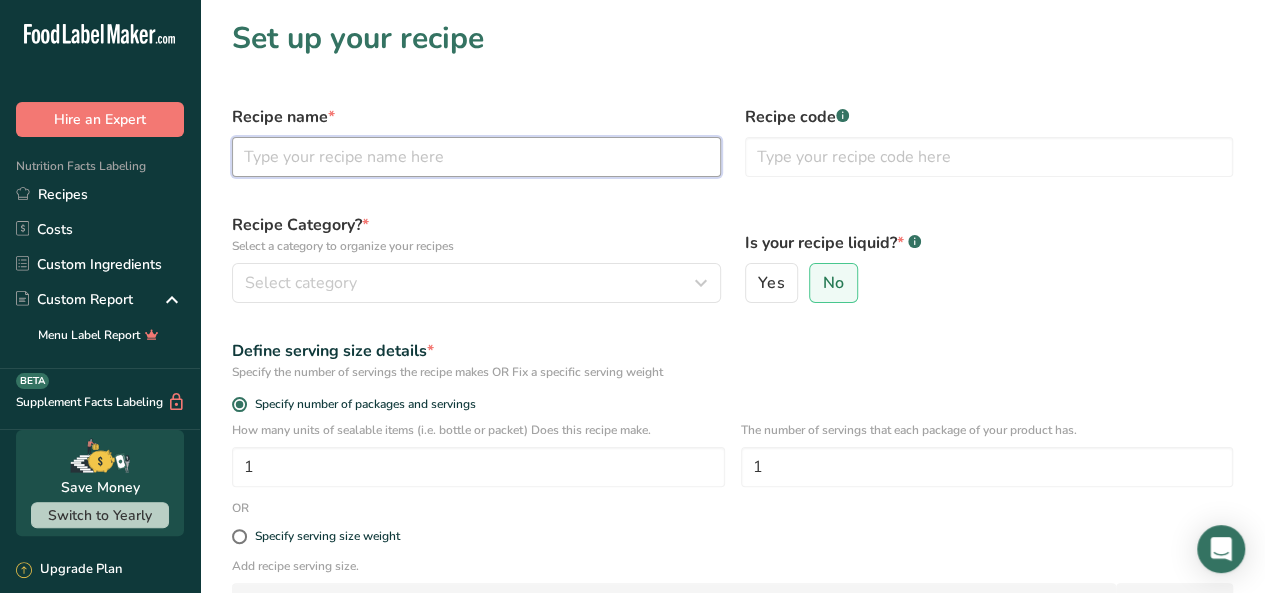 click at bounding box center [476, 157] 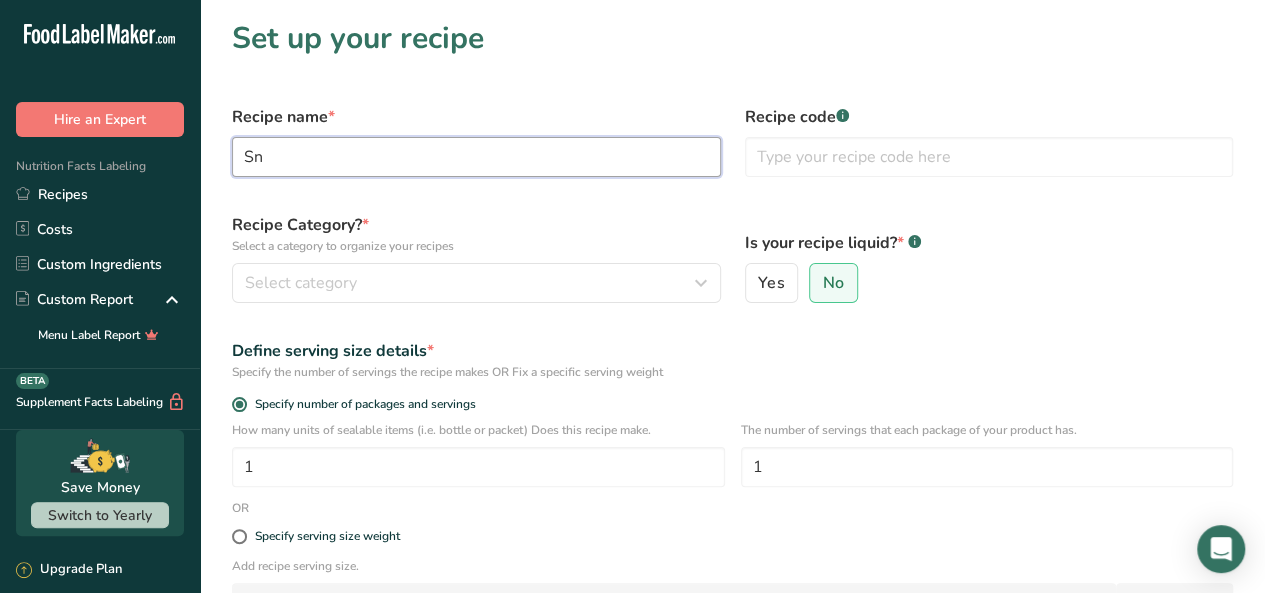 type on "S" 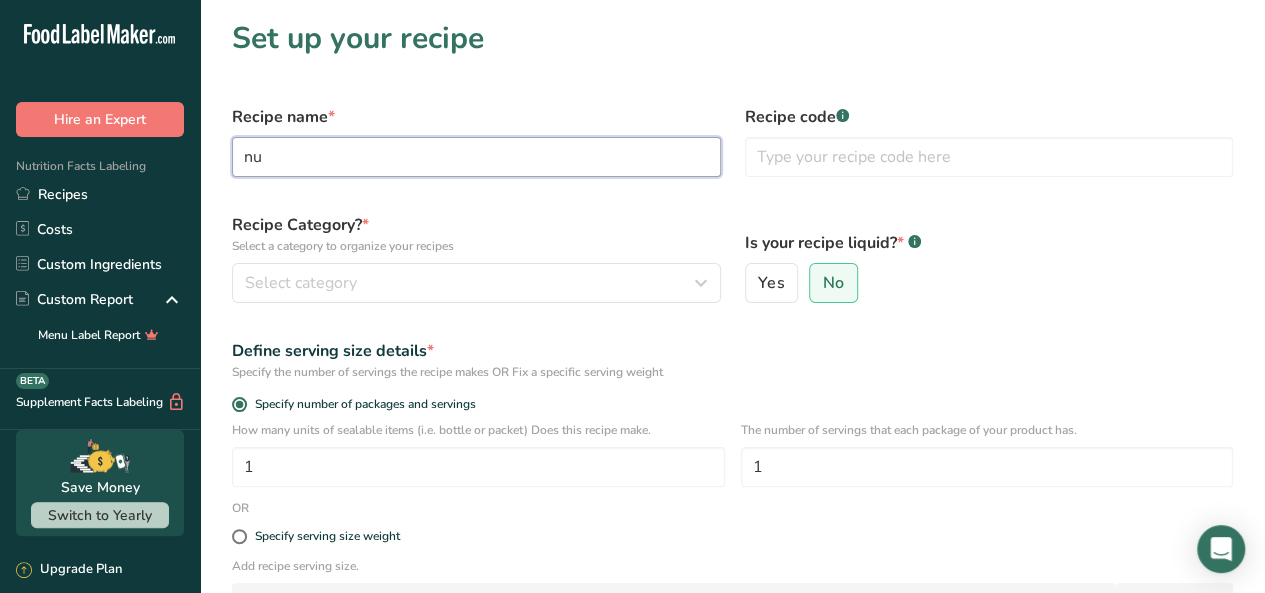 type on "n" 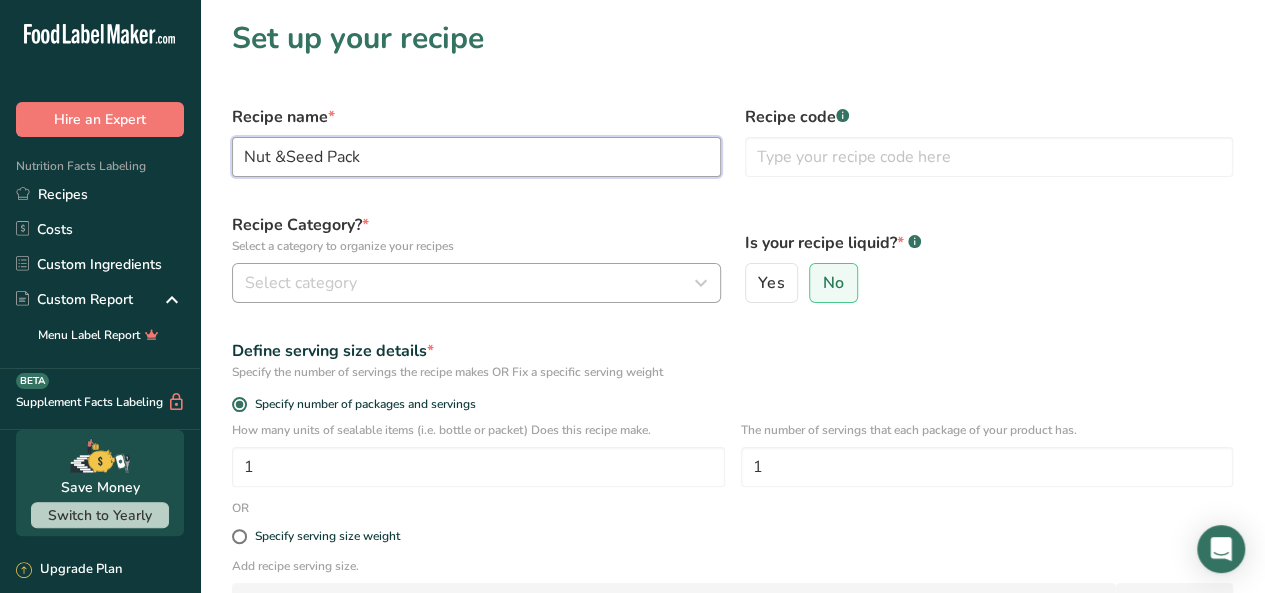 type on "Nut &Seed Pack" 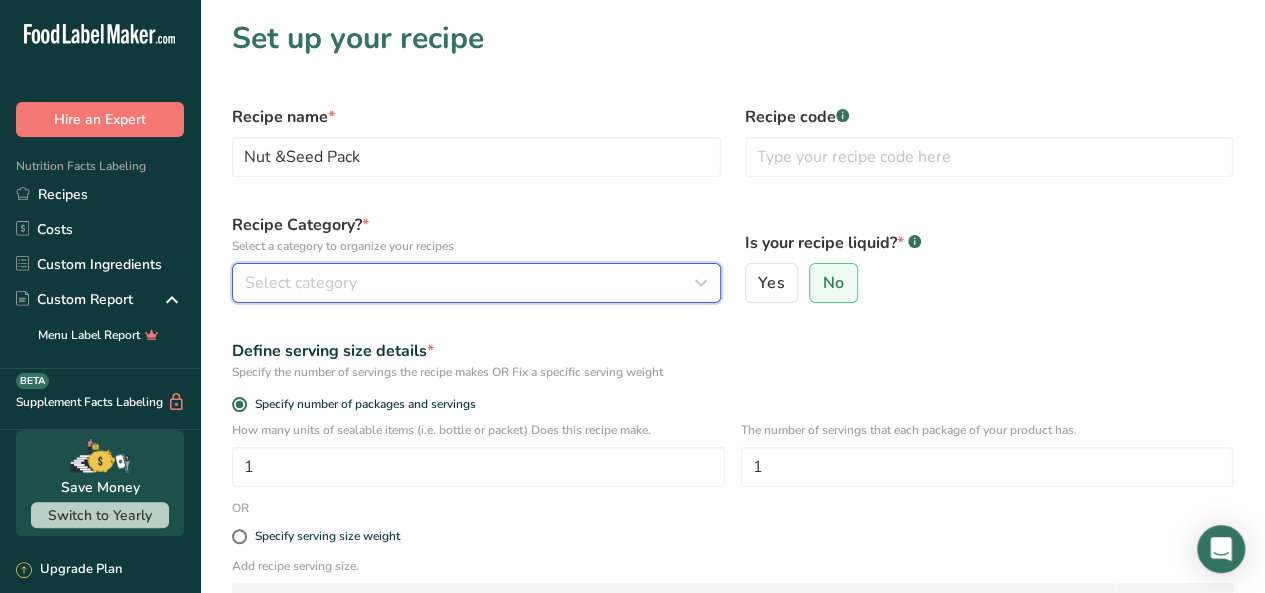 click on "Select category" at bounding box center (470, 283) 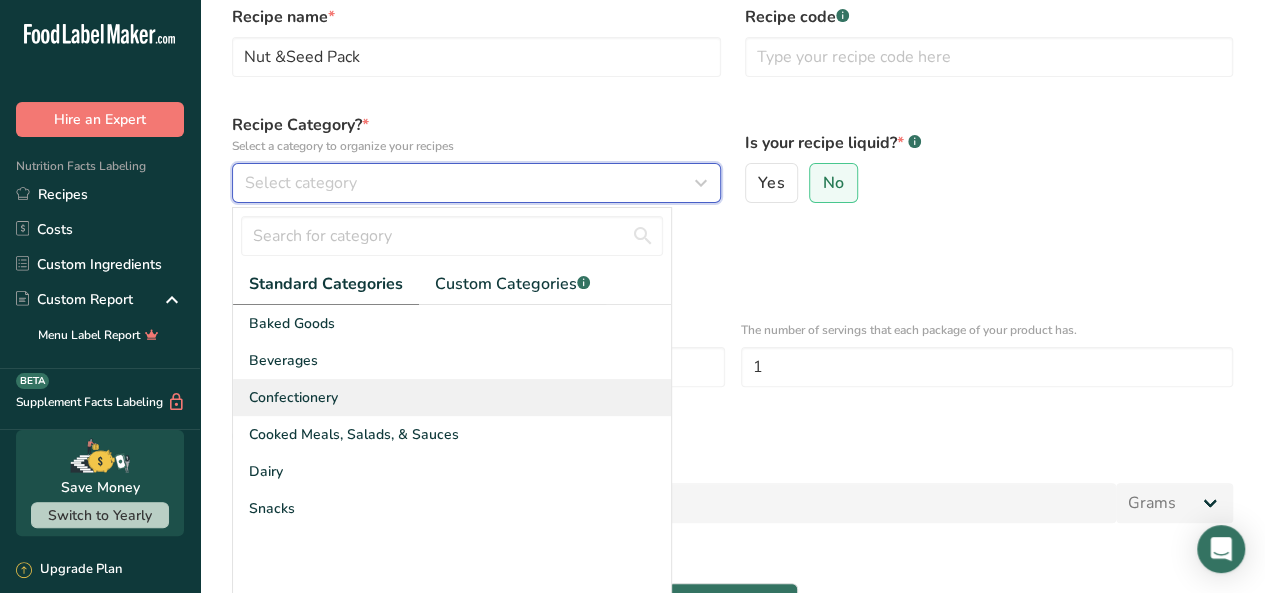 scroll, scrollTop: 200, scrollLeft: 0, axis: vertical 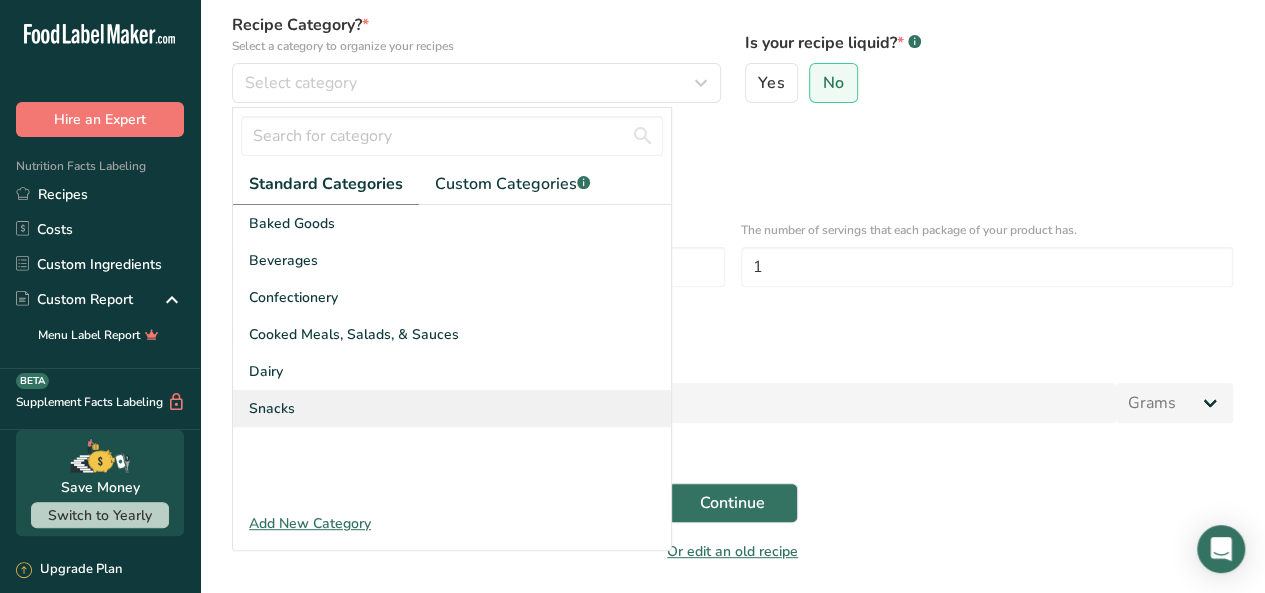 click on "Snacks" at bounding box center [452, 408] 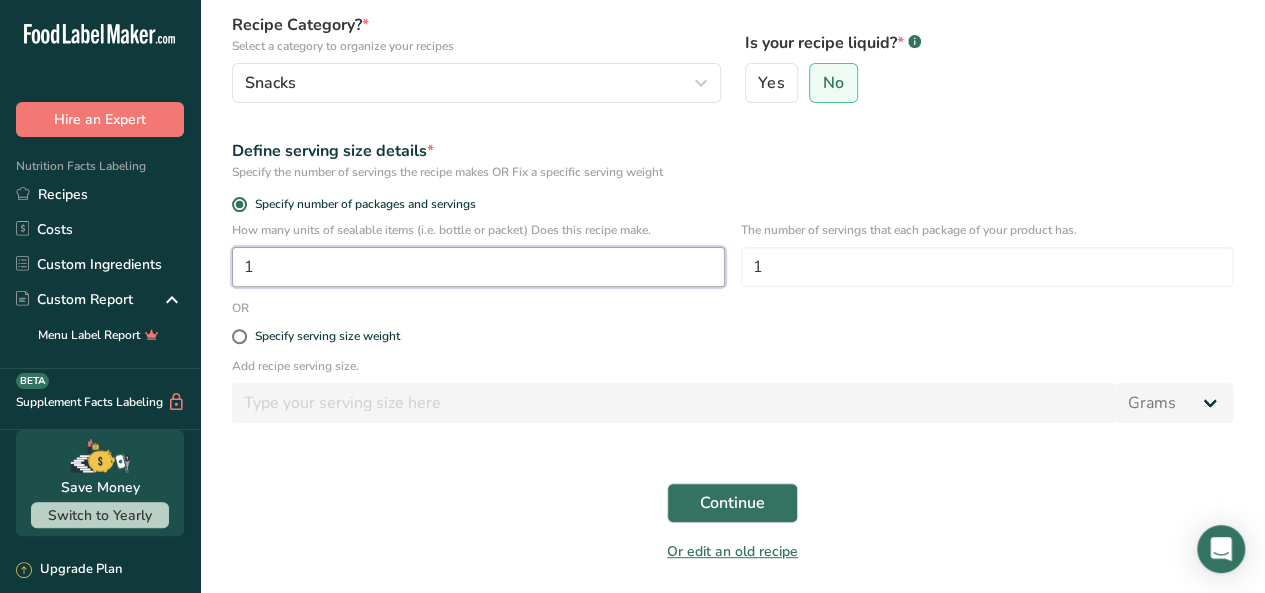 click on "1" at bounding box center [478, 267] 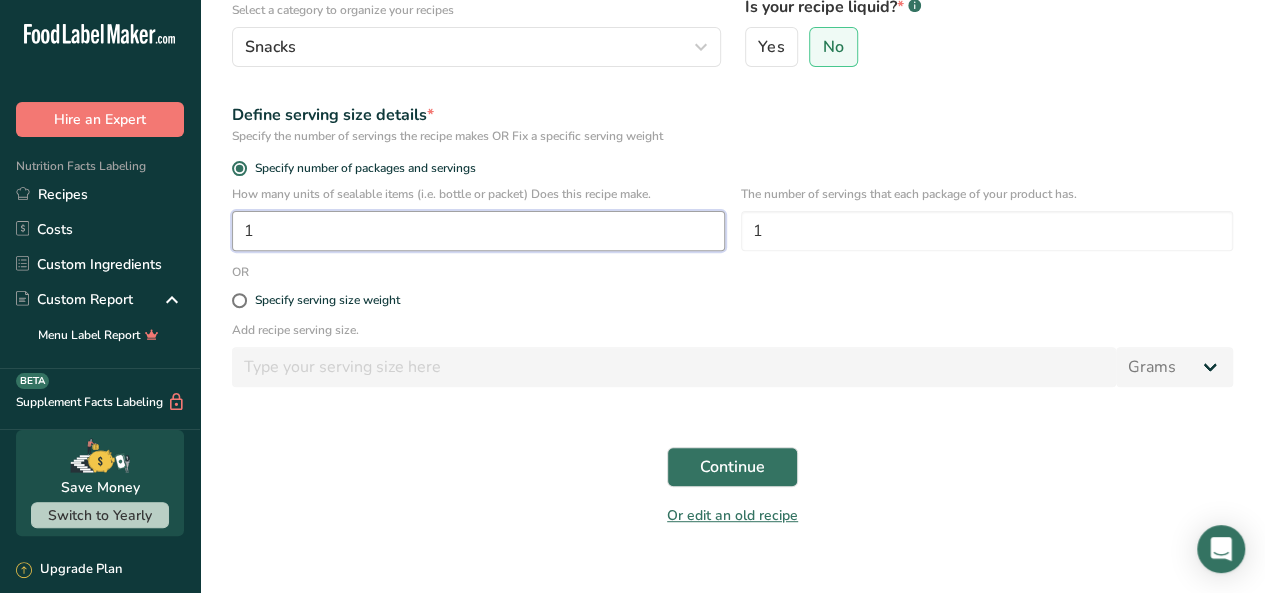 scroll, scrollTop: 266, scrollLeft: 0, axis: vertical 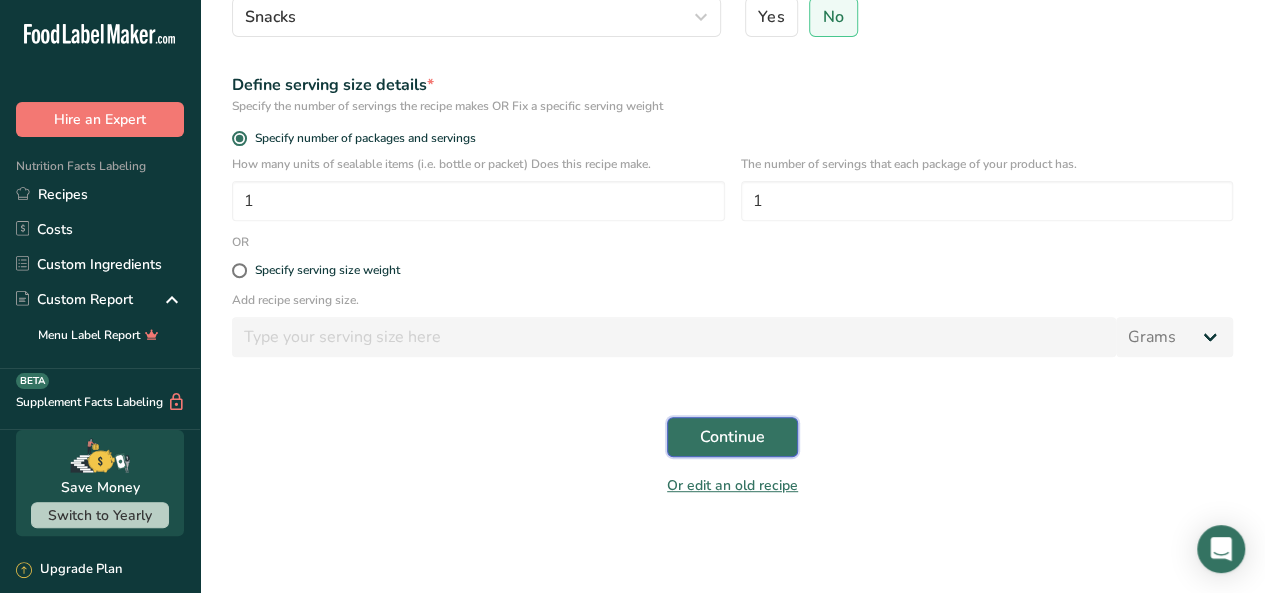 click on "Continue" at bounding box center [732, 437] 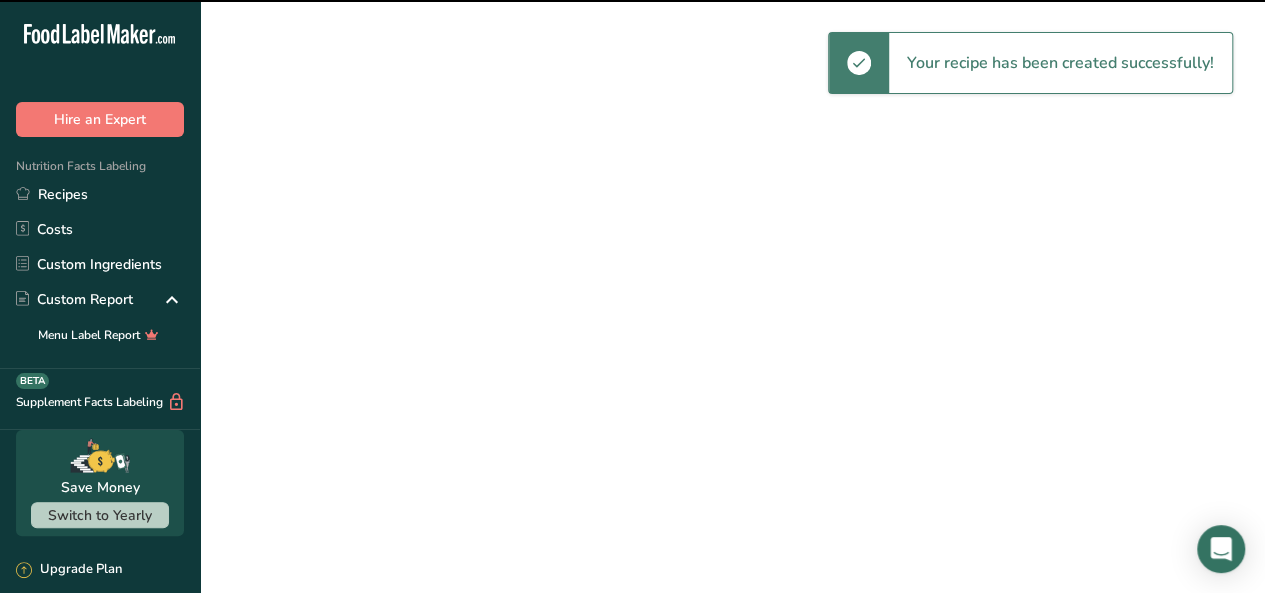 scroll, scrollTop: 0, scrollLeft: 0, axis: both 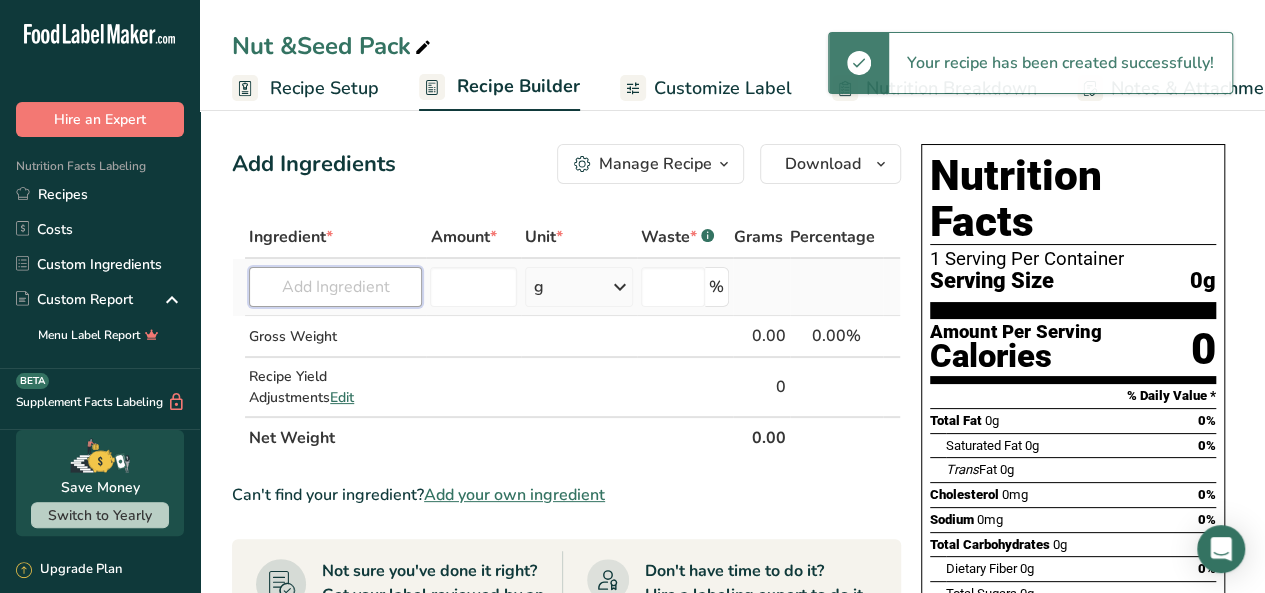 click at bounding box center [335, 287] 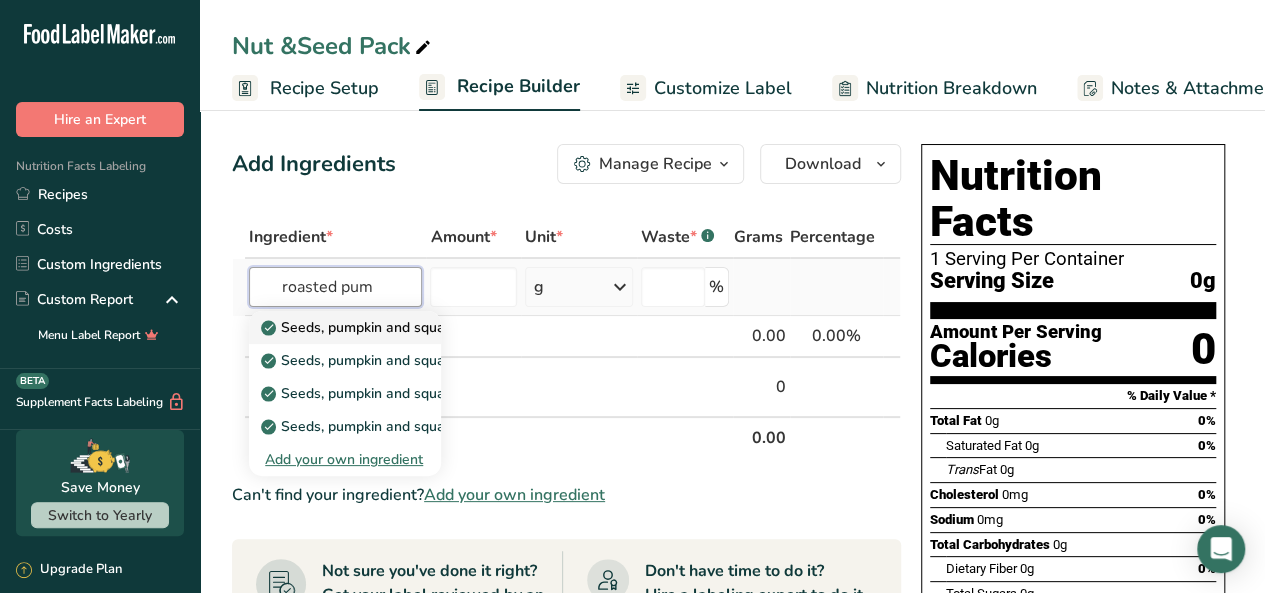 type on "roasted pum" 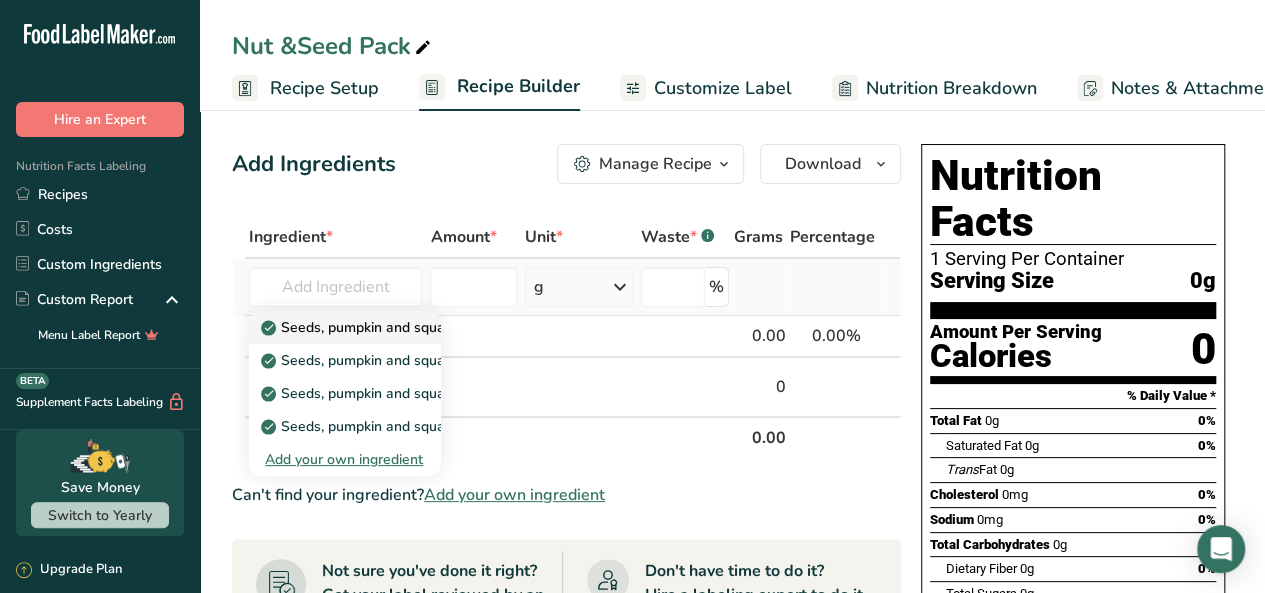 click on "Seeds, pumpkin and squash seed kernels, roasted, without salt" at bounding box center (345, 327) 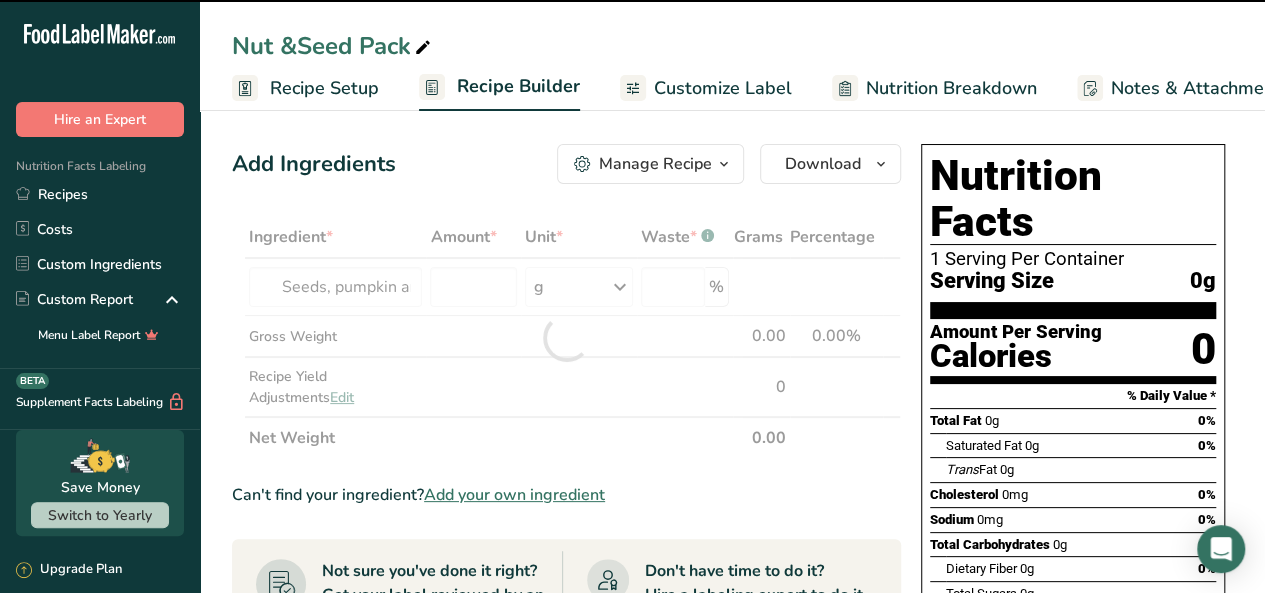 type on "0" 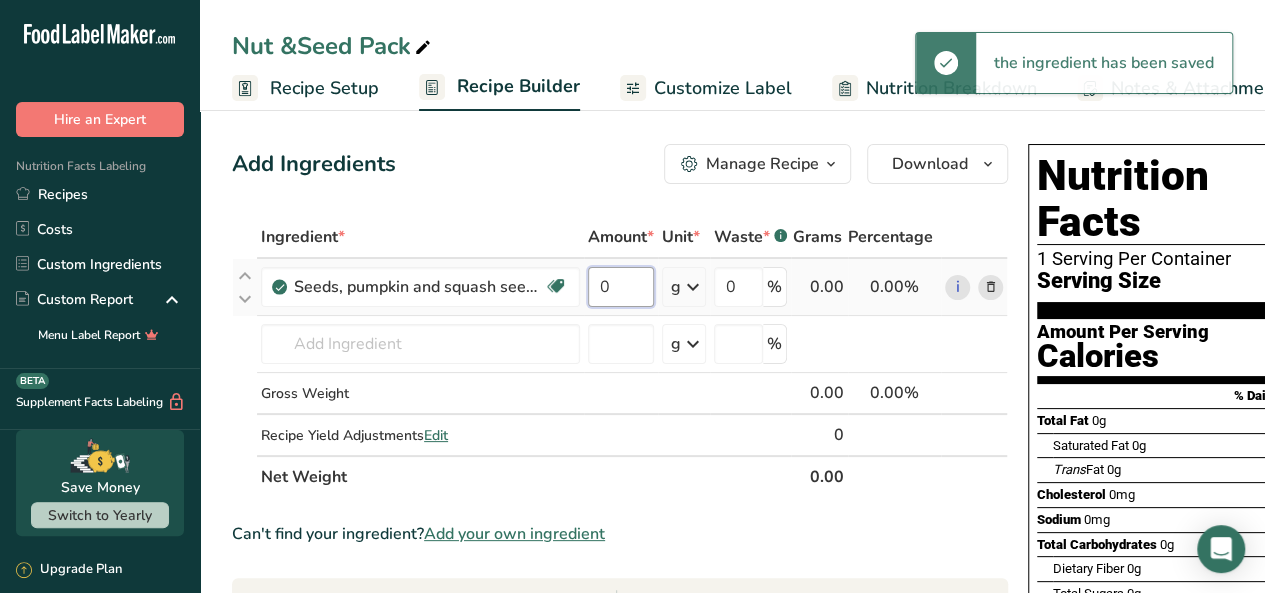 click on "0" at bounding box center [621, 287] 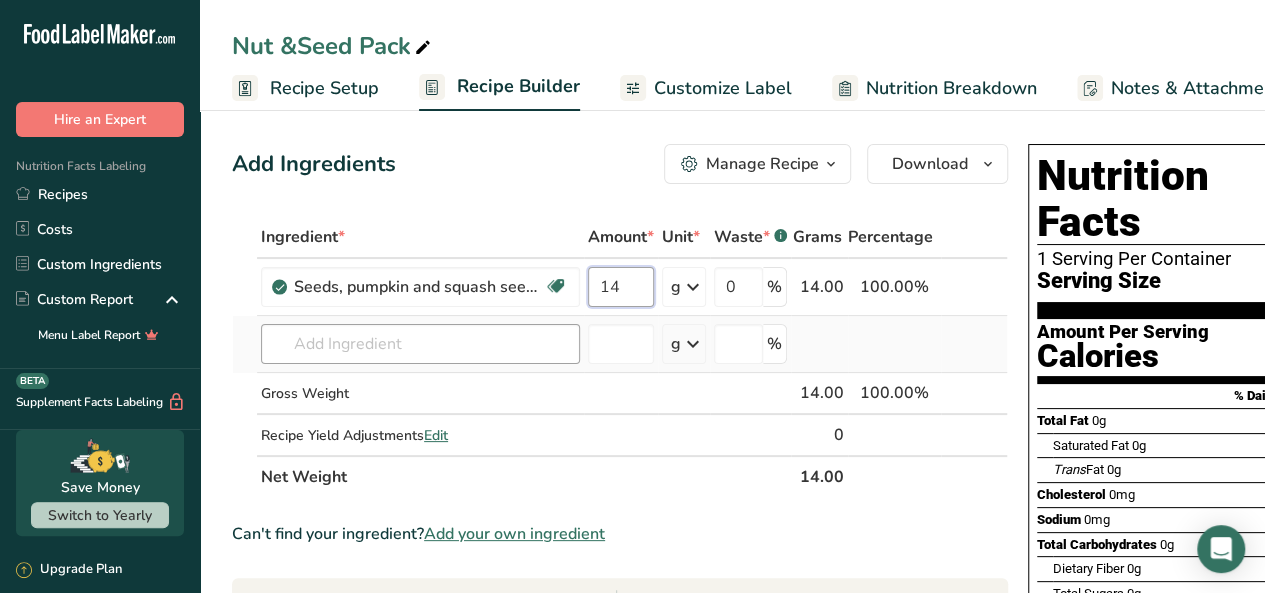 type on "14" 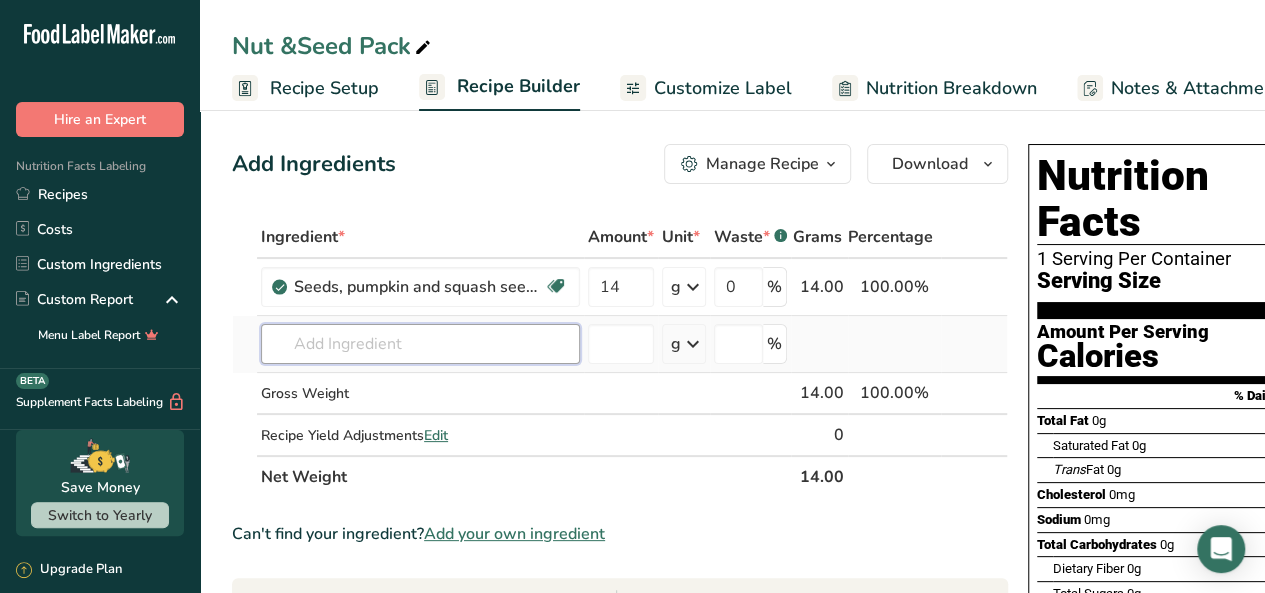 click on "Ingredient *
Amount *
Unit *
Waste *   .a-a{fill:#347362;}.b-a{fill:#fff;}          Grams
Percentage
Seeds, pumpkin and squash seed kernels, roasted, without salt
Dairy free
Gluten free
Vegan
Vegetarian
Soy free
14
g
Portions
1 cup
1 oz
Weight Units
g
kg
mg
See more
Volume Units
l
Volume units require a density conversion. If you know your ingredient's density enter it below. Otherwise, click on "RIA" our AI Regulatory bot - she will be able to help you
lb/ft3
g/cm3
Confirm
mL" at bounding box center [620, 357] 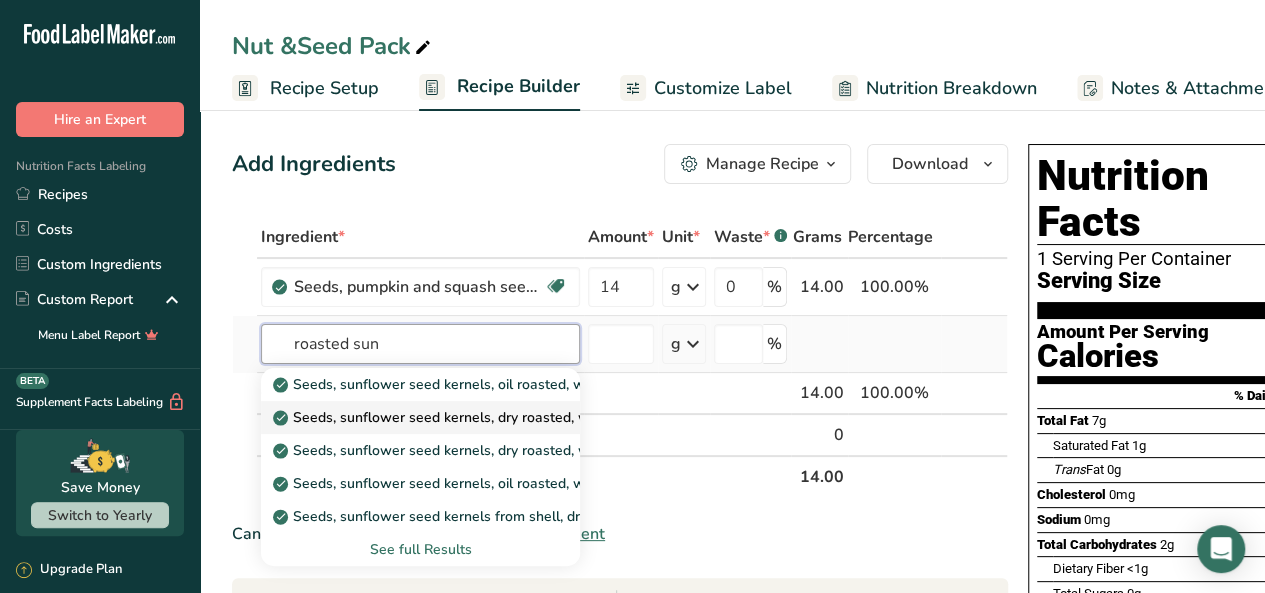 type on "roasted sun" 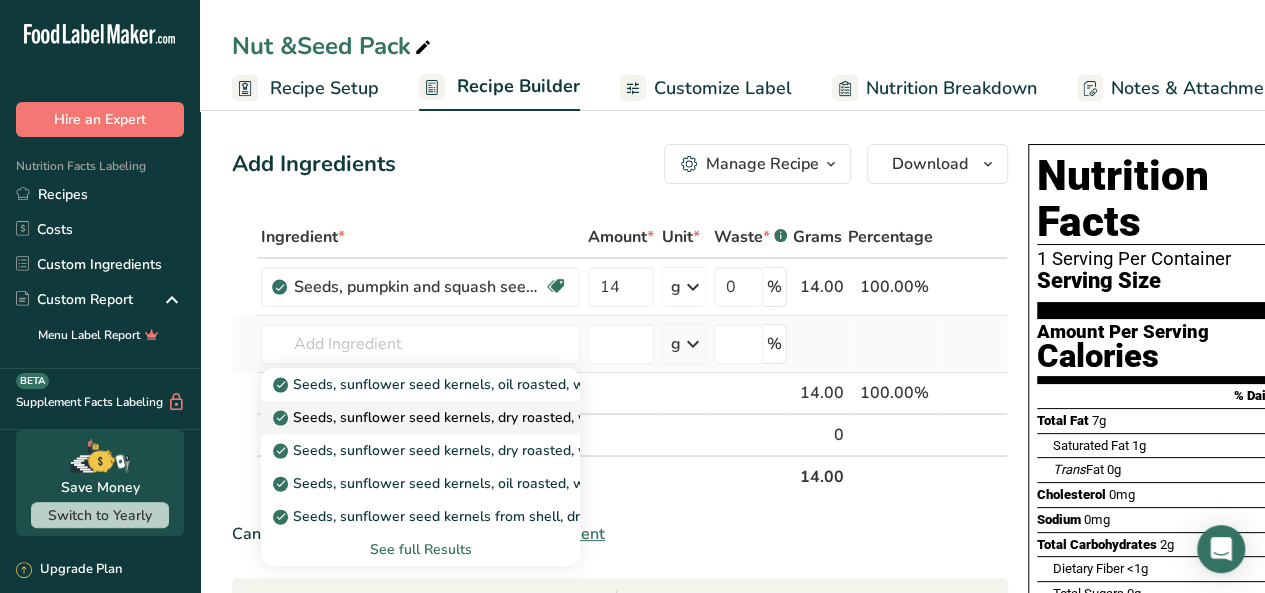 click on "Seeds, sunflower seed kernels, dry roasted, without salt" at bounding box center [466, 417] 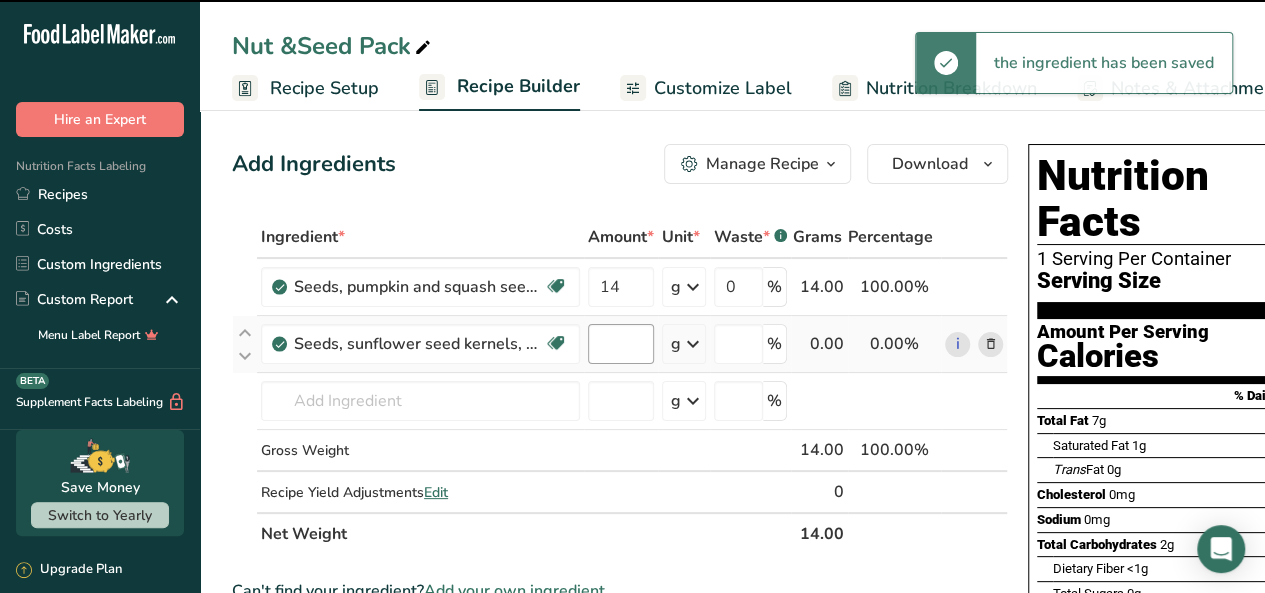 type on "0" 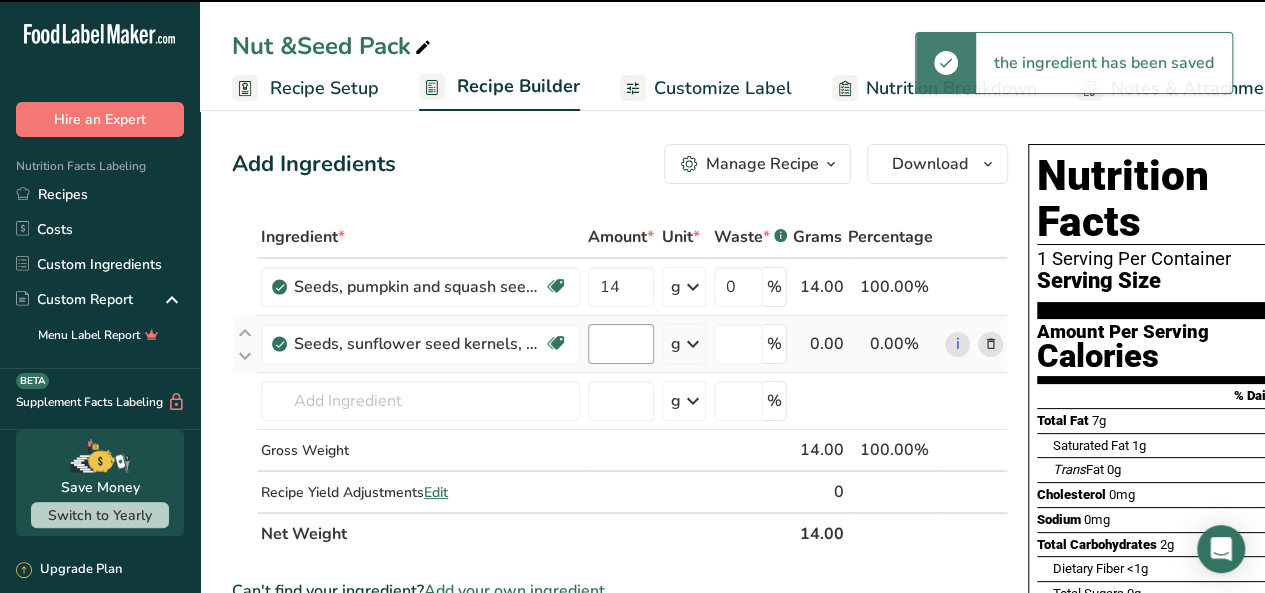 type on "0" 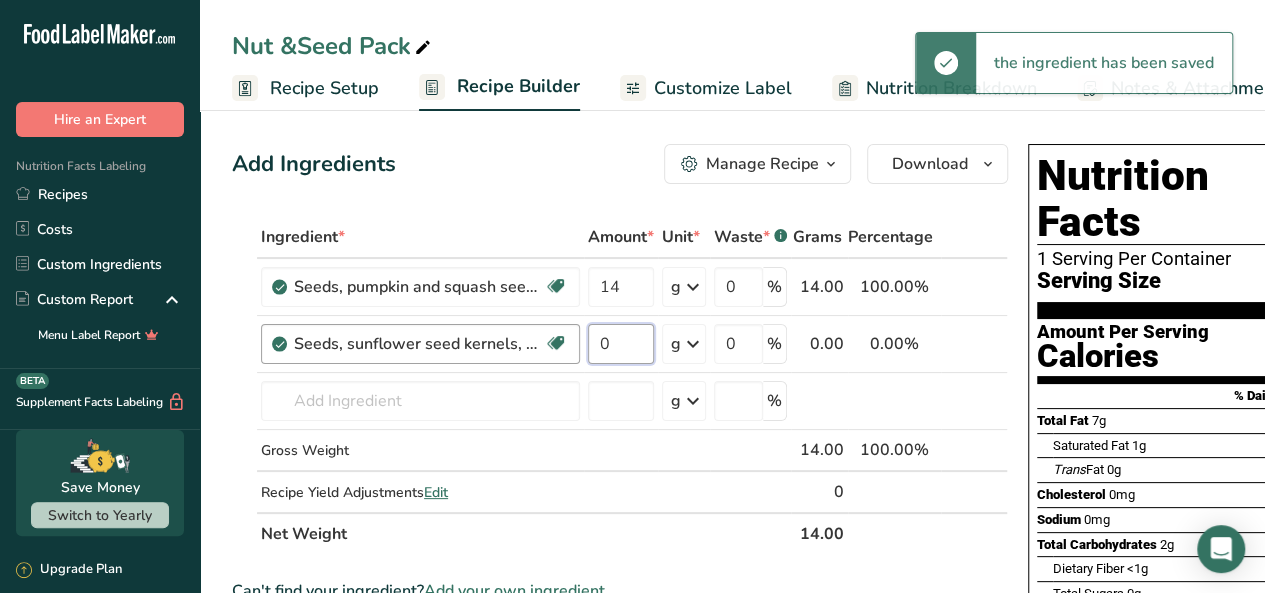 drag, startPoint x: 625, startPoint y: 341, endPoint x: 550, endPoint y: 346, distance: 75.16648 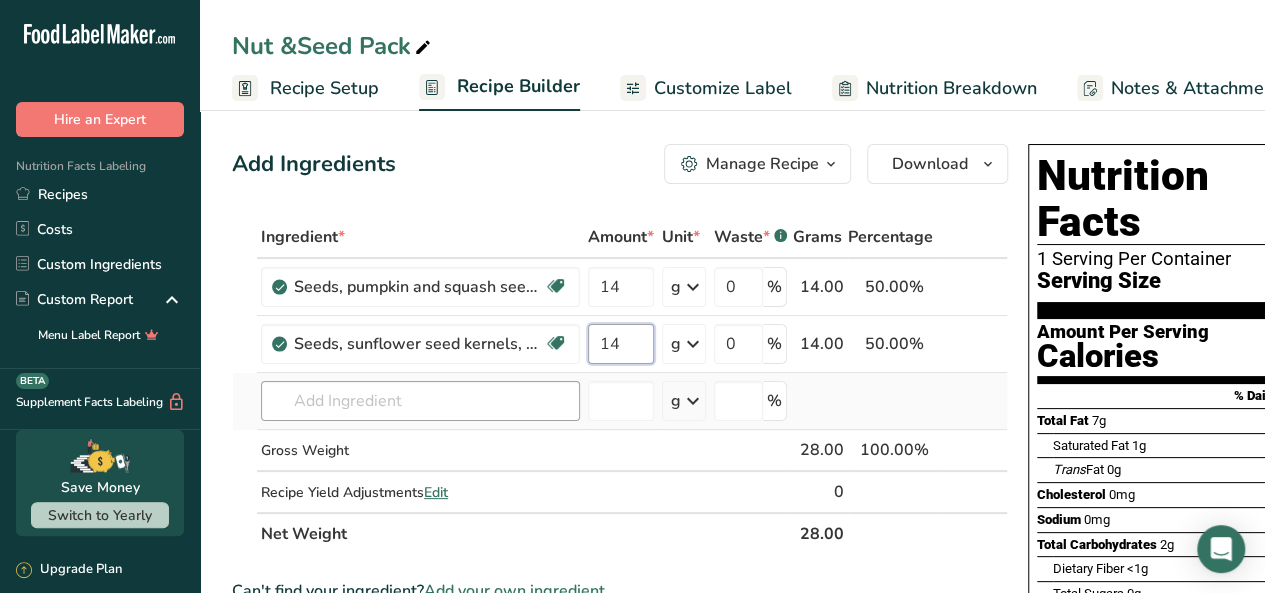 type on "14" 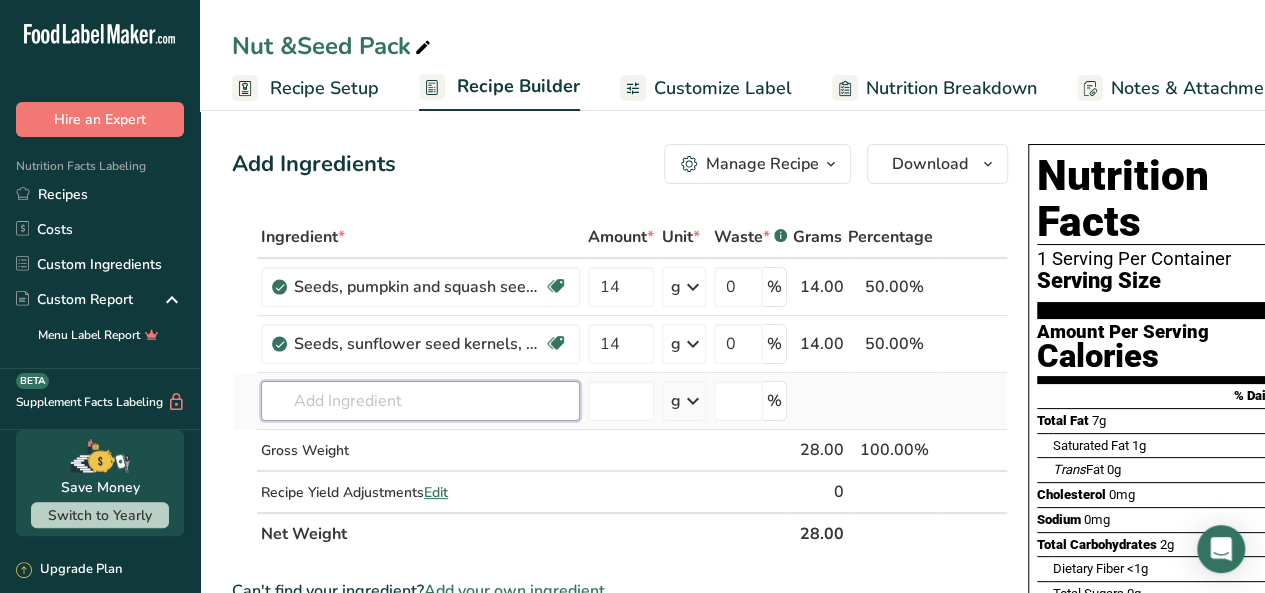 click on "Ingredient *
Amount *
Unit *
Waste *   .a-a{fill:#347362;}.b-a{fill:#fff;}          Grams
Percentage
Seeds, pumpkin and squash seed kernels, roasted, without salt
Dairy free
Gluten free
Vegan
Vegetarian
Soy free
14
g
Portions
1 cup
1 oz
Weight Units
g
kg
mg
See more
Volume Units
l
Volume units require a density conversion. If you know your ingredient's density enter it below. Otherwise, click on "RIA" our AI Regulatory bot - she will be able to help you
lb/ft3
g/cm3
Confirm
mL" at bounding box center (620, 385) 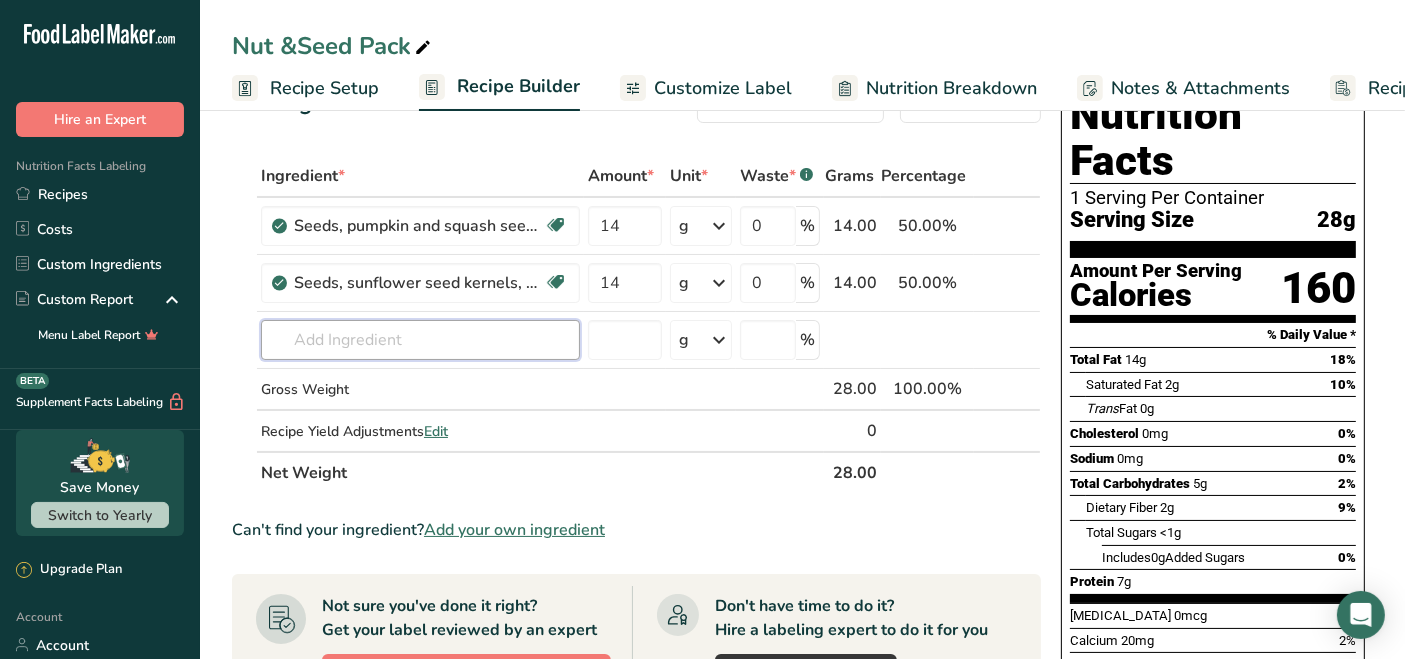 scroll, scrollTop: 0, scrollLeft: 0, axis: both 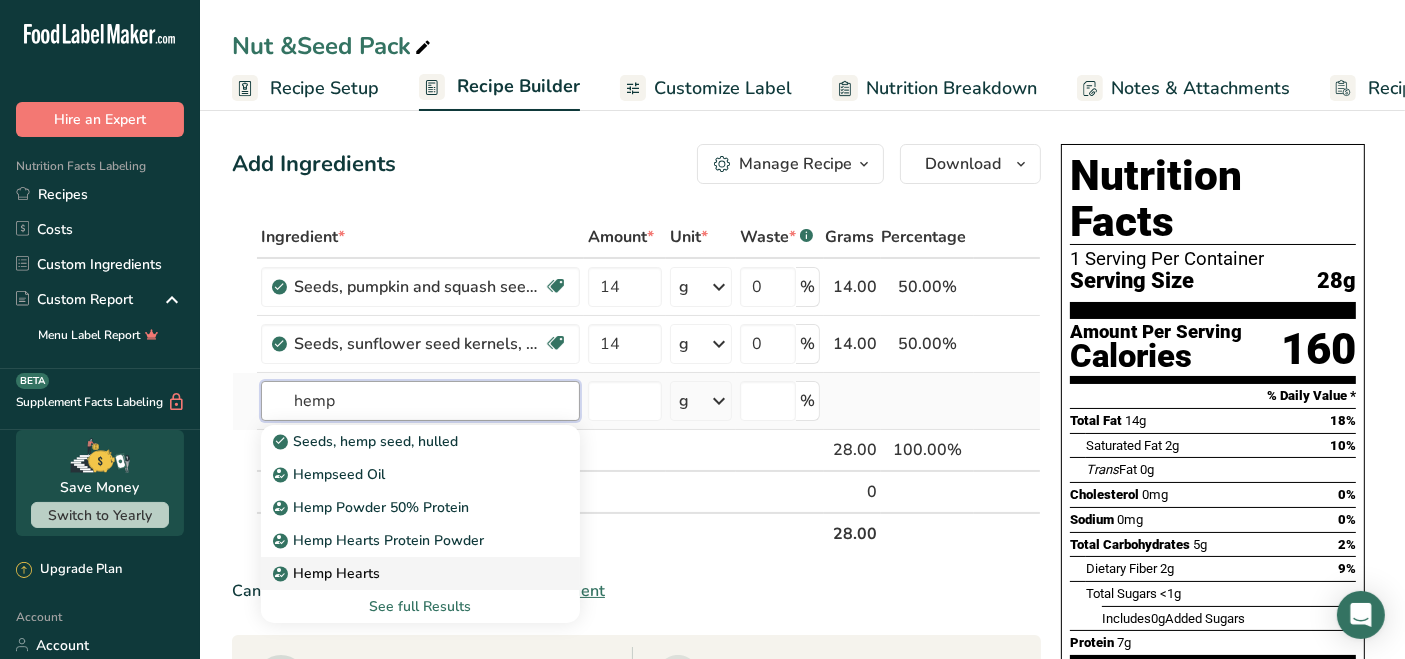 type on "hemp" 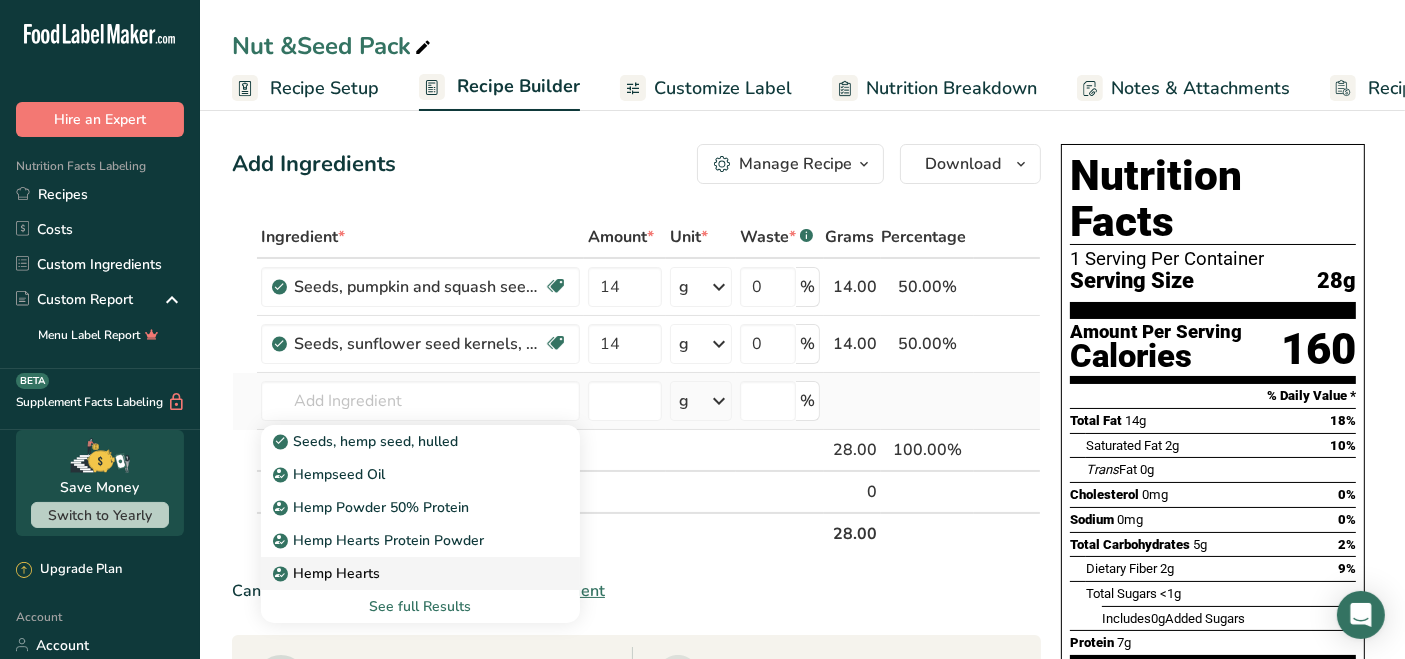 click on "Hemp Hearts" at bounding box center [404, 573] 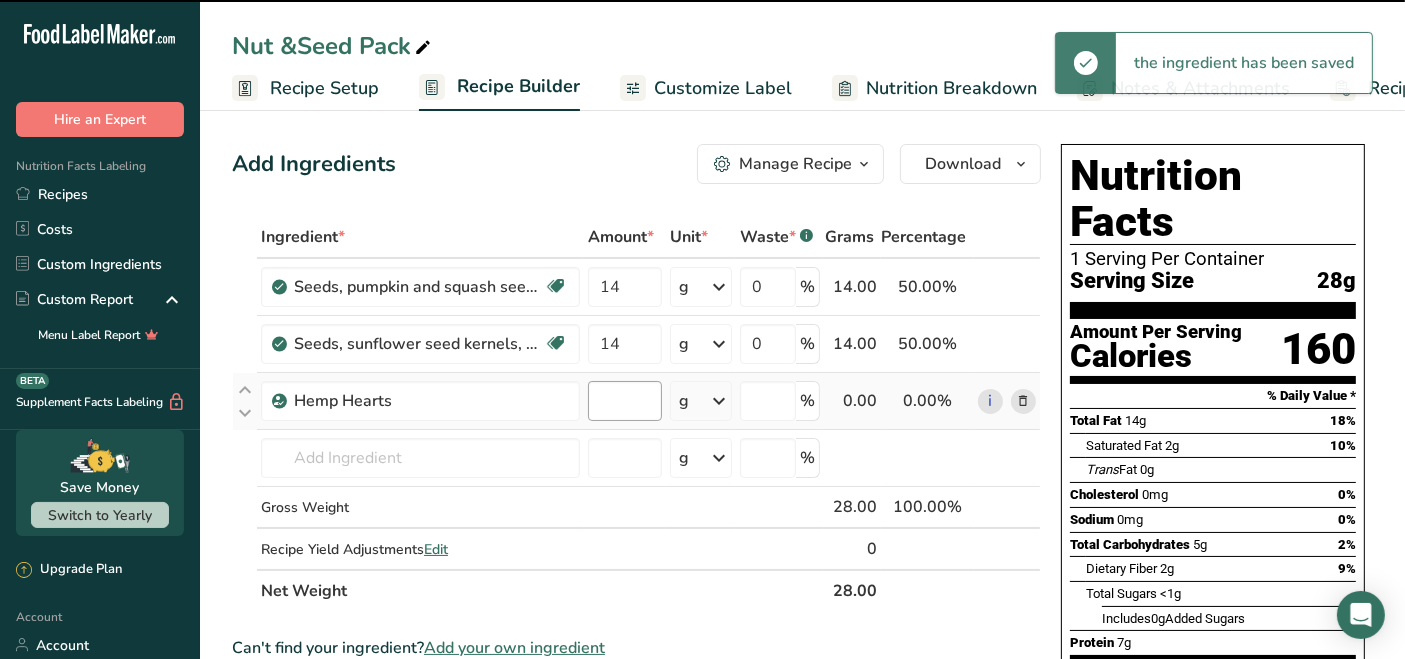 type on "0" 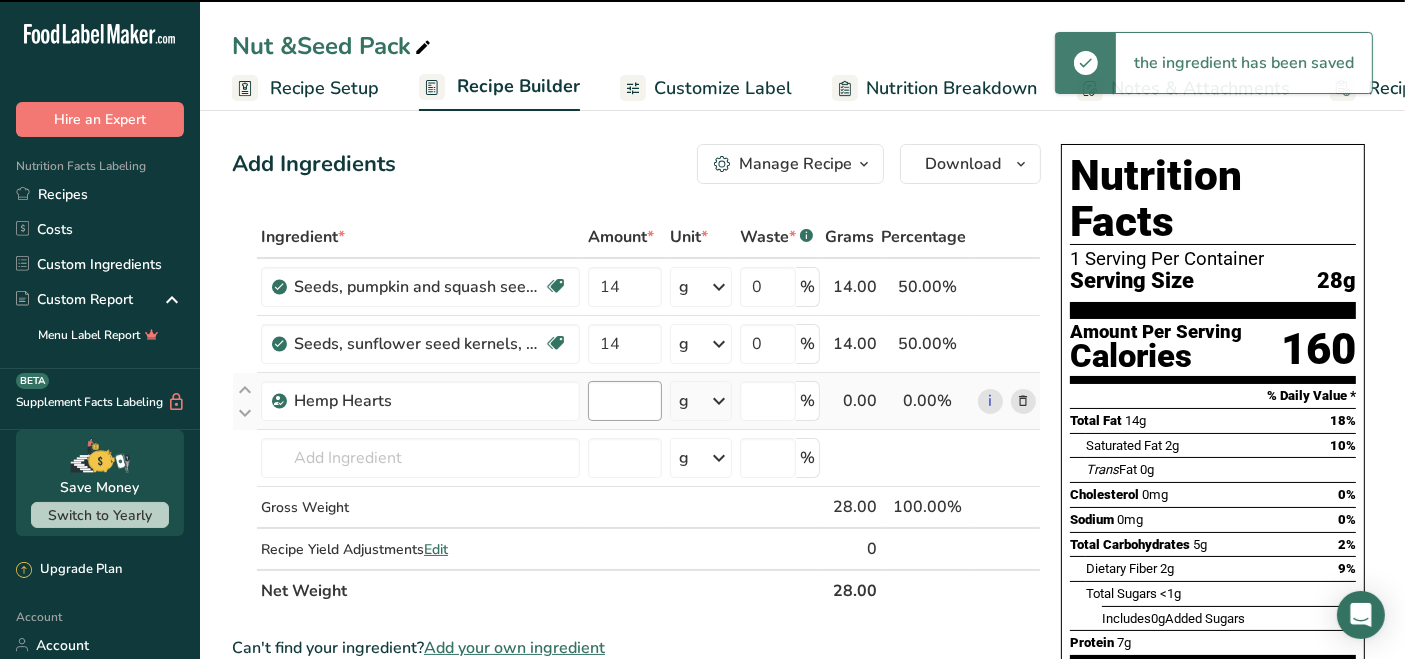 type on "0" 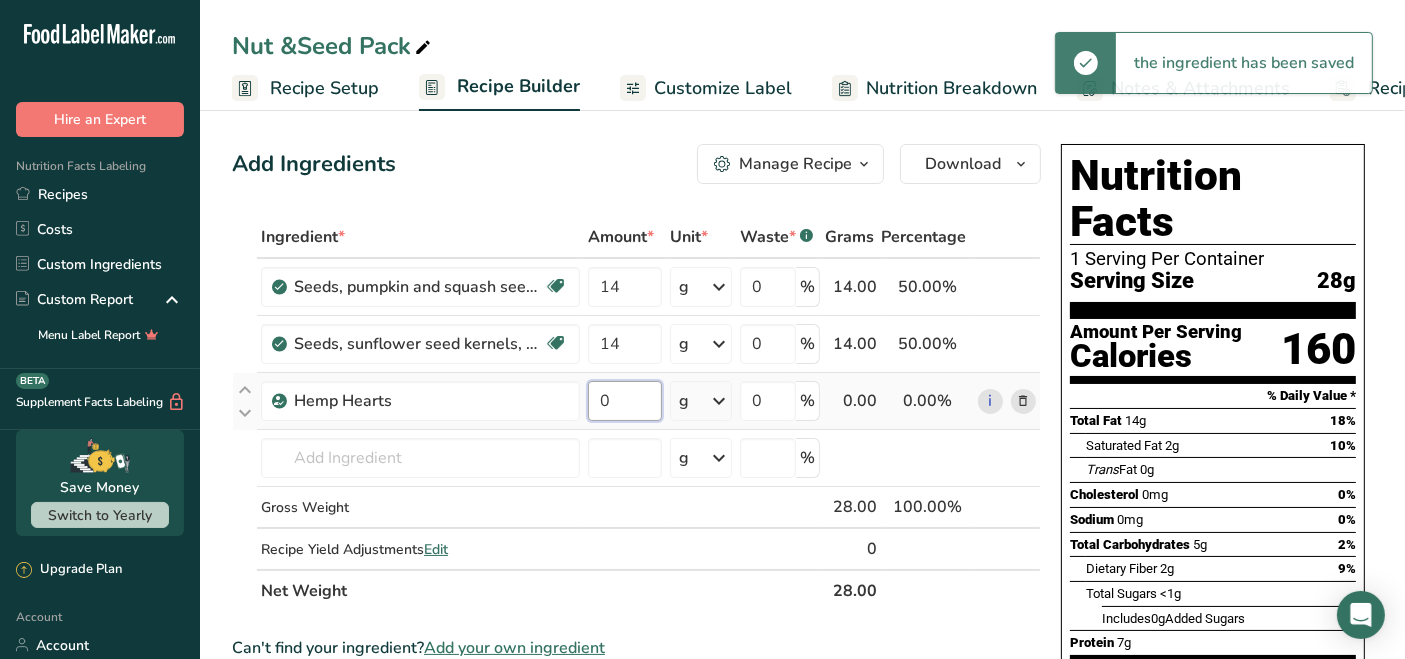 click on "0" at bounding box center [625, 401] 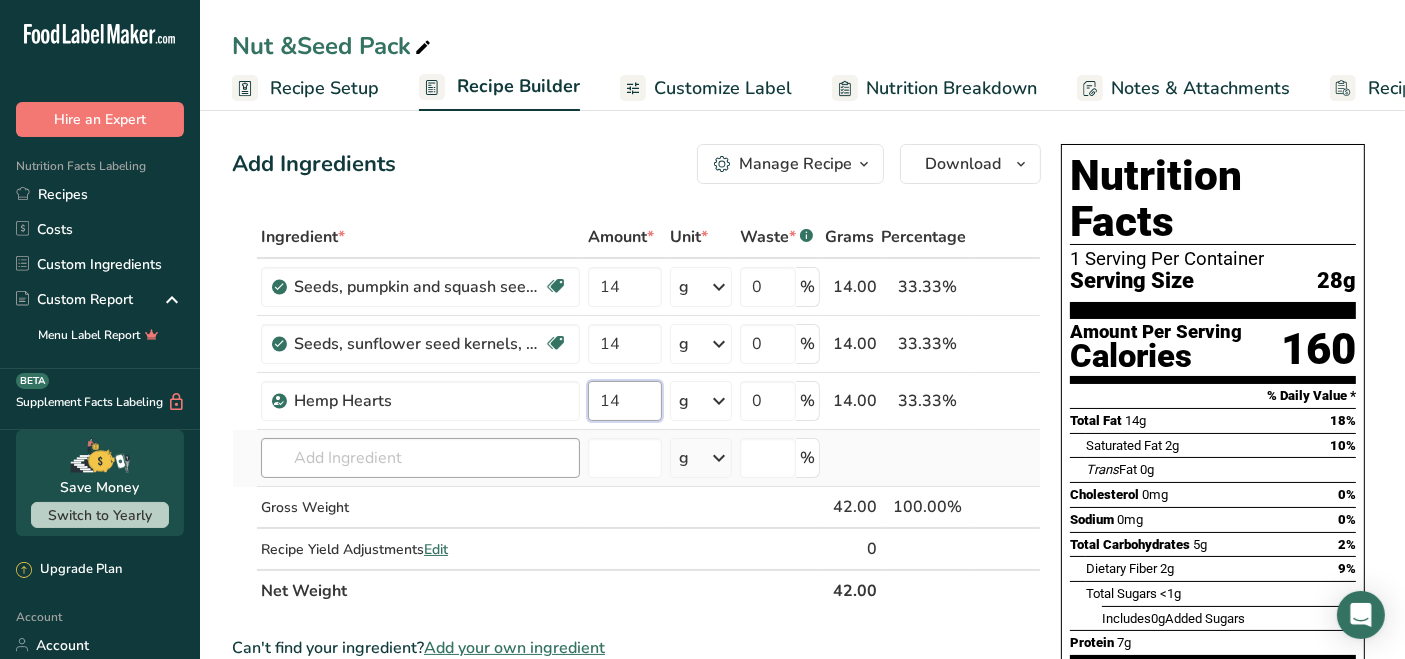 type on "14" 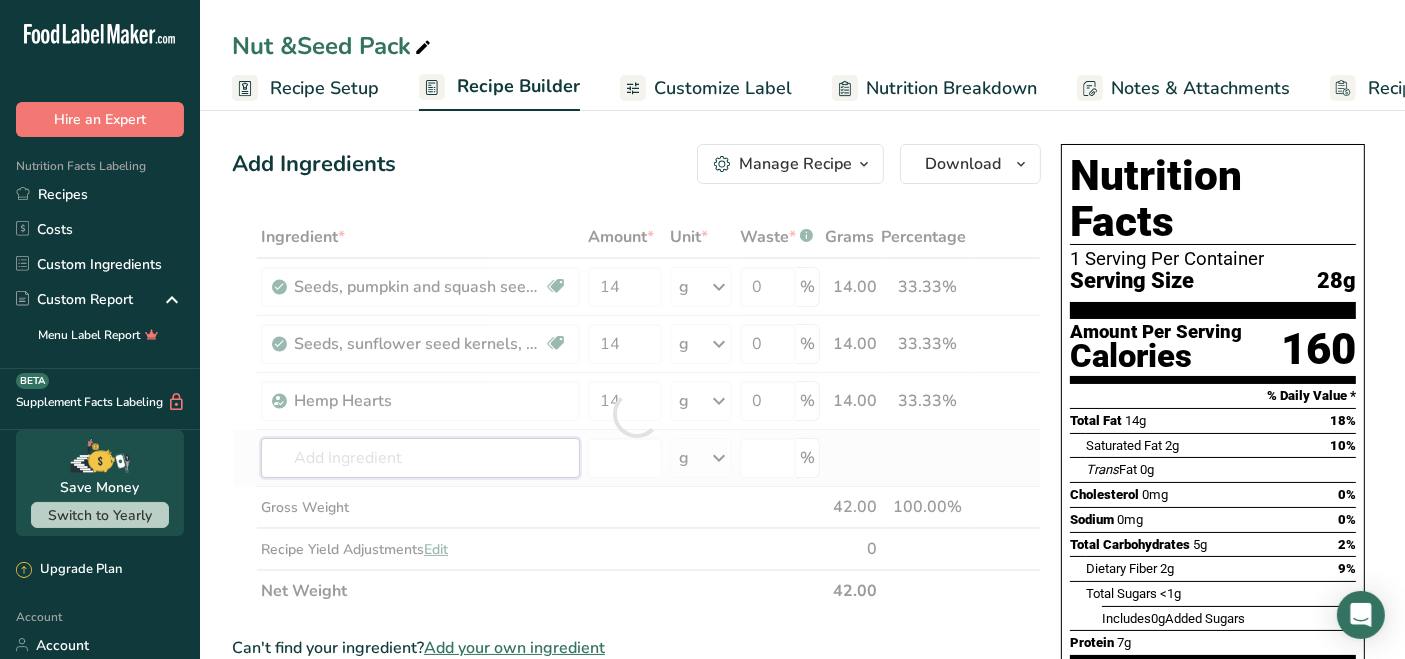 click on "Ingredient *
Amount *
Unit *
Waste *   .a-a{fill:#347362;}.b-a{fill:#fff;}          Grams
Percentage
Seeds, pumpkin and squash seed kernels, roasted, without salt
Dairy free
Gluten free
Vegan
Vegetarian
Soy free
14
g
Portions
1 cup
1 oz
Weight Units
g
kg
mg
See more
Volume Units
l
Volume units require a density conversion. If you know your ingredient's density enter it below. Otherwise, click on "RIA" our AI Regulatory bot - she will be able to help you
lb/ft3
g/cm3
Confirm
mL" at bounding box center (636, 414) 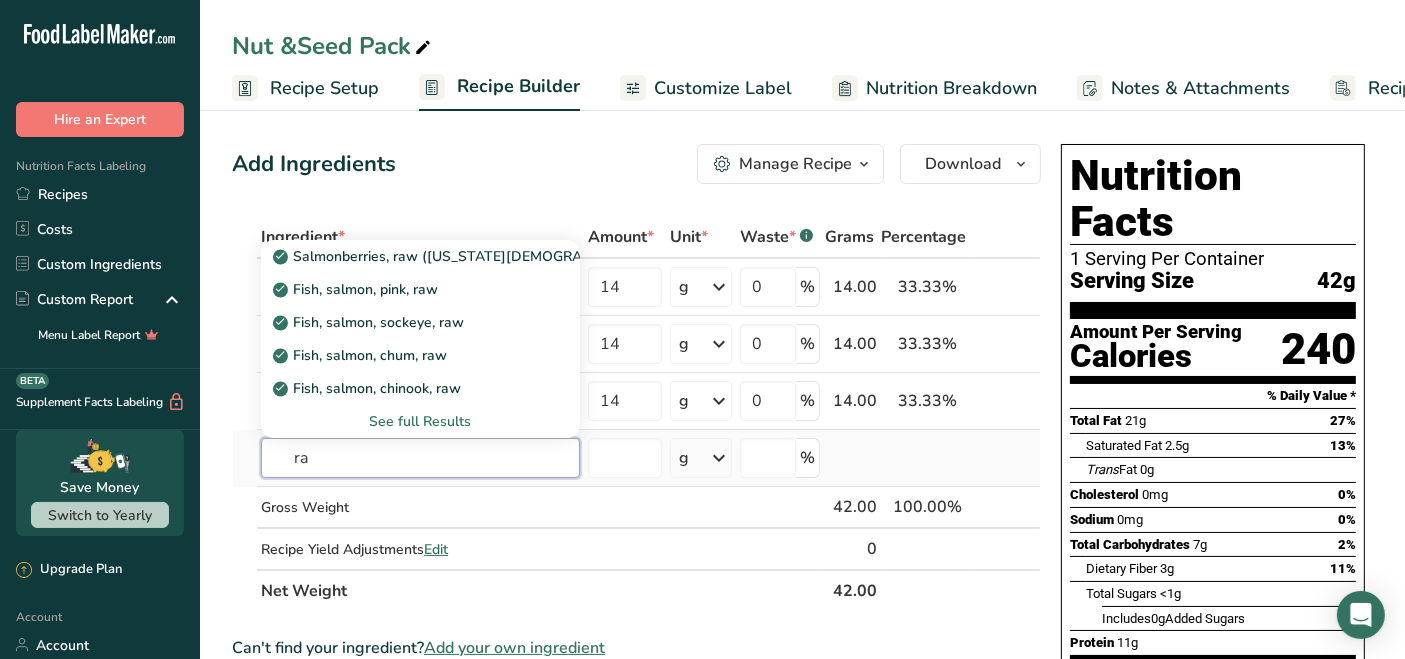 type on "r" 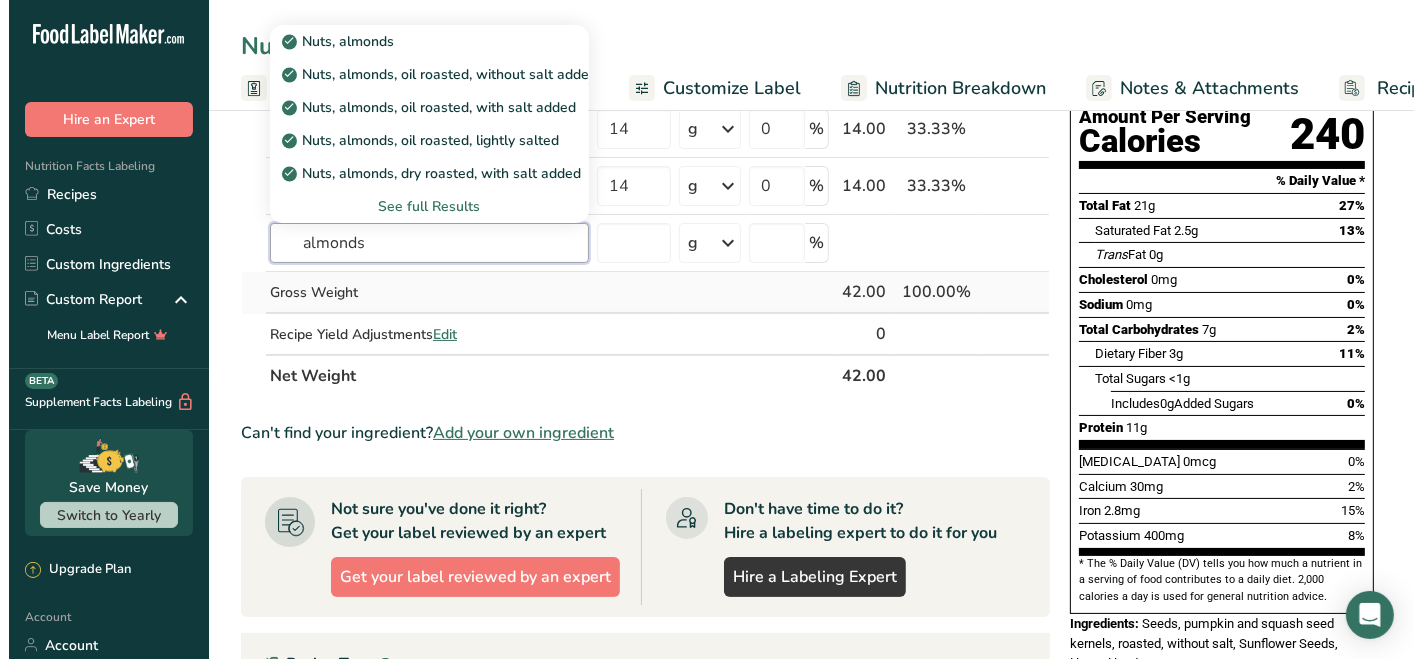 scroll, scrollTop: 111, scrollLeft: 0, axis: vertical 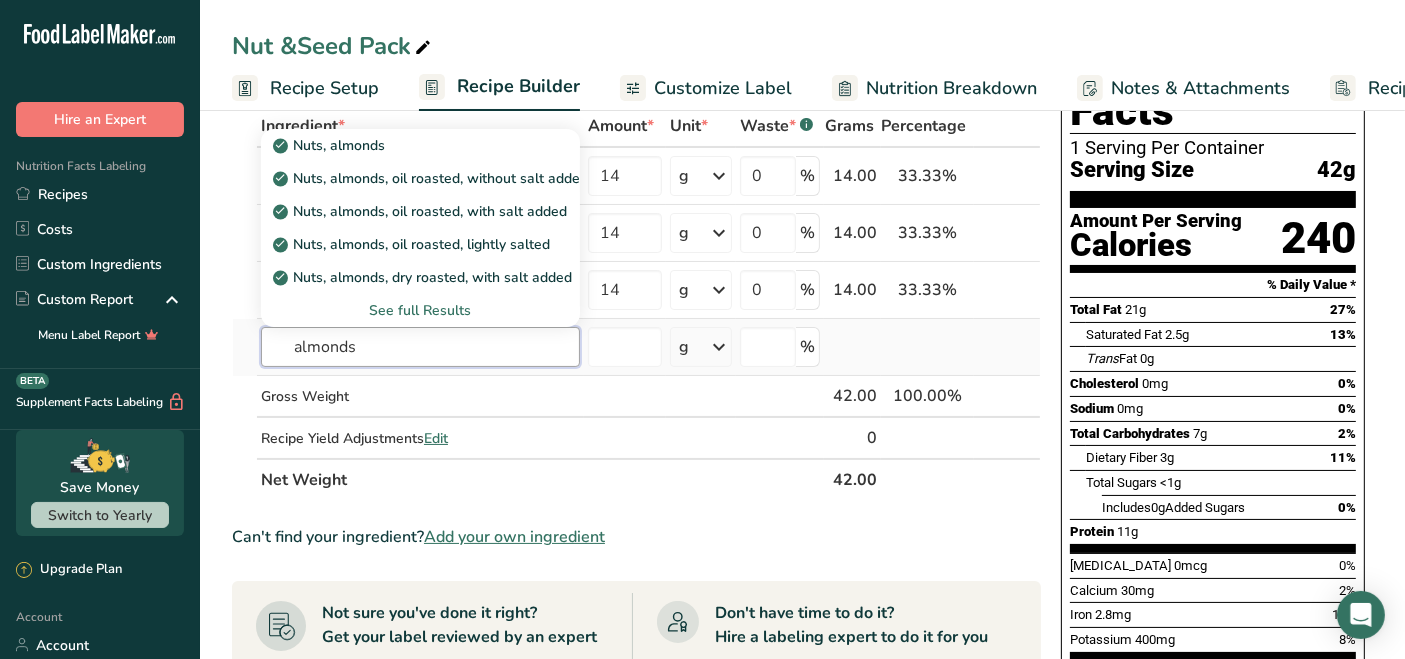 type on "almonds" 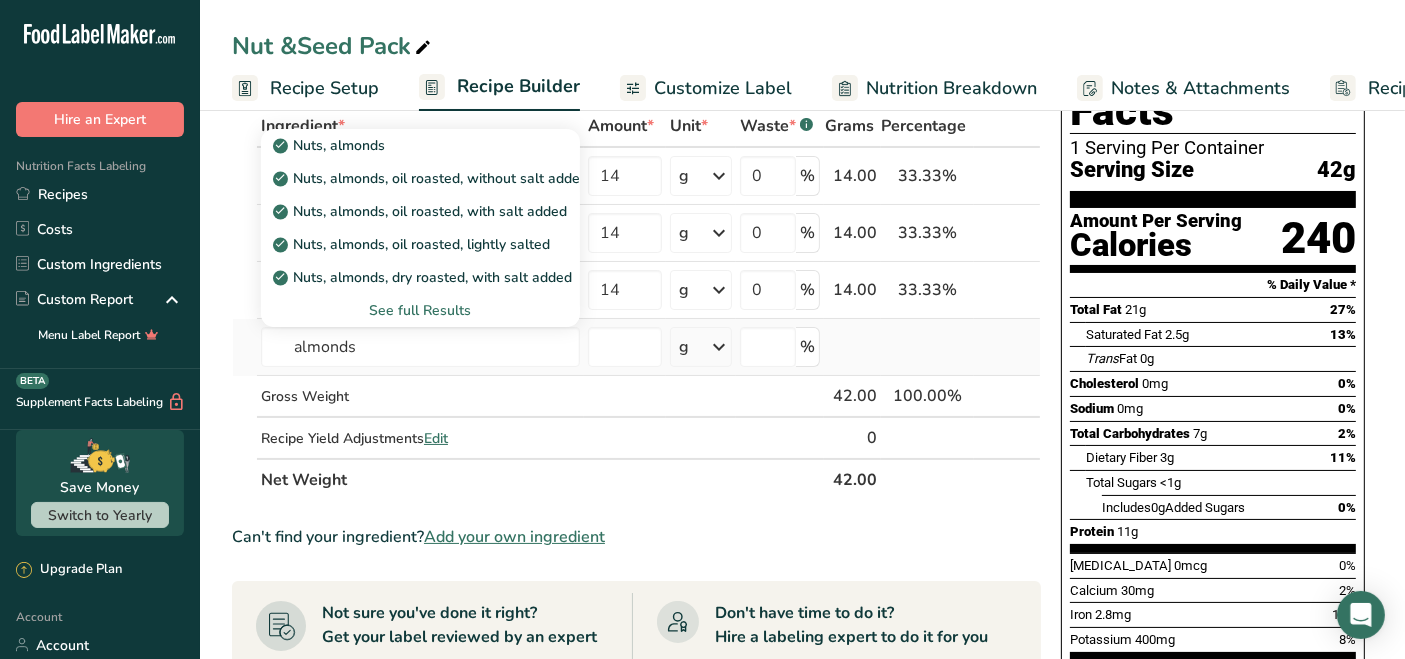 type 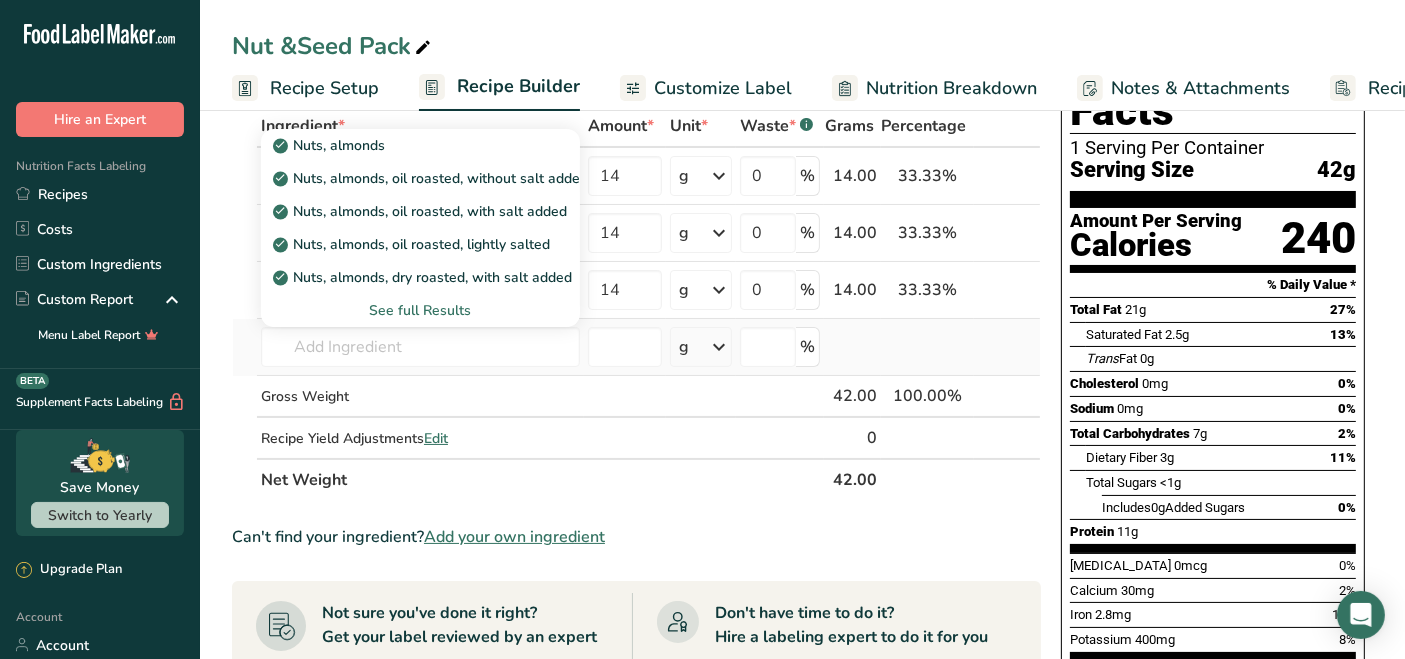 click on "See full Results" at bounding box center (420, 310) 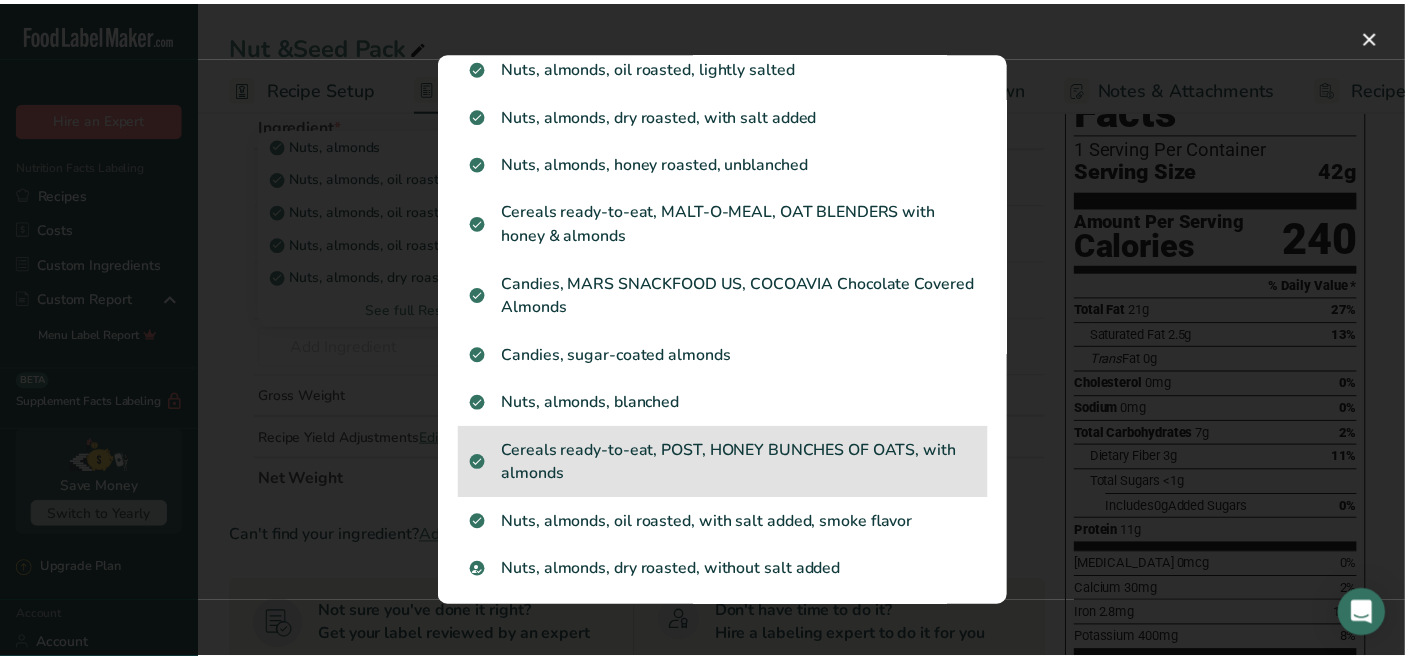 scroll, scrollTop: 222, scrollLeft: 0, axis: vertical 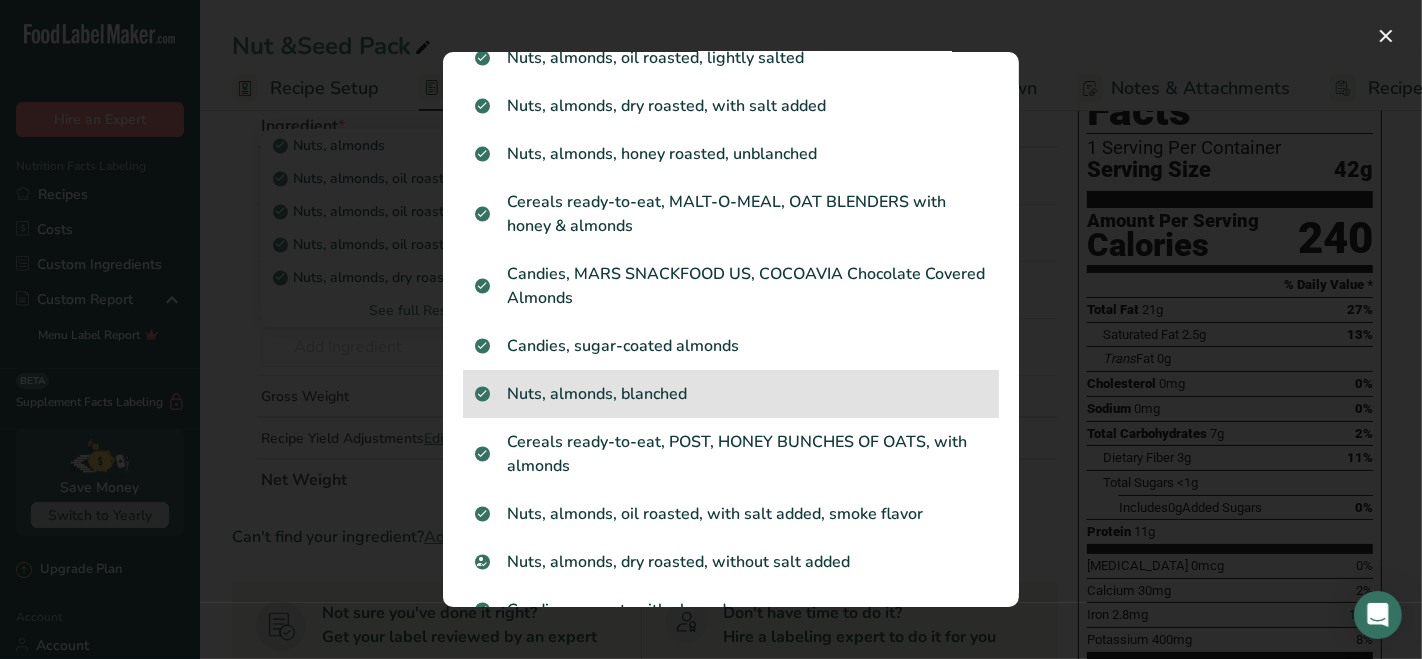 click on "Nuts, almonds, blanched" at bounding box center [731, 394] 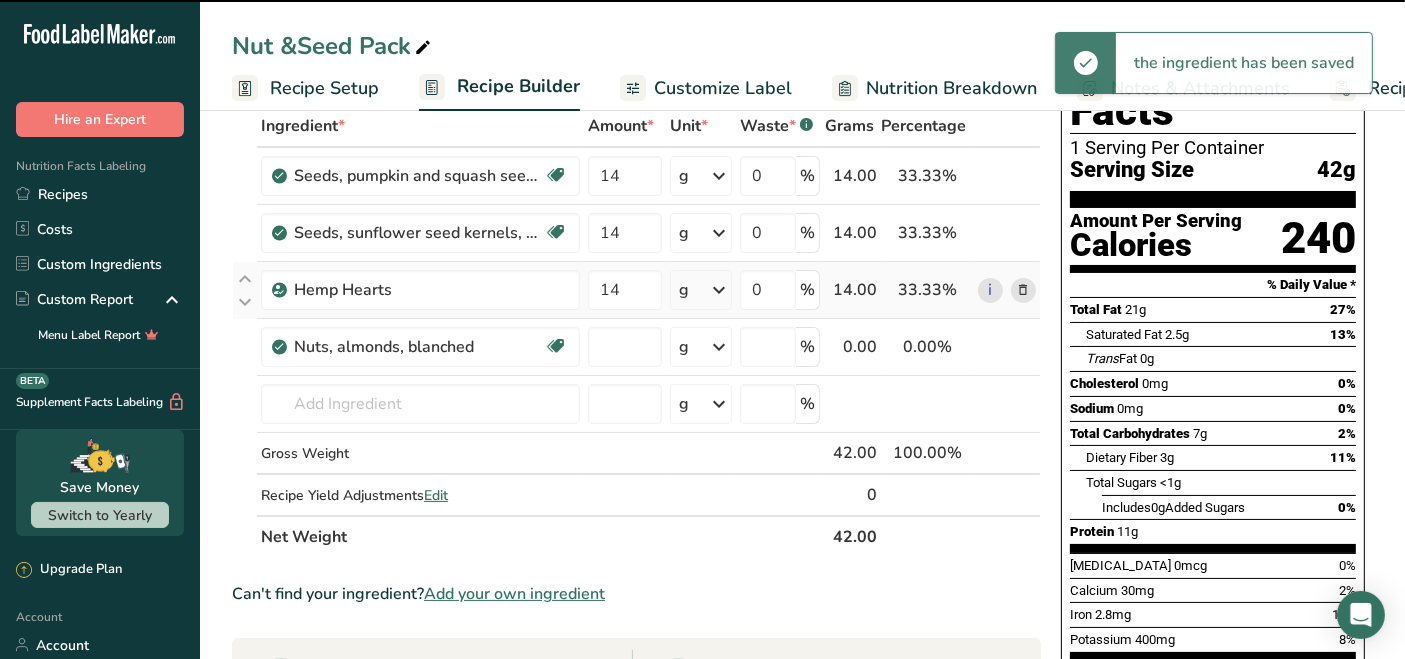 type on "0" 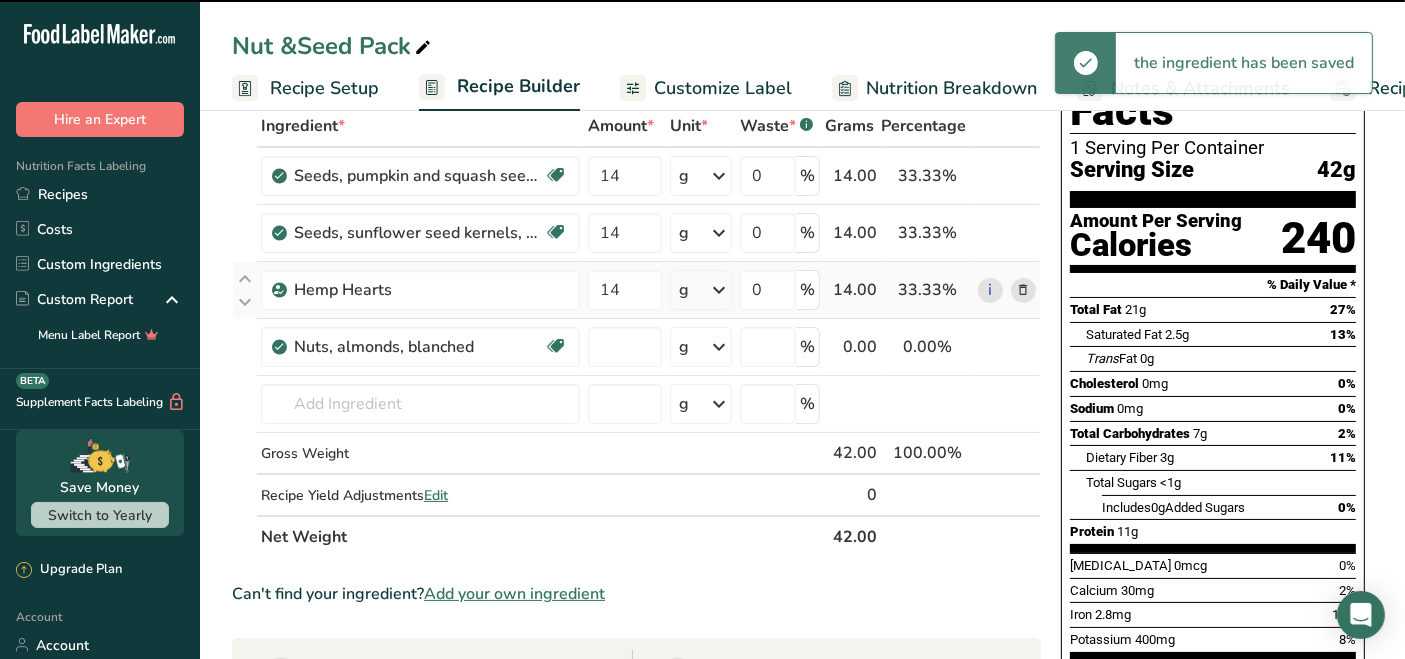 type on "0" 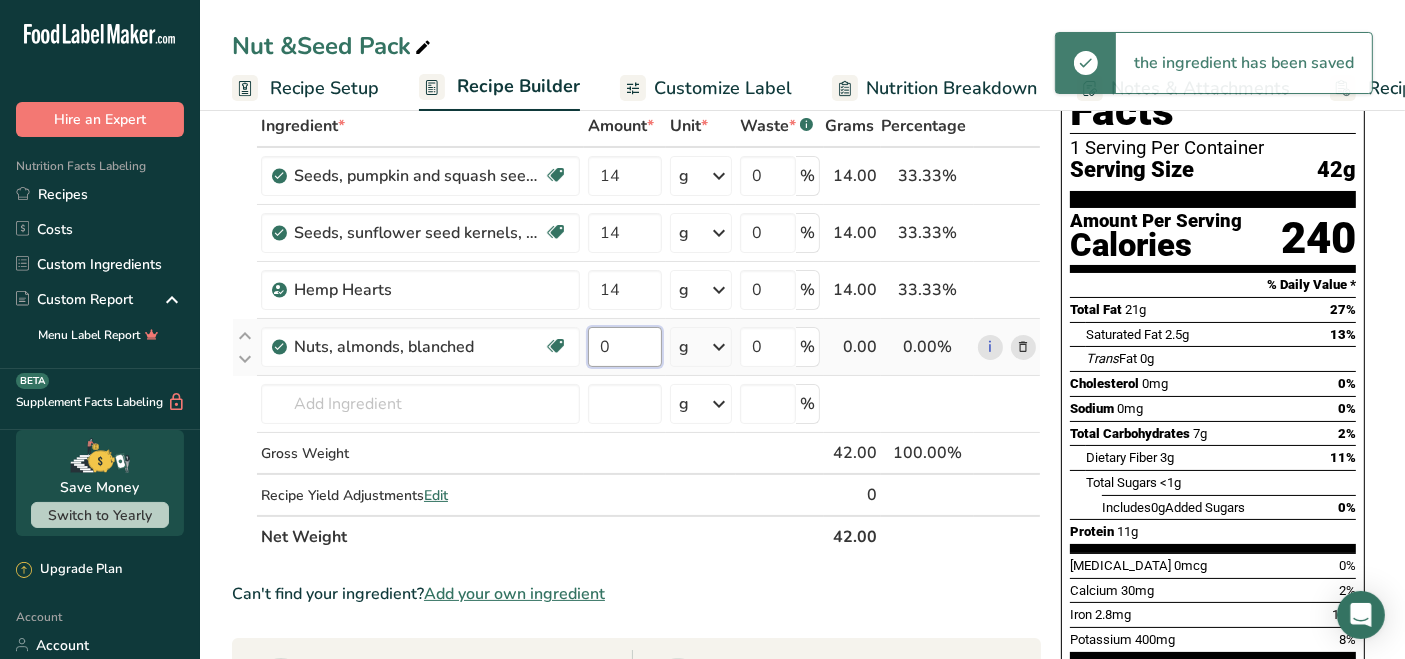 click on "0" at bounding box center (625, 347) 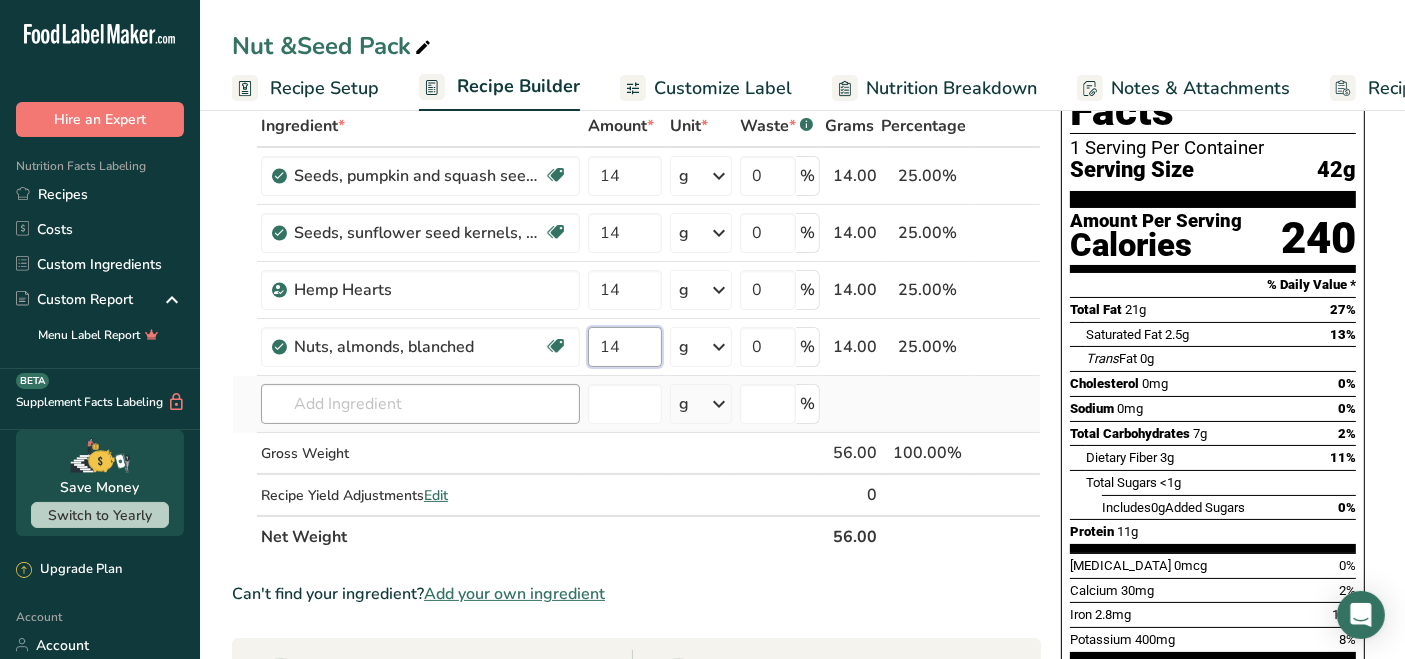 type on "14" 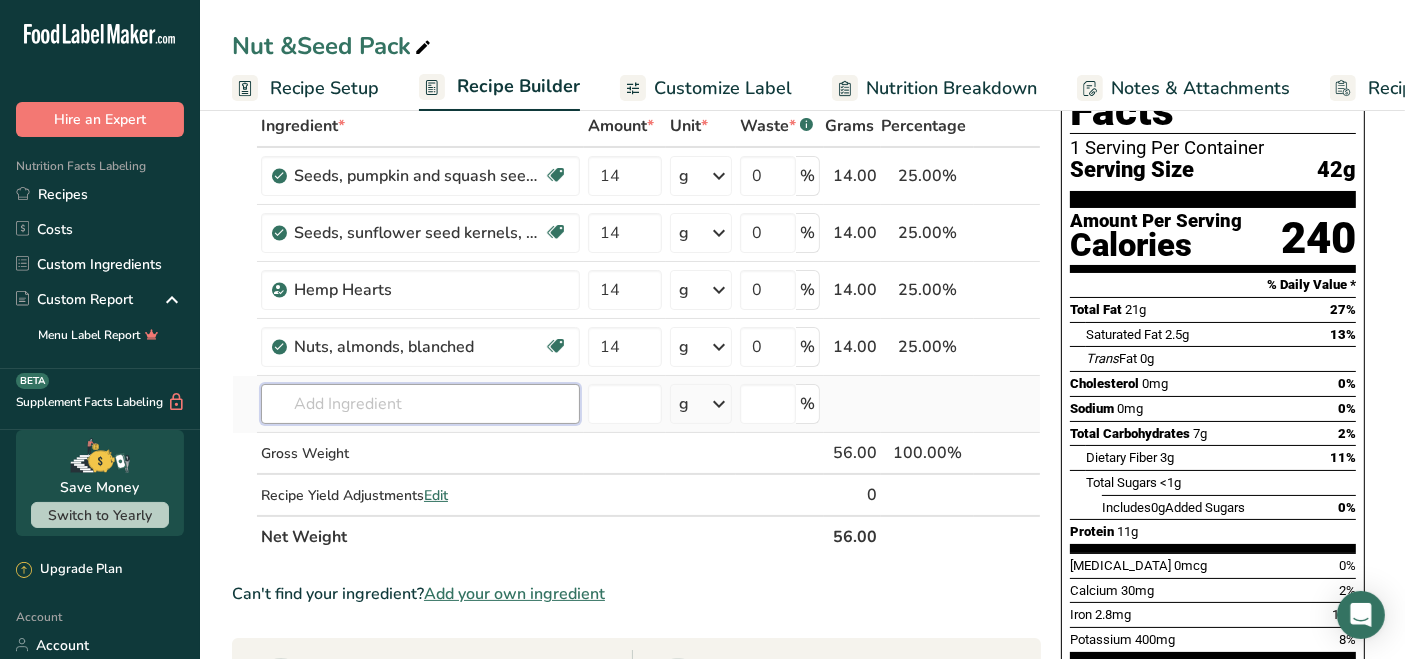 click on "Ingredient *
Amount *
Unit *
Waste *   .a-a{fill:#347362;}.b-a{fill:#fff;}          Grams
Percentage
Seeds, pumpkin and squash seed kernels, roasted, without salt
Dairy free
Gluten free
Vegan
Vegetarian
Soy free
14
g
Portions
1 cup
1 oz
Weight Units
g
kg
mg
See more
Volume Units
l
Volume units require a density conversion. If you know your ingredient's density enter it below. Otherwise, click on "RIA" our AI Regulatory bot - she will be able to help you
lb/ft3
g/cm3
Confirm
mL" at bounding box center [636, 331] 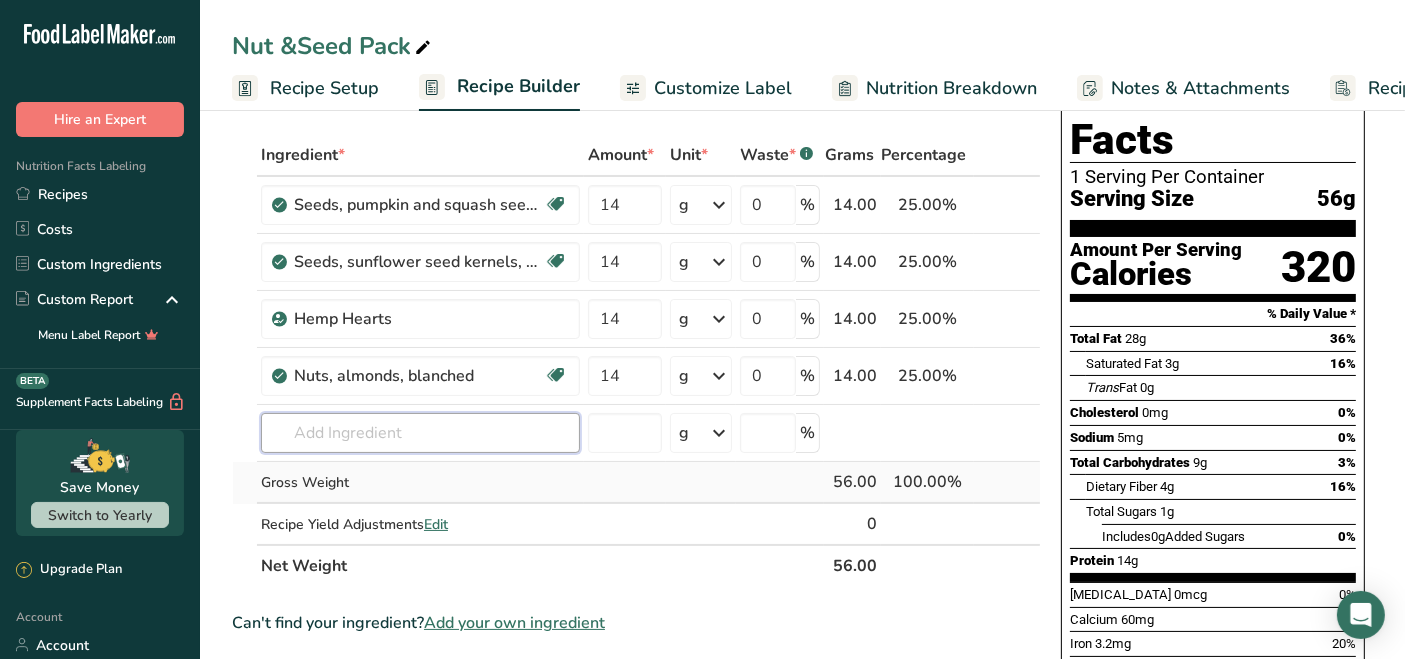 scroll, scrollTop: 111, scrollLeft: 0, axis: vertical 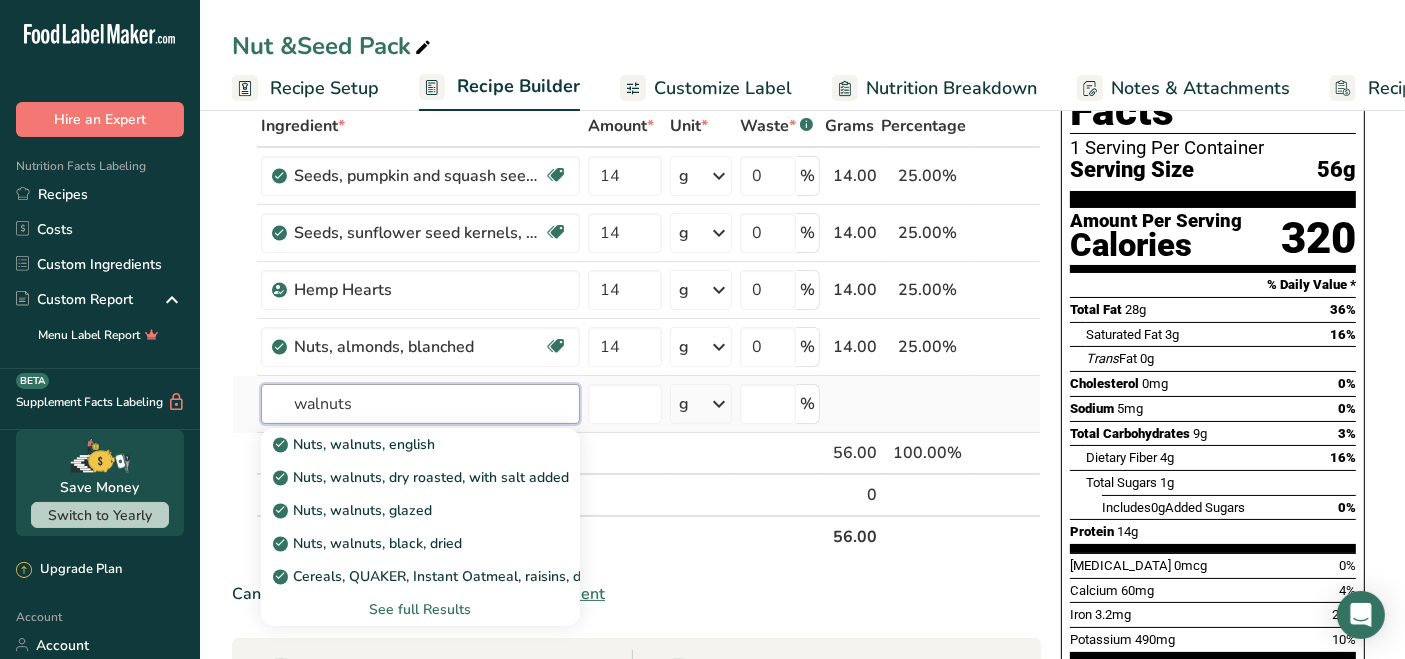 type on "walnuts" 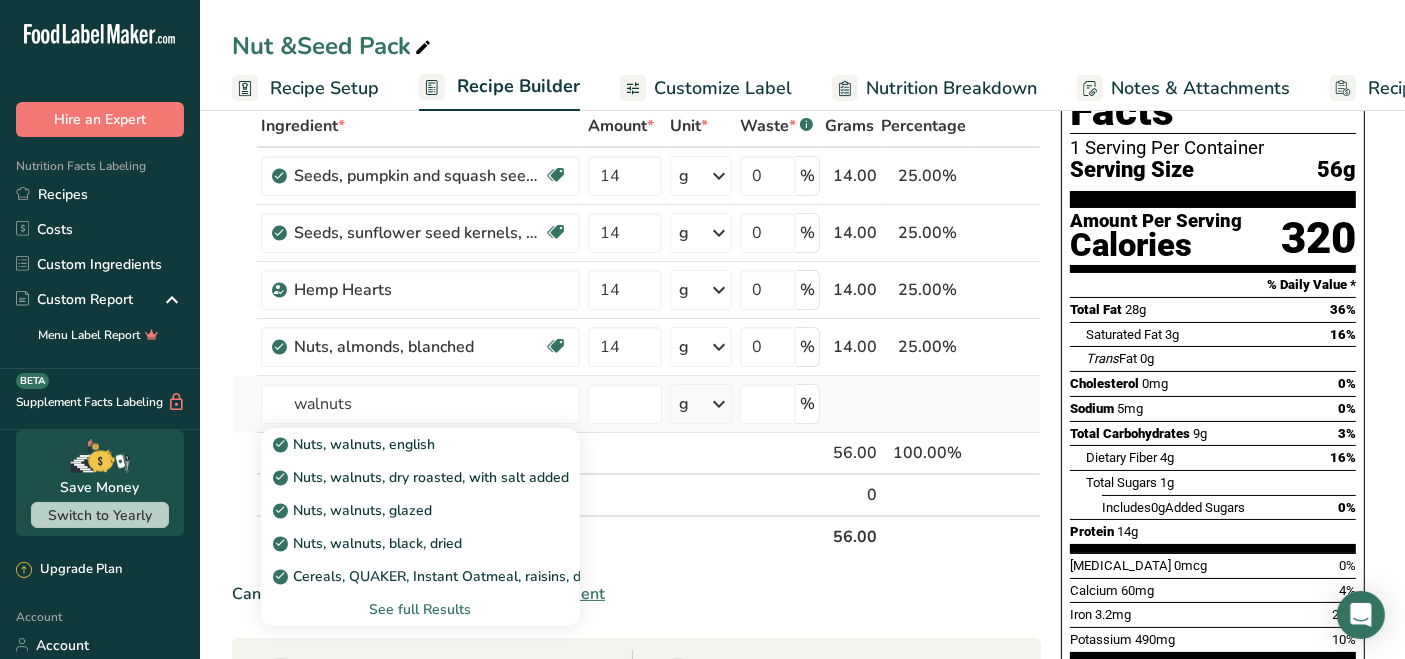 type 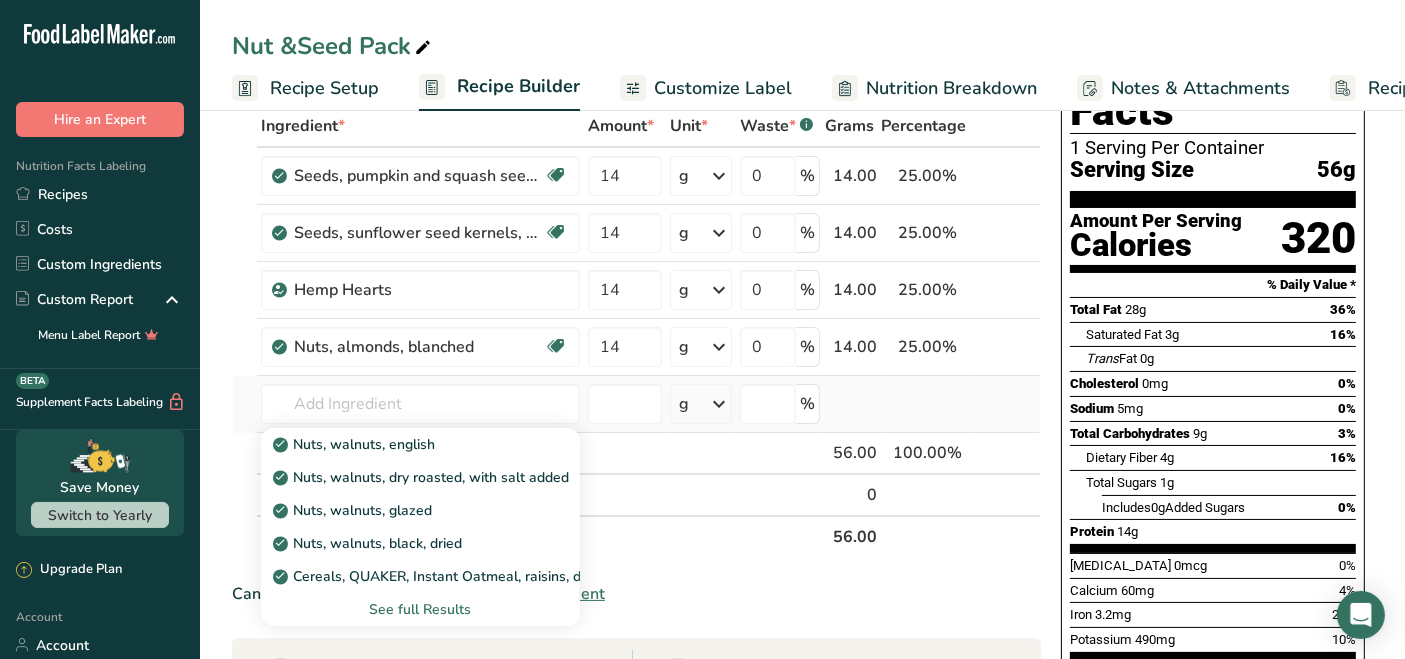 click on "See full Results" at bounding box center [420, 609] 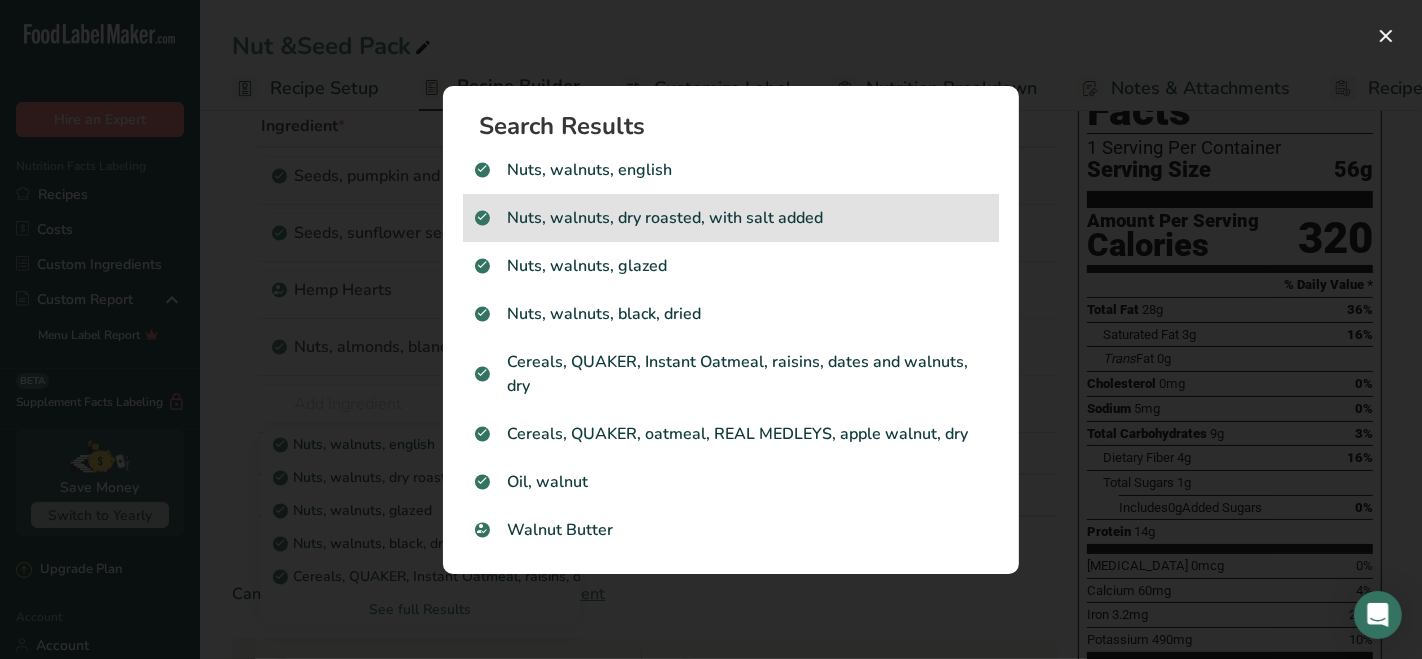 click on "Nuts, walnuts, dry roasted, with salt added" at bounding box center [731, 218] 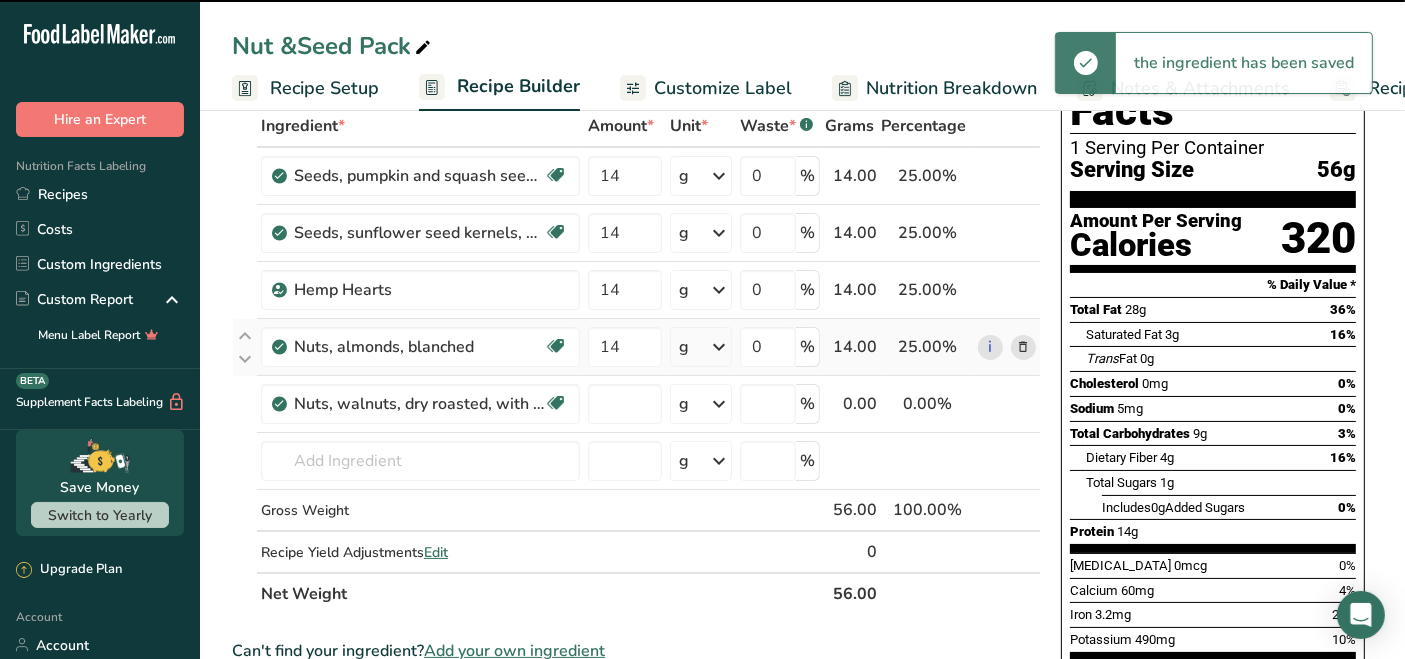 type on "0" 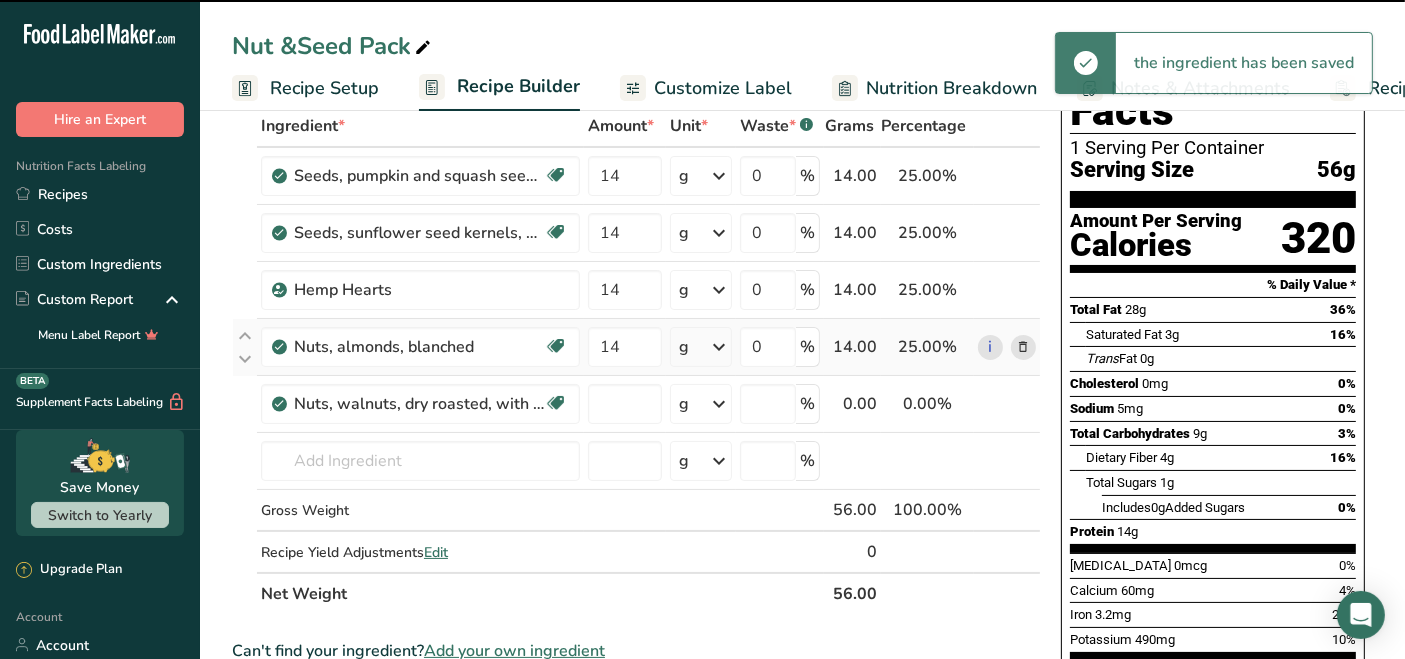 type on "0" 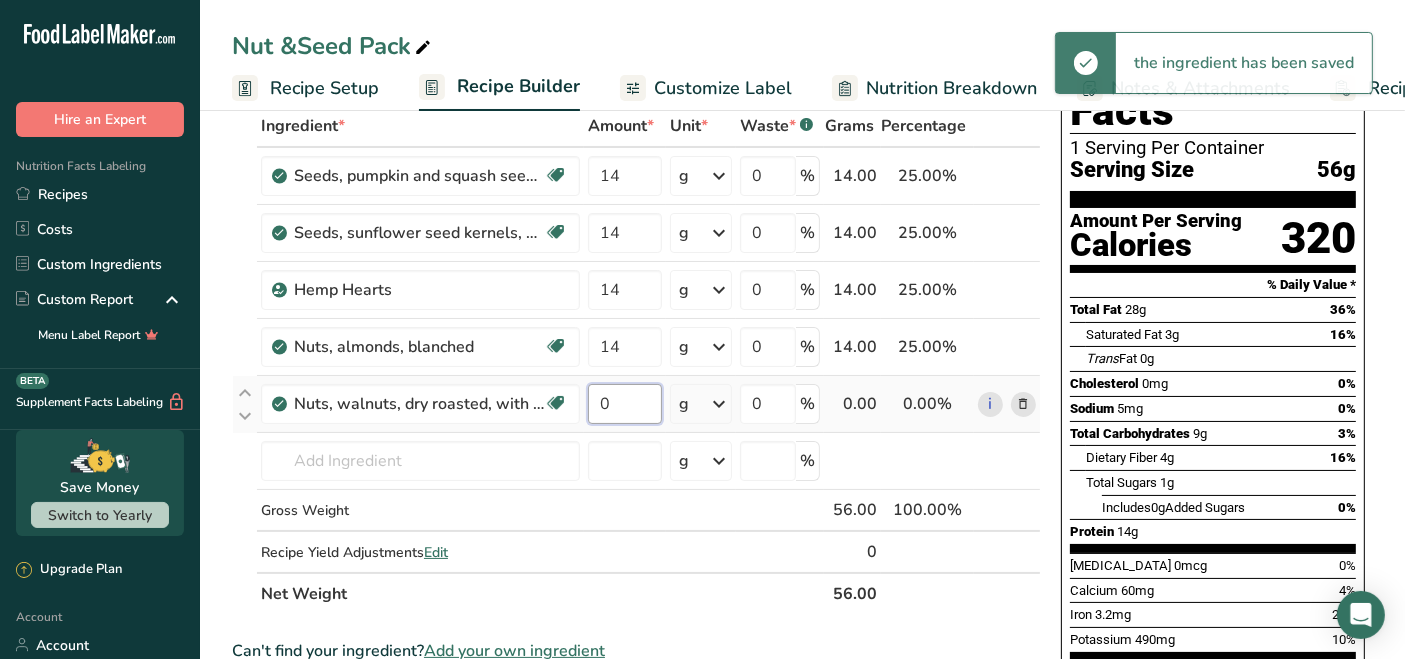 drag, startPoint x: 619, startPoint y: 411, endPoint x: 591, endPoint y: 415, distance: 28.284271 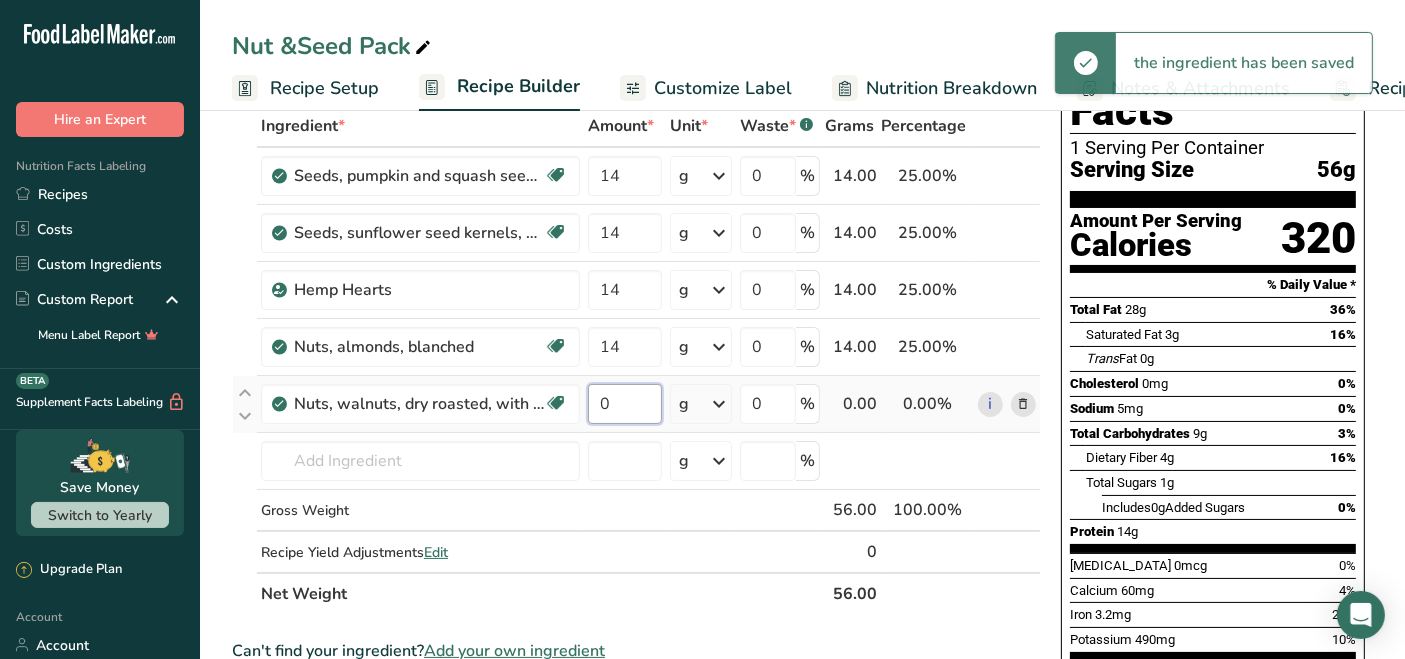 click on "0" at bounding box center (625, 404) 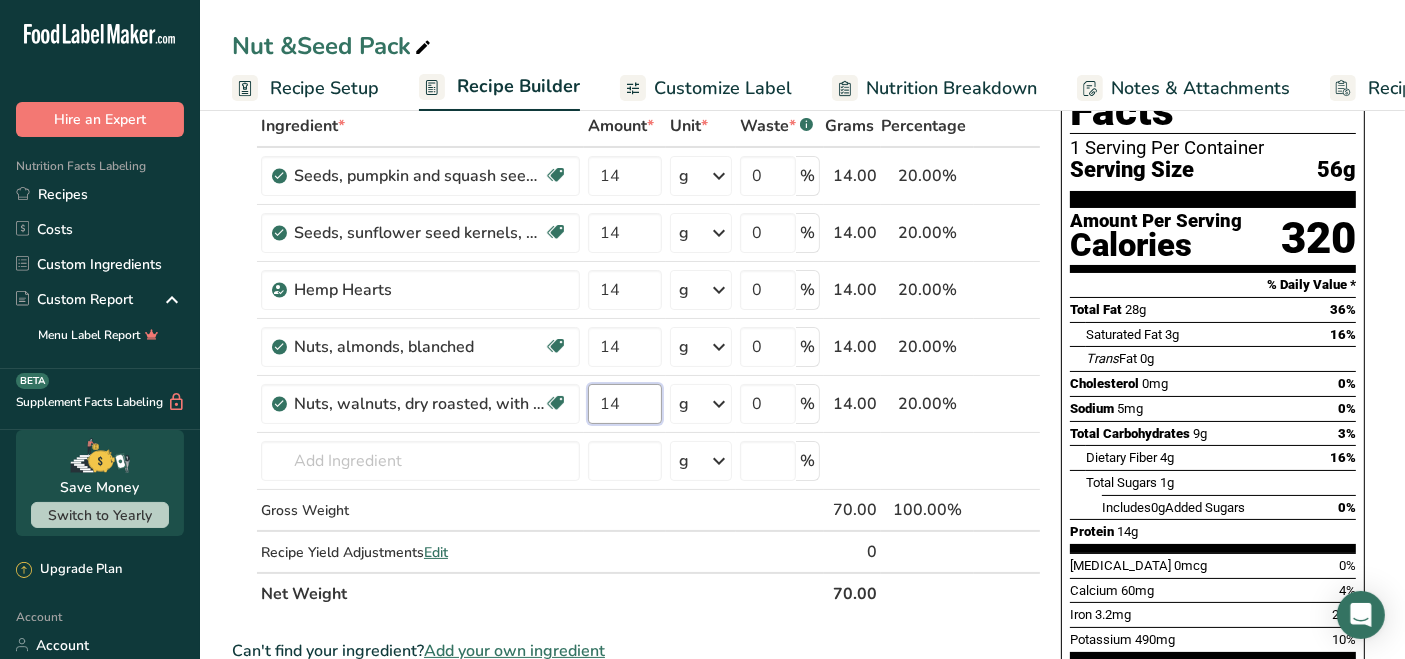 type on "14" 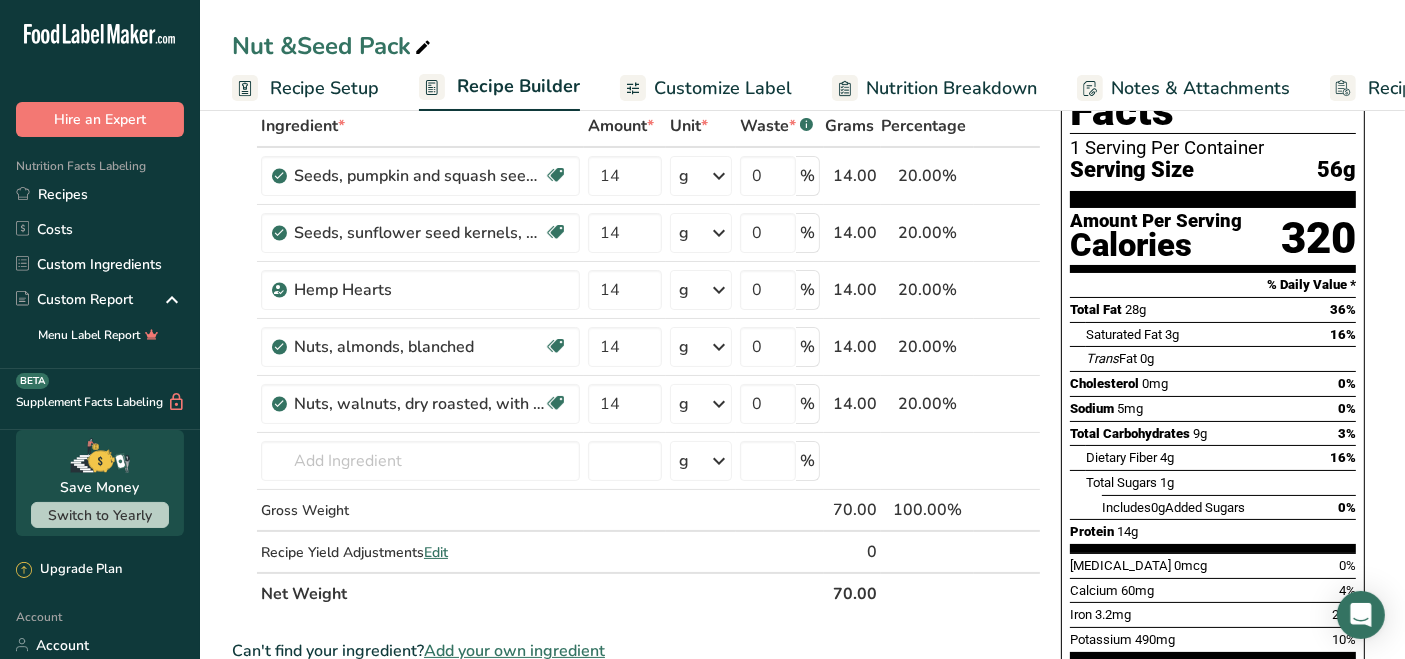 click on "Add Ingredients
Manage Recipe         Delete Recipe           Duplicate Recipe             Scale Recipe             Save as Sub-Recipe   .a-a{fill:#347362;}.b-a{fill:#fff;}                               Nutrition Breakdown                 Recipe Card
NEW
Amino Acids Pattern Report             Activity History
Download
Choose your preferred label style
Standard FDA label
Standard FDA label
The most common format for nutrition facts labels in compliance with the FDA's typeface, style and requirements
Tabular FDA label
A label format compliant with the FDA regulations presented in a tabular (horizontal) display.
Linear FDA label
A simple linear display for small sized packages.
Simplified FDA label" at bounding box center (802, 638) 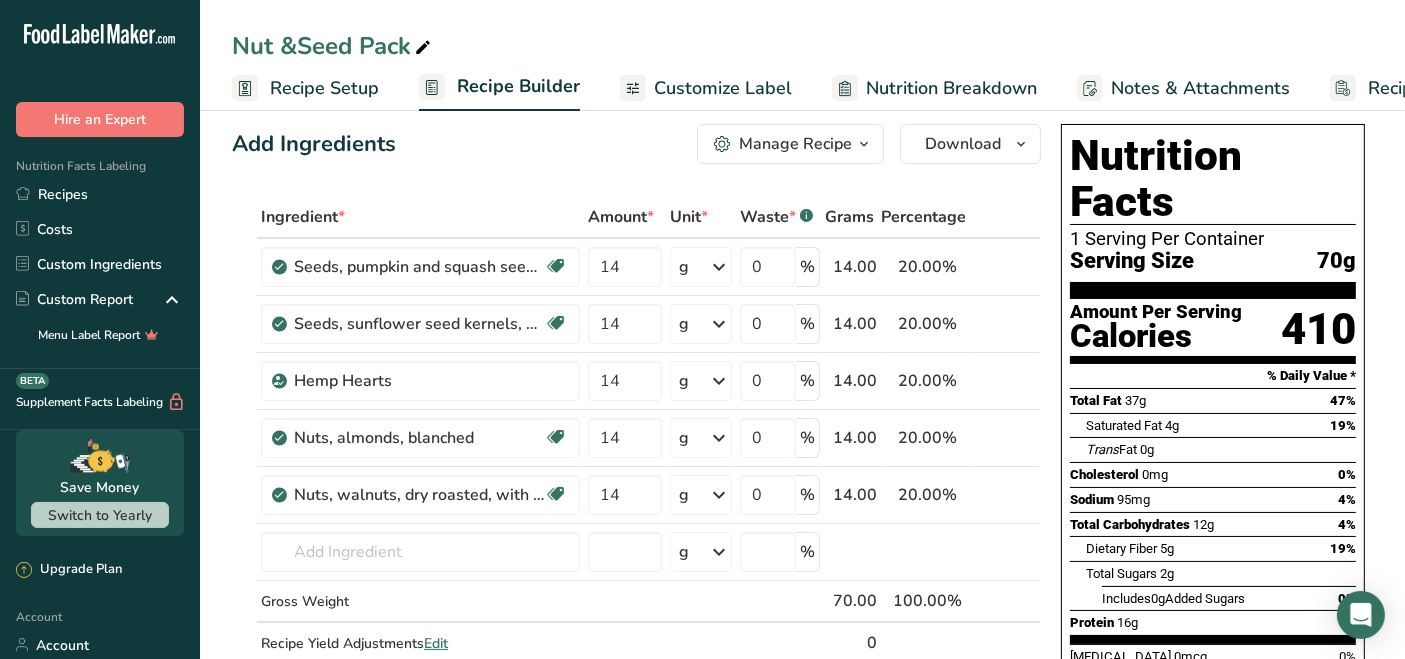 scroll, scrollTop: 0, scrollLeft: 0, axis: both 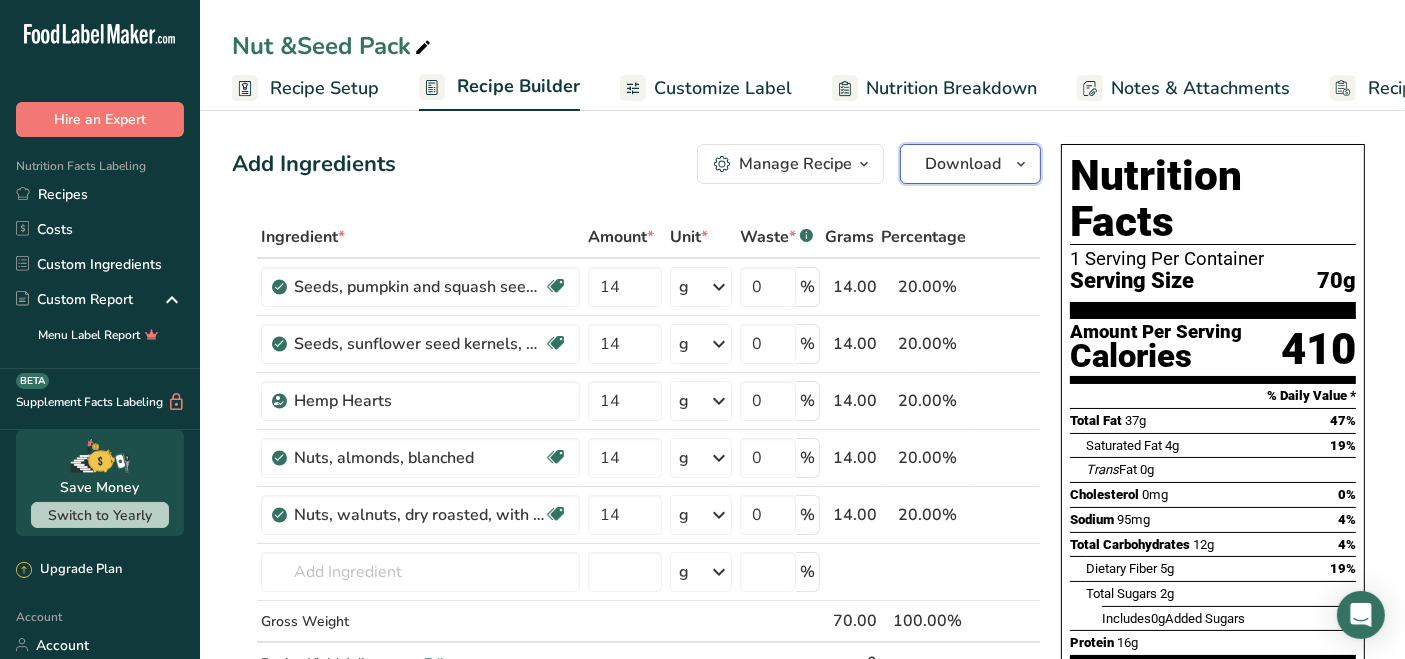 click on "Download" at bounding box center [970, 164] 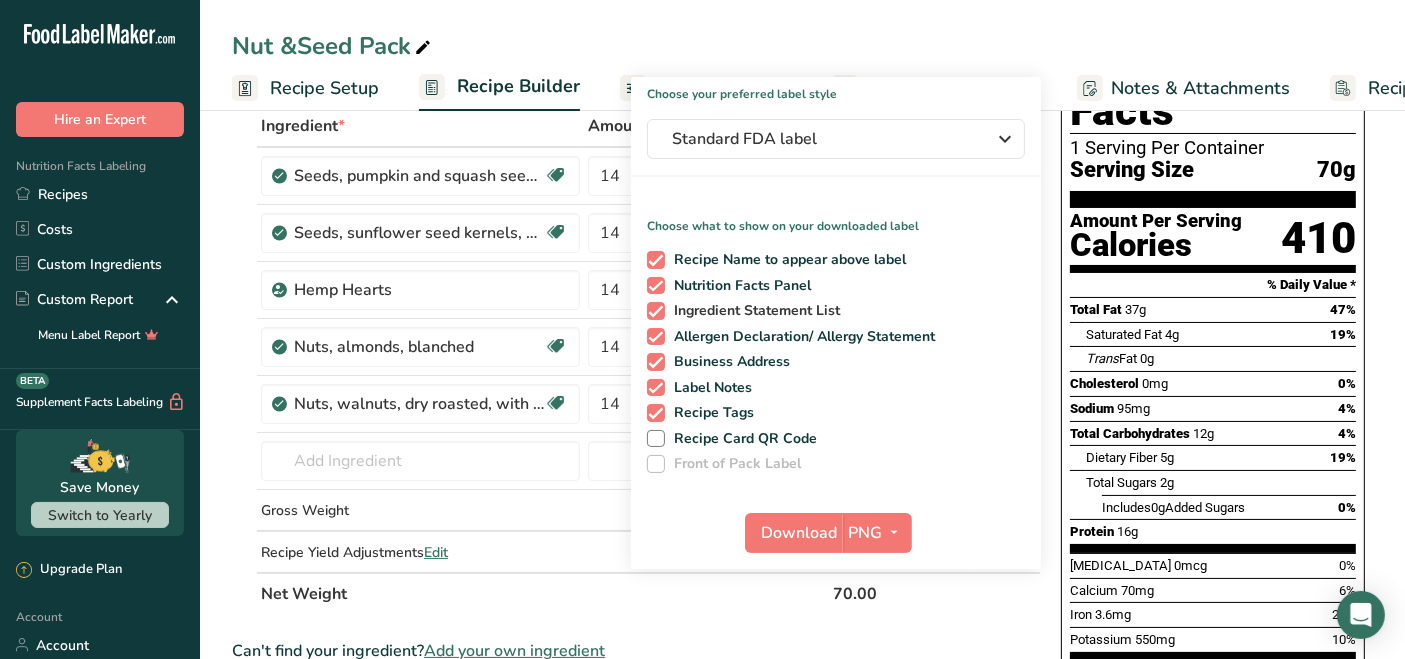 scroll, scrollTop: 0, scrollLeft: 0, axis: both 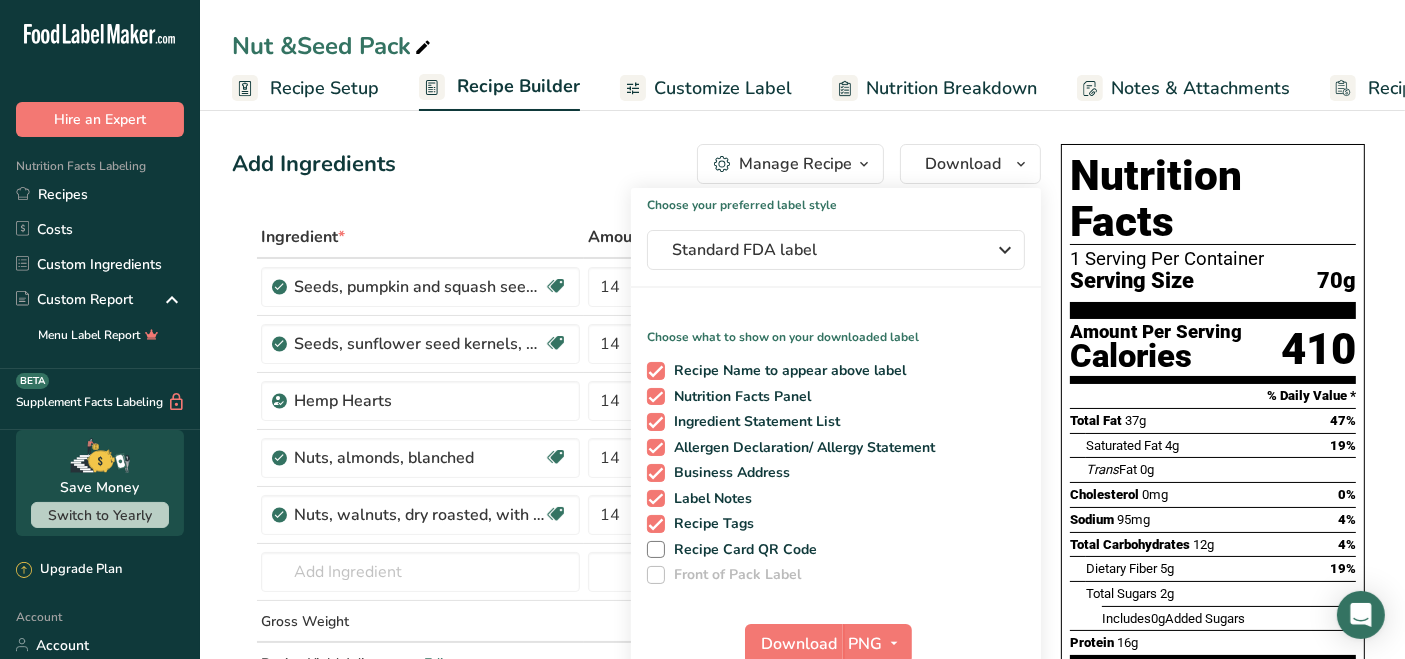 click on "Add Ingredients
Manage Recipe         Delete Recipe           Duplicate Recipe             Scale Recipe             Save as Sub-Recipe   .a-a{fill:#347362;}.b-a{fill:#fff;}                               Nutrition Breakdown                 Recipe Card
NEW
Amino Acids Pattern Report             Activity History
Download
Choose your preferred label style
Standard FDA label
Standard FDA label
The most common format for nutrition facts labels in compliance with the FDA's typeface, style and requirements
Tabular FDA label
A label format compliant with the FDA regulations presented in a tabular (horizontal) display.
Linear FDA label
A simple linear display for small sized packages.
Simplified FDA label" at bounding box center [636, 164] 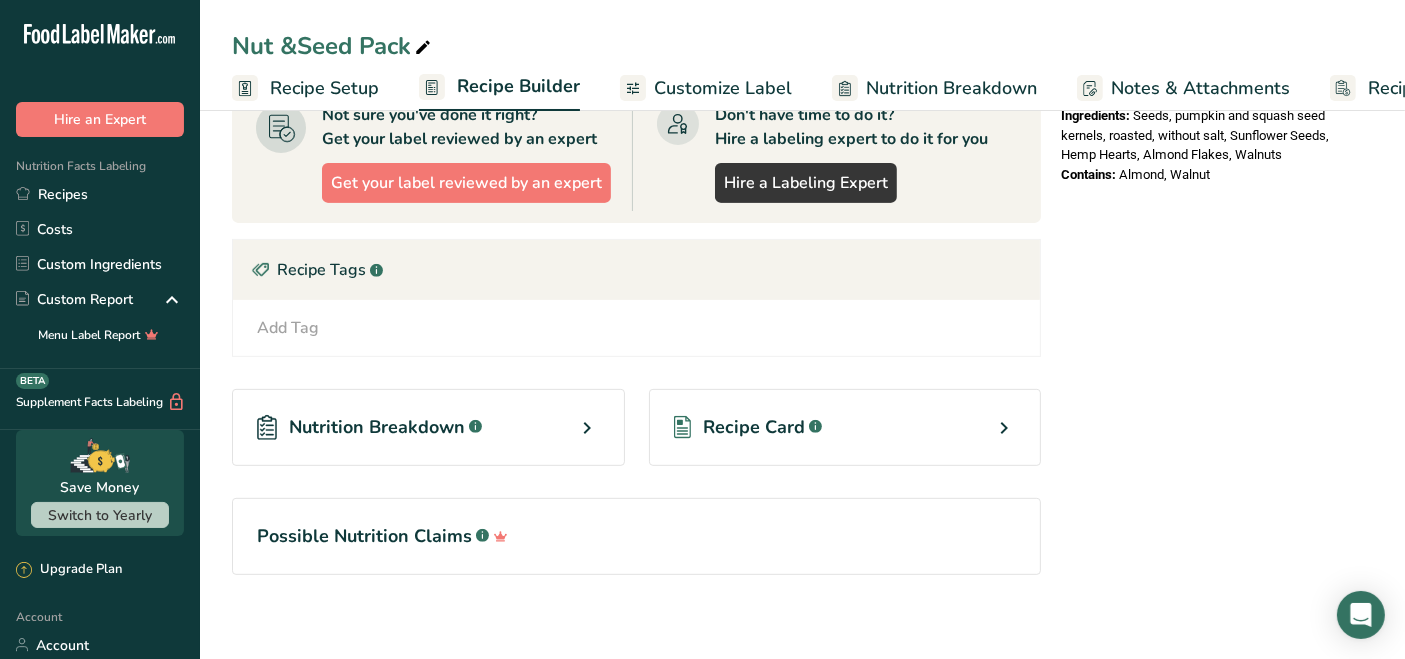 scroll, scrollTop: 752, scrollLeft: 0, axis: vertical 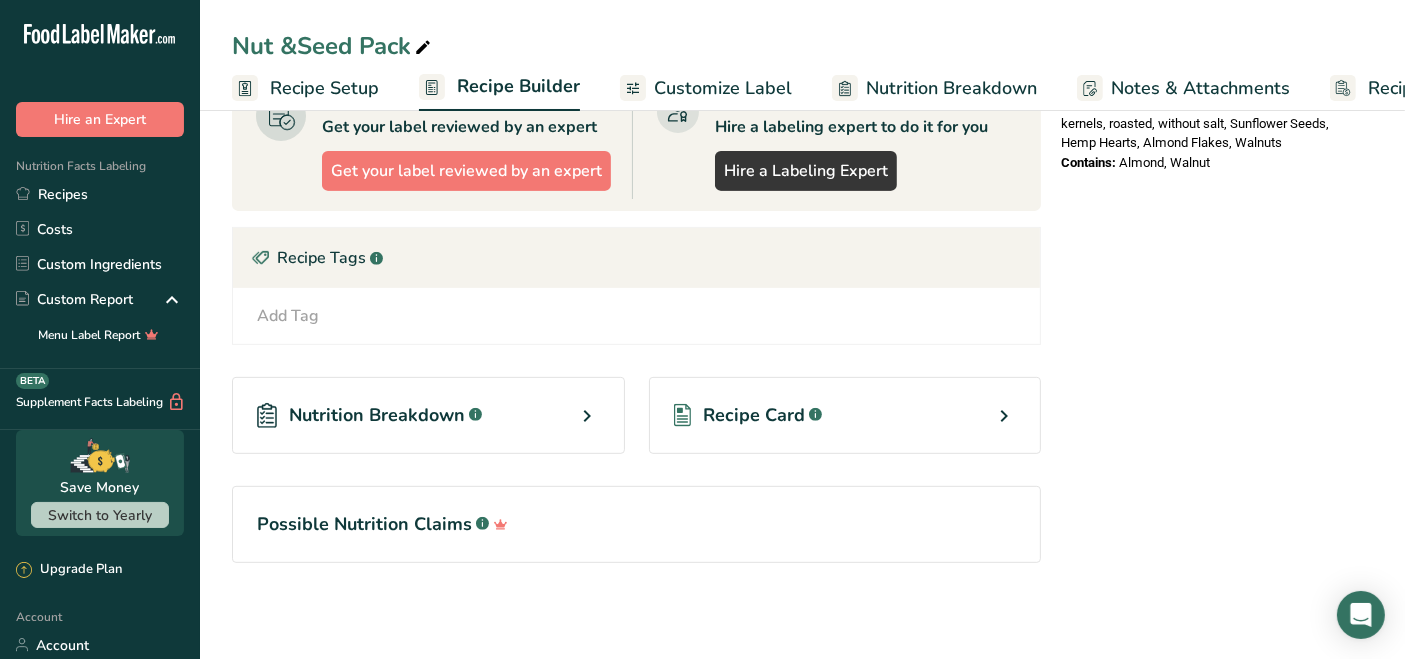 drag, startPoint x: 527, startPoint y: 399, endPoint x: 545, endPoint y: 398, distance: 18.027756 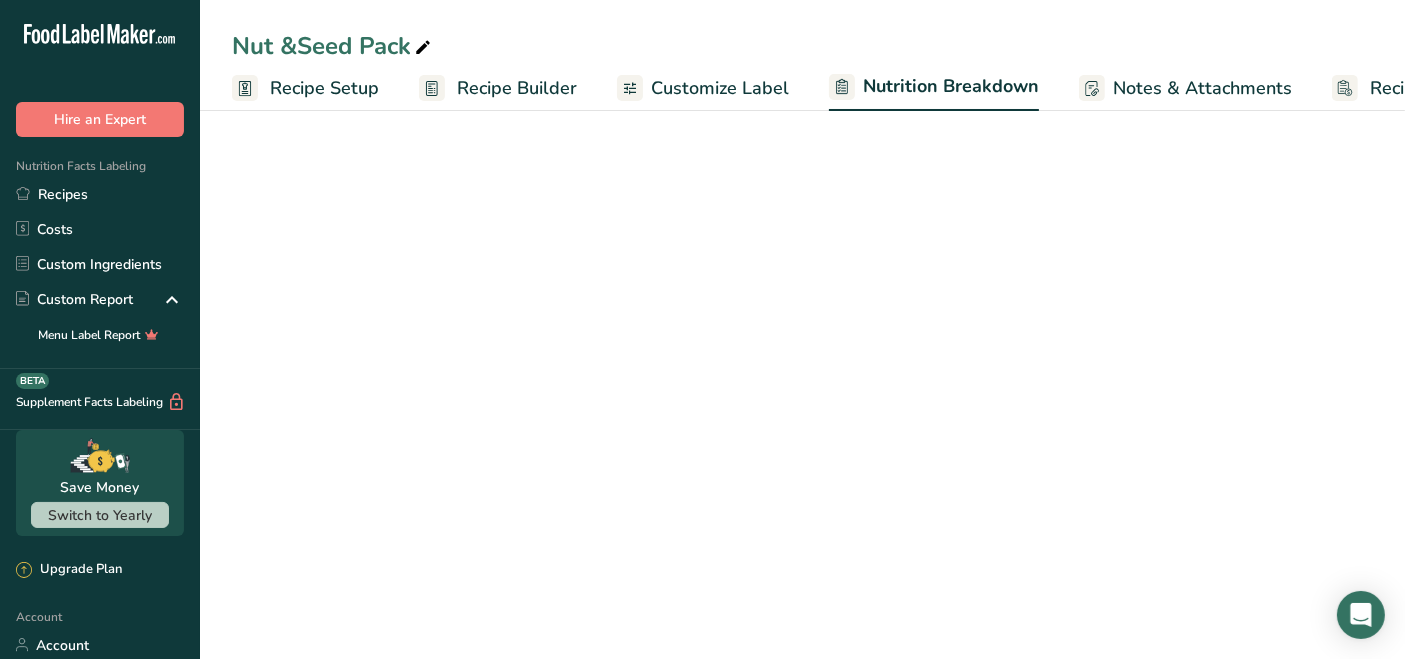 select on "Calories" 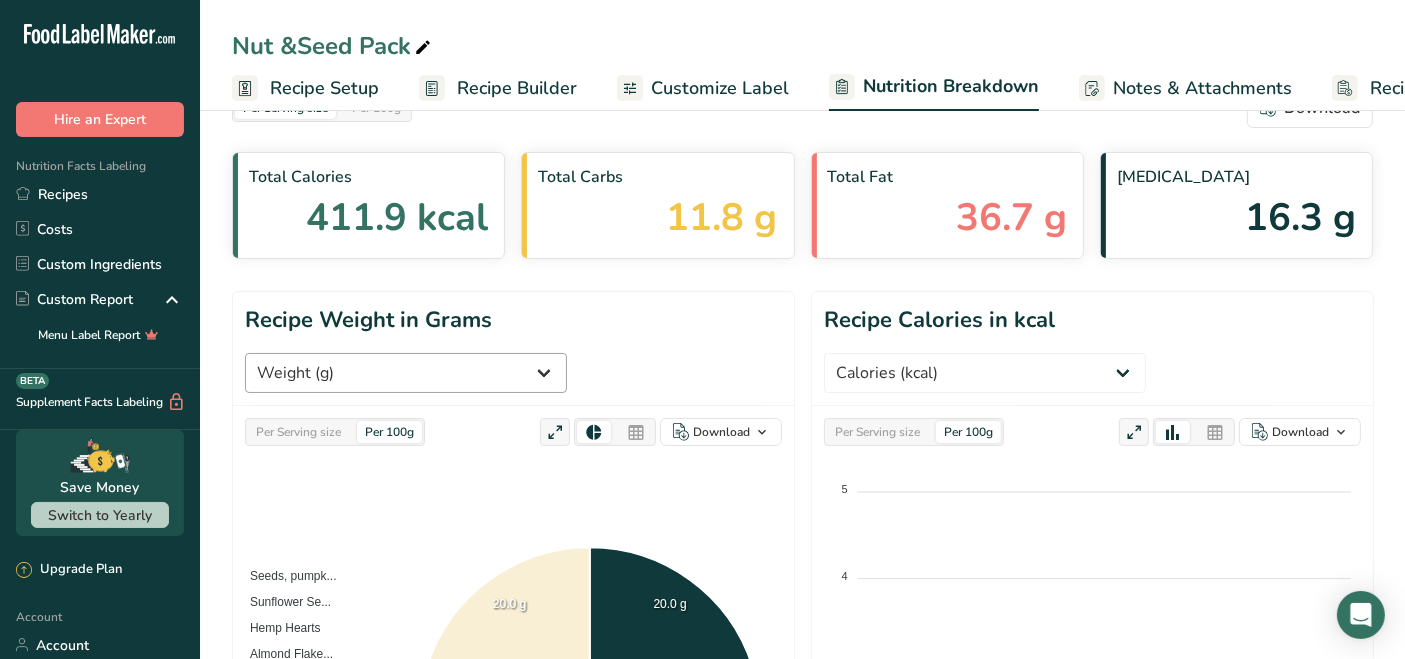 scroll, scrollTop: 0, scrollLeft: 0, axis: both 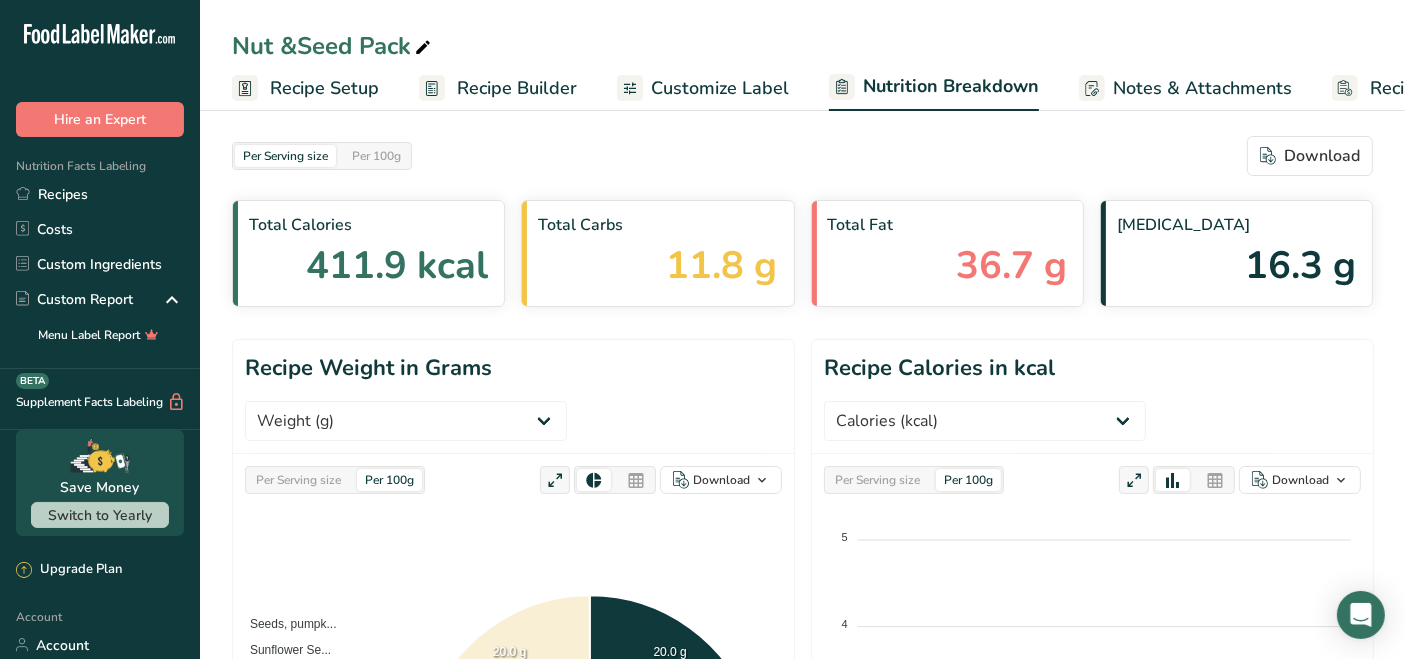 drag, startPoint x: 982, startPoint y: 250, endPoint x: 874, endPoint y: 269, distance: 109.65856 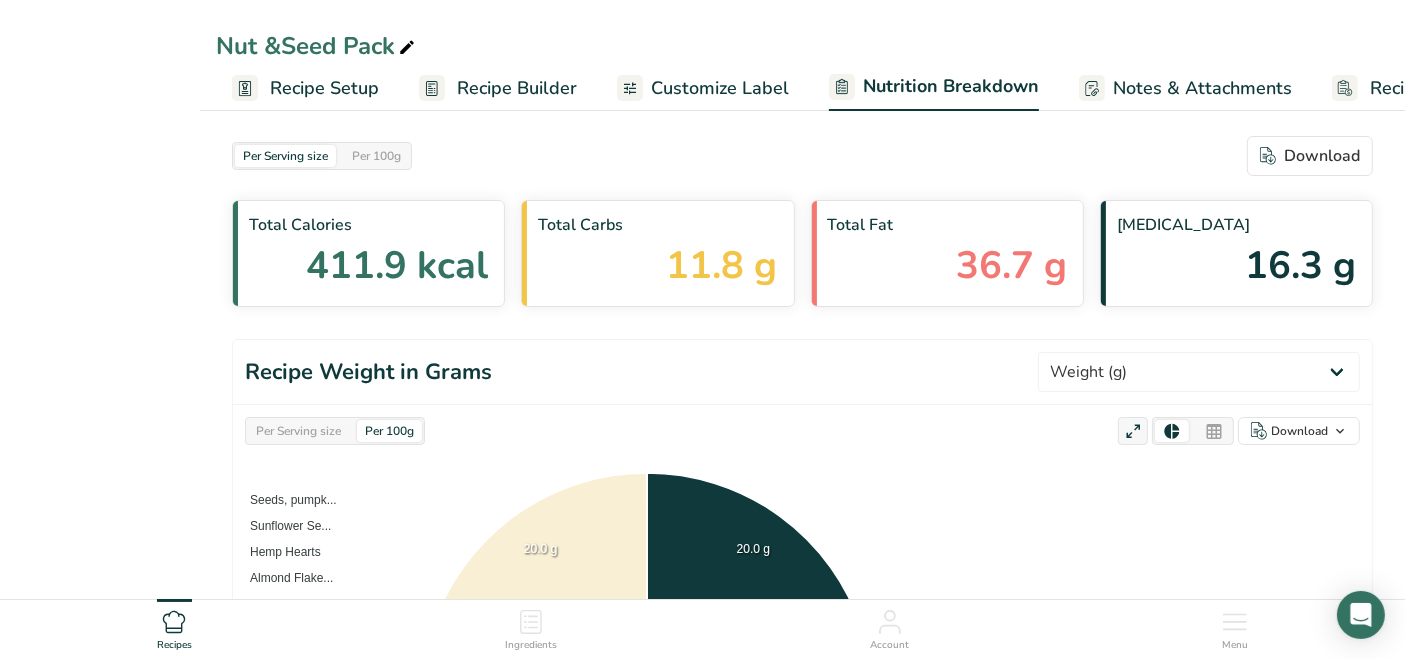 select on "Calories" 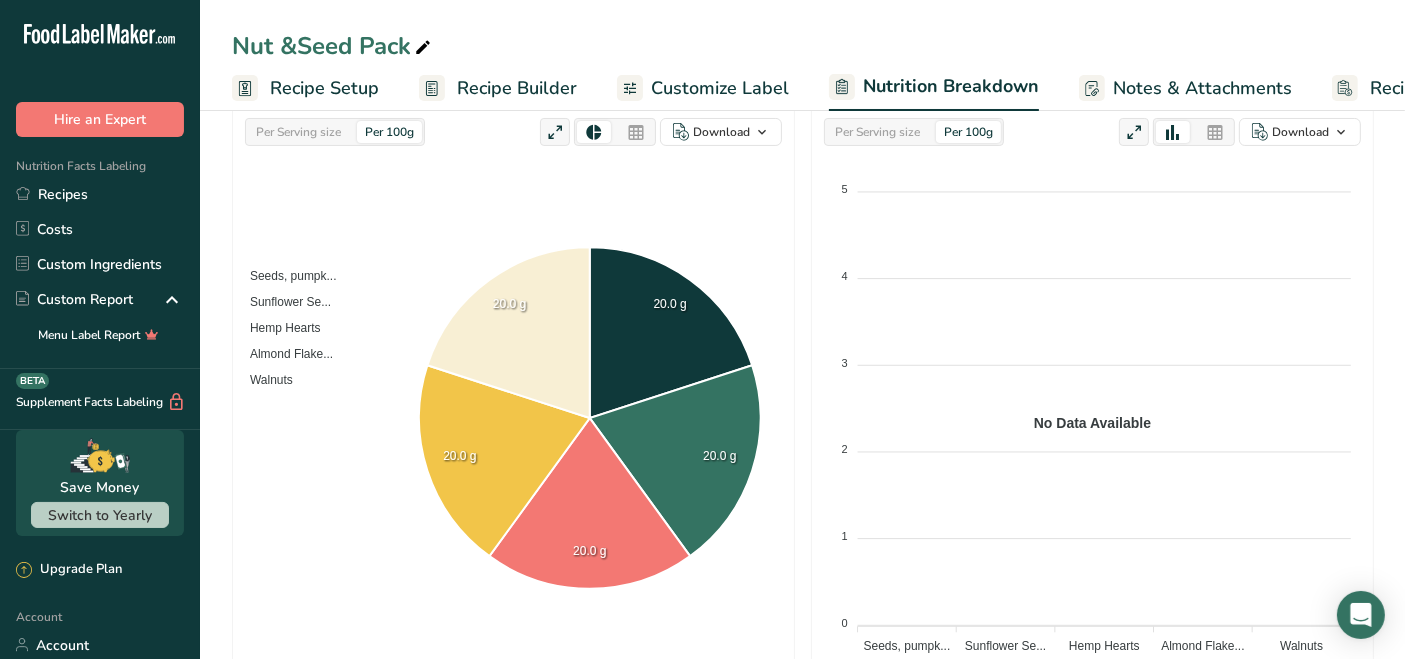 scroll, scrollTop: 68, scrollLeft: 0, axis: vertical 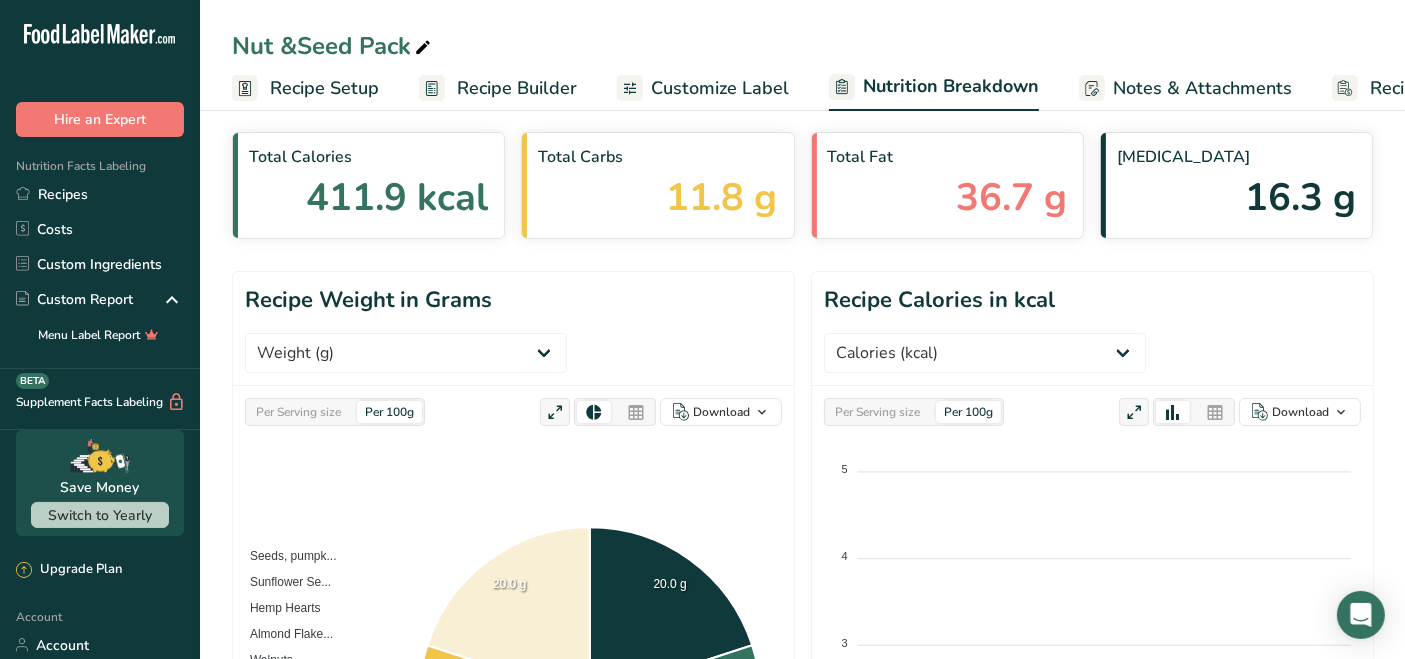 click on "Nut &Seed Pack" at bounding box center [333, 46] 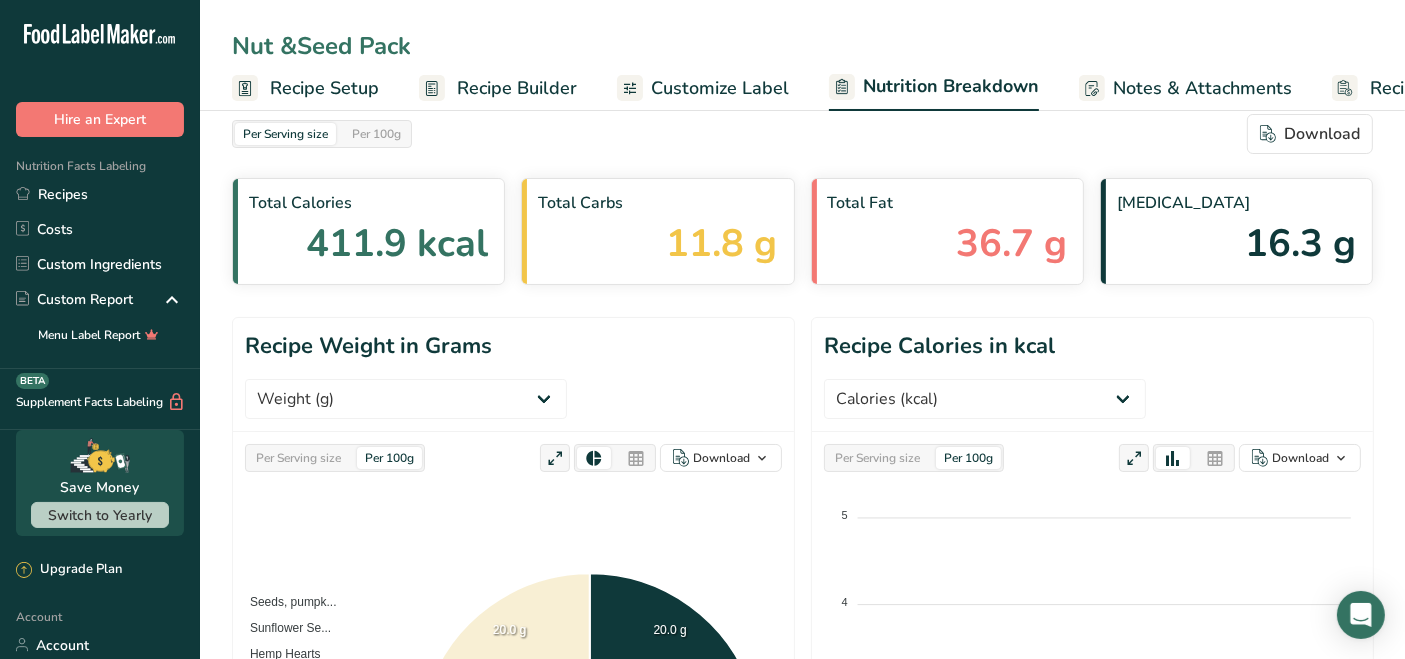scroll, scrollTop: 0, scrollLeft: 0, axis: both 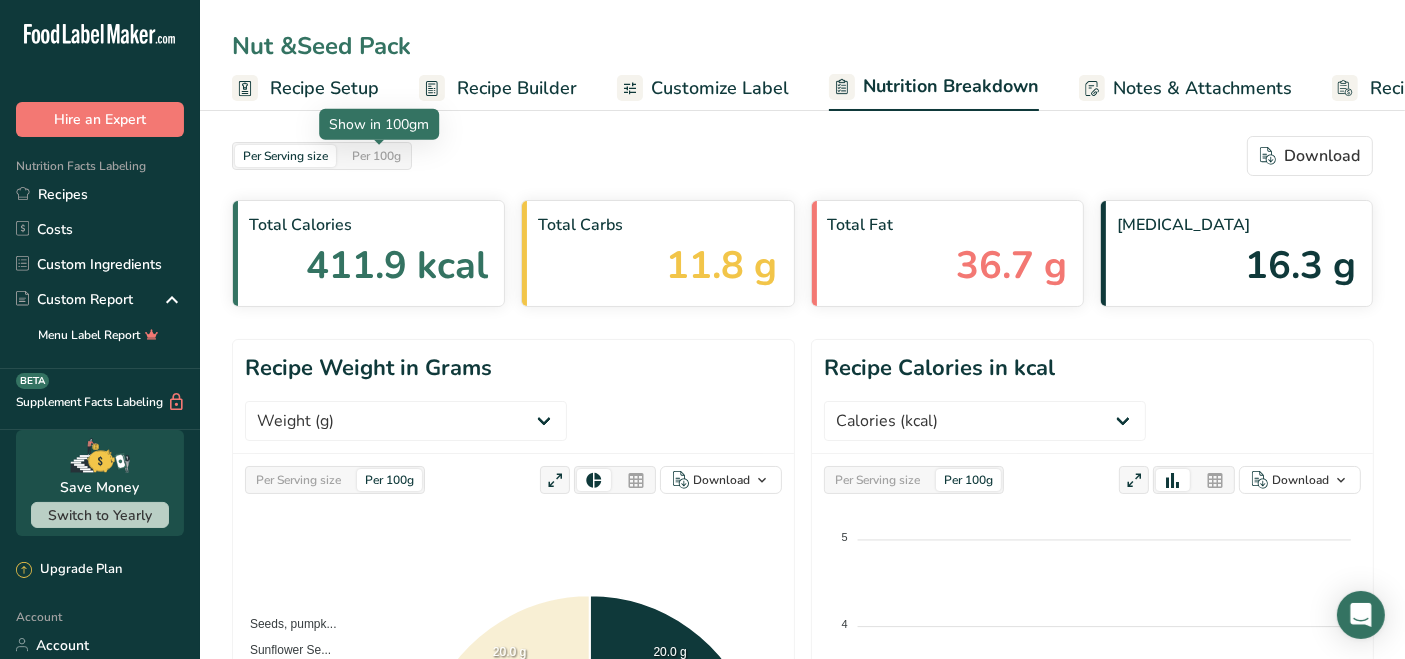 click on "Recipe Setup" at bounding box center [324, 88] 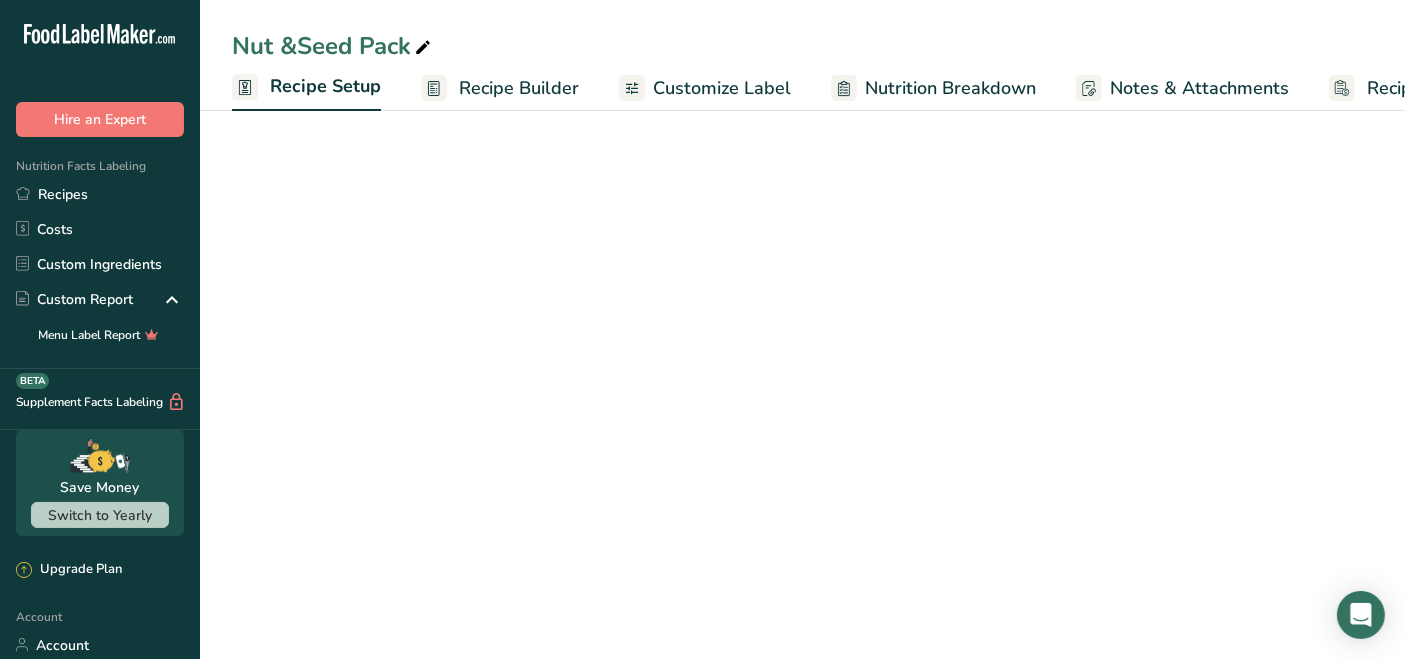 scroll, scrollTop: 0, scrollLeft: 6, axis: horizontal 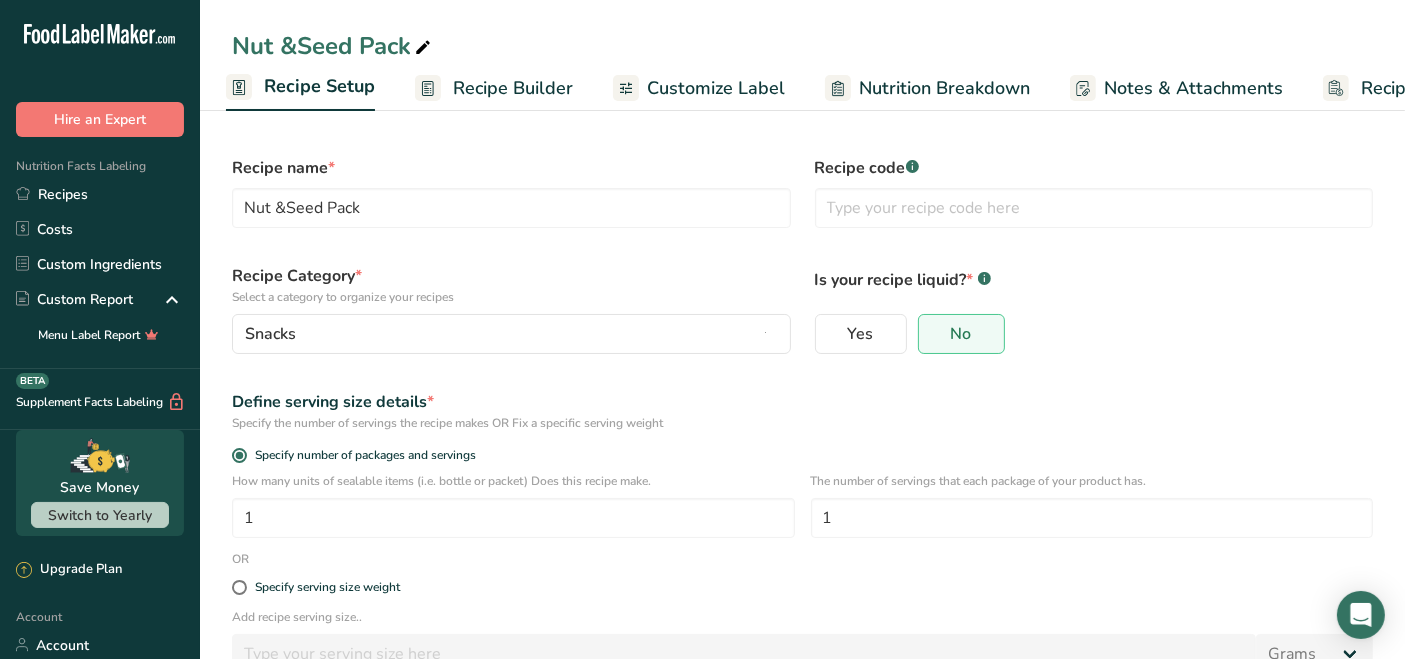 click on "Recipe Builder" at bounding box center [513, 88] 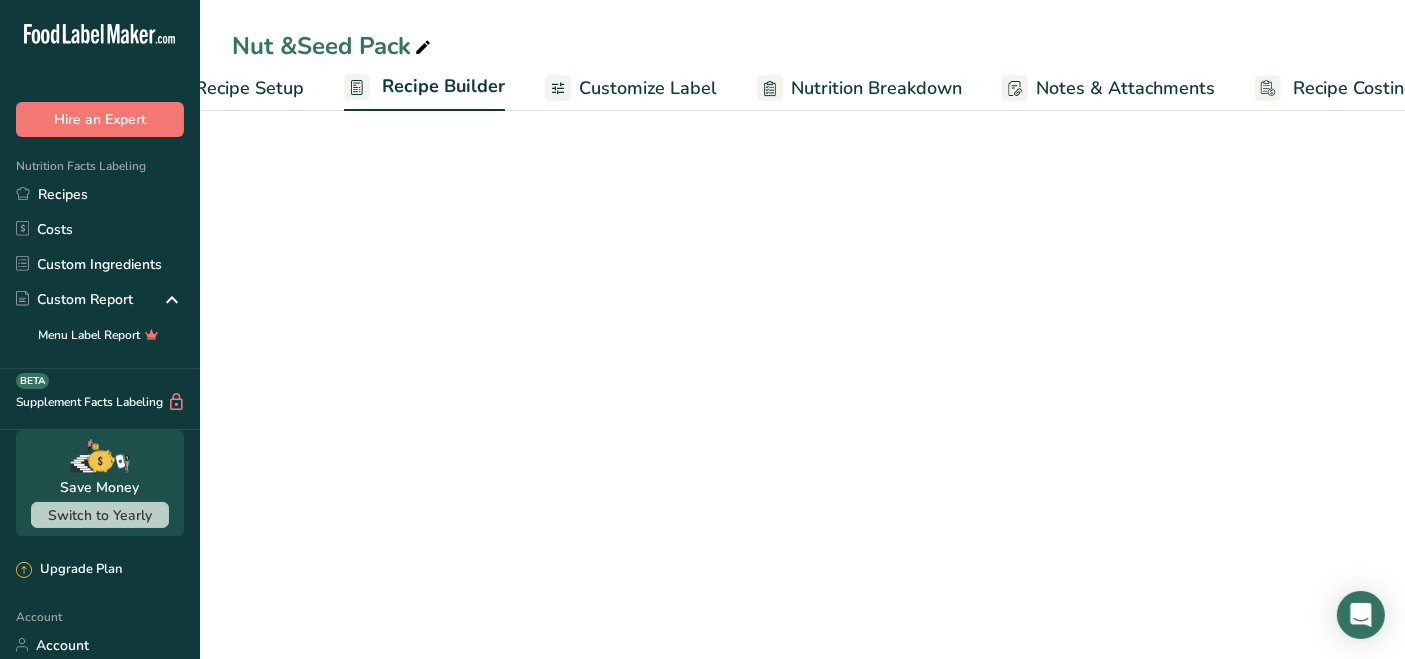 scroll, scrollTop: 0, scrollLeft: 115, axis: horizontal 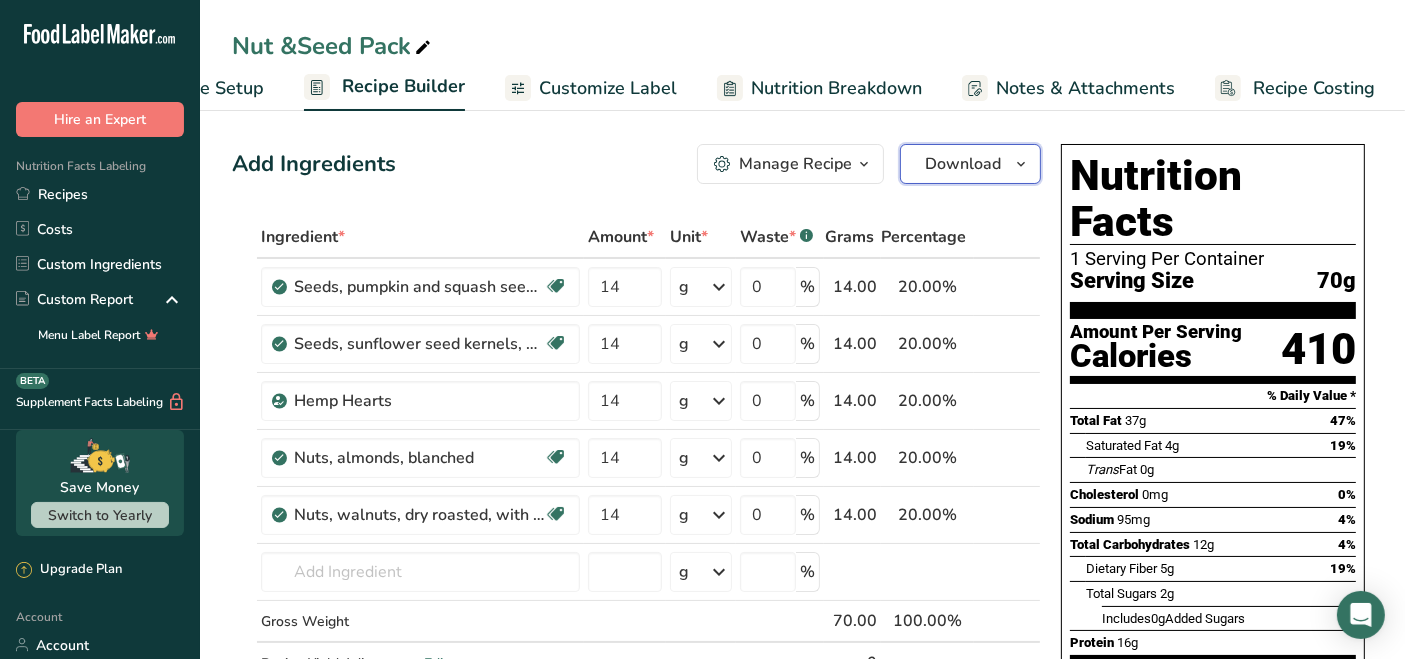 click on "Download" at bounding box center [970, 164] 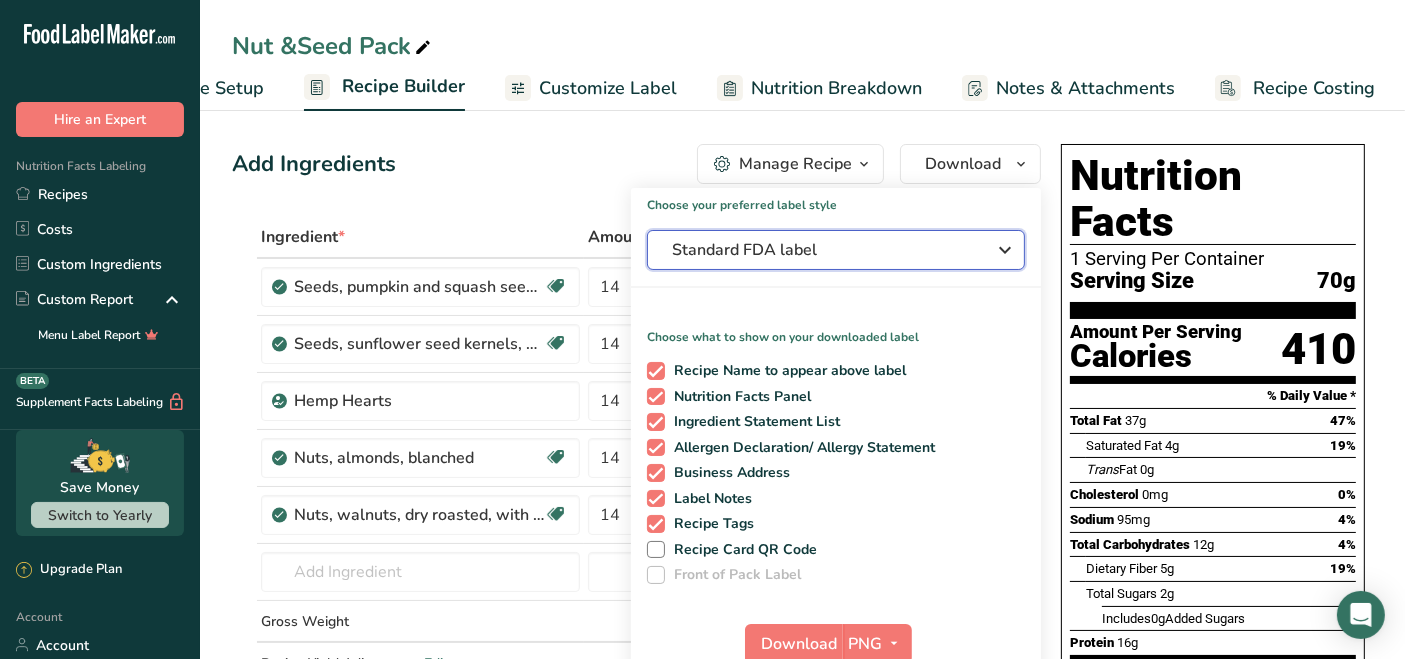 click on "Standard FDA label" at bounding box center (822, 250) 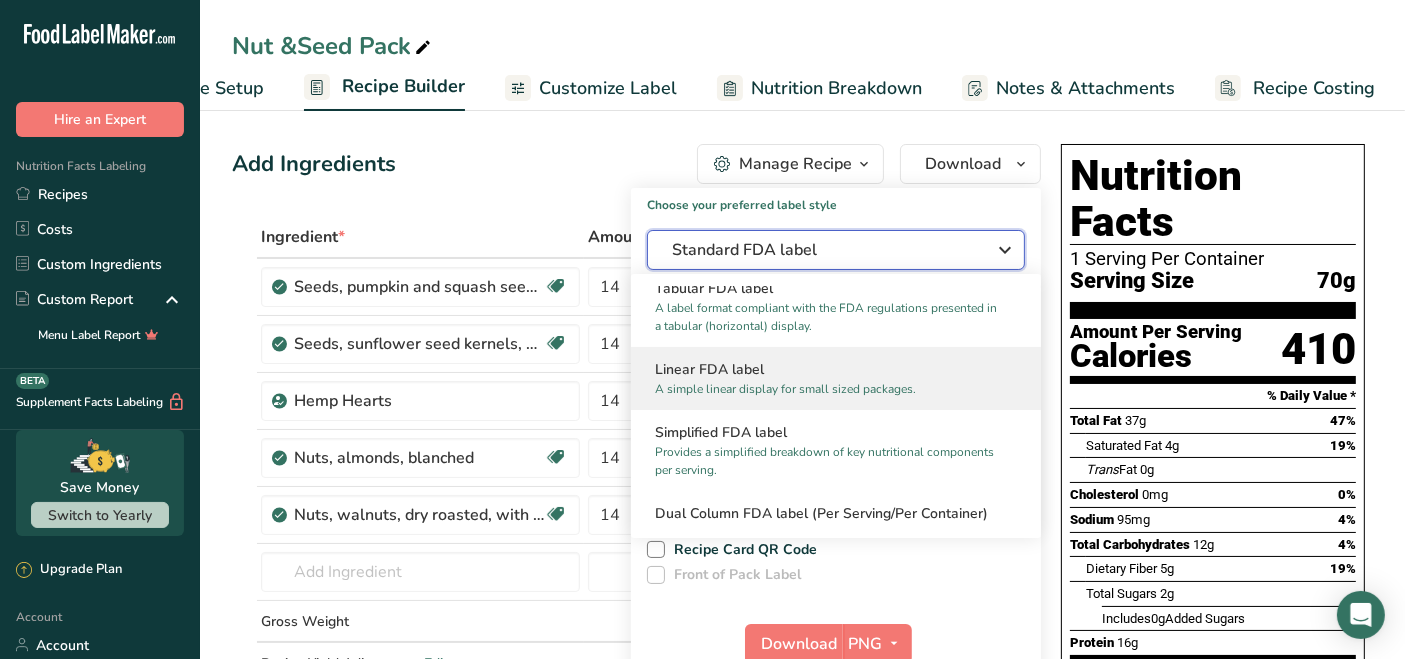 scroll, scrollTop: 0, scrollLeft: 0, axis: both 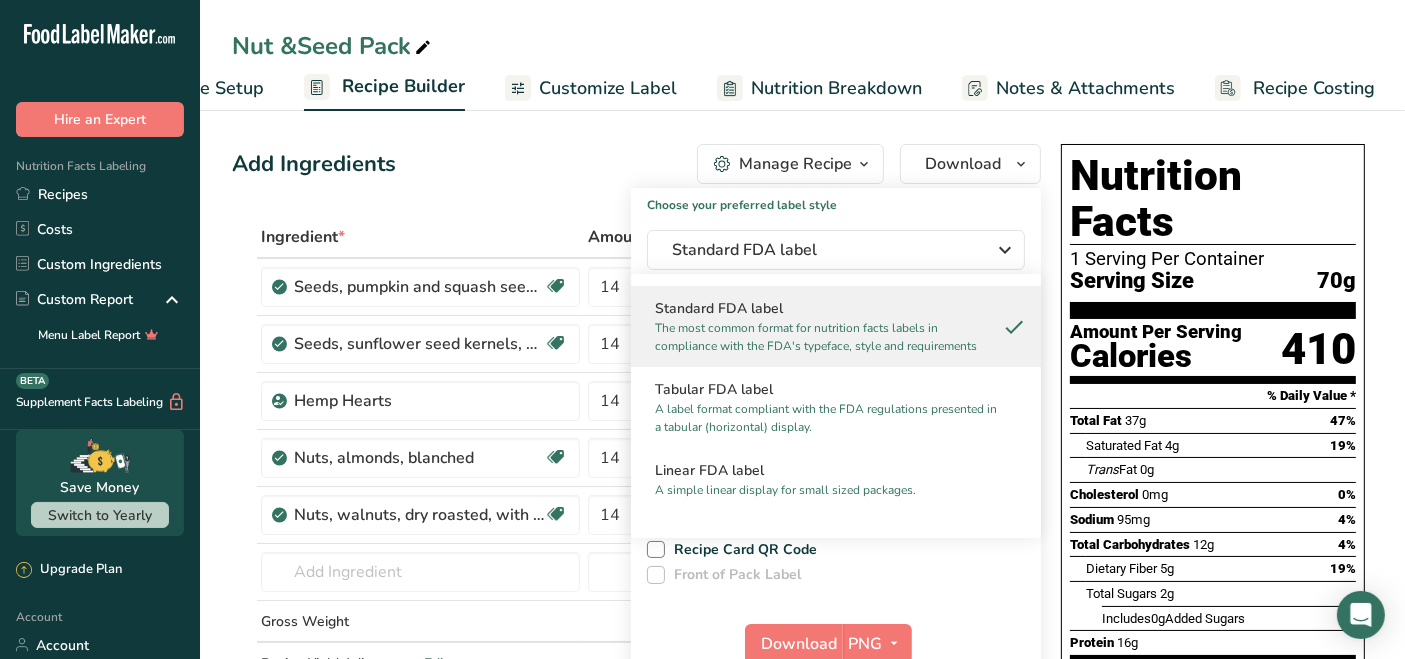 click on "The most common format for nutrition facts labels in compliance with the FDA's typeface, style and requirements" at bounding box center (827, 337) 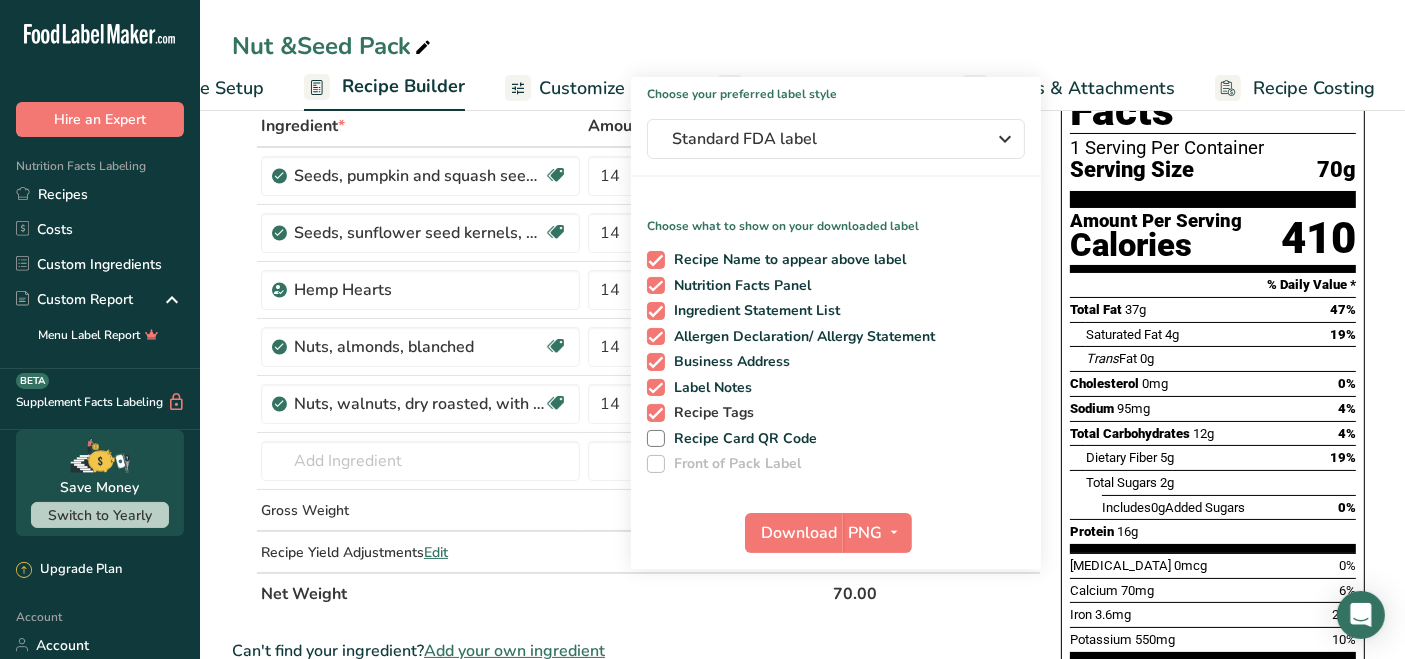 scroll, scrollTop: 222, scrollLeft: 0, axis: vertical 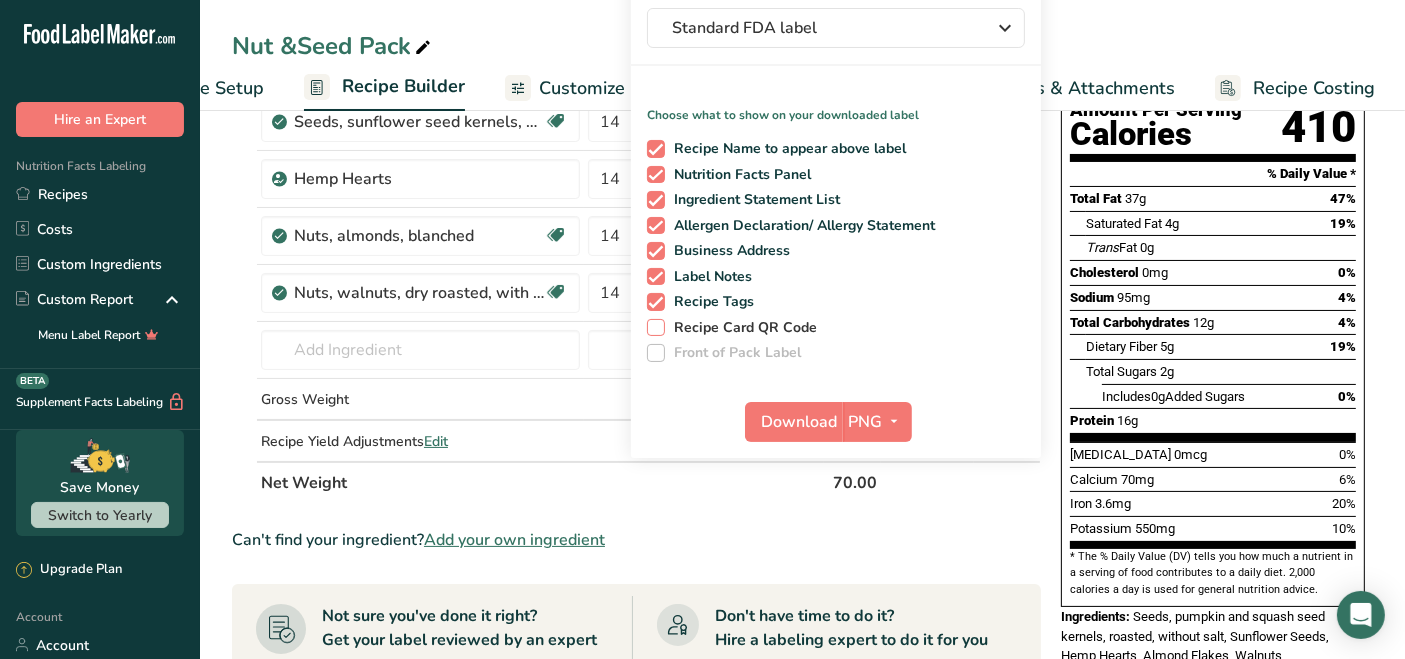 click on "Recipe Card QR Code" at bounding box center (741, 328) 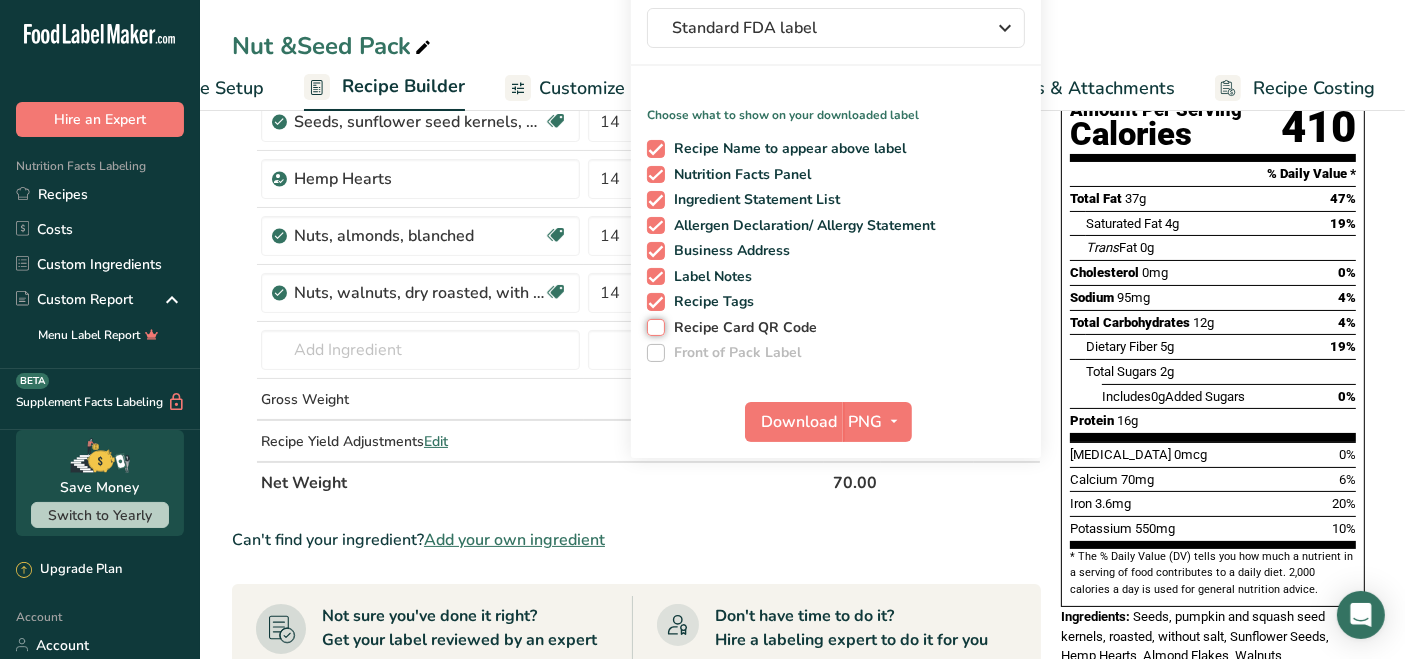 click on "Recipe Card QR Code" at bounding box center (653, 327) 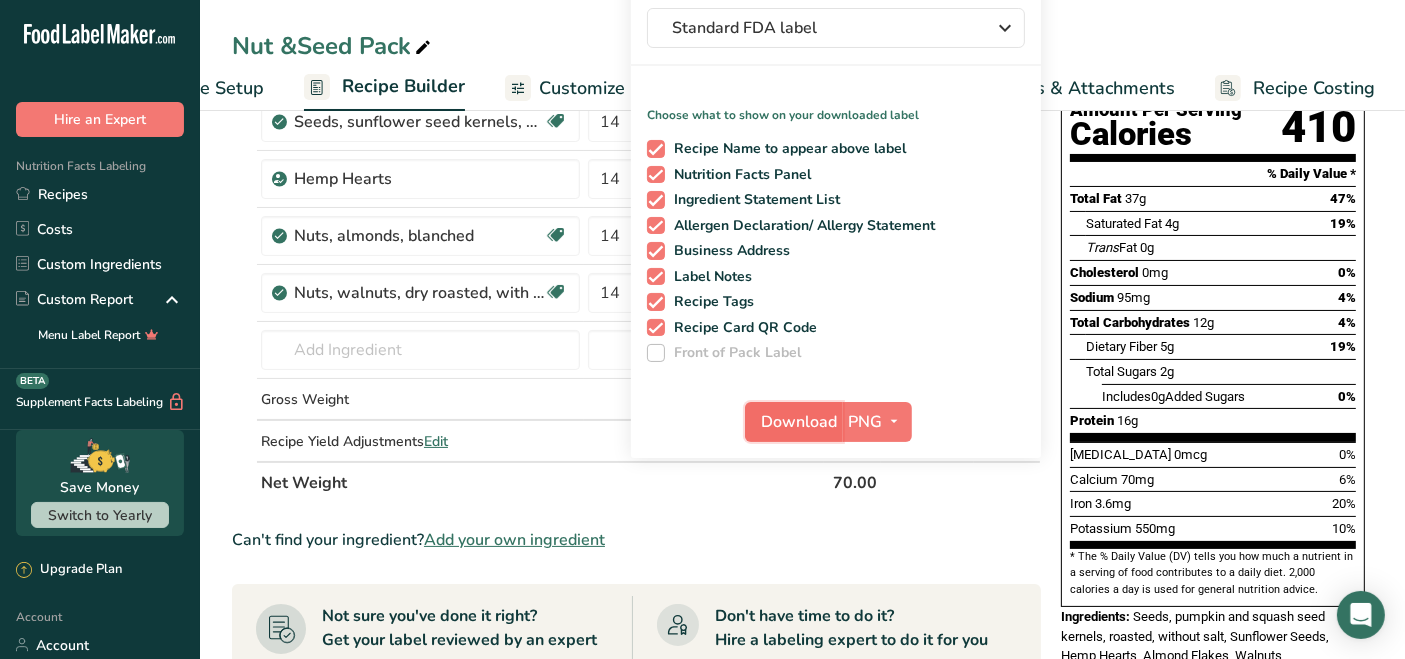 click on "Download" at bounding box center [800, 422] 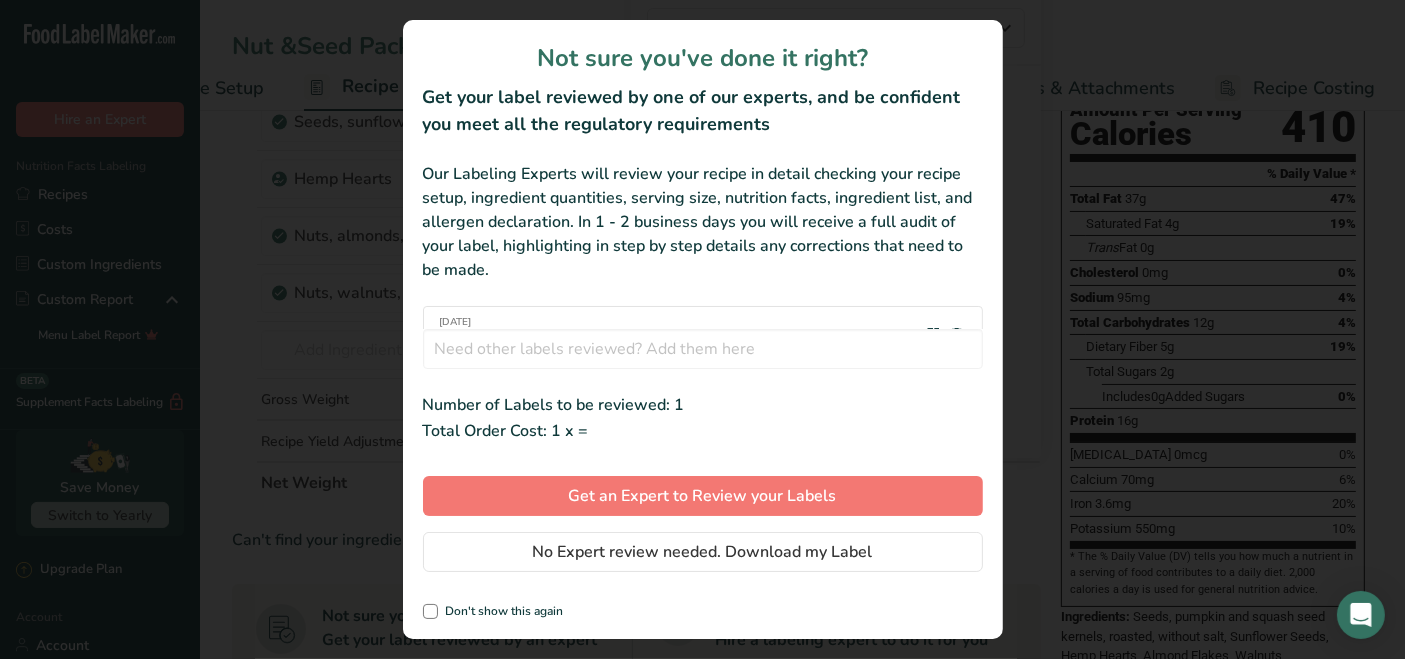 scroll, scrollTop: 0, scrollLeft: 98, axis: horizontal 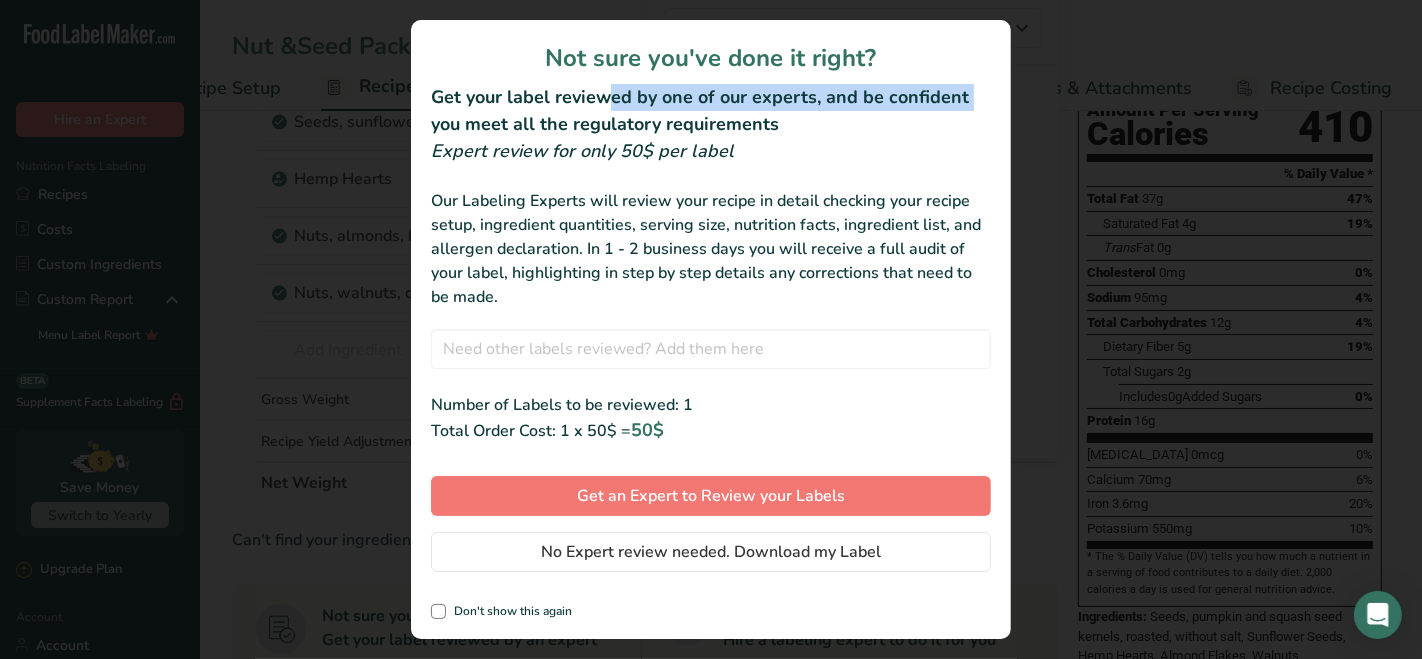 drag, startPoint x: 515, startPoint y: 110, endPoint x: 874, endPoint y: 109, distance: 359.0014 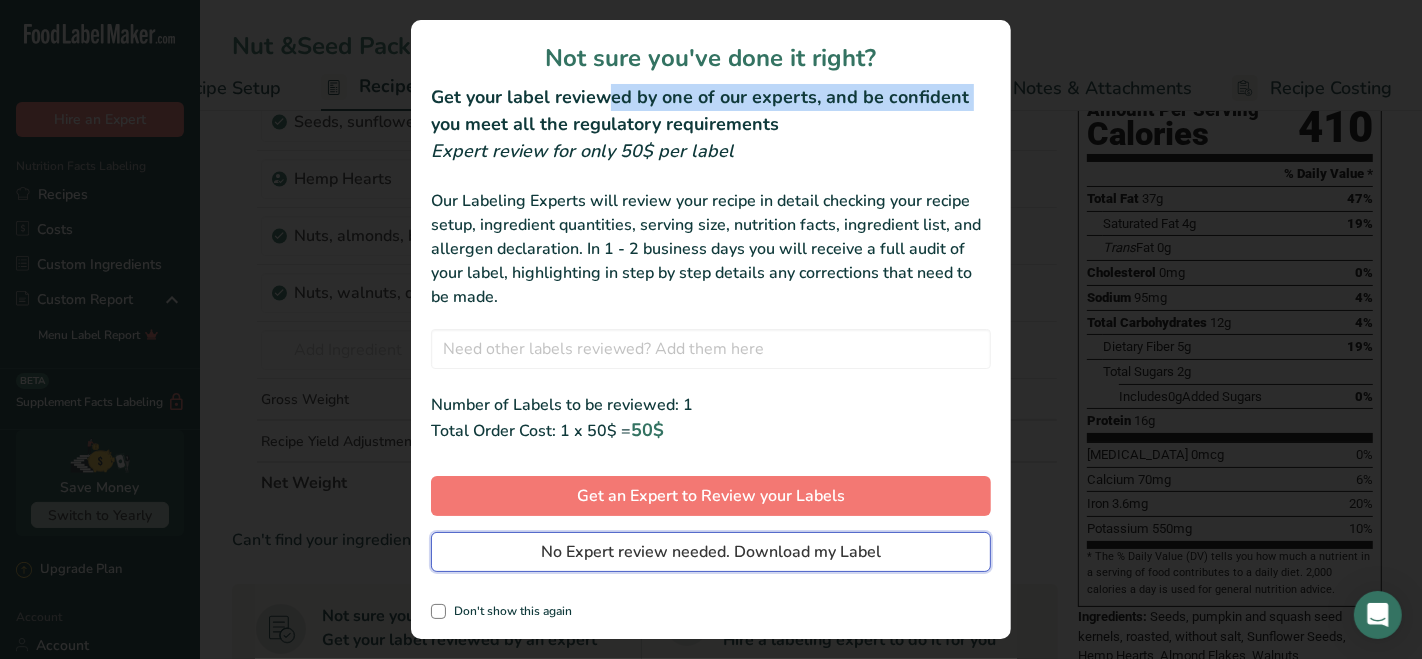 click on "No Expert review needed. Download my Label" at bounding box center [711, 552] 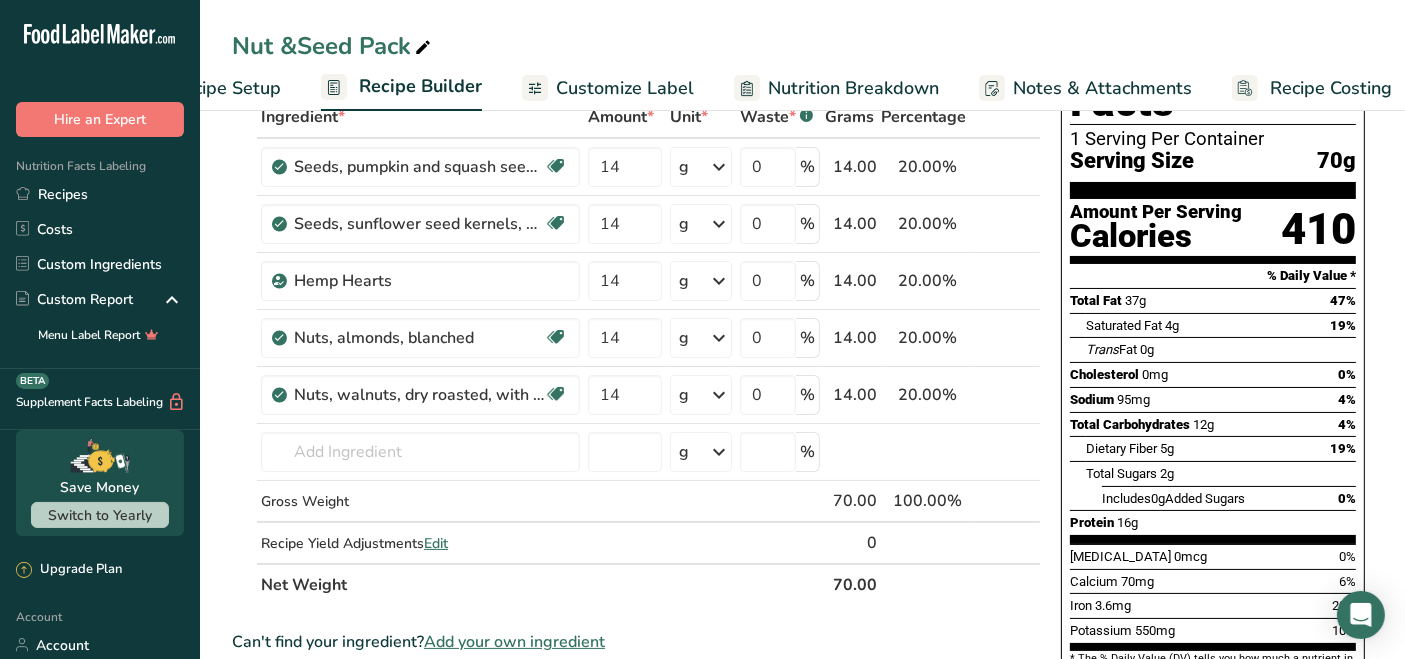 scroll, scrollTop: 0, scrollLeft: 0, axis: both 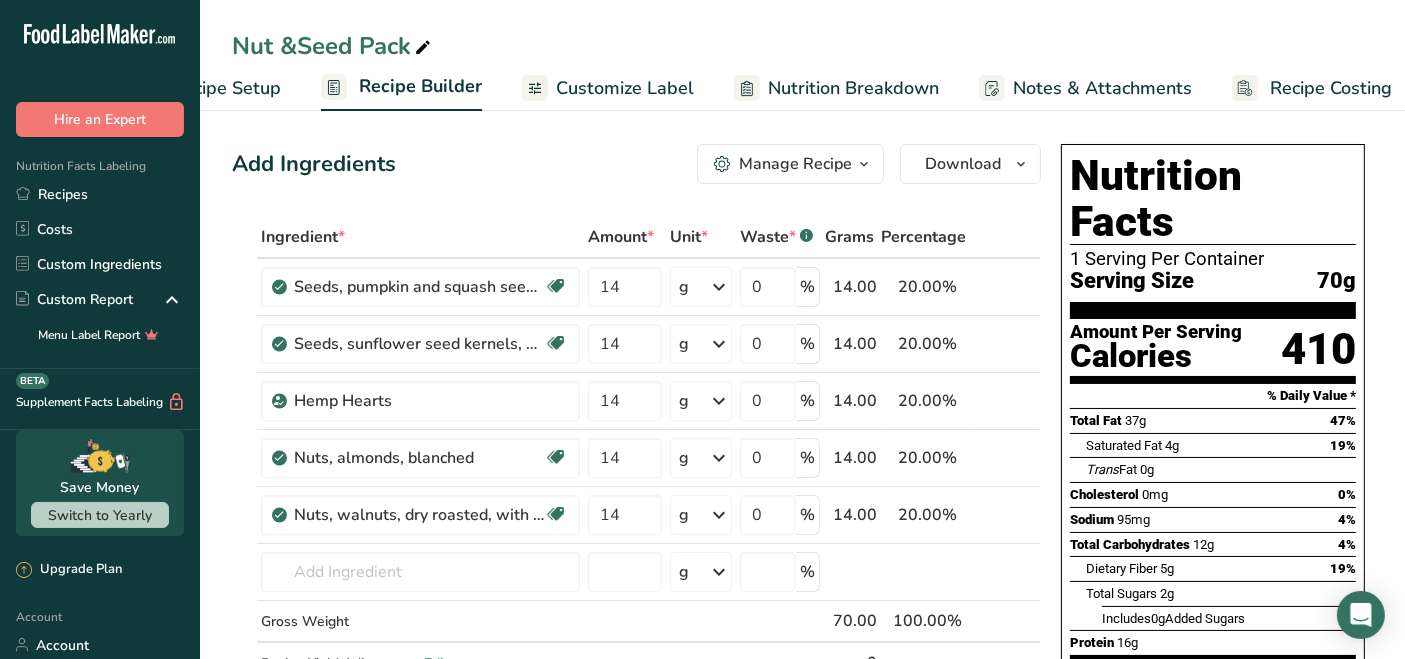 click on "Recipe Setup" at bounding box center [226, 88] 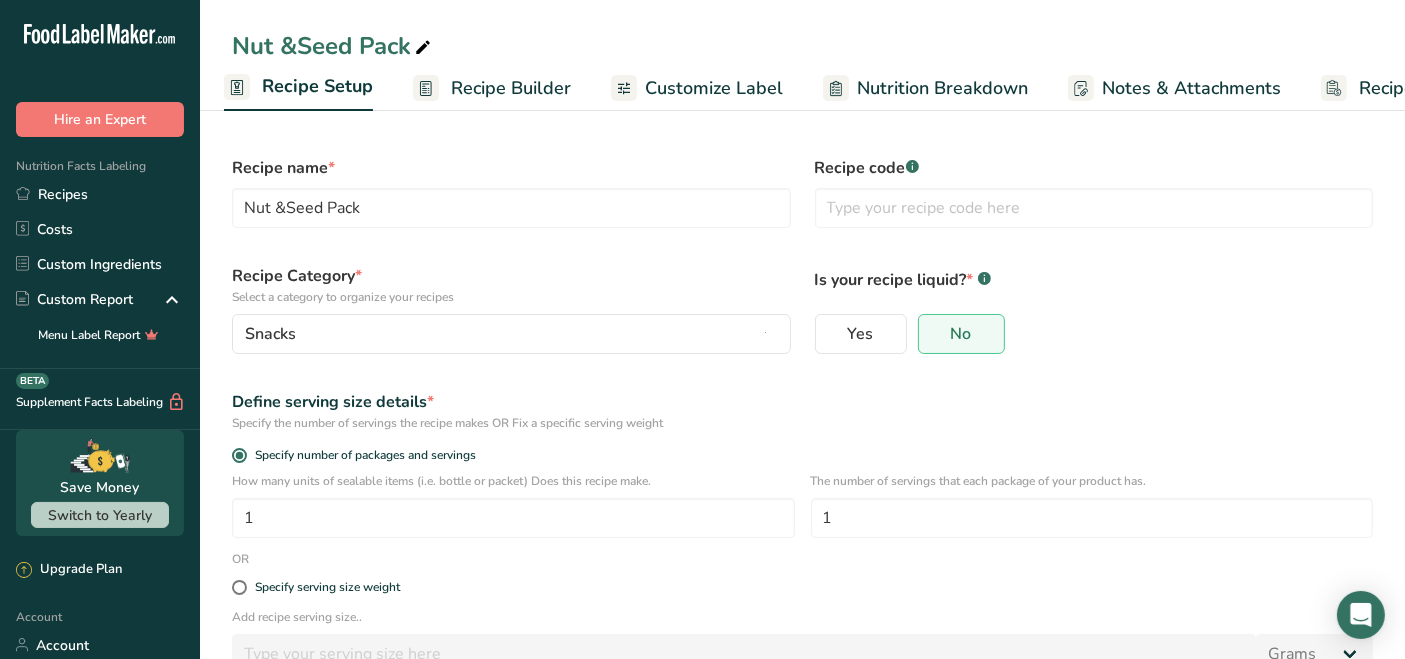 scroll, scrollTop: 0, scrollLeft: 6, axis: horizontal 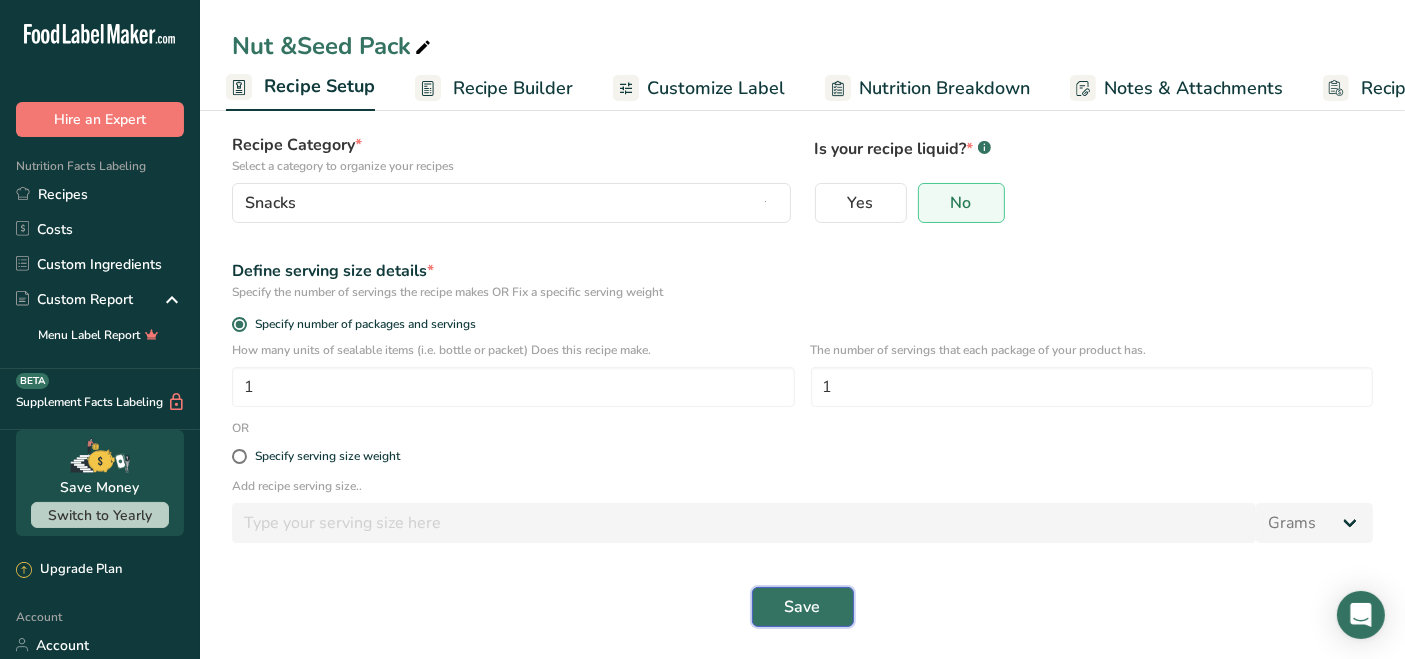 click on "Save" at bounding box center [803, 607] 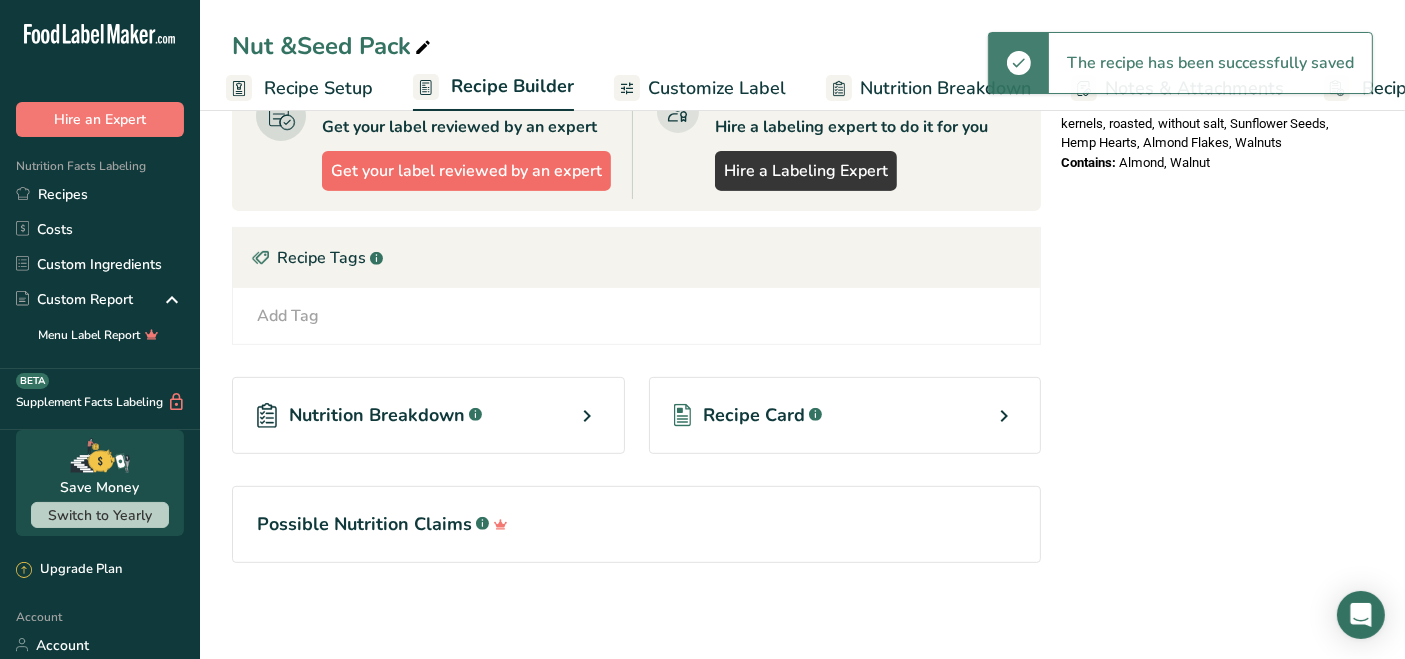 scroll, scrollTop: 752, scrollLeft: 0, axis: vertical 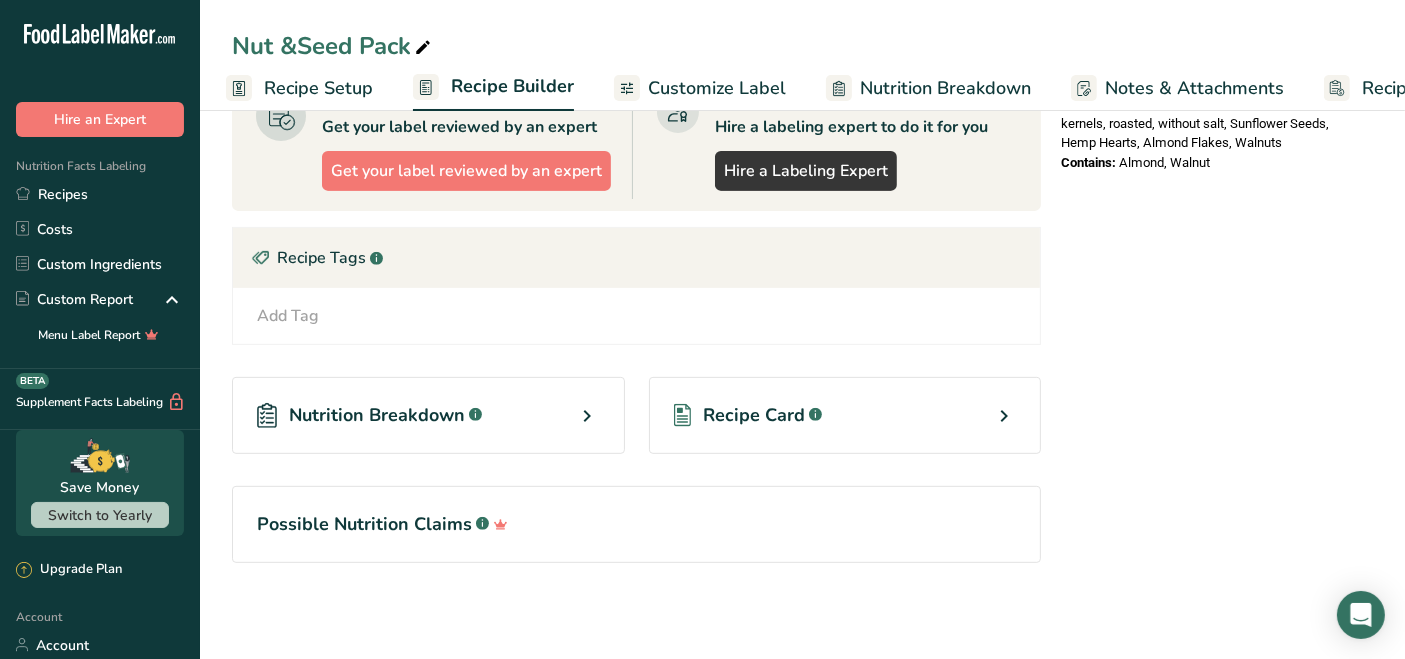 click on "Recipe Setup" at bounding box center [318, 88] 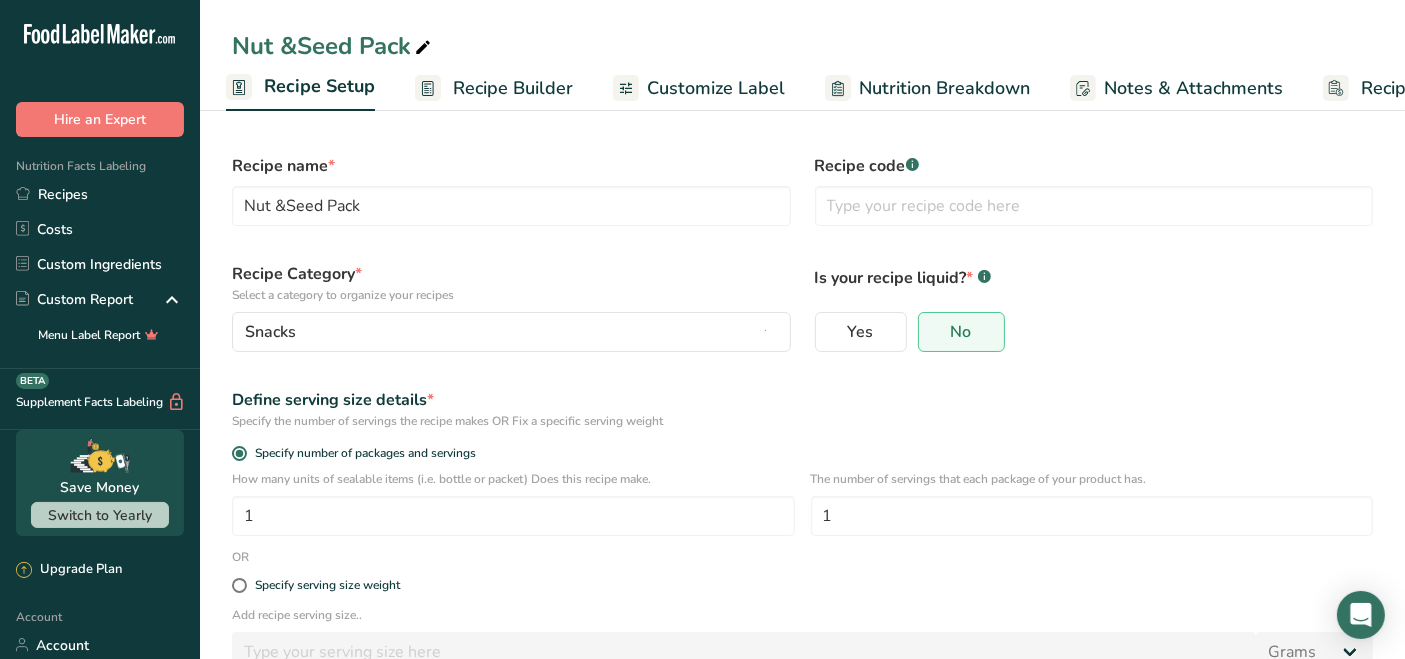 scroll, scrollTop: 0, scrollLeft: 0, axis: both 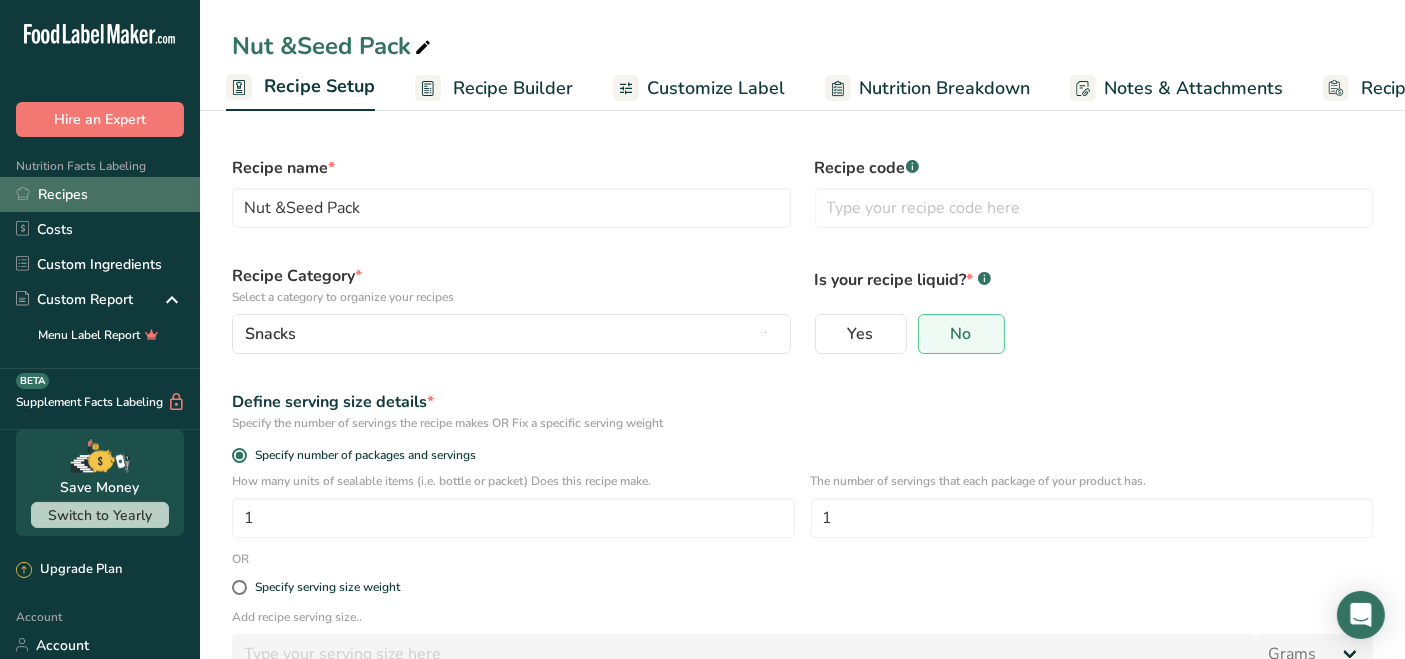 click on "Recipes" at bounding box center (100, 194) 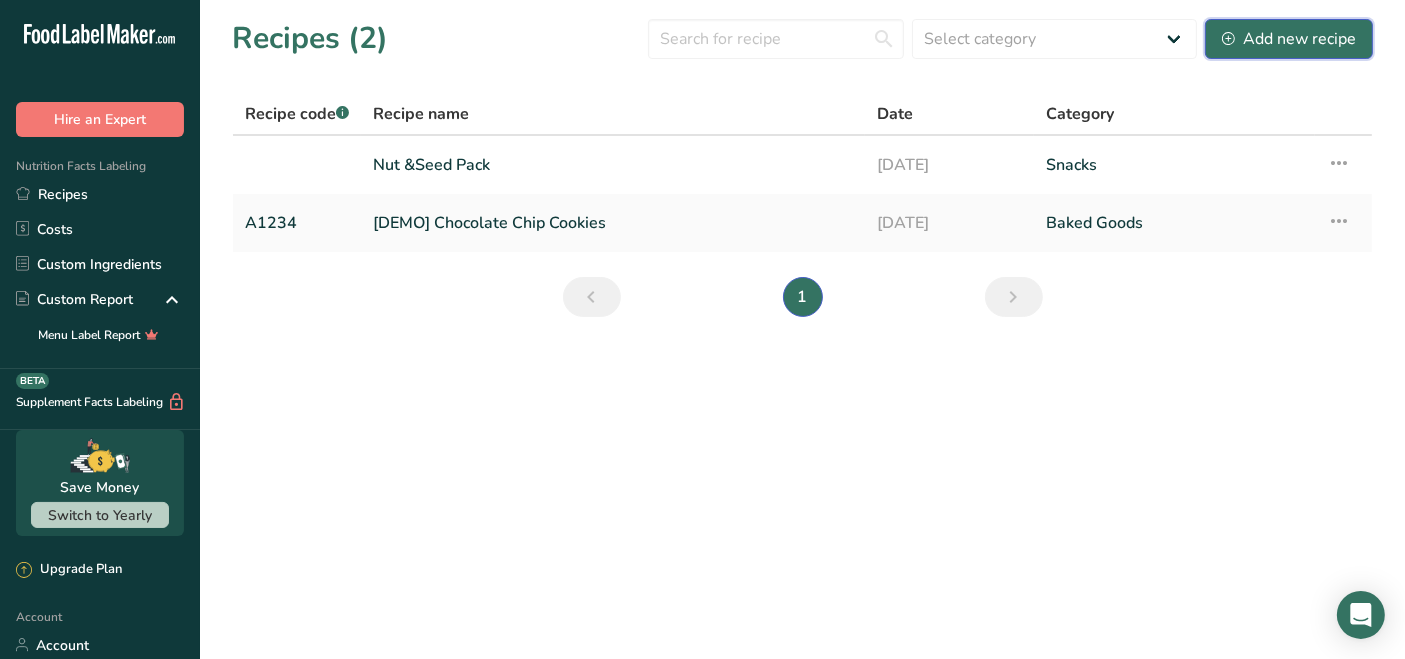 click on "Add new recipe" at bounding box center [1289, 39] 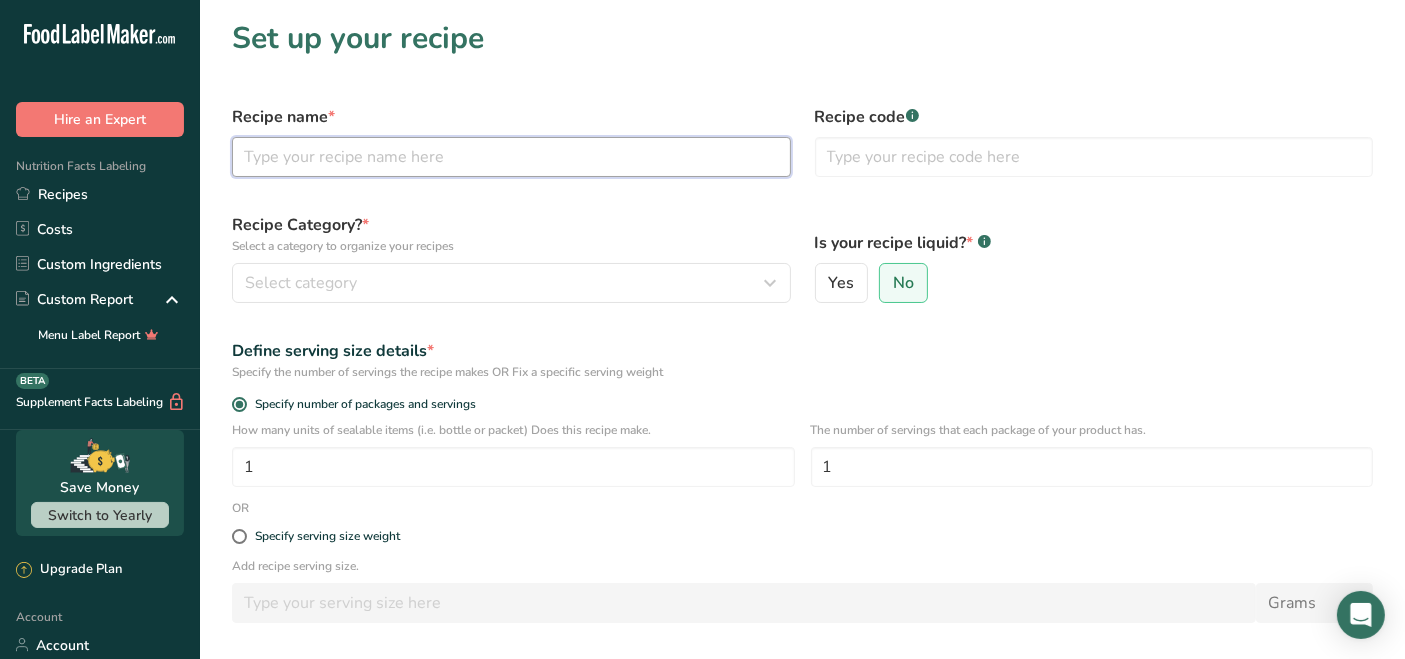 click at bounding box center [511, 157] 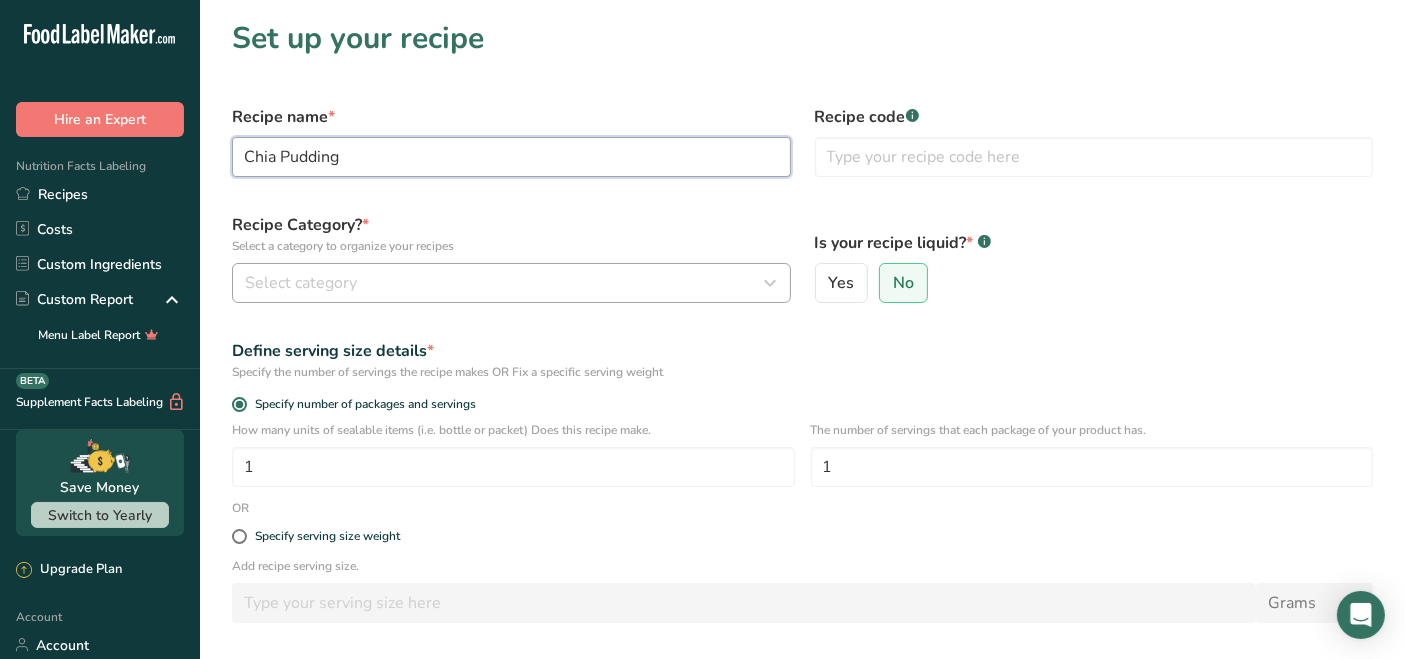 type on "Chia Pudding" 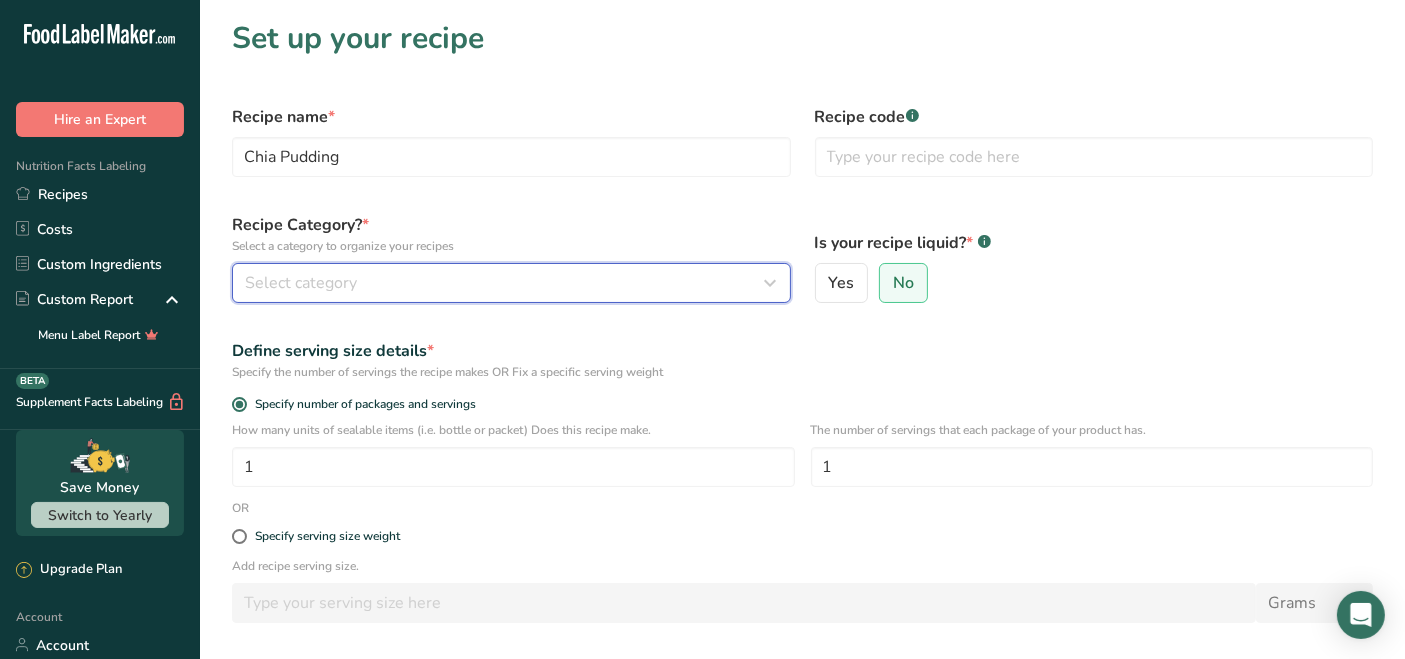 click on "Select category" at bounding box center (505, 283) 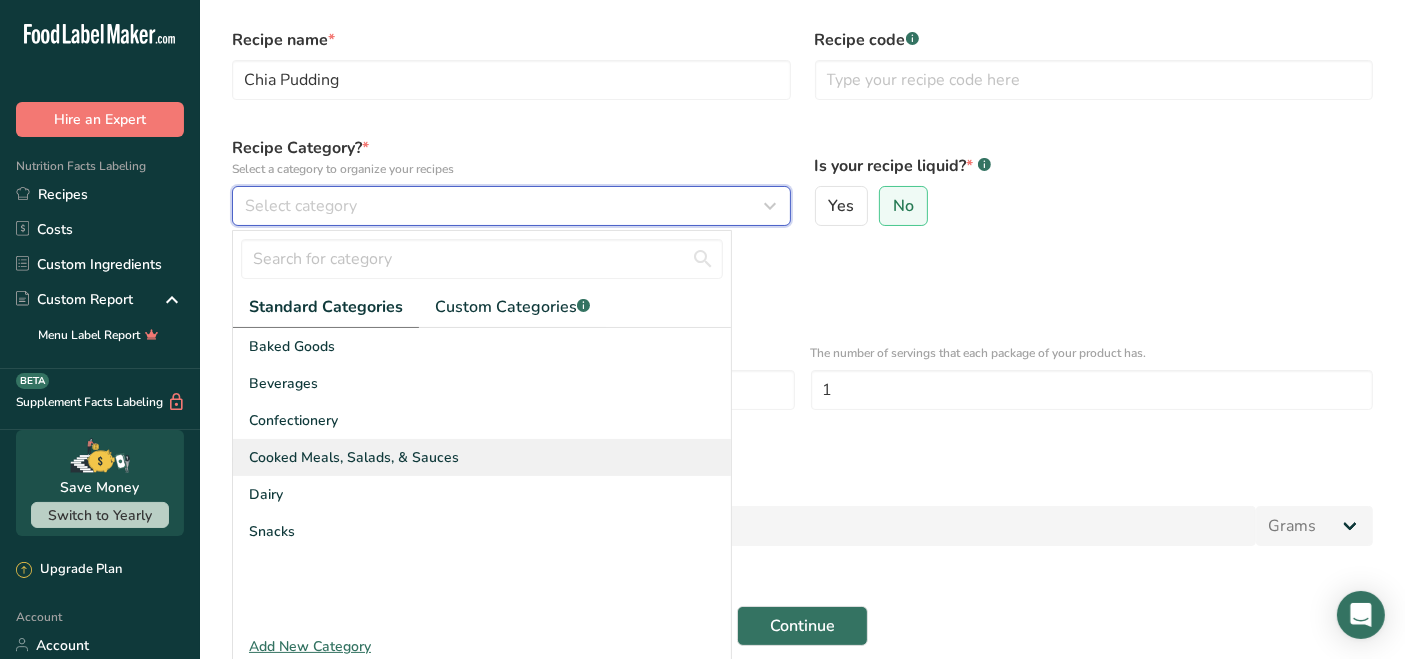 scroll, scrollTop: 111, scrollLeft: 0, axis: vertical 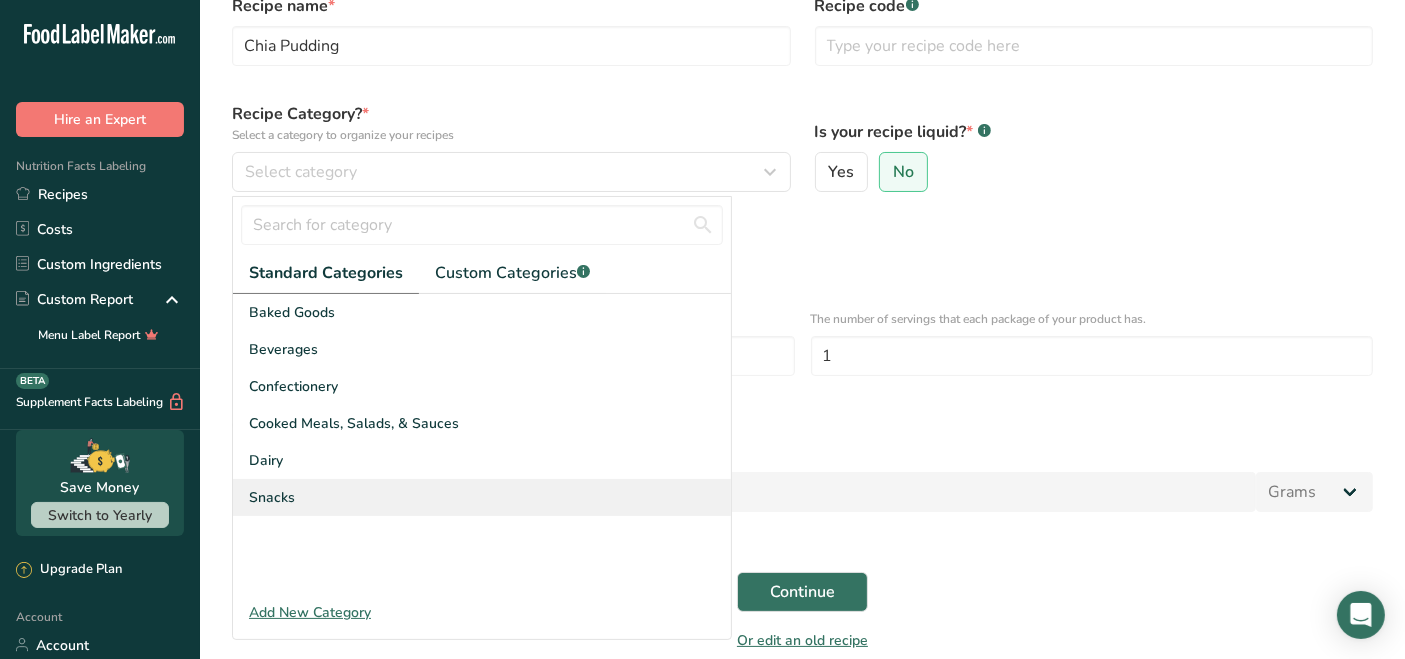click on "Snacks" at bounding box center (482, 497) 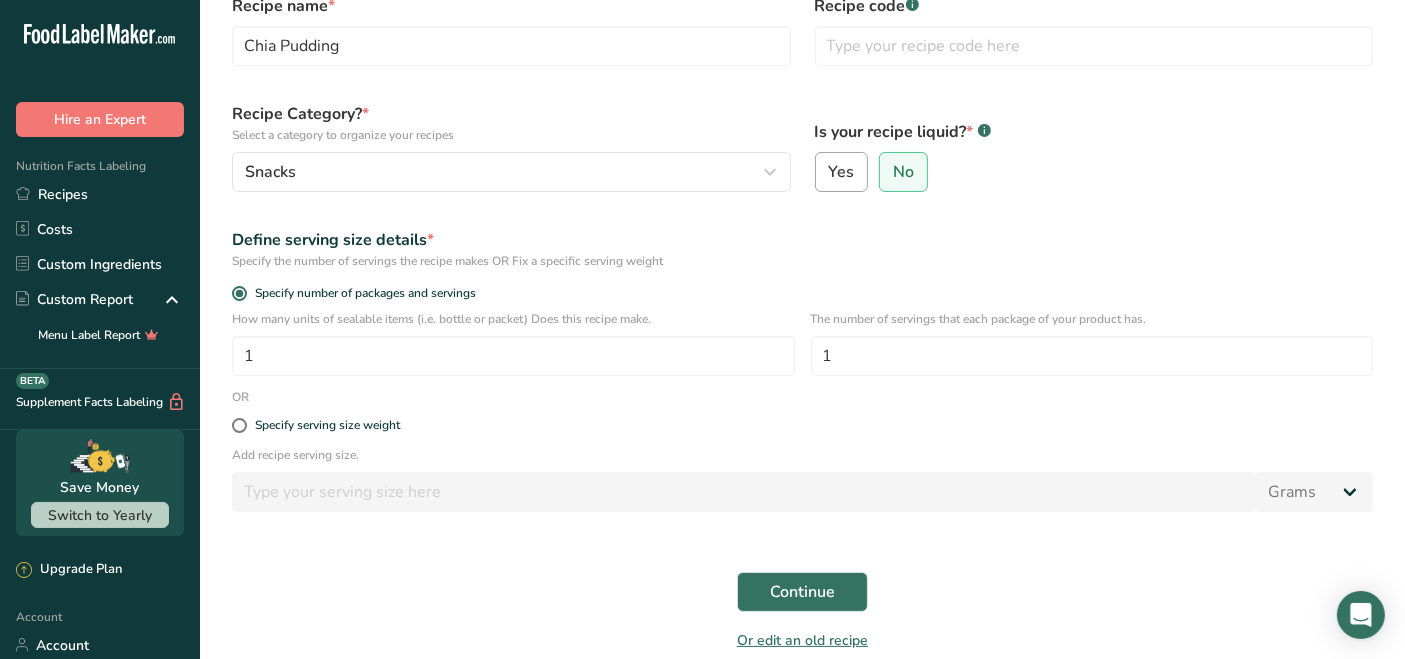 click on "Yes" at bounding box center [842, 172] 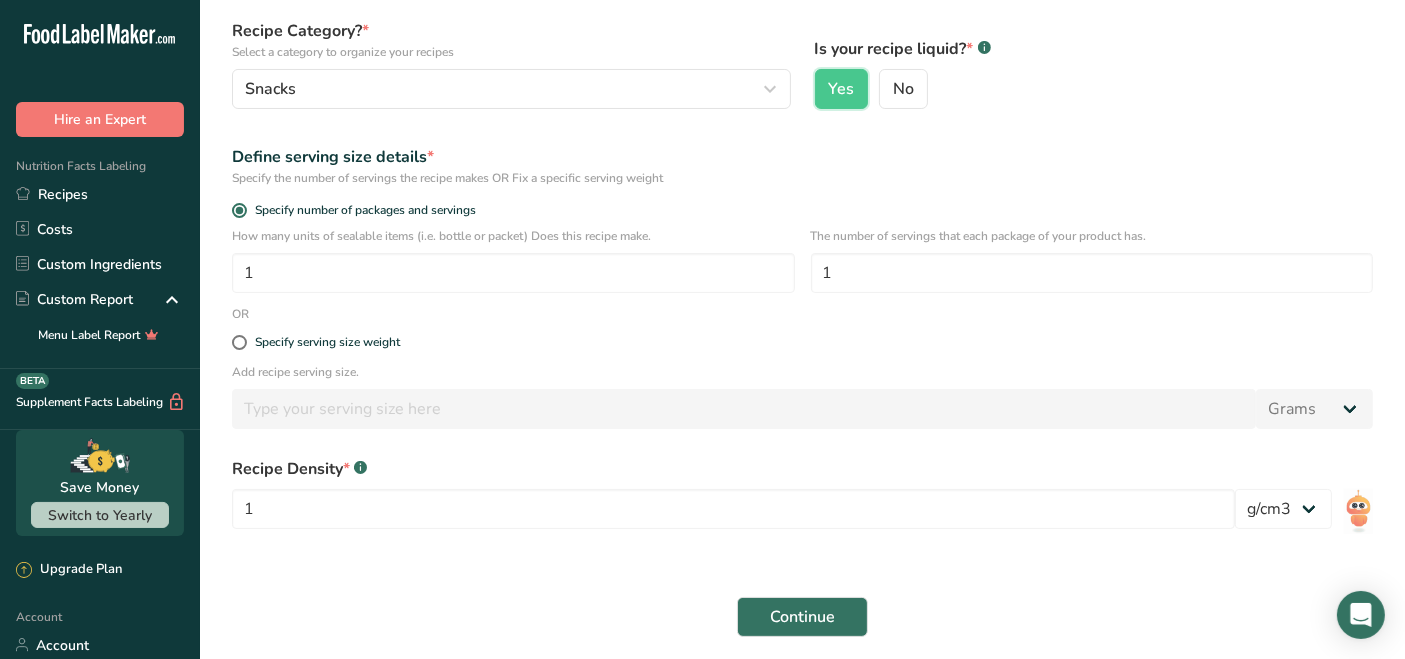 scroll, scrollTop: 222, scrollLeft: 0, axis: vertical 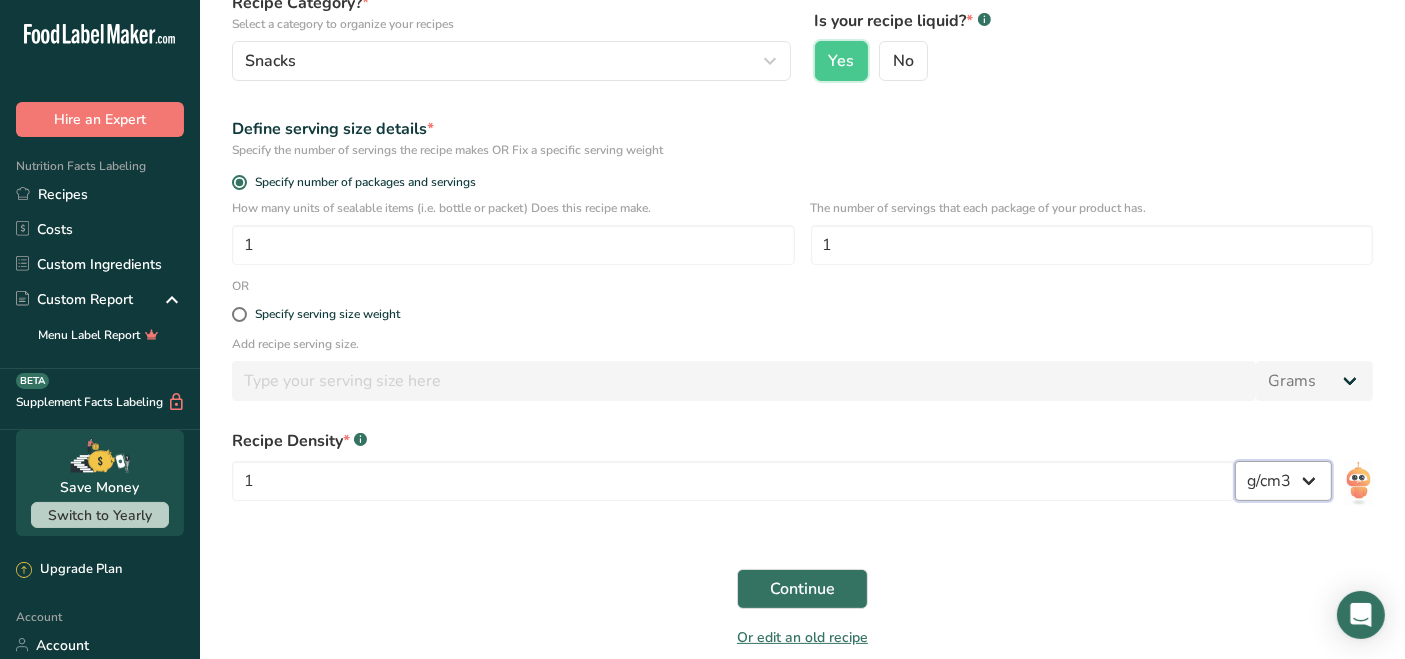 click on "lb/ft3
g/cm3" at bounding box center (1283, 481) 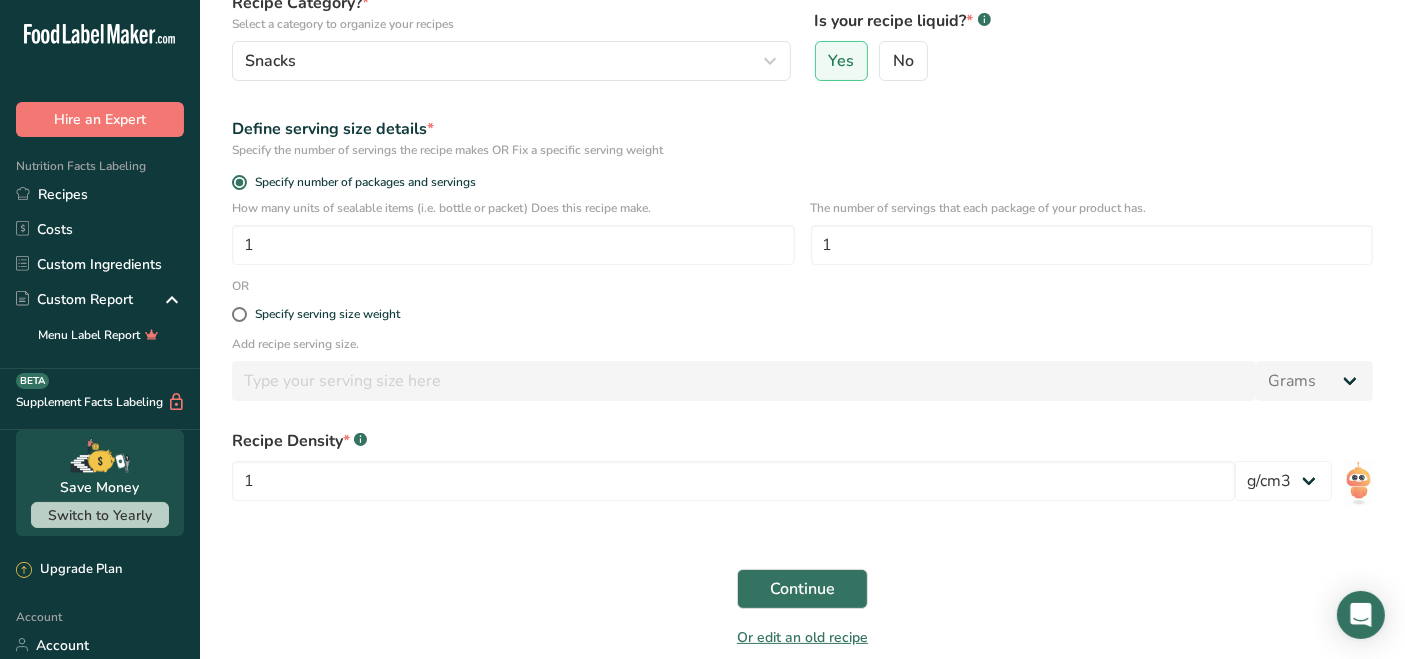 click on "Continue" at bounding box center (802, 589) 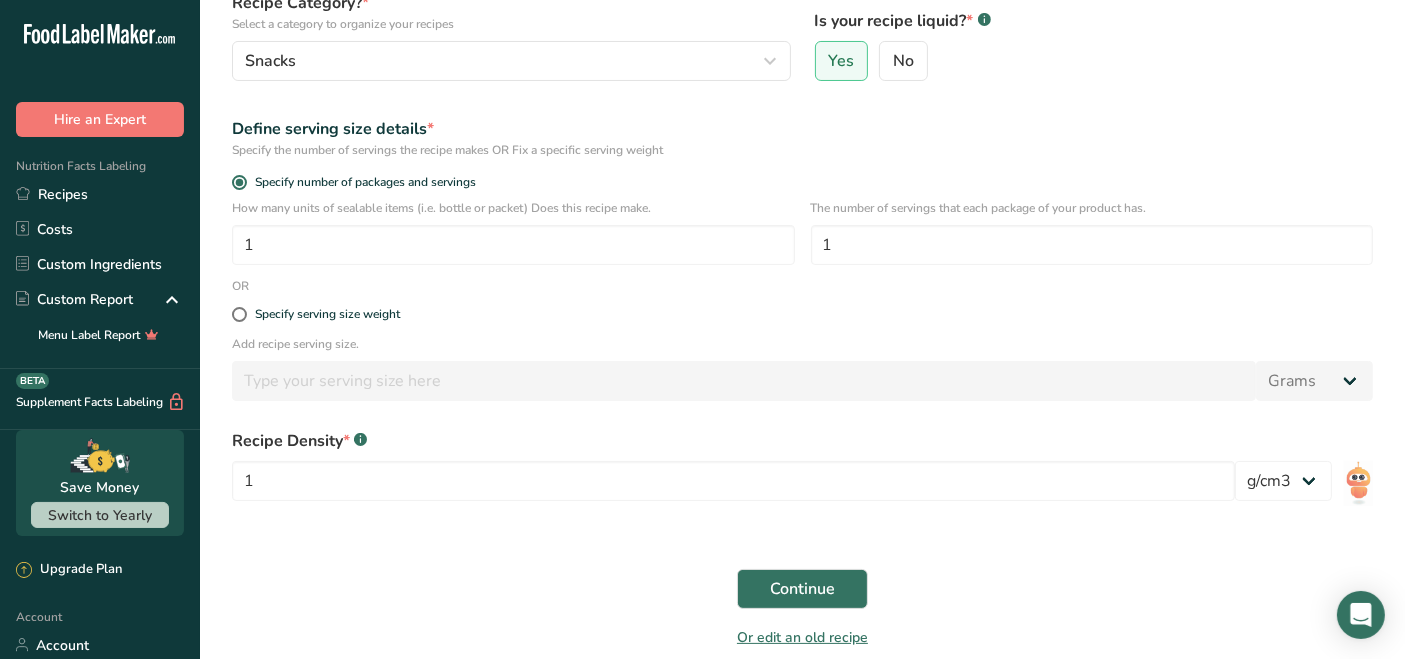 click on "Recipe Density *   .a-a{fill:#347362;}.b-a{fill:#fff;}" at bounding box center (733, 441) 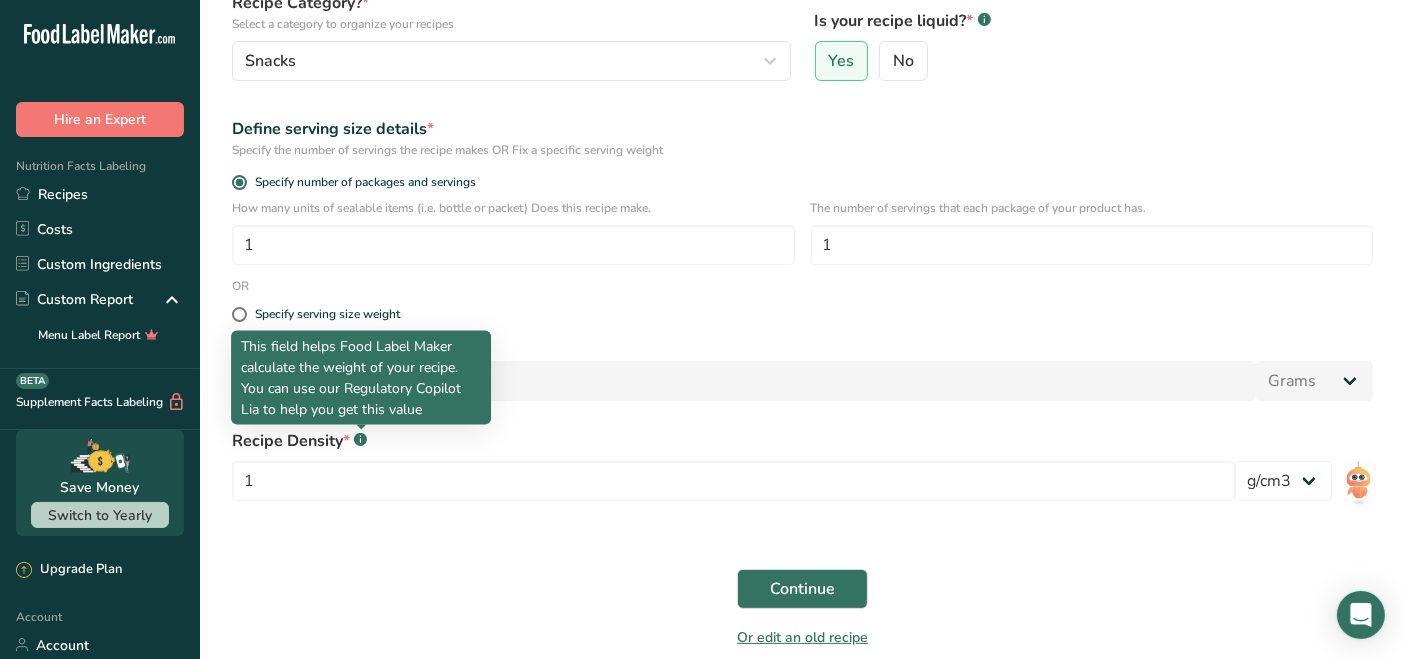 click at bounding box center (361, 430) 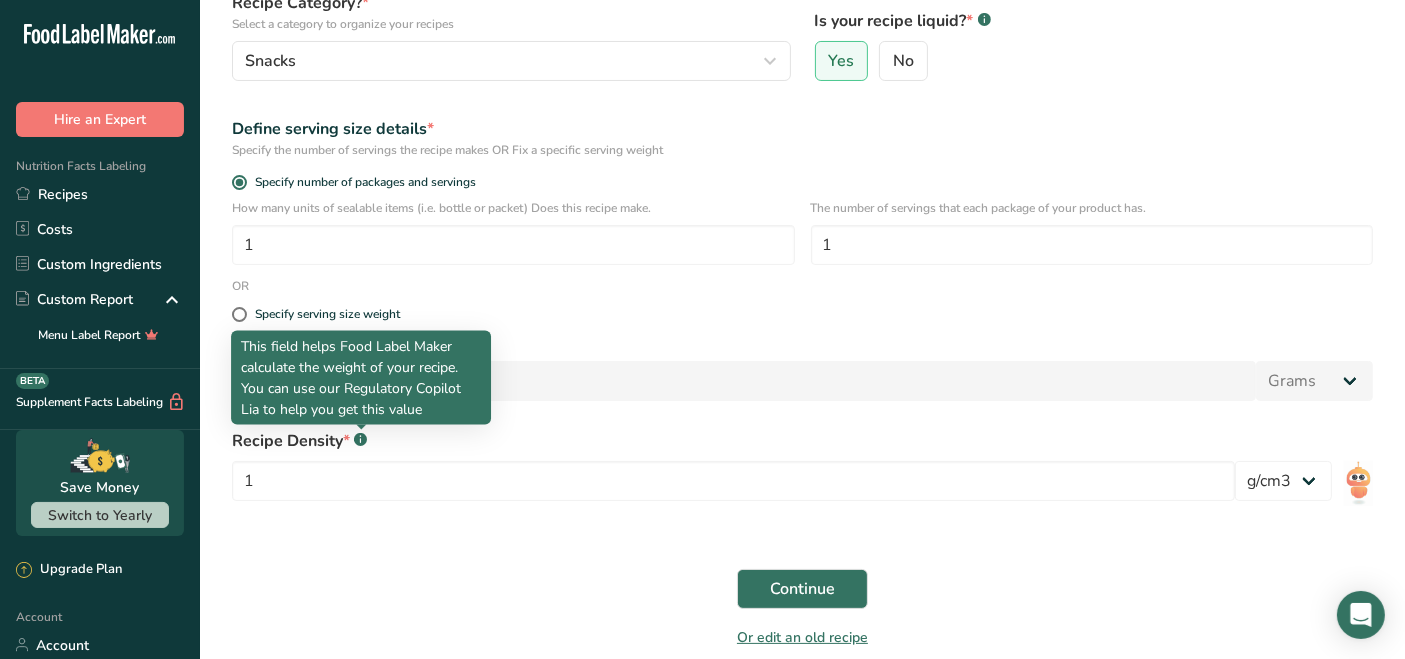 drag, startPoint x: 397, startPoint y: 374, endPoint x: 439, endPoint y: 406, distance: 52.801514 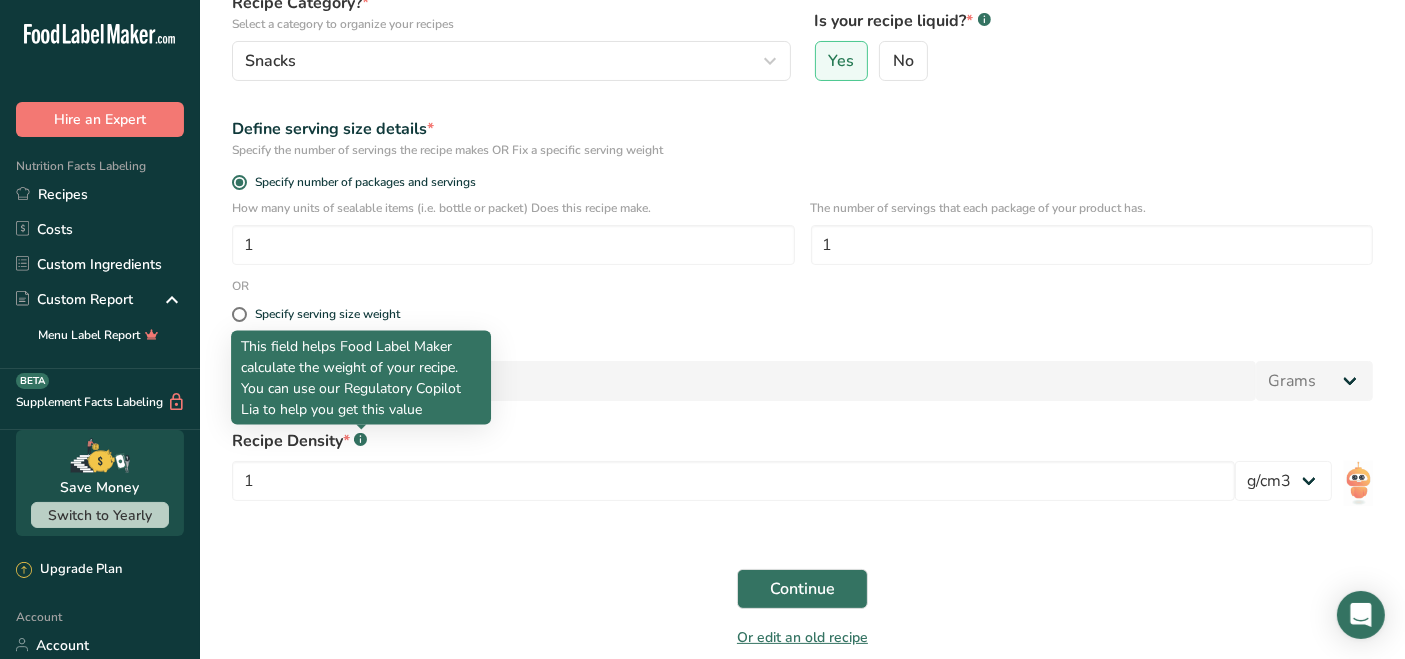 click on "This field helps Food Label Maker calculate the weight of your recipe. You can use our Regulatory Copilot Lia to help you get this value" at bounding box center (361, 378) 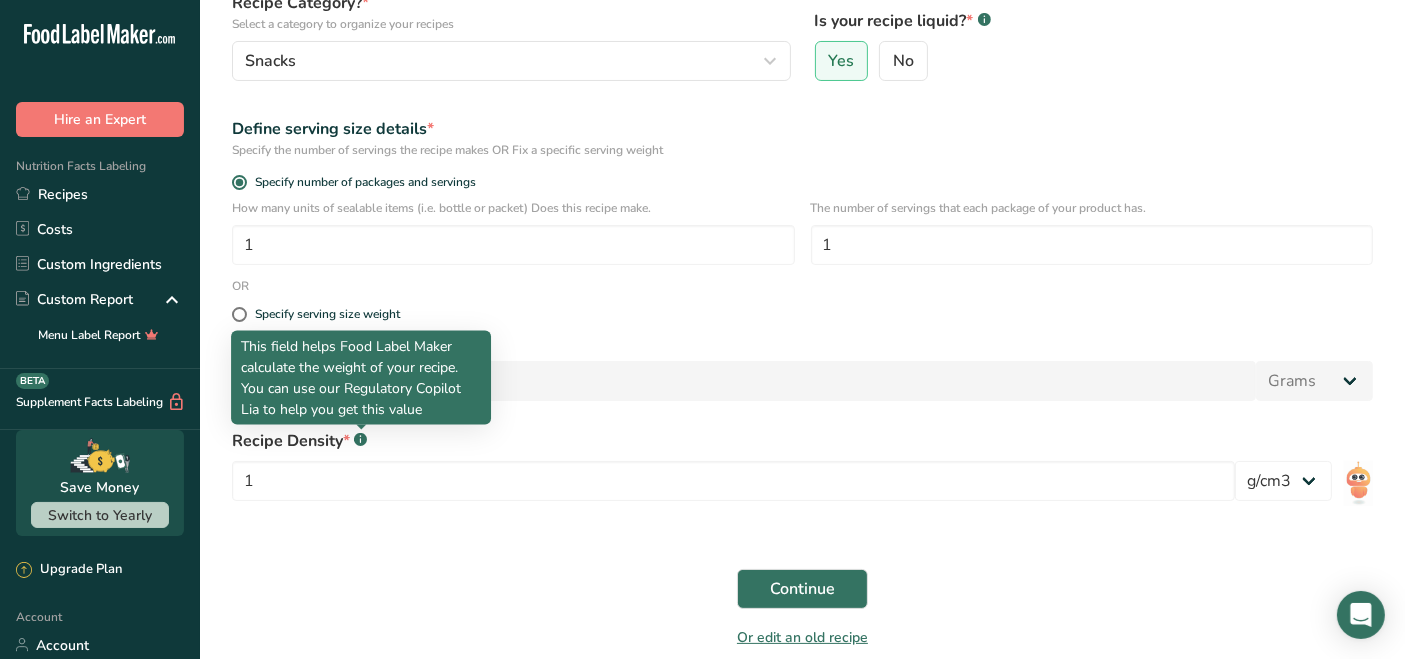 click on "This field helps Food Label Maker calculate the weight of your recipe. You can use our Regulatory Copilot Lia to help you get this value" at bounding box center (361, 378) 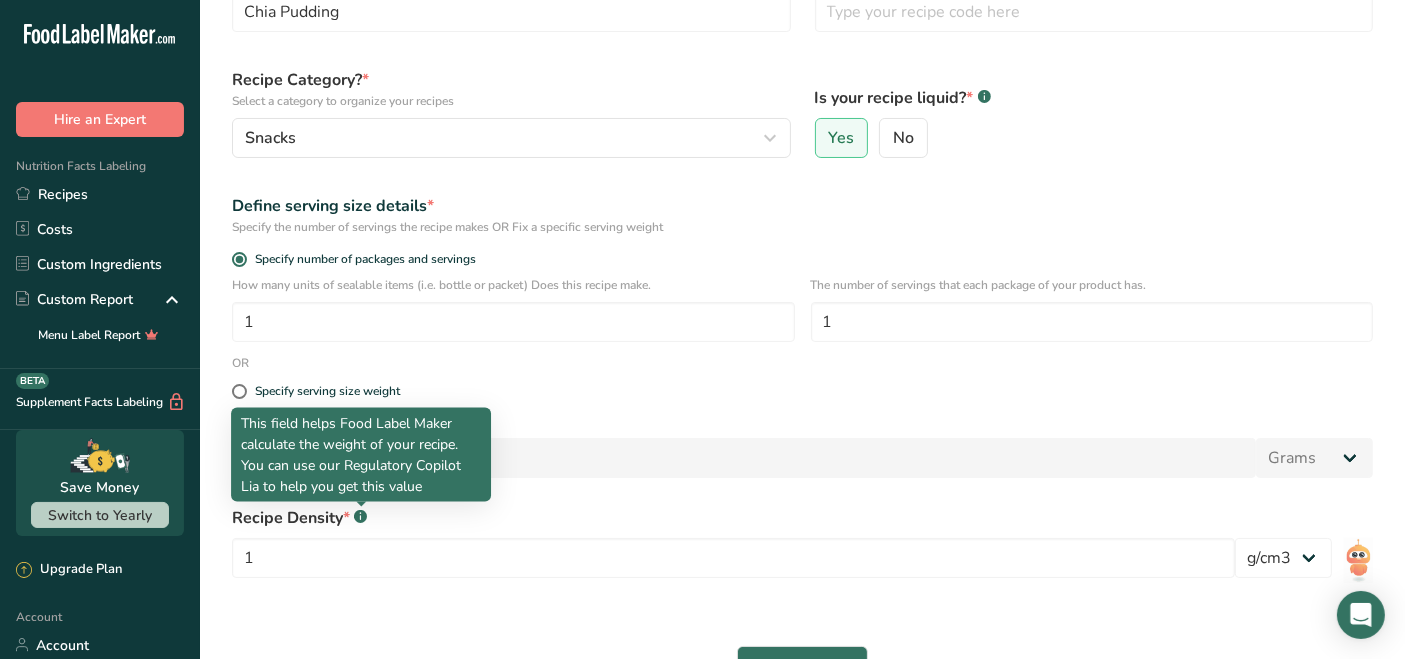 scroll, scrollTop: 111, scrollLeft: 0, axis: vertical 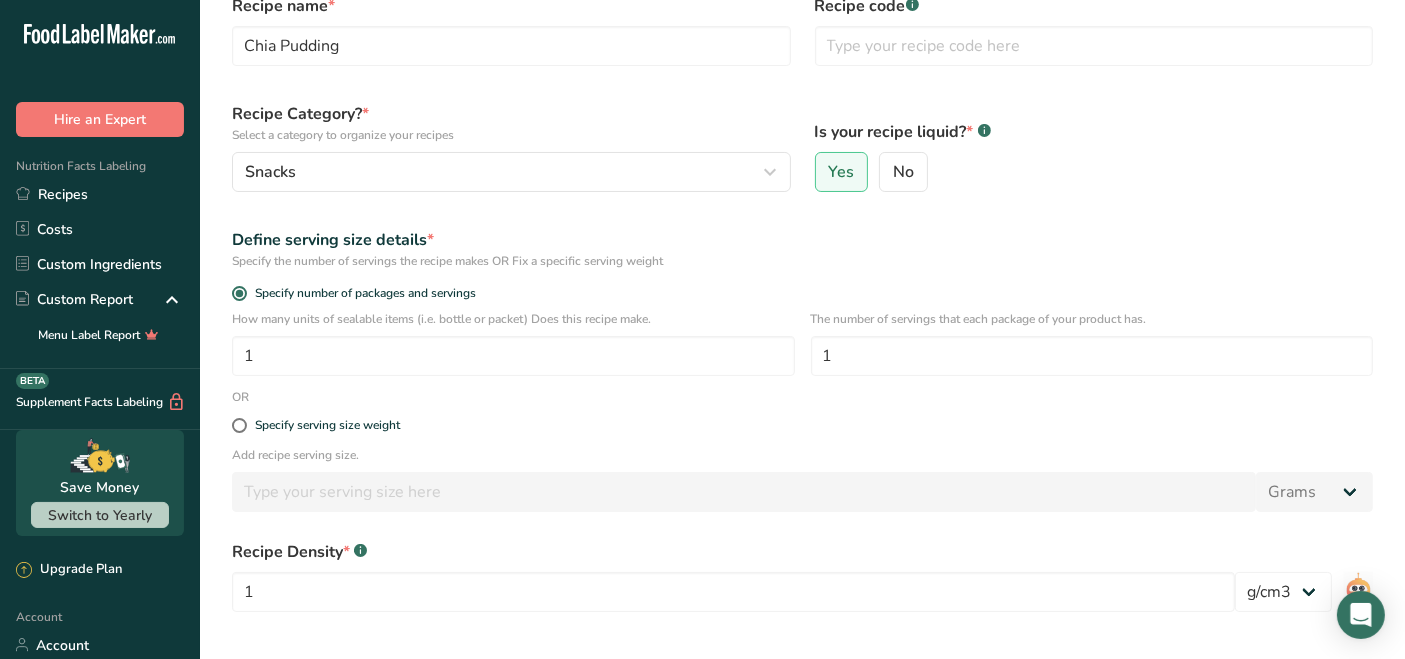 click on "Specify serving size weight" at bounding box center (802, 426) 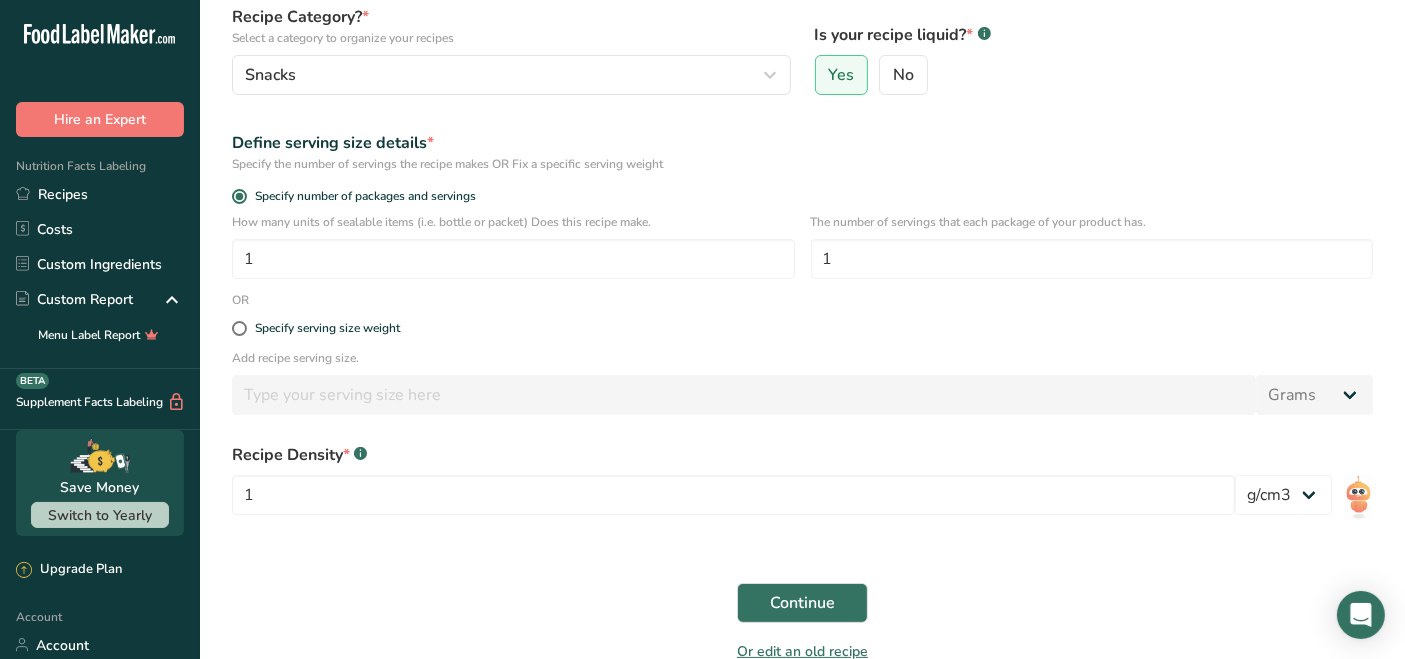 scroll, scrollTop: 308, scrollLeft: 0, axis: vertical 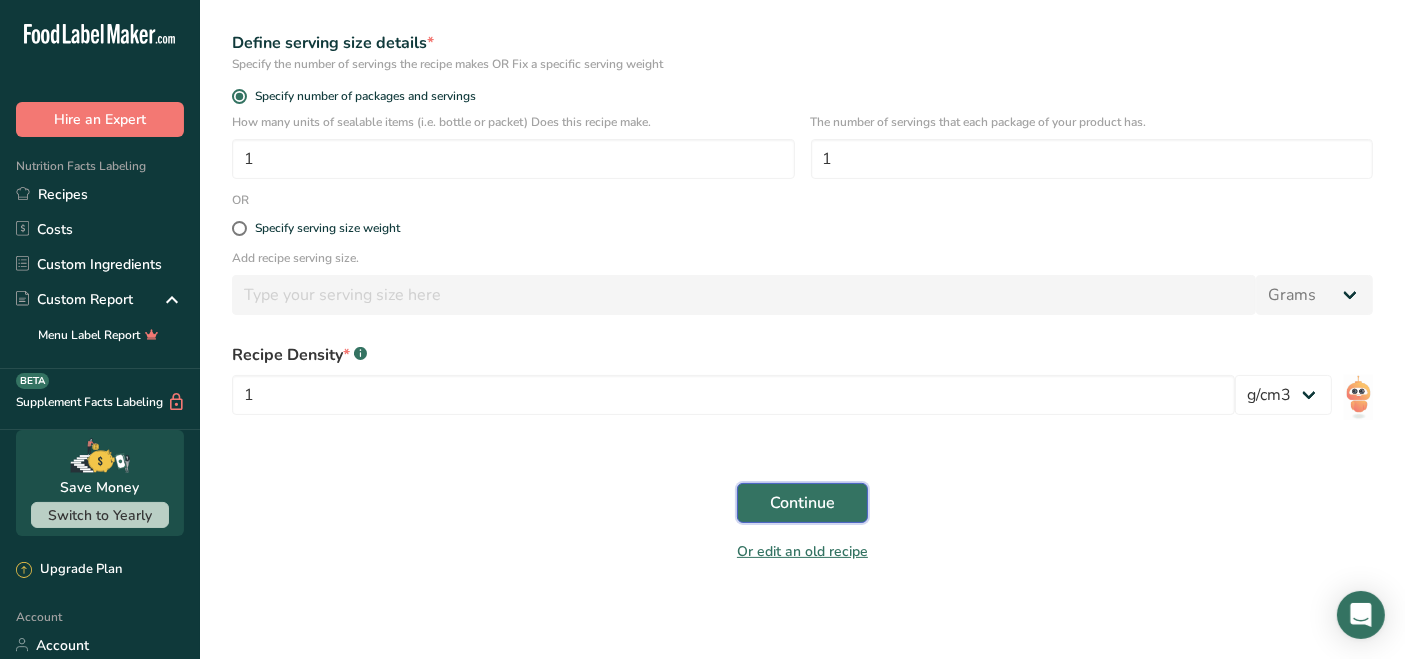 click on "Continue" at bounding box center (802, 503) 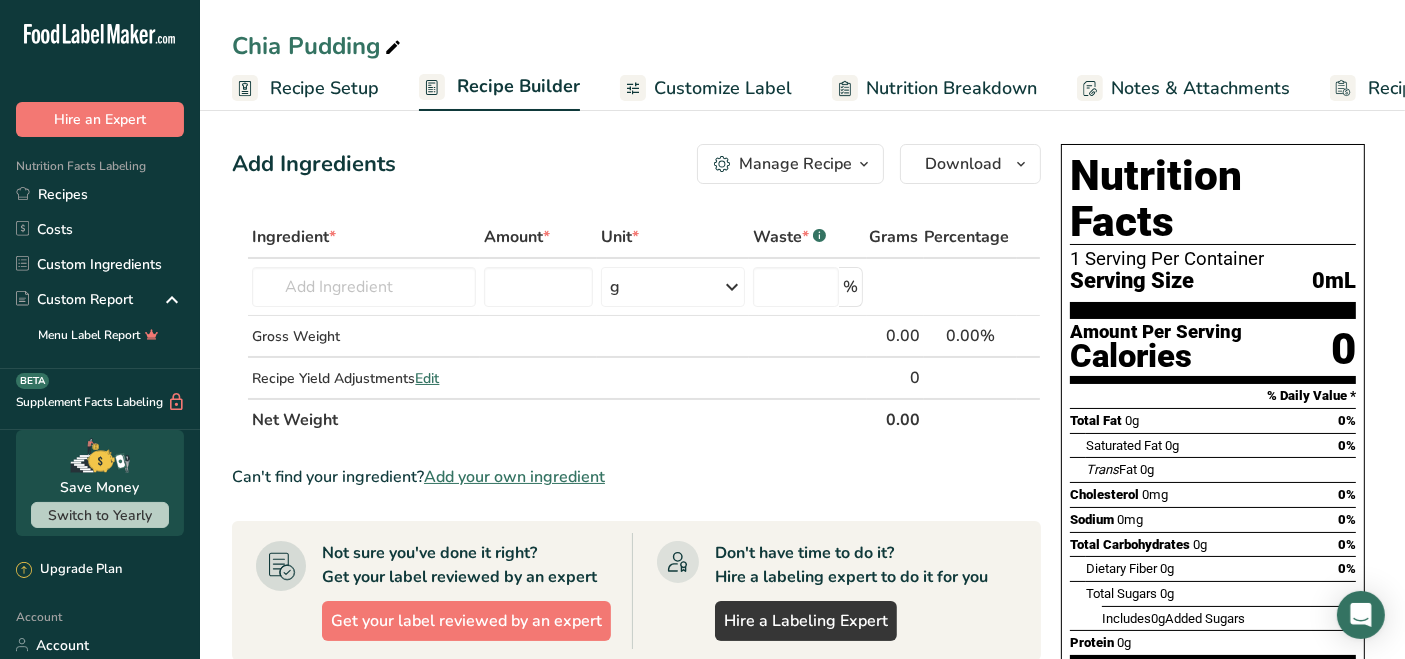 scroll, scrollTop: 0, scrollLeft: 0, axis: both 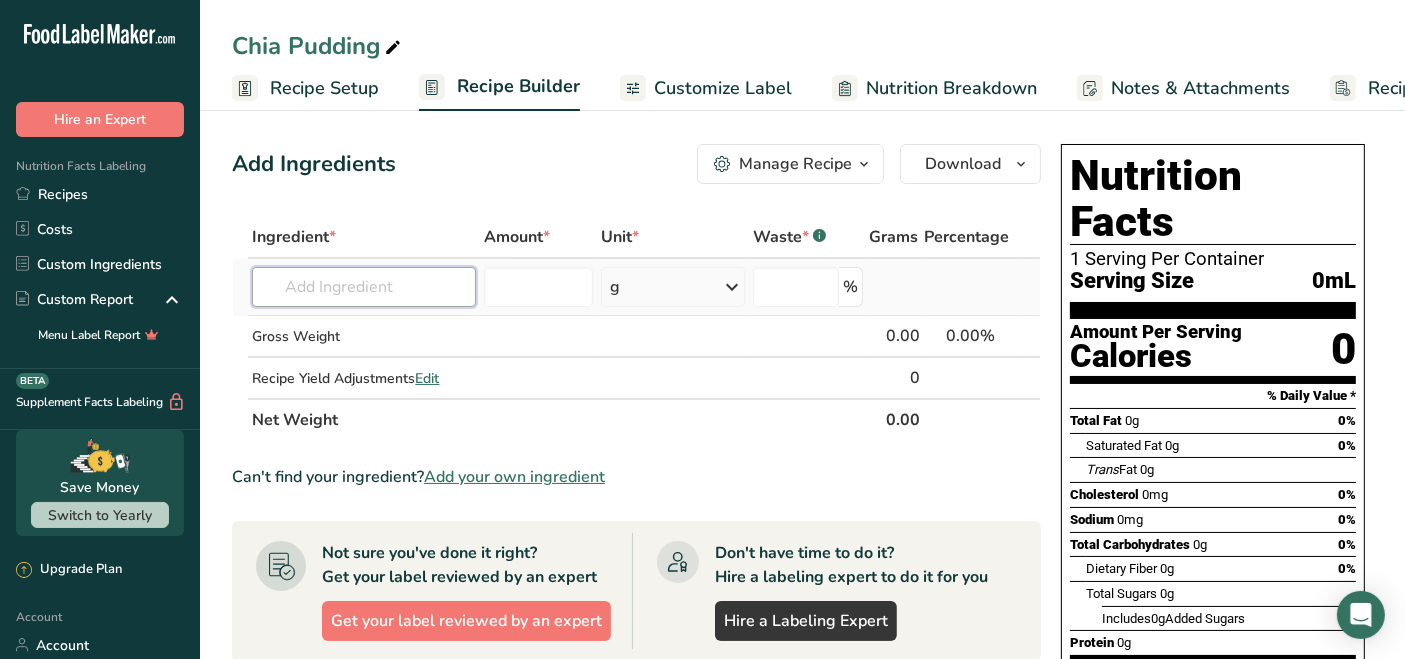 click at bounding box center (363, 287) 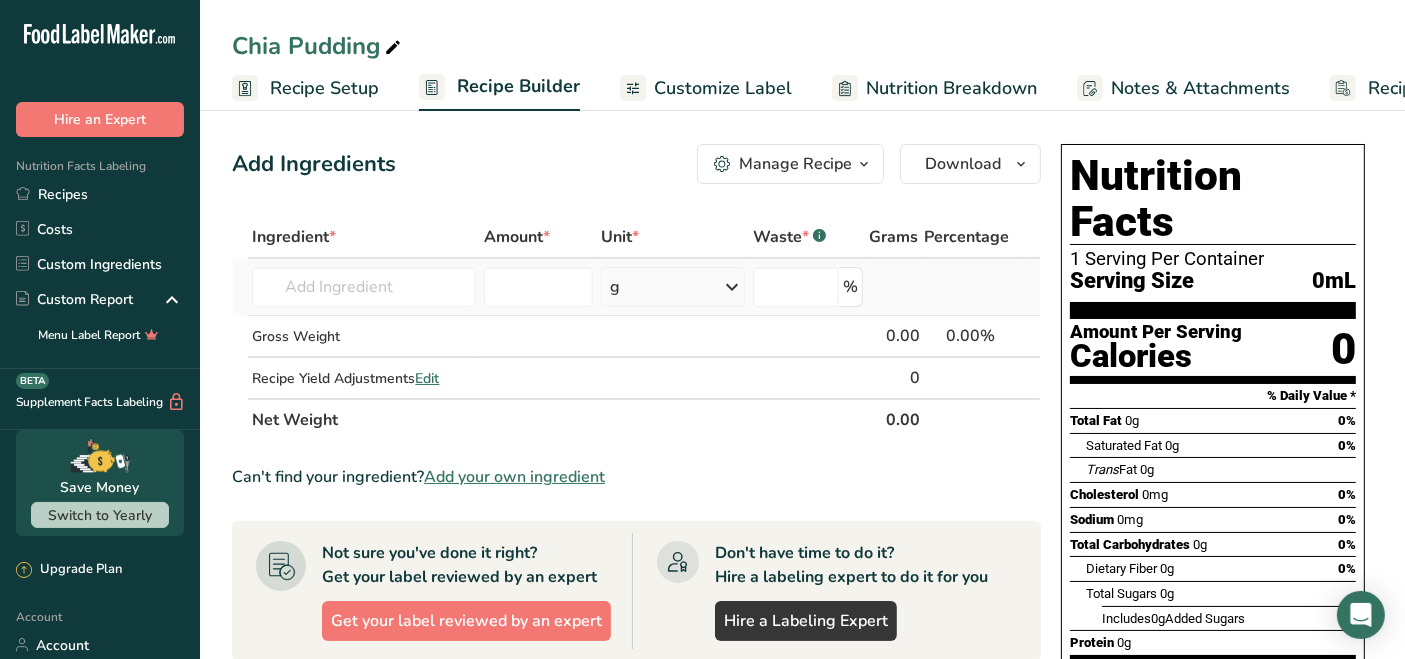 click on "g" at bounding box center (673, 287) 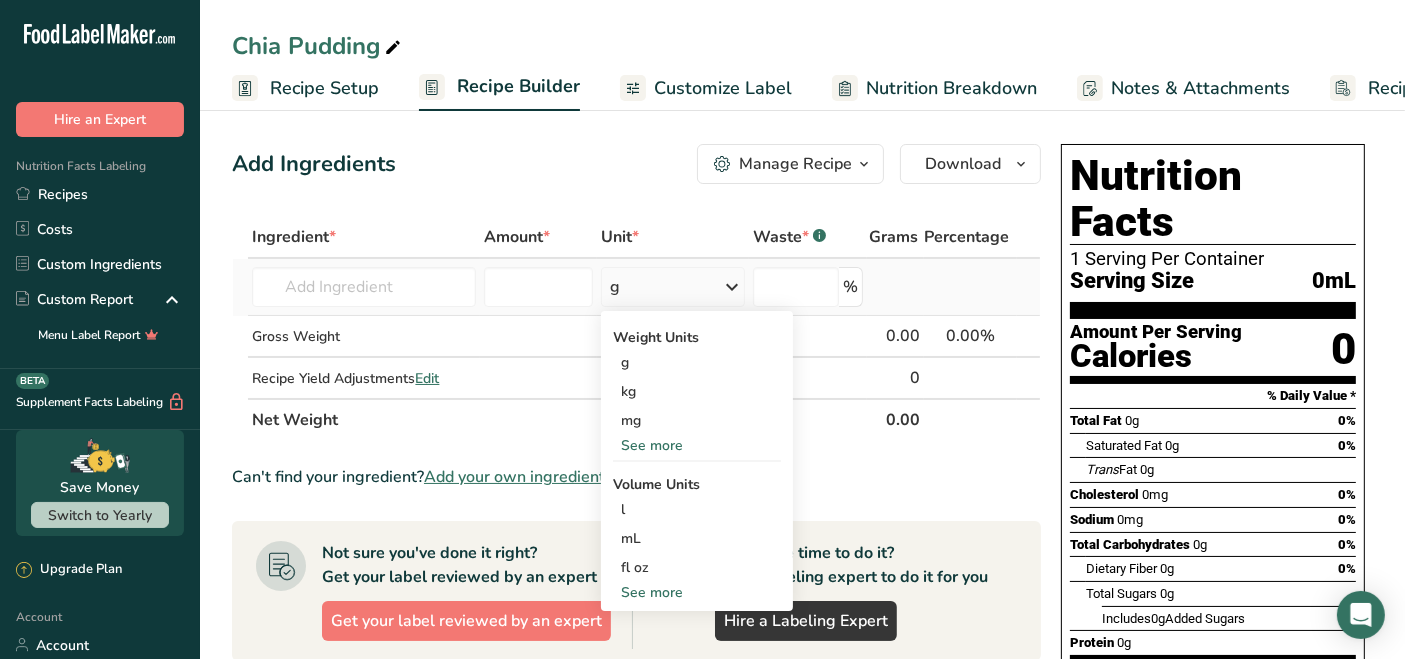 click on "See more" at bounding box center [697, 445] 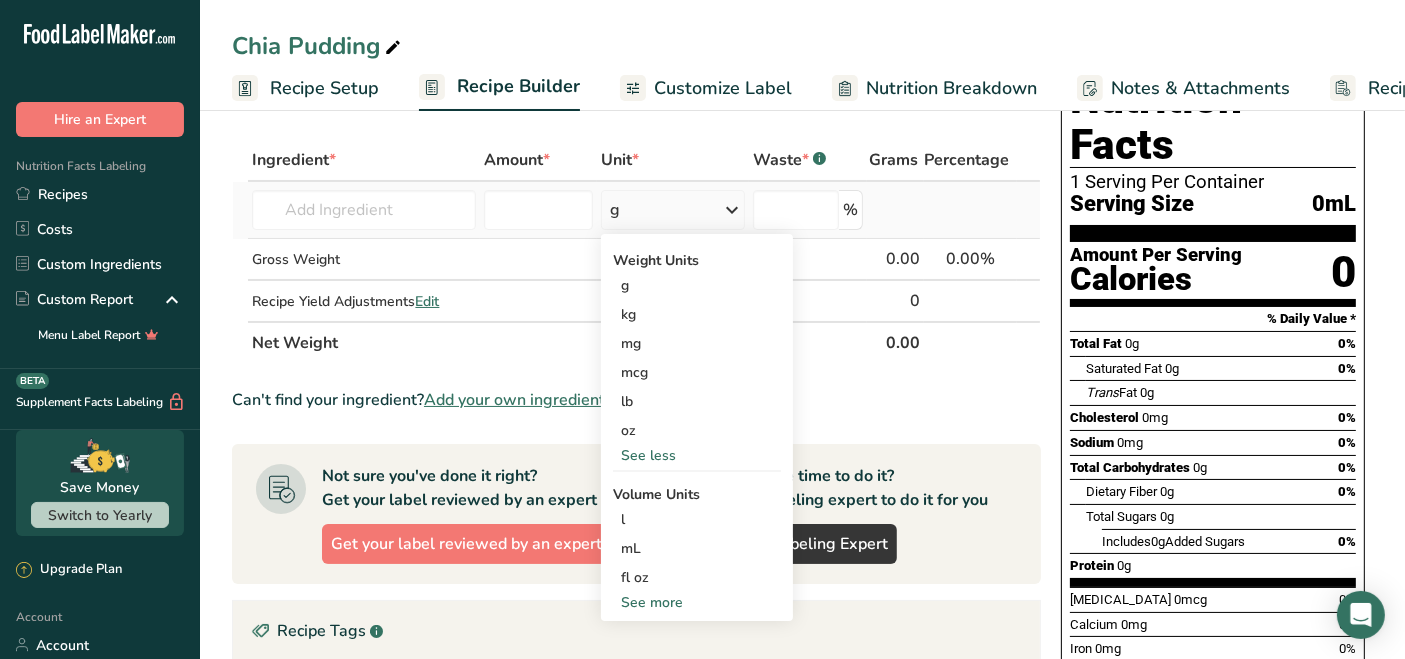 scroll, scrollTop: 111, scrollLeft: 0, axis: vertical 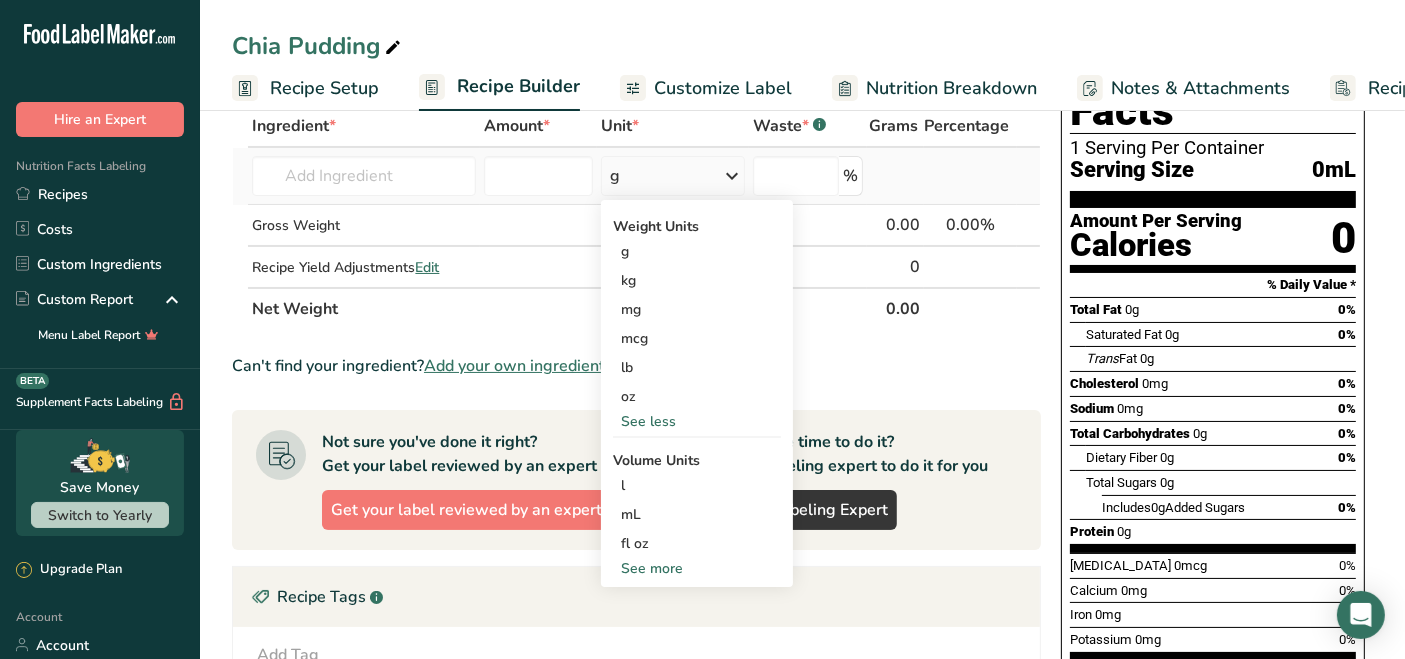 click on "See more" at bounding box center (697, 568) 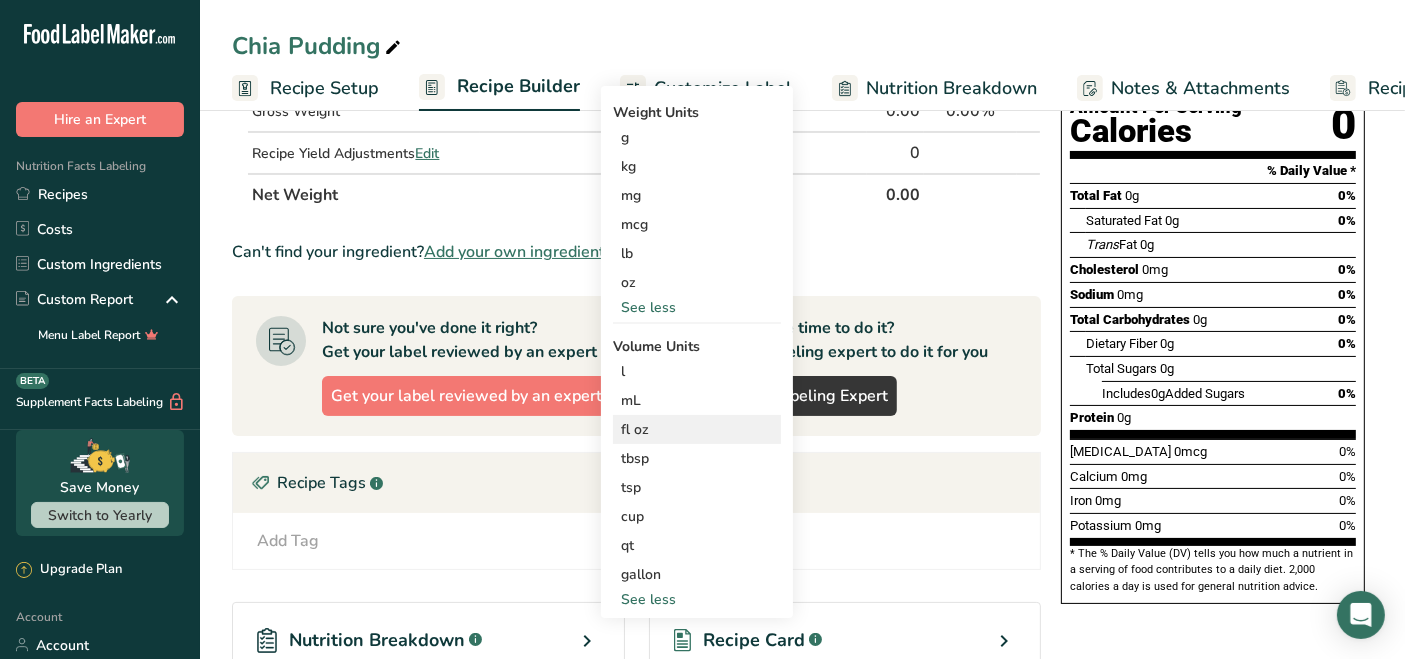 scroll, scrollTop: 333, scrollLeft: 0, axis: vertical 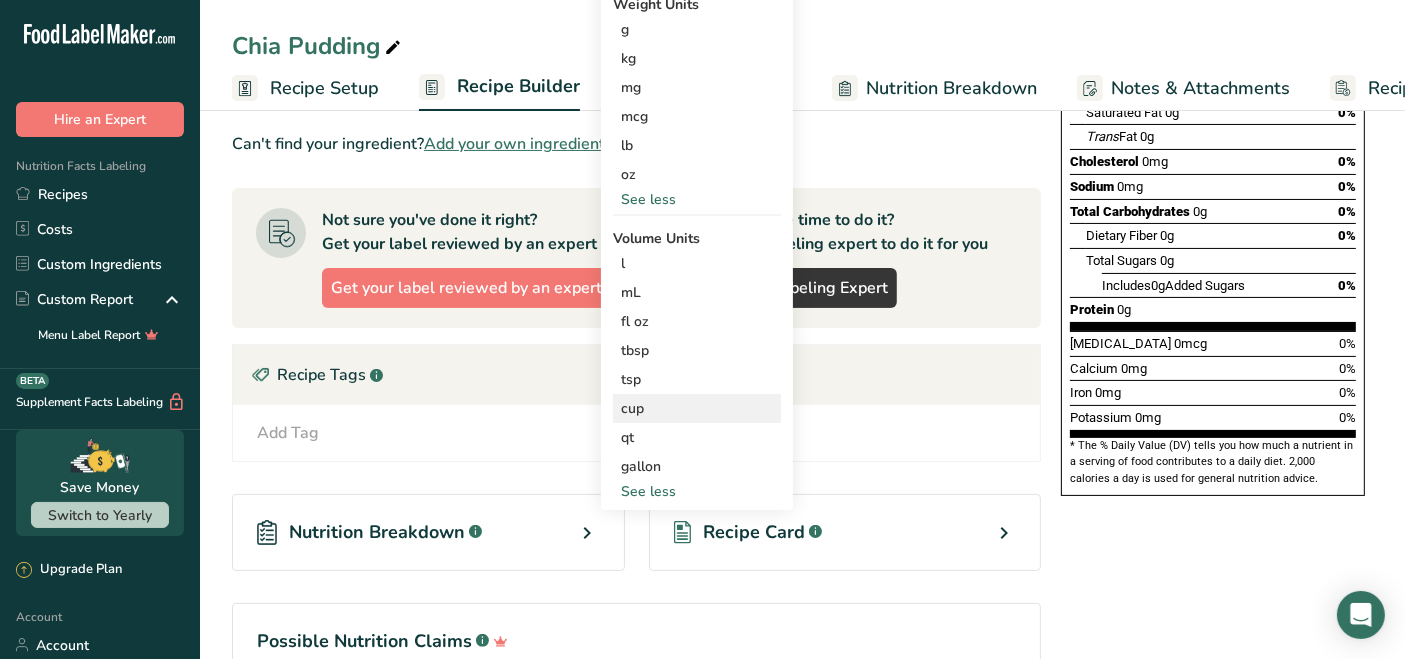 click on "cup" at bounding box center [697, 408] 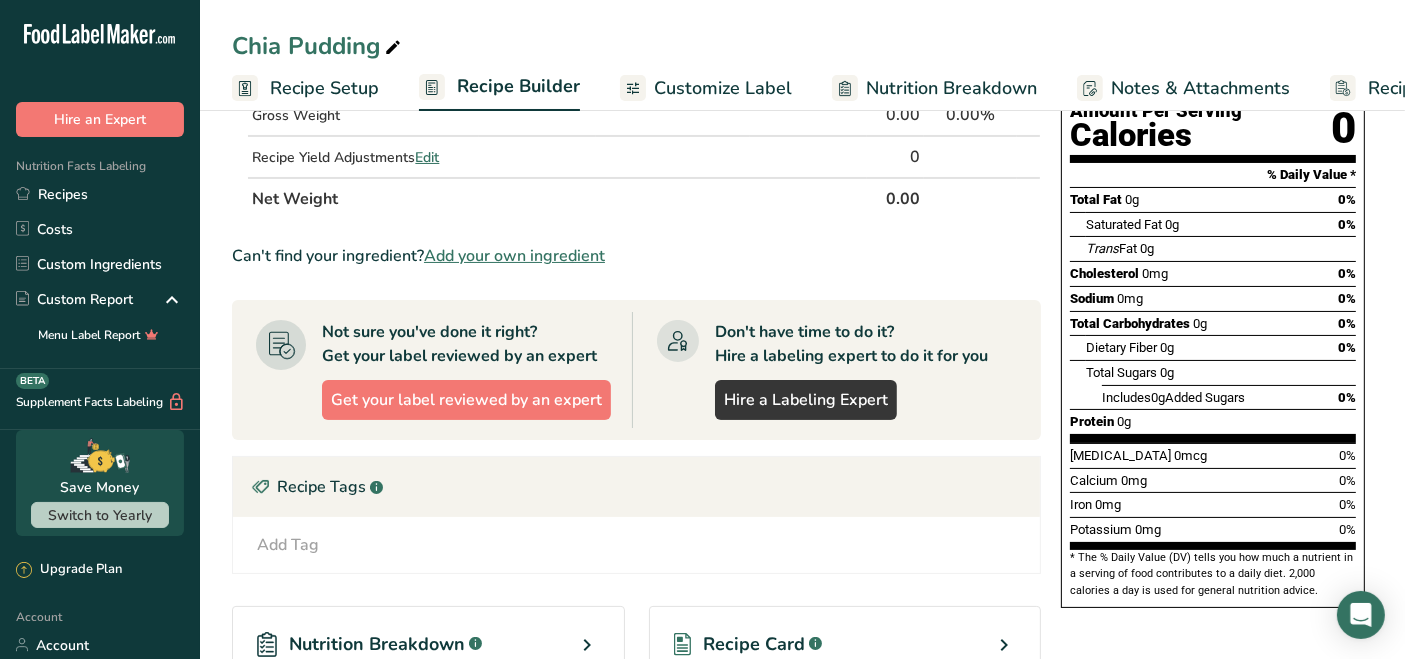 scroll, scrollTop: 0, scrollLeft: 0, axis: both 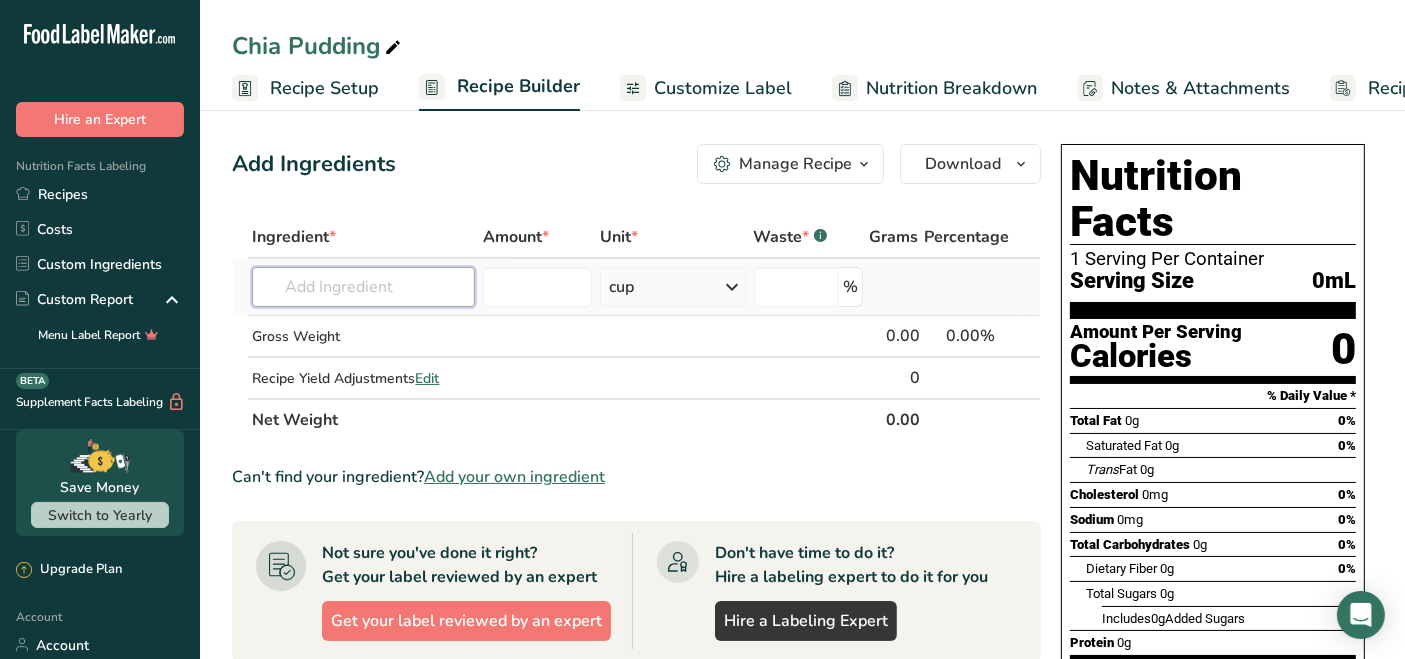click at bounding box center (363, 287) 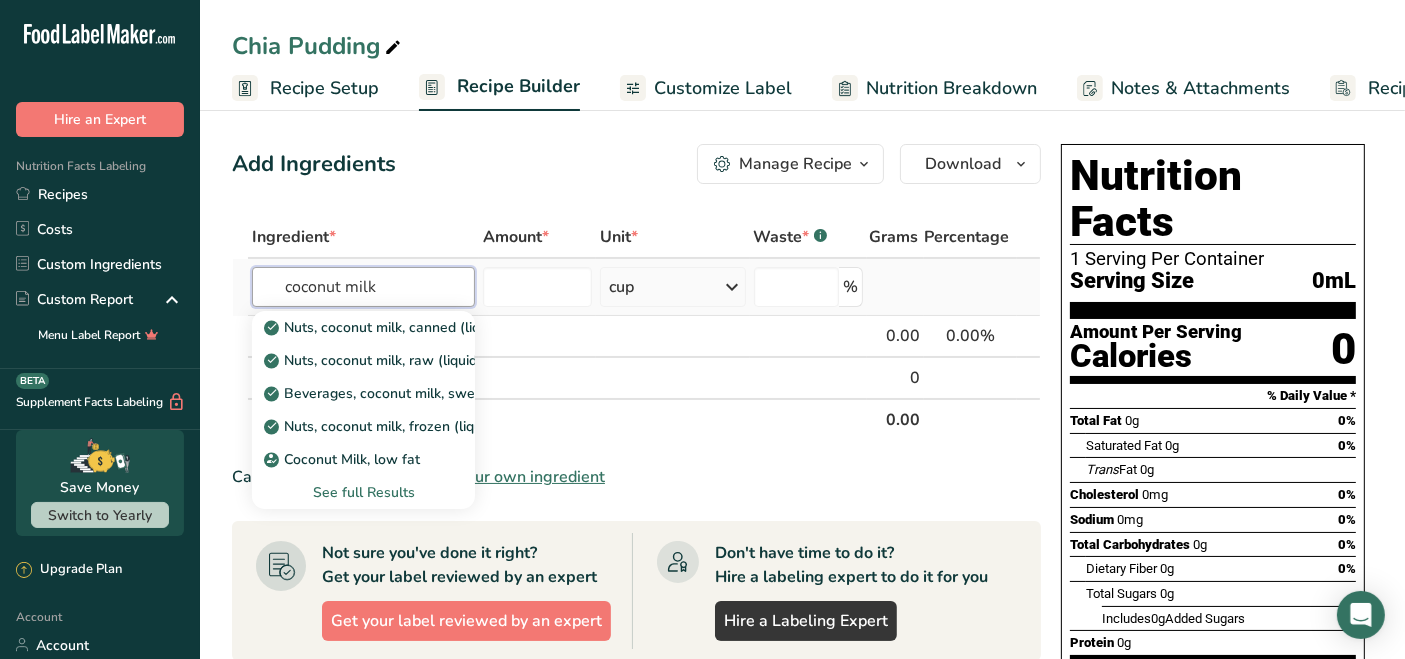 click on "coconut milk" at bounding box center (363, 287) 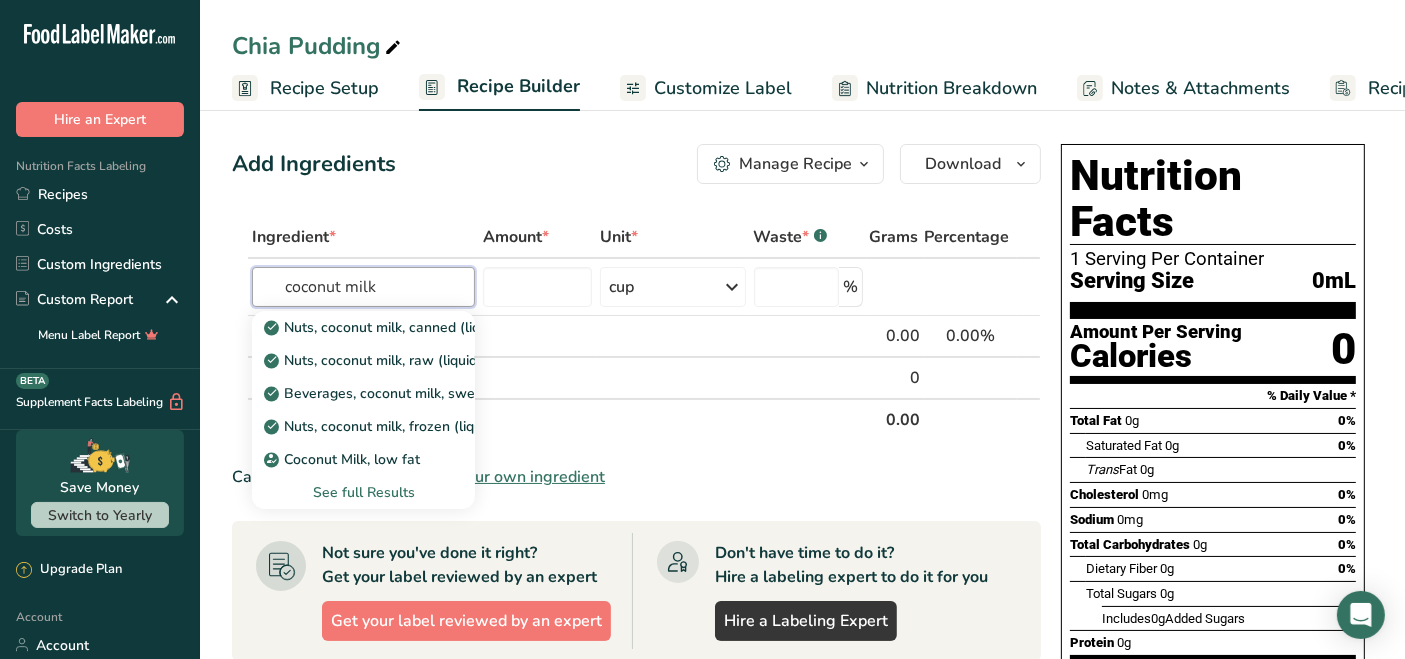 type on "coconut milk" 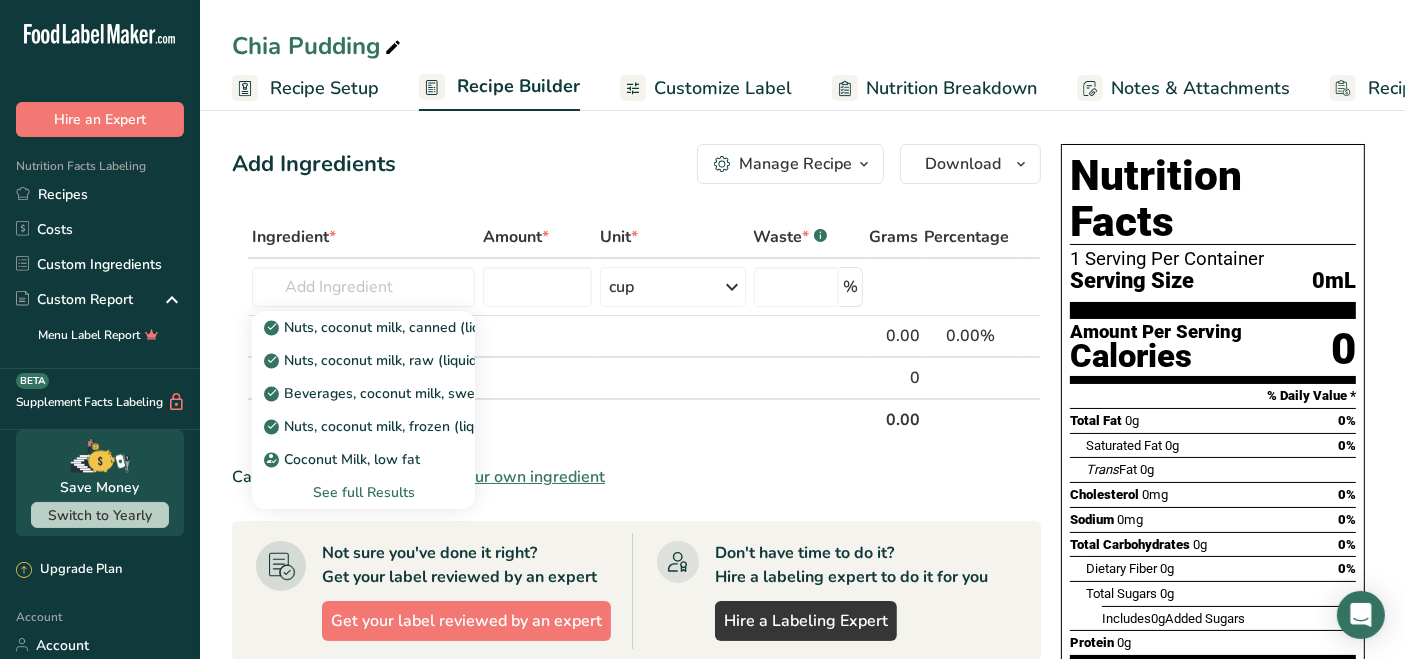 click on "*" at bounding box center (545, 237) 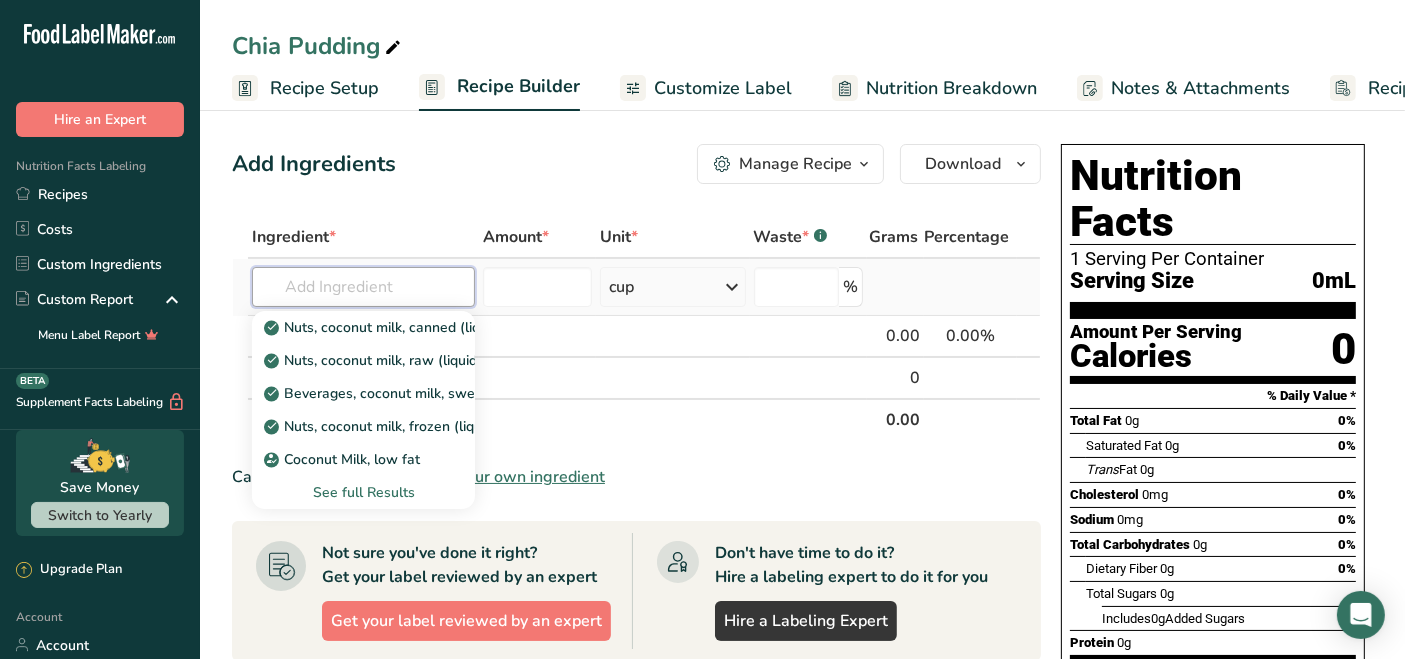 click at bounding box center (363, 287) 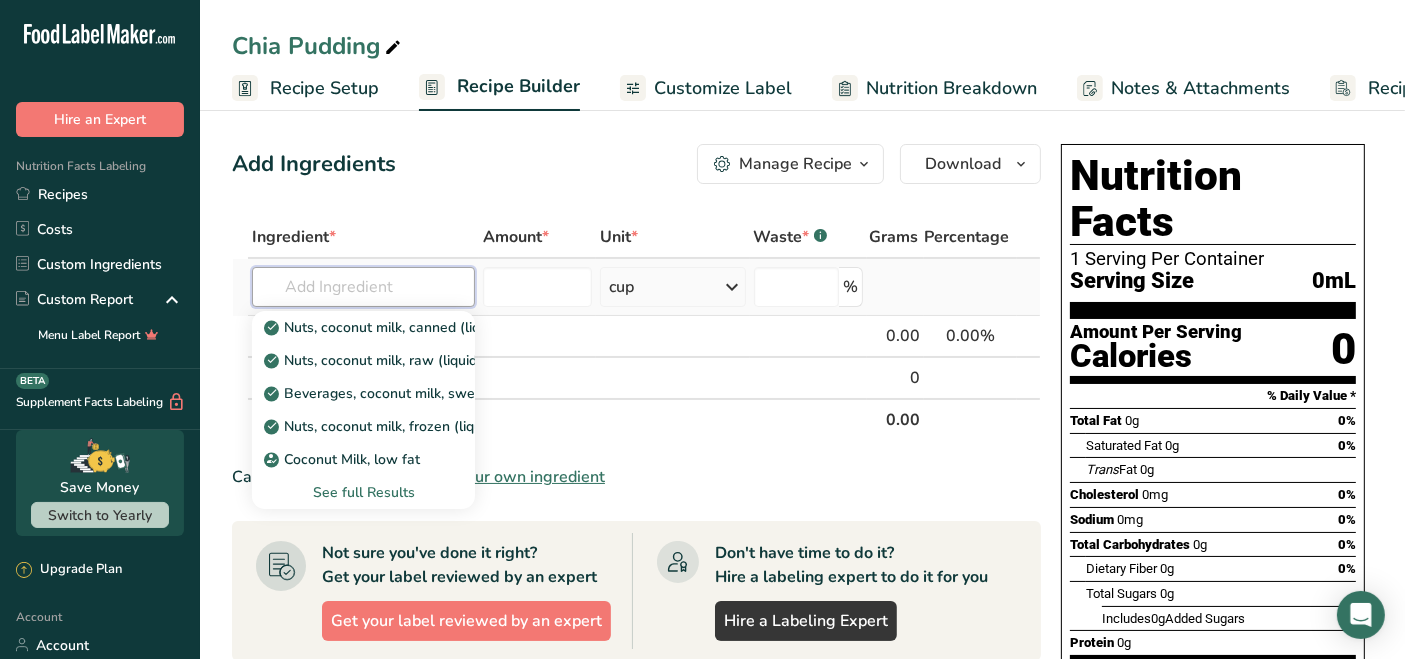 click at bounding box center [363, 287] 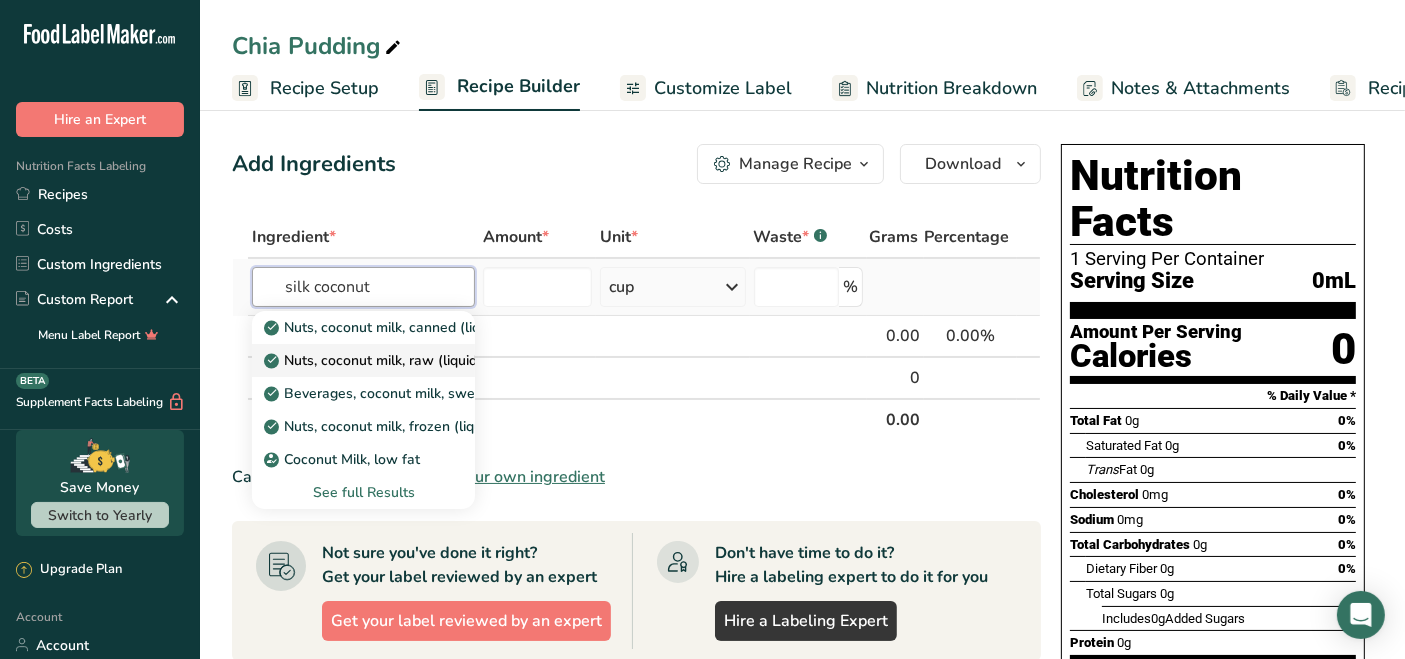 type on "silk coconut" 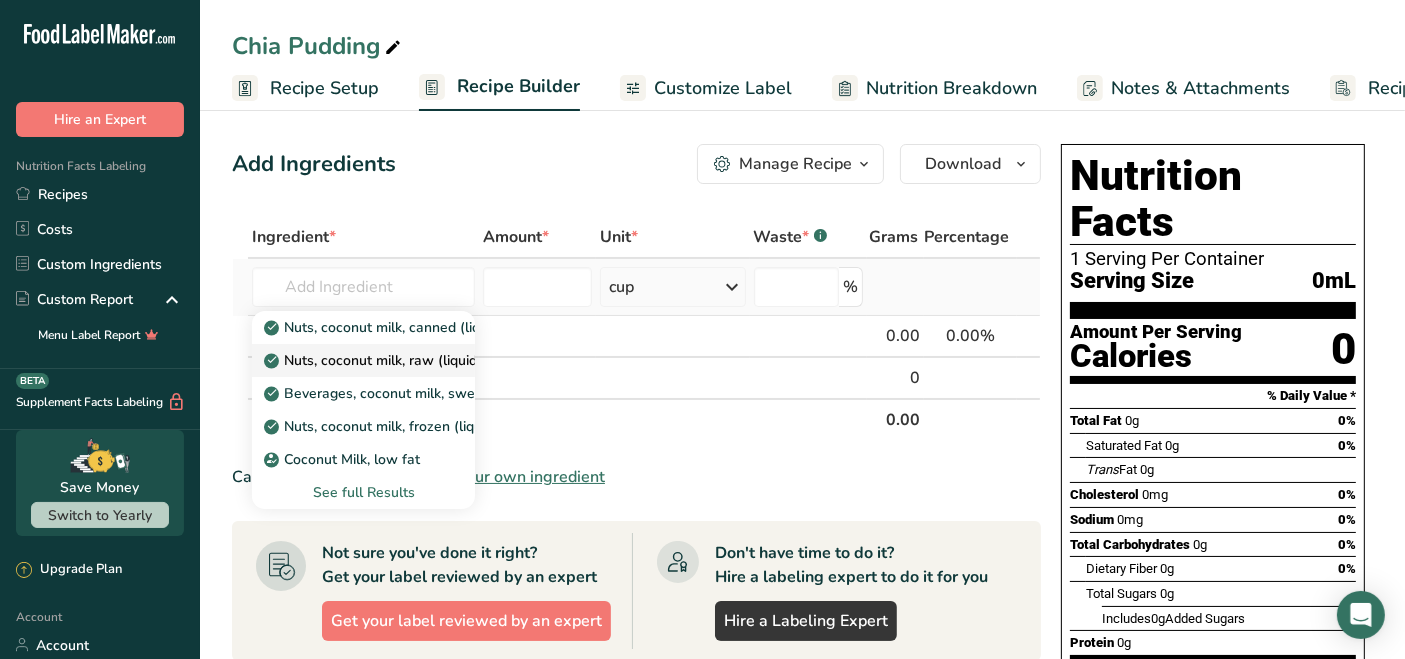 click on "Nuts, coconut milk, raw (liquid expressed from grated meat and water)" at bounding box center (363, 360) 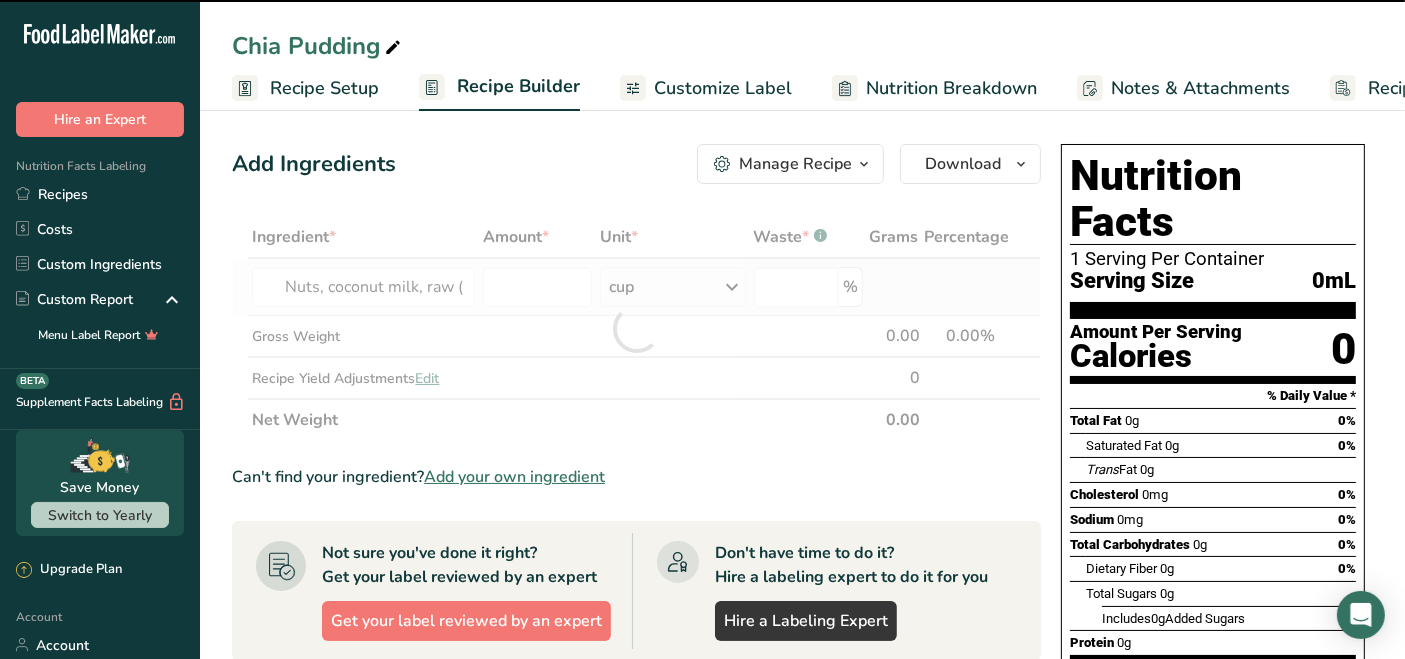 type on "0" 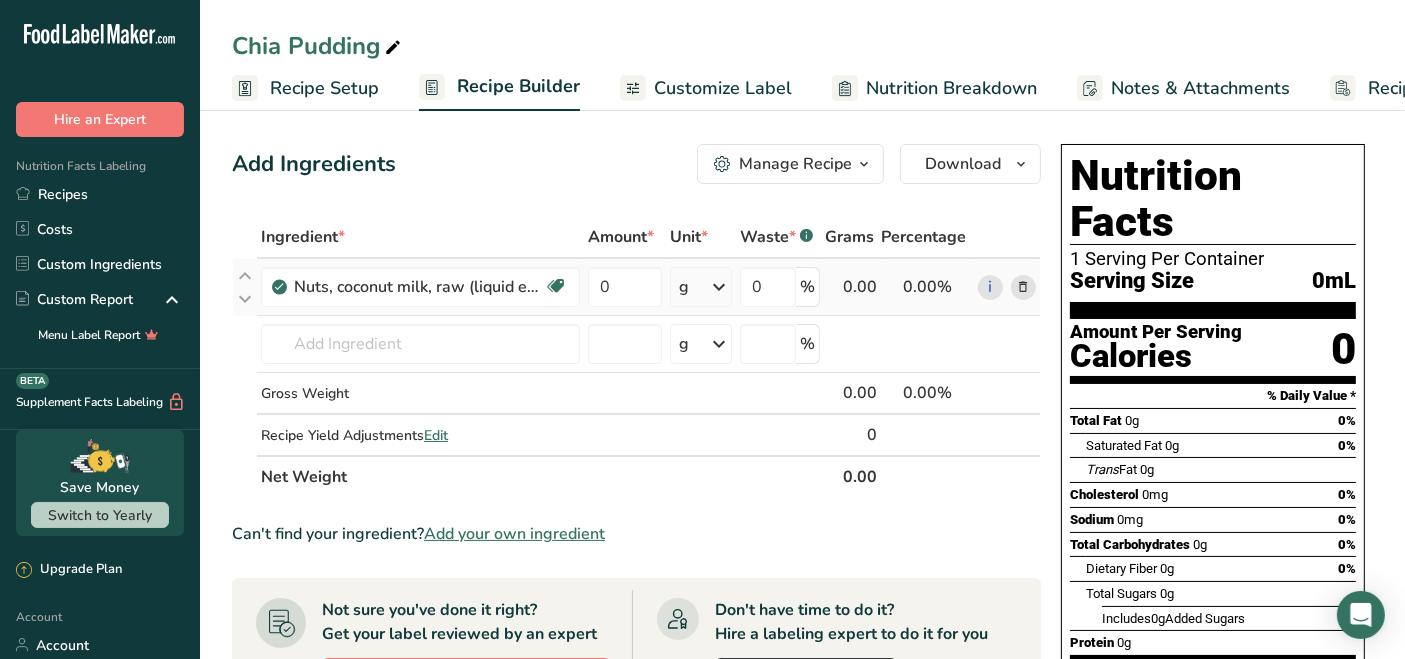 click at bounding box center [719, 287] 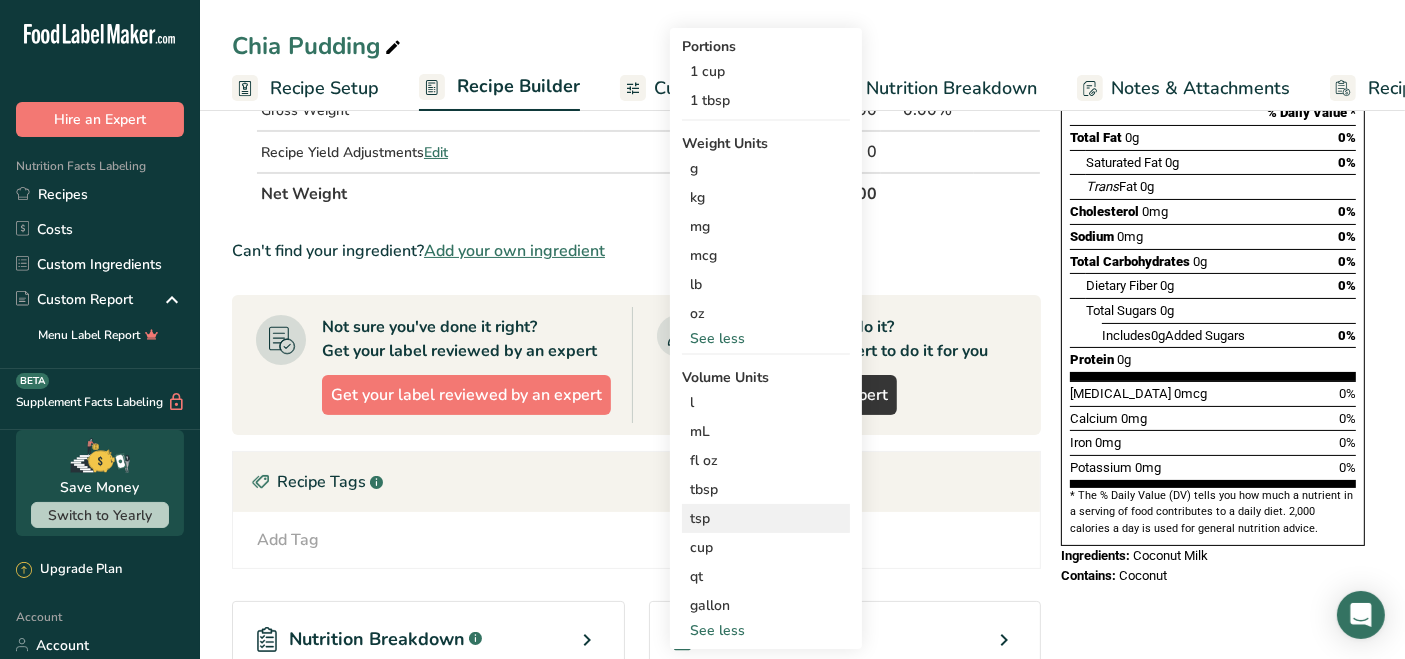 scroll, scrollTop: 333, scrollLeft: 0, axis: vertical 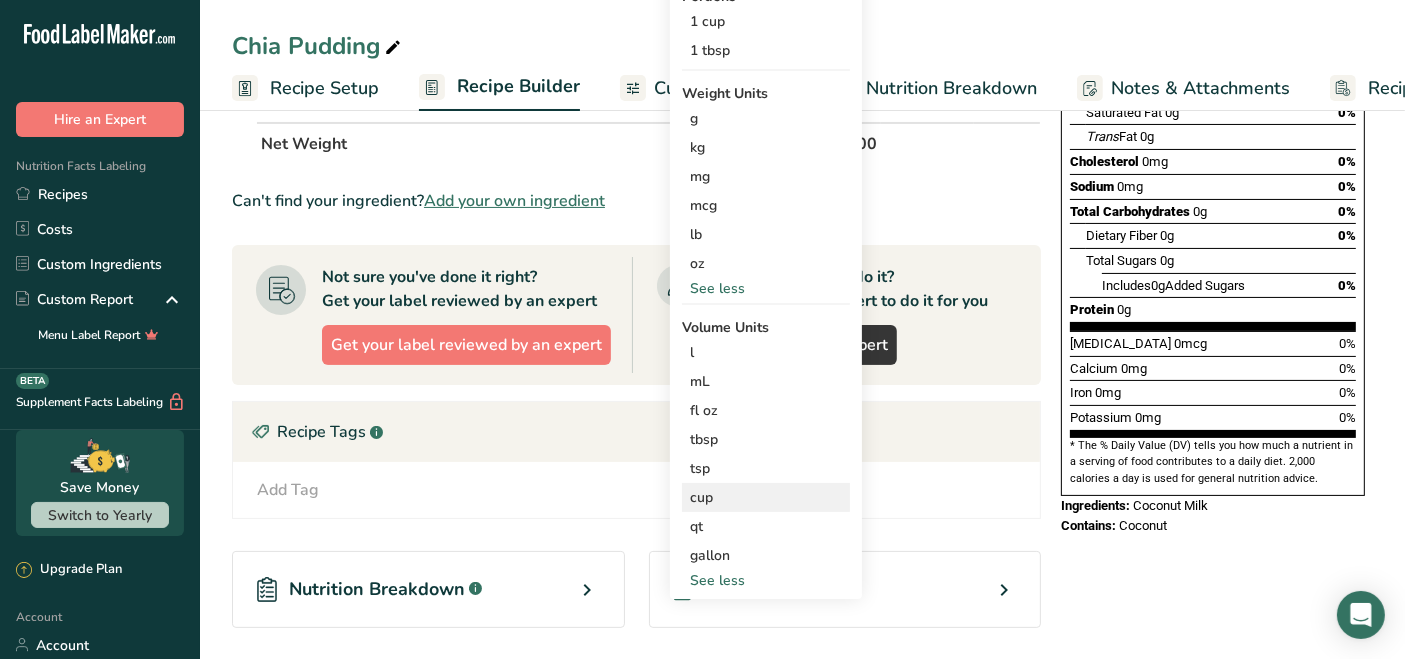 click on "cup" at bounding box center (766, 497) 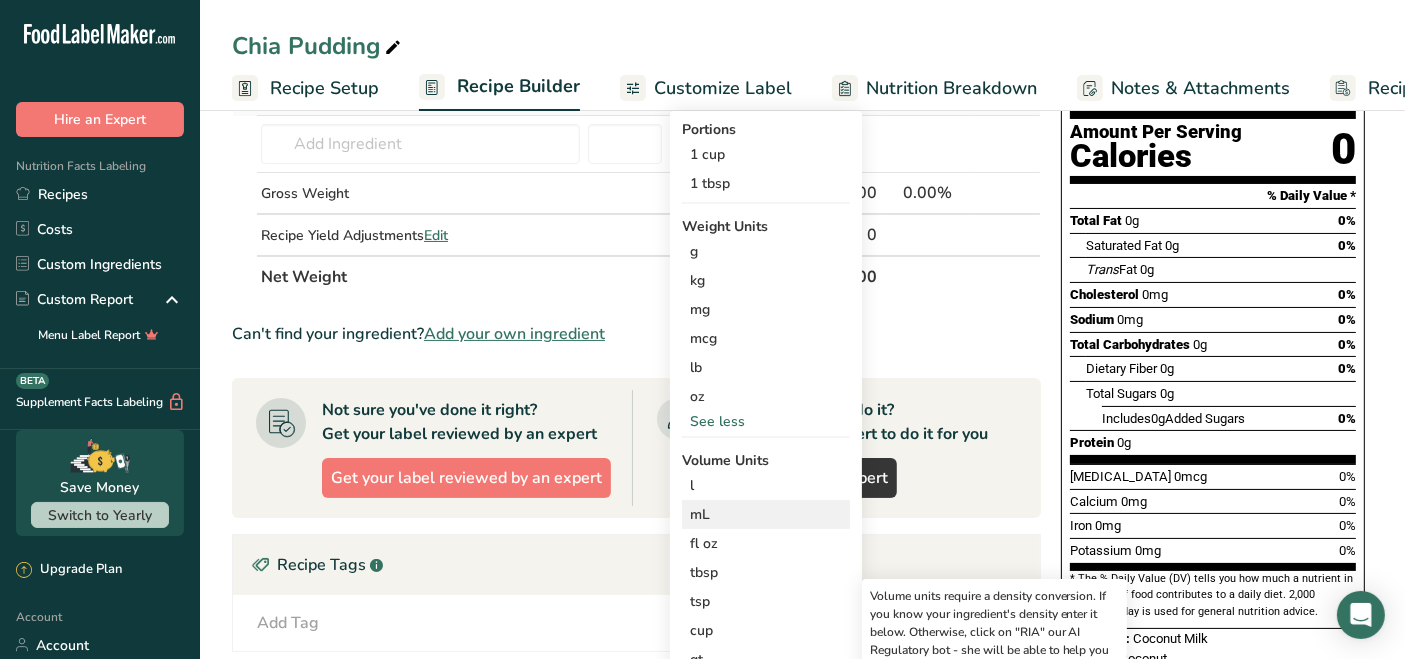 scroll, scrollTop: 222, scrollLeft: 0, axis: vertical 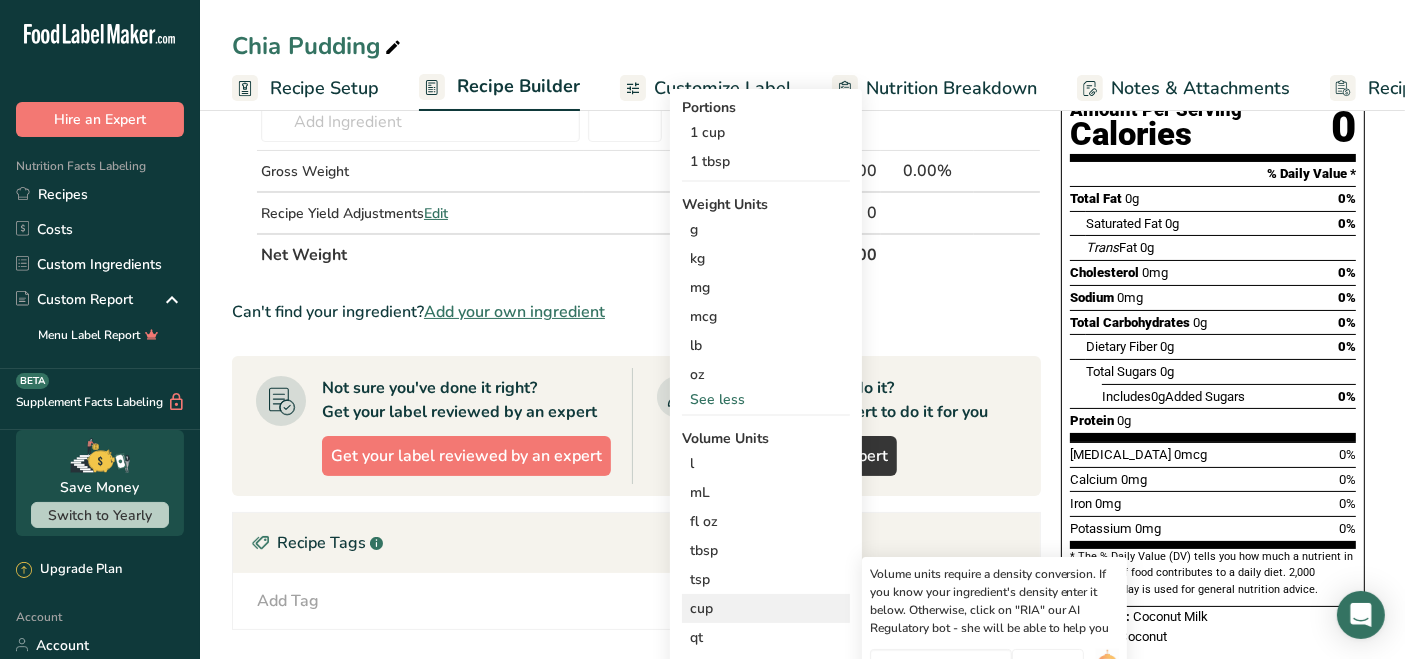 click on "cup" at bounding box center (766, 608) 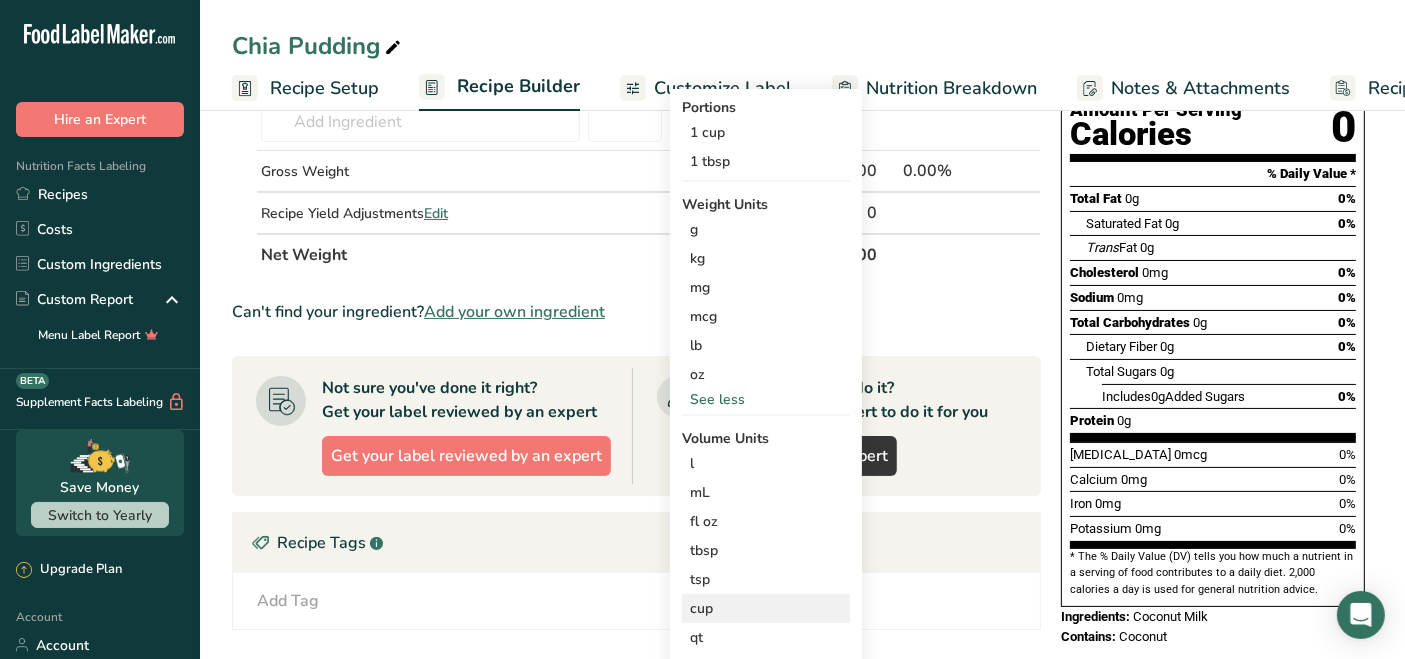click on "cup" at bounding box center [766, 608] 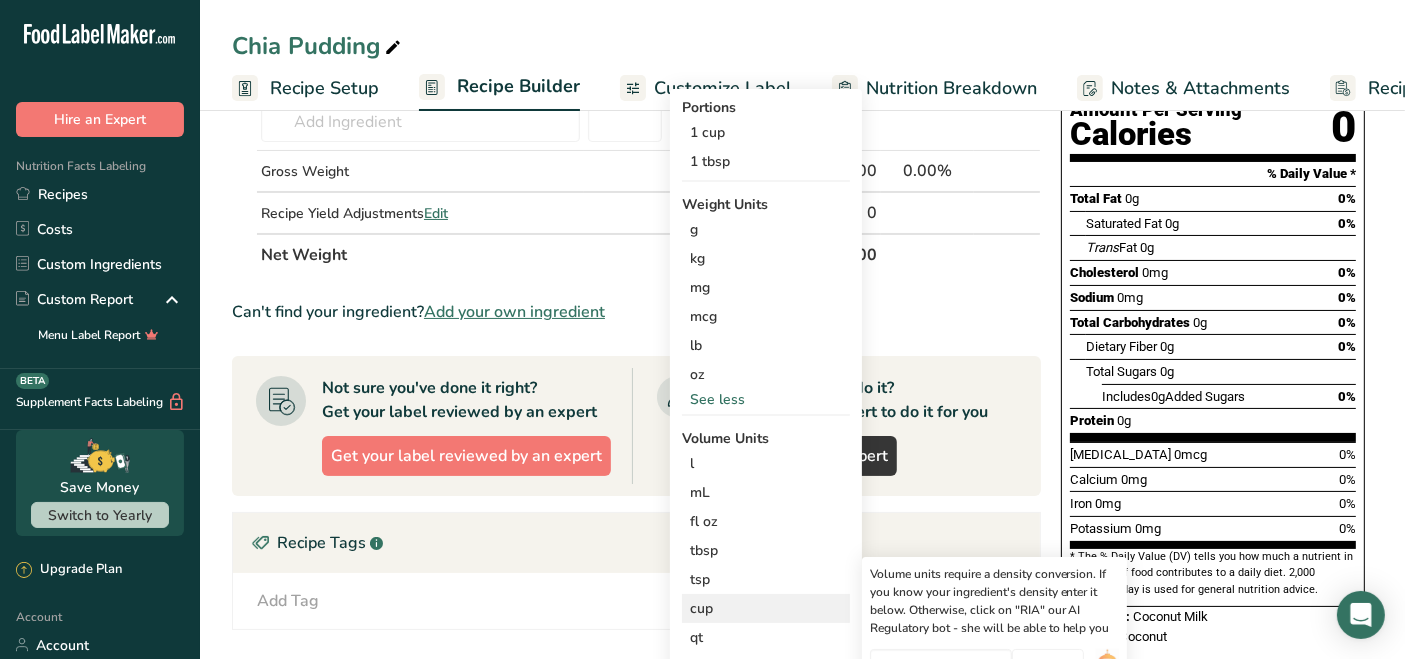 click on "cup" at bounding box center [766, 608] 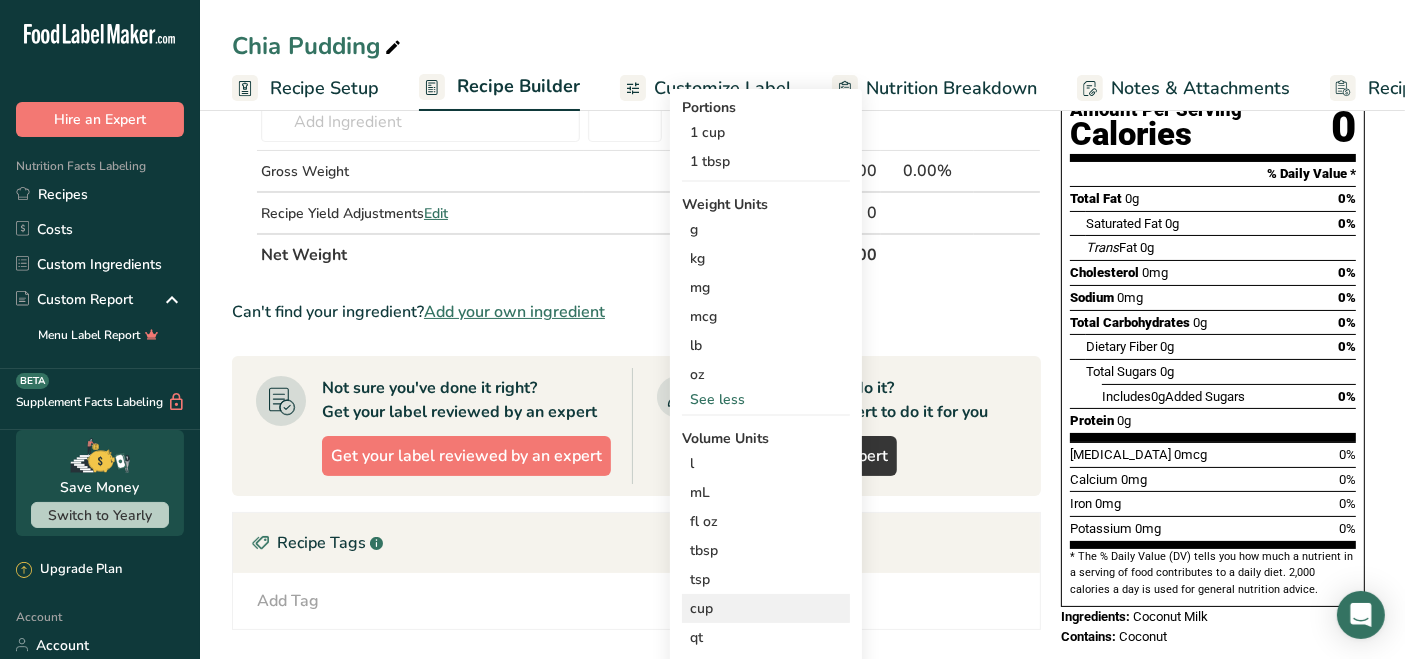 click on "cup" at bounding box center [766, 608] 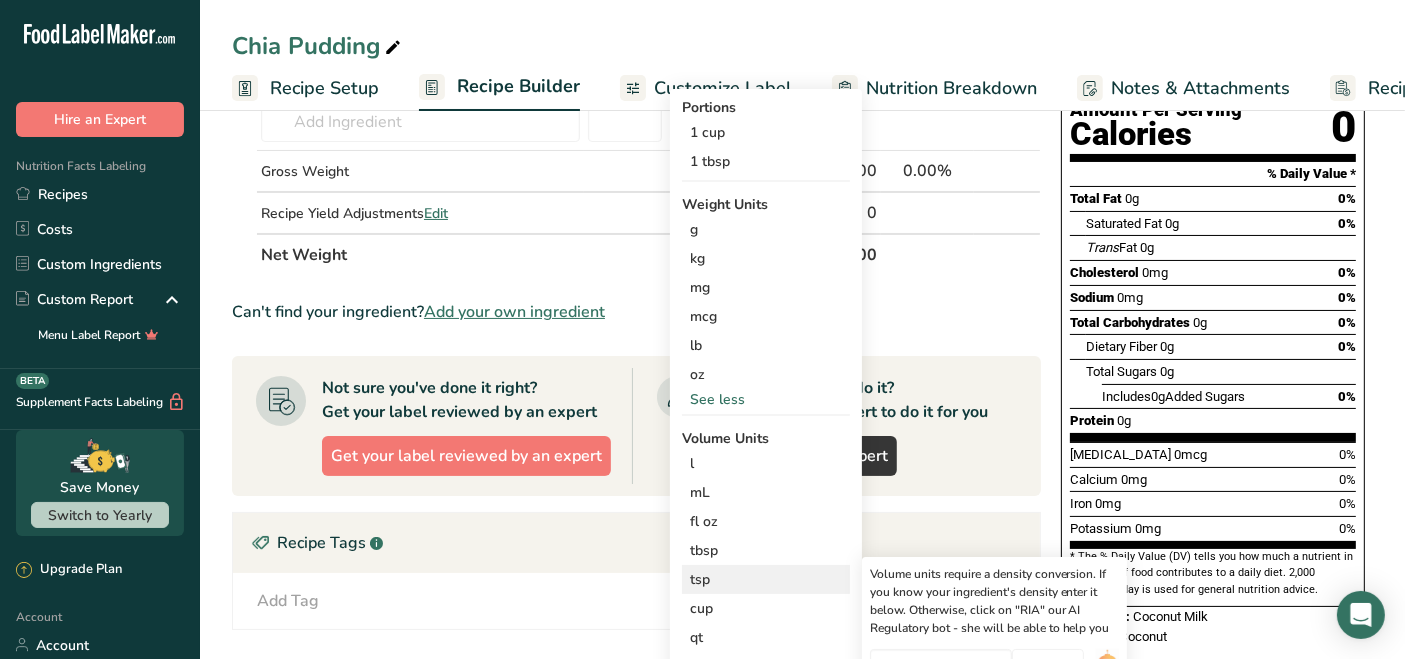 scroll, scrollTop: 333, scrollLeft: 0, axis: vertical 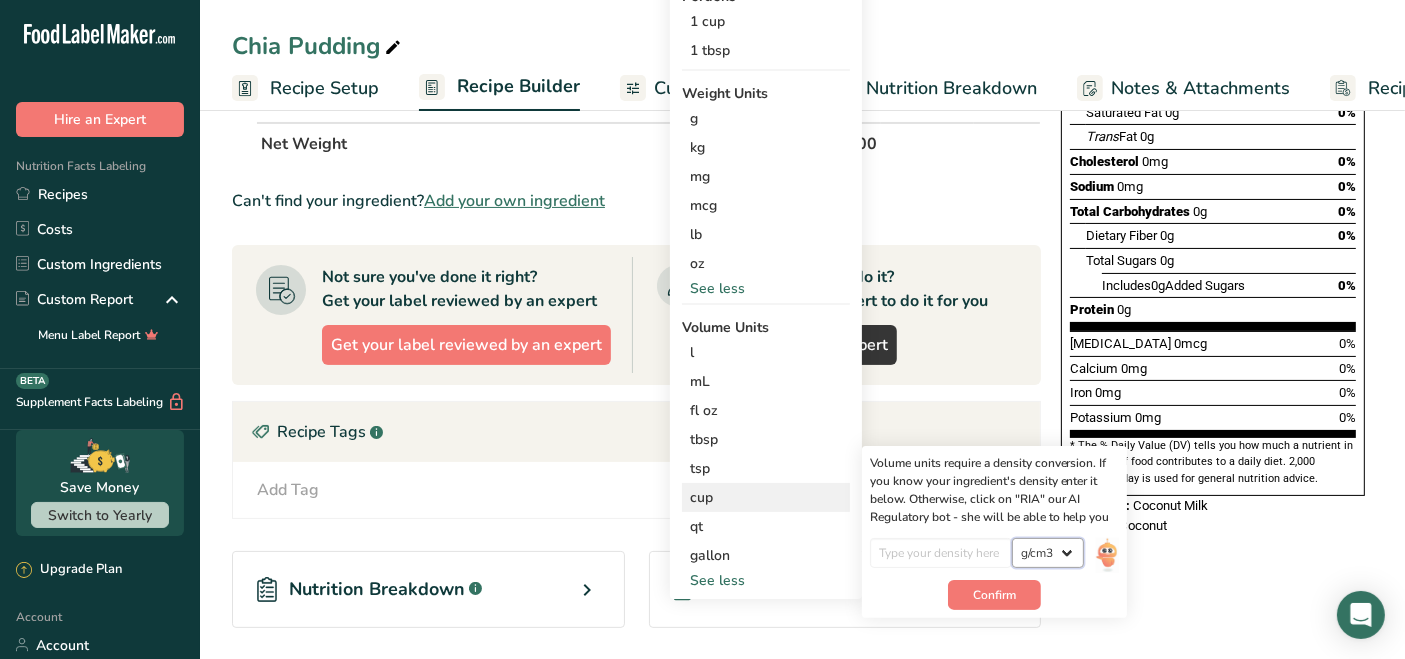 click on "lb/ft3
g/cm3" at bounding box center (1048, 553) 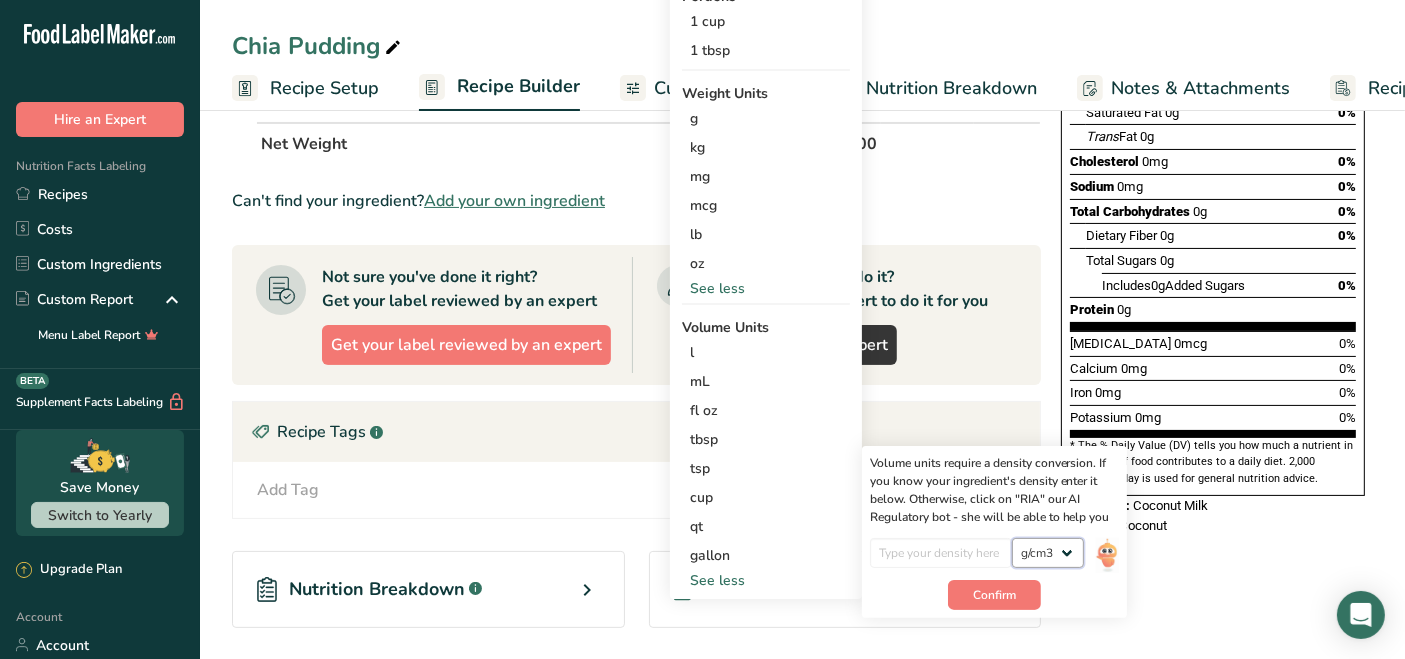 scroll, scrollTop: 444, scrollLeft: 0, axis: vertical 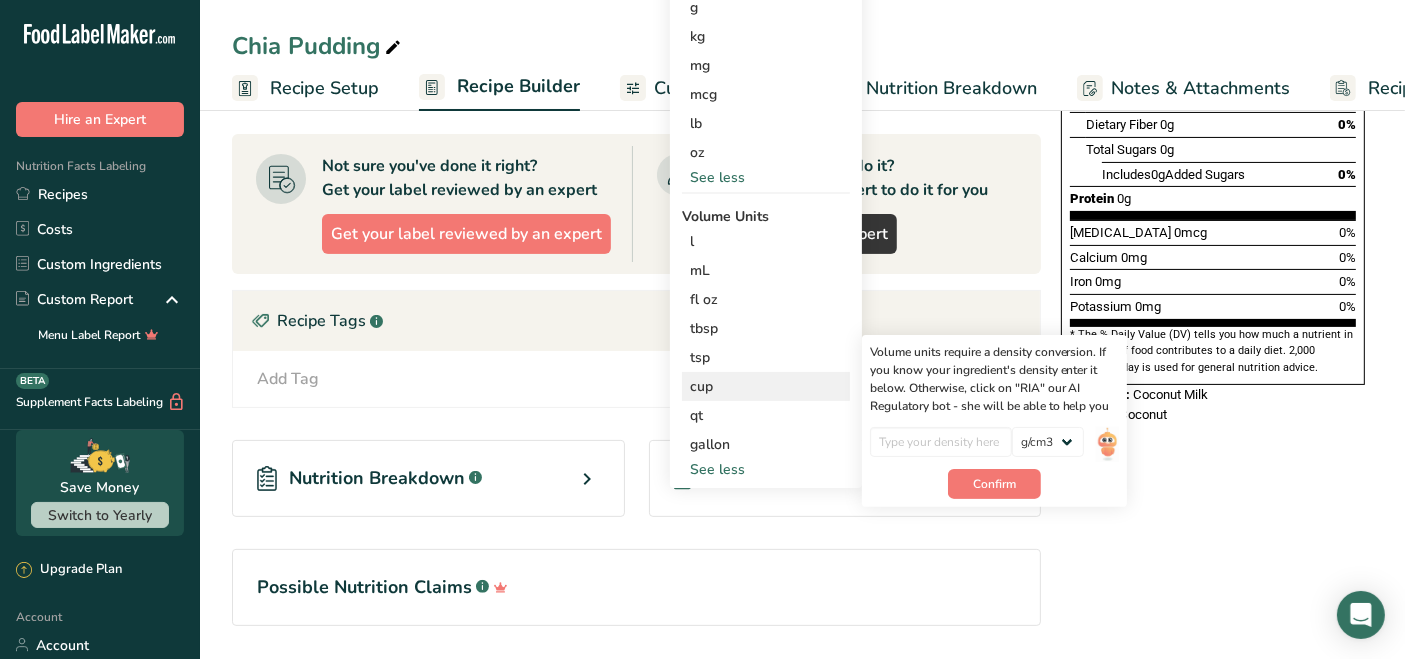 click on "Volume units require a density conversion. If you know your ingredient's density enter it below. Otherwise, click on "RIA" our AI Regulatory bot - she will be able to help you" at bounding box center [994, 379] 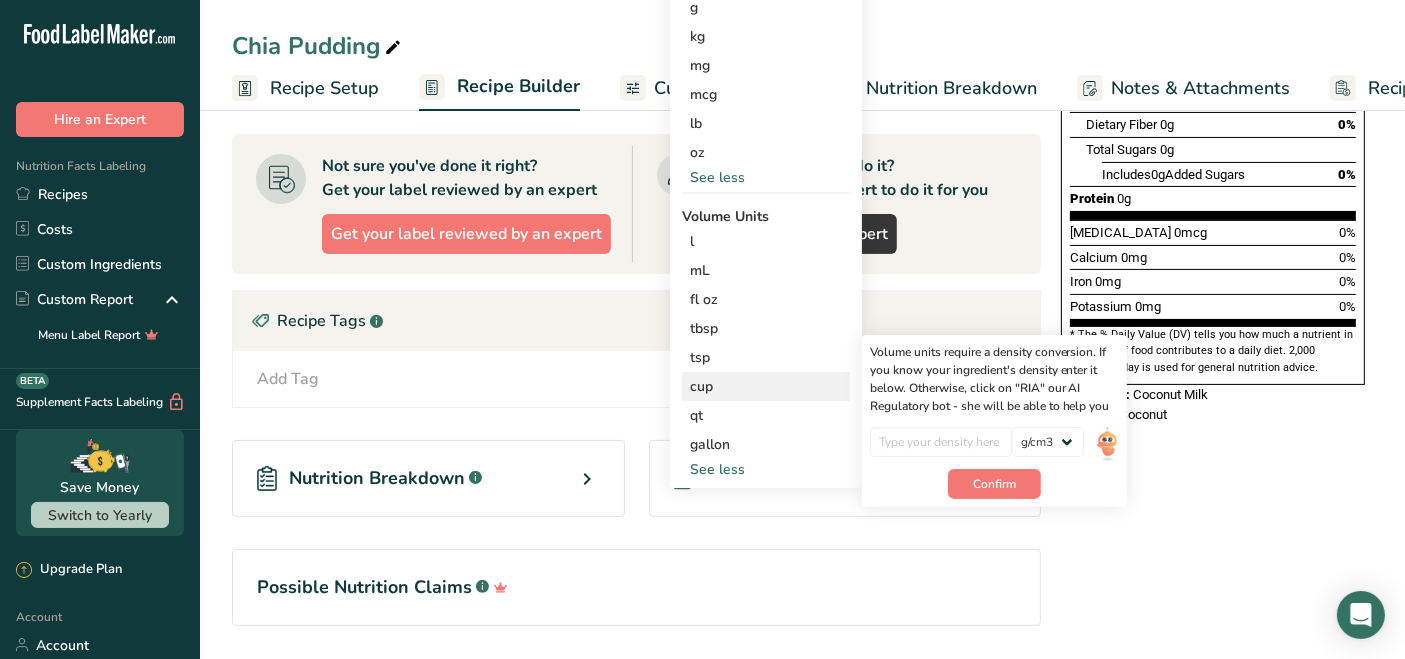 drag, startPoint x: 1055, startPoint y: 381, endPoint x: 1088, endPoint y: 381, distance: 33 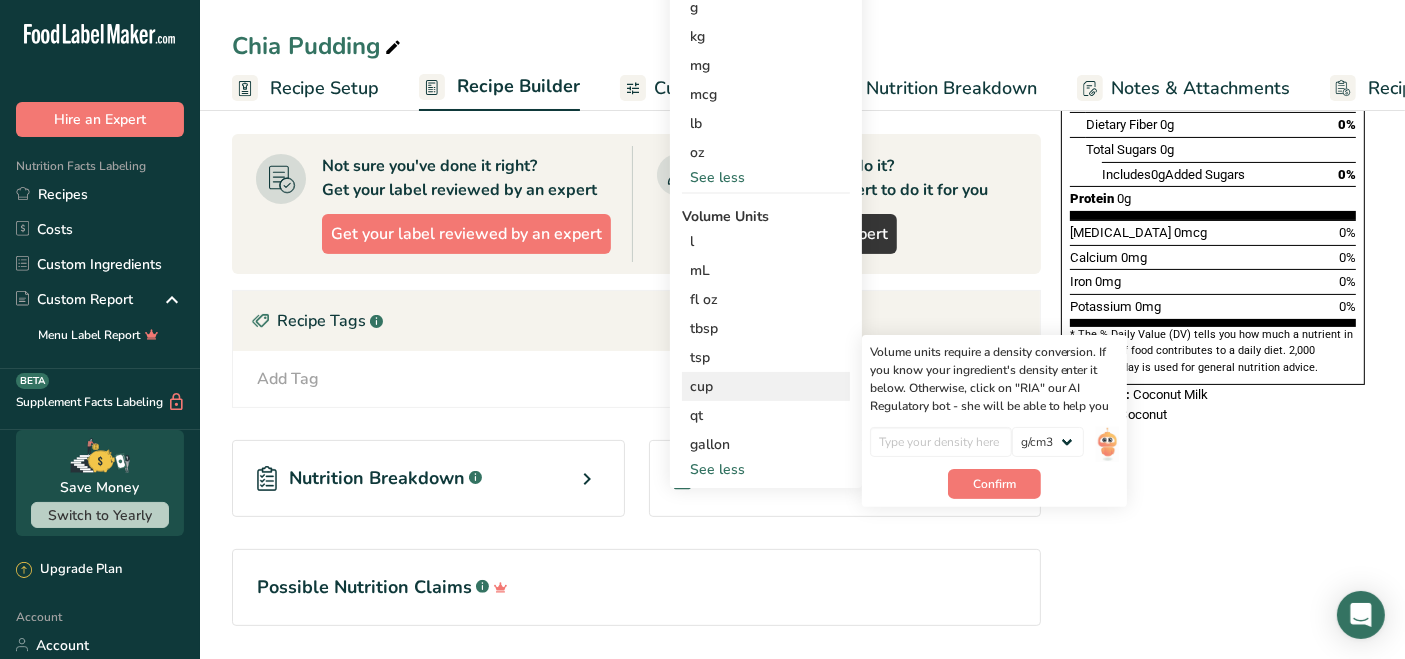 click on "Volume units require a density conversion. If you know your ingredient's density enter it below. Otherwise, click on "RIA" our AI Regulatory bot - she will be able to help you" at bounding box center (994, 379) 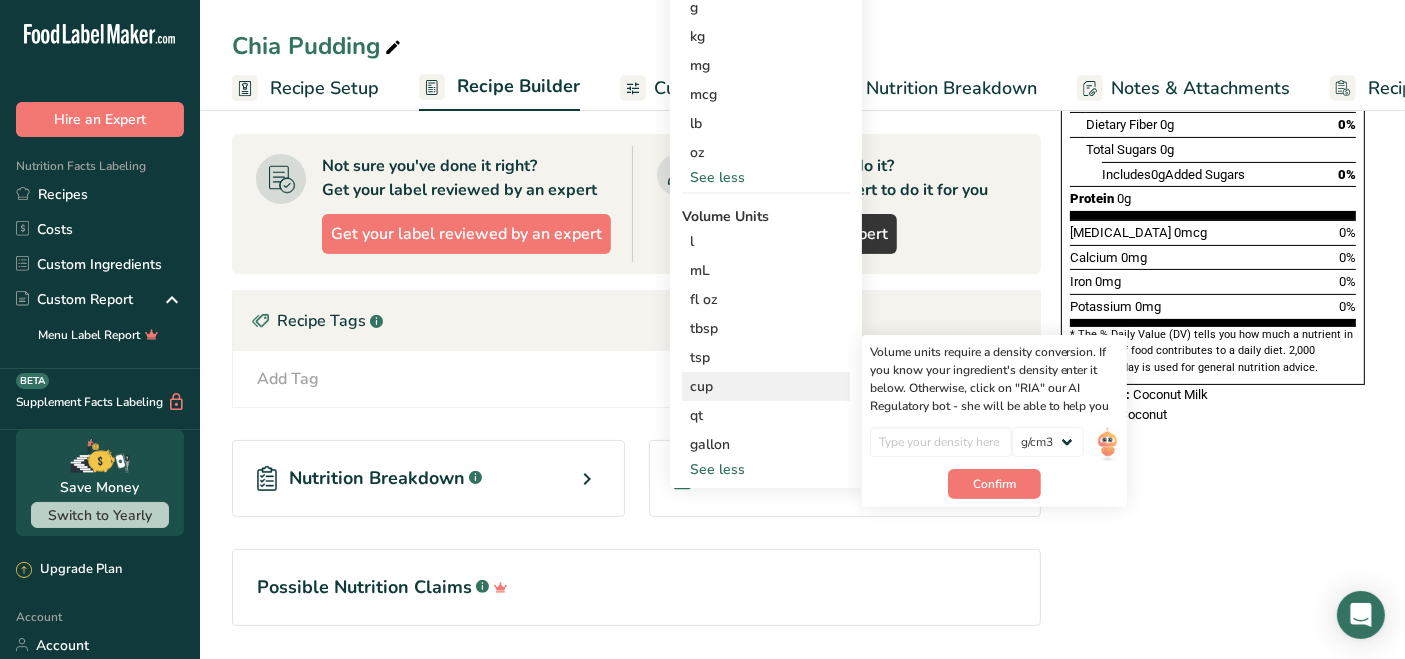 click on "Volume units require a density conversion. If you know your ingredient's density enter it below. Otherwise, click on "RIA" our AI Regulatory bot - she will be able to help you" at bounding box center [994, 379] 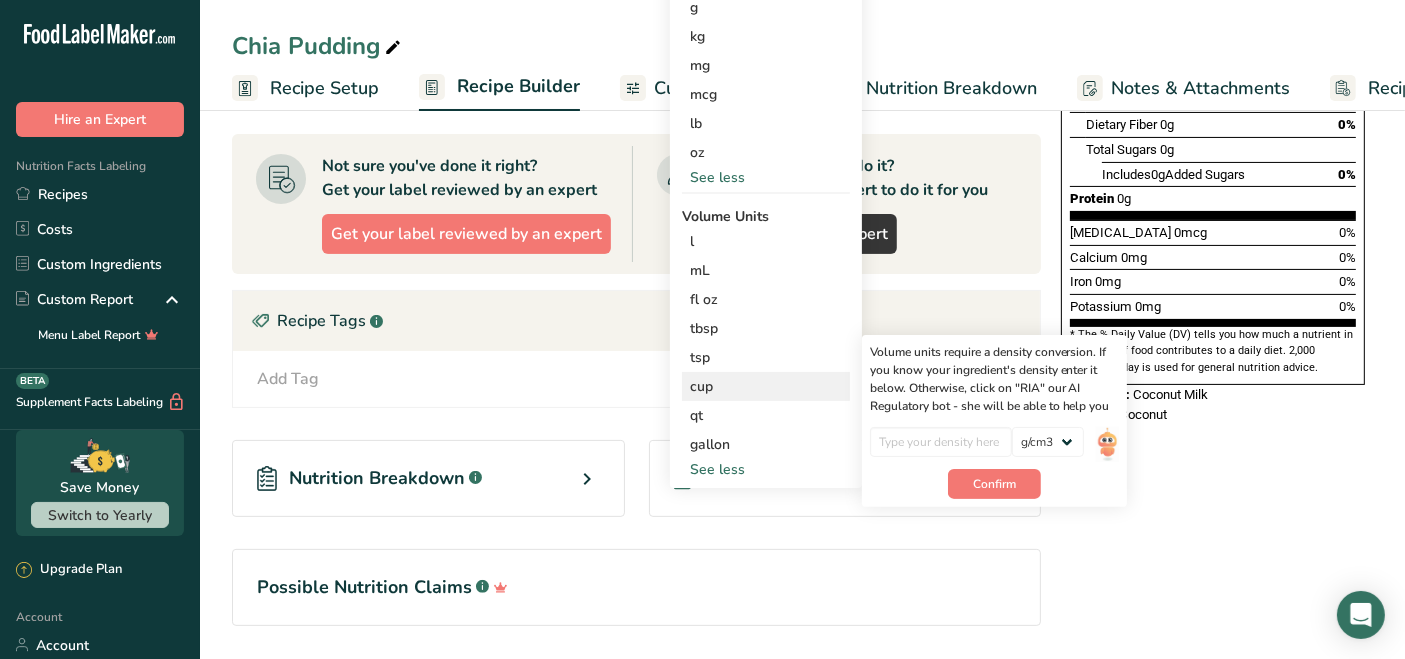 click on "Volume units require a density conversion. If you know your ingredient's density enter it below. Otherwise, click on "RIA" our AI Regulatory bot - she will be able to help you" at bounding box center (994, 379) 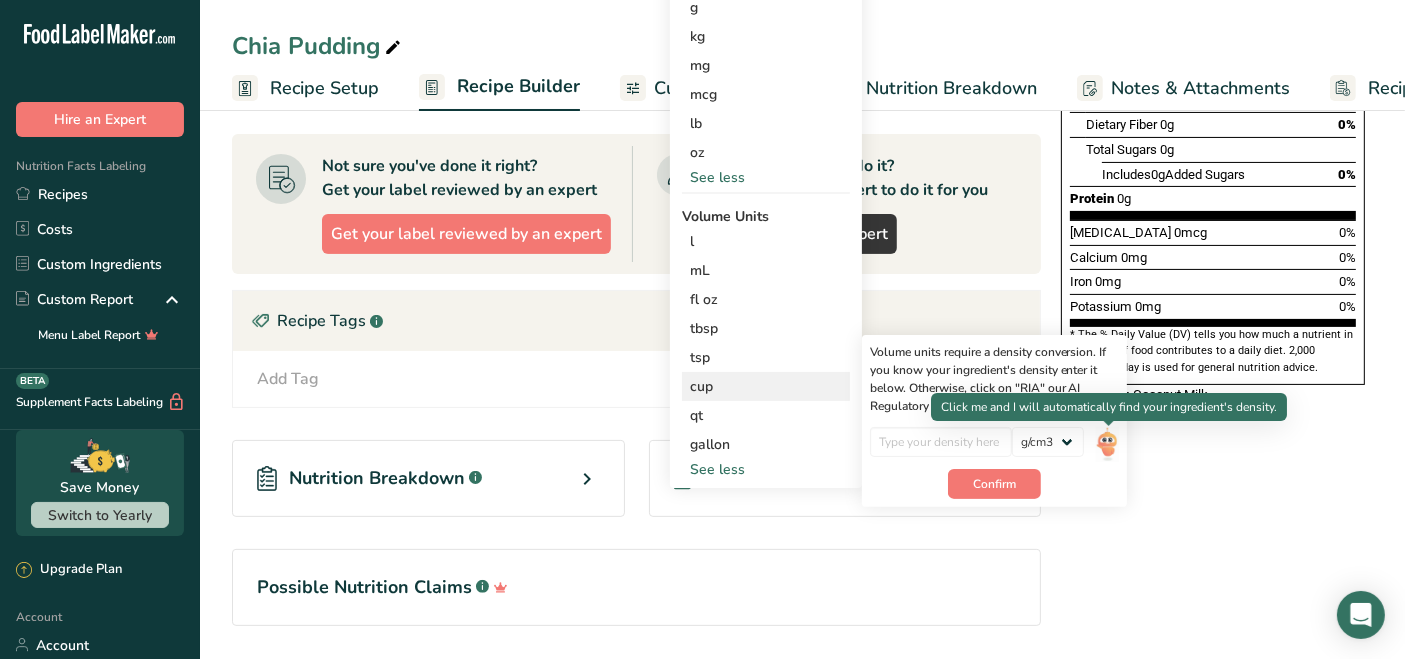 click at bounding box center [1107, 444] 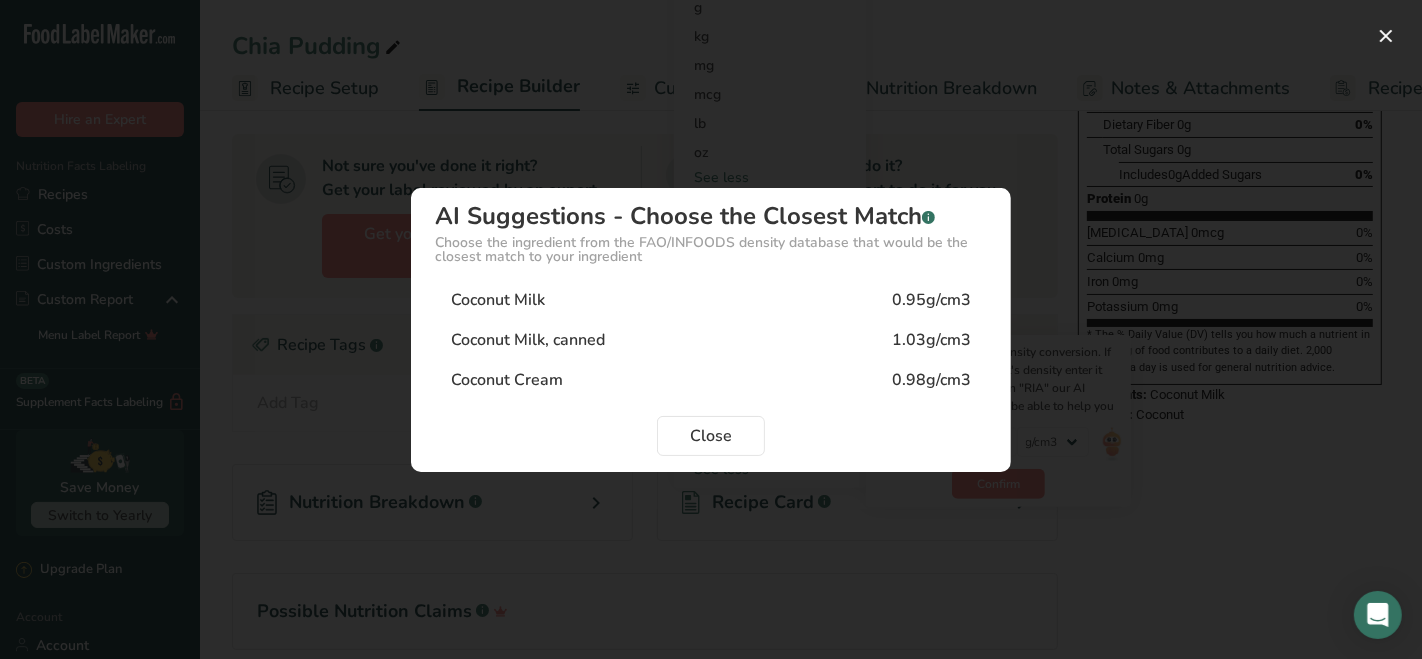 click on "Coconut Milk   0.95g/cm3" at bounding box center (711, 300) 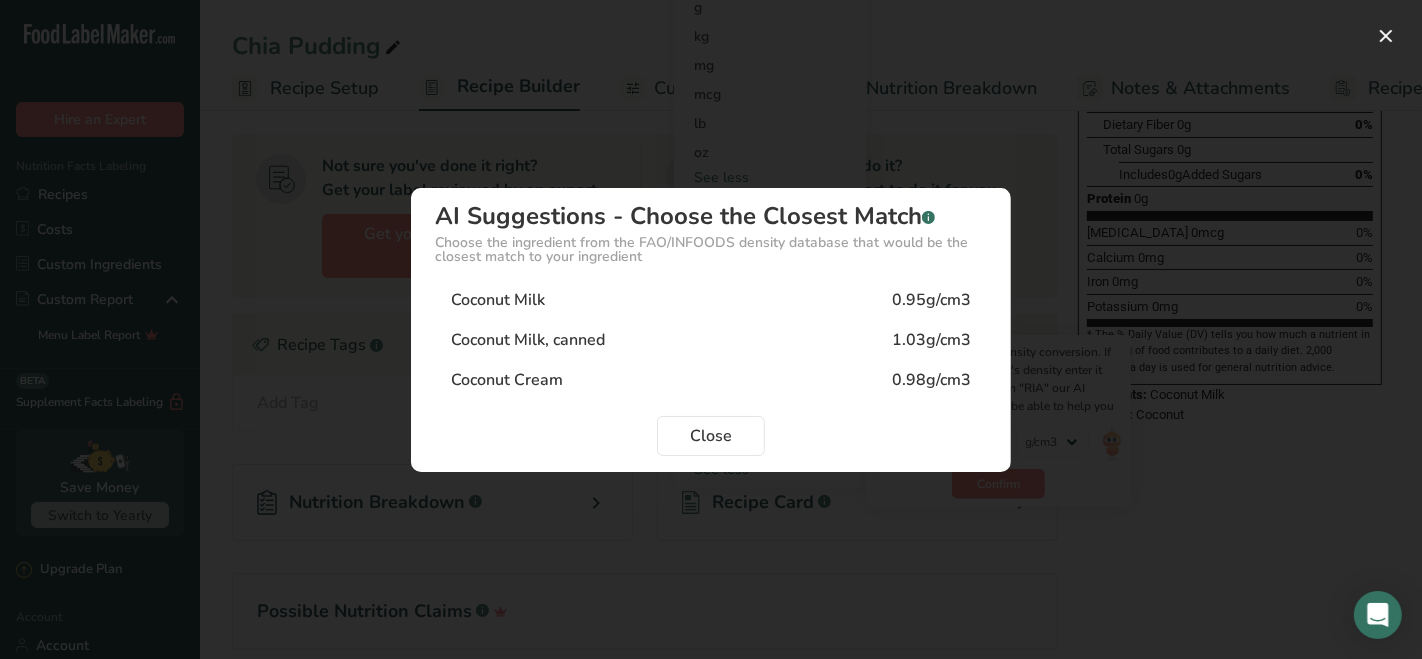 type on "0.95" 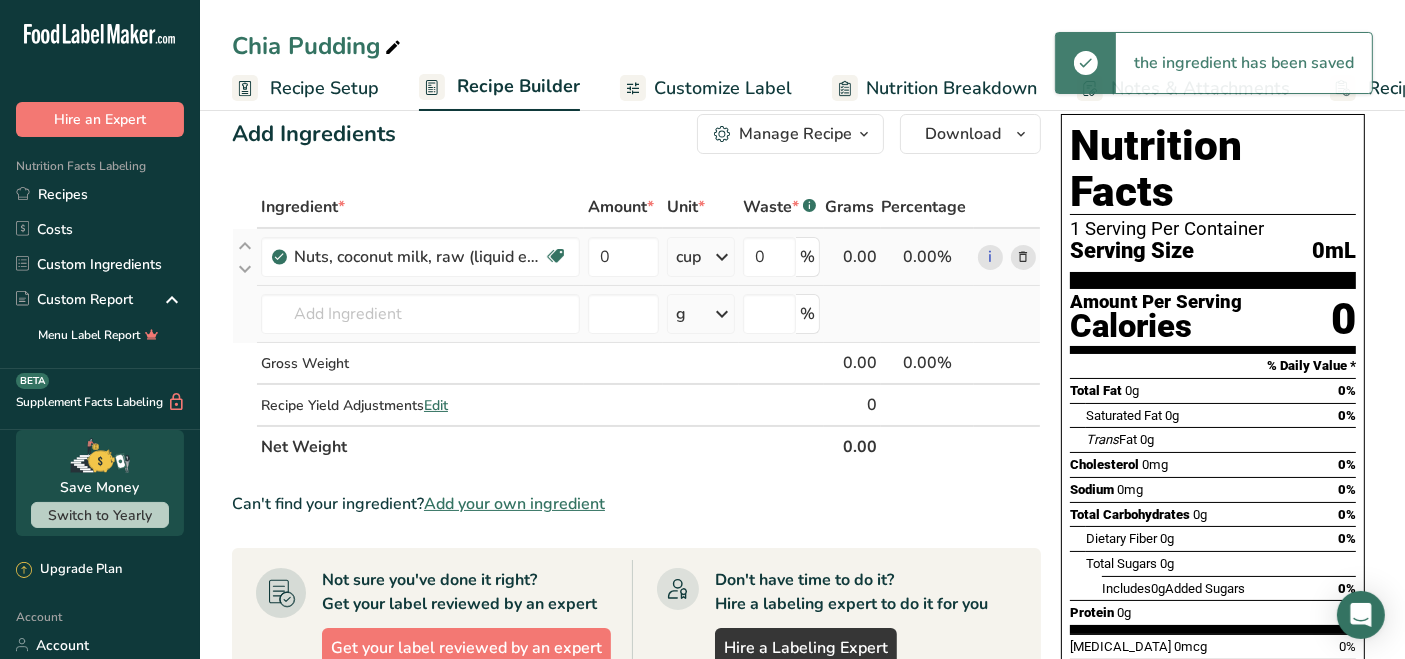 scroll, scrollTop: 0, scrollLeft: 0, axis: both 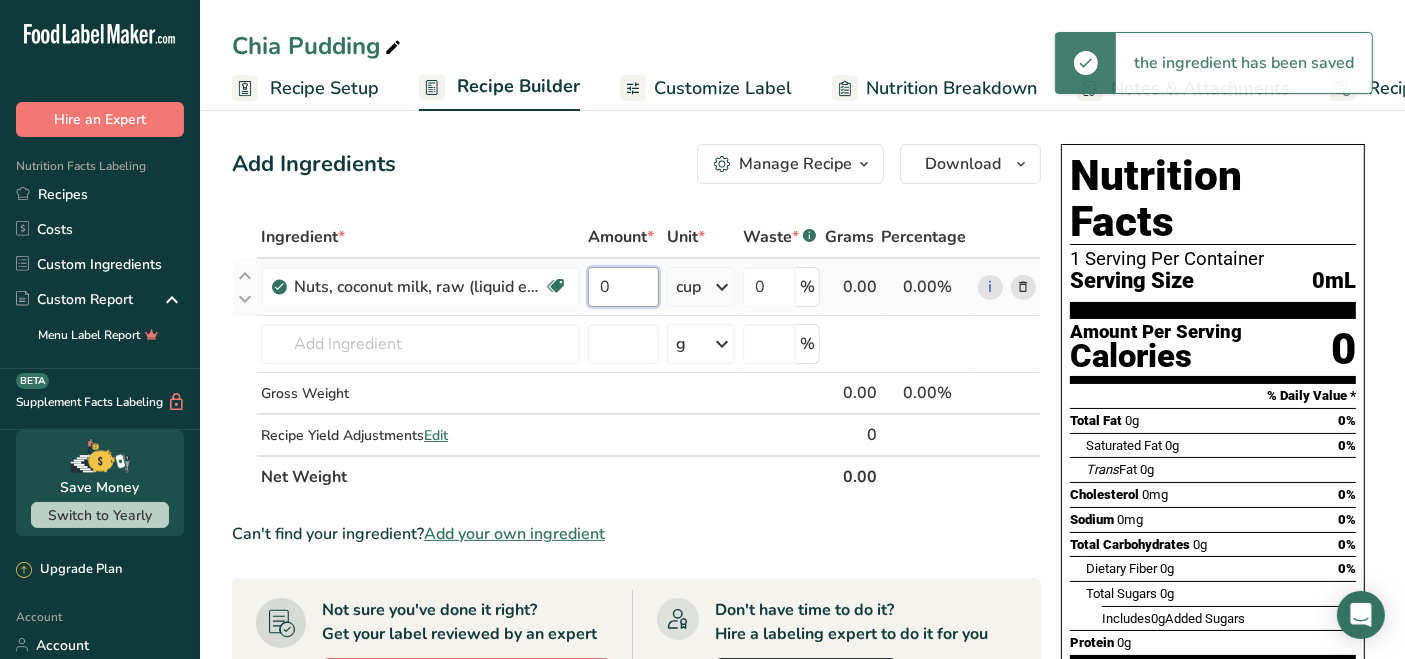 click on "0" at bounding box center [623, 287] 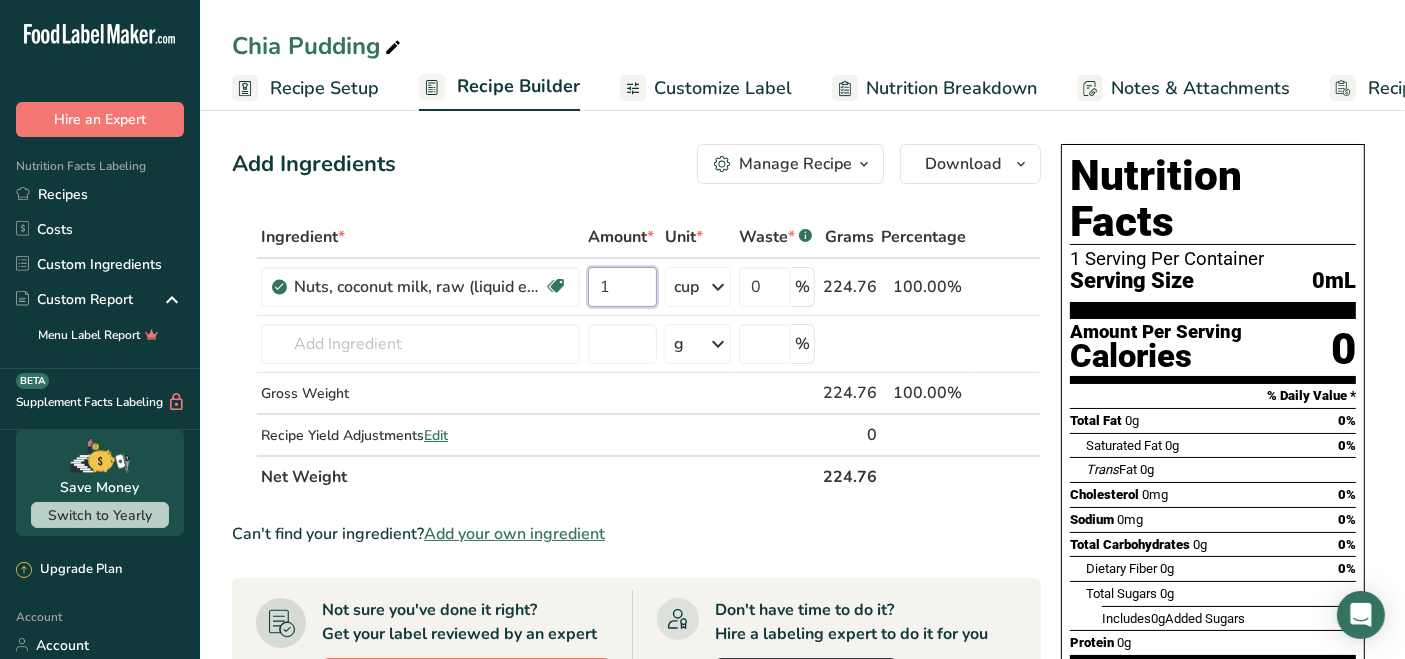 type on "1" 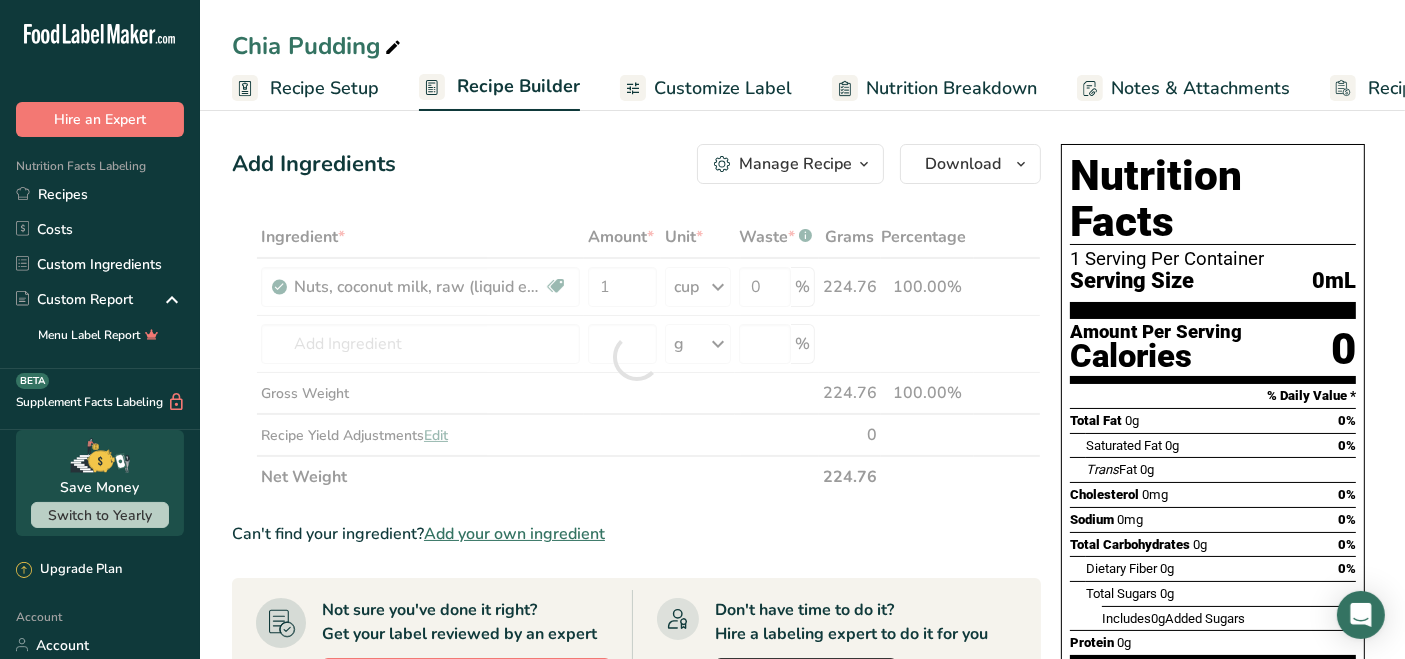 click on "Ingredient *
Amount *
Unit *
Waste *   .a-a{fill:#347362;}.b-a{fill:#fff;}          Grams
Percentage
Nuts, coconut milk, raw (liquid expressed from grated meat and water)
Dairy free
Gluten free
Vegan
Vegetarian
Soy free
1
cup
Portions
1 cup
1 tbsp
Weight Units
g
kg
mg
mcg
lb
oz
See less
Volume Units
l
Volume units require a density conversion. If you know your ingredient's density enter it below. Otherwise, click on "RIA" our AI Regulatory bot - she will be able to help you
0.95
lb/ft3
g/cm3
mL" at bounding box center [636, 357] 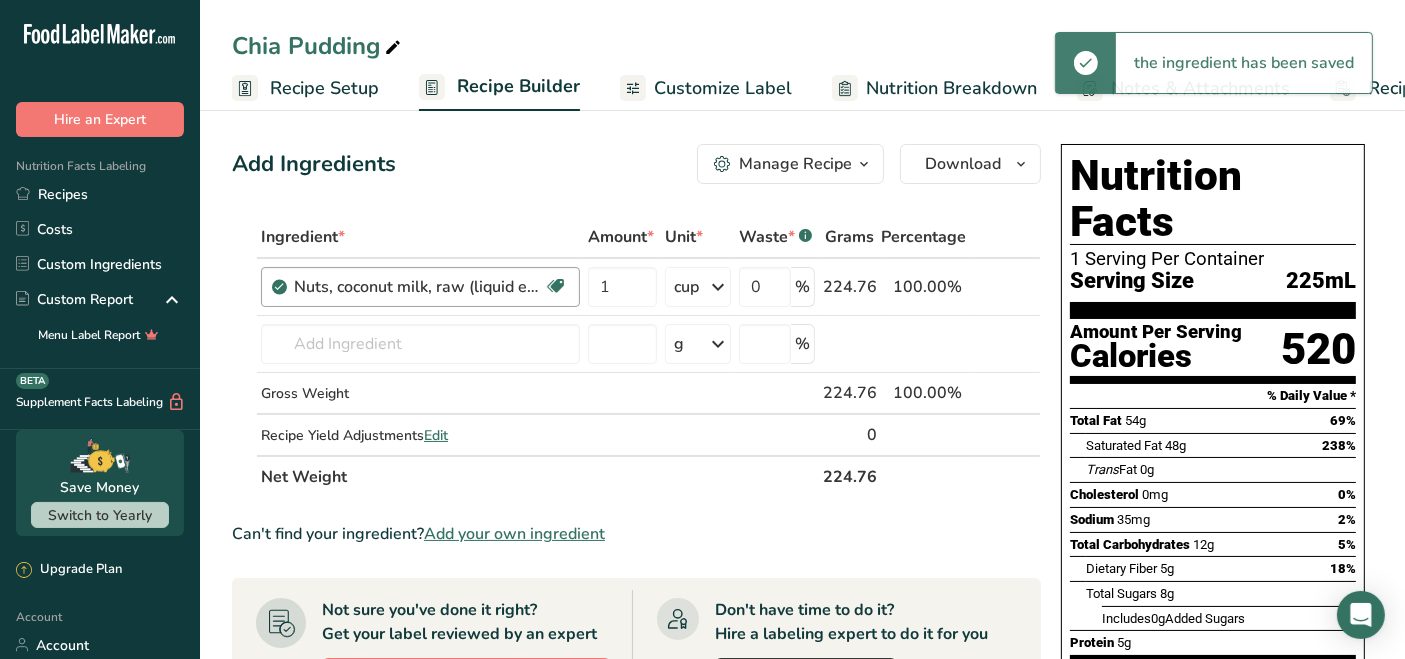 click on "Nuts, coconut milk, raw (liquid expressed from grated meat and water)
Dairy free
Gluten free
Vegan
Vegetarian
Soy free" at bounding box center (420, 287) 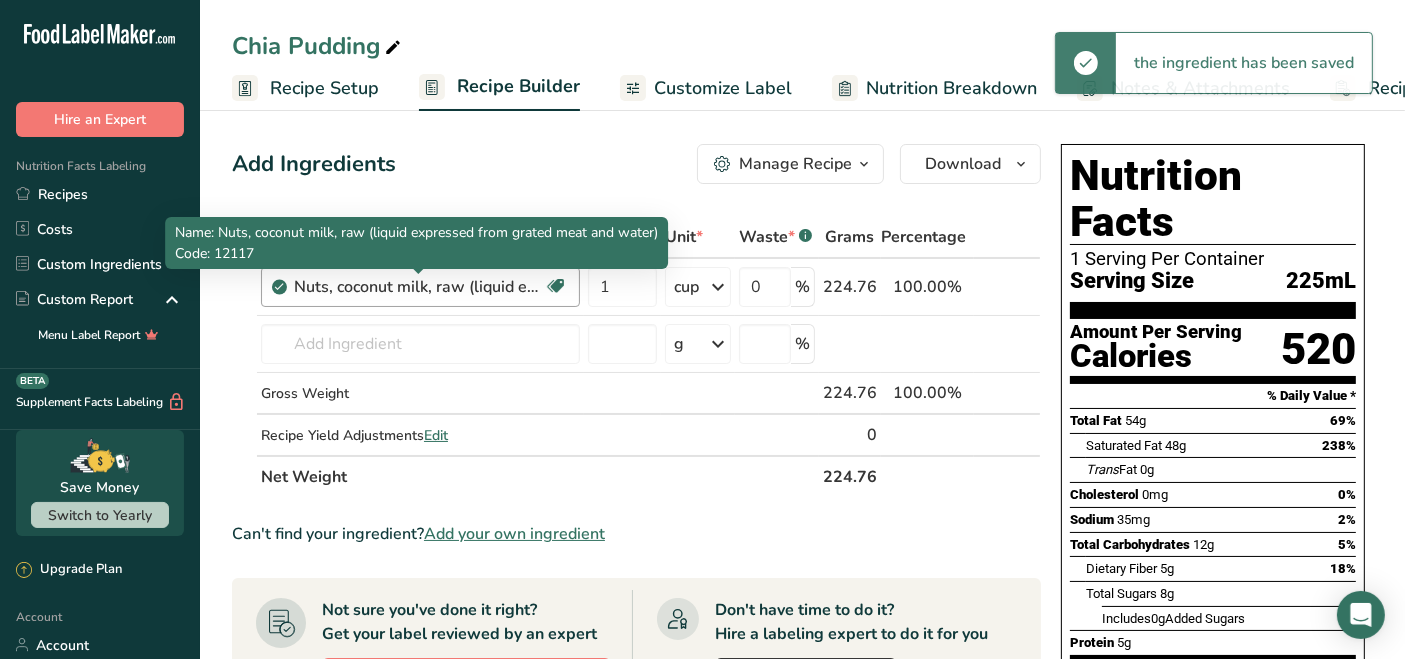 click on "Nuts, coconut milk, raw (liquid expressed from grated meat and water)" at bounding box center (419, 287) 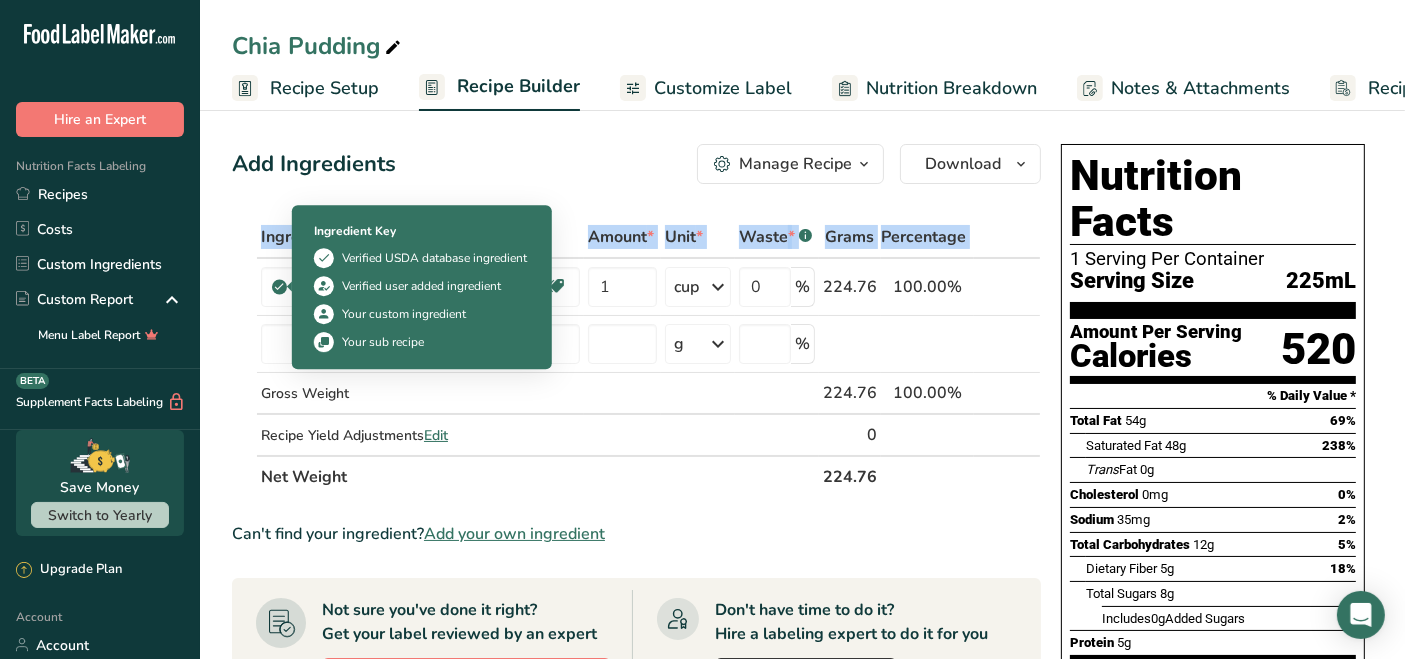 drag, startPoint x: 485, startPoint y: 293, endPoint x: 211, endPoint y: 277, distance: 274.46677 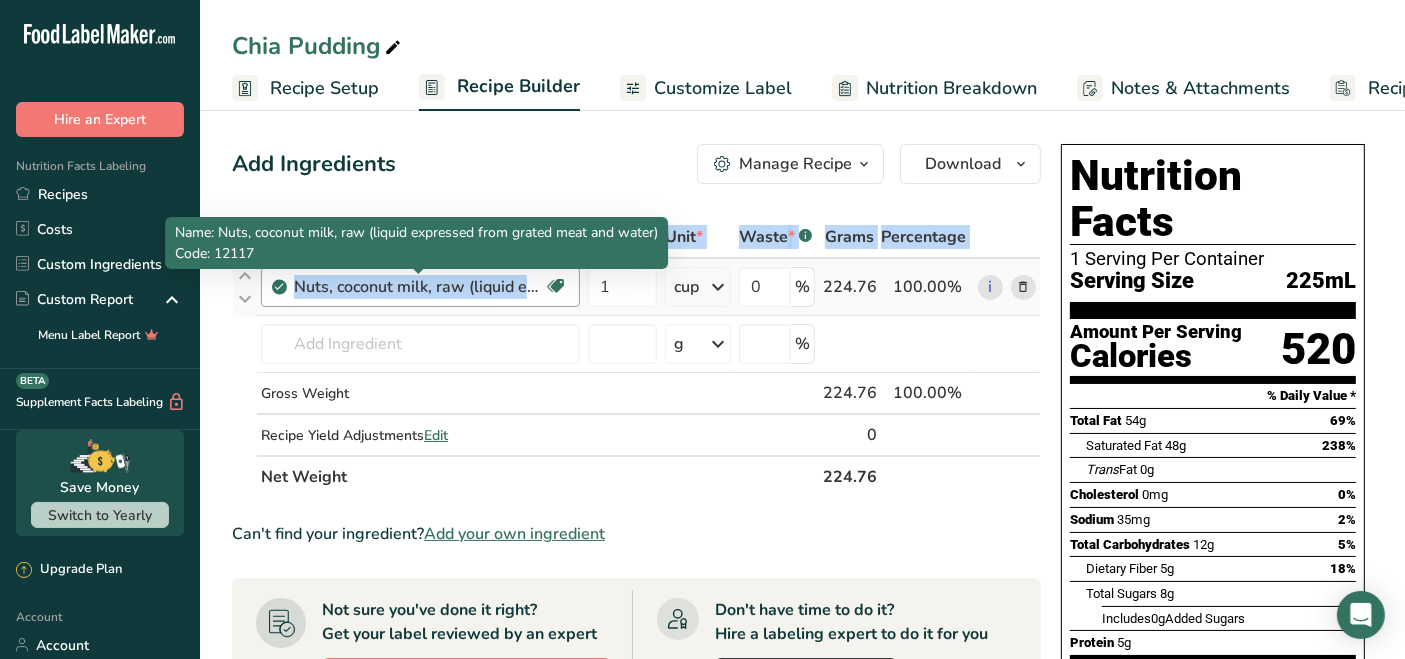 click on "Nuts, coconut milk, raw (liquid expressed from grated meat and water)" at bounding box center [419, 287] 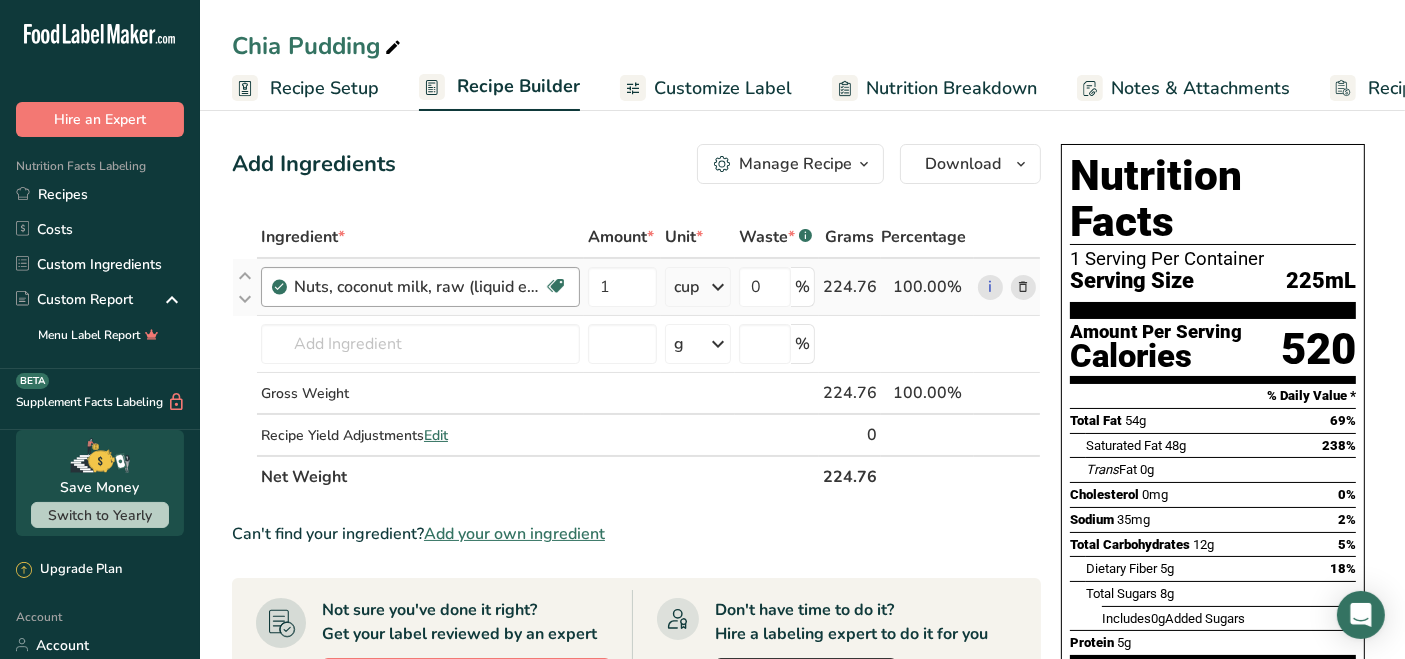 click on "Nuts, coconut milk, raw (liquid expressed from grated meat and water)" at bounding box center [419, 287] 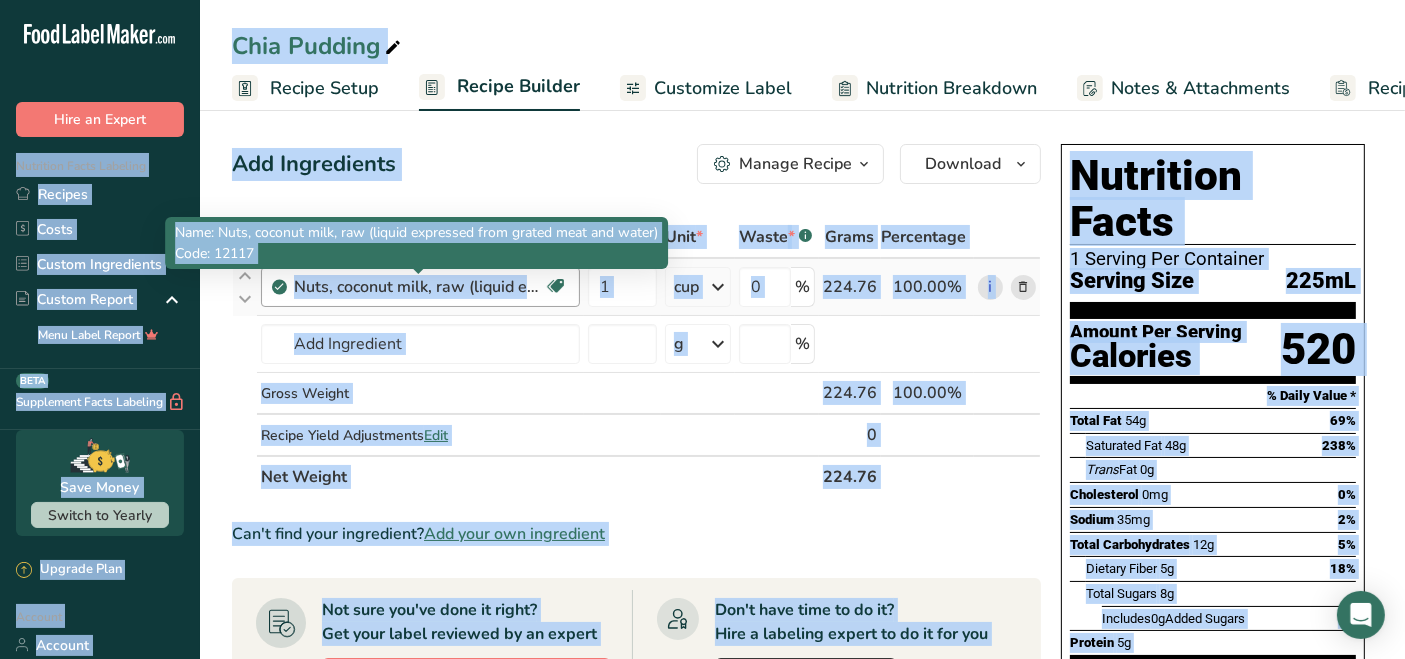 click on "Nuts, coconut milk, raw (liquid expressed from grated meat and water)" at bounding box center (419, 287) 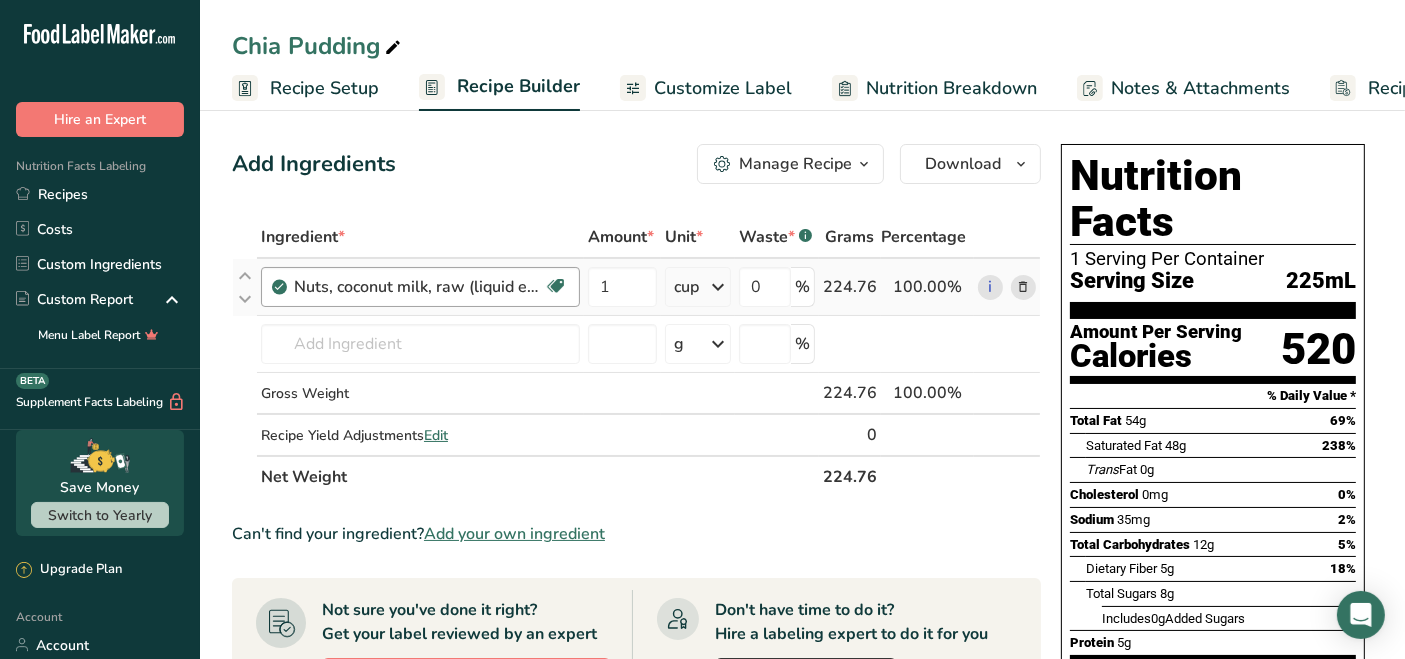 click on "Nuts, coconut milk, raw (liquid expressed from grated meat and water)
Dairy free
Gluten free
Vegan
Vegetarian
Soy free" at bounding box center [420, 287] 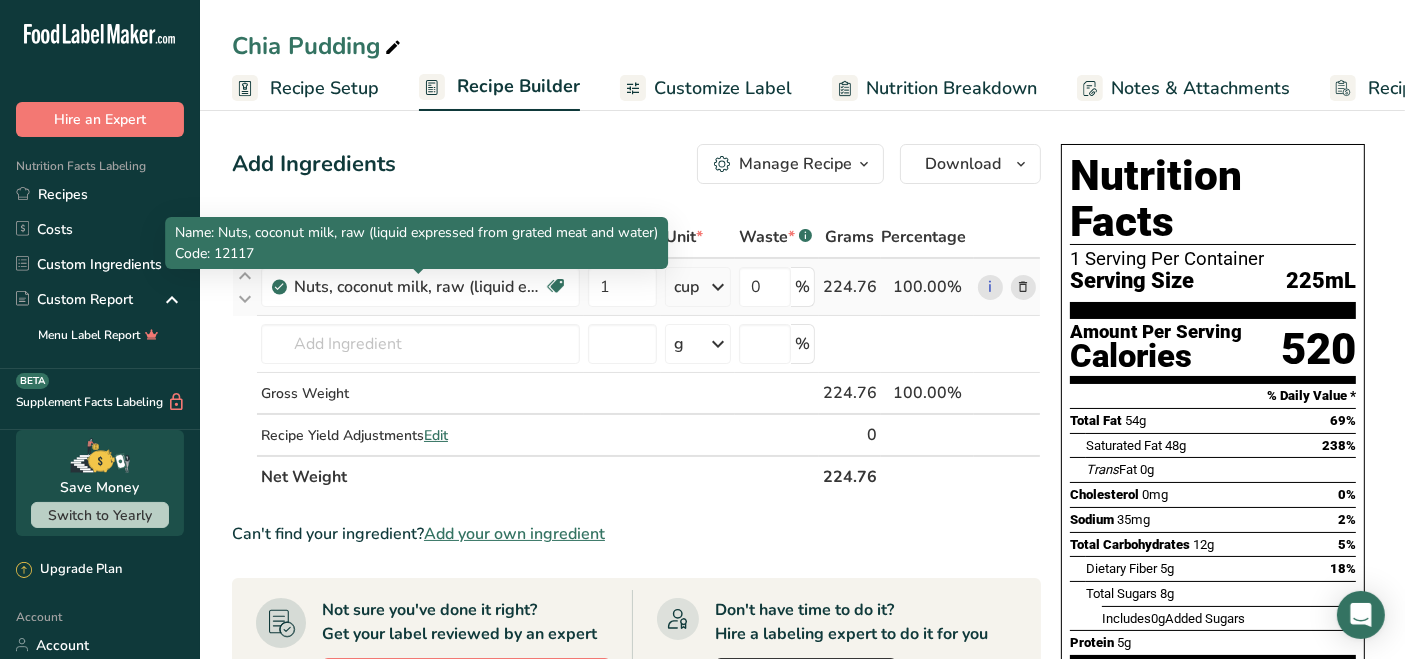 drag, startPoint x: 303, startPoint y: 284, endPoint x: 532, endPoint y: 313, distance: 230.82893 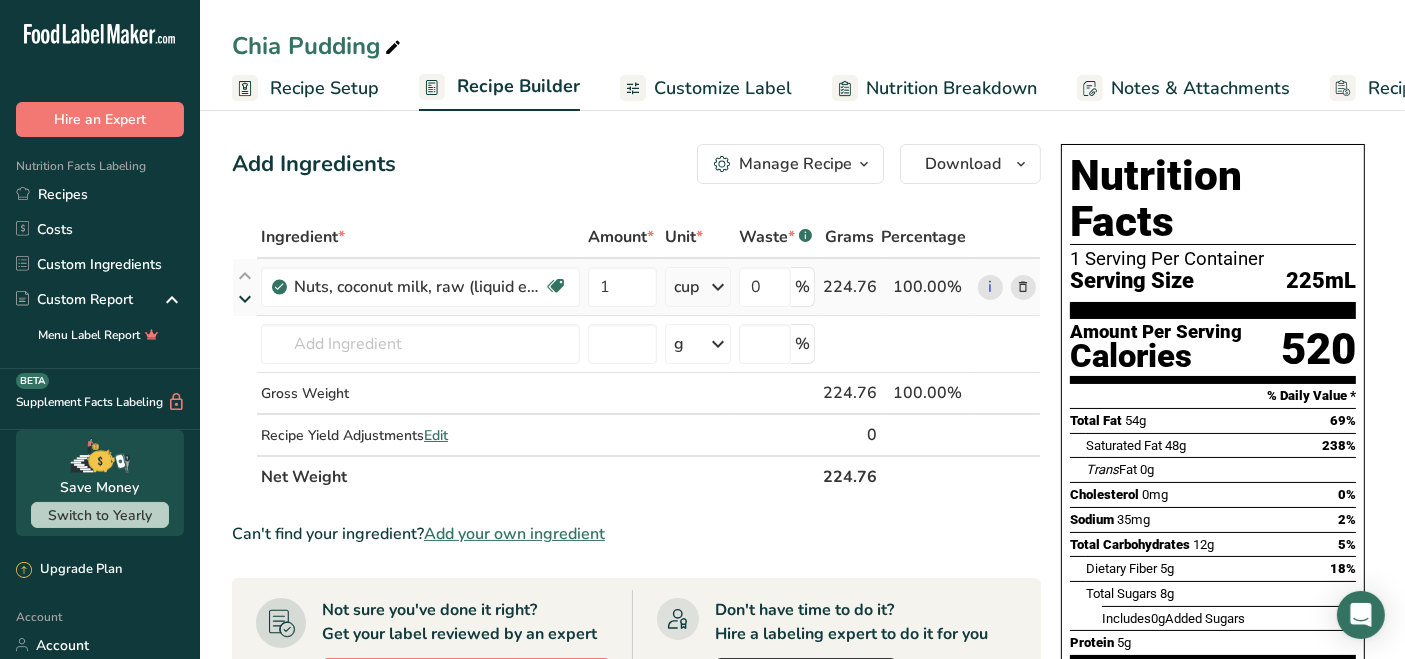 click at bounding box center (245, 299) 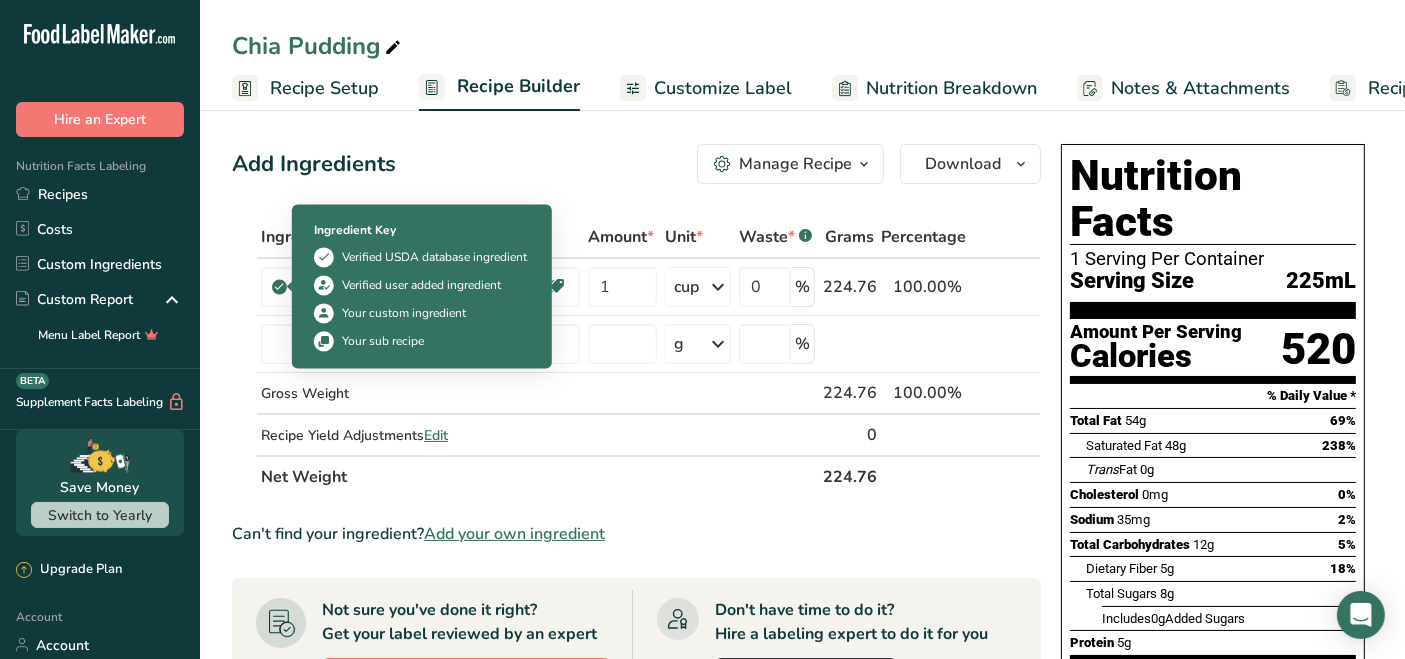 drag, startPoint x: 349, startPoint y: 292, endPoint x: 539, endPoint y: 465, distance: 256.9611 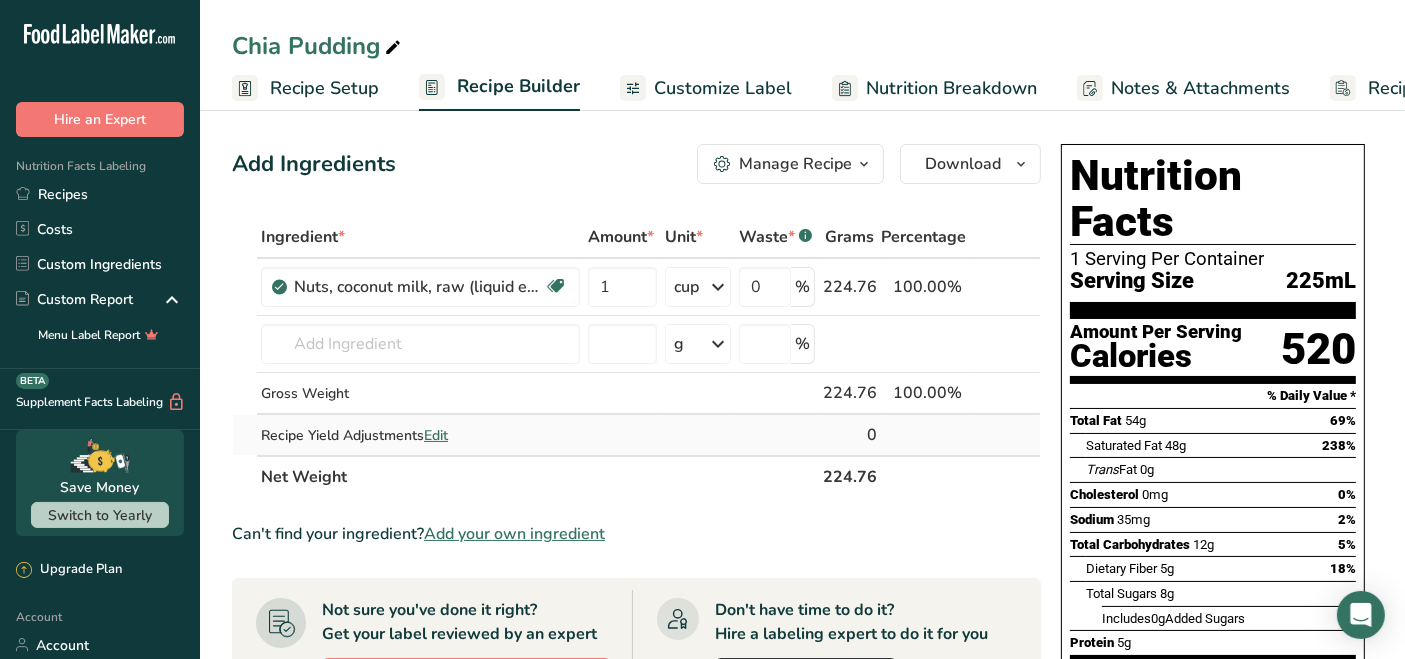 click on "Recipe Yield Adjustments
Edit" at bounding box center (420, 435) 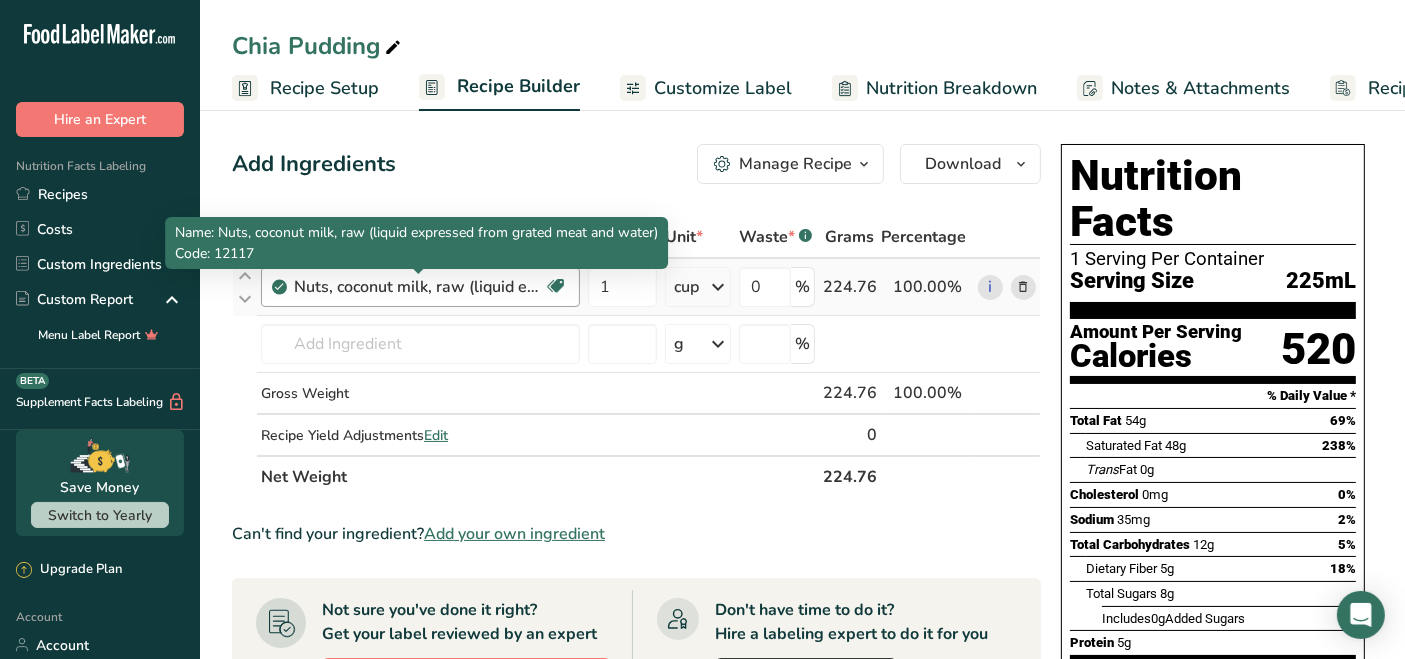 click on "Nuts, coconut milk, raw (liquid expressed from grated meat and water)" at bounding box center (419, 287) 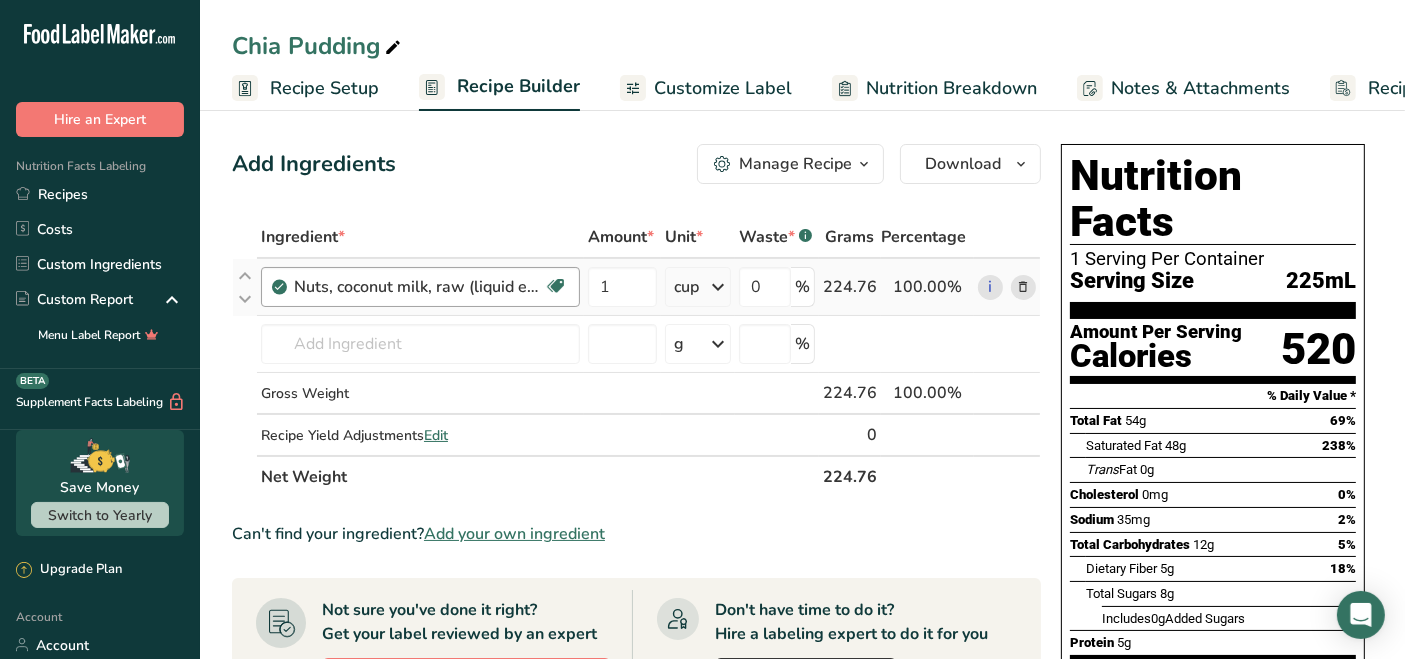 click on "Nuts, coconut milk, raw (liquid expressed from grated meat and water)" at bounding box center [419, 287] 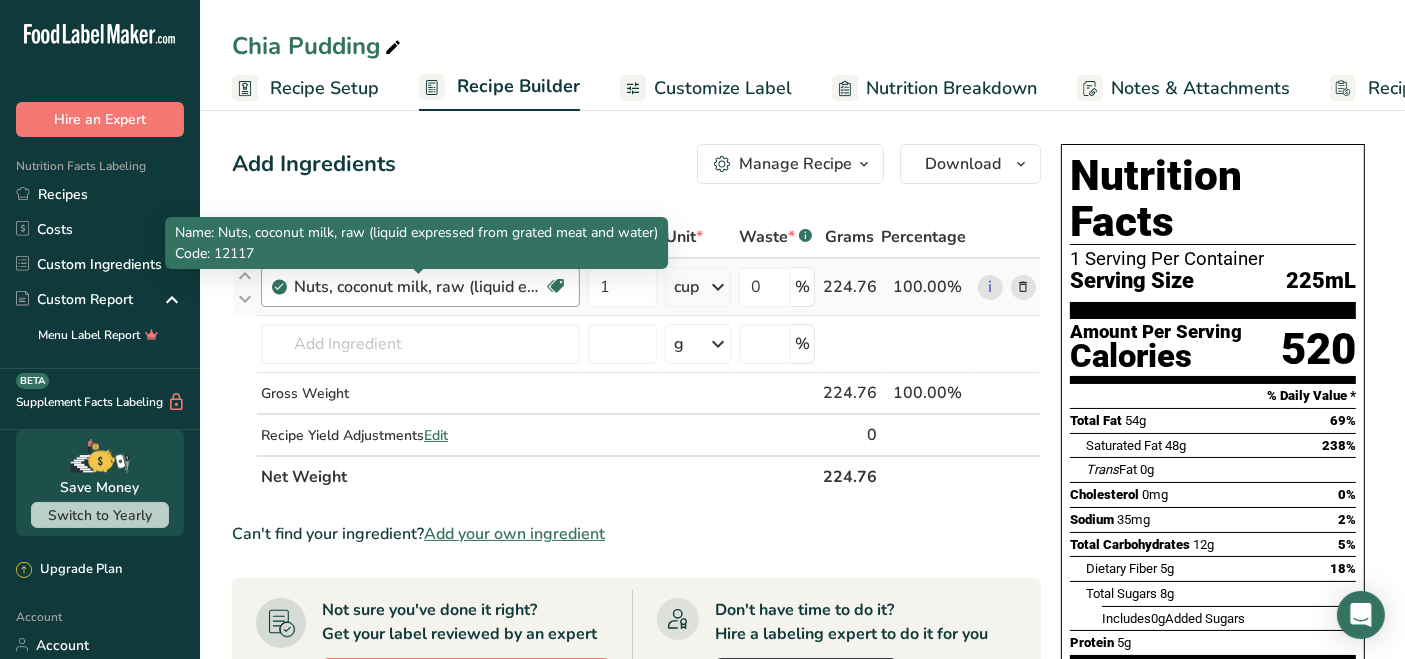 click on "Nuts, coconut milk, raw (liquid expressed from grated meat and water)" at bounding box center (419, 287) 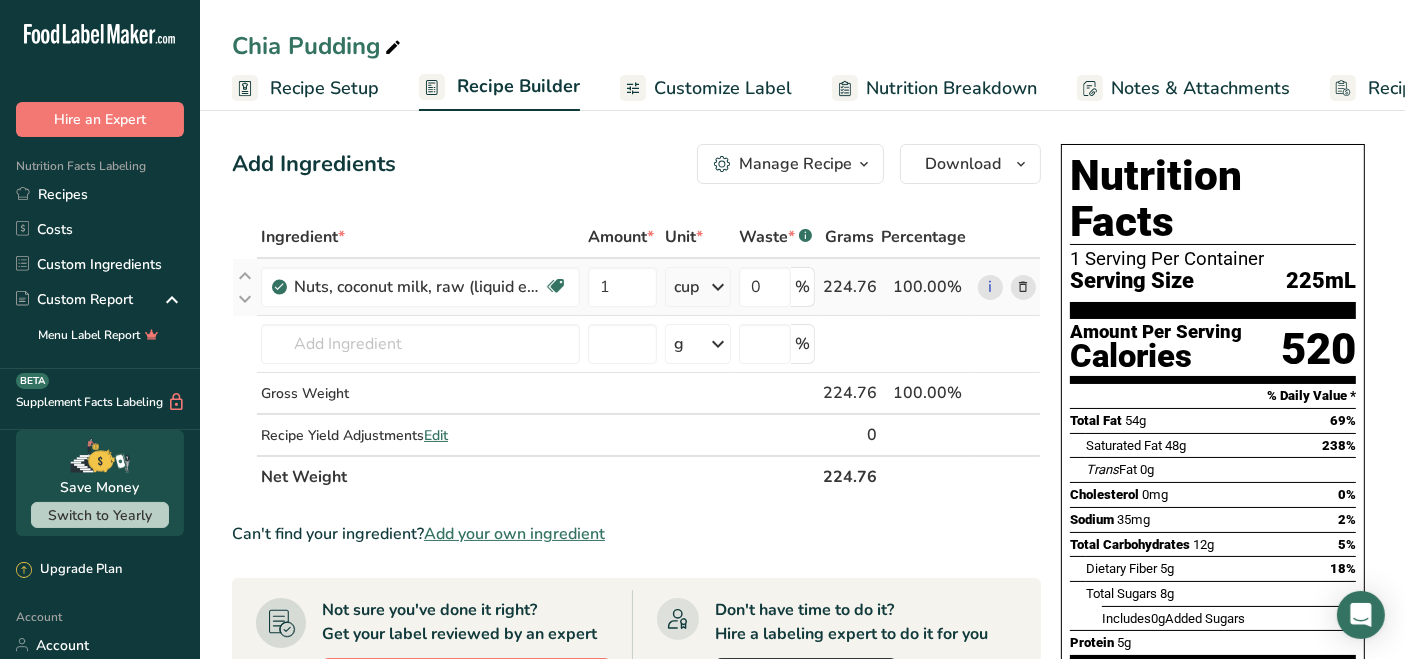 click at bounding box center [1023, 287] 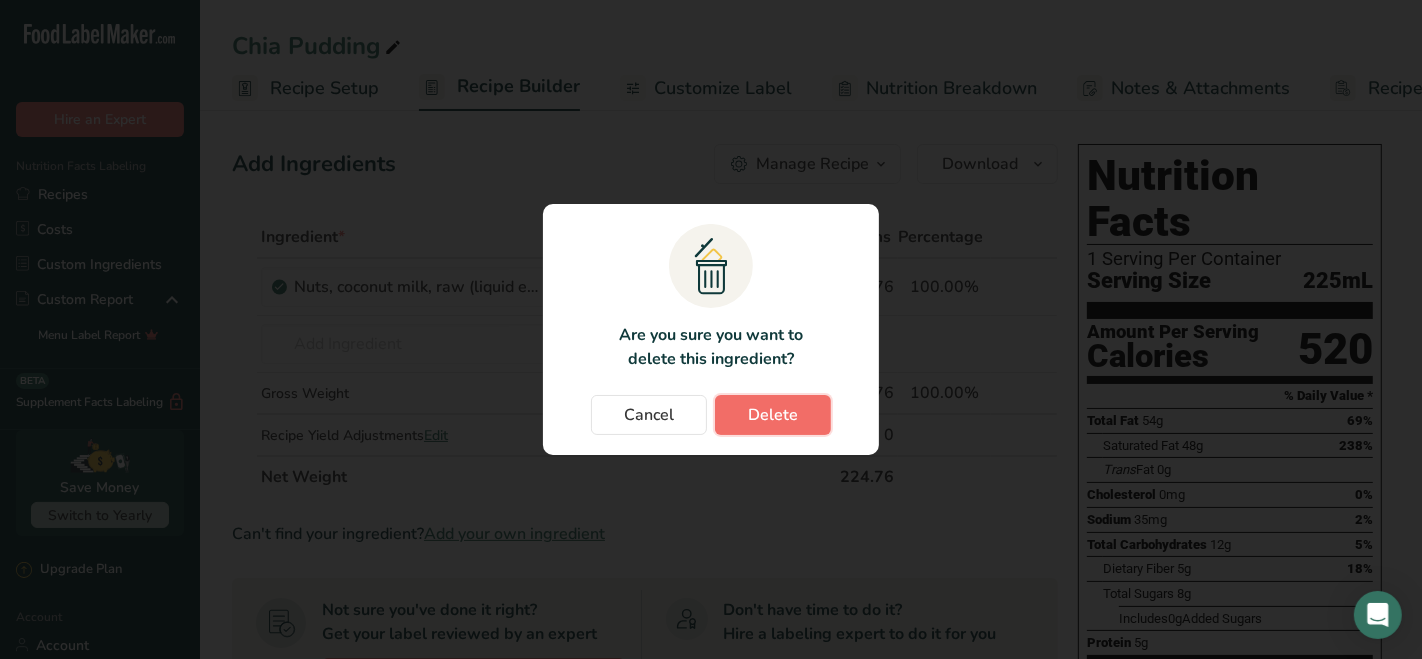 click on "Delete" at bounding box center [773, 415] 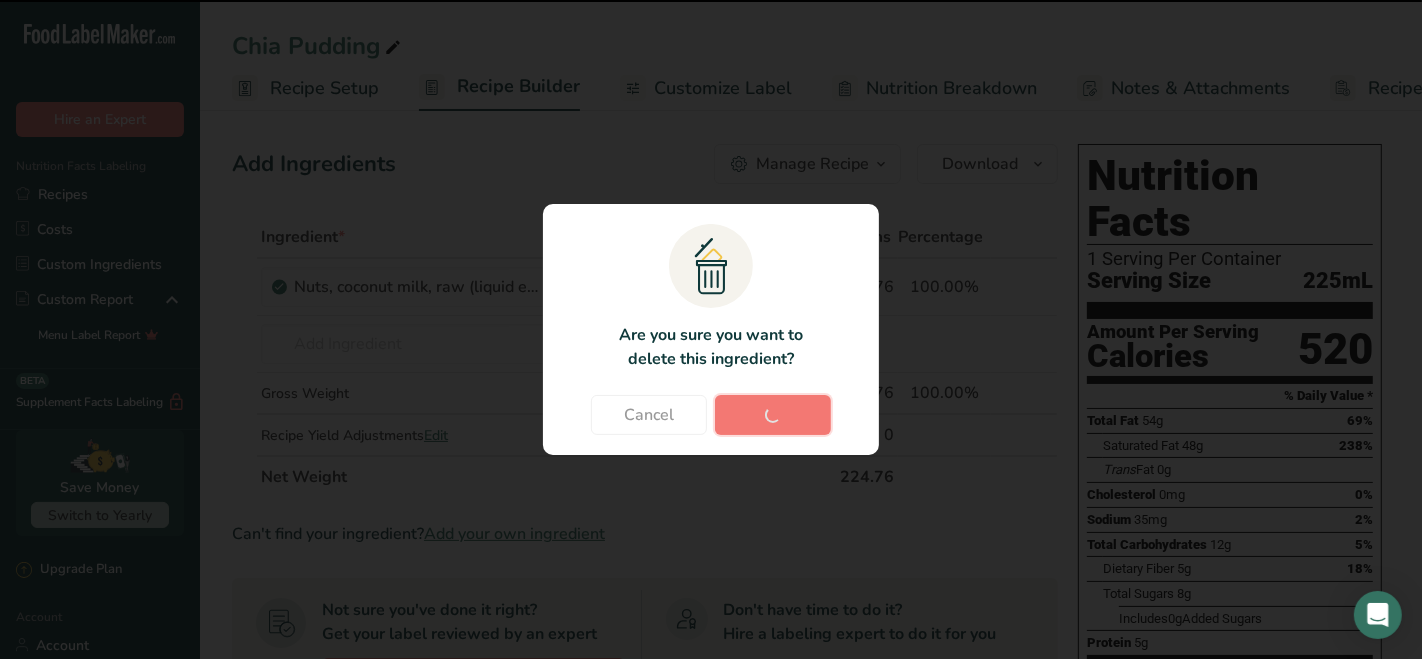 type 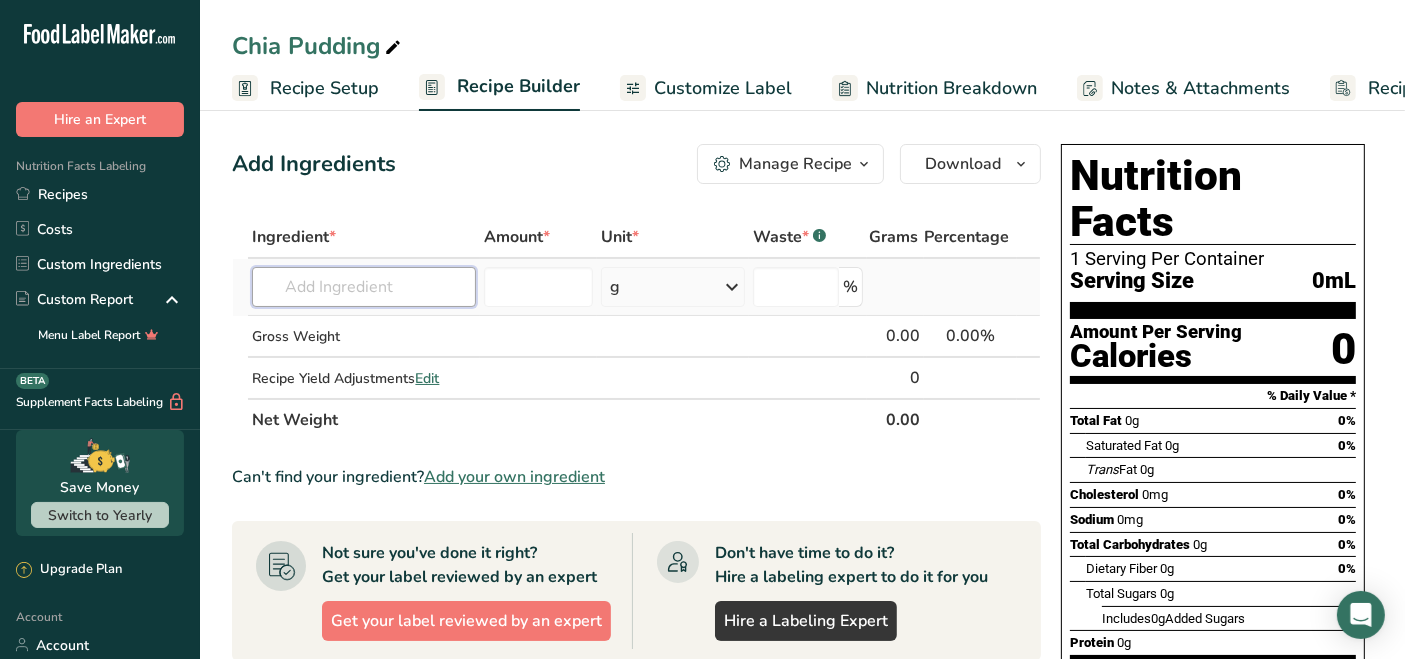 click at bounding box center [363, 287] 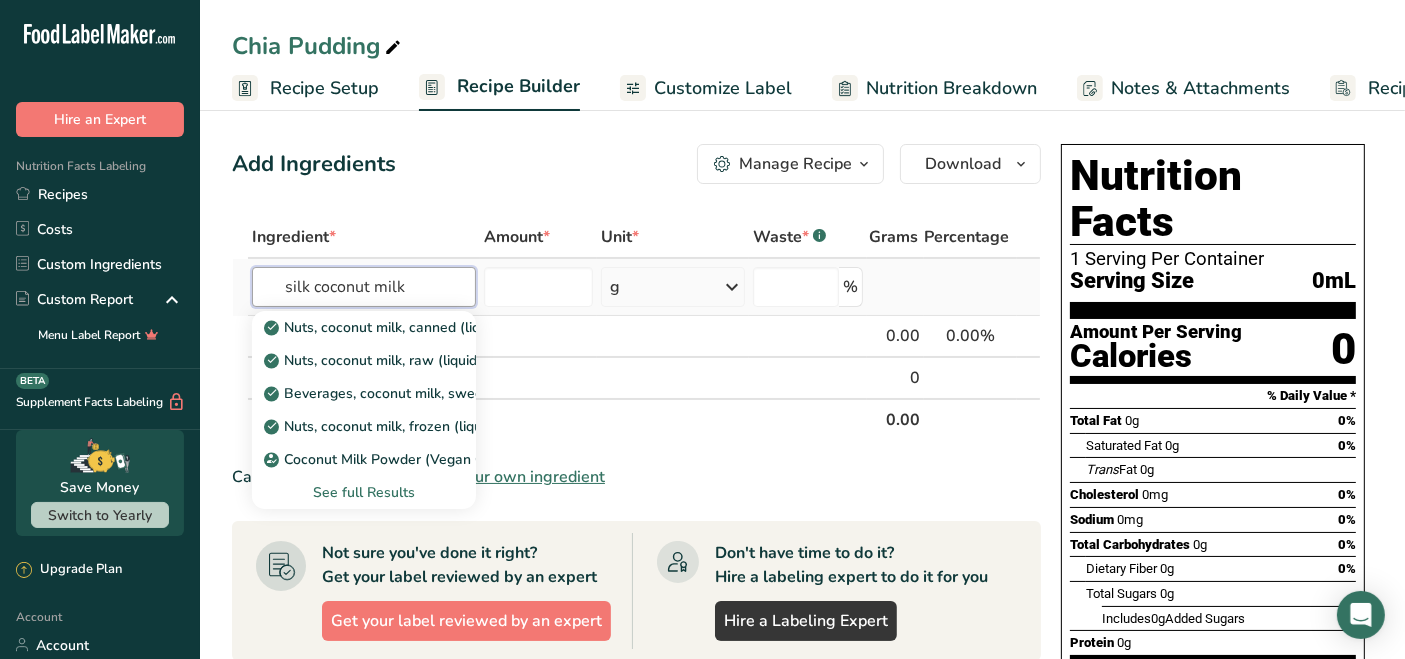 type on "silk coconut milk" 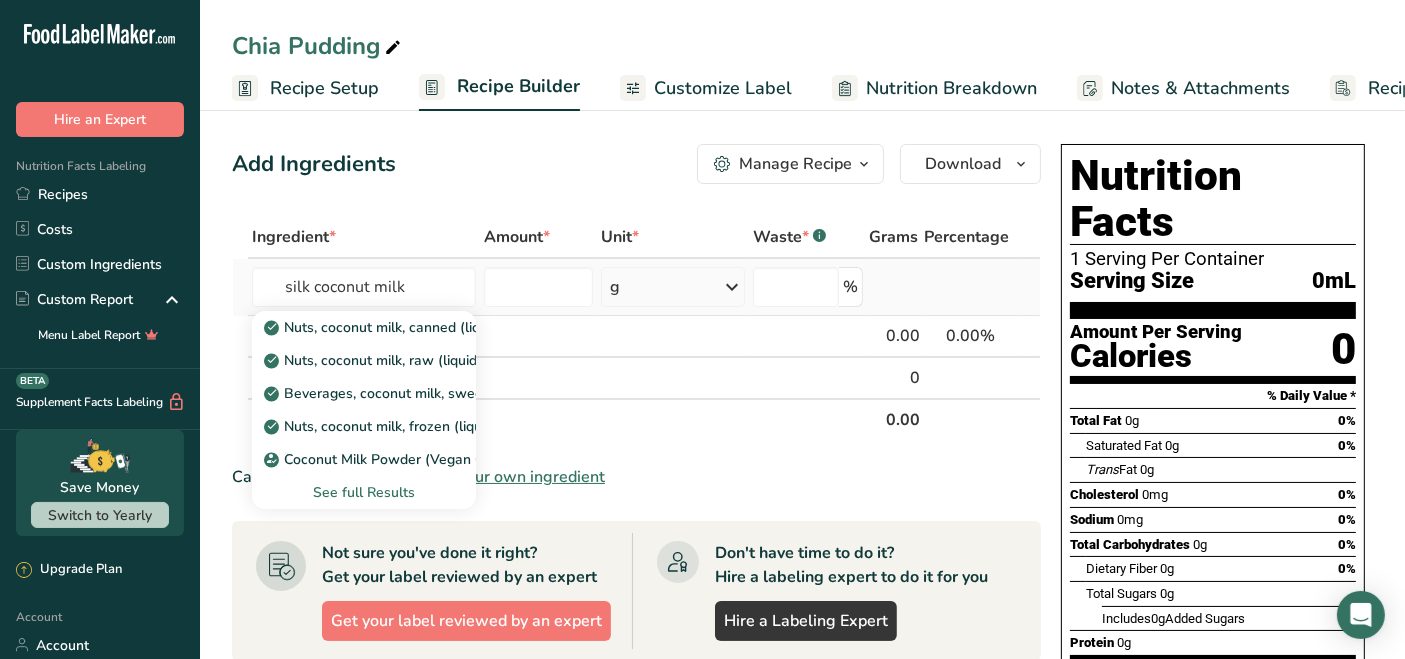 click on "See full Results" at bounding box center [363, 492] 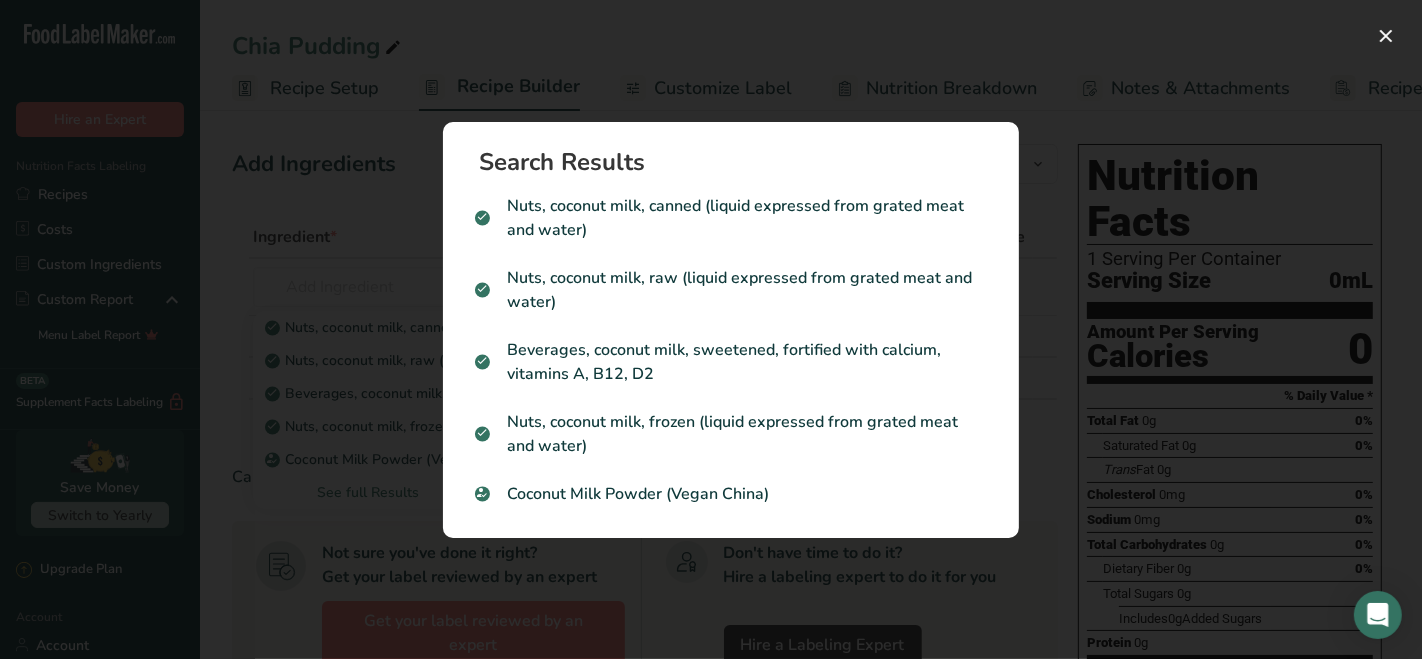 click on "Search Results
Nuts, coconut milk, canned (liquid expressed from grated meat and water)
Nuts, coconut milk, raw (liquid expressed from grated meat and water)
Beverages, coconut milk, sweetened, fortified with calcium, vitamins A, B12, D2
Nuts, coconut milk, frozen (liquid expressed from grated meat and water)
Coconut Milk Powder (Vegan China)" at bounding box center [731, 330] 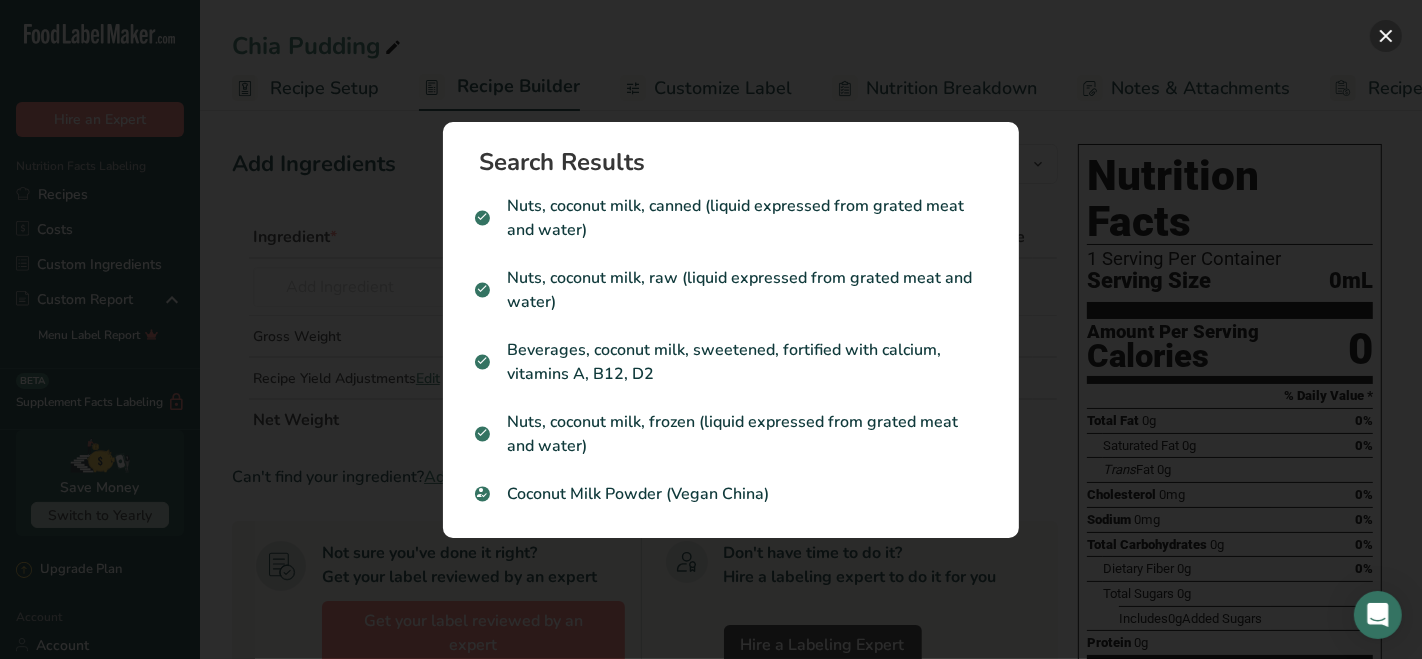 click at bounding box center [1386, 36] 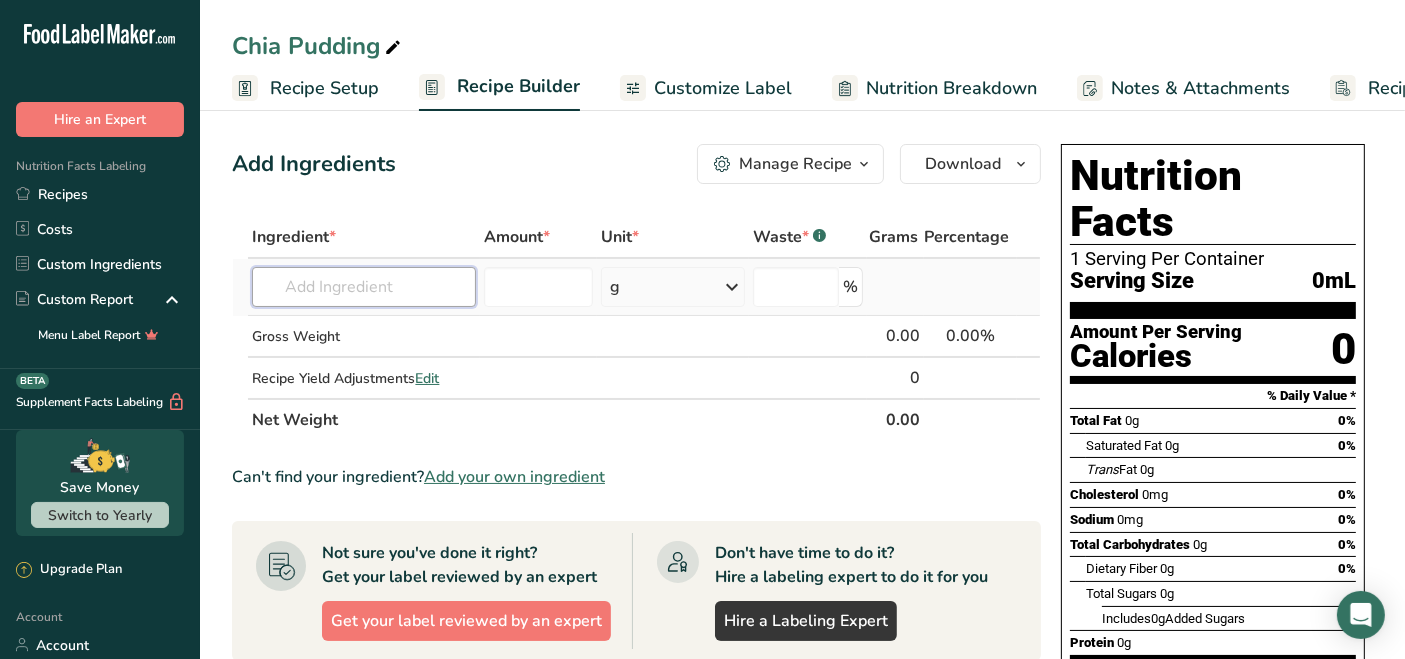 click at bounding box center (363, 287) 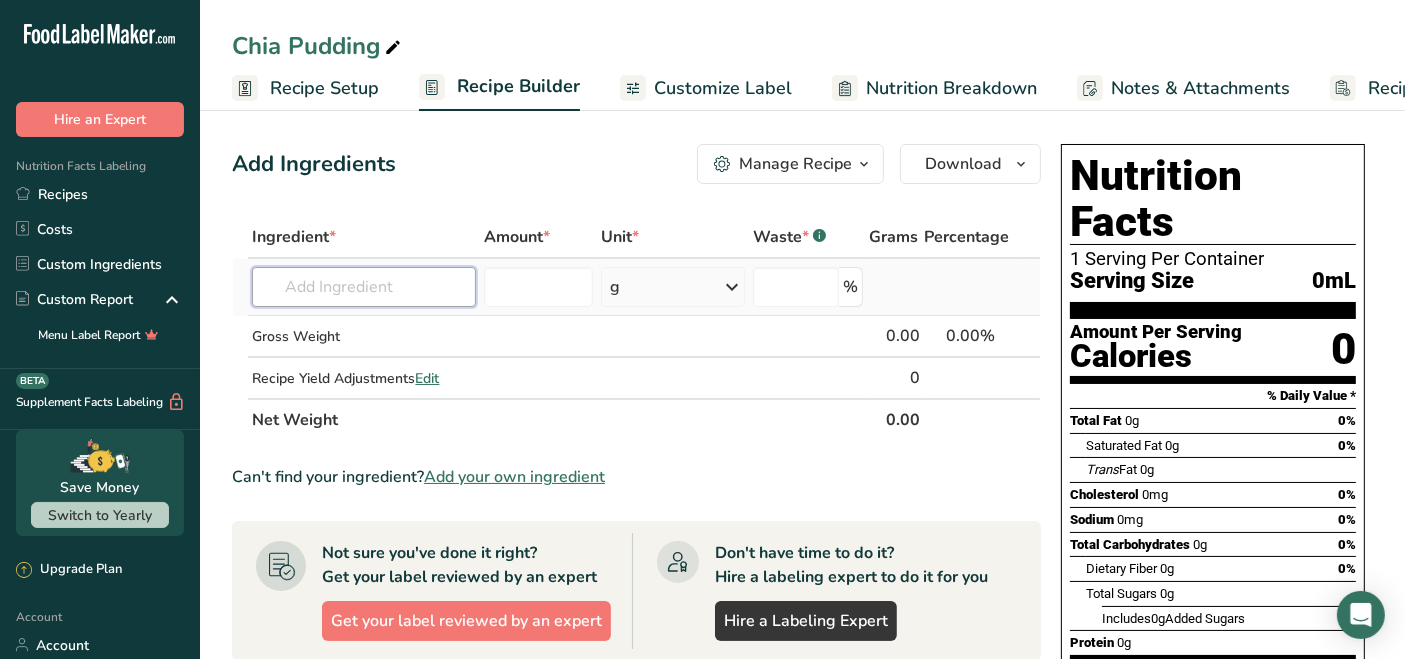 click at bounding box center (363, 287) 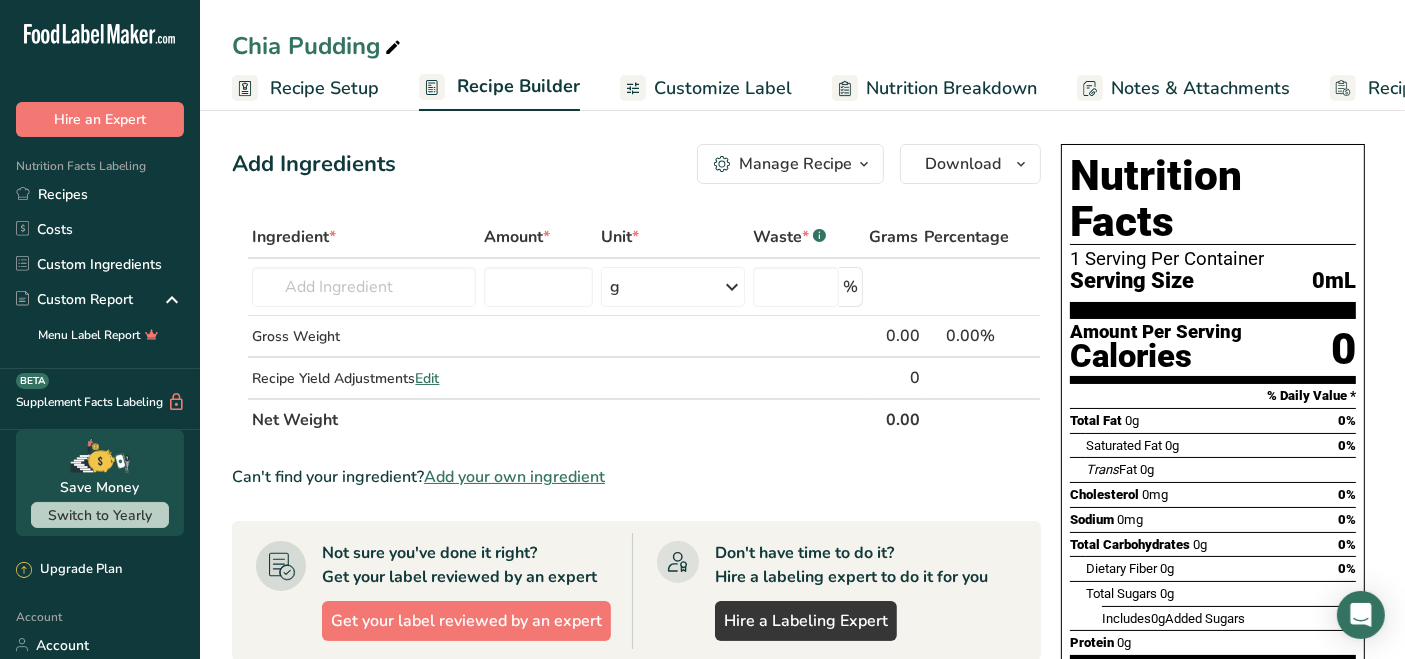 click on "Add your own ingredient" at bounding box center [514, 477] 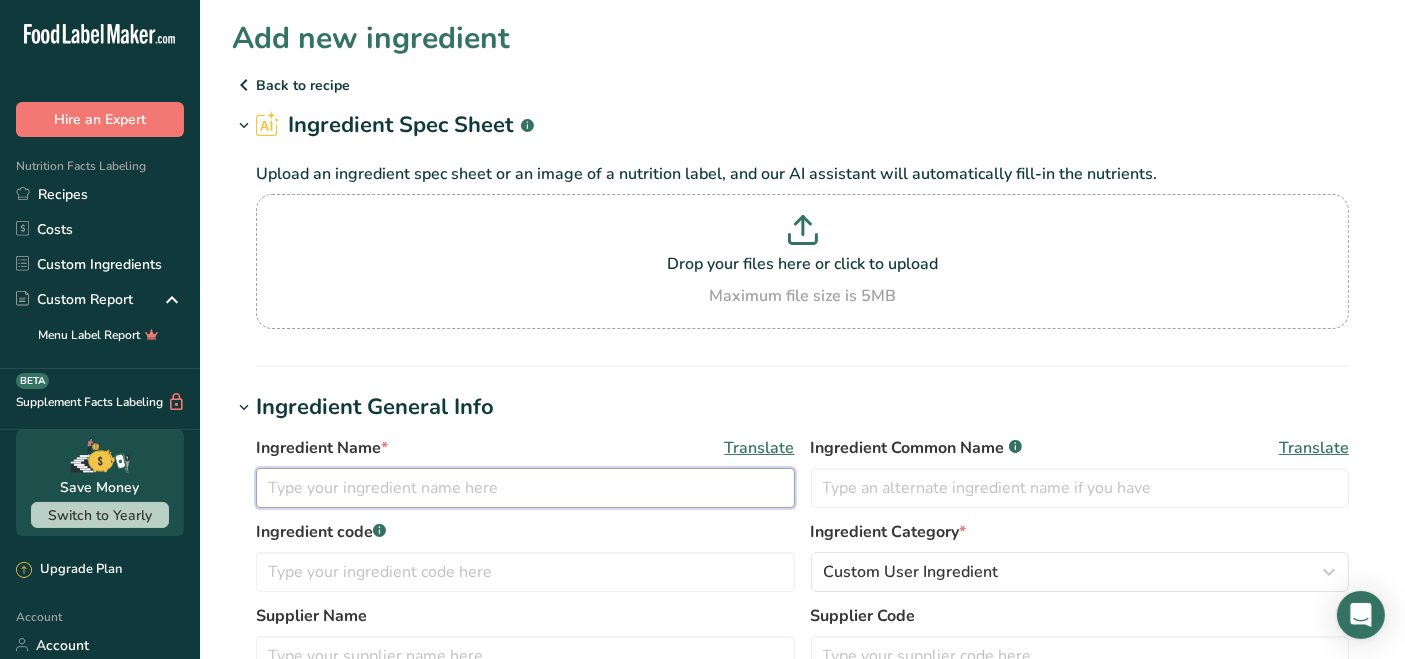 click at bounding box center (525, 488) 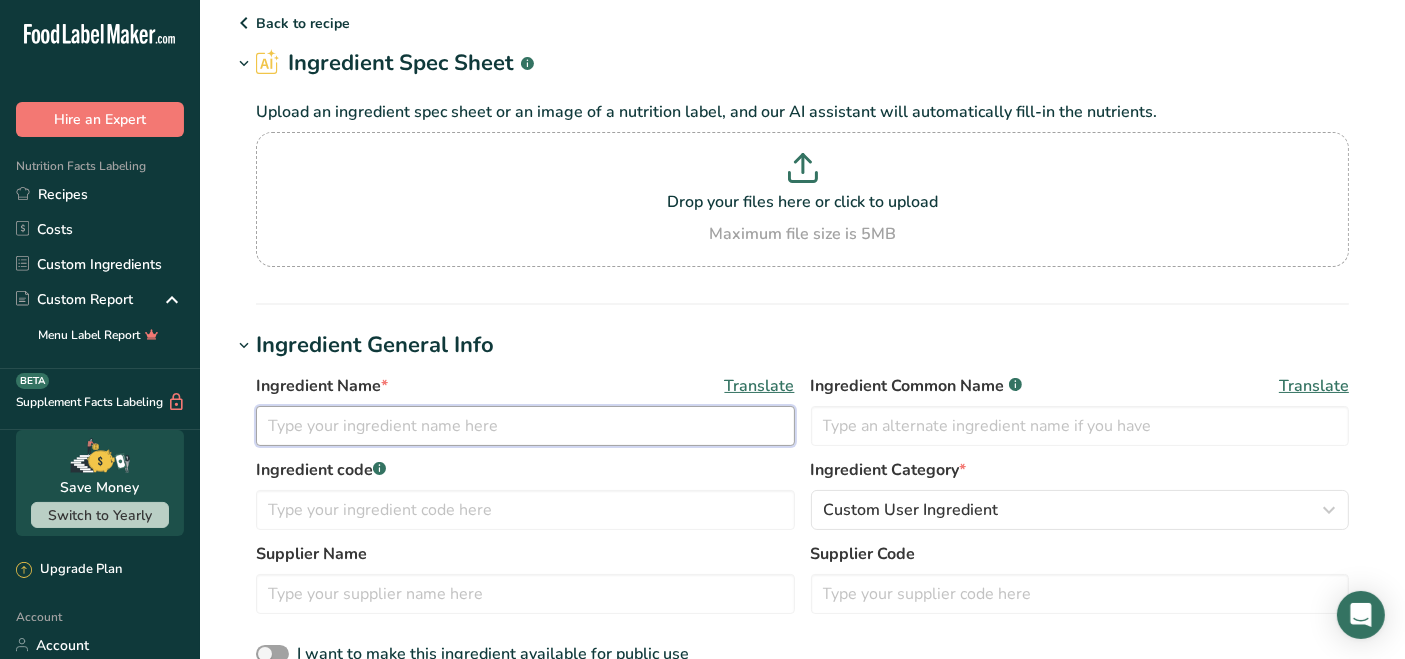 scroll, scrollTop: 111, scrollLeft: 0, axis: vertical 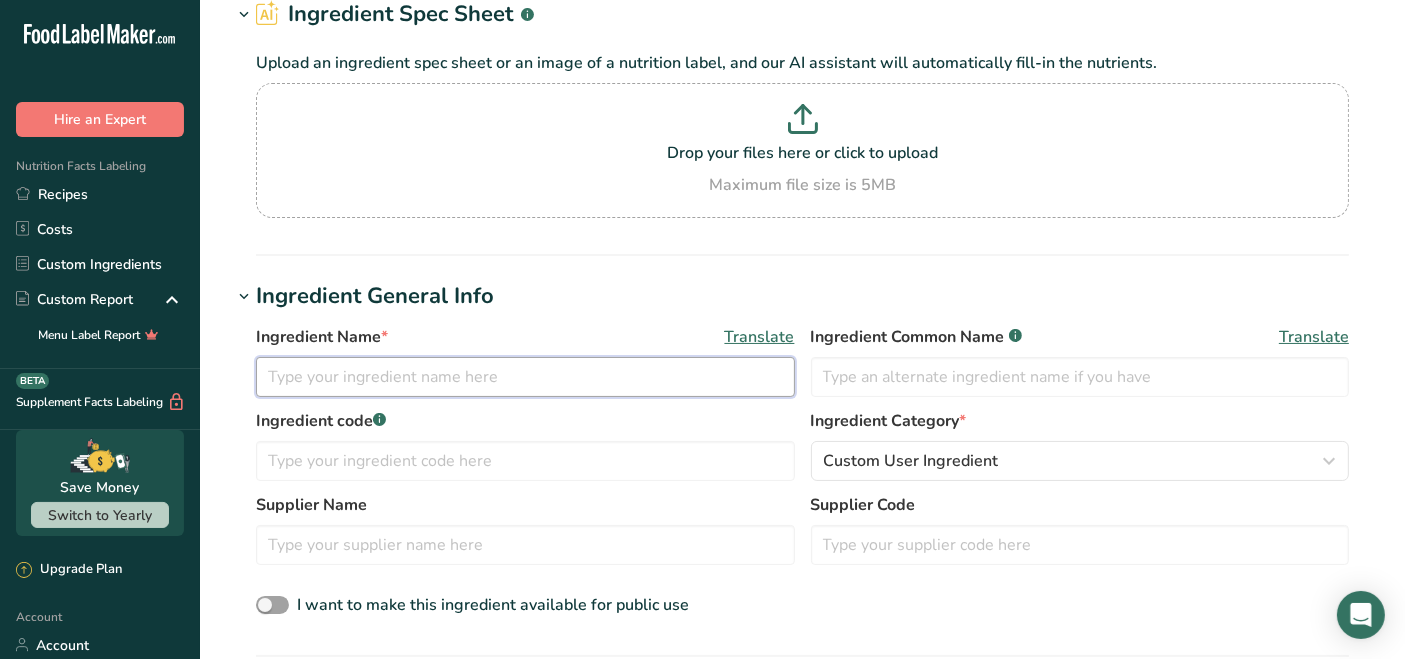 paste on "silk coconut milk" 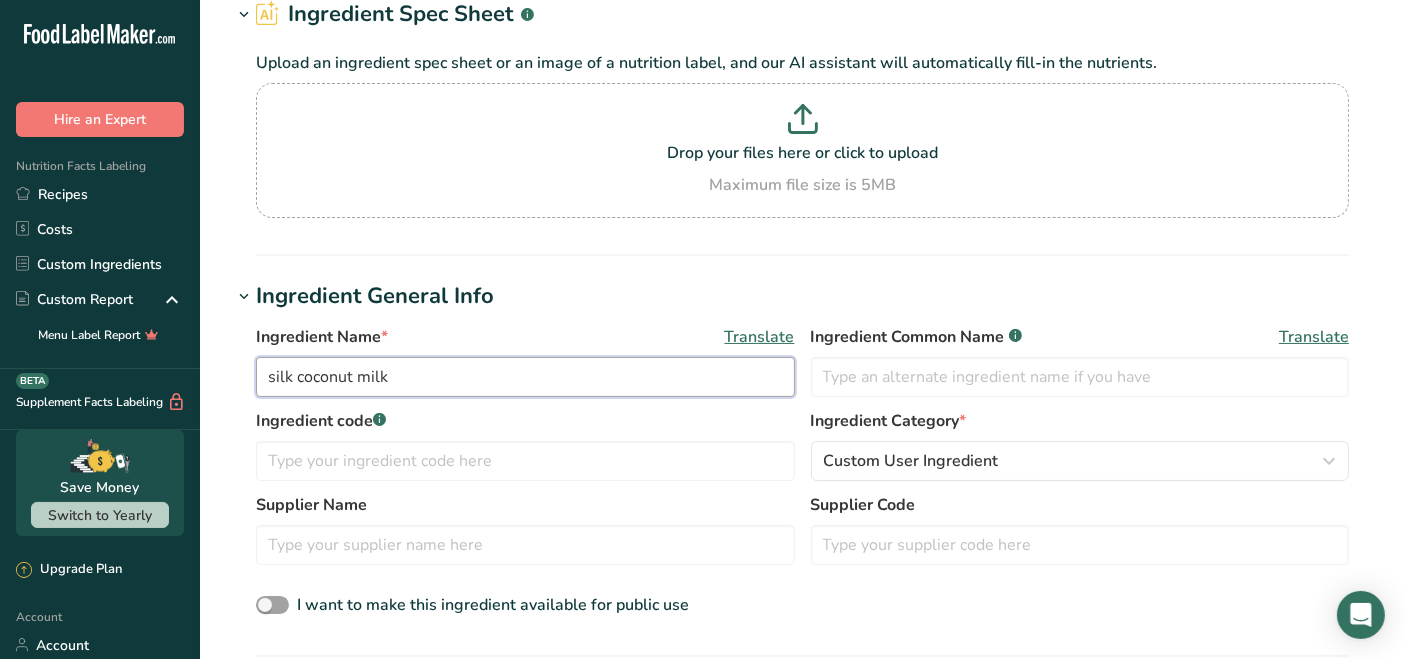 type on "silk coconut milk" 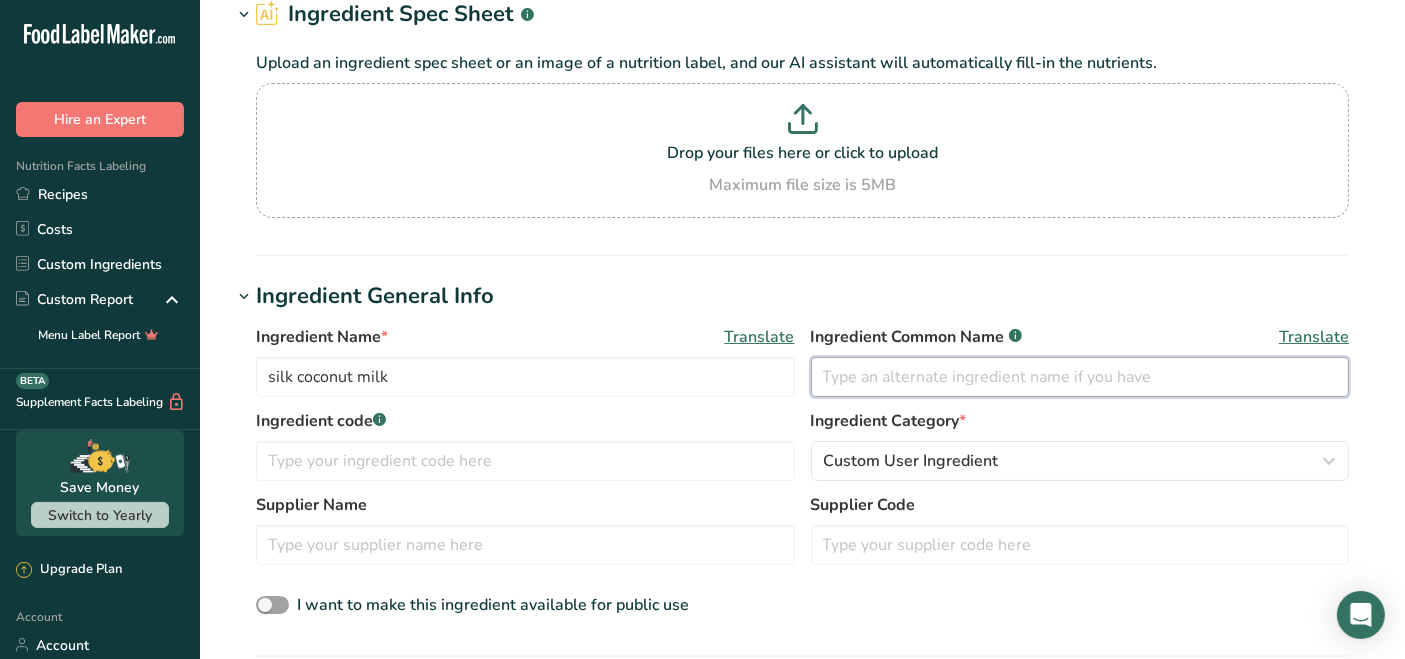 click at bounding box center (1080, 377) 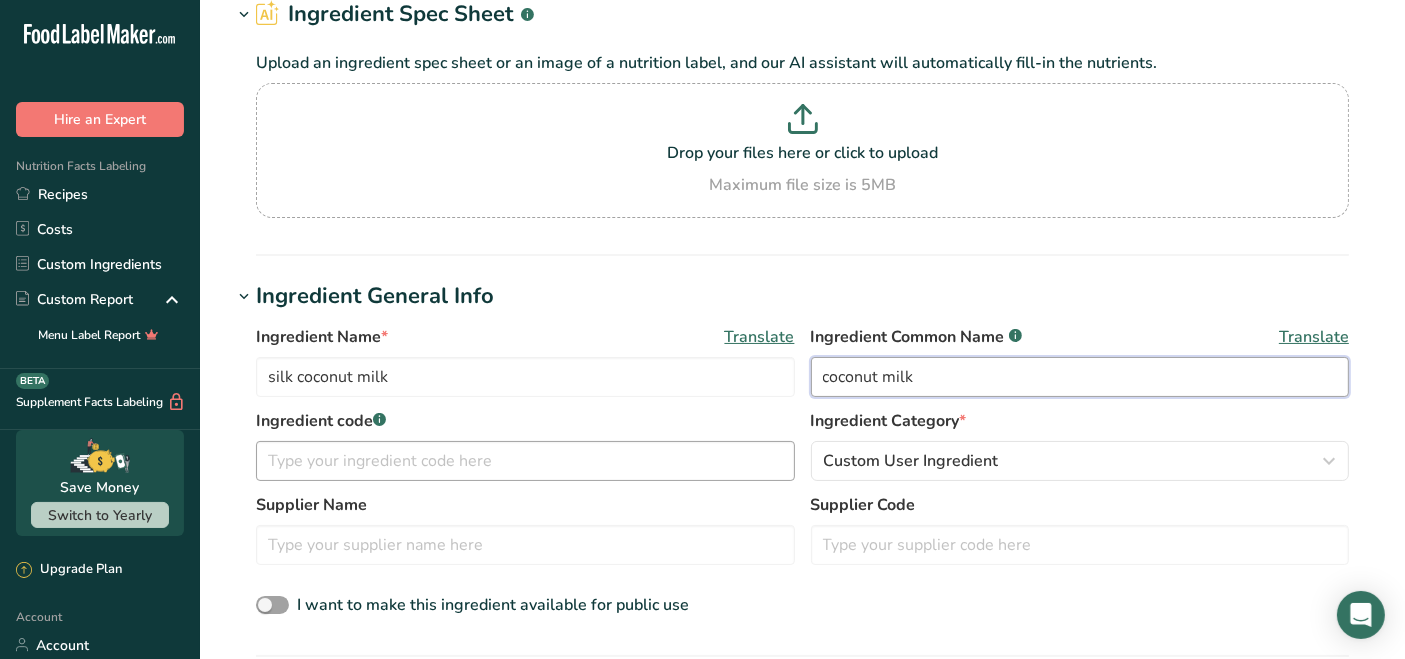 type on "coconut milk" 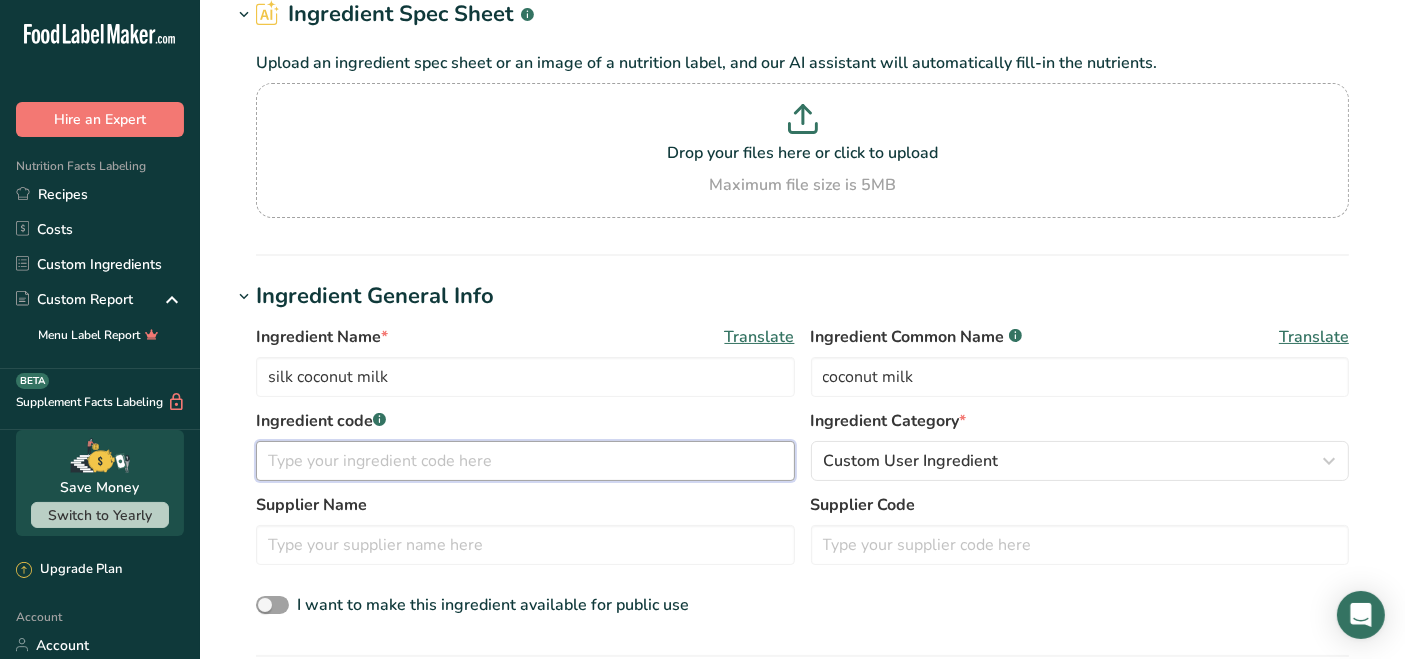 click at bounding box center [525, 461] 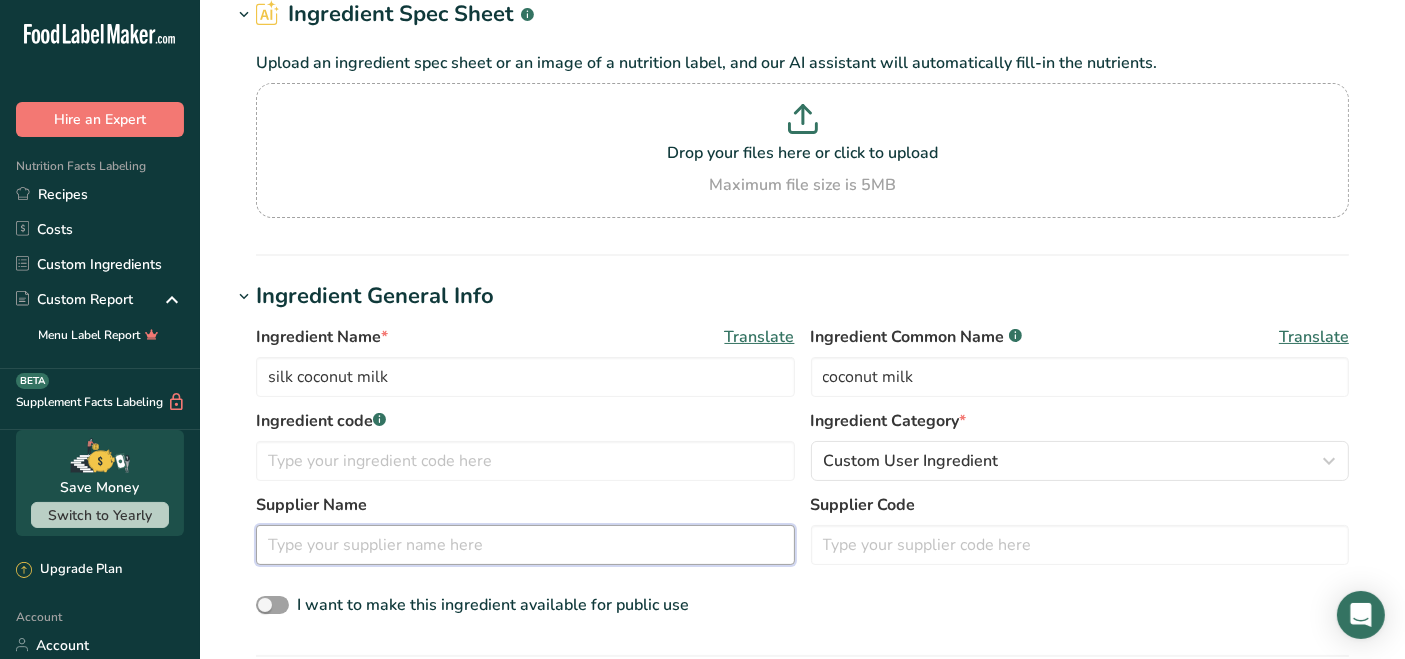 click at bounding box center (525, 545) 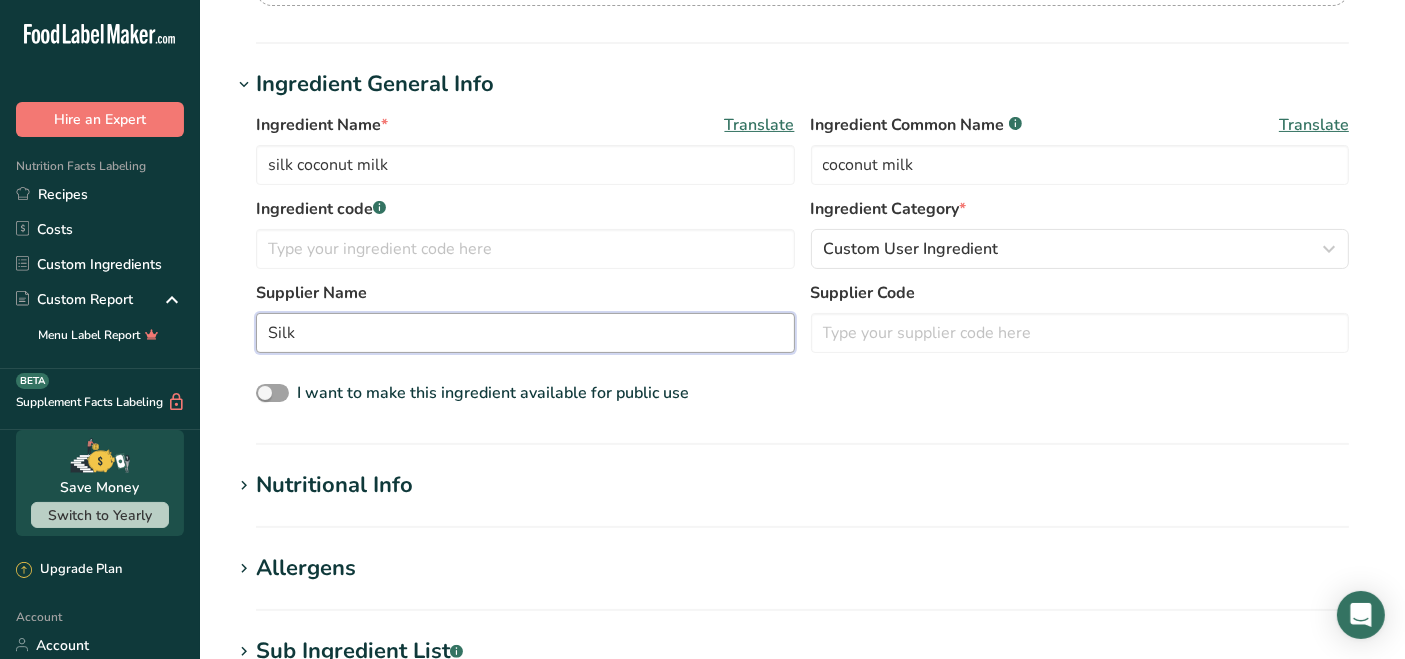scroll, scrollTop: 333, scrollLeft: 0, axis: vertical 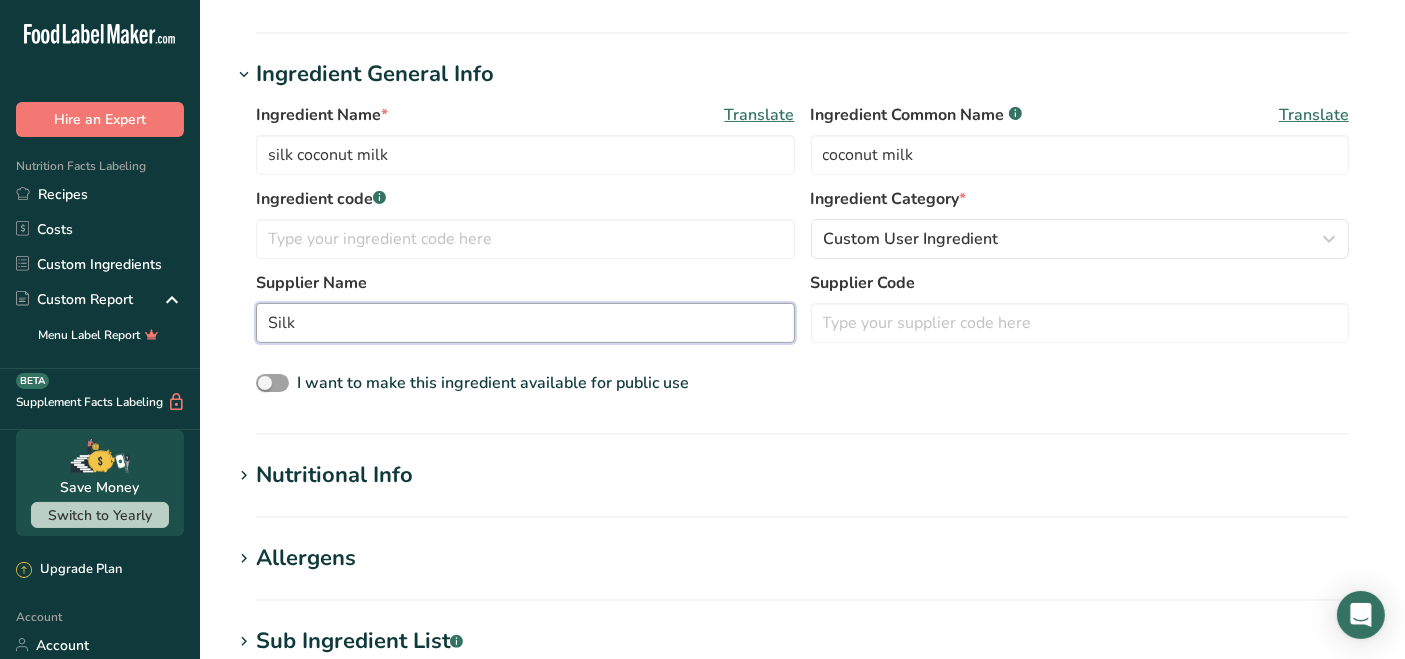 type on "Silk" 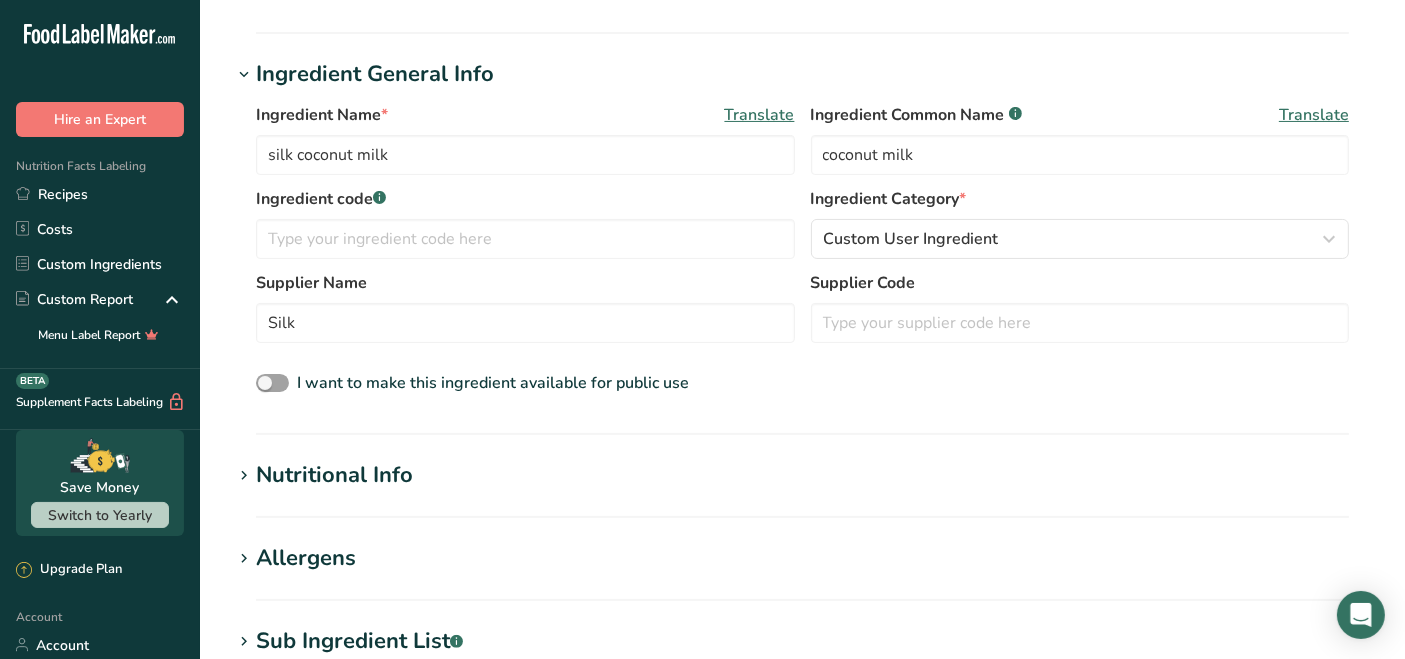 click on "Nutritional Info" at bounding box center [334, 475] 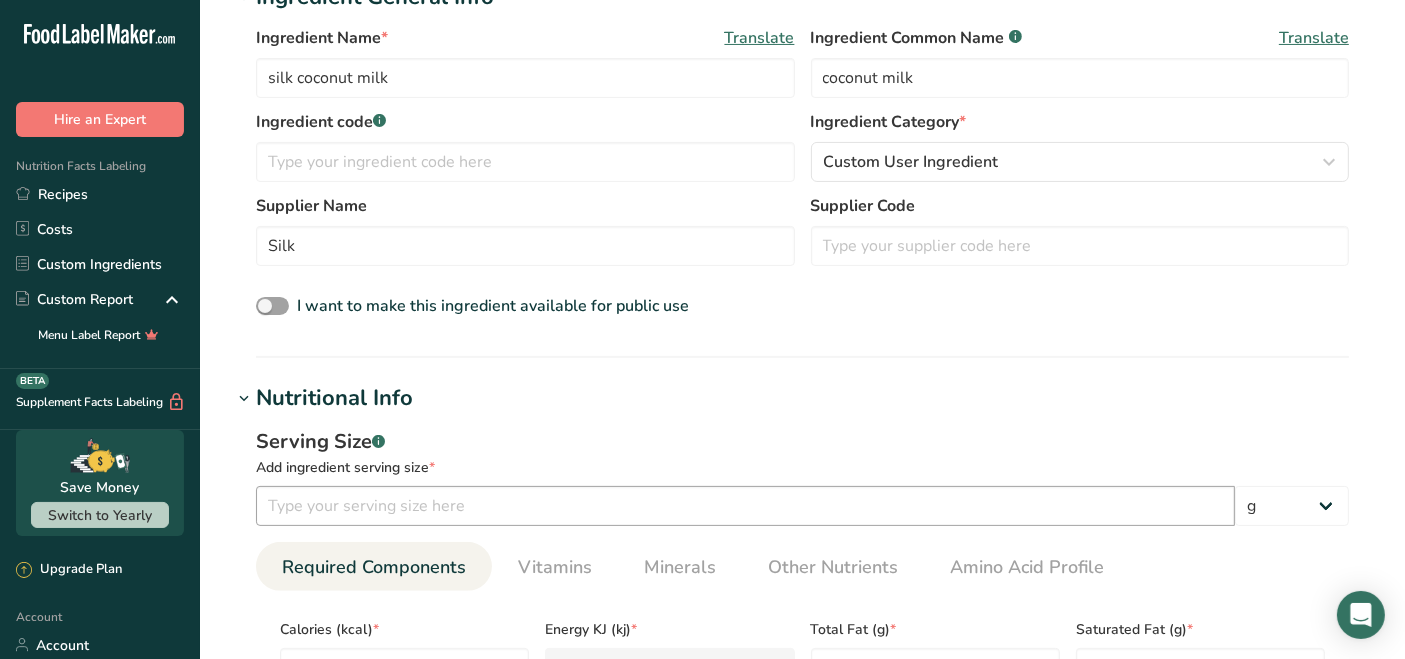 scroll, scrollTop: 444, scrollLeft: 0, axis: vertical 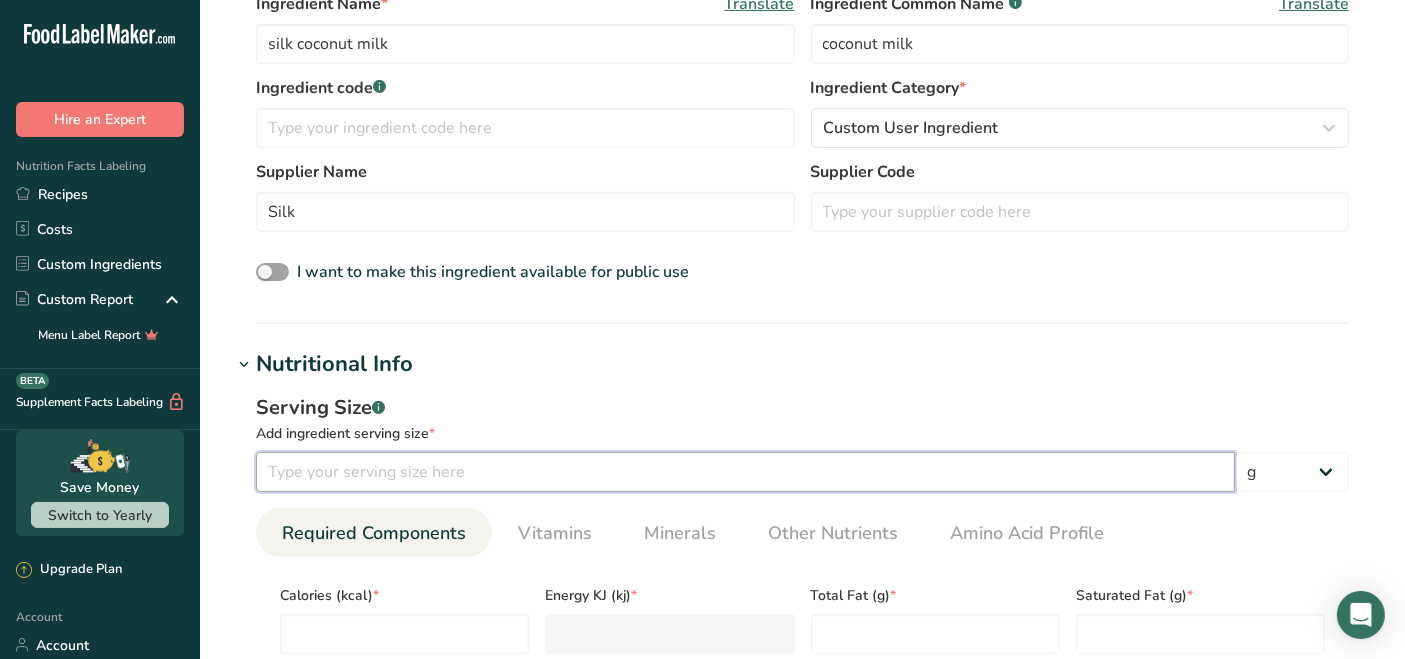 click at bounding box center [745, 472] 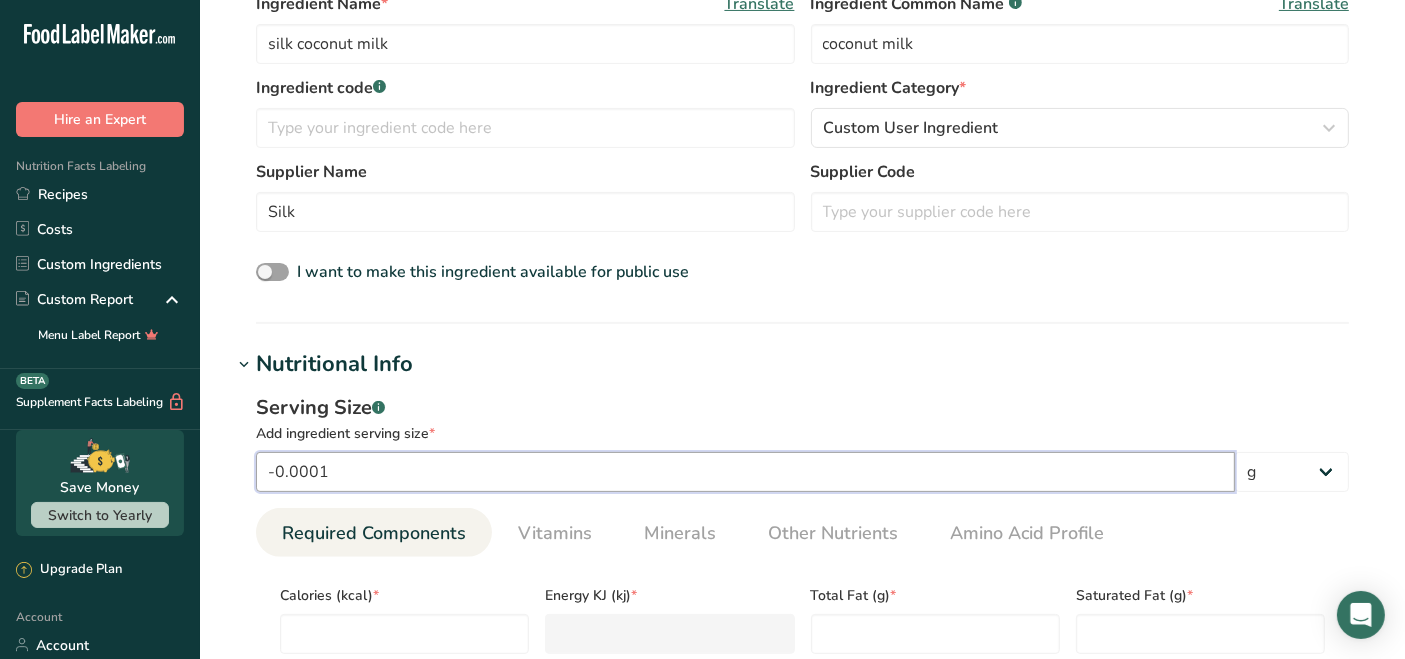 scroll, scrollTop: 555, scrollLeft: 0, axis: vertical 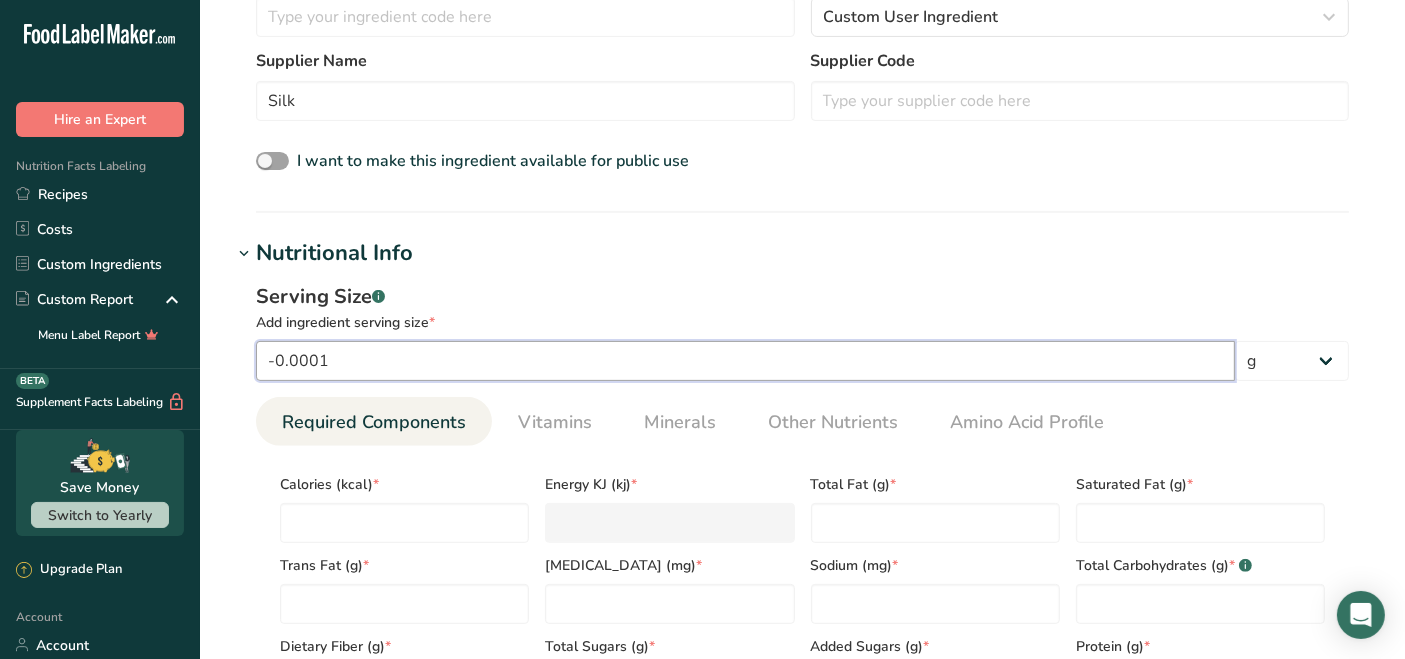 drag, startPoint x: 405, startPoint y: 357, endPoint x: 111, endPoint y: 355, distance: 294.0068 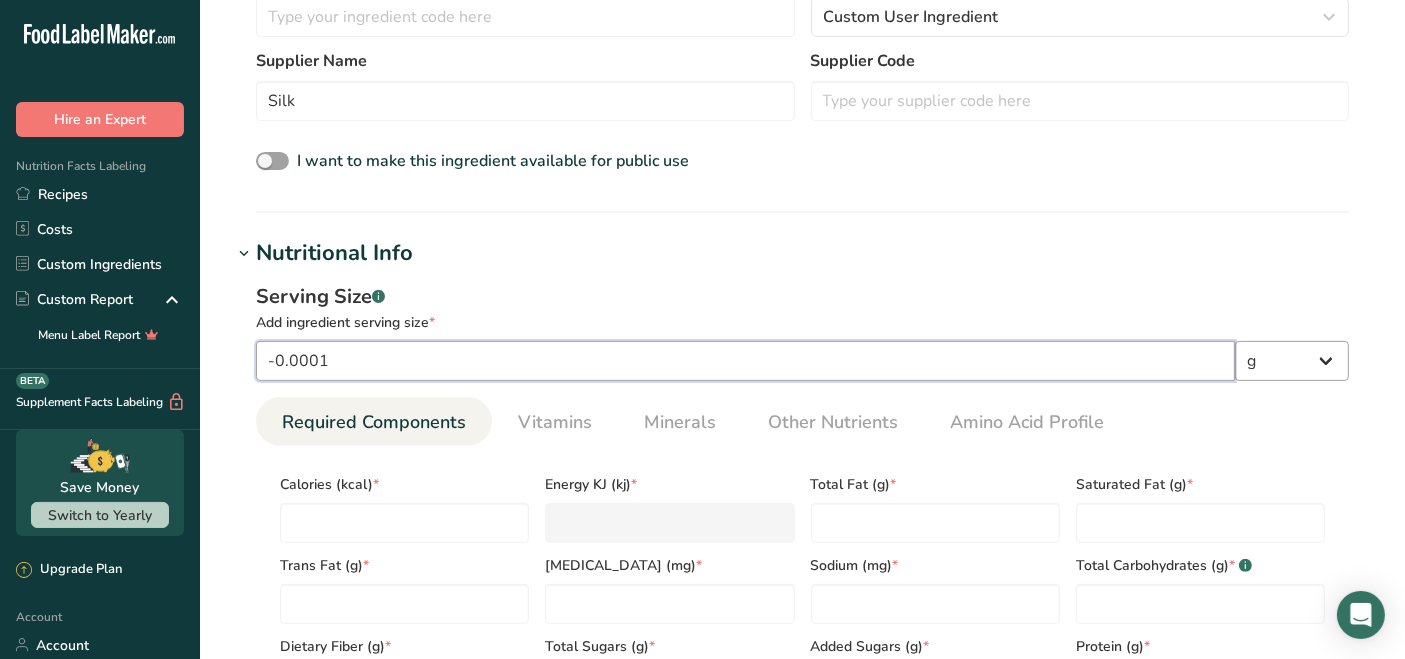 type on "-0.0001" 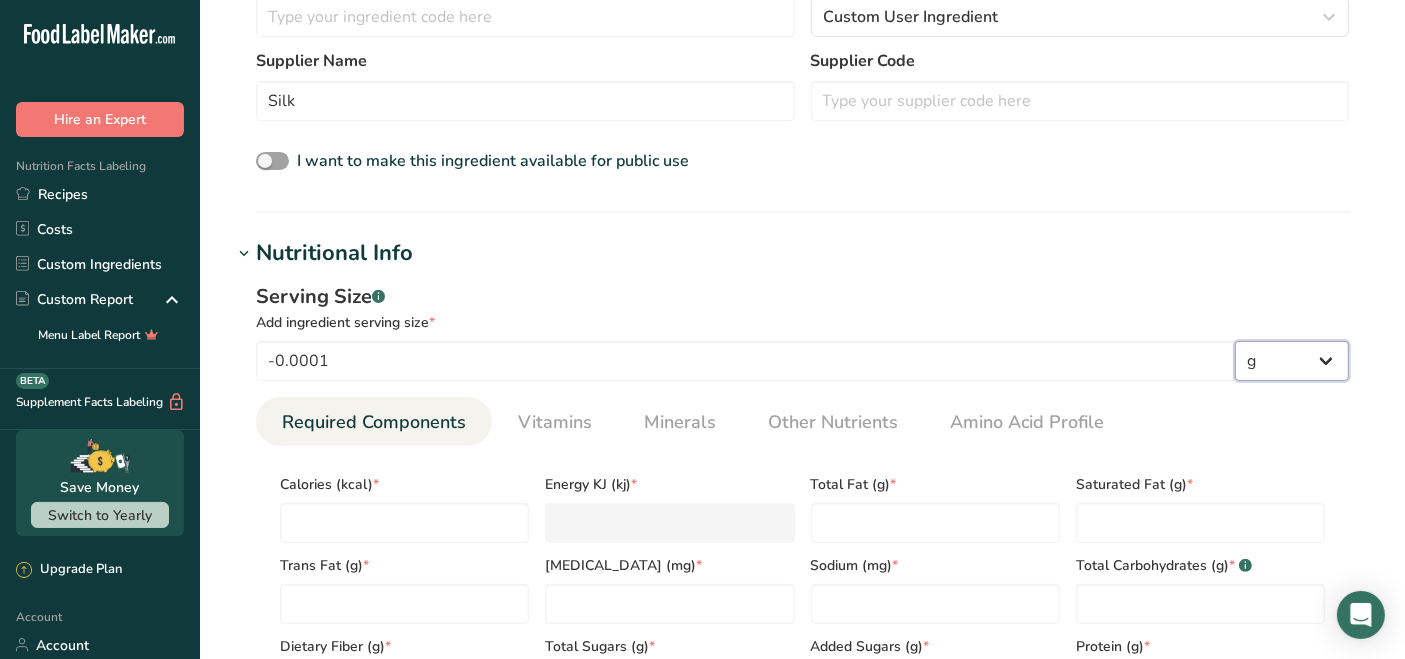click on "g
kg
mg
mcg
lb
oz
l
mL
fl oz
tbsp
tsp
cup
qt
gallon" at bounding box center (1292, 361) 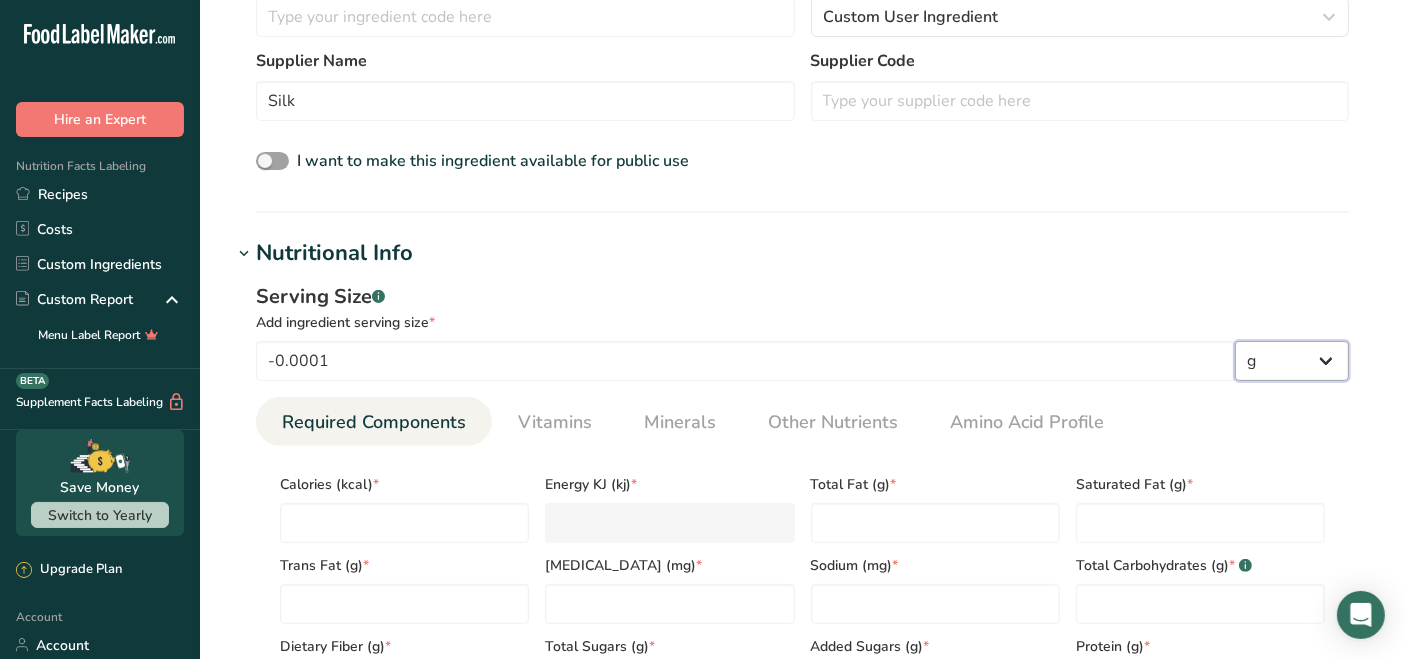 select on "21" 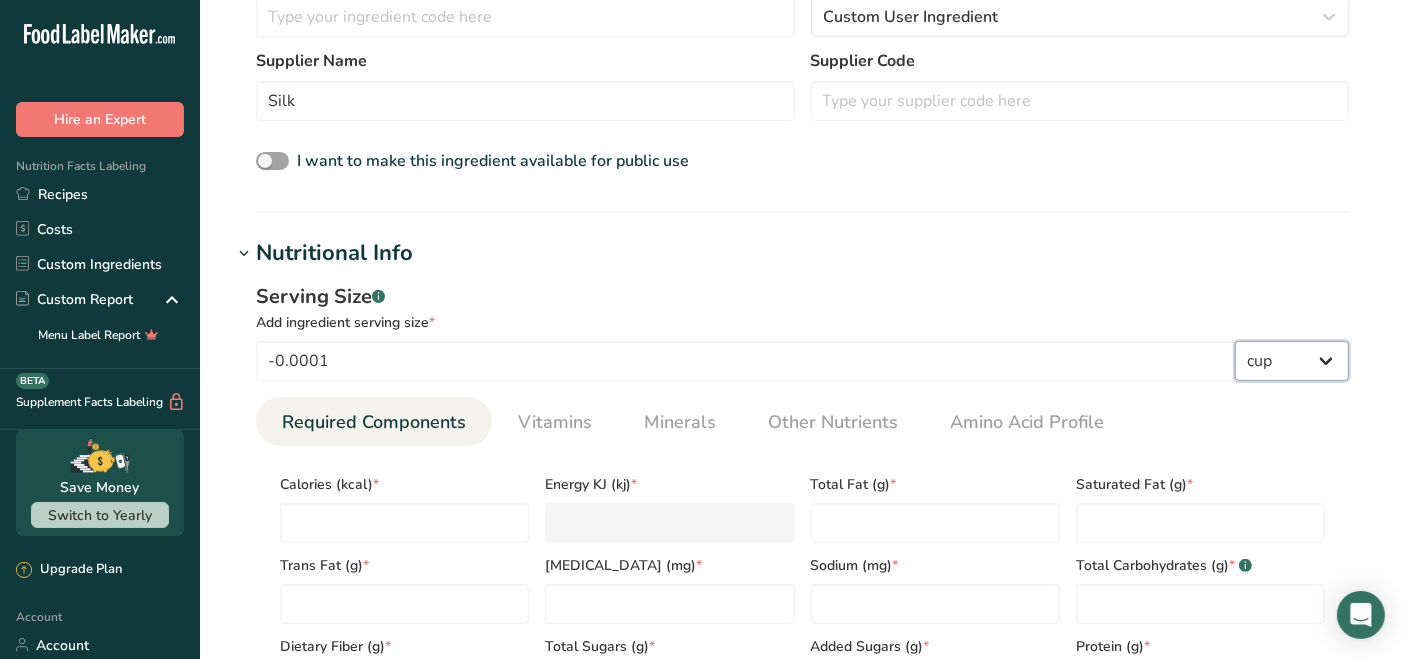 click on "g
kg
mg
mcg
lb
oz
l
mL
fl oz
tbsp
tsp
cup
qt
gallon" at bounding box center (1292, 361) 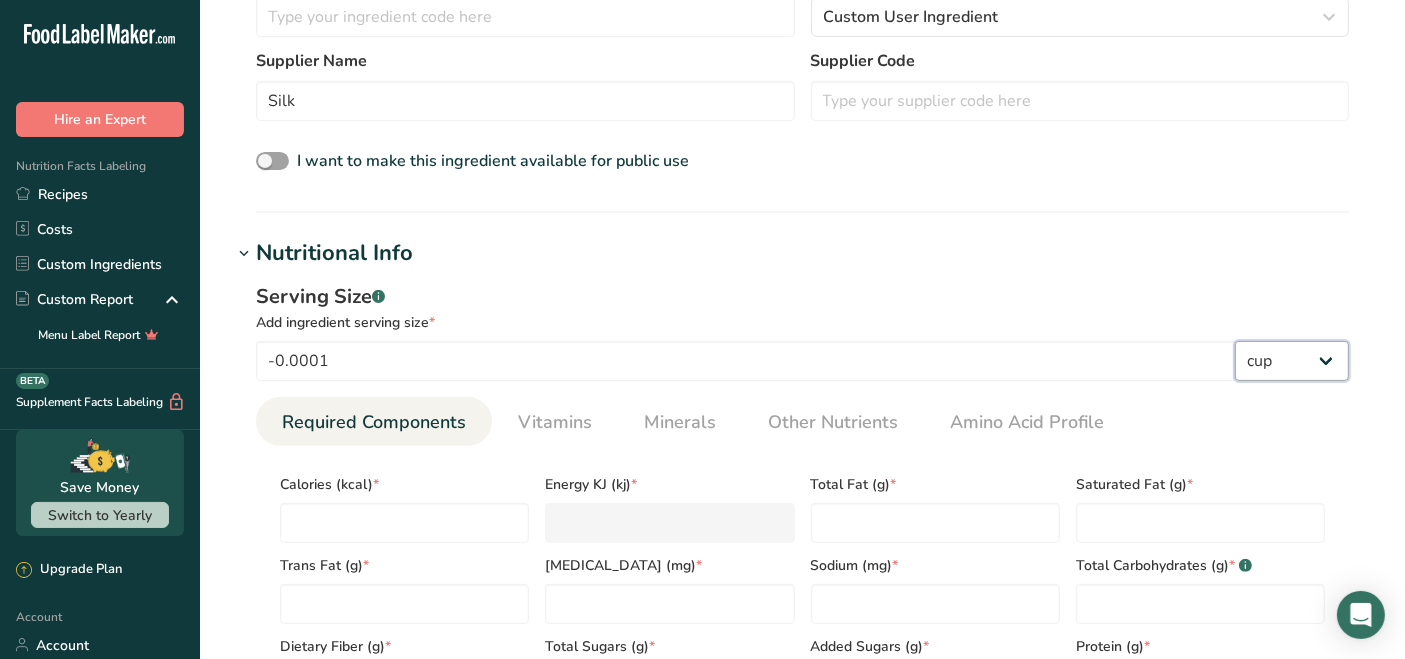 select on "22" 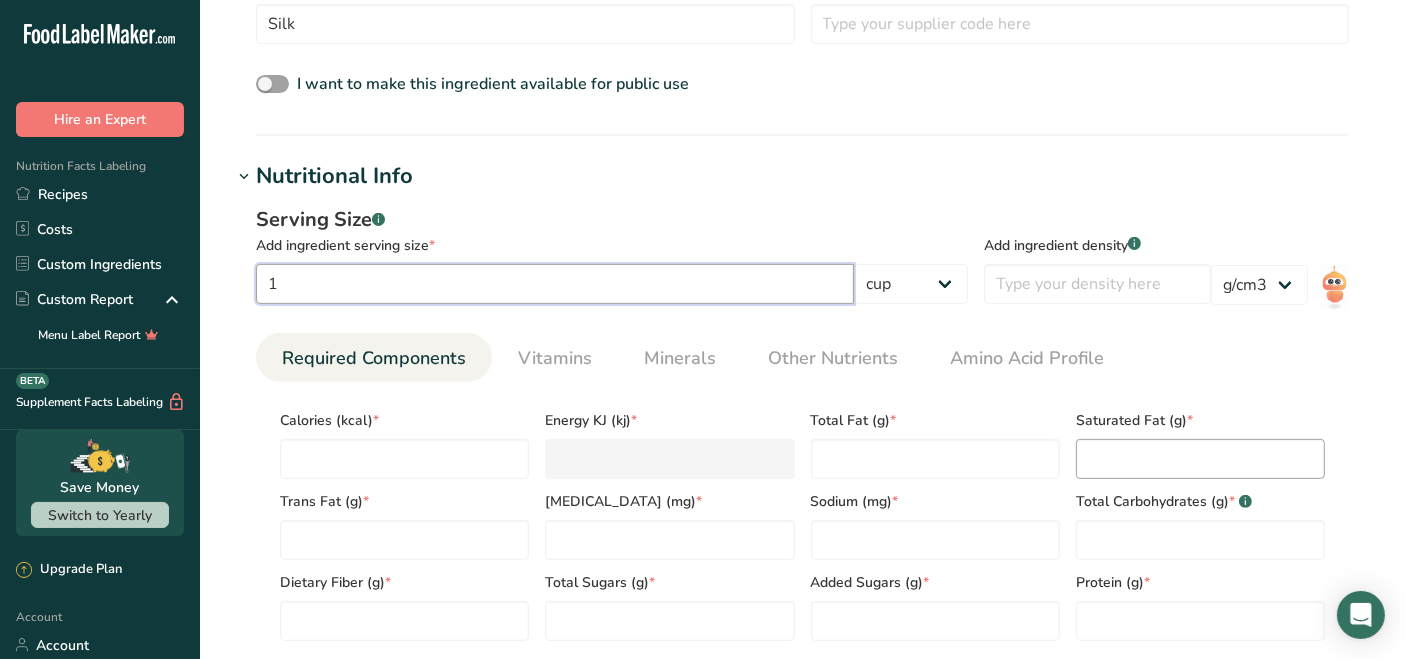 scroll, scrollTop: 666, scrollLeft: 0, axis: vertical 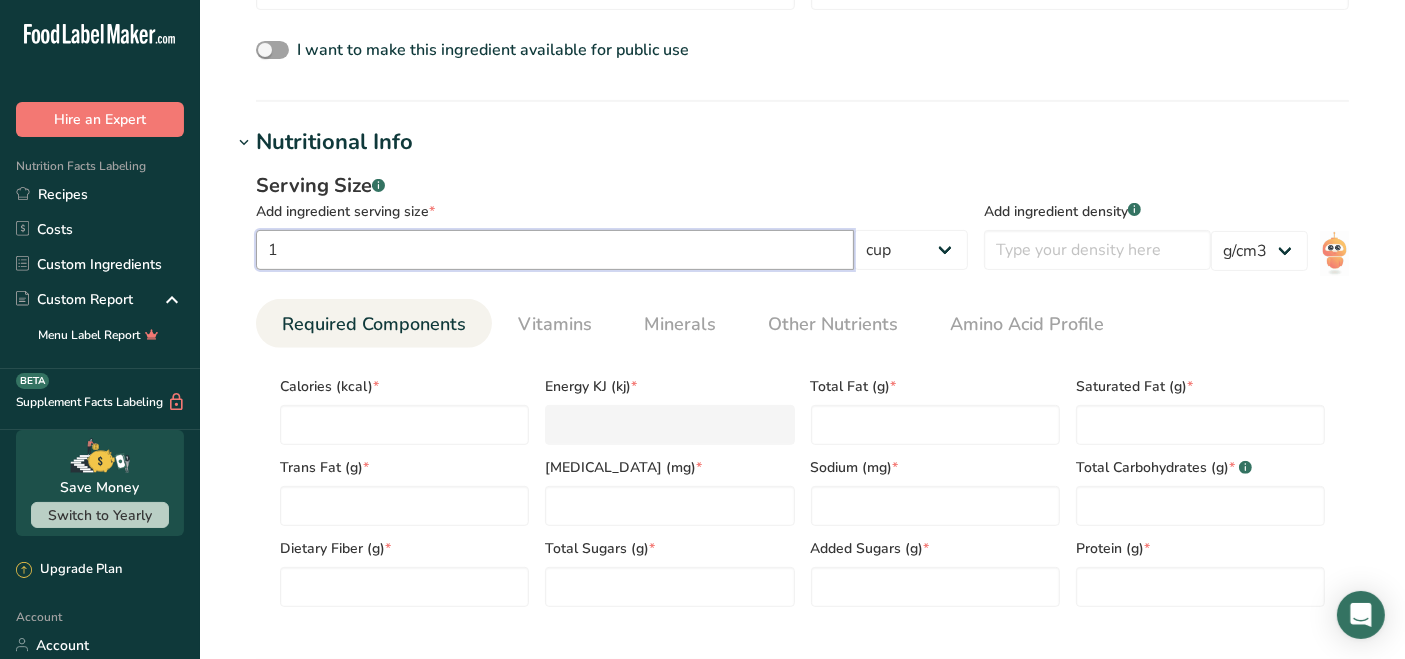 type on "1" 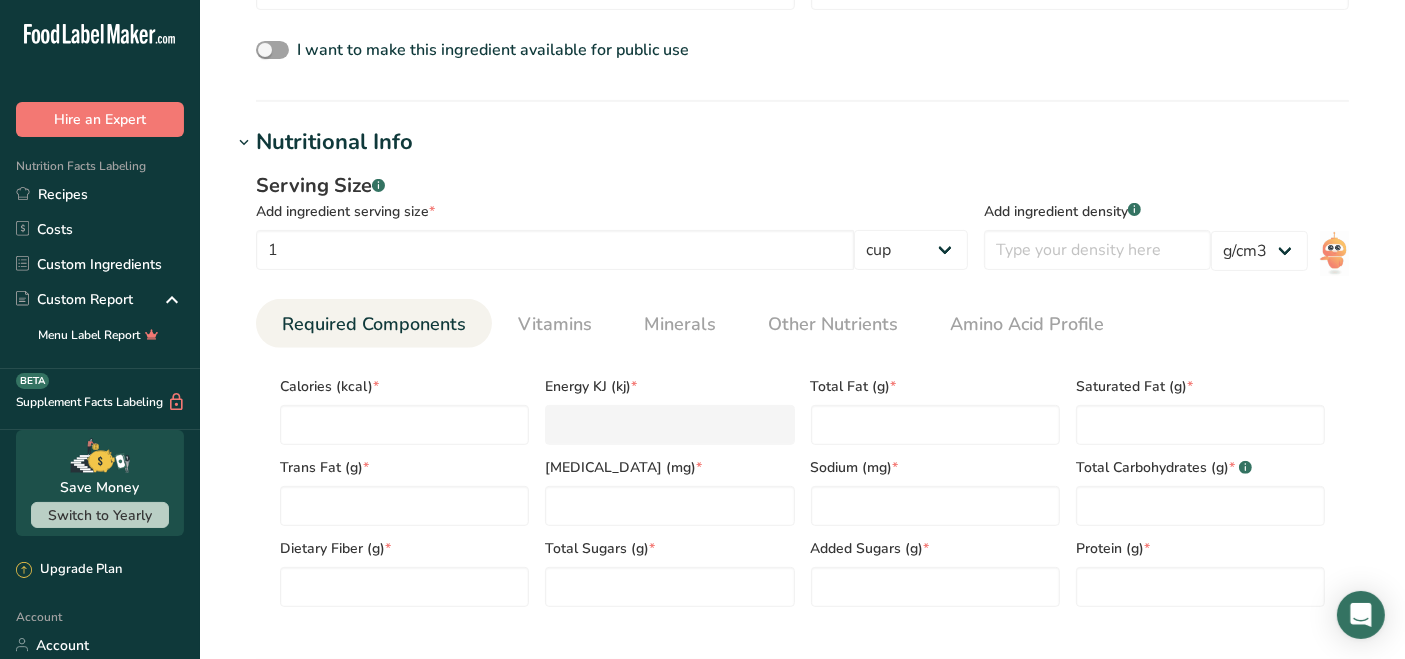click on "Saturated Fat
(g) *" at bounding box center [1200, 386] 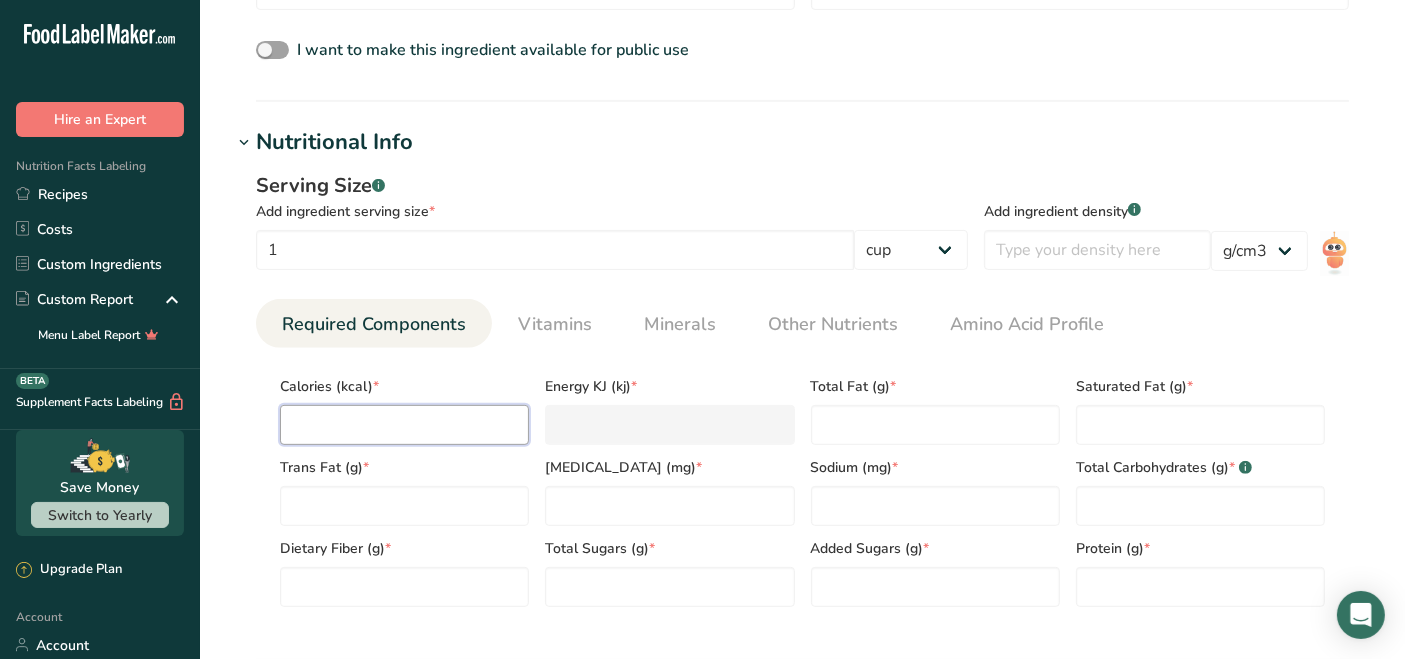 click at bounding box center (404, 425) 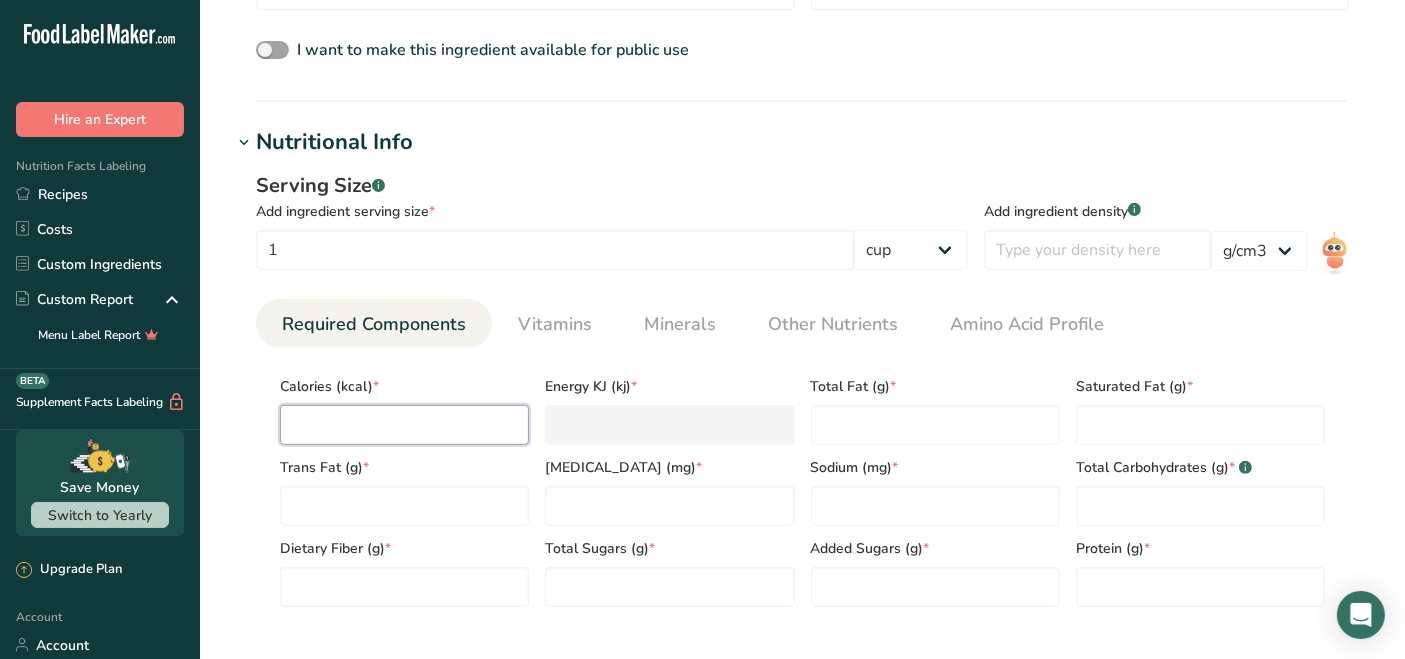 type on "7" 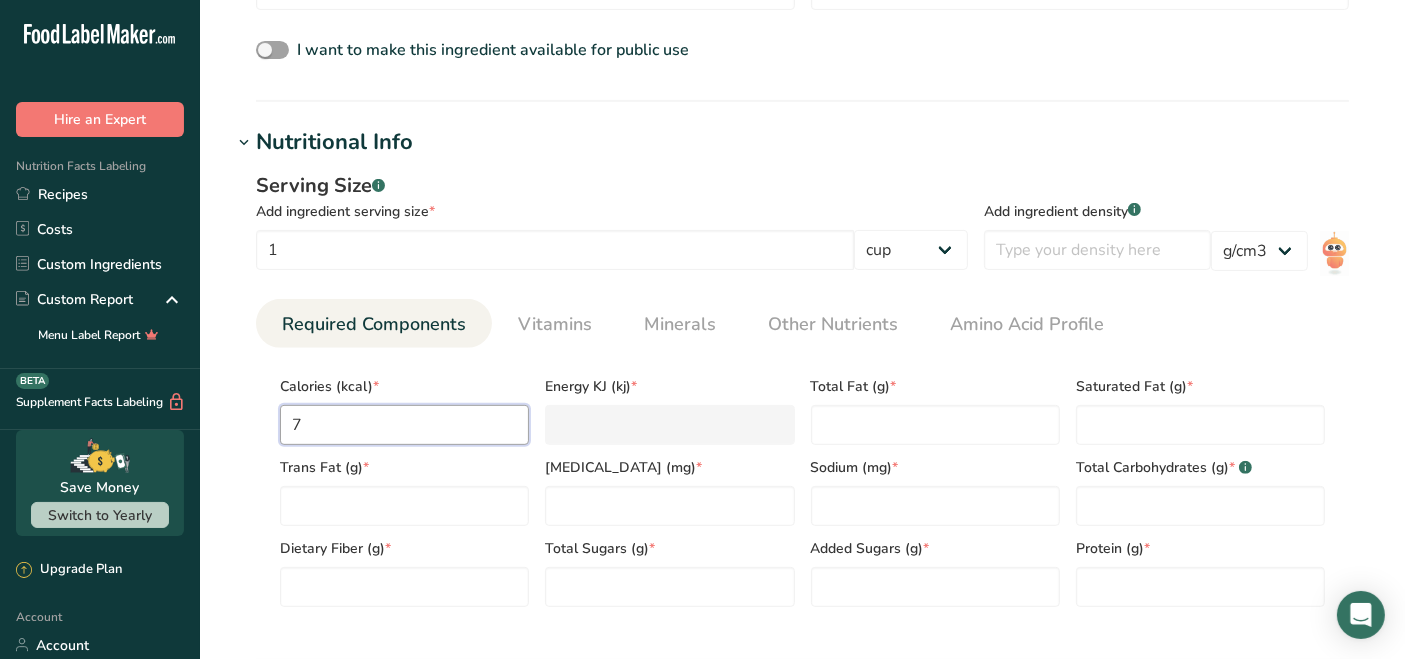 type on "29.3" 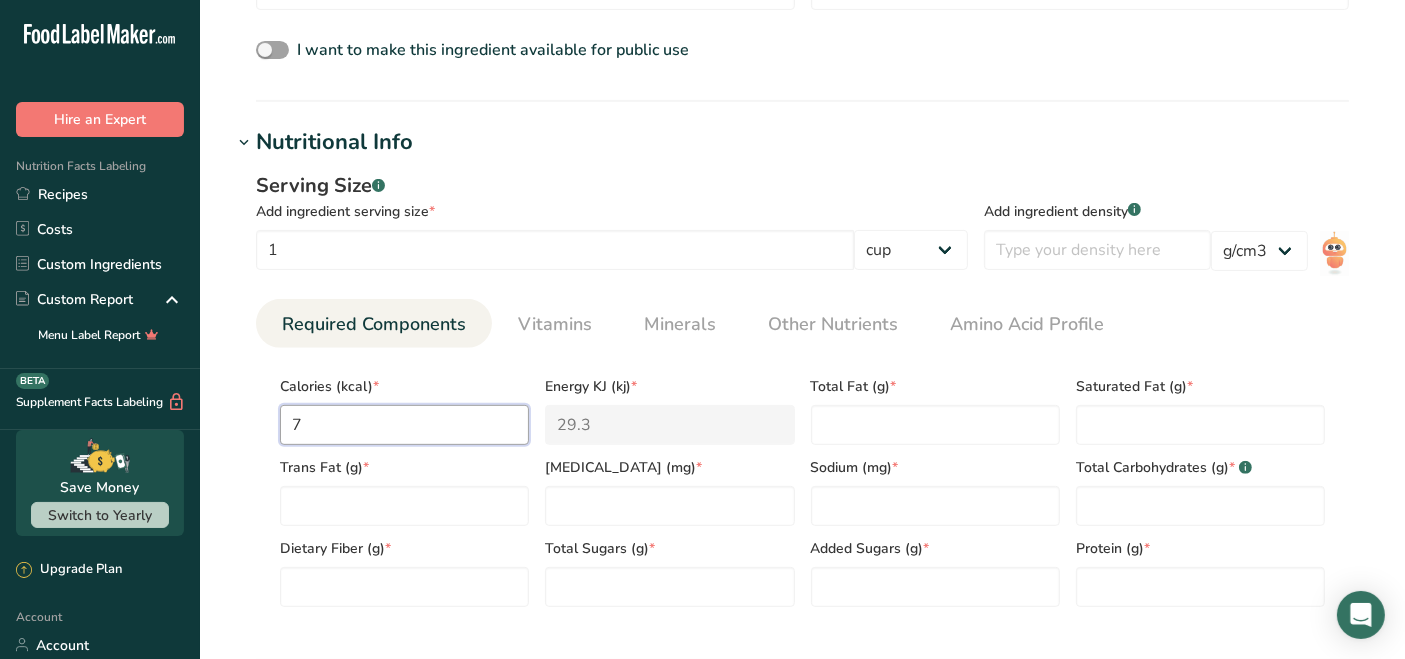 type on "70" 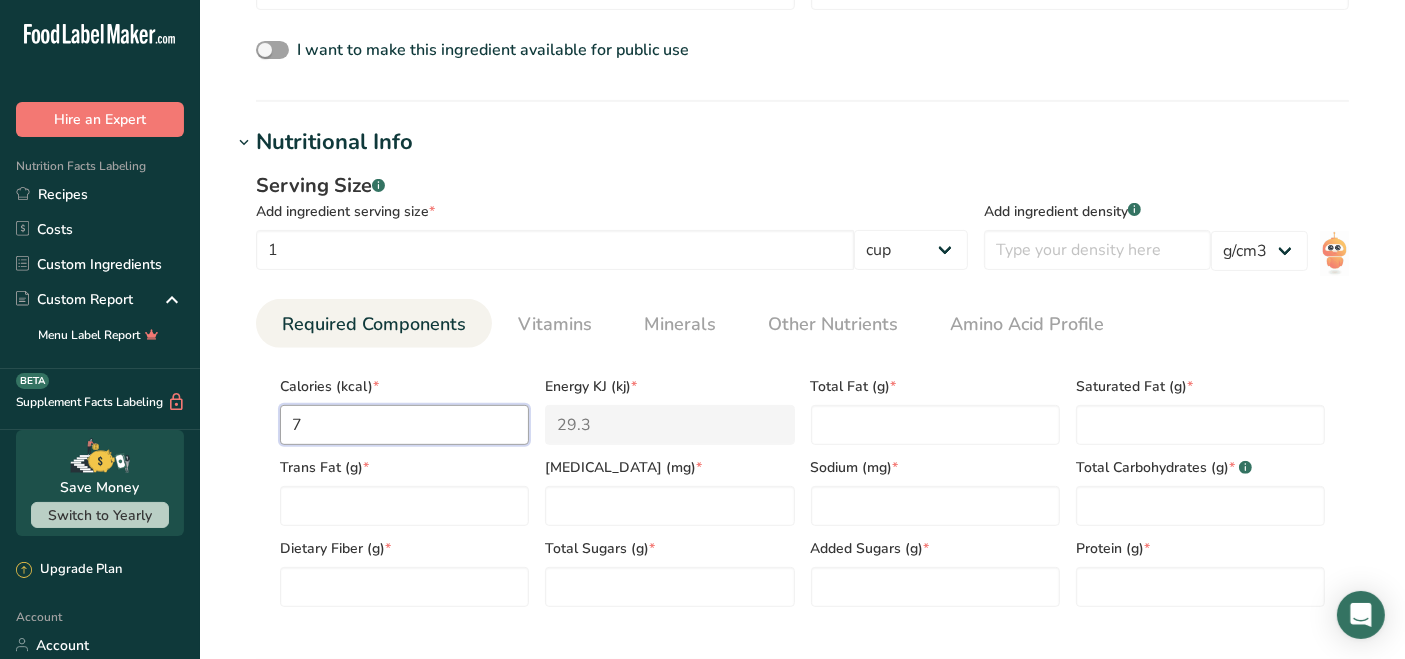 type on "292.9" 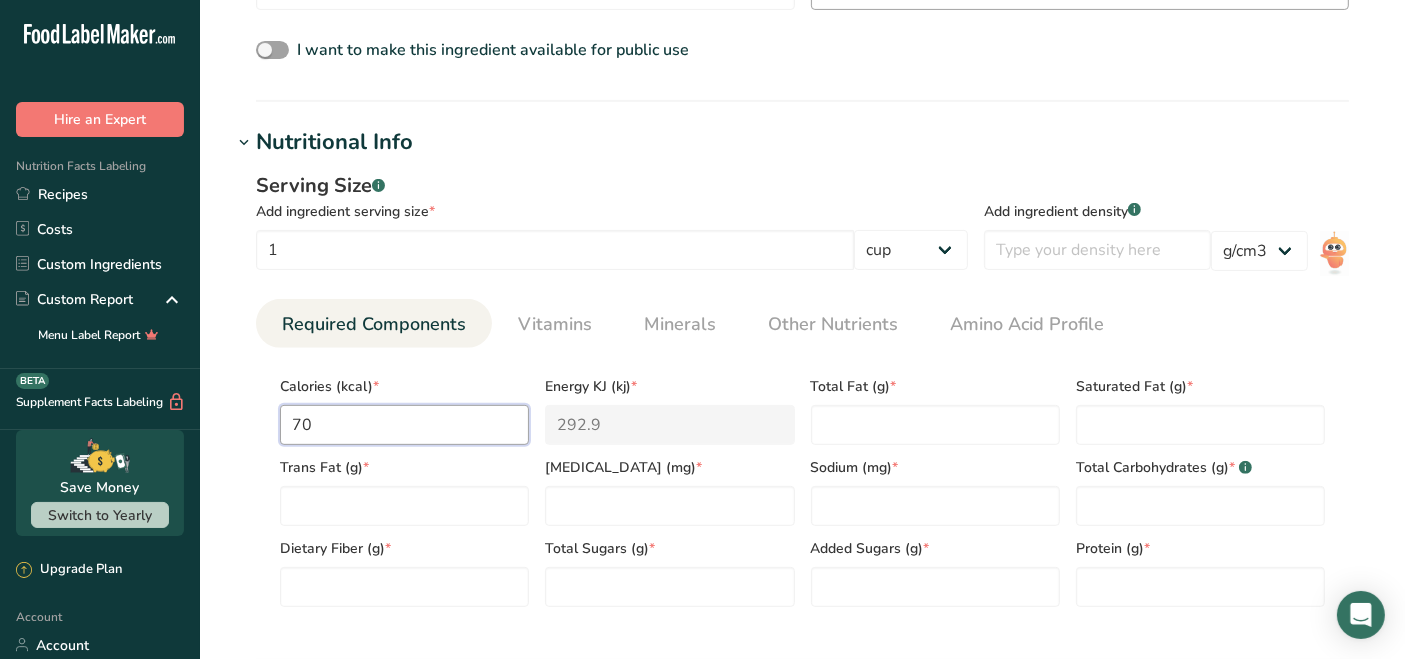 type on "70" 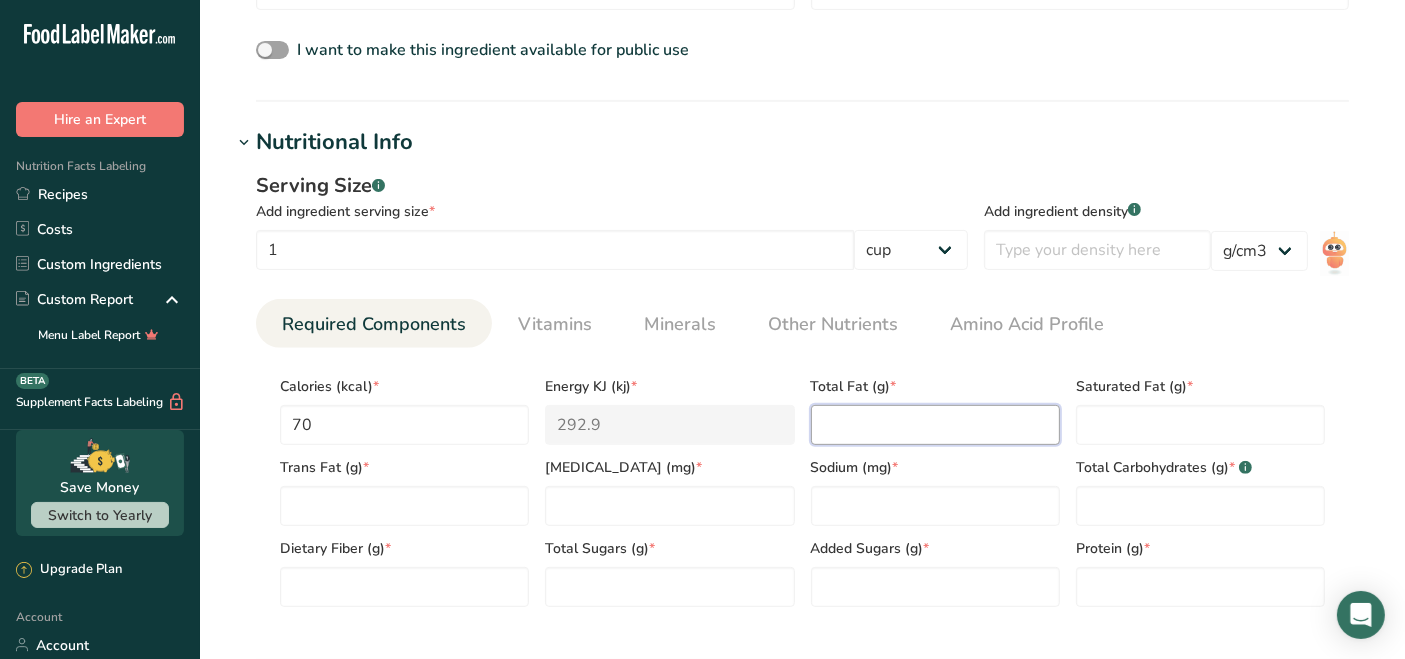 click at bounding box center [935, 425] 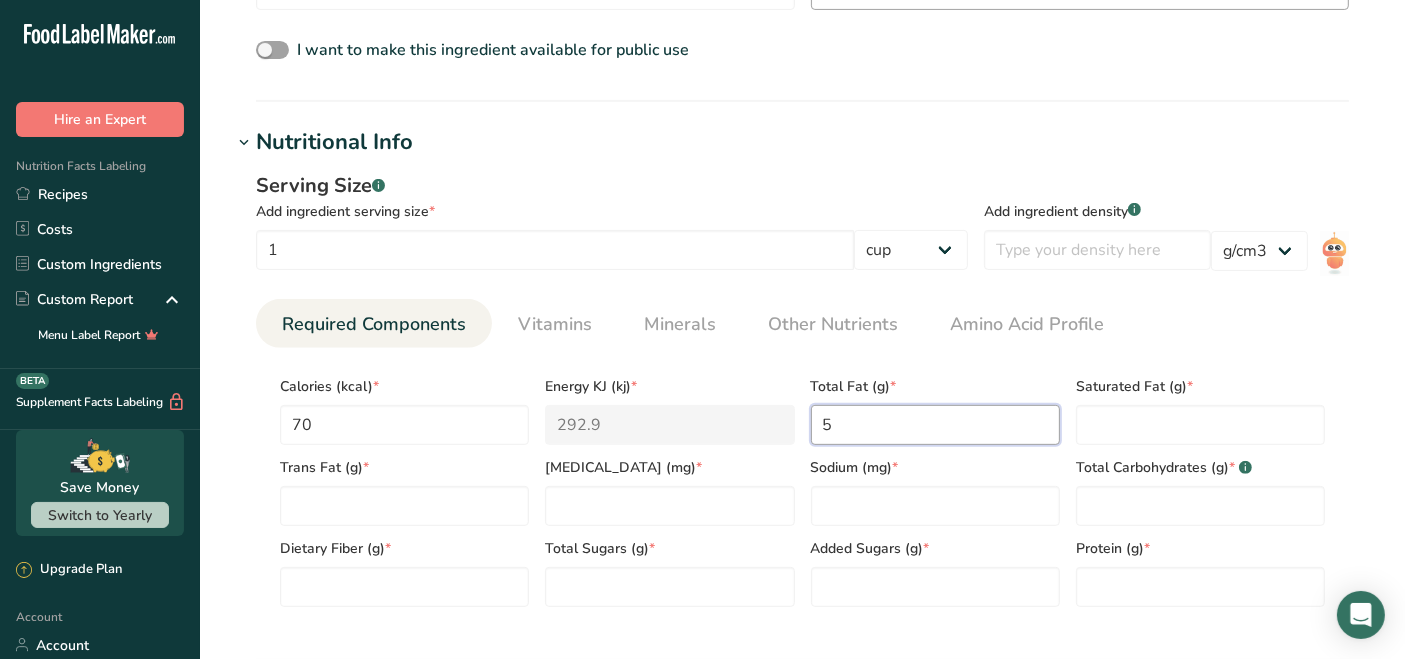 type on "5" 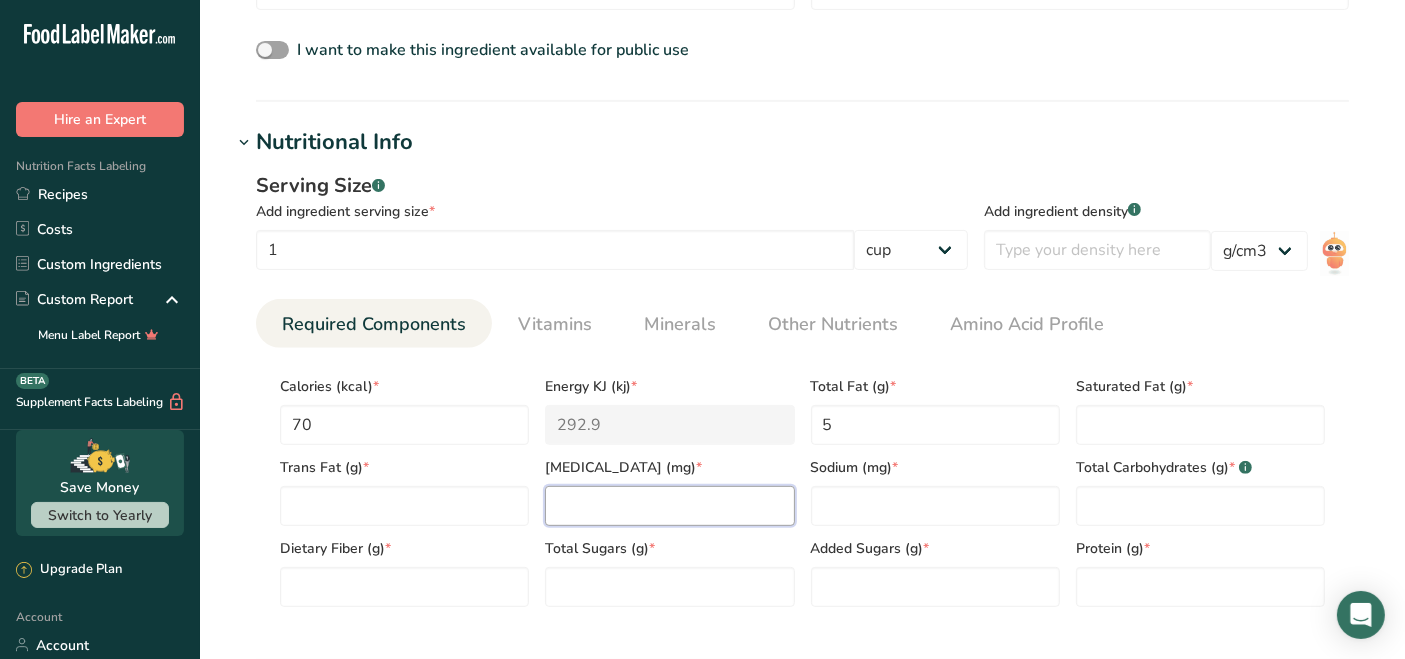 click at bounding box center (669, 506) 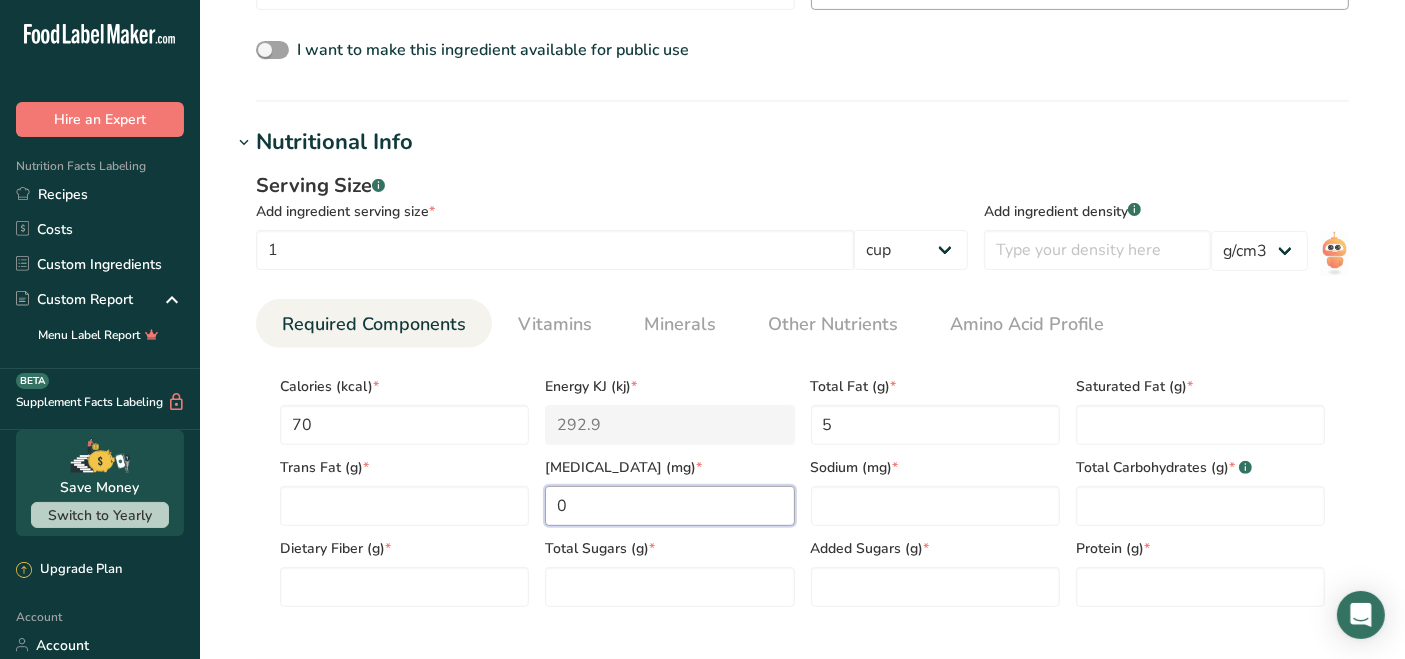 type on "0" 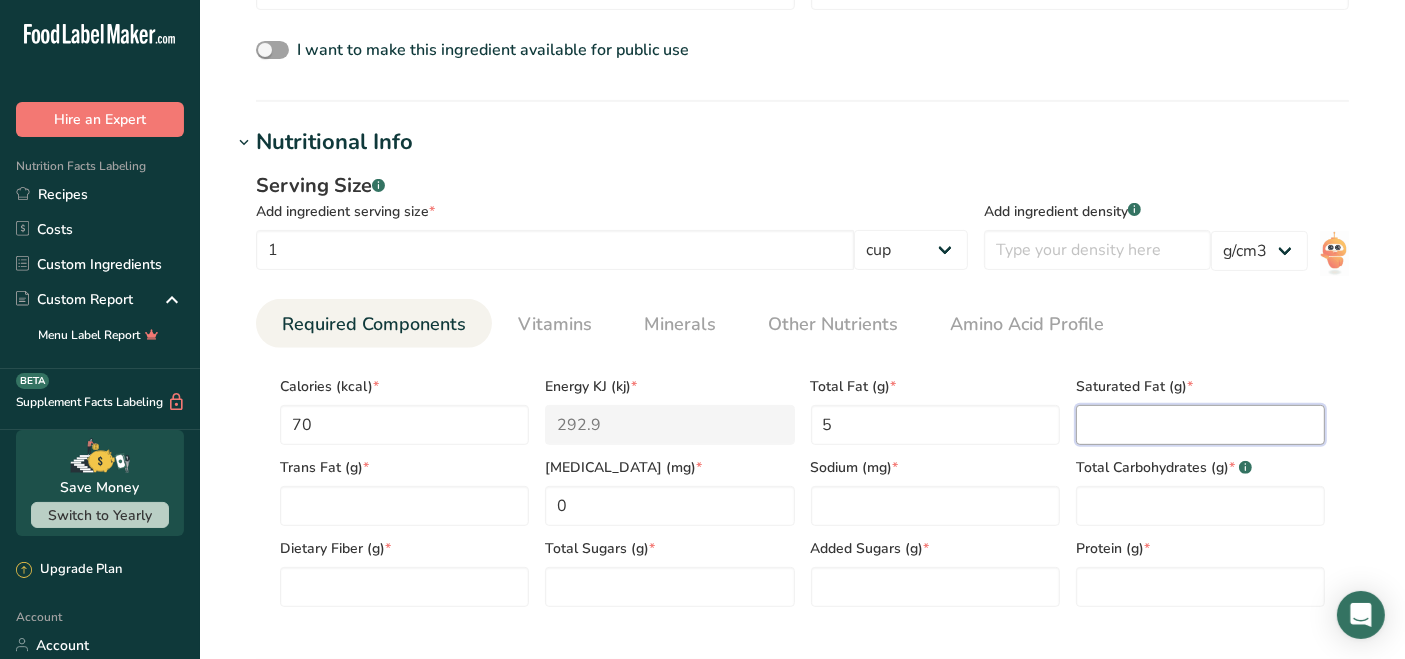 click at bounding box center (1200, 425) 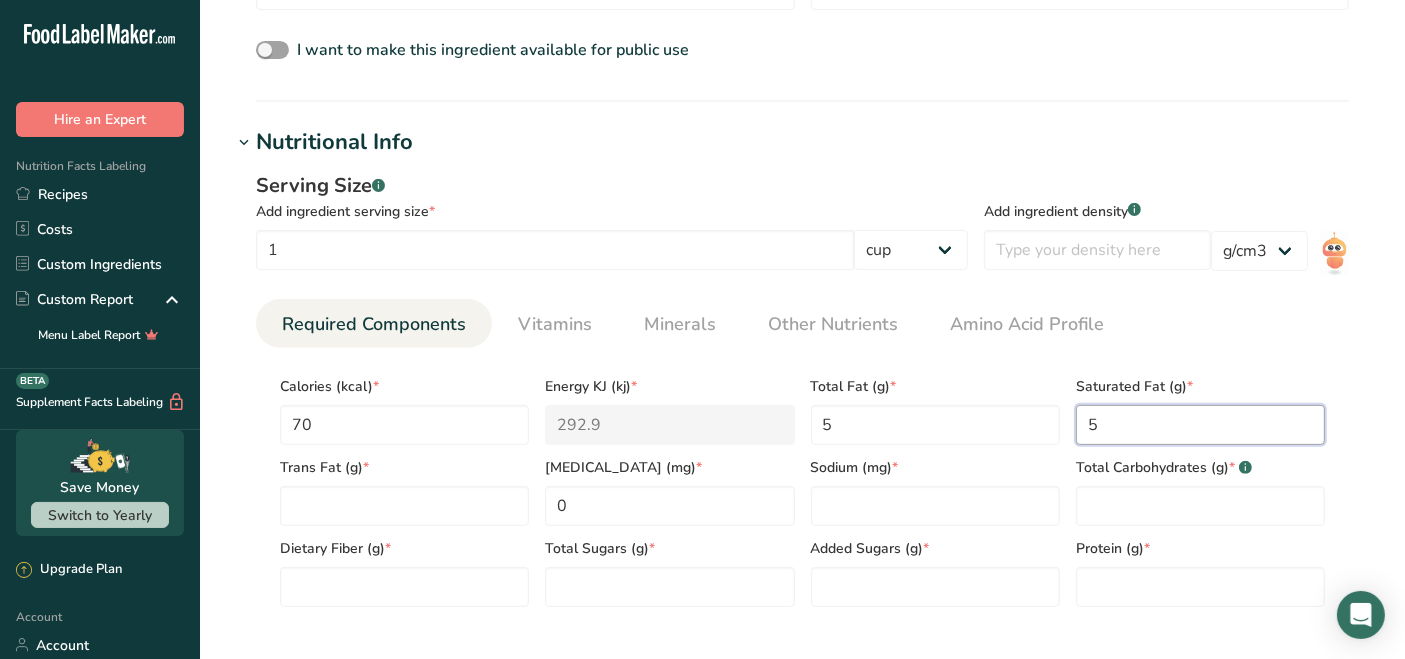 type on "5" 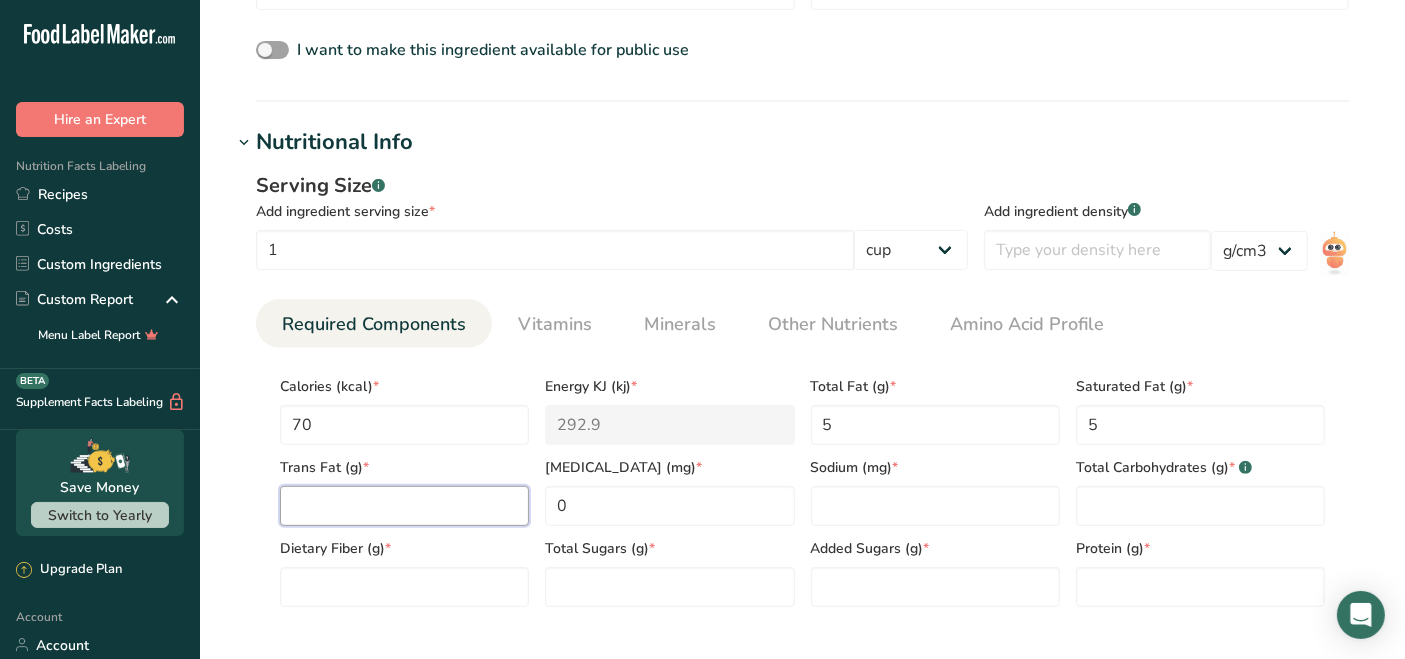 drag, startPoint x: 688, startPoint y: 551, endPoint x: 405, endPoint y: 511, distance: 285.81287 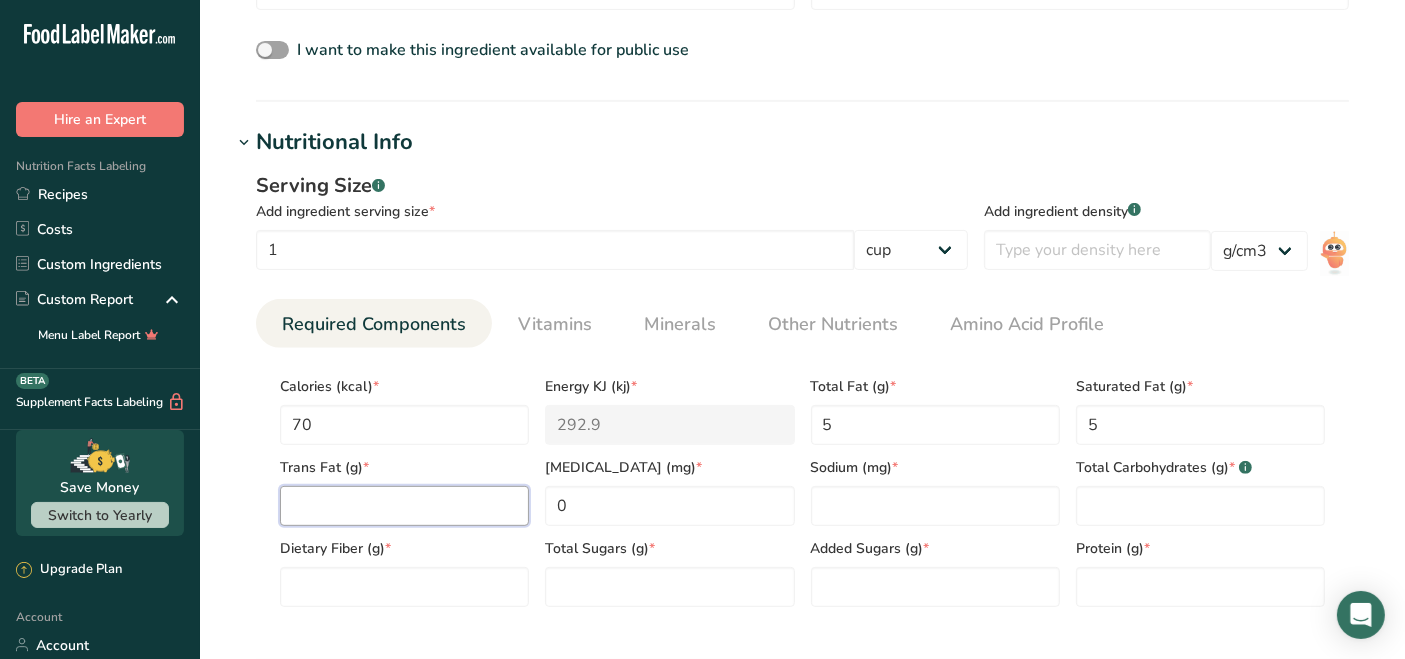 click at bounding box center (404, 506) 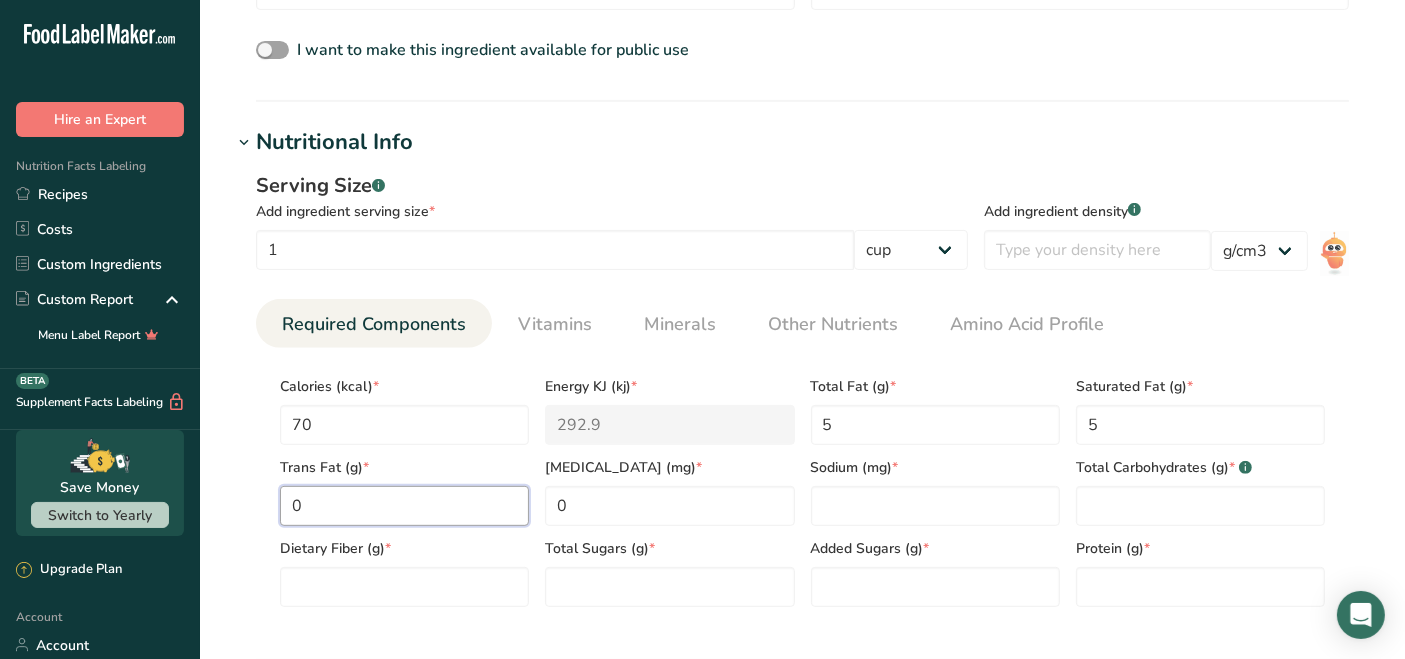 type on "0" 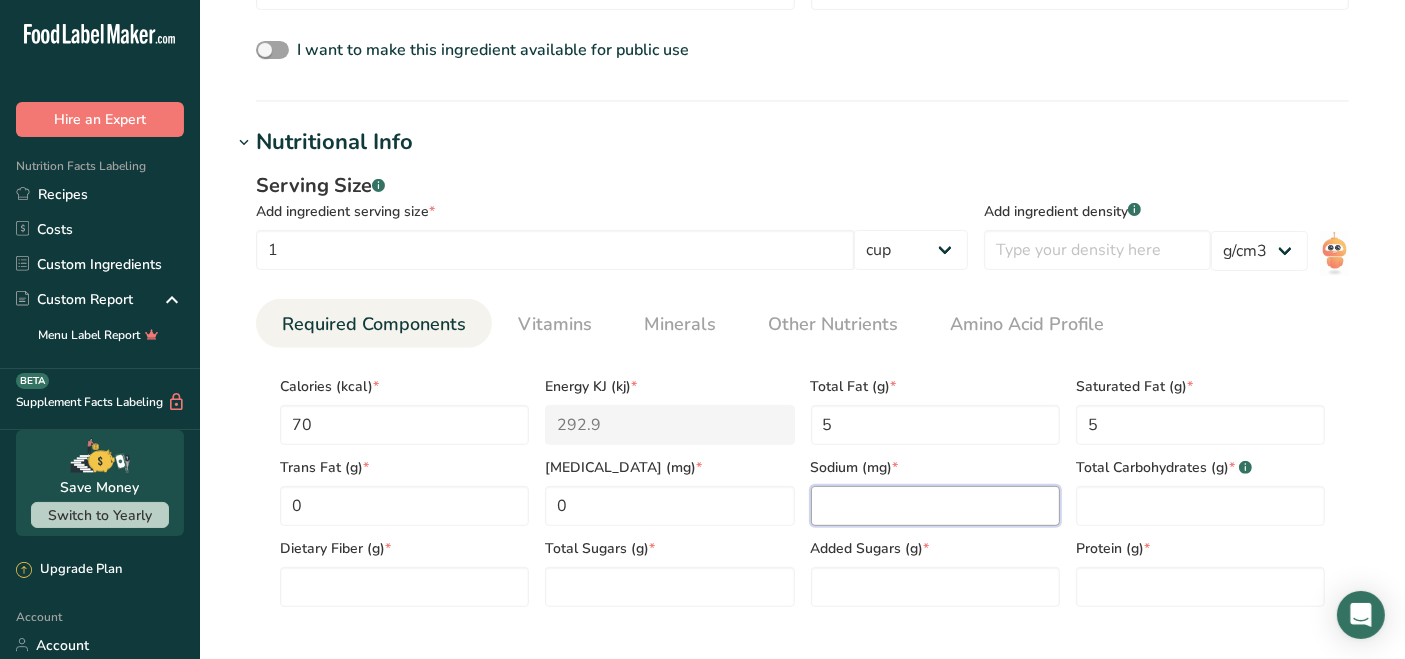 click at bounding box center (935, 506) 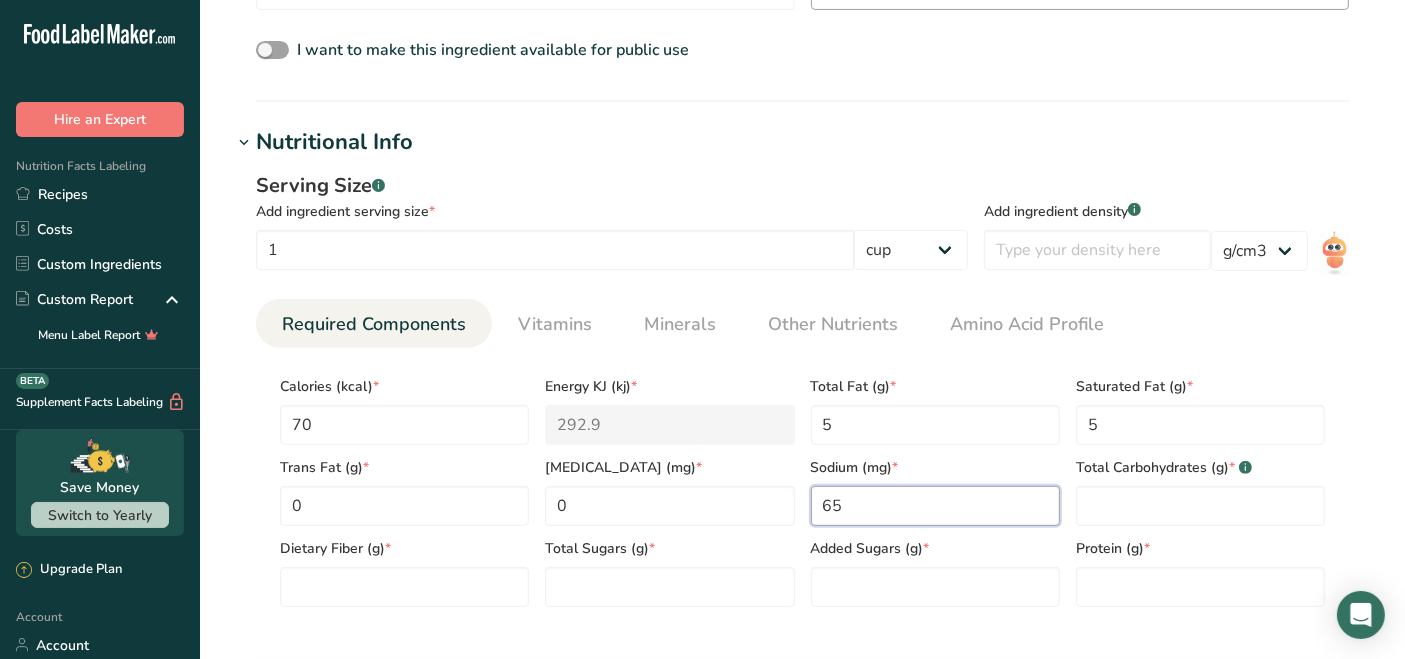 type on "65" 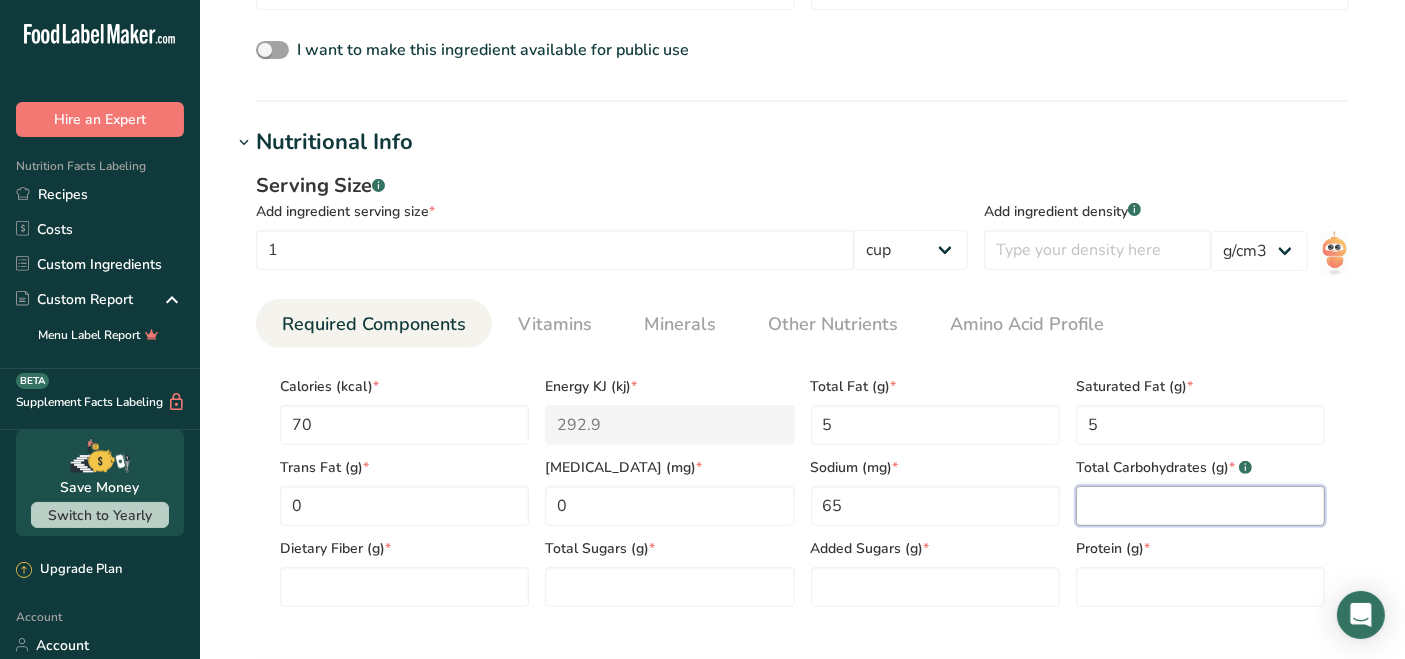 click at bounding box center (1200, 506) 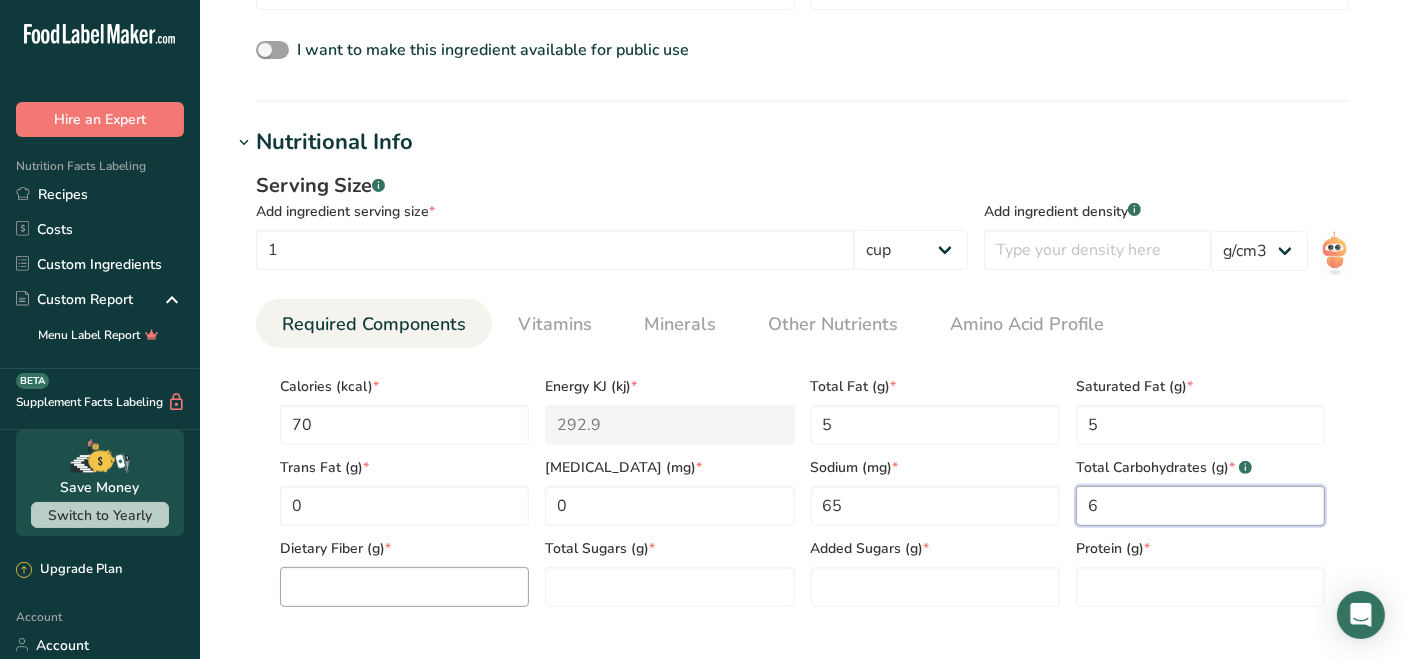 type on "6" 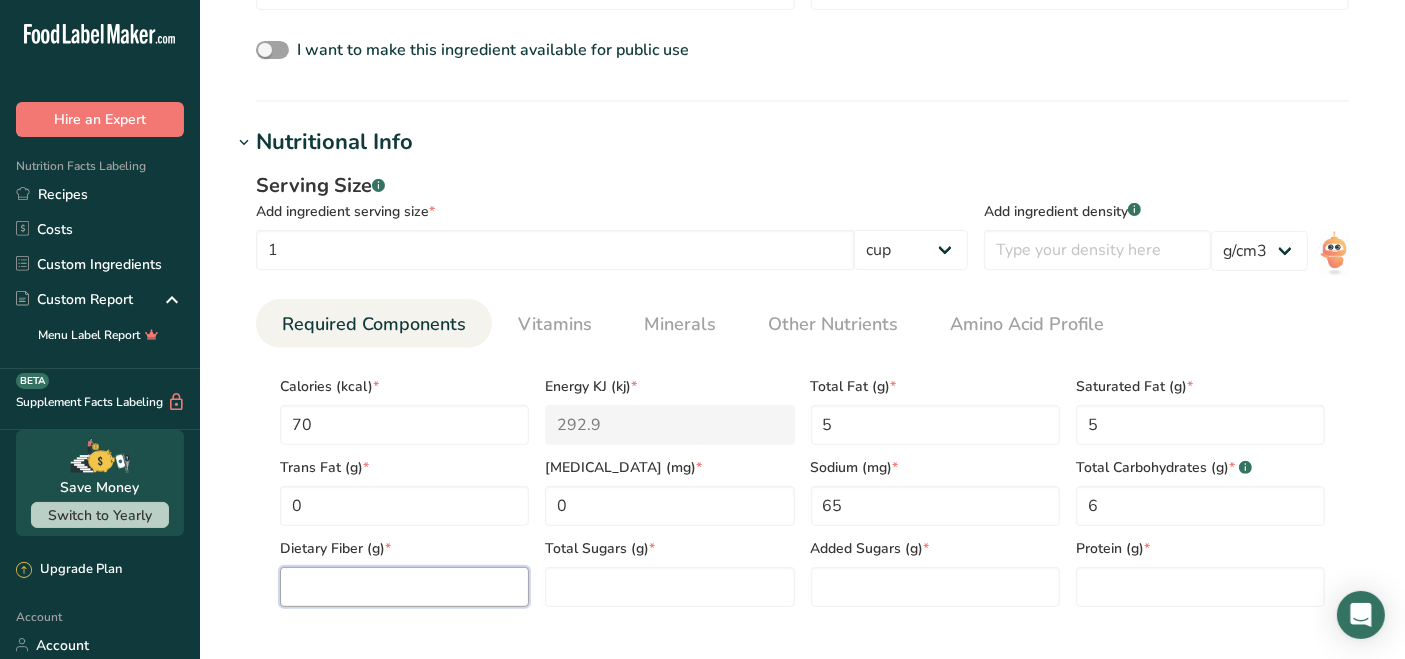 click at bounding box center (404, 587) 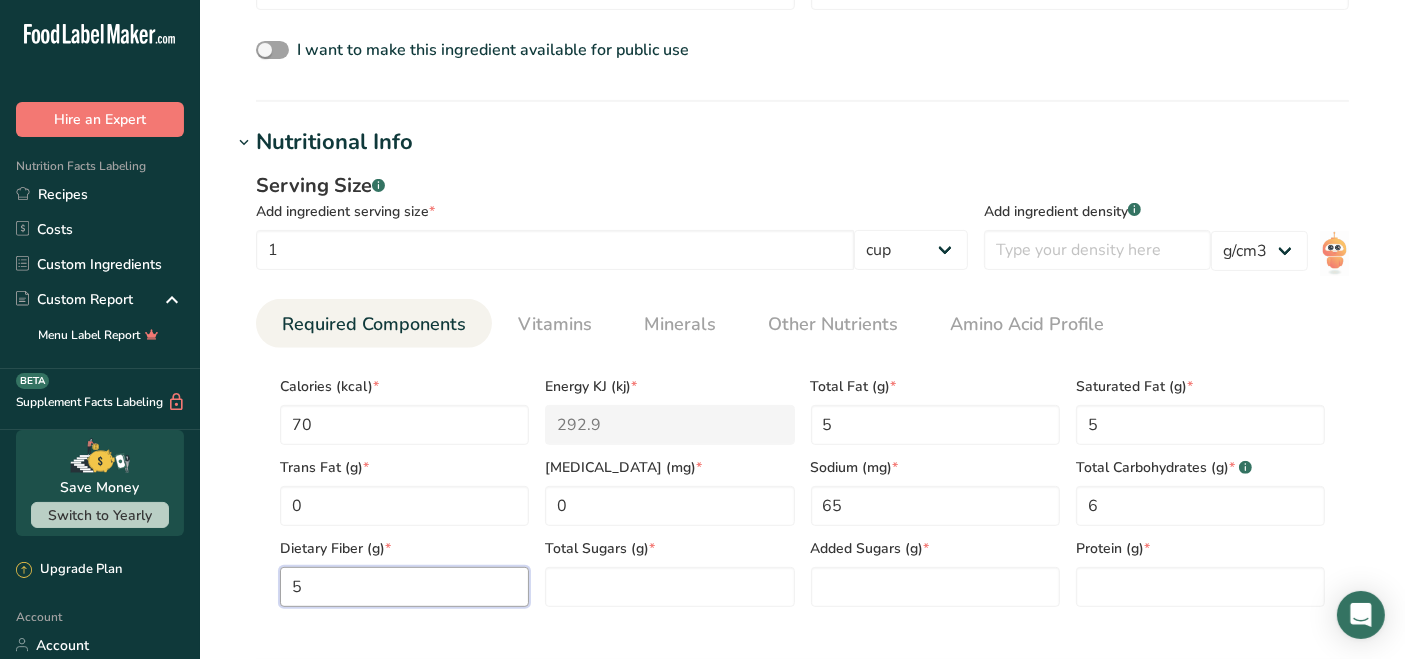 drag, startPoint x: 428, startPoint y: 578, endPoint x: 240, endPoint y: 581, distance: 188.02394 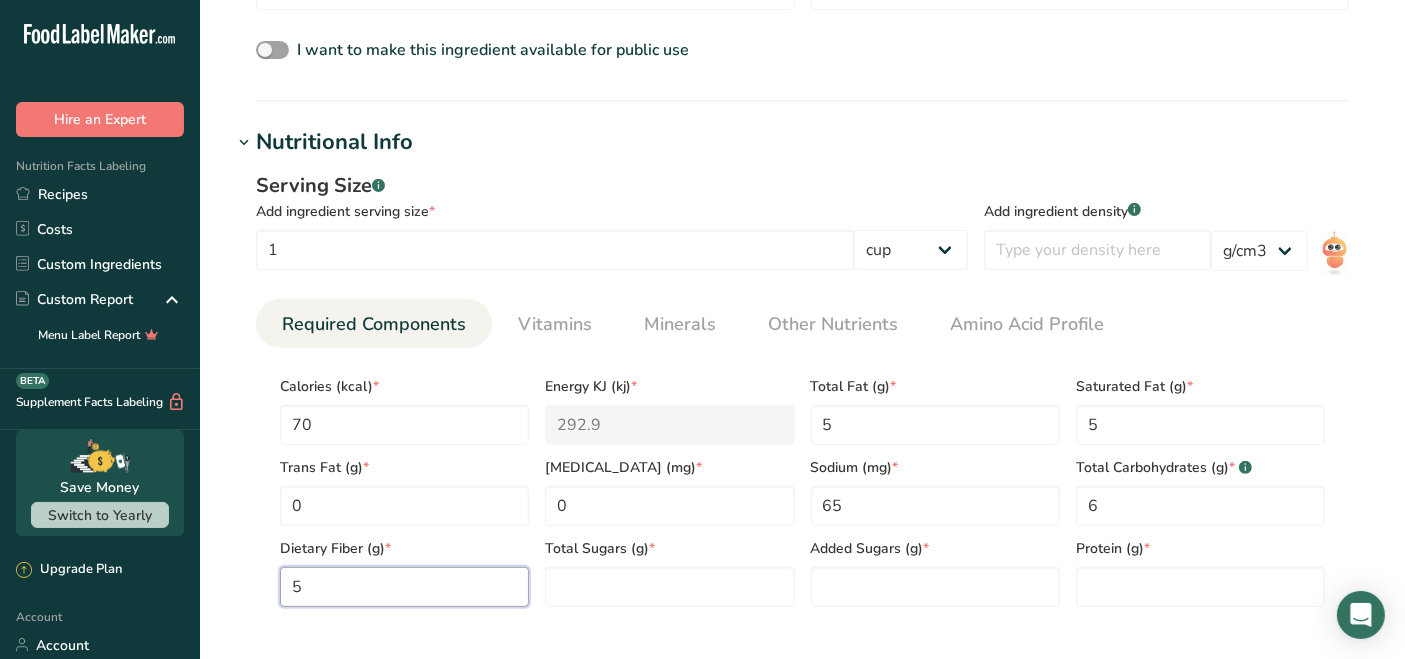click on "Serving Size
.a-a{fill:#347362;}.b-a{fill:#fff;}
Add ingredient serving size *   1
g
kg
mg
mcg
lb
oz
l
mL
fl oz
tbsp
tsp
cup
qt
gallon
Add ingredient density
.a-a{fill:#347362;}.b-a{fill:#fff;}
lb/ft3
g/cm3
Required Components Vitamins Minerals Other Nutrients Amino Acid Profile
Calories
(kcal) *     70" at bounding box center [802, 397] 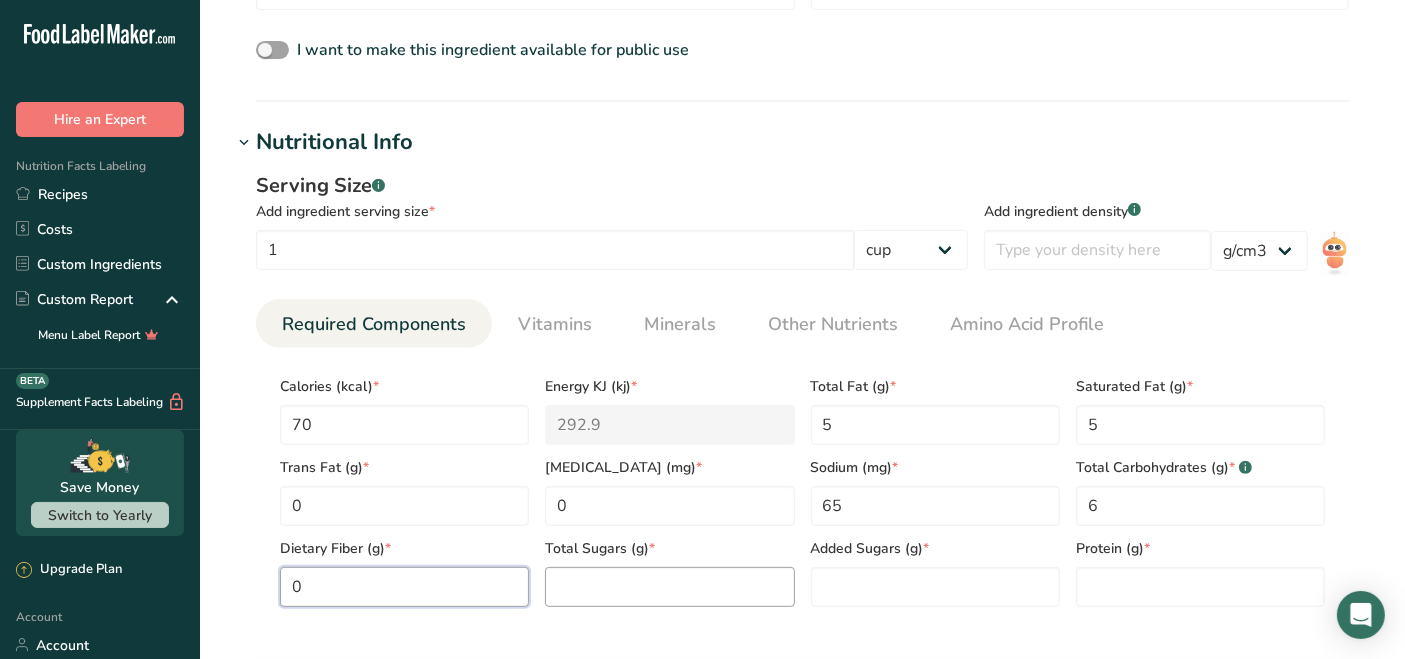 type on "0" 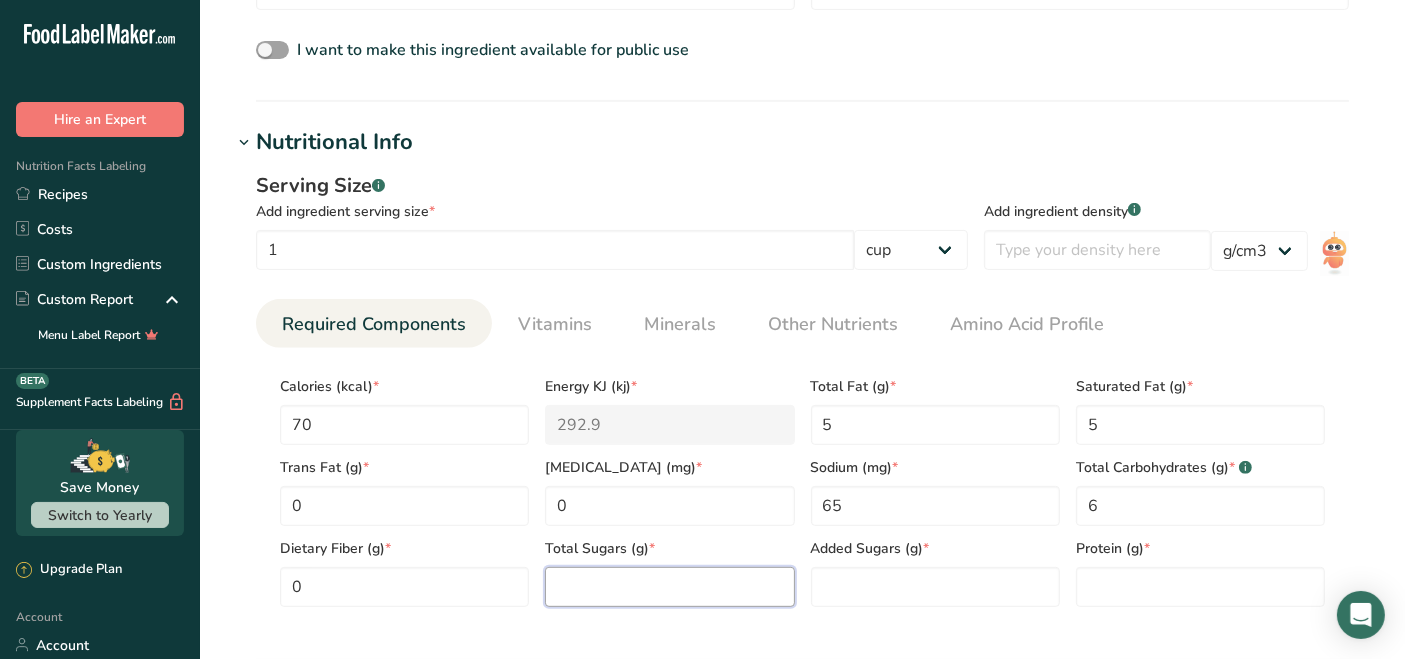 click at bounding box center (669, 587) 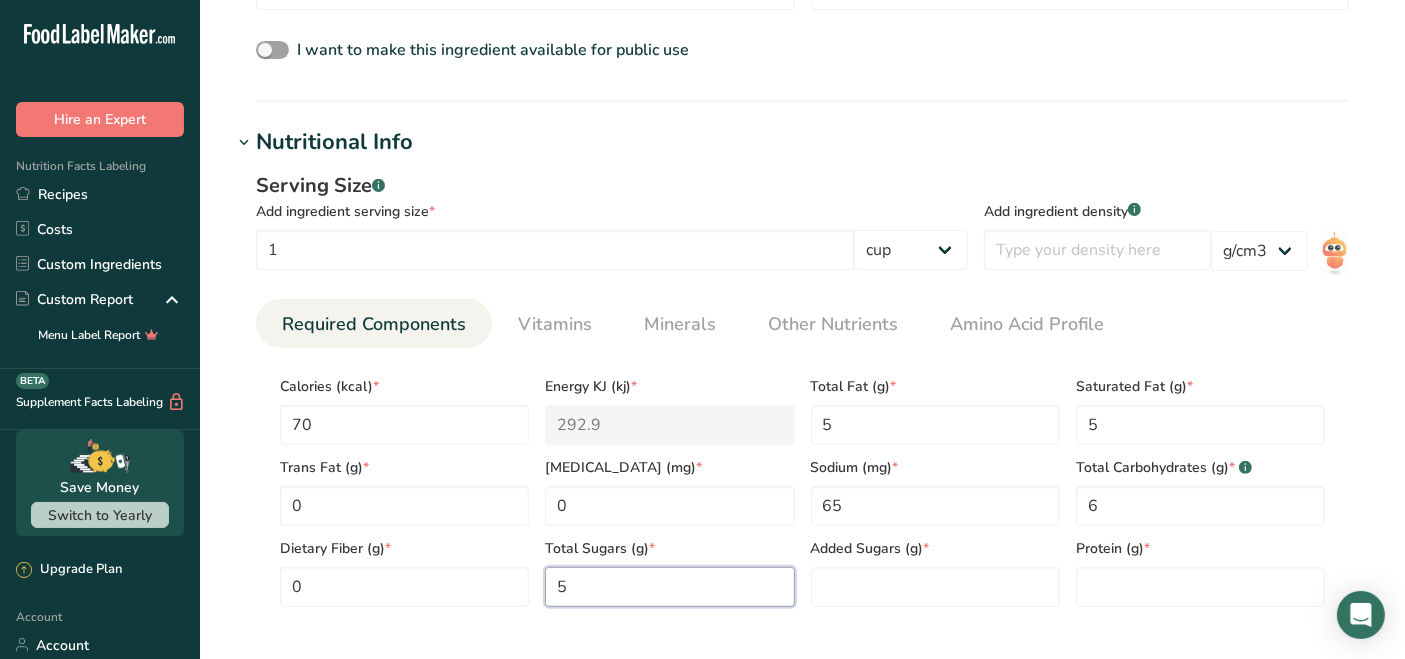 type on "0" 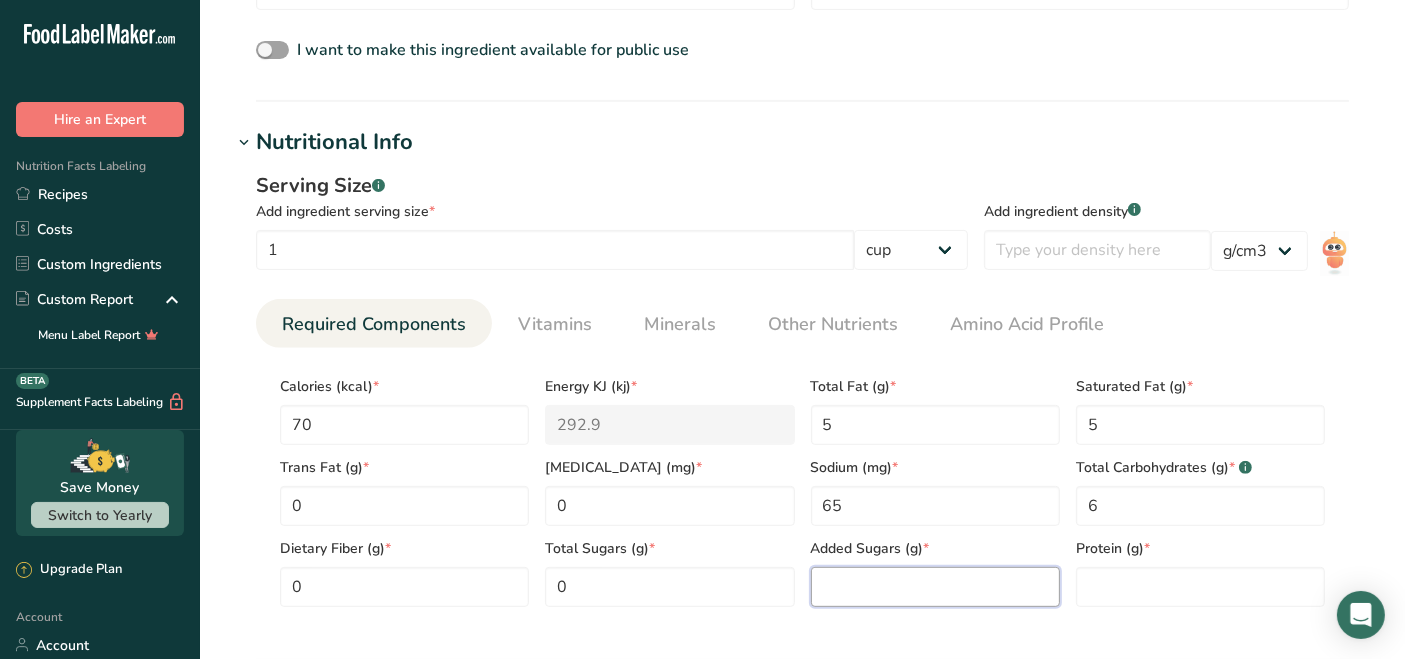 click at bounding box center [935, 587] 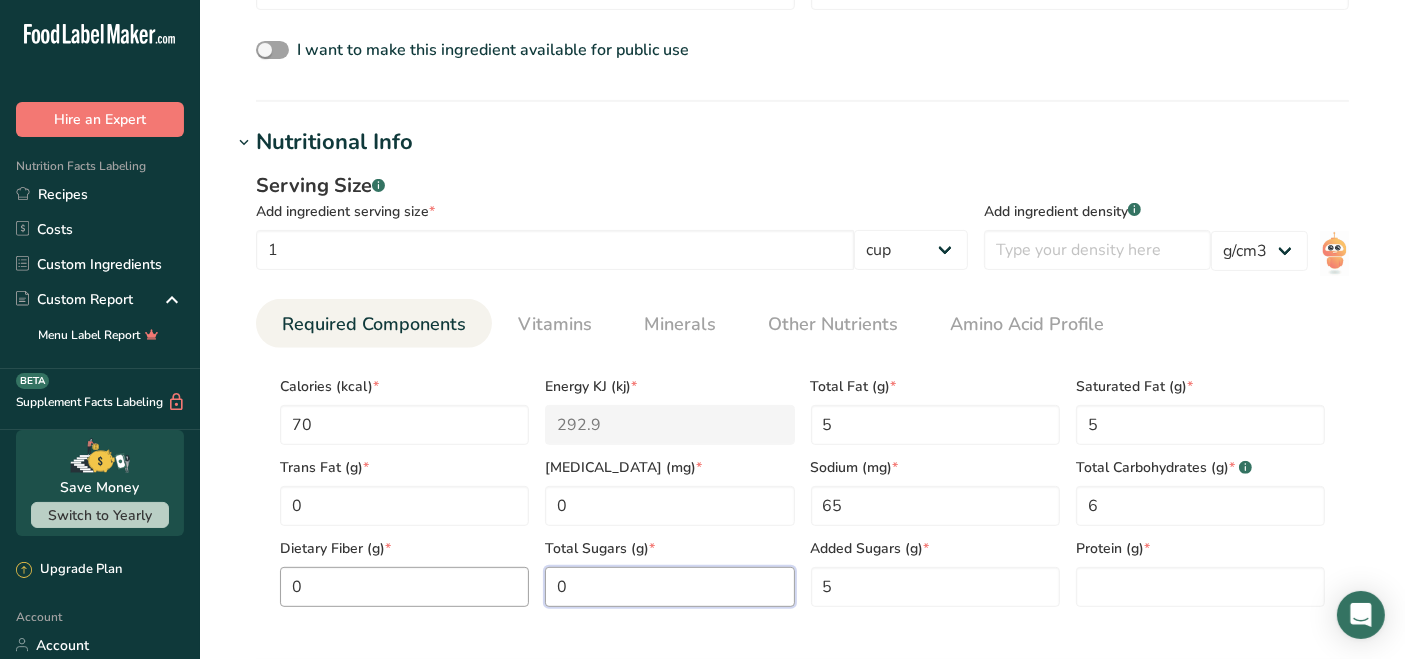 drag, startPoint x: 628, startPoint y: 583, endPoint x: 433, endPoint y: 593, distance: 195.25624 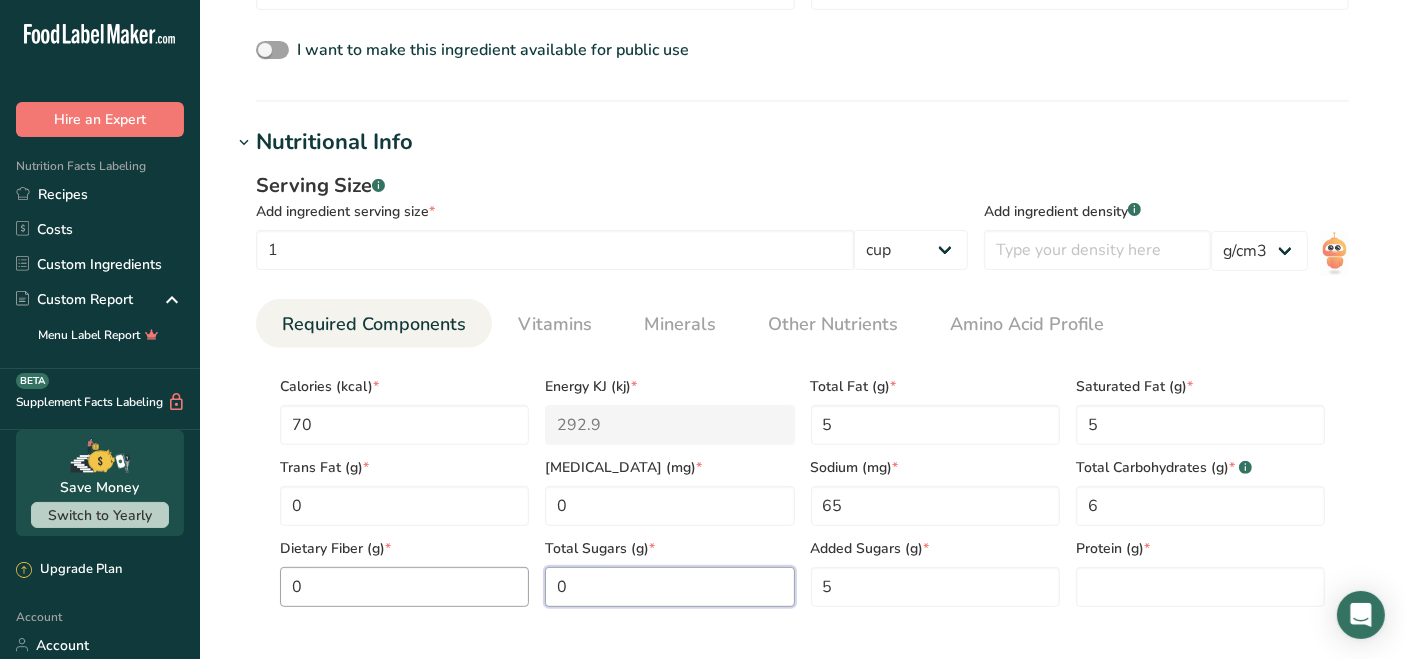 click on "Calories
(kcal) *     70
Energy KJ
(kj) *     292.9
Total Fat
(g) *     5
Saturated Fat
(g) *     5
Trans Fat
(g) *     0
Cholesterol
(mg) *     0
Sodium
(mg) *     65
Total Carbohydrates
(g) *   .a-a{fill:#347362;}.b-a{fill:#fff;}           6
Dietary Fiber
(g) *     0
Total Sugars
(g) *     0
Added Sugars
(g) *     5
Protein
(g) *" at bounding box center [802, 485] 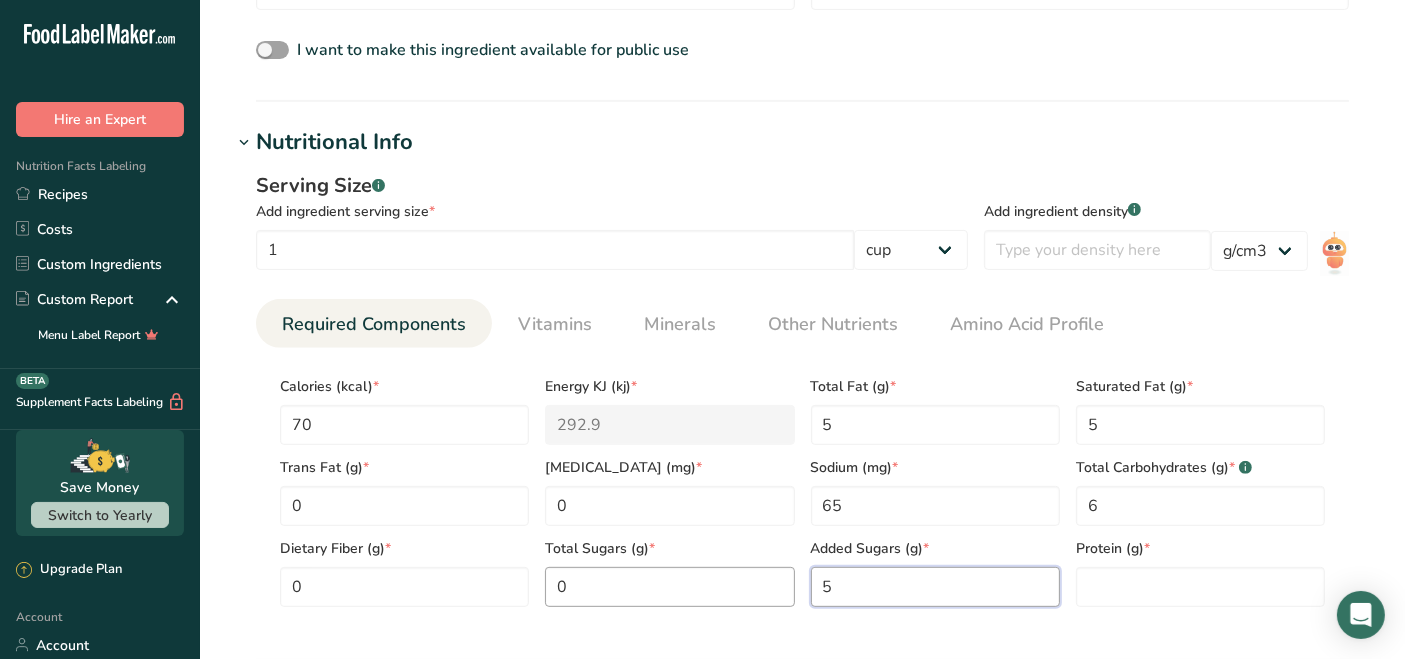 drag, startPoint x: 856, startPoint y: 573, endPoint x: 628, endPoint y: 593, distance: 228.87552 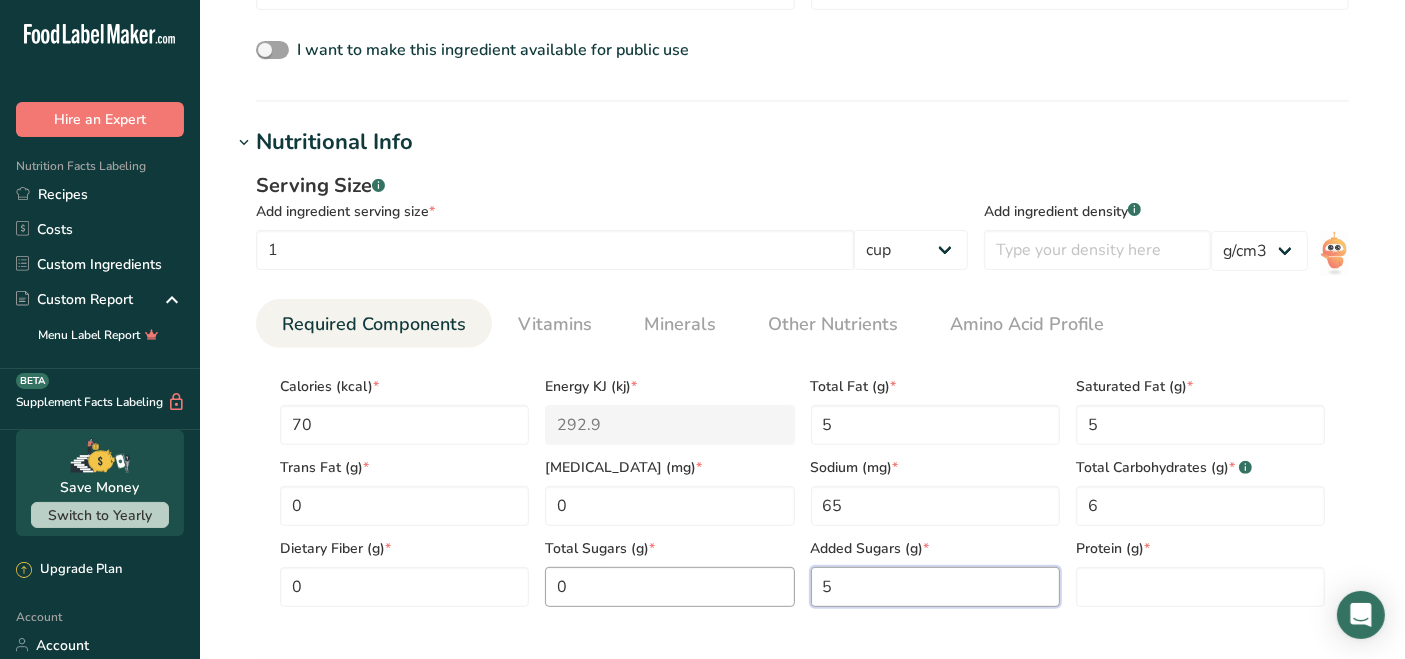click on "Calories
(kcal) *     70
Energy KJ
(kj) *     292.9
Total Fat
(g) *     5
Saturated Fat
(g) *     5
Trans Fat
(g) *     0
Cholesterol
(mg) *     0
Sodium
(mg) *     65
Total Carbohydrates
(g) *   .a-a{fill:#347362;}.b-a{fill:#fff;}           6
Dietary Fiber
(g) *     0
Total Sugars
(g) *     0
Added Sugars
(g) *     5
Protein
(g) *" at bounding box center (802, 485) 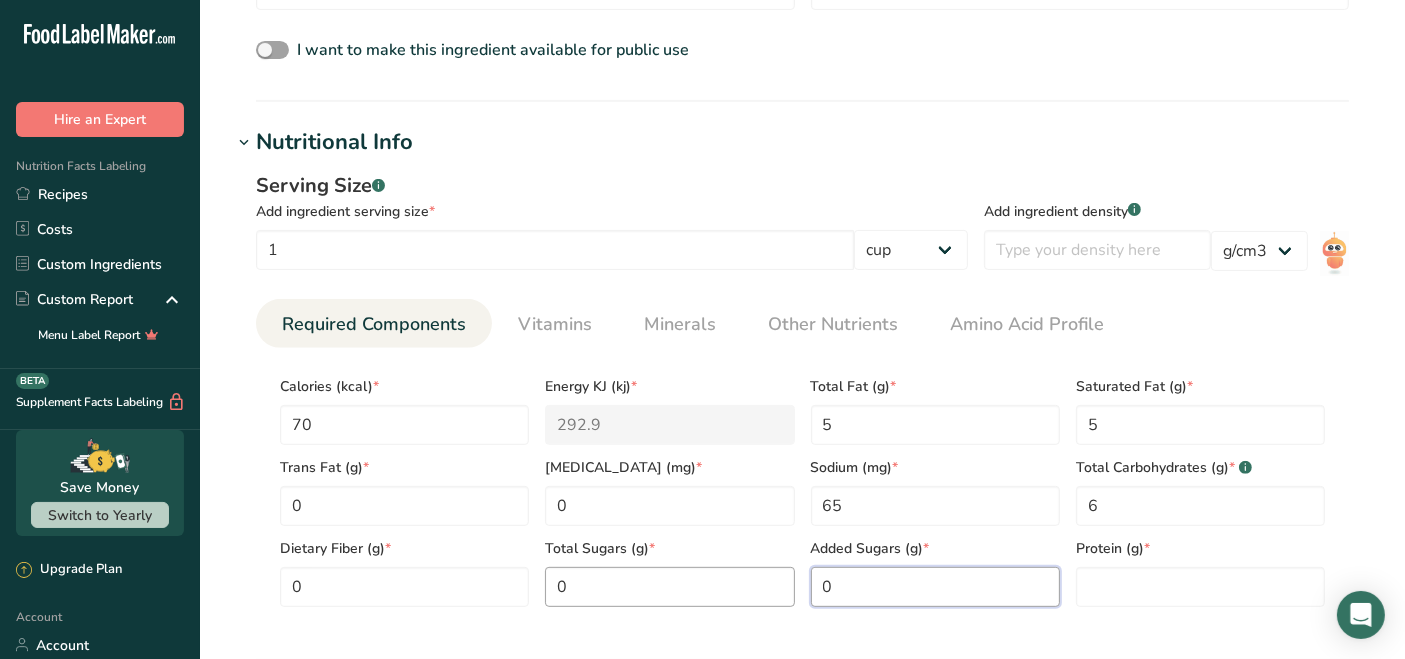 type on "0" 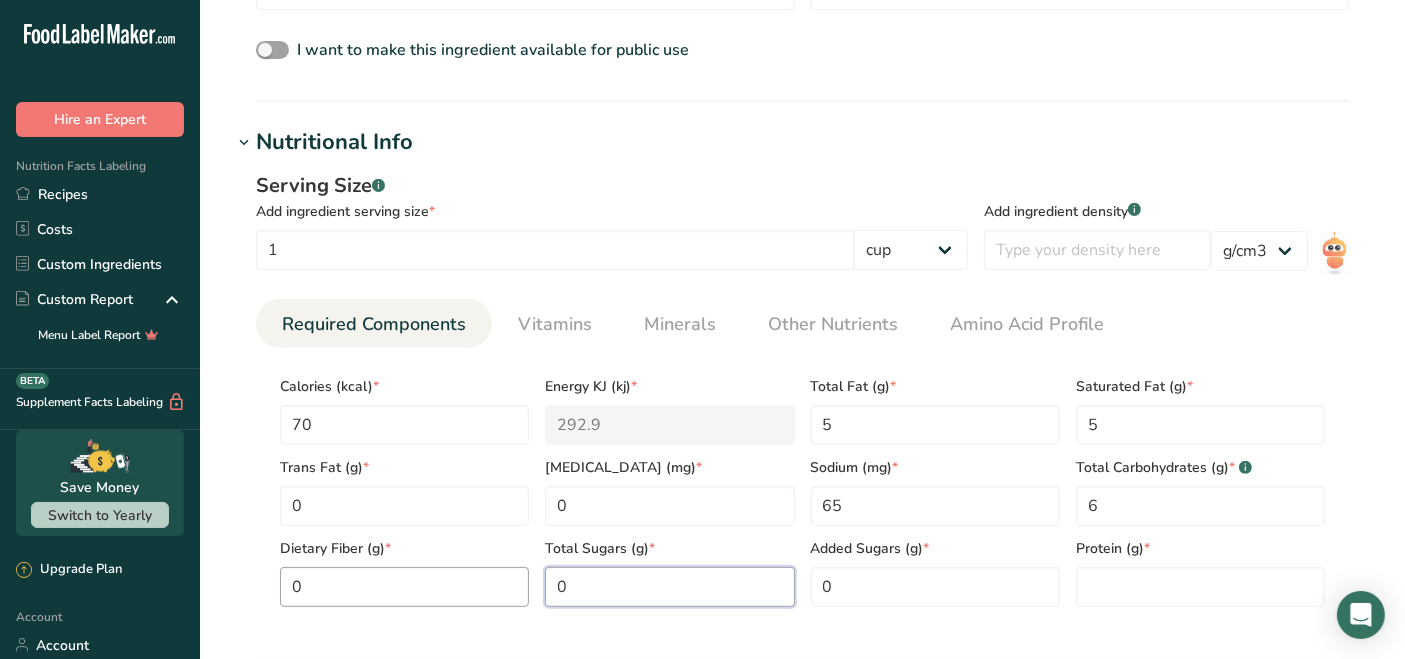 drag, startPoint x: 572, startPoint y: 592, endPoint x: 385, endPoint y: 604, distance: 187.38463 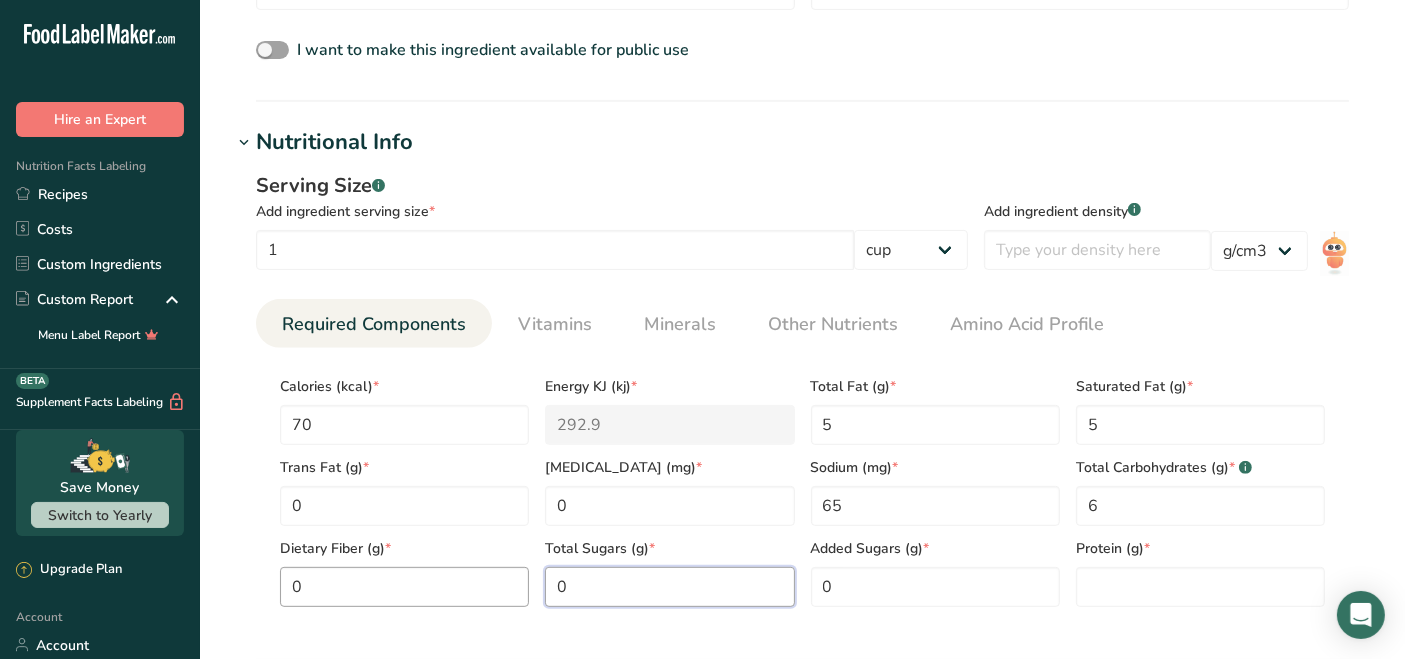 click on "Calories
(kcal) *     70
Energy KJ
(kj) *     292.9
Total Fat
(g) *     5
Saturated Fat
(g) *     5
Trans Fat
(g) *     0
Cholesterol
(mg) *     0
Sodium
(mg) *     65
Total Carbohydrates
(g) *   .a-a{fill:#347362;}.b-a{fill:#fff;}           6
Dietary Fiber
(g) *     0
Total Sugars
(g) *     0
Added Sugars
(g) *     0
Protein
(g) *" at bounding box center (802, 485) 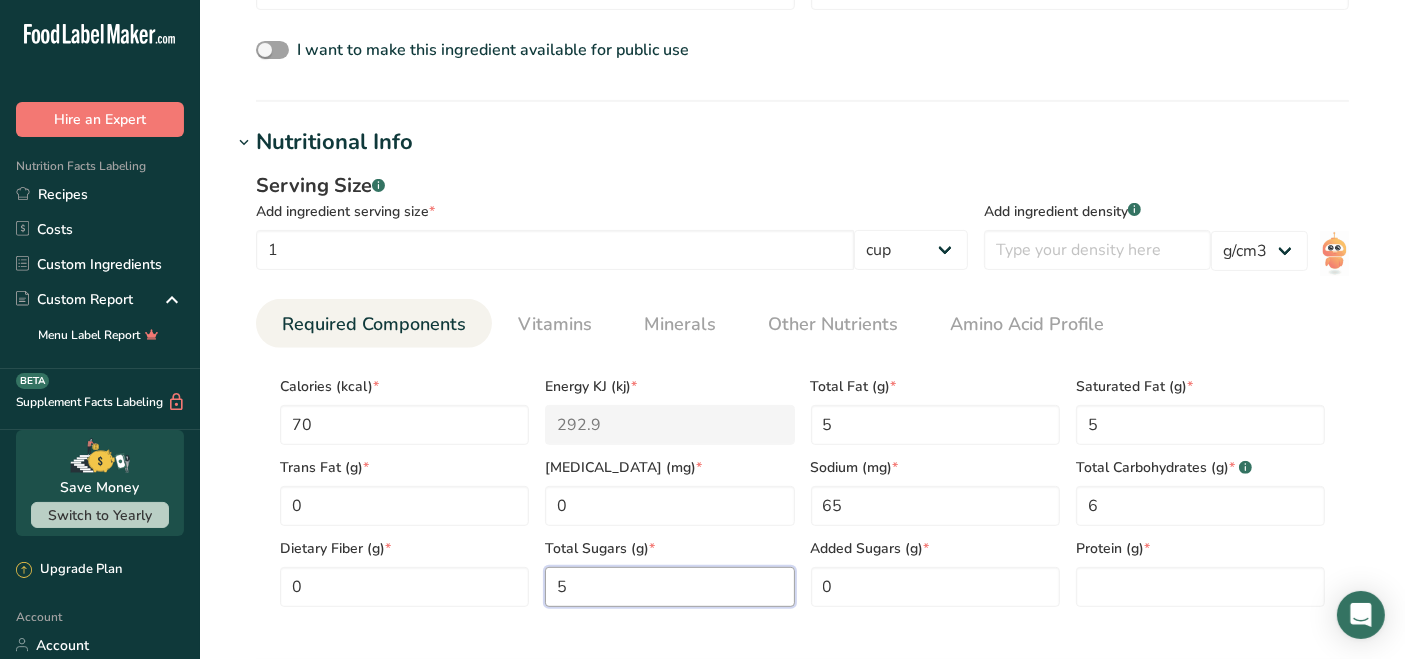 type on "5" 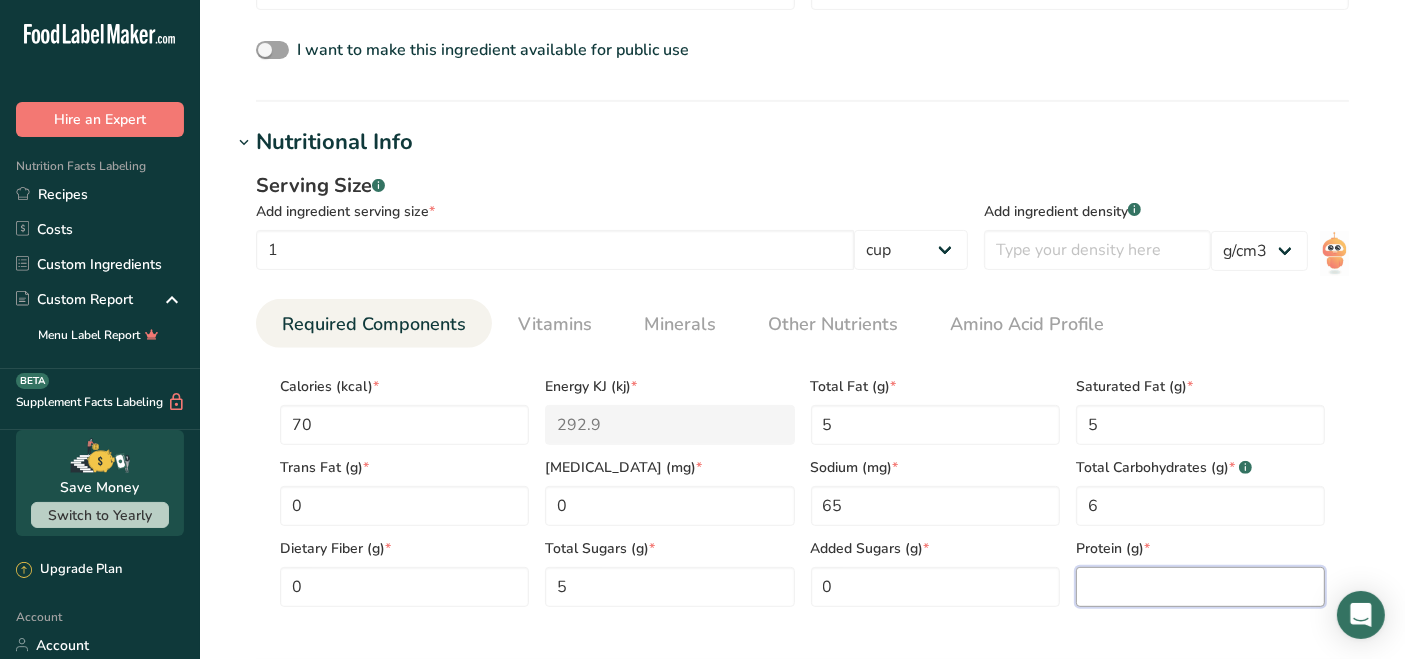 click at bounding box center [1200, 587] 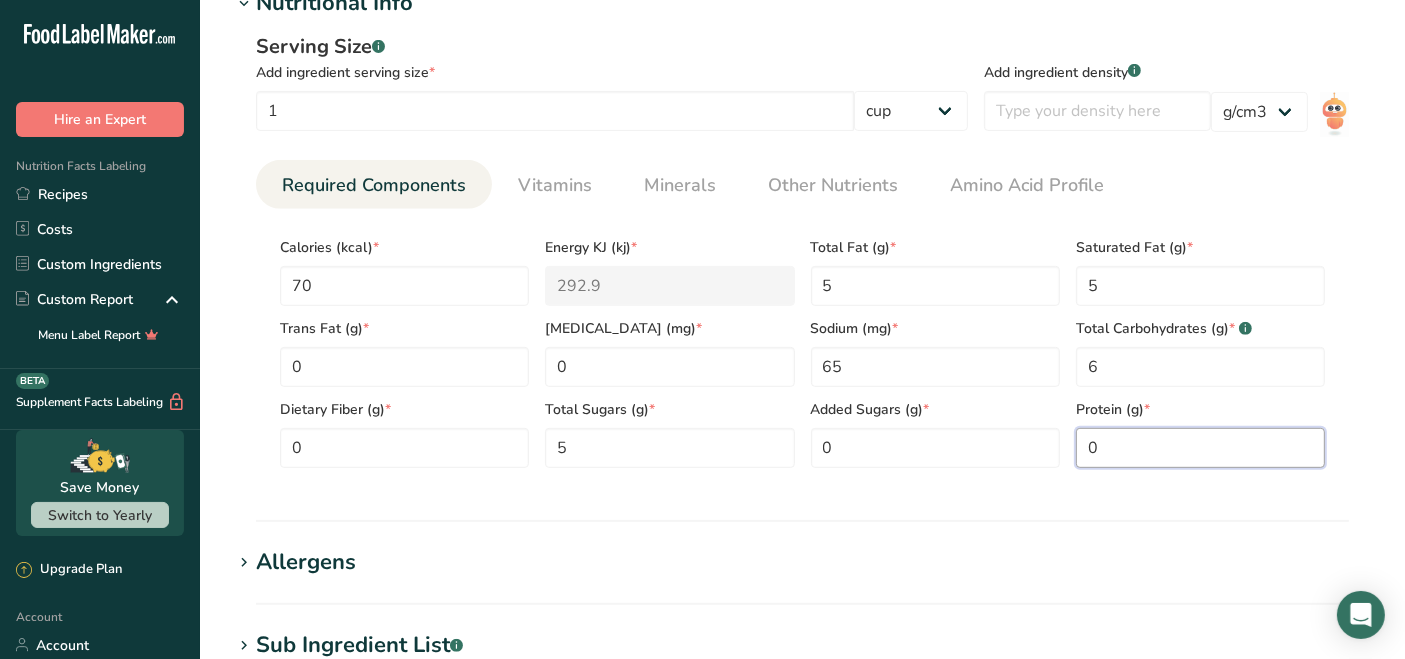 scroll, scrollTop: 1000, scrollLeft: 0, axis: vertical 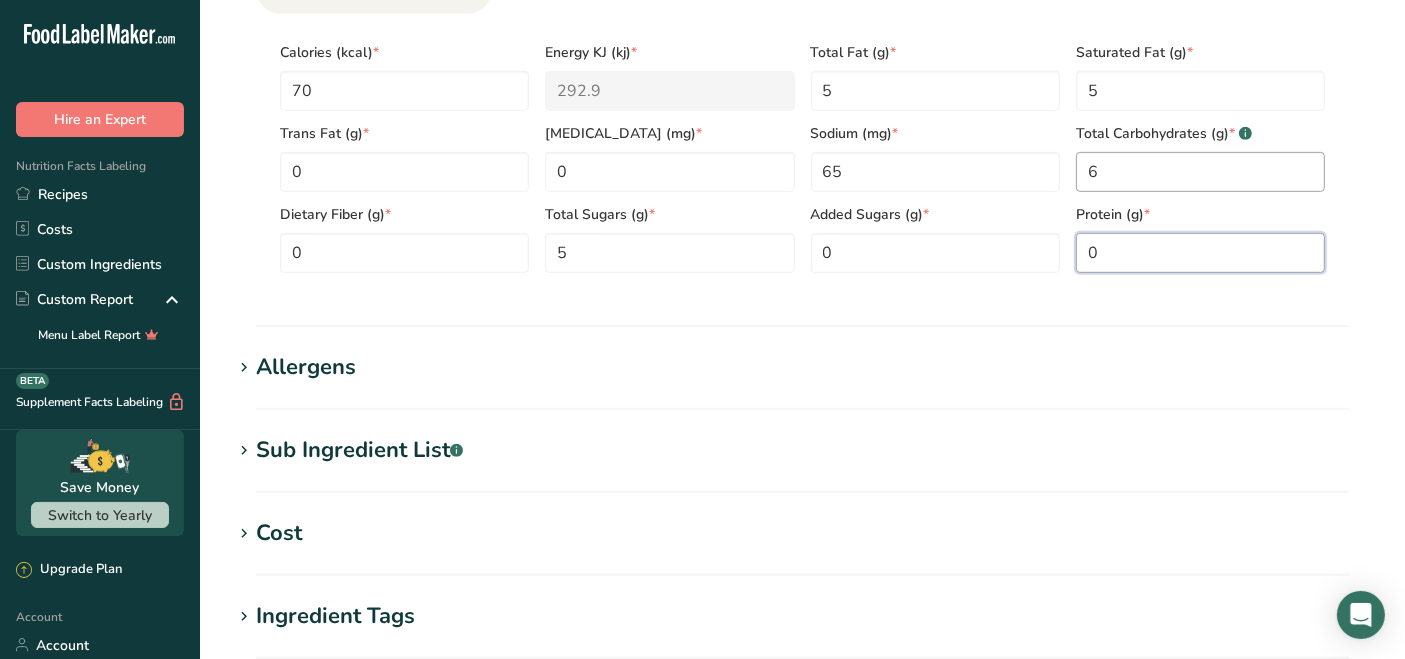 type on "0" 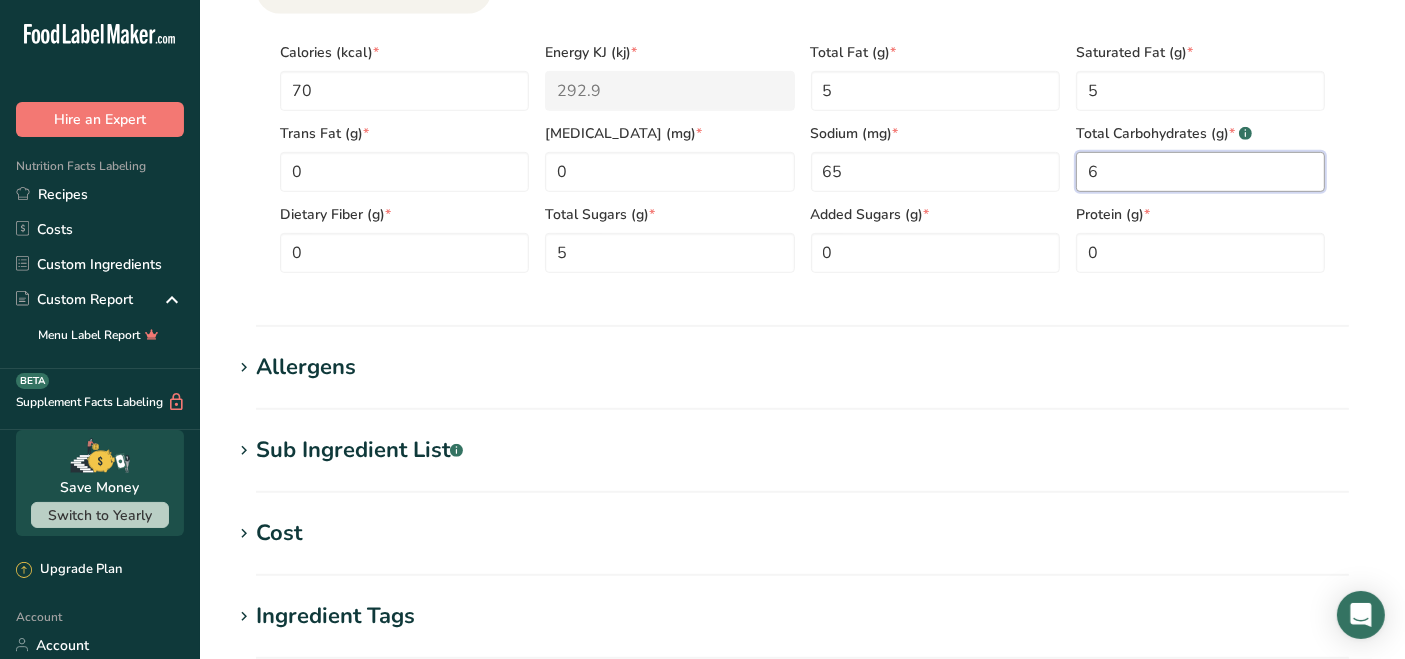click on "6" at bounding box center [1200, 172] 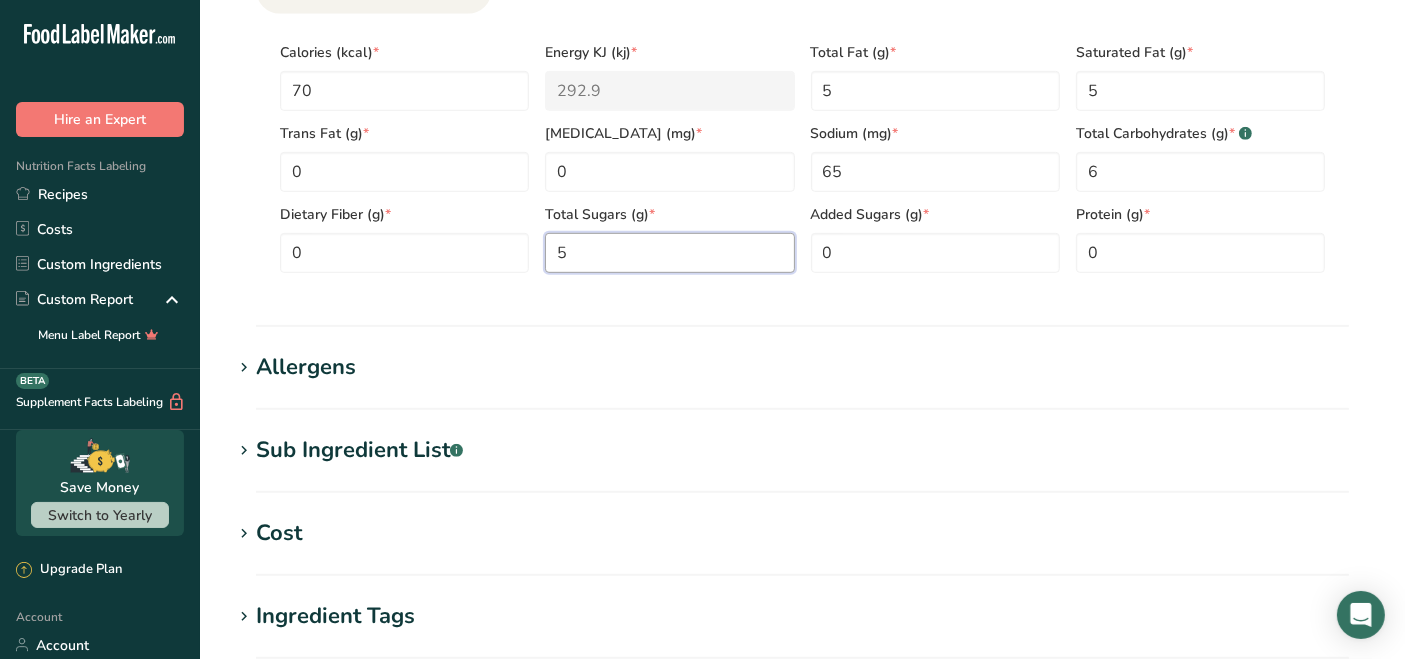 click on "5" at bounding box center [669, 253] 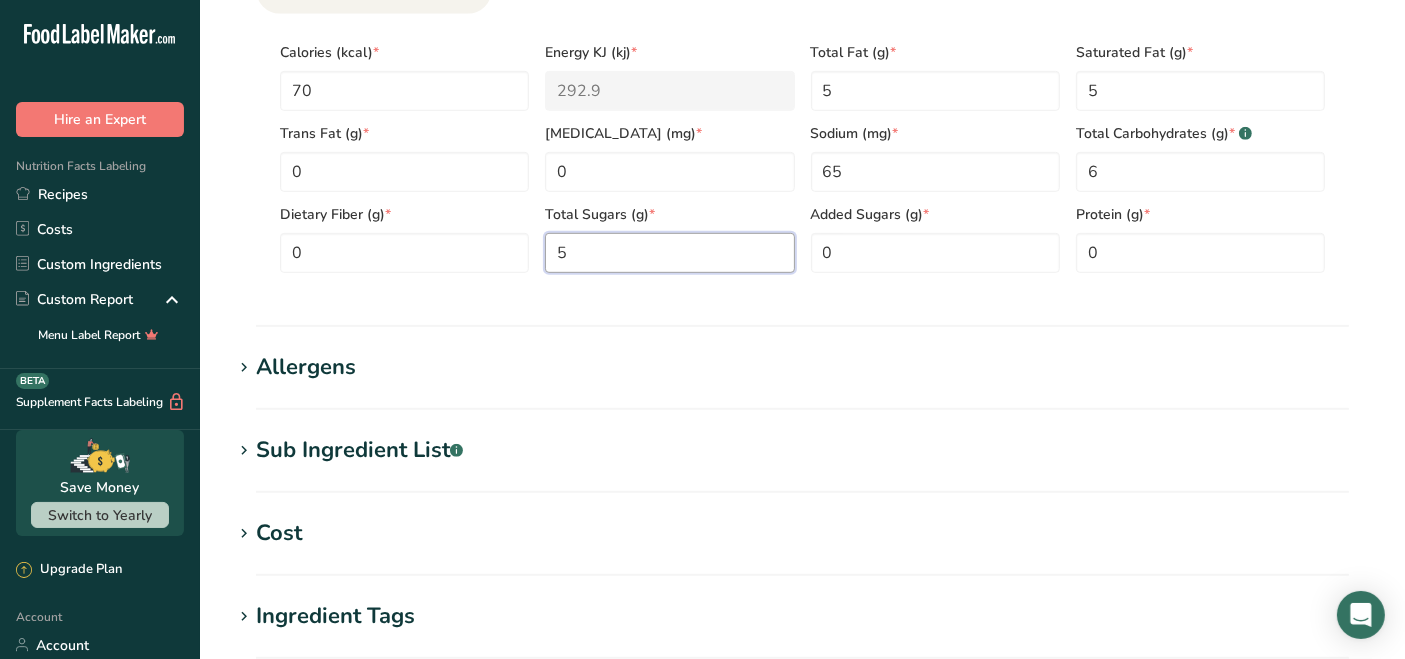 drag, startPoint x: 454, startPoint y: 250, endPoint x: 248, endPoint y: 236, distance: 206.47517 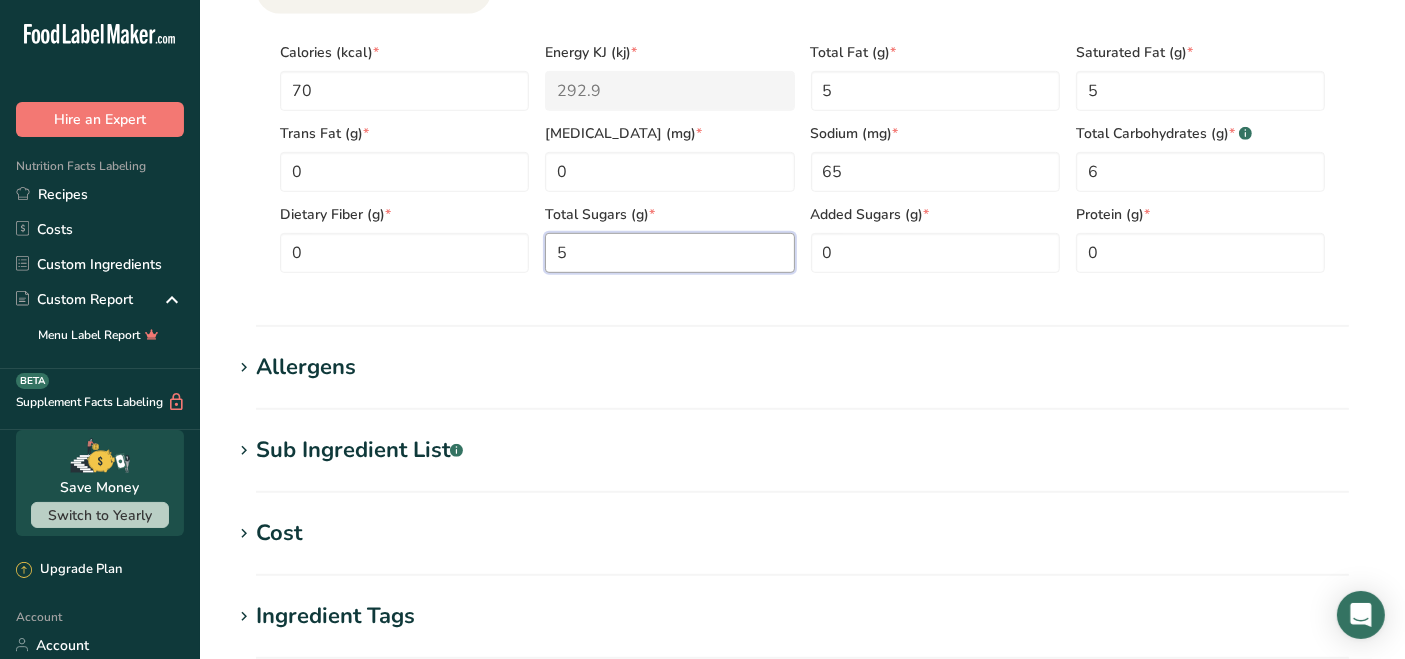 click on "Calories
(kcal) *     70
Energy KJ
(kj) *     292.9
Total Fat
(g) *     5
Saturated Fat
(g) *     5
Trans Fat
(g) *     0
Cholesterol
(mg) *     0
Sodium
(mg) *     65
Total Carbohydrates
(g) *   .a-a{fill:#347362;}.b-a{fill:#fff;}           6
Dietary Fiber
(g) *     0
Total Sugars
(g) *     5
Added Sugars
(g) *     0
Protein
(g) *     0" at bounding box center (802, 151) 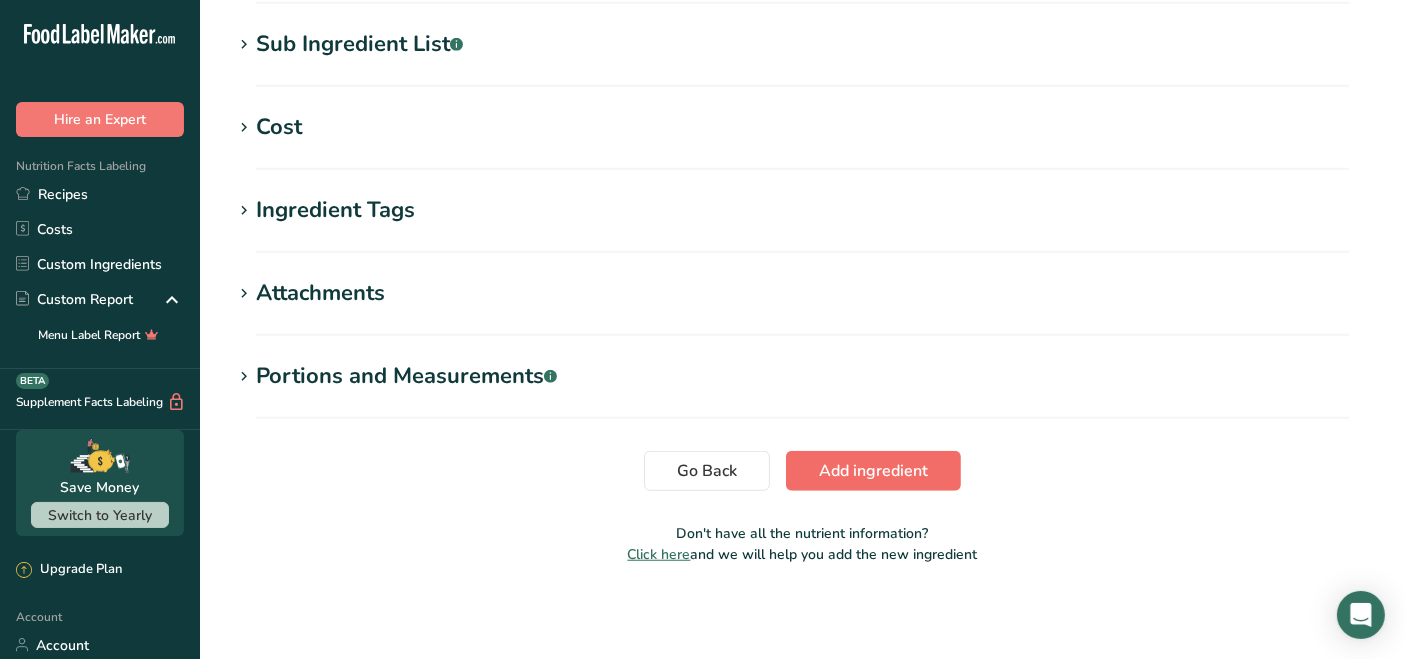 type on "6" 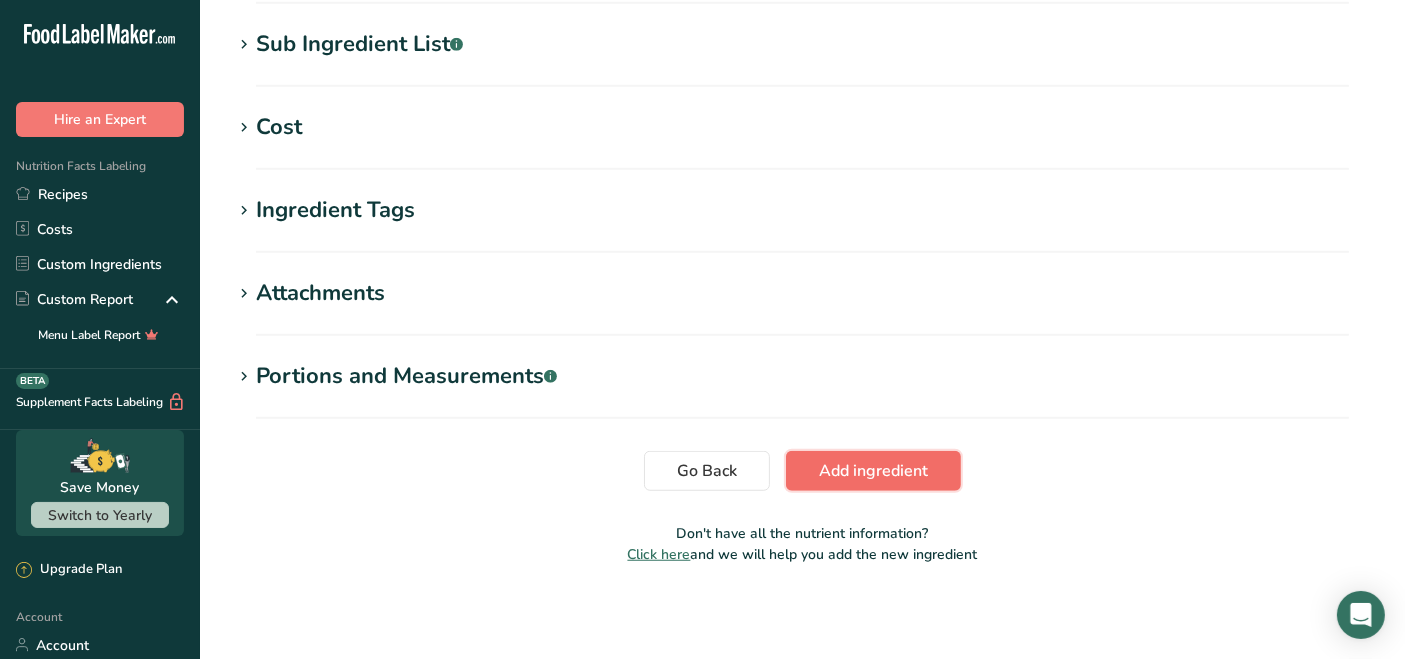 click on "Add ingredient" at bounding box center [873, 471] 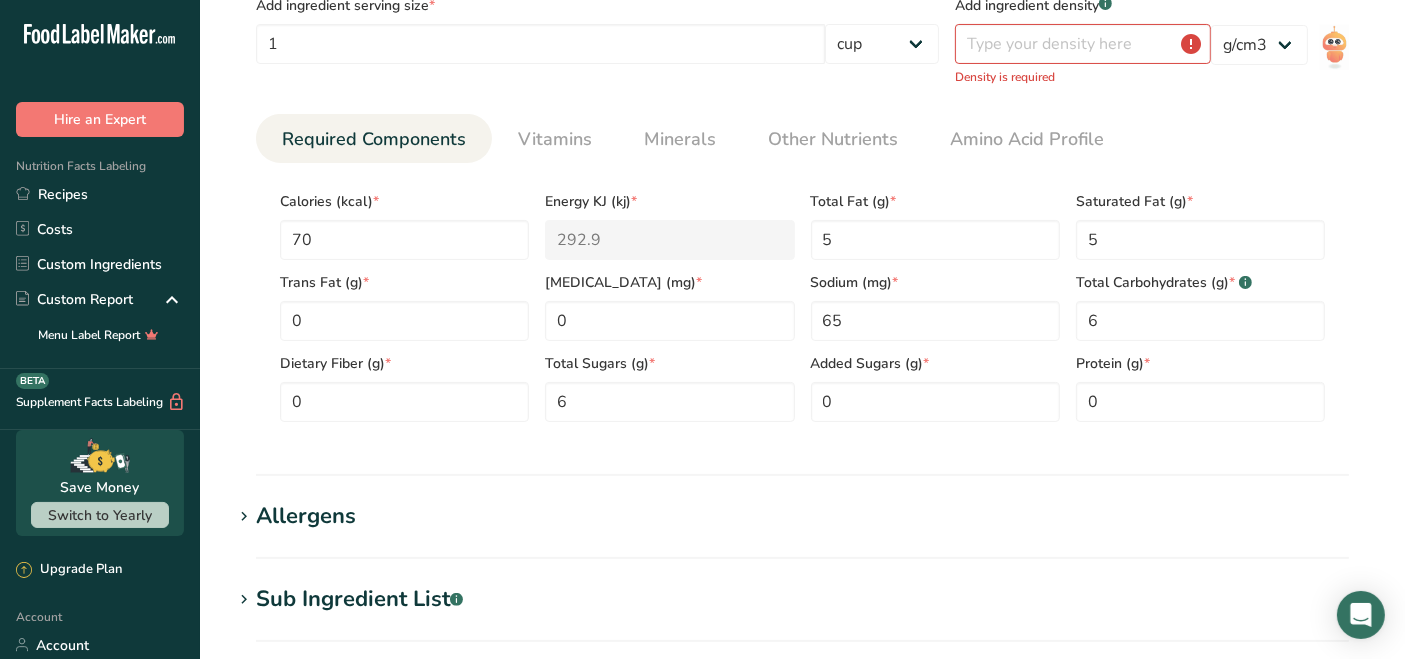 scroll, scrollTop: 346, scrollLeft: 0, axis: vertical 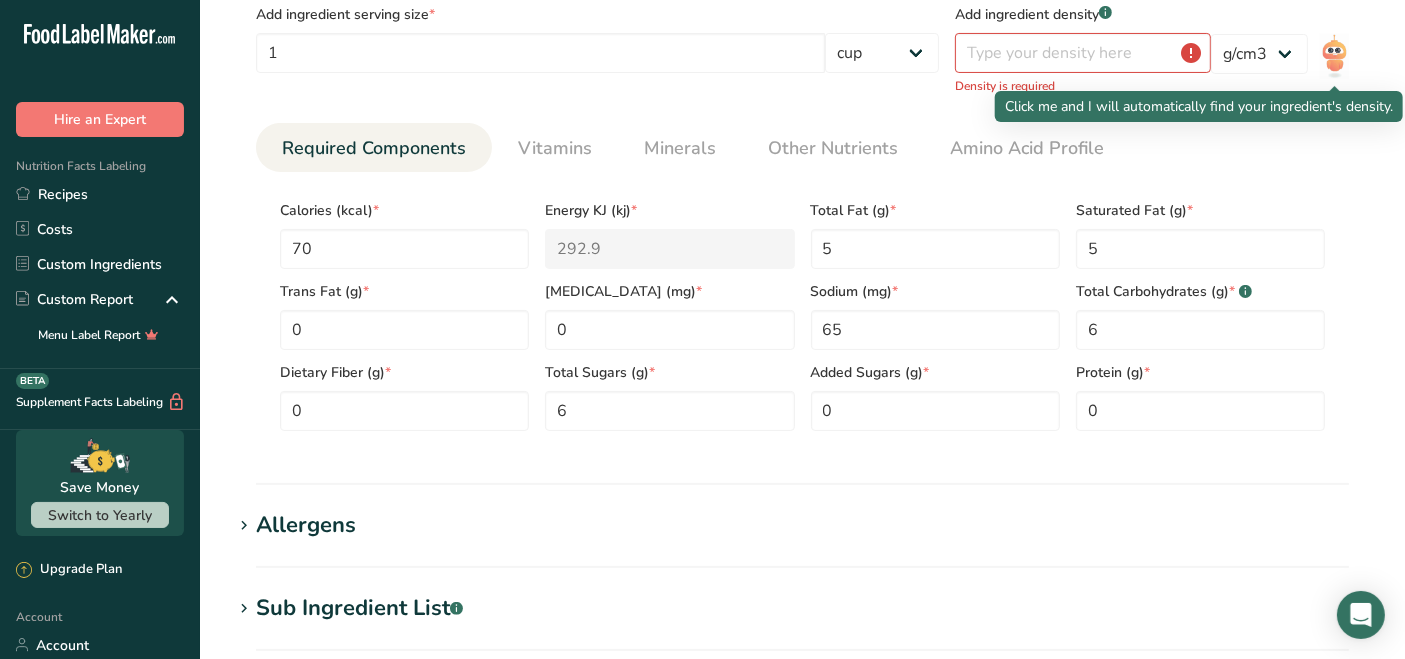 click at bounding box center (1334, 56) 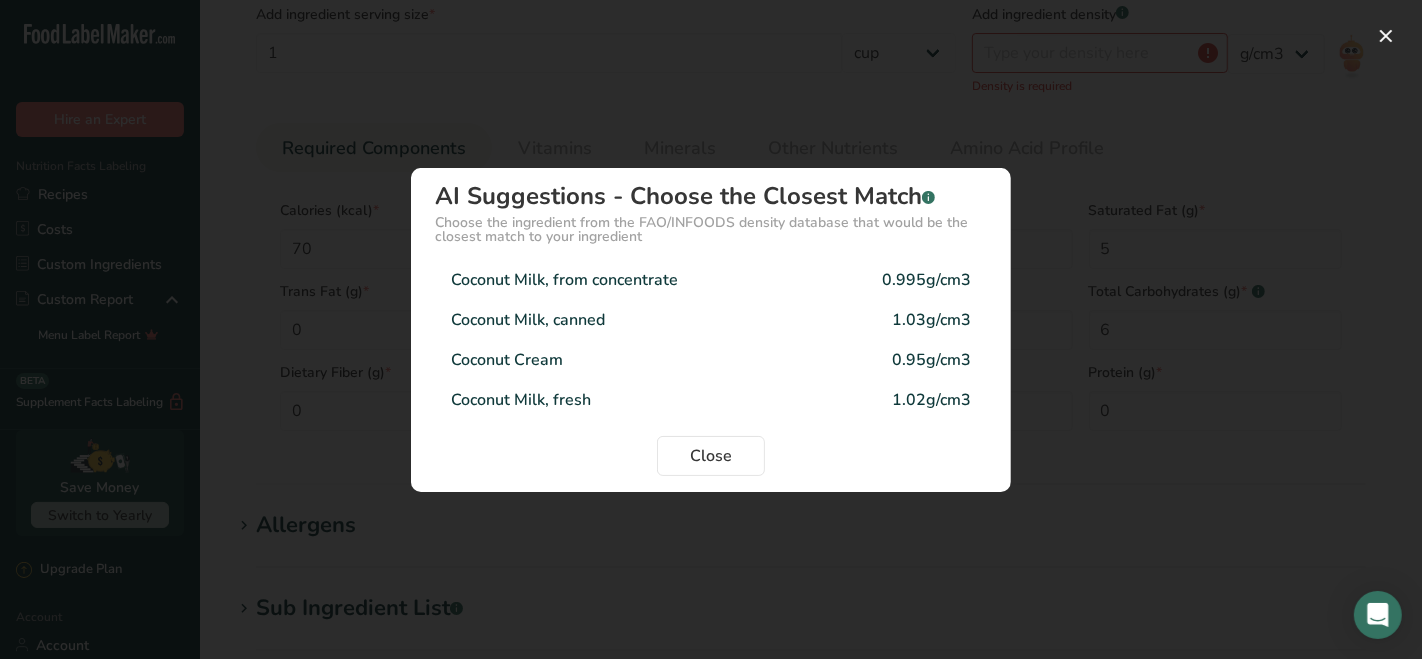 click on "Coconut Milk, fresh   1.02g/cm3" at bounding box center [711, 400] 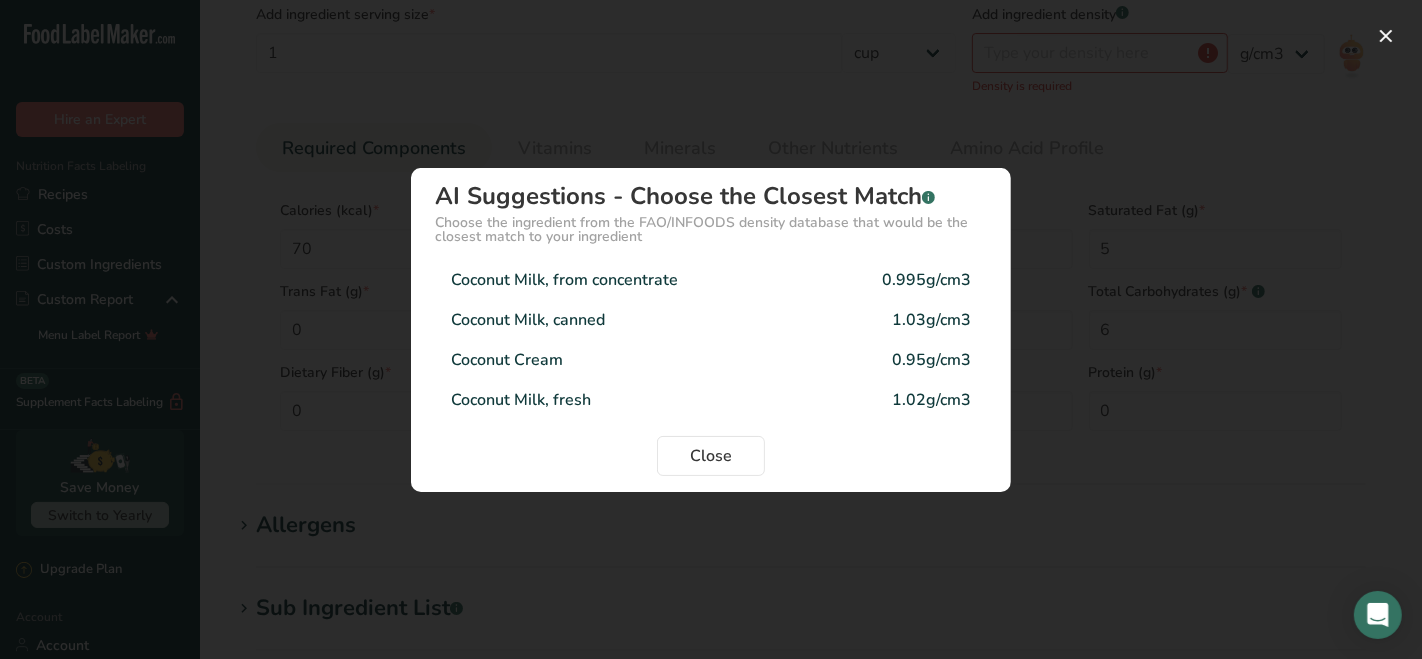 type on "1.02" 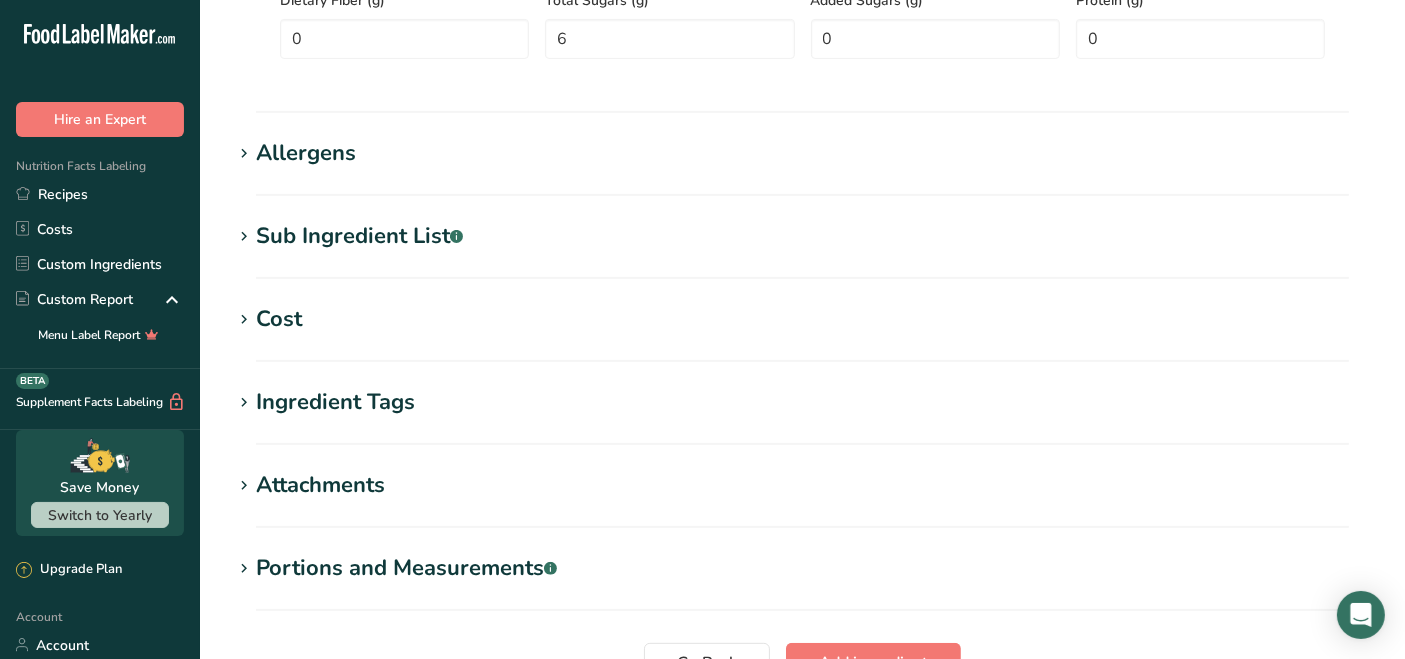 scroll, scrollTop: 791, scrollLeft: 0, axis: vertical 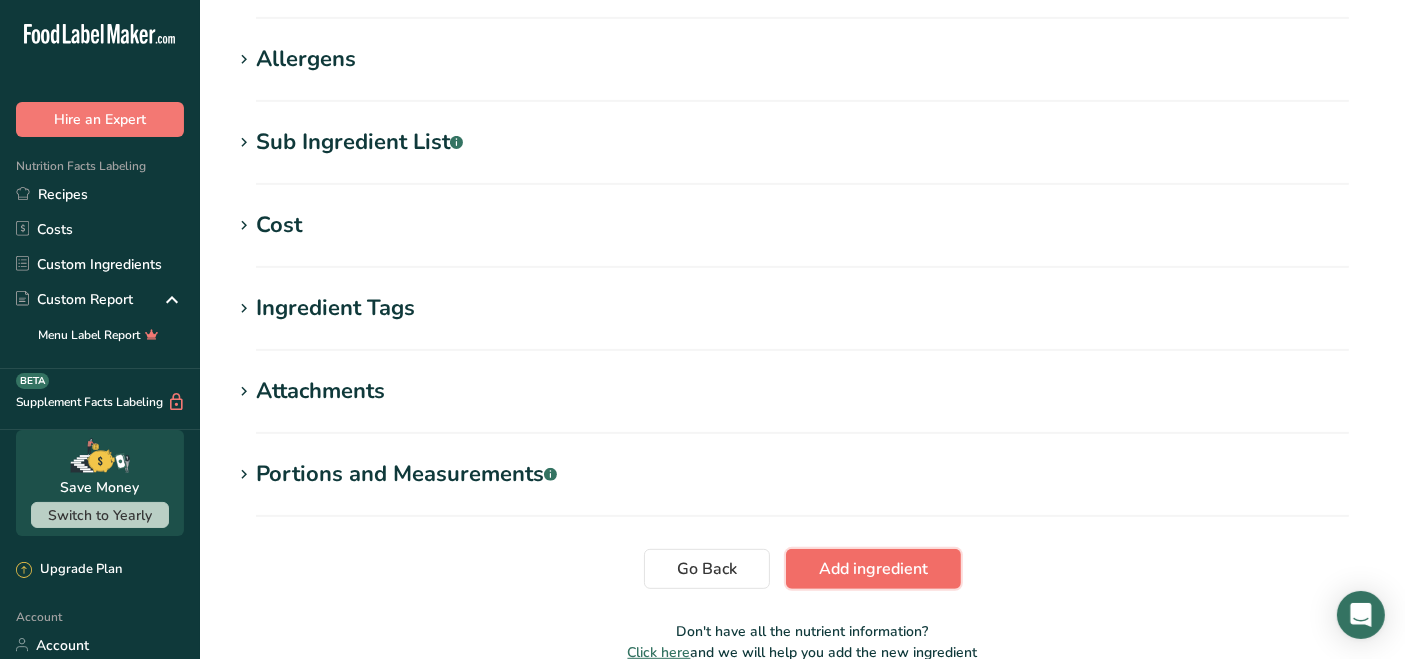 click on "Add ingredient" at bounding box center (873, 569) 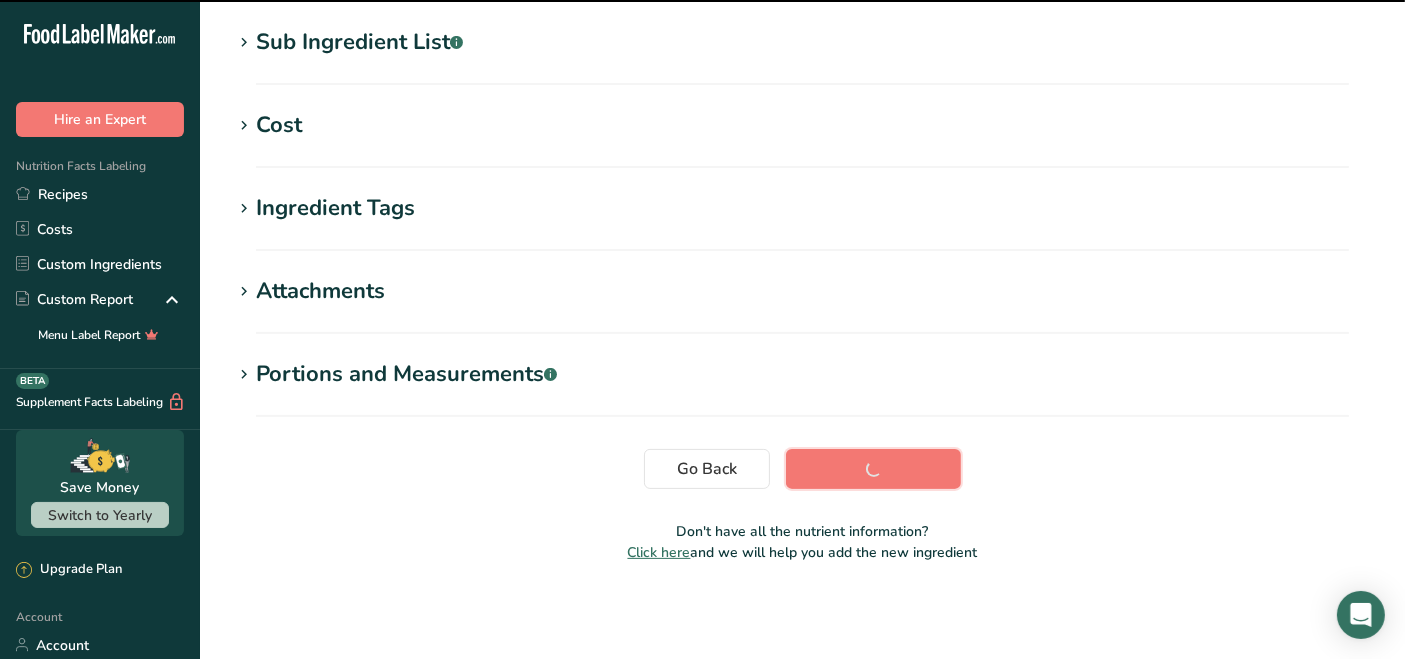 scroll, scrollTop: 314, scrollLeft: 0, axis: vertical 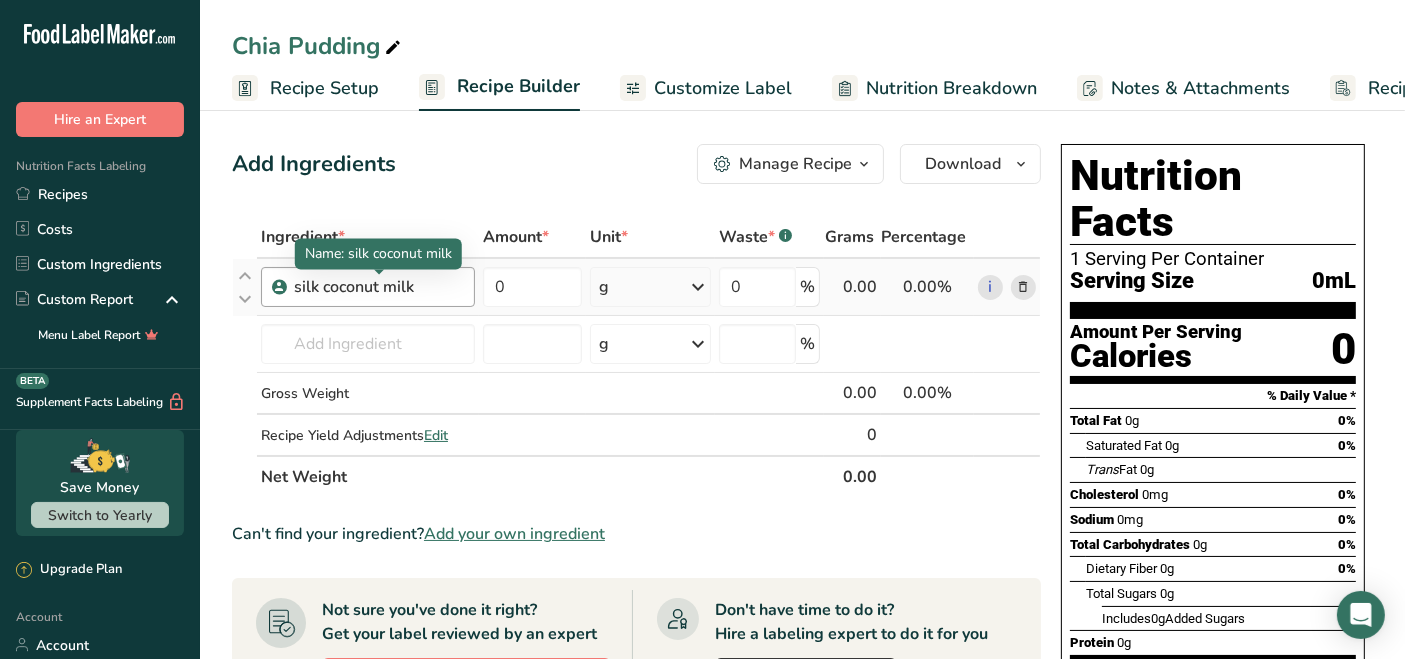 click on "silk coconut milk" at bounding box center (378, 287) 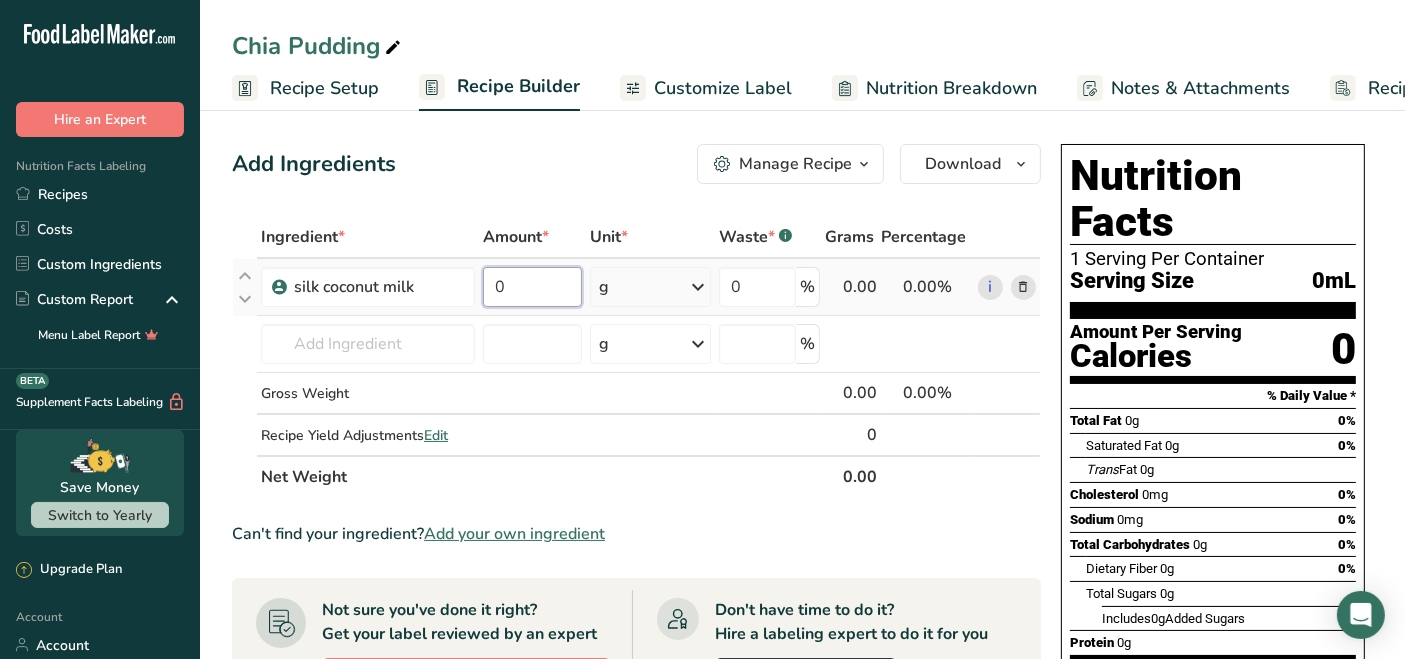 click on "0" at bounding box center [532, 287] 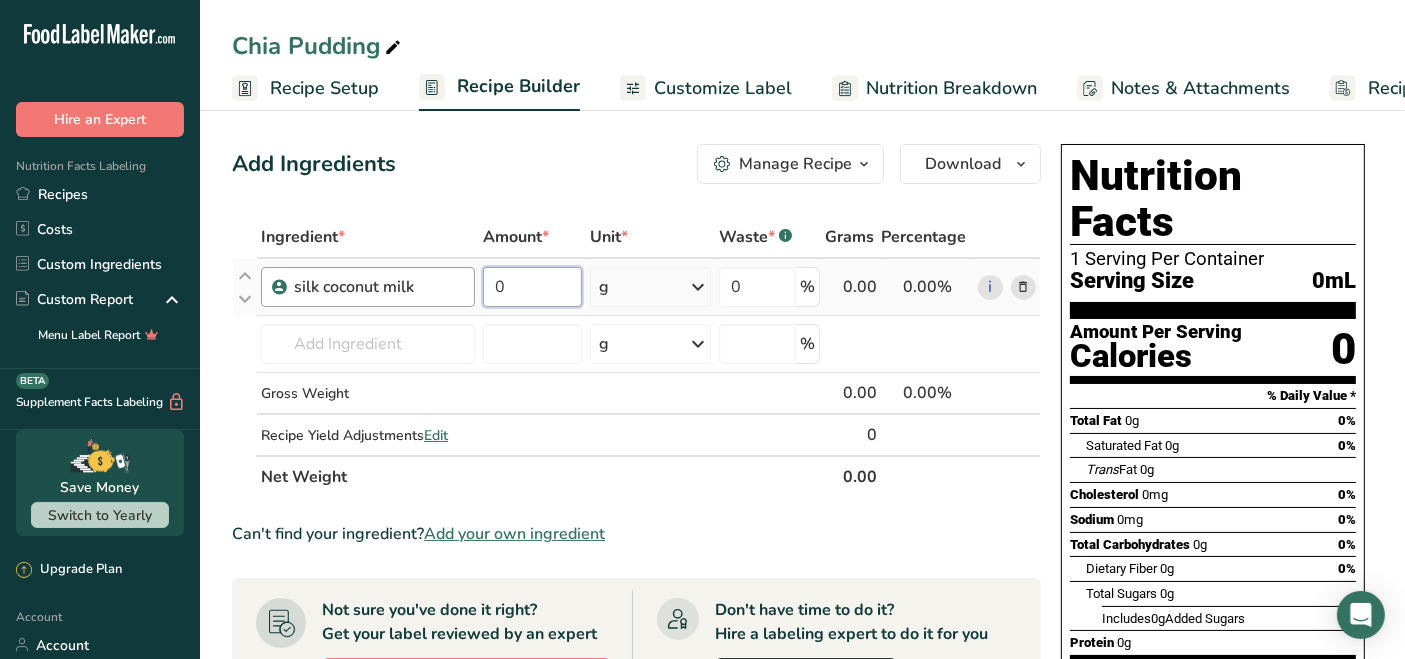 drag, startPoint x: 540, startPoint y: 285, endPoint x: 444, endPoint y: 297, distance: 96.74709 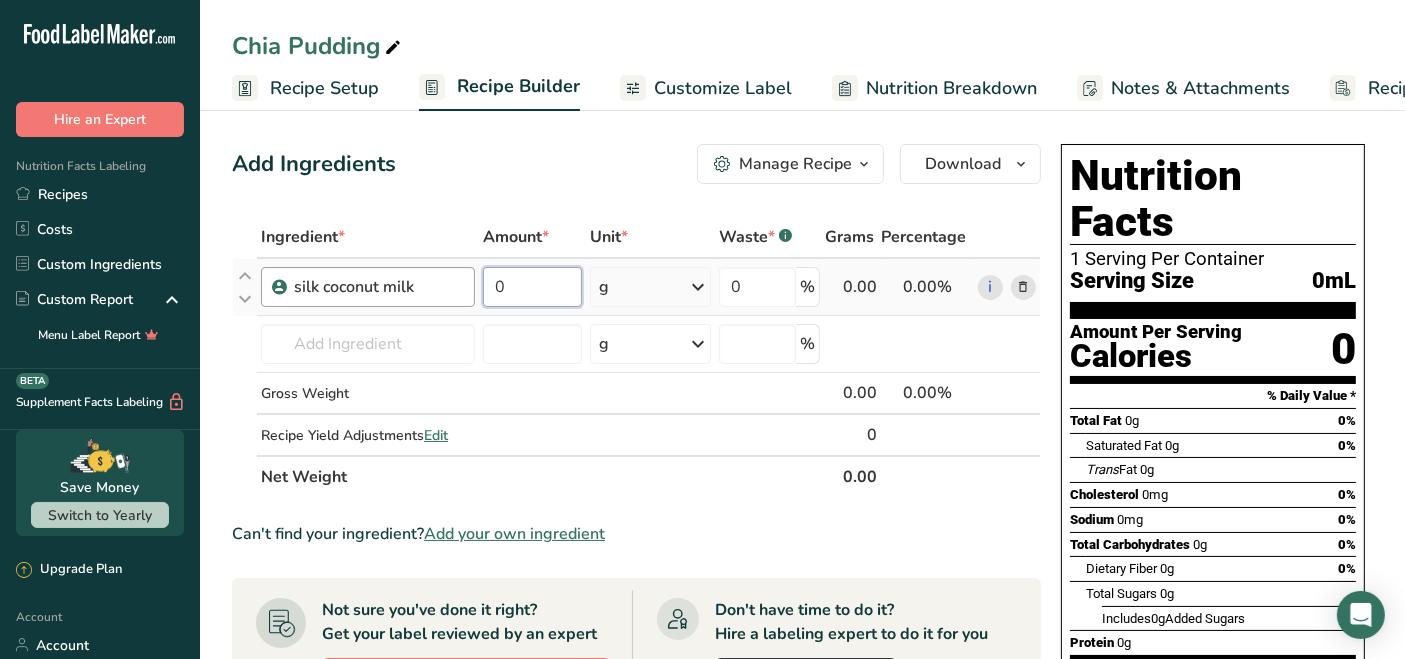 click on "silk coconut milk
0
g
Weight Units
g
kg
mg
See more
Volume Units
l
mL
fl oz
See more
0
%
0.00
0.00%
i" at bounding box center [636, 287] 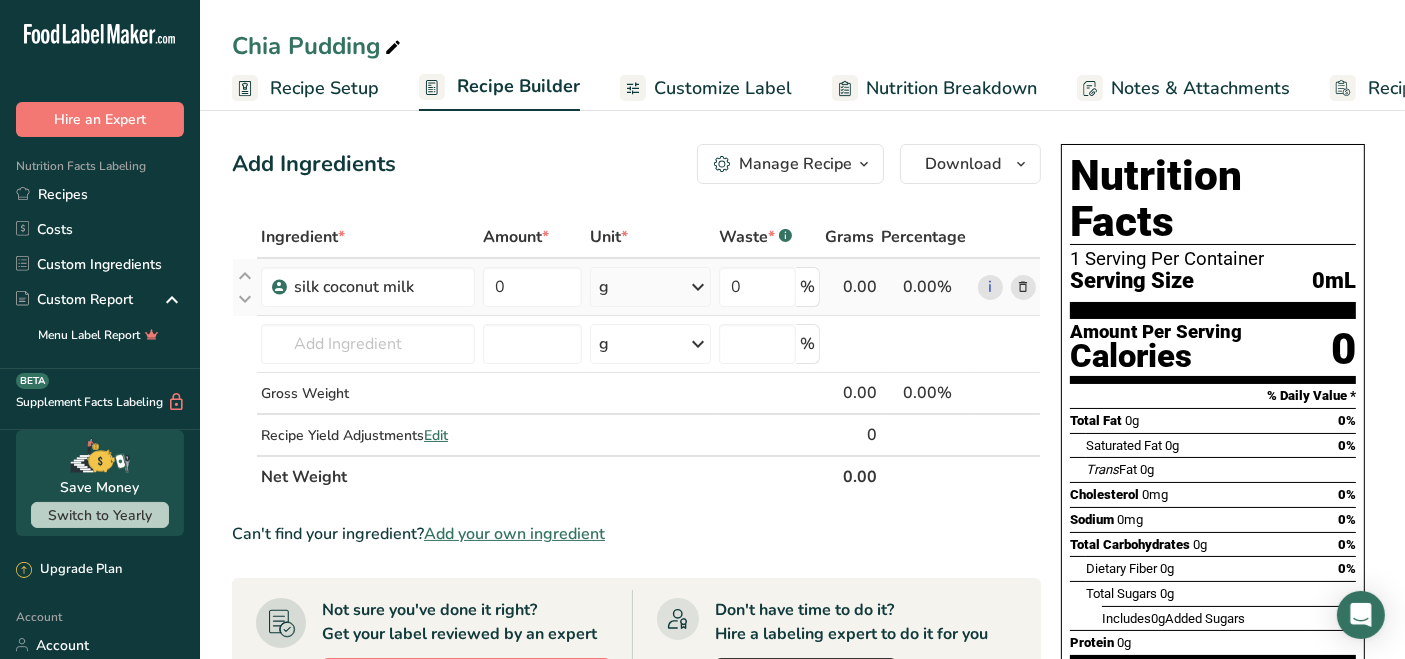 click on "Ingredient *
Amount *
Unit *
Waste *   .a-a{fill:#347362;}.b-a{fill:#fff;}          Grams
Percentage
silk coconut milk
0
g
Weight Units
g
kg
mg
See more
Volume Units
l
mL
fl oz
See more
0
%
0.00
0.00%
i
Almond flour
Milk, whole, 3.25% milkfat, without added vitamin A and vitamin D
Beef, tenderloin, steak, separable lean only, trimmed to 1/8" fat, all grades, raw
Beef, grass-fed, strip steaks, lean only, raw
See full Results
g" at bounding box center [636, 357] 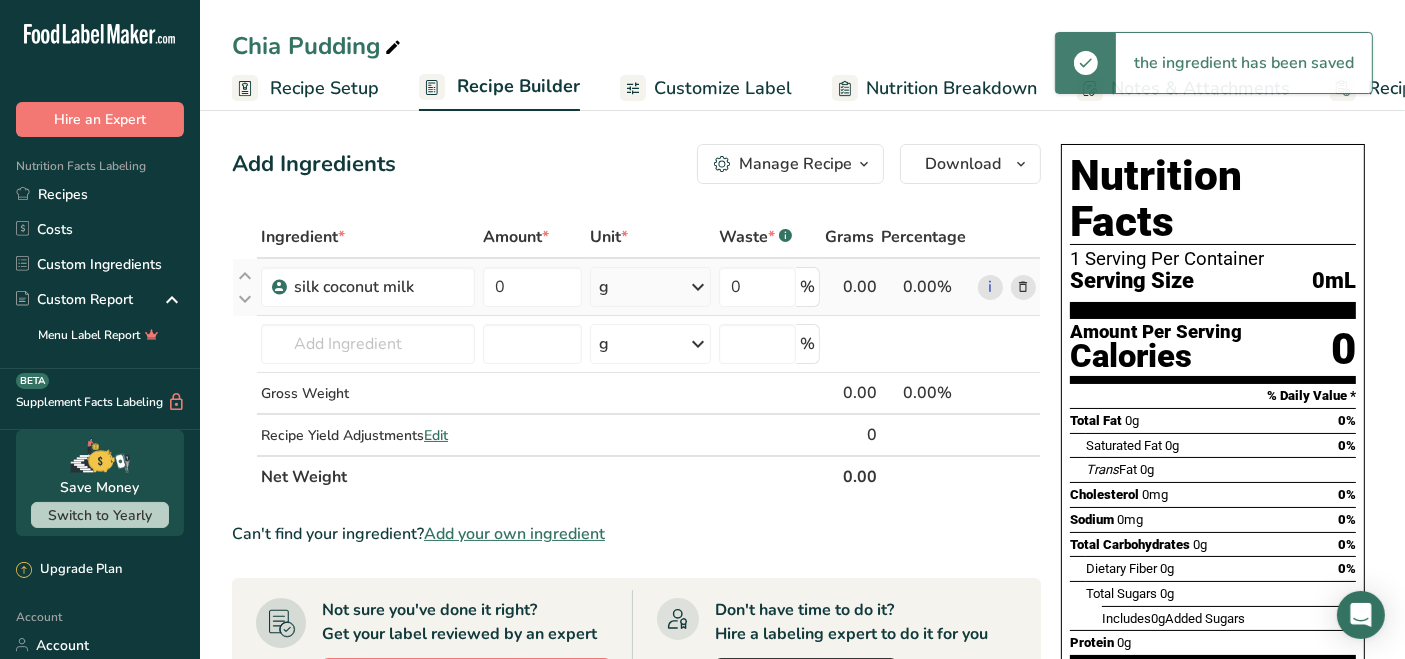 click on "g" at bounding box center (650, 287) 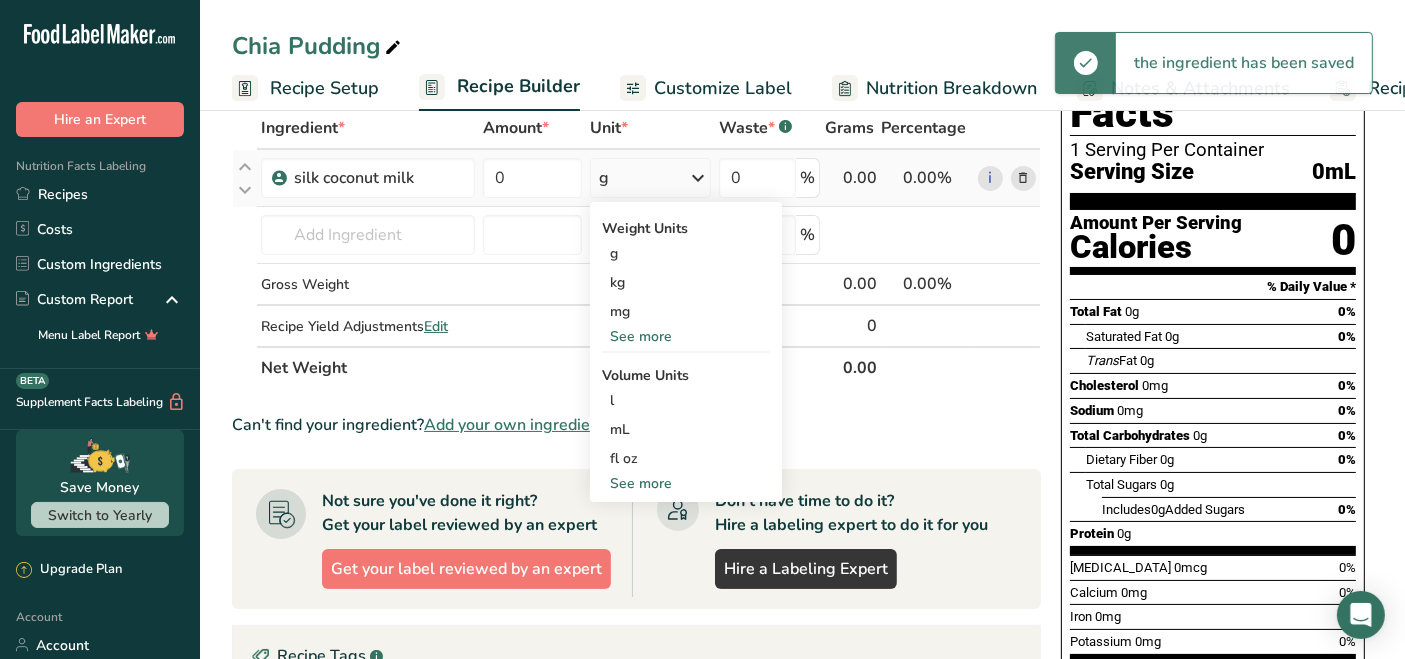 scroll, scrollTop: 81, scrollLeft: 0, axis: vertical 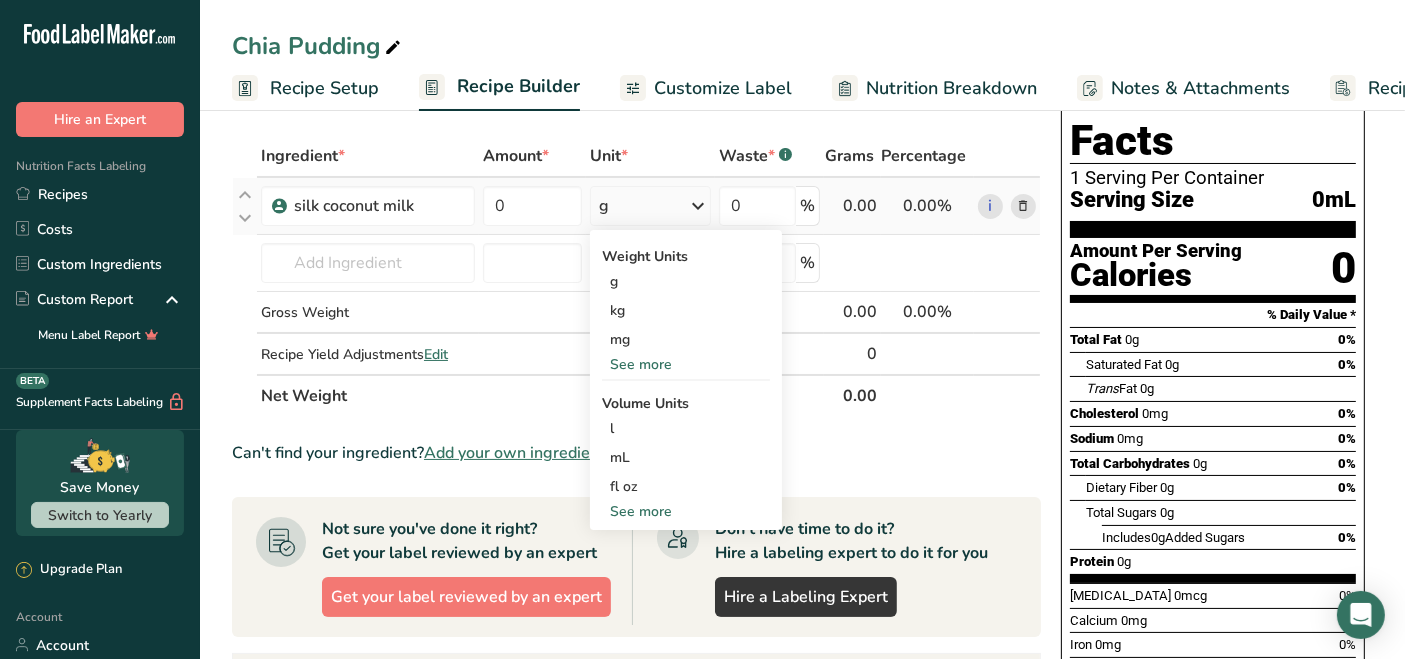 click on "See more" at bounding box center [686, 511] 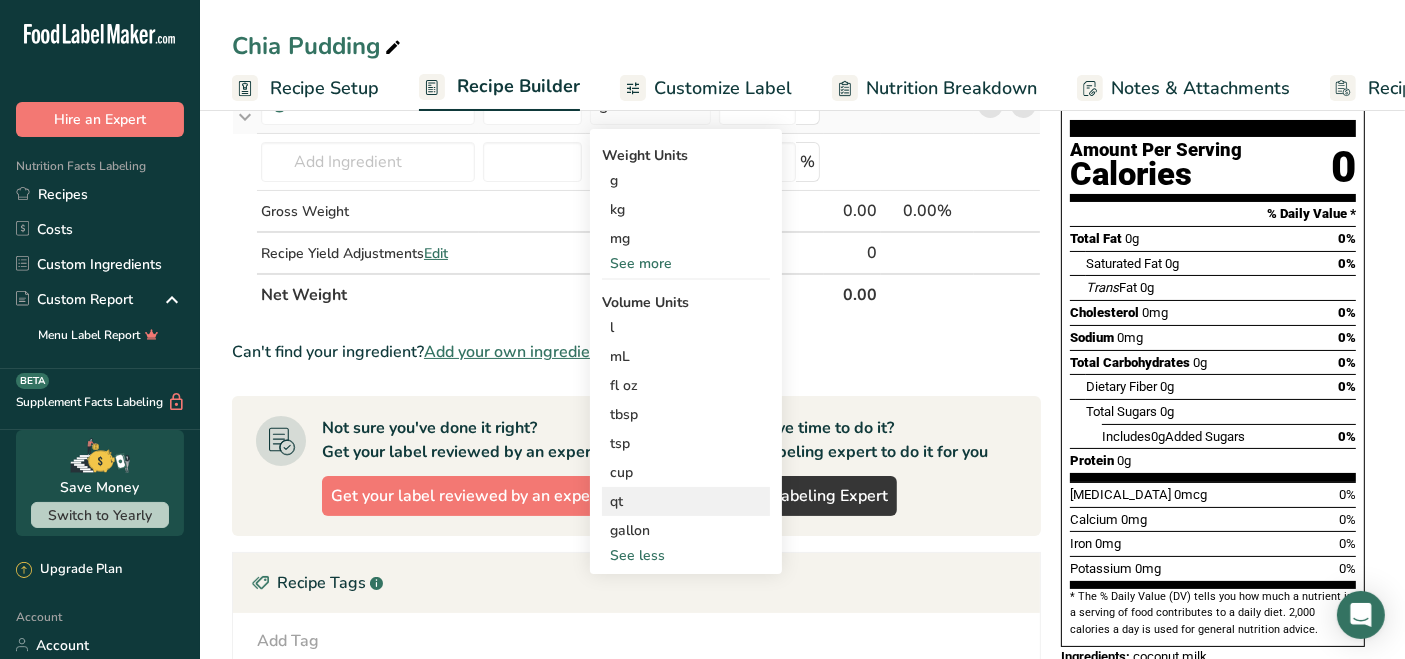 scroll, scrollTop: 303, scrollLeft: 0, axis: vertical 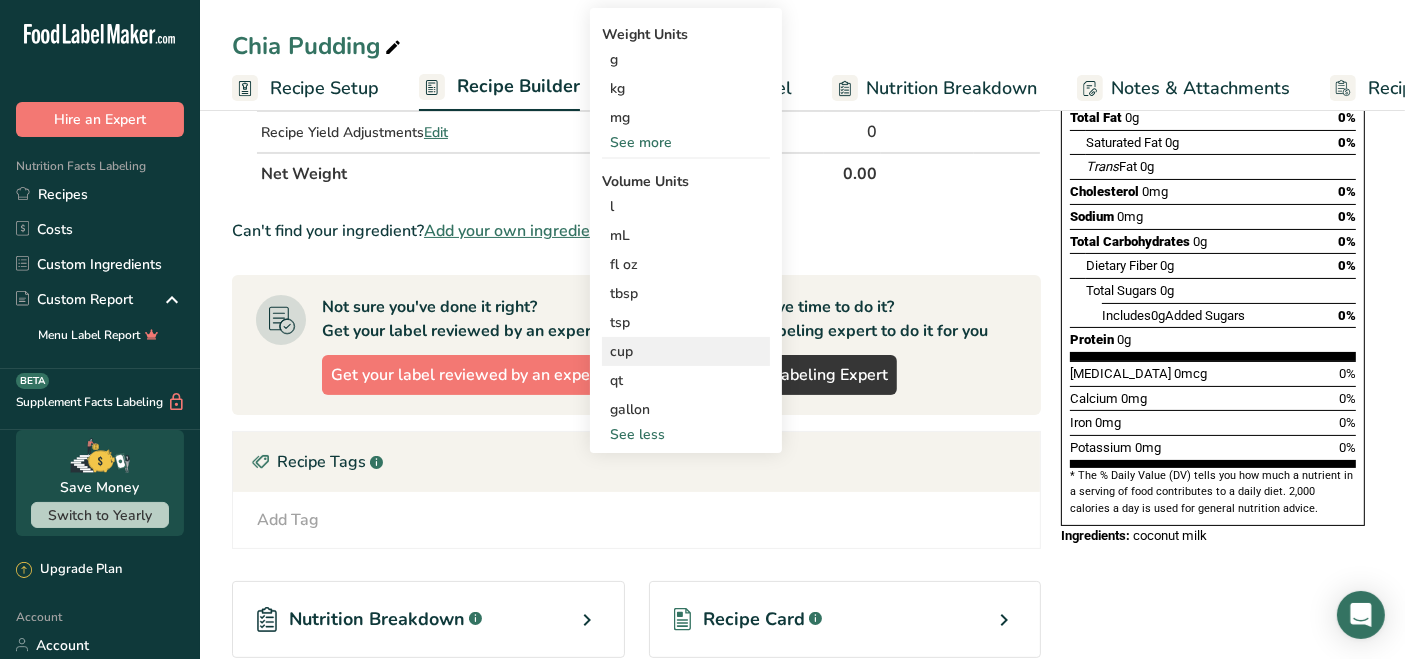 click on "cup" at bounding box center [686, 351] 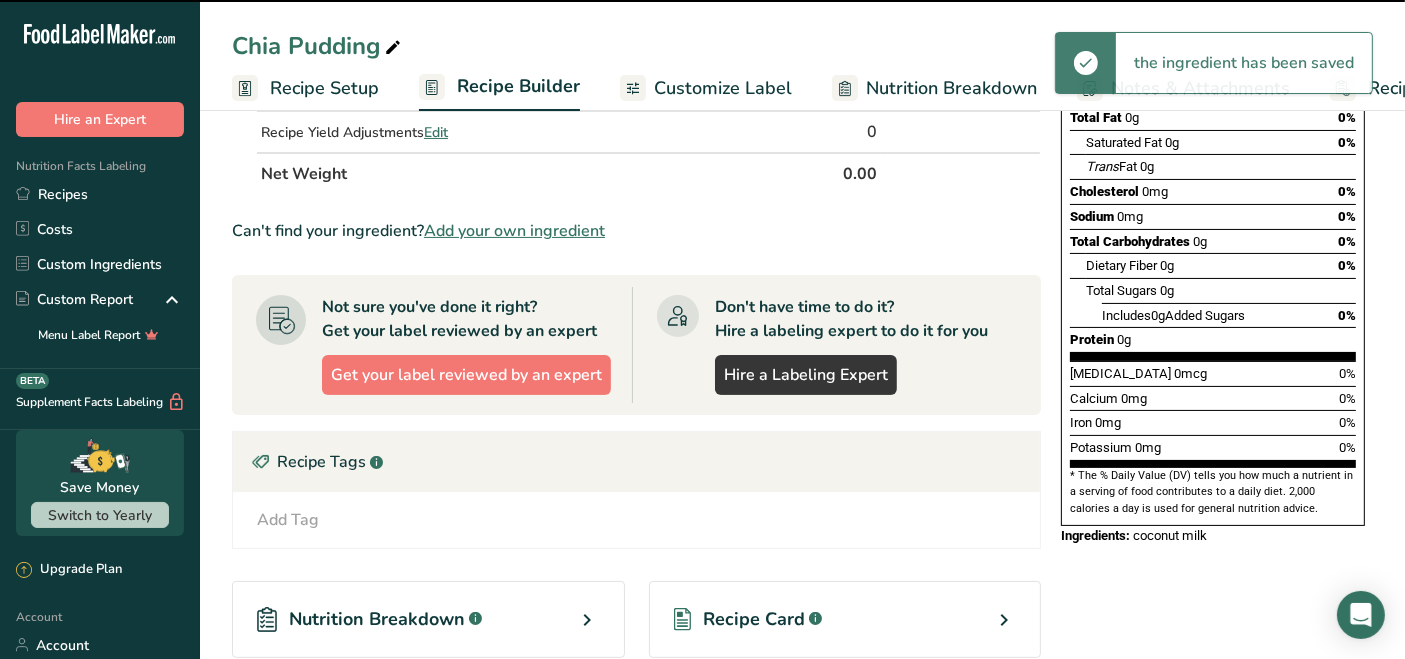 scroll, scrollTop: 81, scrollLeft: 0, axis: vertical 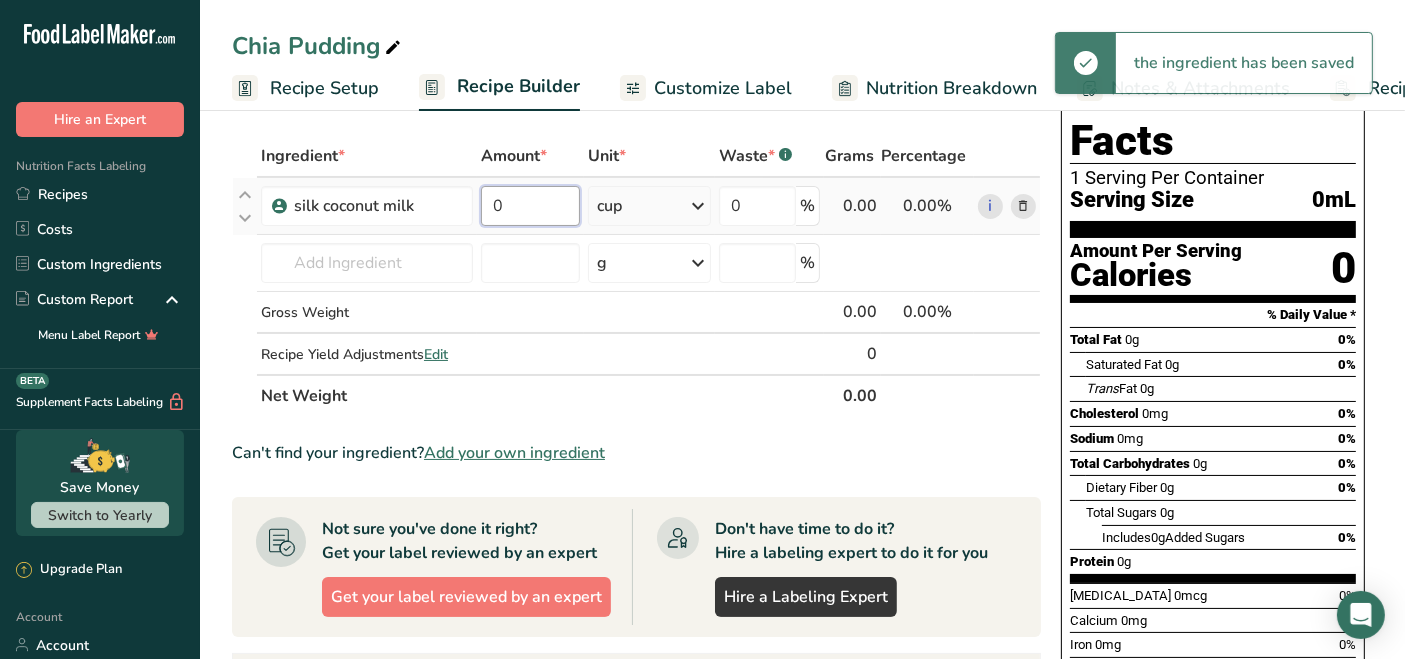 click on "0" at bounding box center [530, 206] 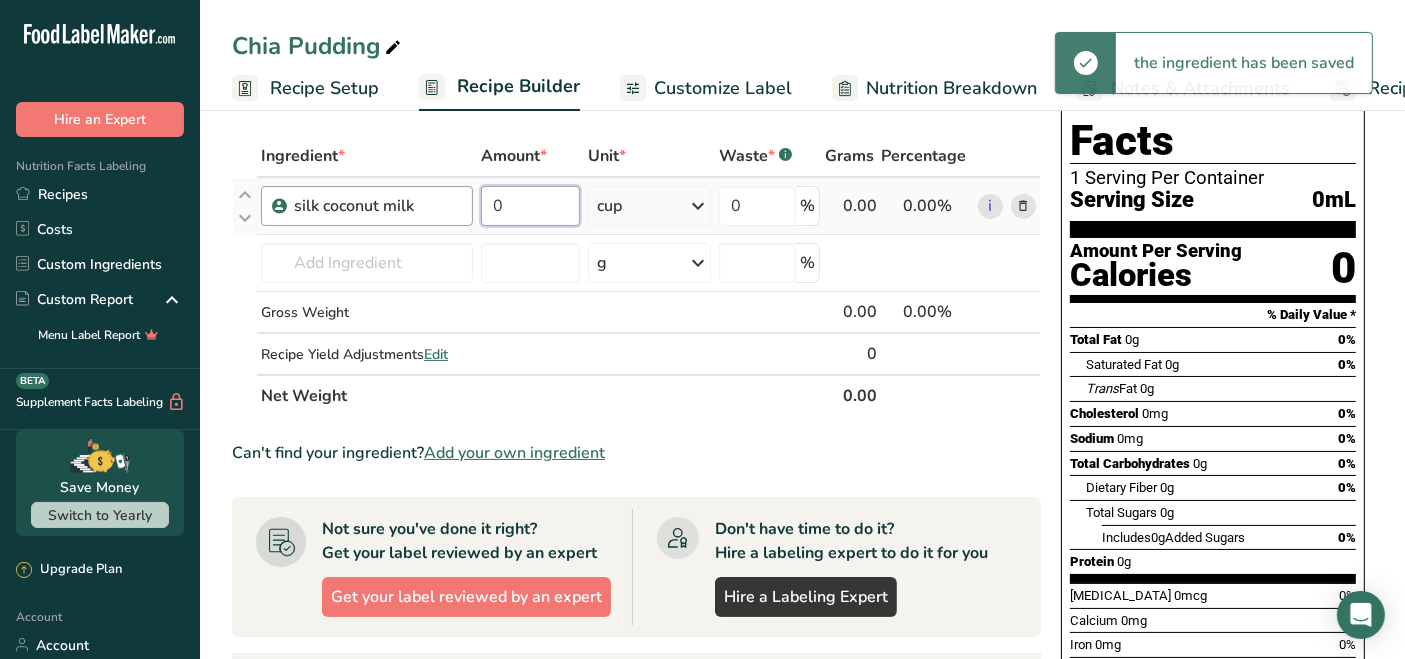 drag, startPoint x: 515, startPoint y: 202, endPoint x: 414, endPoint y: 207, distance: 101.12369 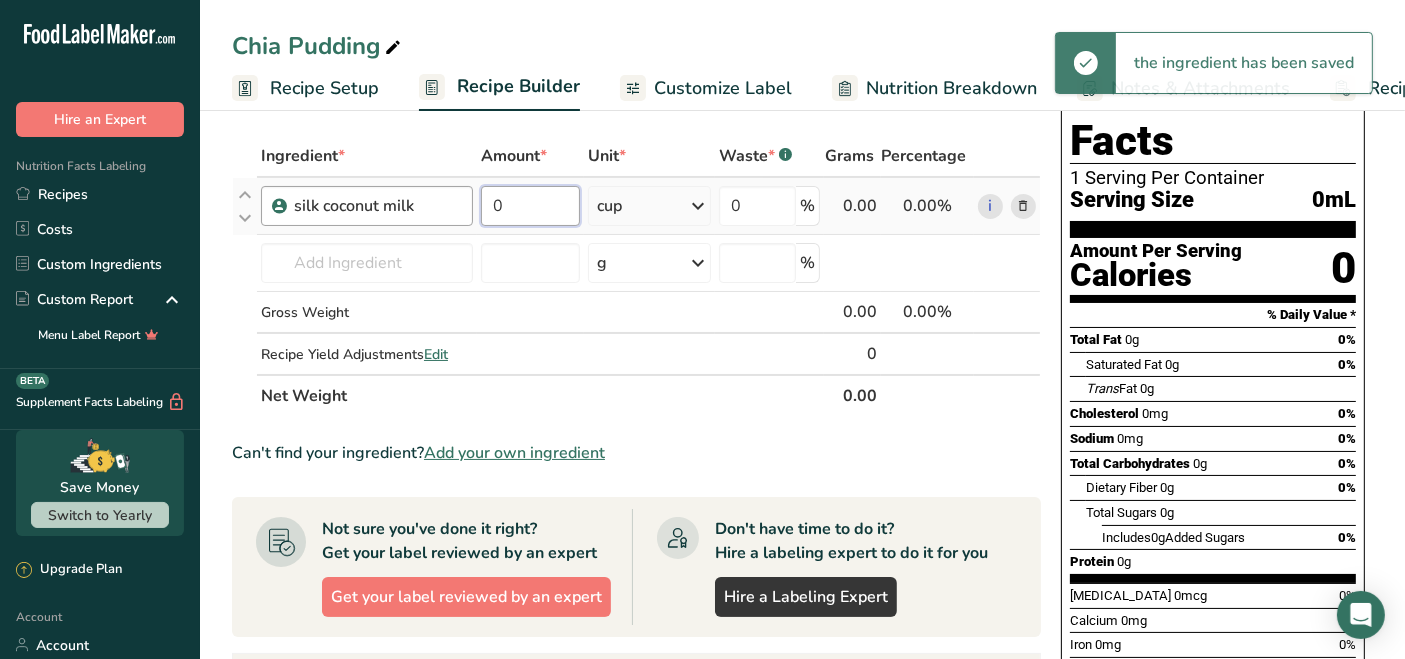 click on "silk coconut milk
0
cup
Weight Units
g
kg
mg
See more
Volume Units
l
mL
fl oz
tbsp
tsp
cup
qt
gallon
See less
0
%
0.00
0.00%
i" at bounding box center (636, 206) 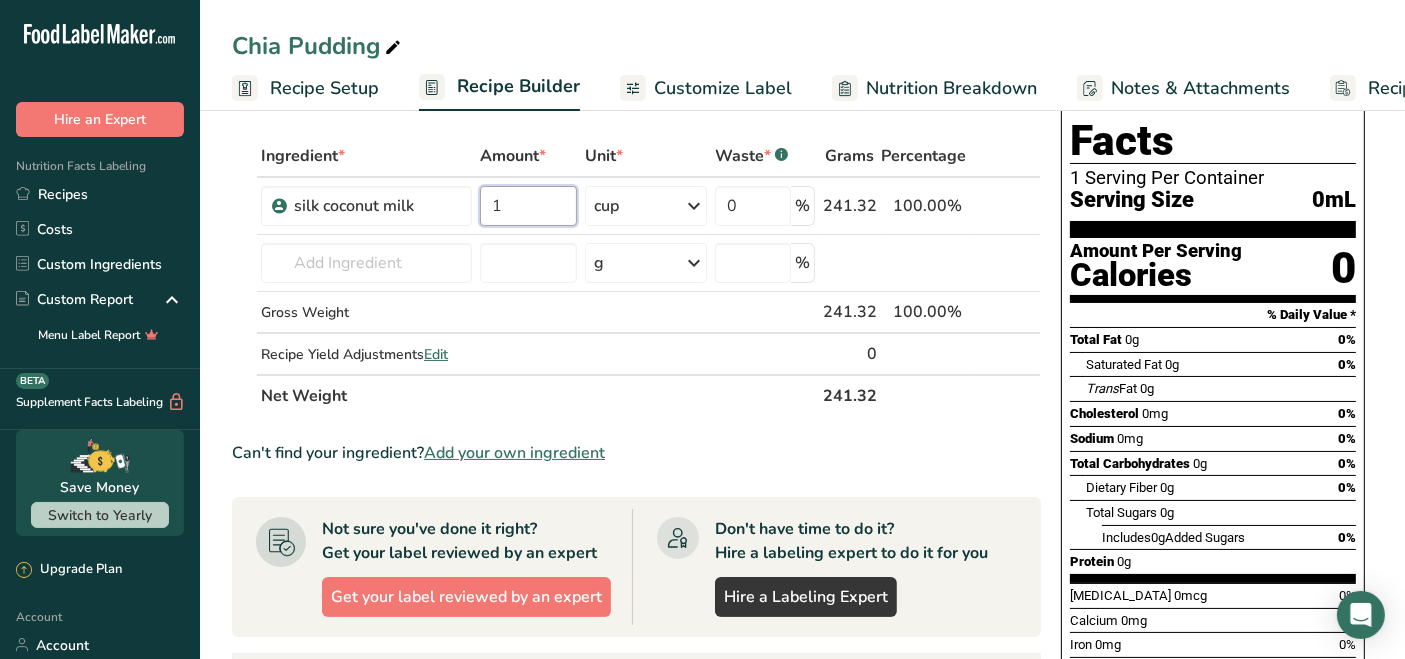 type on "1" 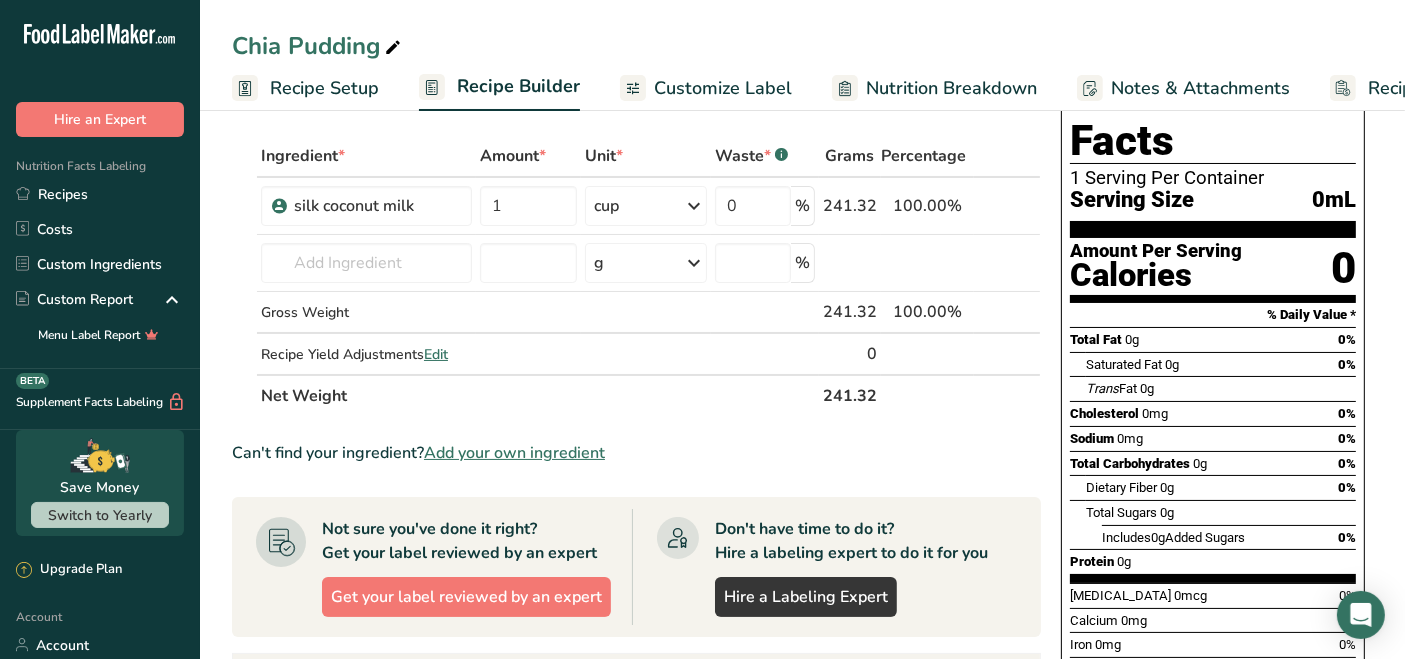 click on "Can't find your ingredient?
Add your own ingredient" at bounding box center [636, 453] 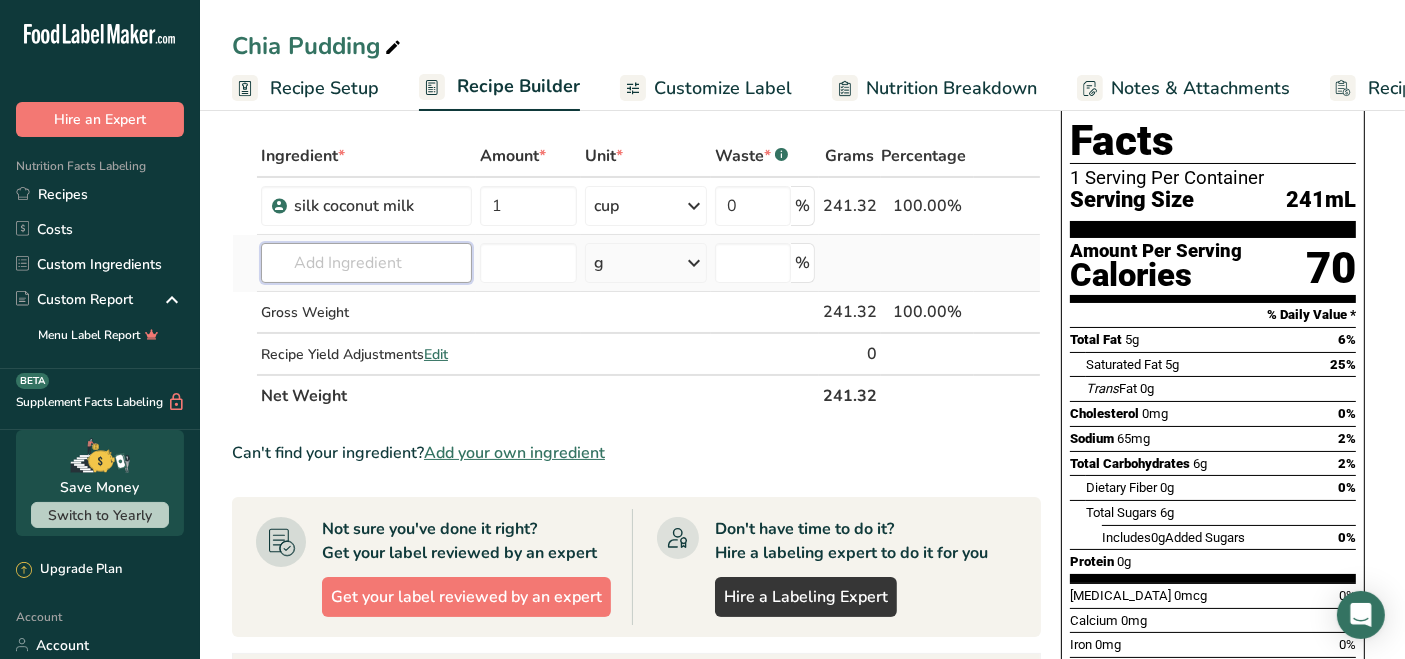 click at bounding box center [366, 263] 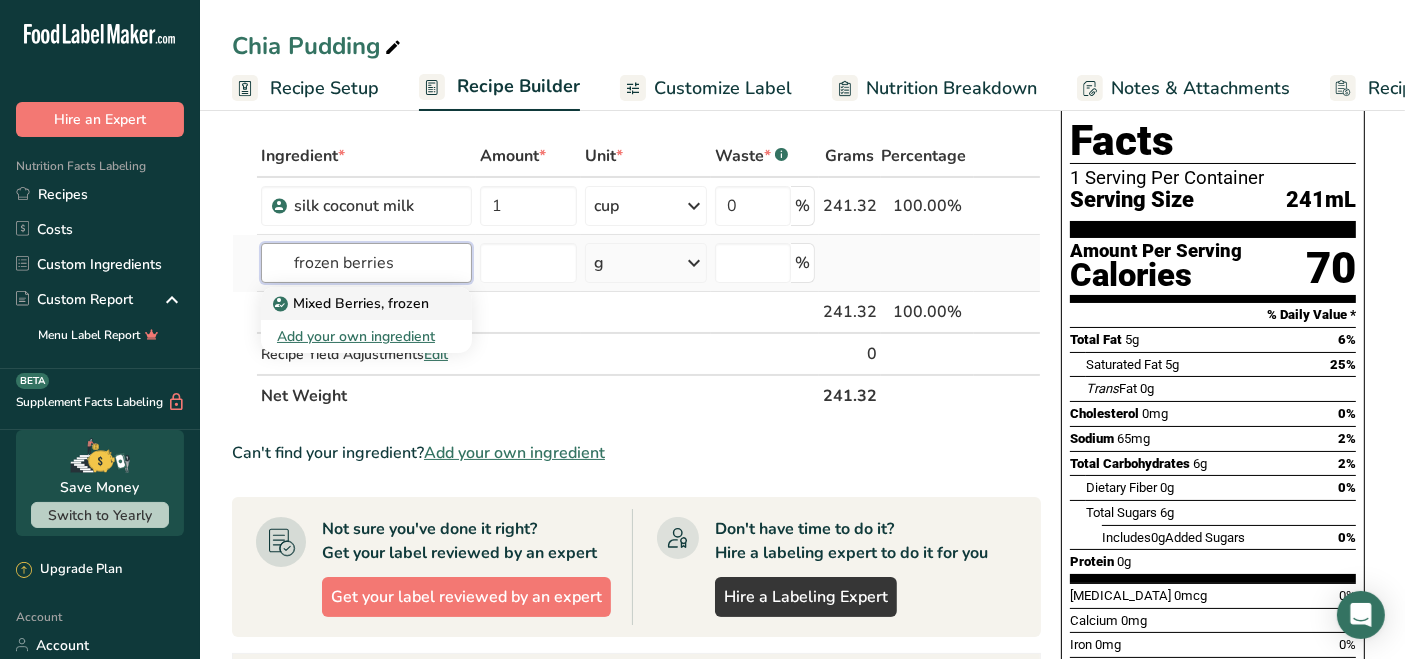 type on "frozen berries" 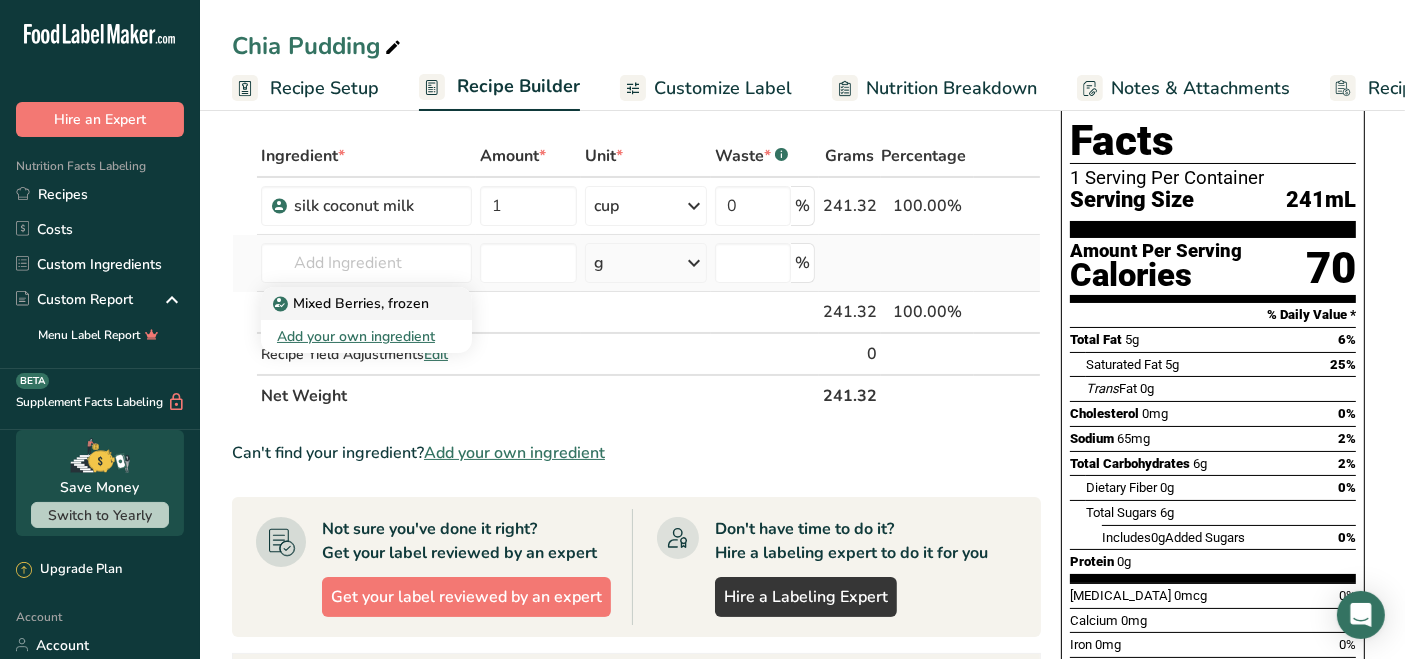 click on "Mixed Berries, frozen" at bounding box center (353, 303) 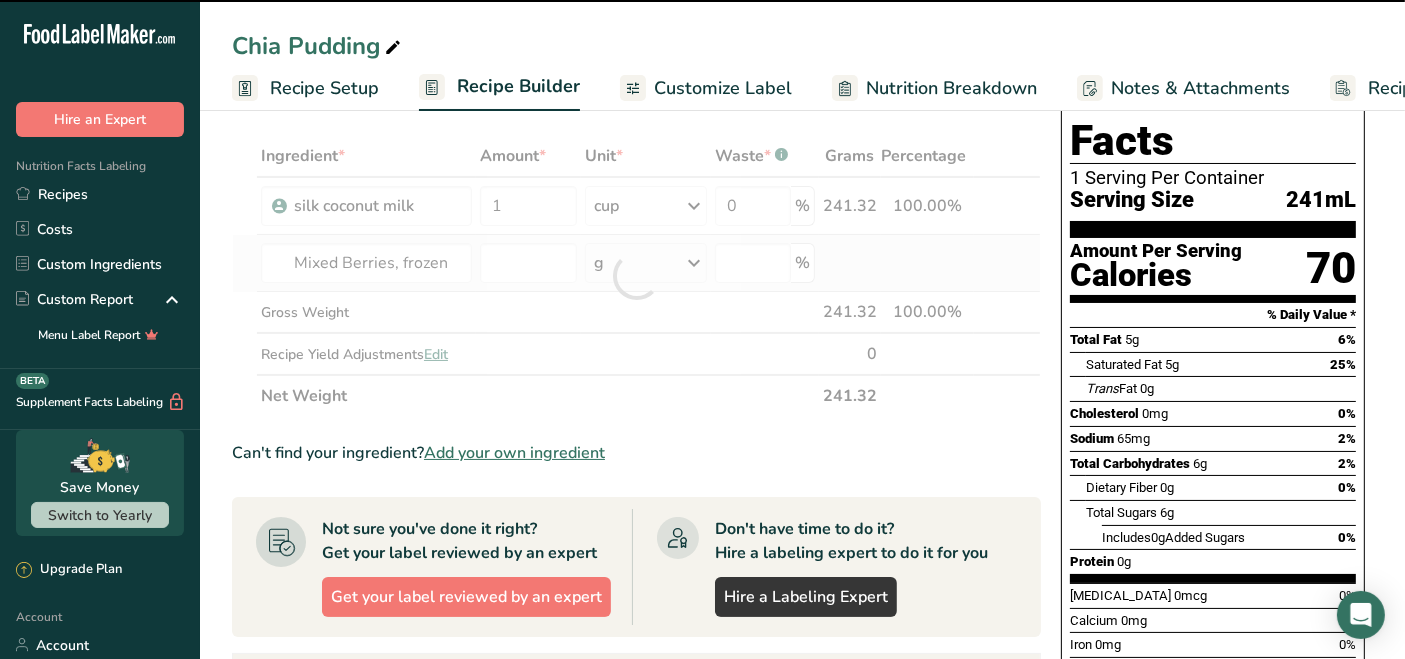type on "0" 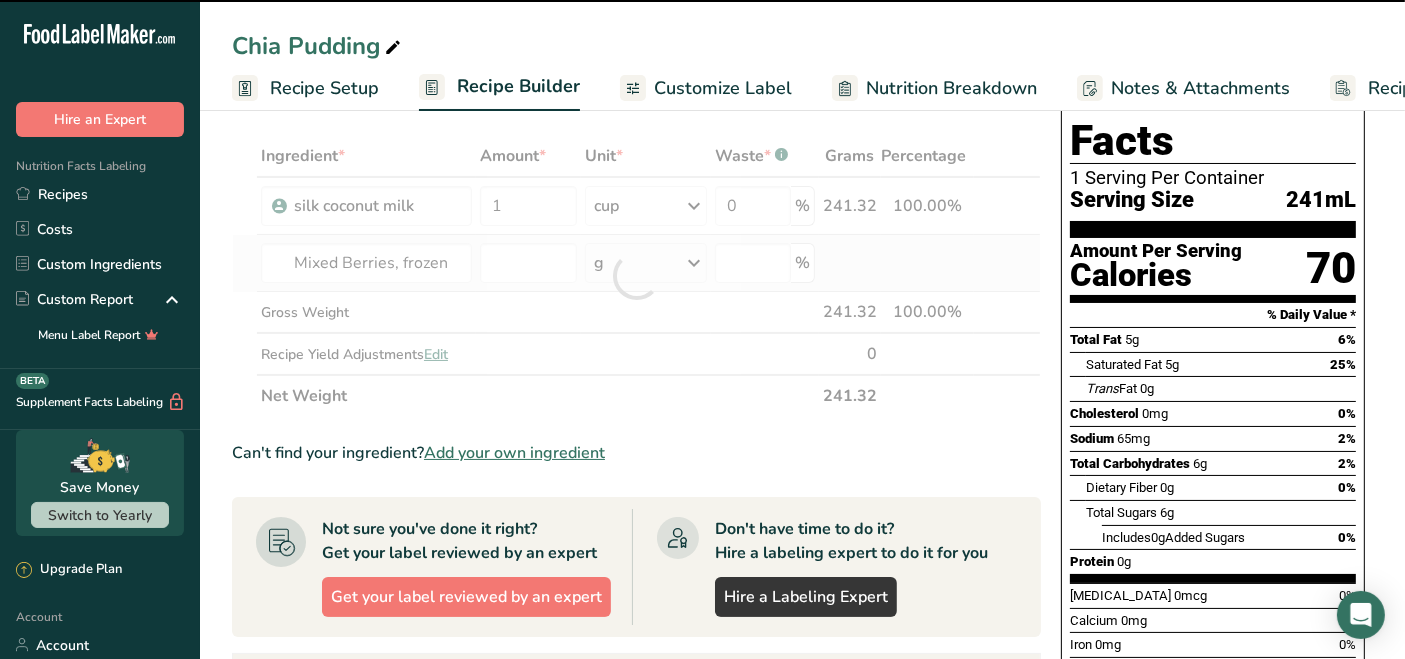 type on "0" 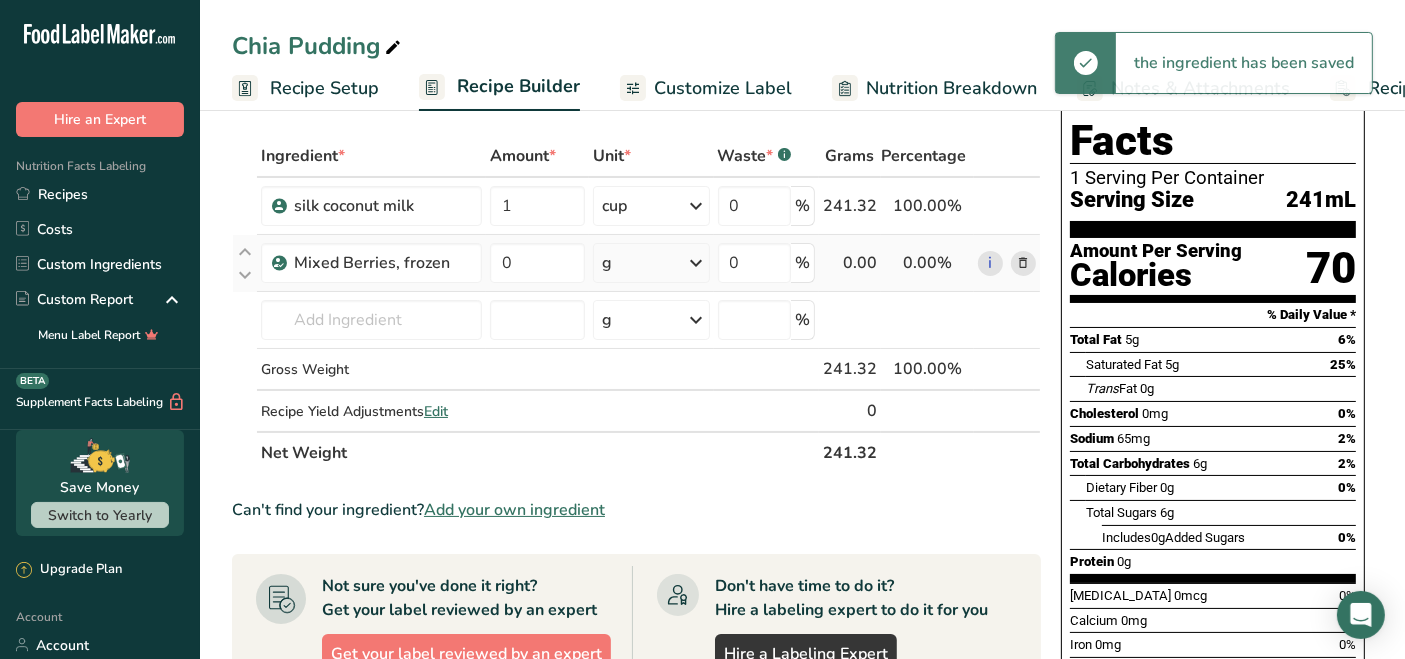 click on "g" at bounding box center [651, 263] 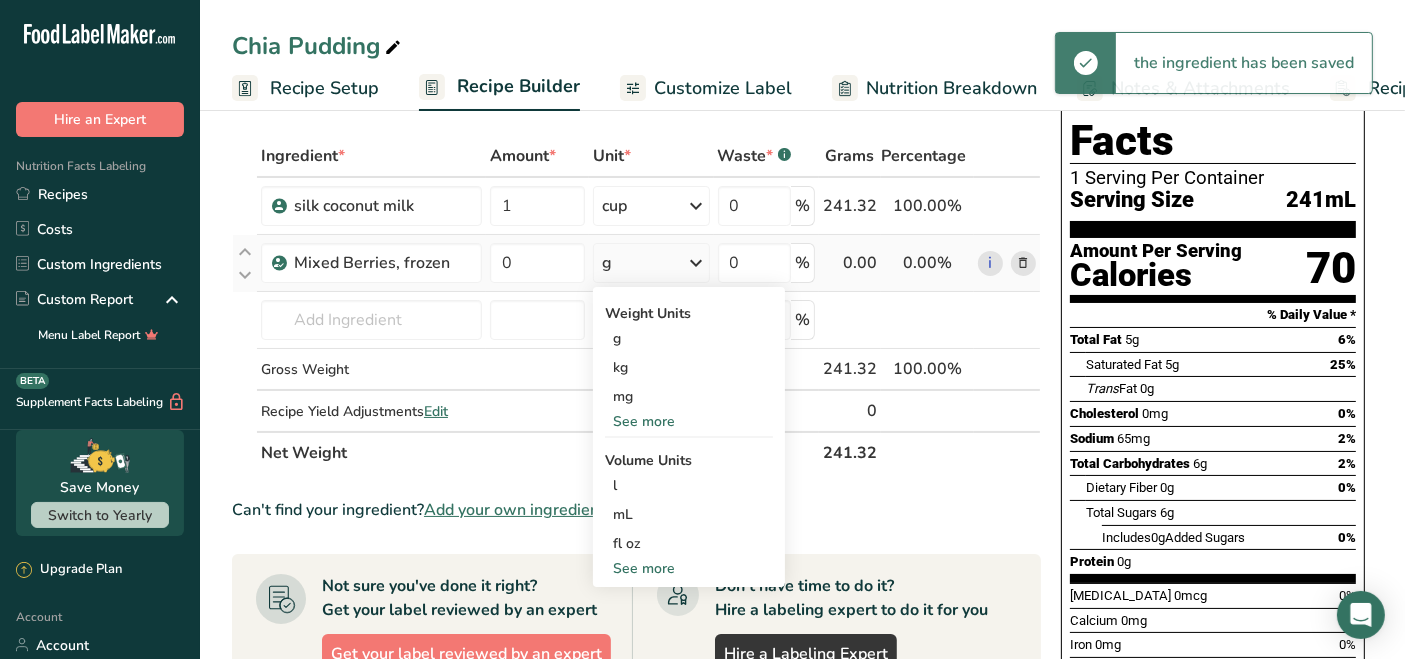 click on "See more" at bounding box center (689, 568) 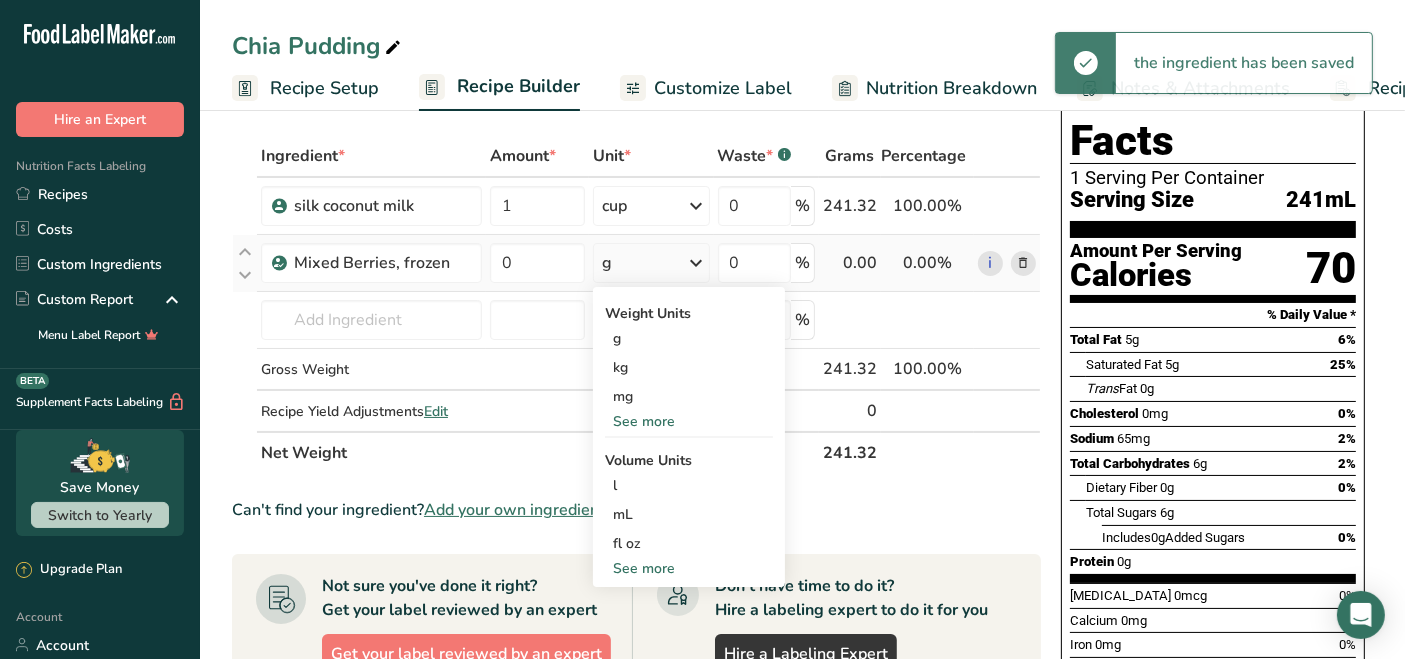 select on "22" 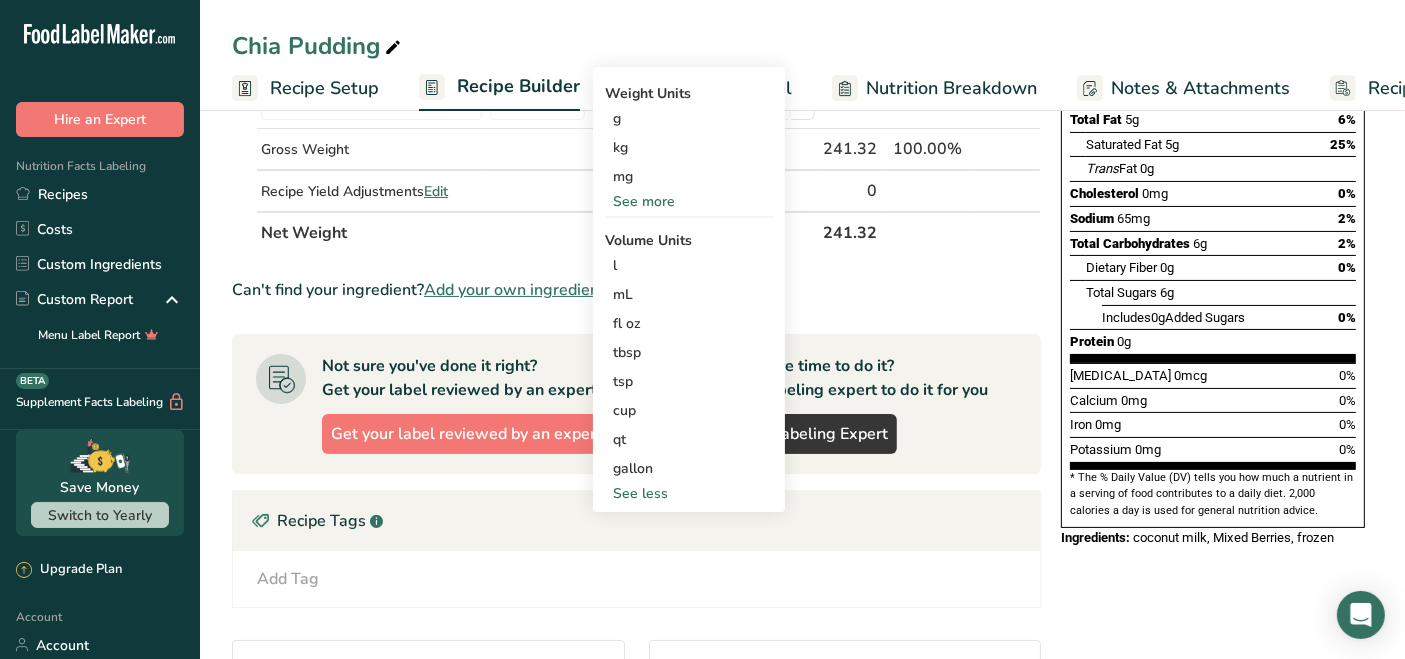 scroll, scrollTop: 303, scrollLeft: 0, axis: vertical 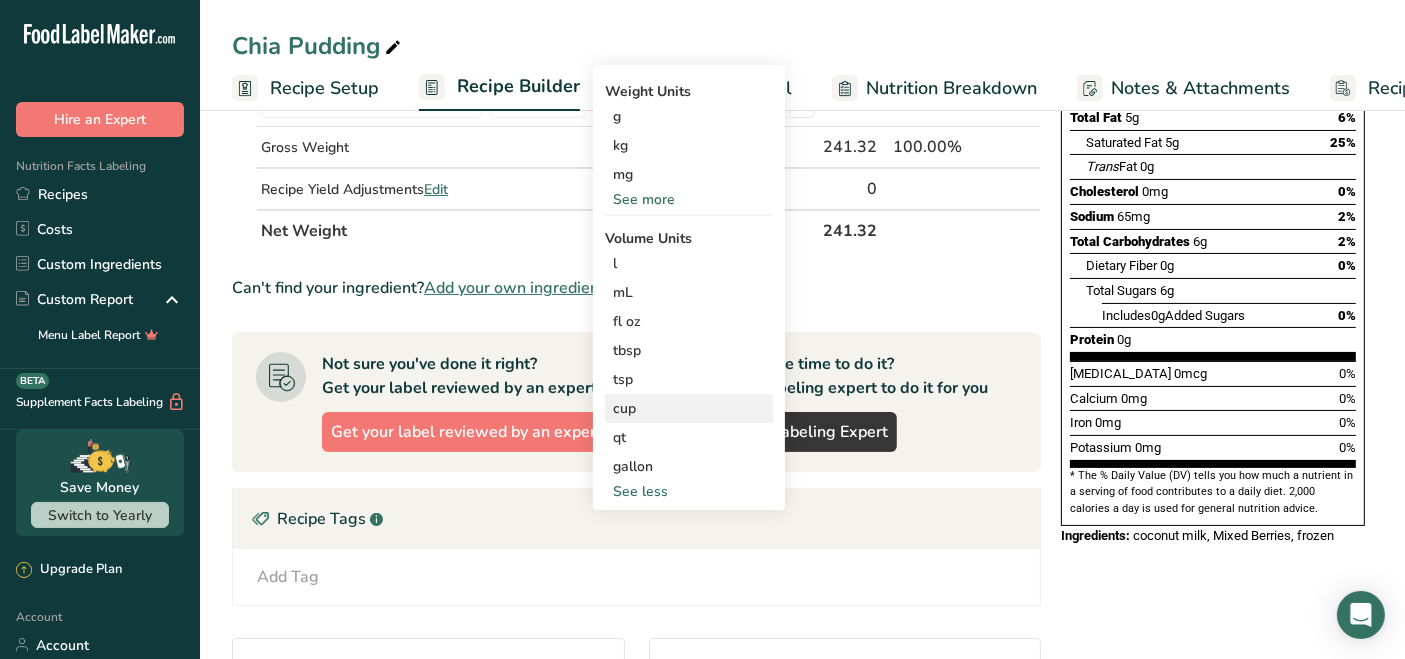 click on "cup" at bounding box center [689, 408] 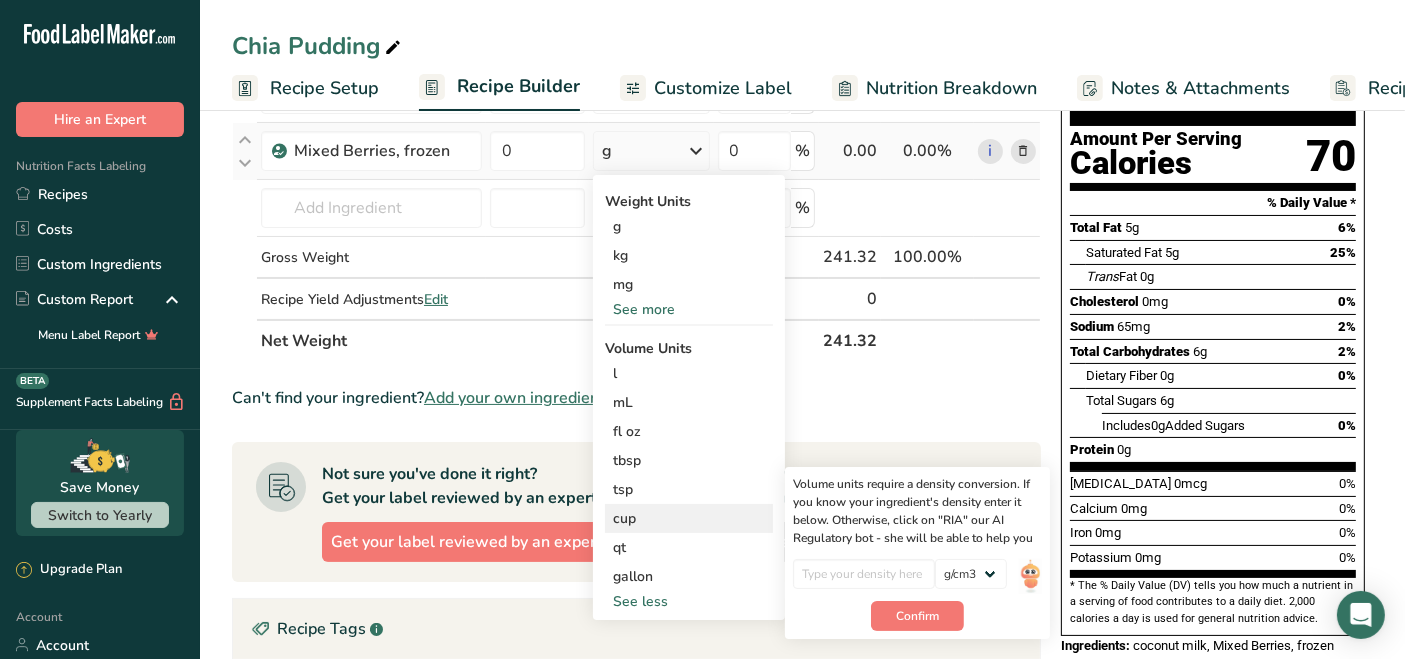 scroll, scrollTop: 303, scrollLeft: 0, axis: vertical 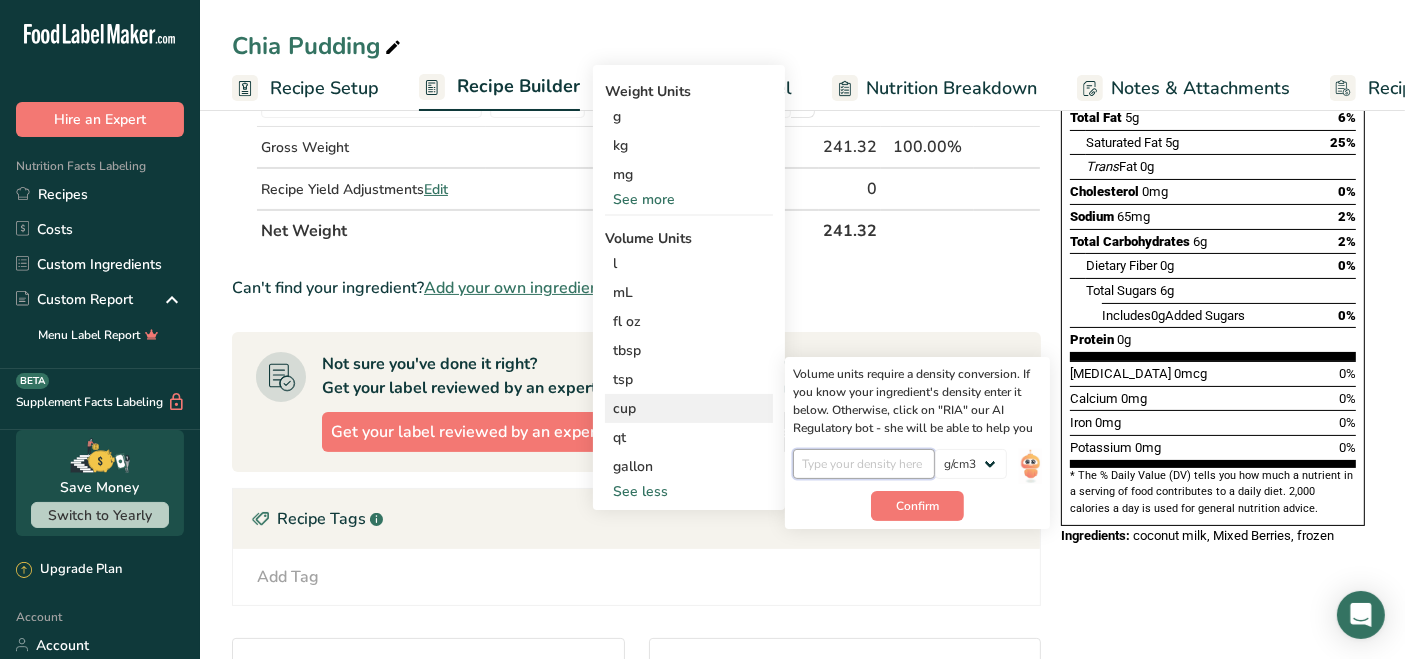 click at bounding box center (864, 464) 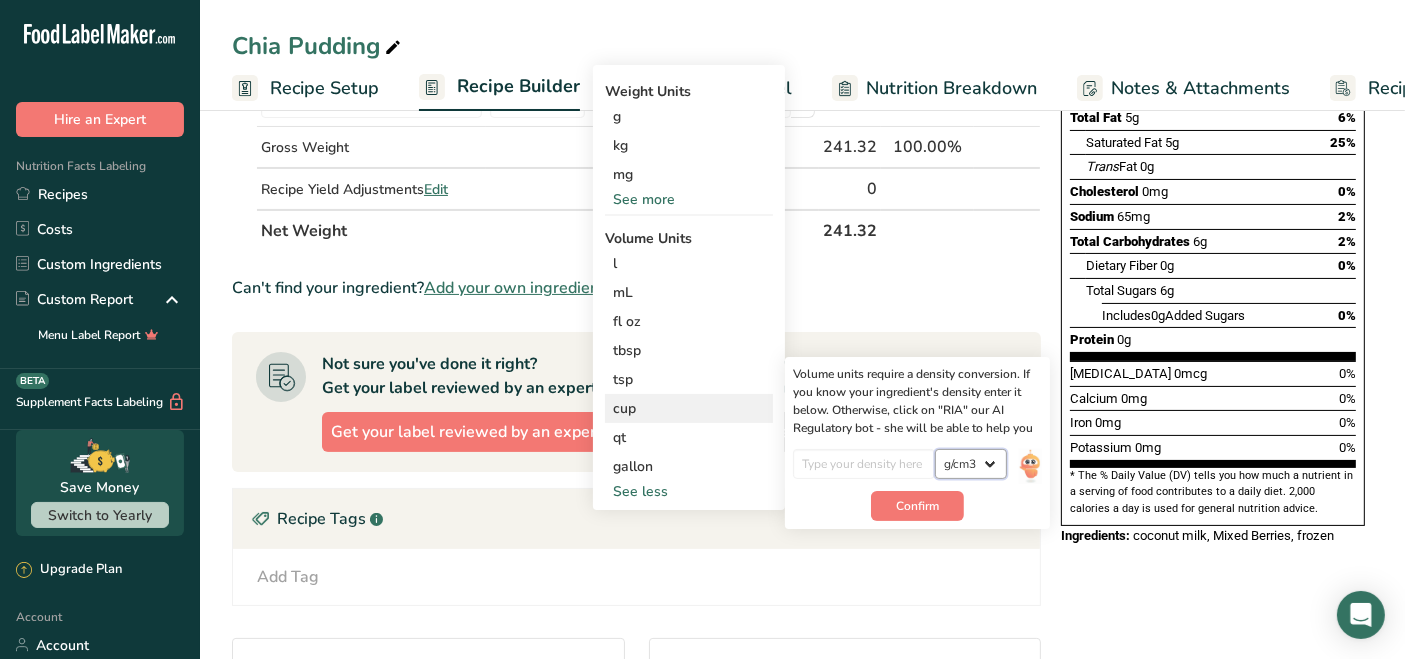 click on "lb/ft3
g/cm3" at bounding box center [971, 464] 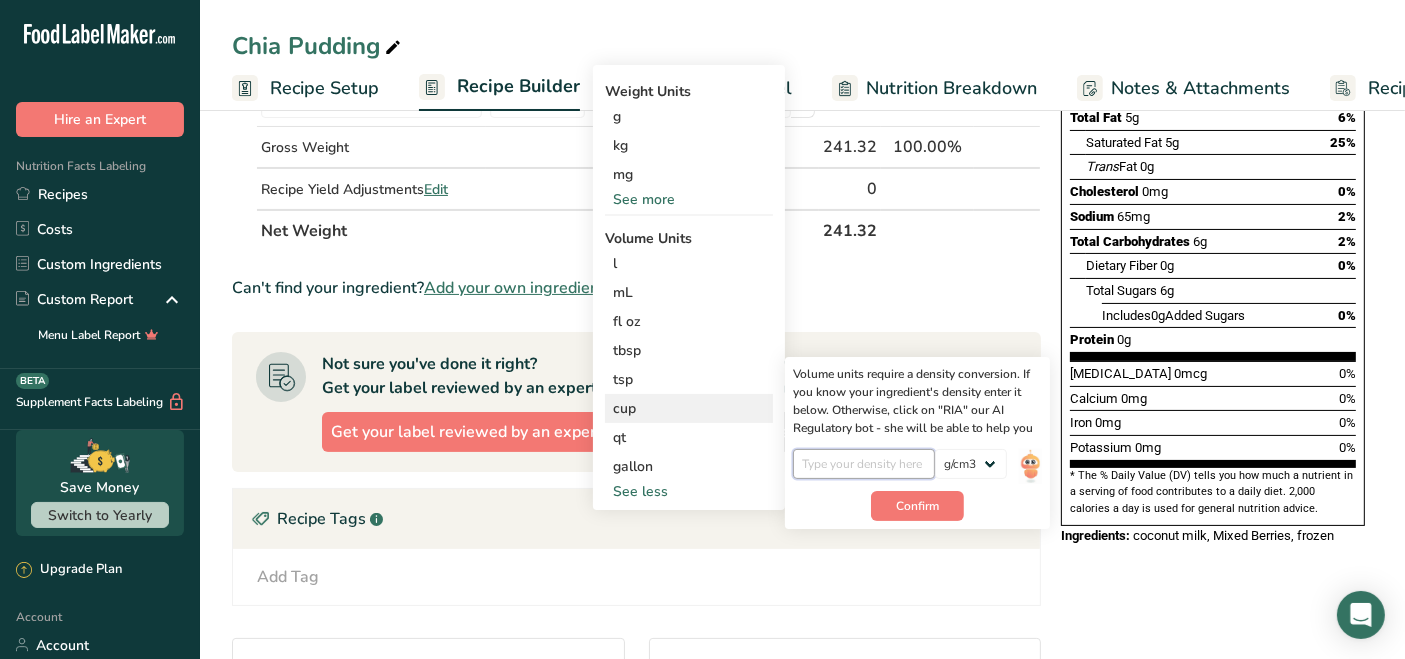 click at bounding box center [864, 464] 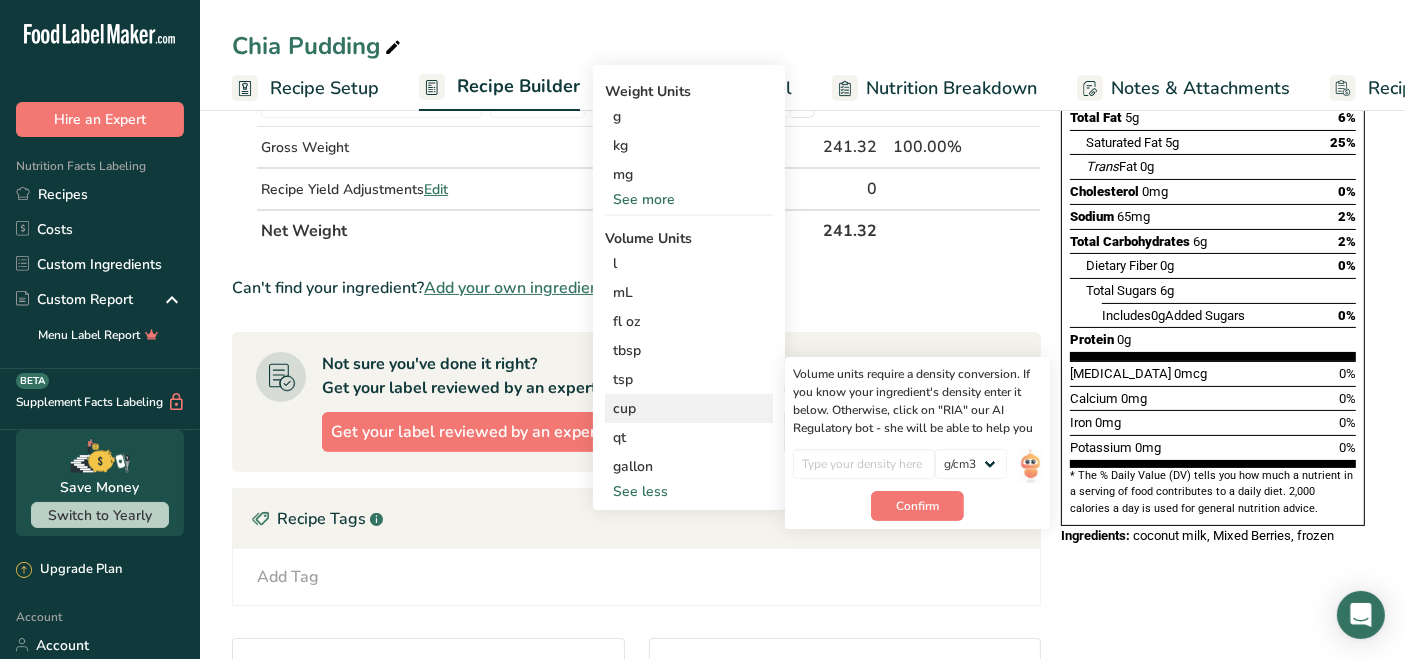 click on "lb/ft3
g/cm3" at bounding box center (917, 470) 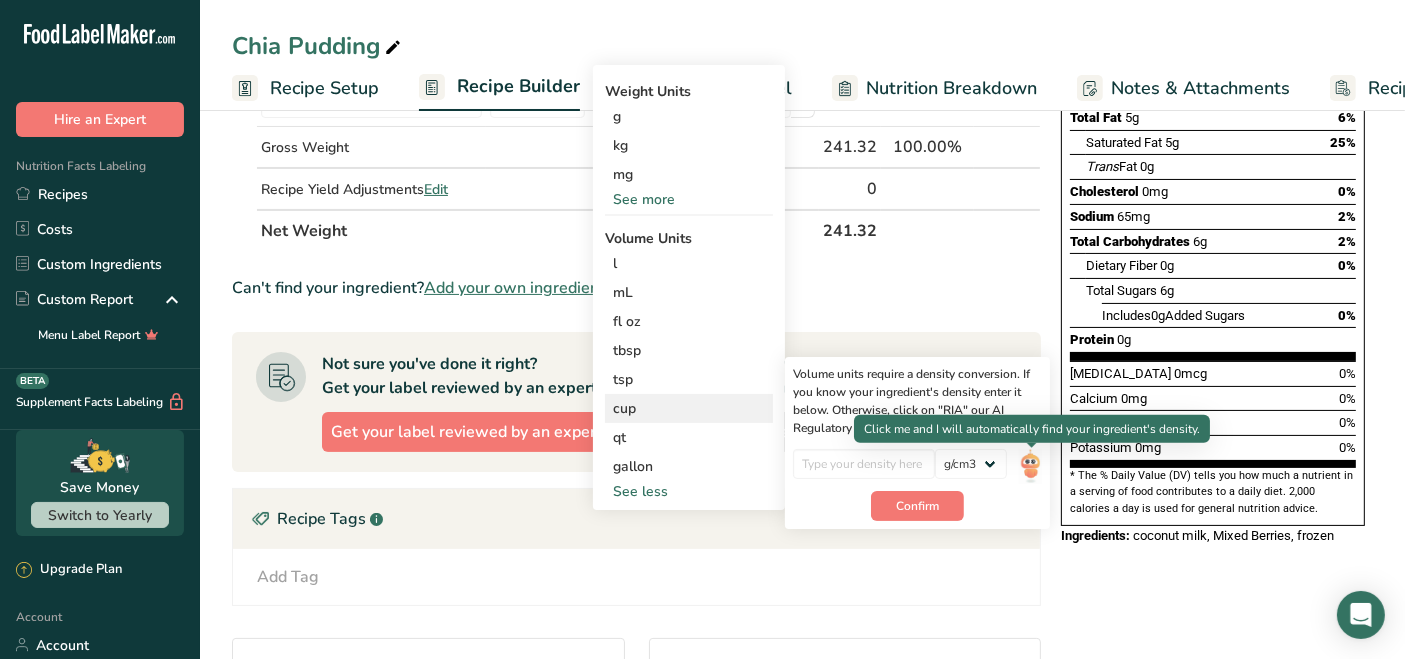click at bounding box center [1030, 466] 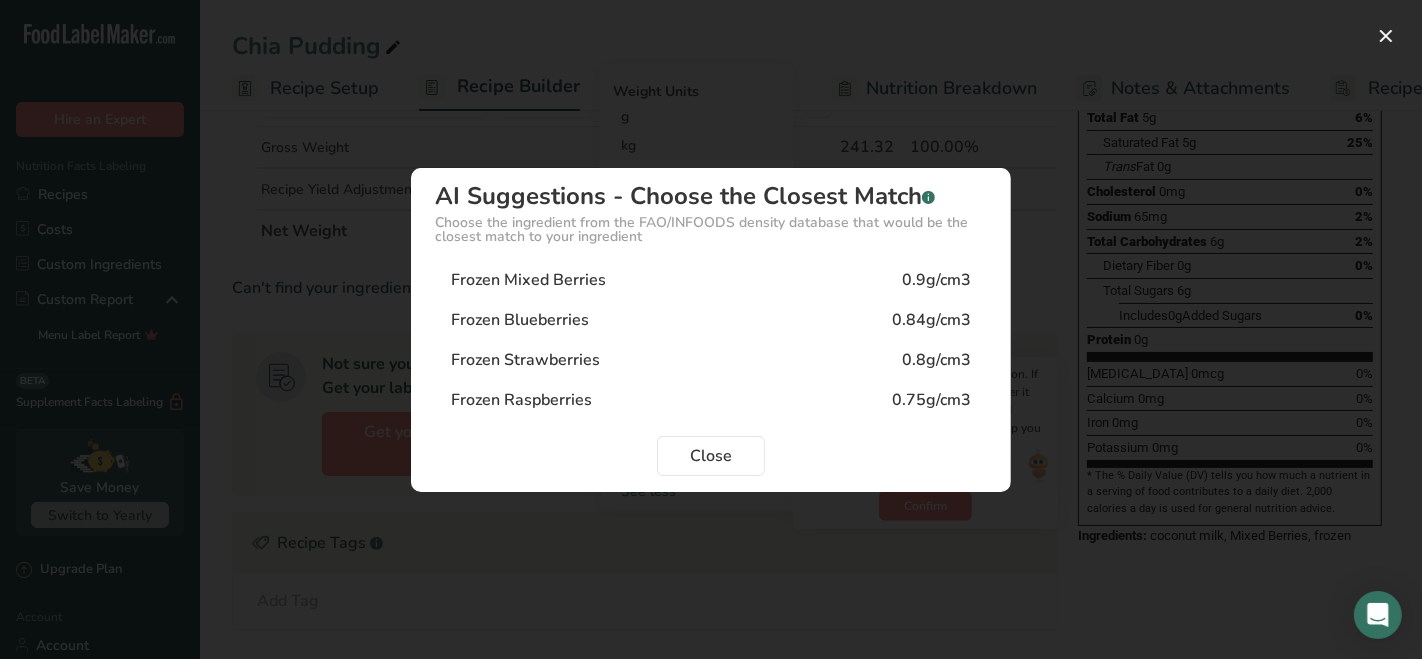 click on "Frozen Mixed Berries   0.9g/cm3" at bounding box center [711, 280] 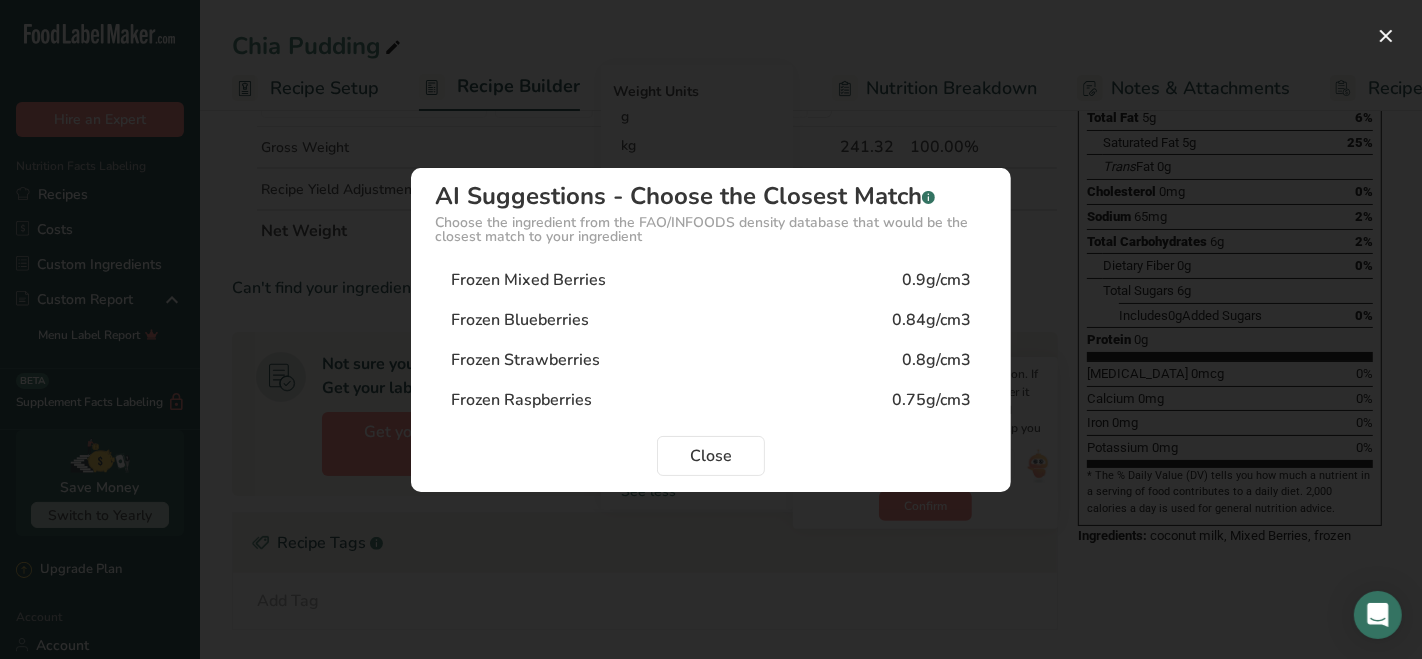 type on "0.9" 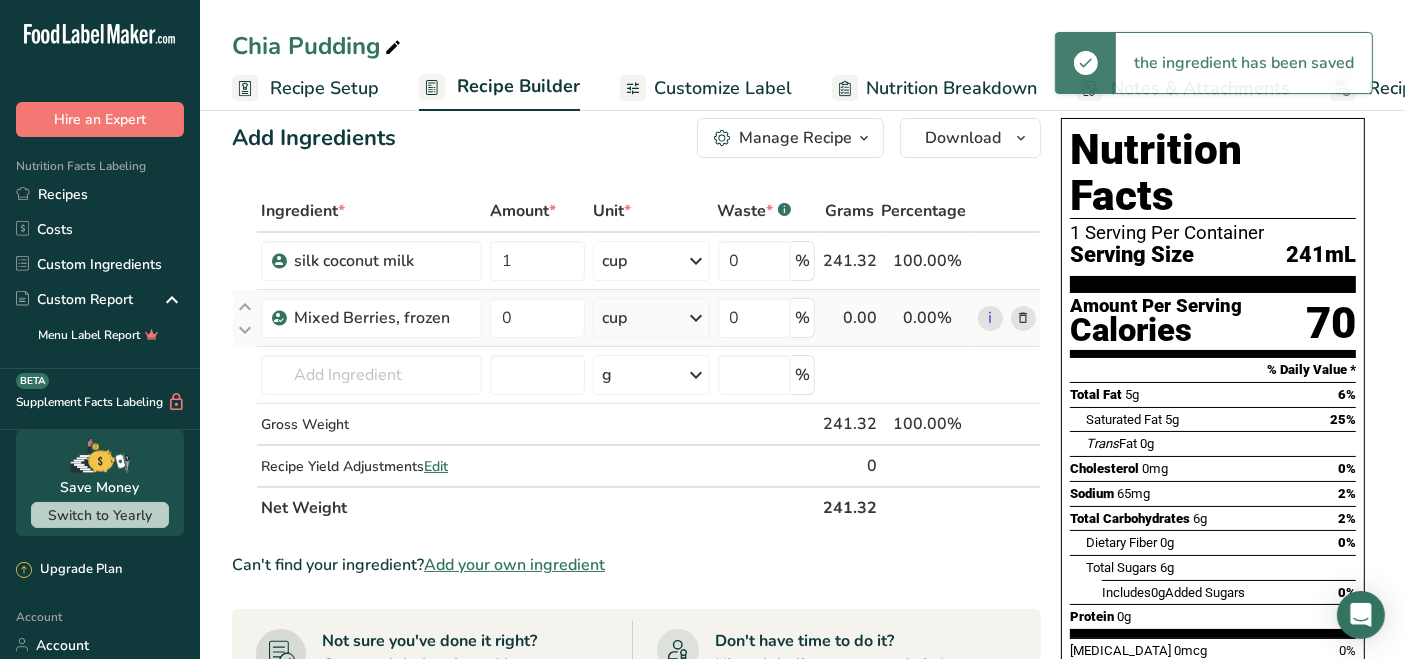 scroll, scrollTop: 0, scrollLeft: 0, axis: both 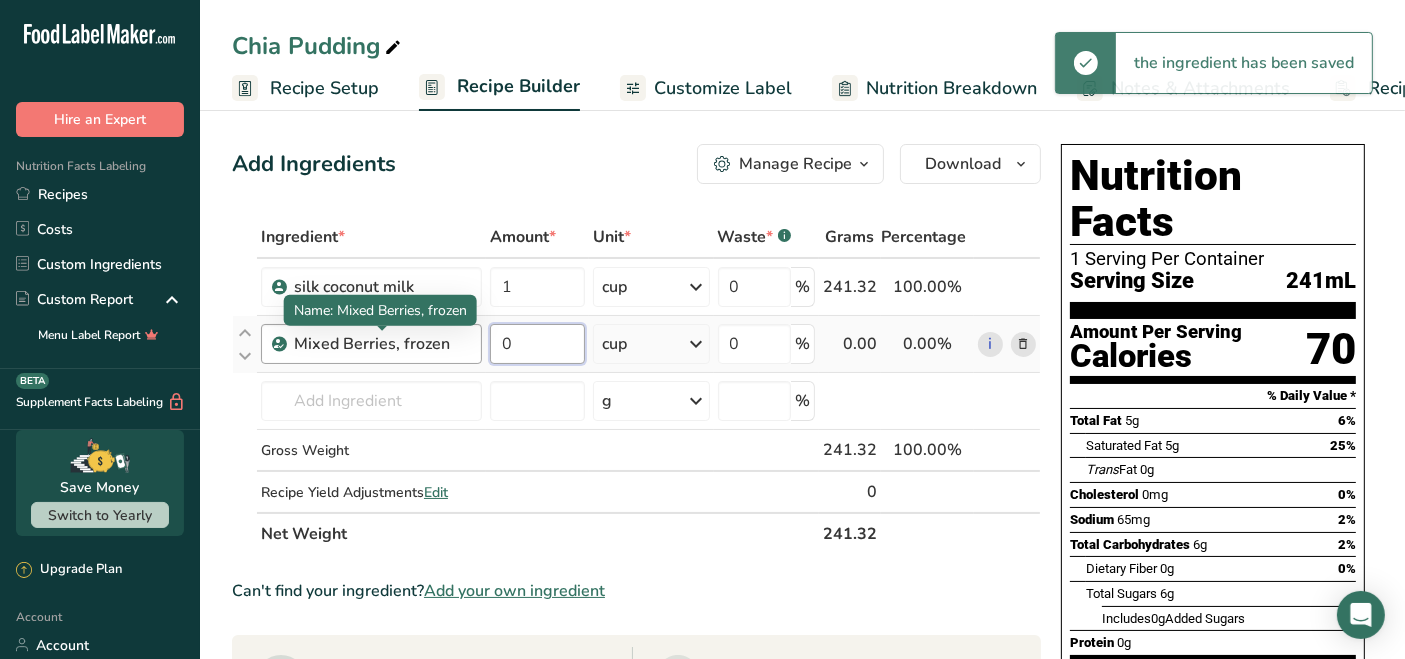drag, startPoint x: 545, startPoint y: 335, endPoint x: 442, endPoint y: 326, distance: 103.392456 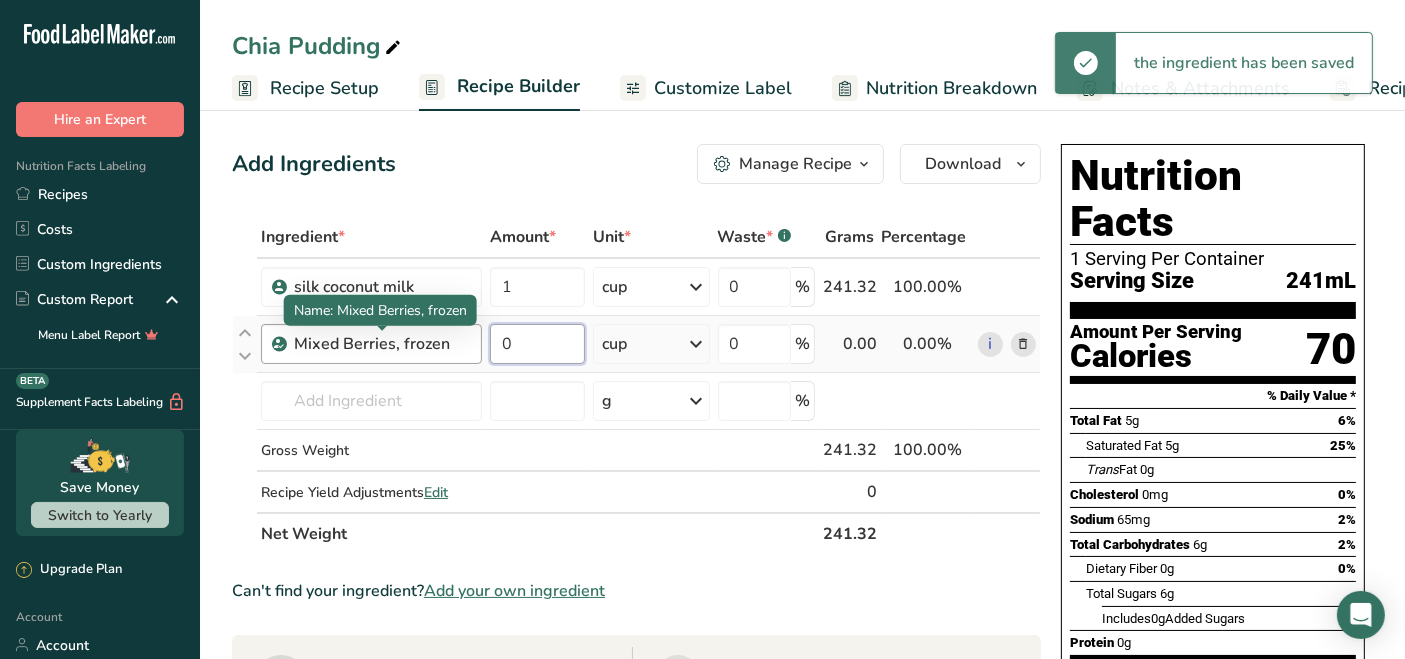 click on "Mixed Berries, frozen
0
cup
Weight Units
g
kg
mg
See more
Volume Units
l
Volume units require a density conversion. If you know your ingredient's density enter it below. Otherwise, click on "RIA" our AI Regulatory bot - she will be able to help you
0.9
lb/ft3
g/cm3
Confirm
mL
Volume units require a density conversion. If you know your ingredient's density enter it below. Otherwise, click on "RIA" our AI Regulatory bot - she will be able to help you
0.9
lb/ft3
g/cm3
Confirm
fl oz
0.9
tbsp" at bounding box center (636, 344) 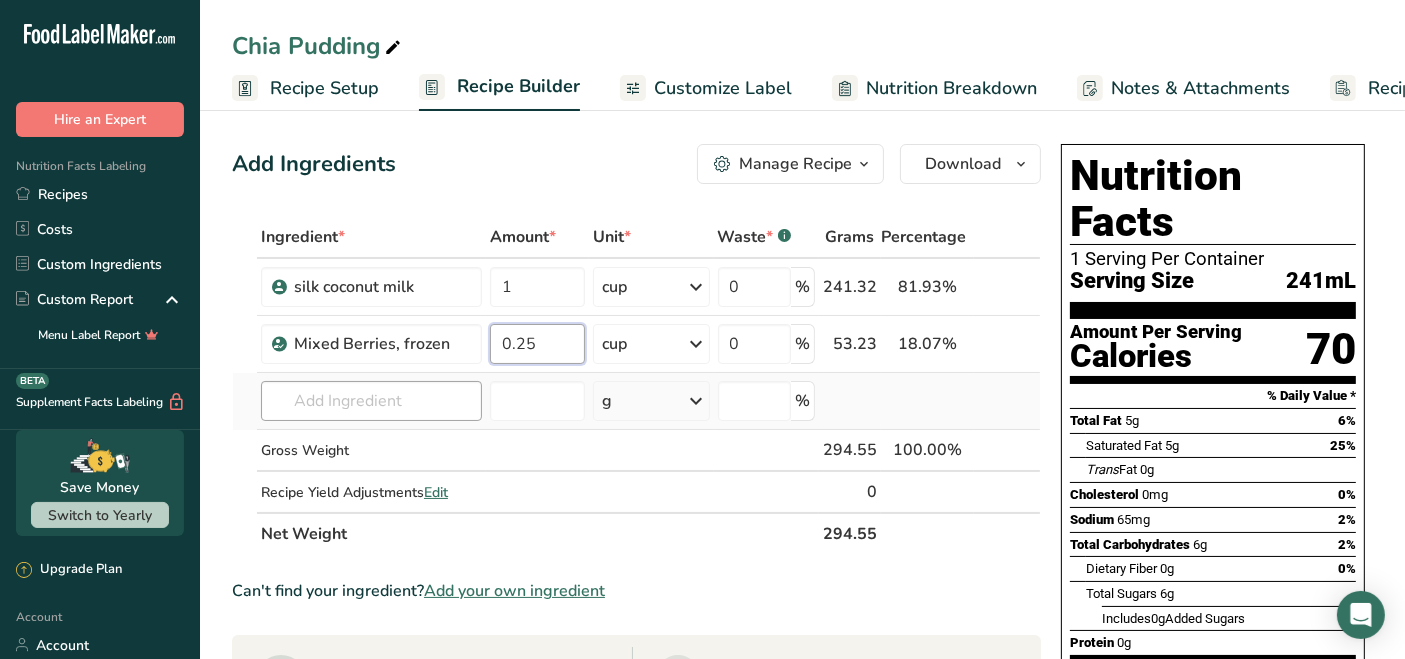 type on "0.25" 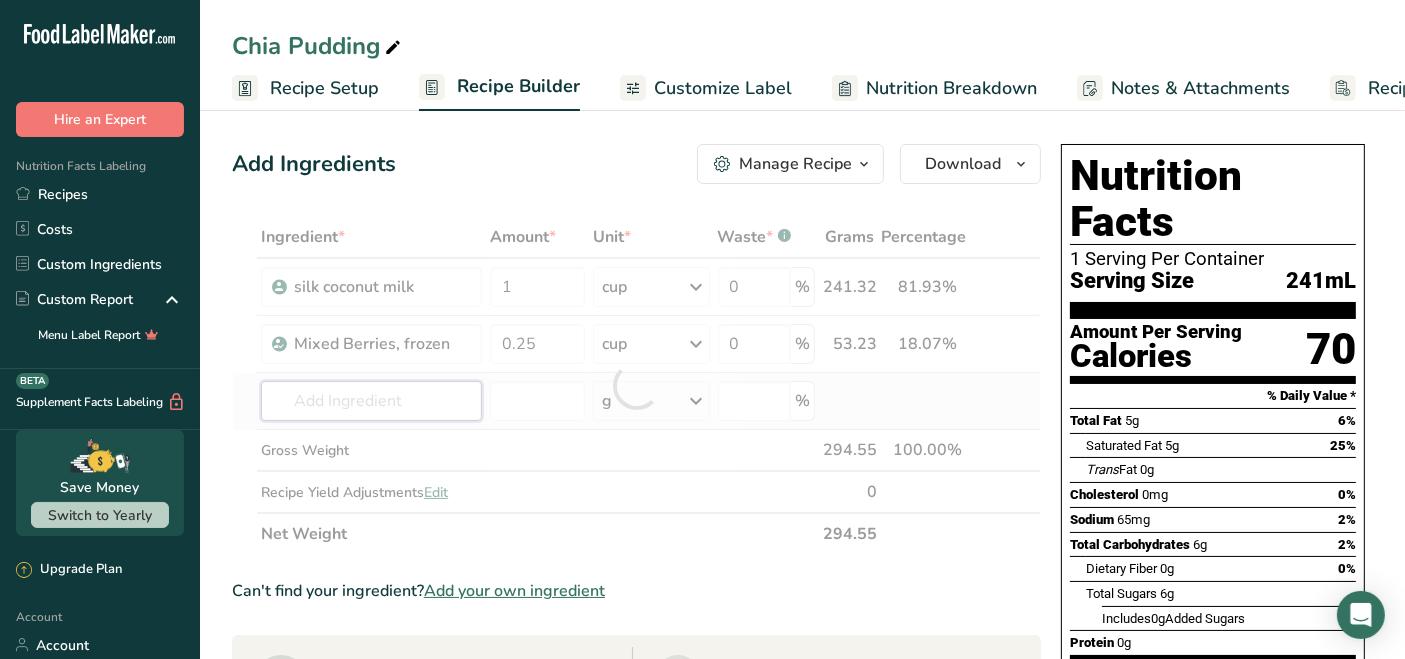 click on "Ingredient *
Amount *
Unit *
Waste *   .a-a{fill:#347362;}.b-a{fill:#fff;}          Grams
Percentage
silk coconut milk
1
cup
Weight Units
g
kg
mg
See more
Volume Units
l
mL
fl oz
tbsp
tsp
cup
qt
gallon
See less
0
%
241.32
81.93%
i
Mixed Berries, frozen
0.25
cup
Weight Units
g
kg
mg
See more
Volume Units
l
0.9
lb/ft3
mL
0.9" at bounding box center (636, 385) 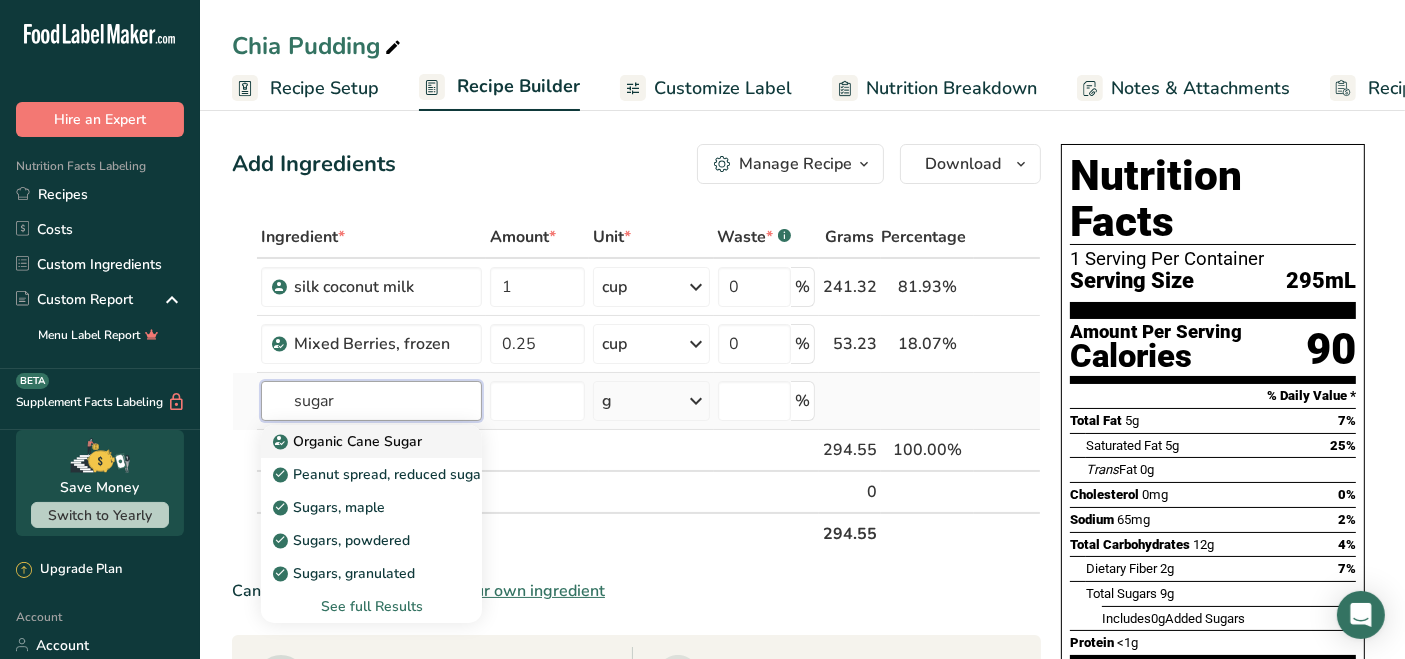 type on "sugar" 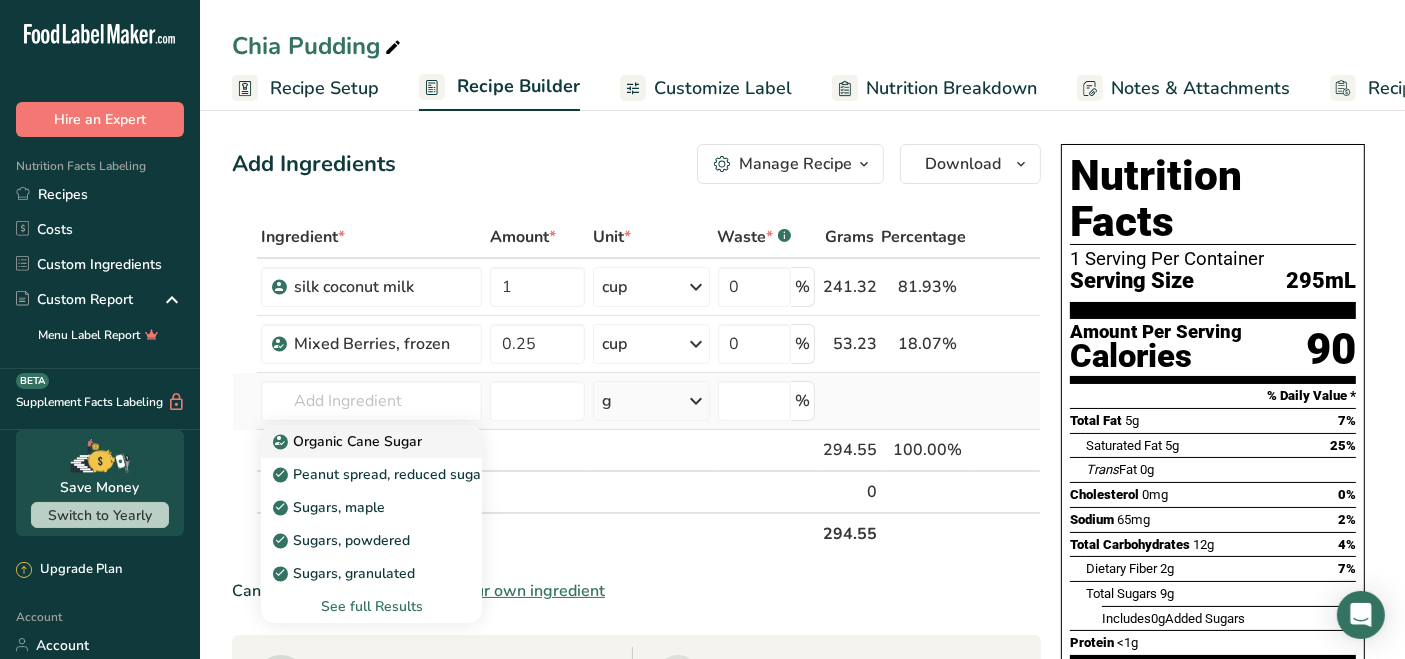 click on "Organic Cane Sugar" at bounding box center [349, 441] 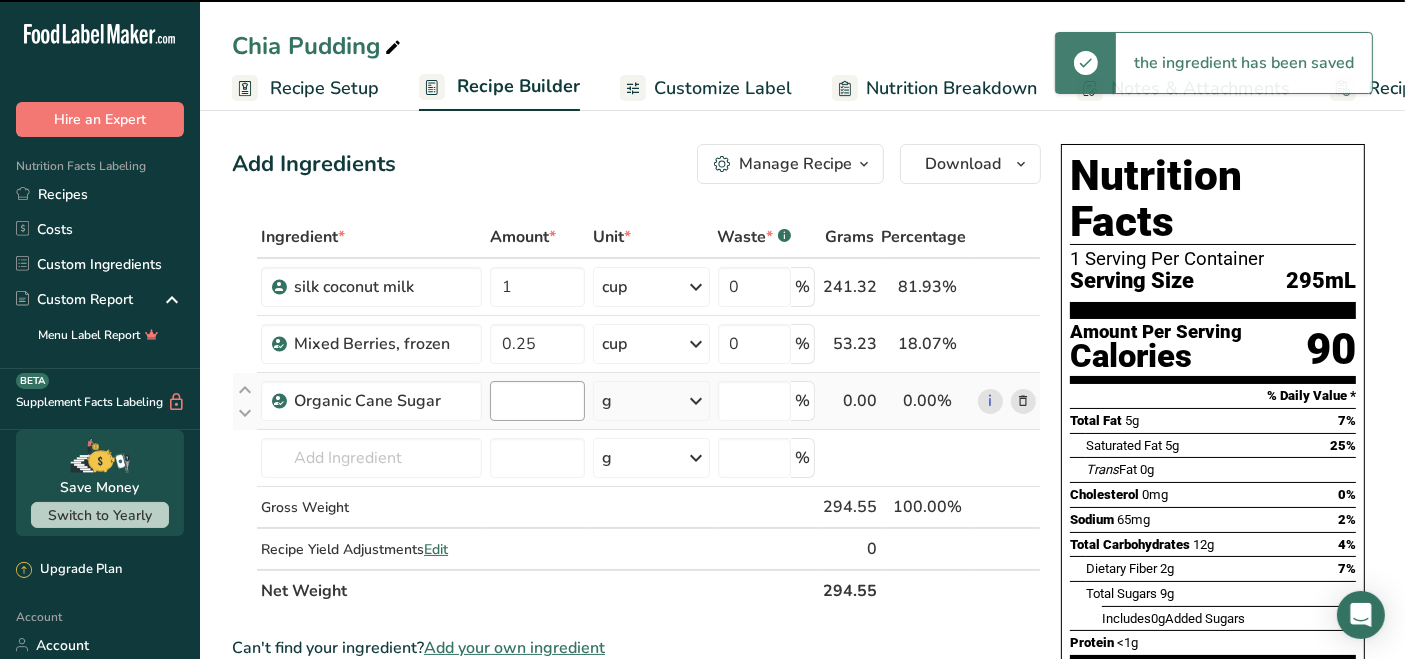 type on "0" 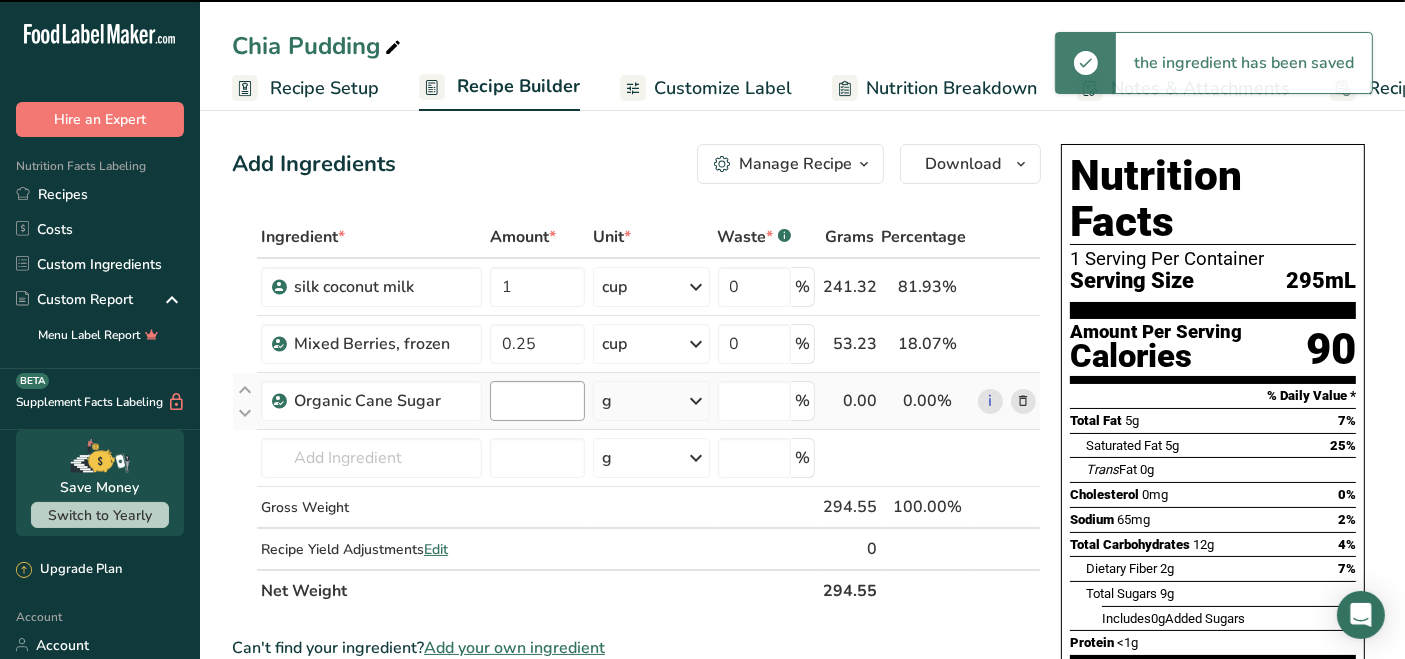 type on "0" 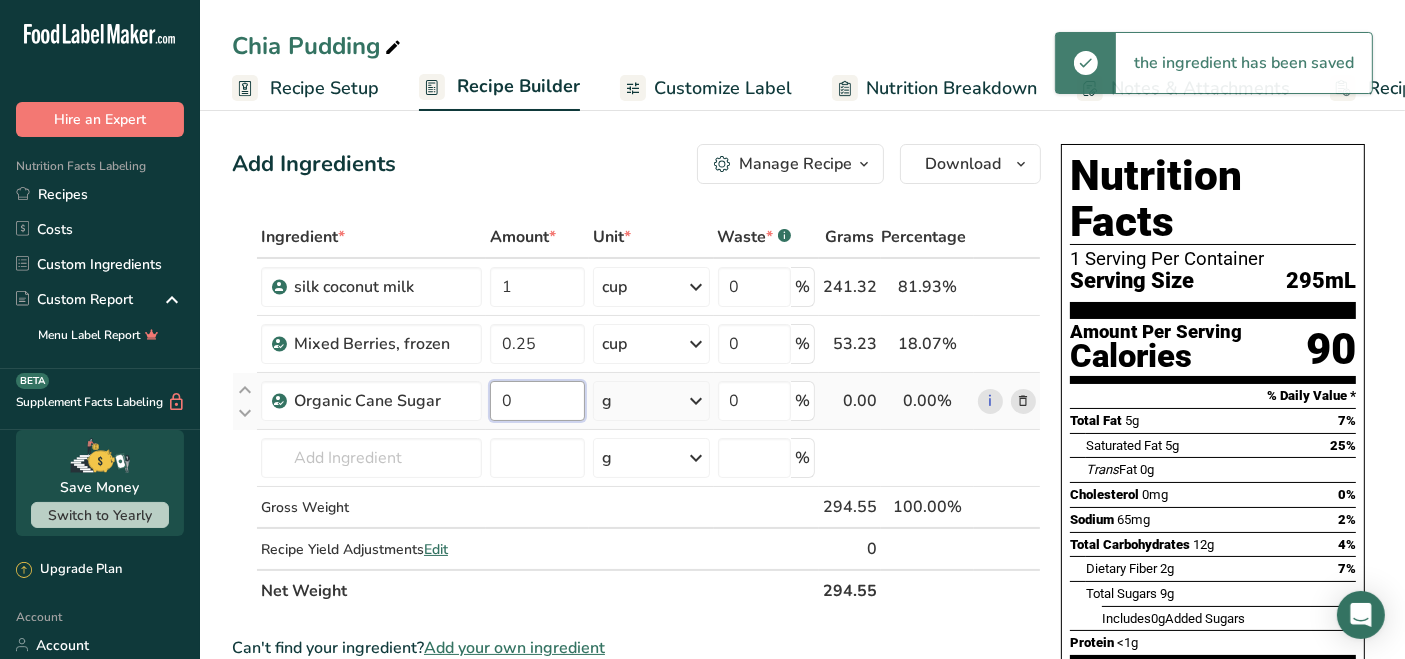 click on "0" at bounding box center (537, 401) 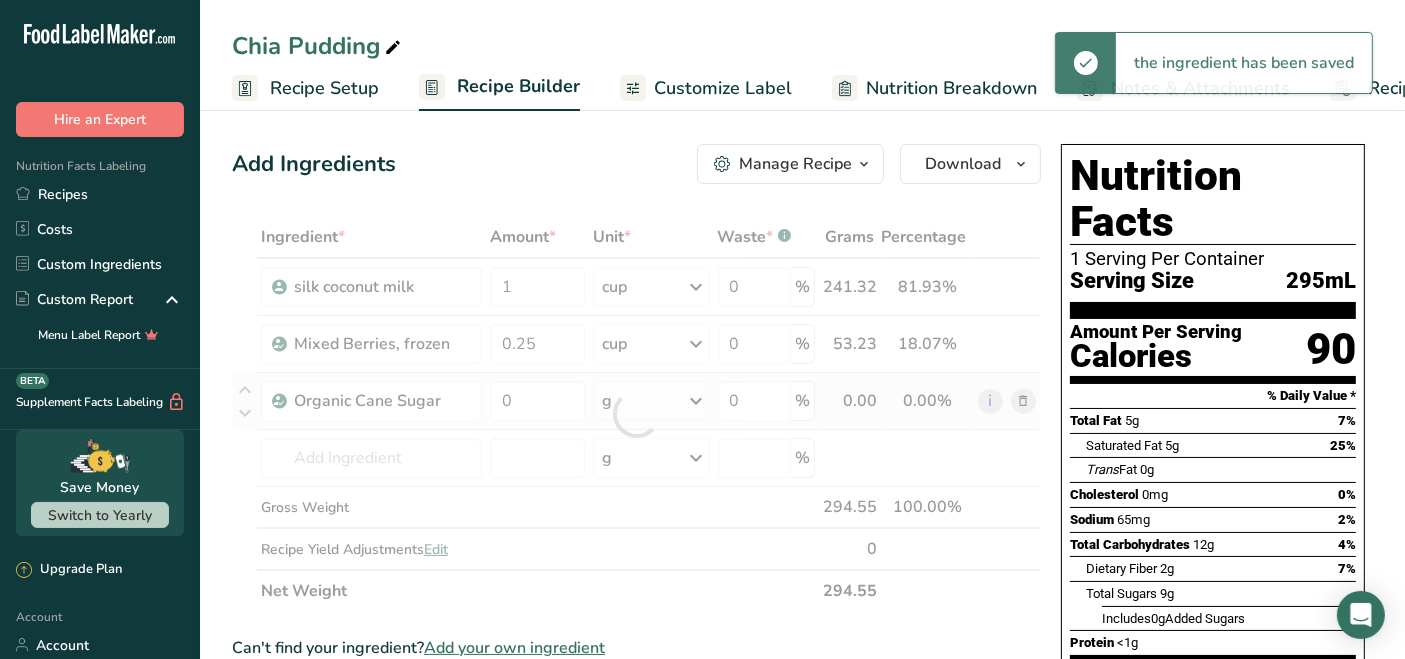 click on "Ingredient *
Amount *
Unit *
Waste *   .a-a{fill:#347362;}.b-a{fill:#fff;}          Grams
Percentage
silk coconut milk
1
cup
Weight Units
g
kg
mg
See more
Volume Units
l
mL
fl oz
tbsp
tsp
cup
qt
gallon
See less
0
%
241.32
81.93%
i
Mixed Berries, frozen
0.25
cup
Weight Units
g
kg
mg
See more
Volume Units
l
0.9
lb/ft3
mL
0.9" at bounding box center (636, 414) 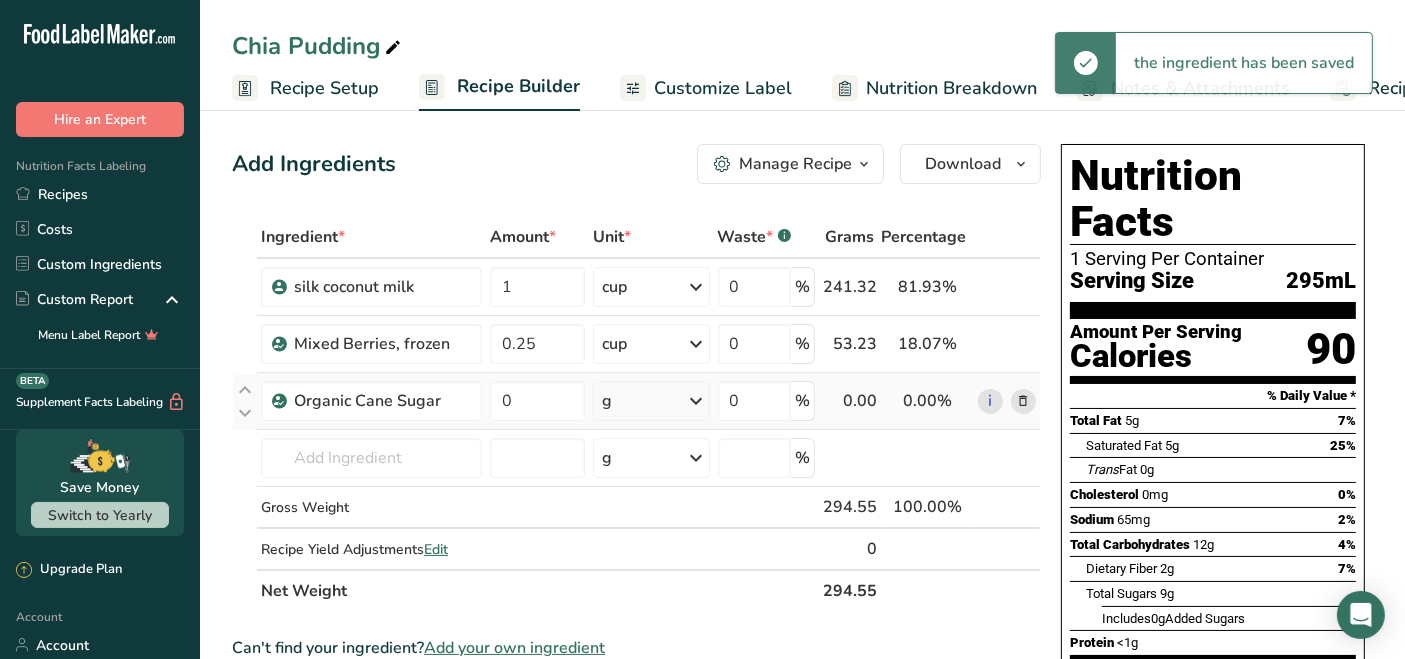 click on "g" at bounding box center (651, 401) 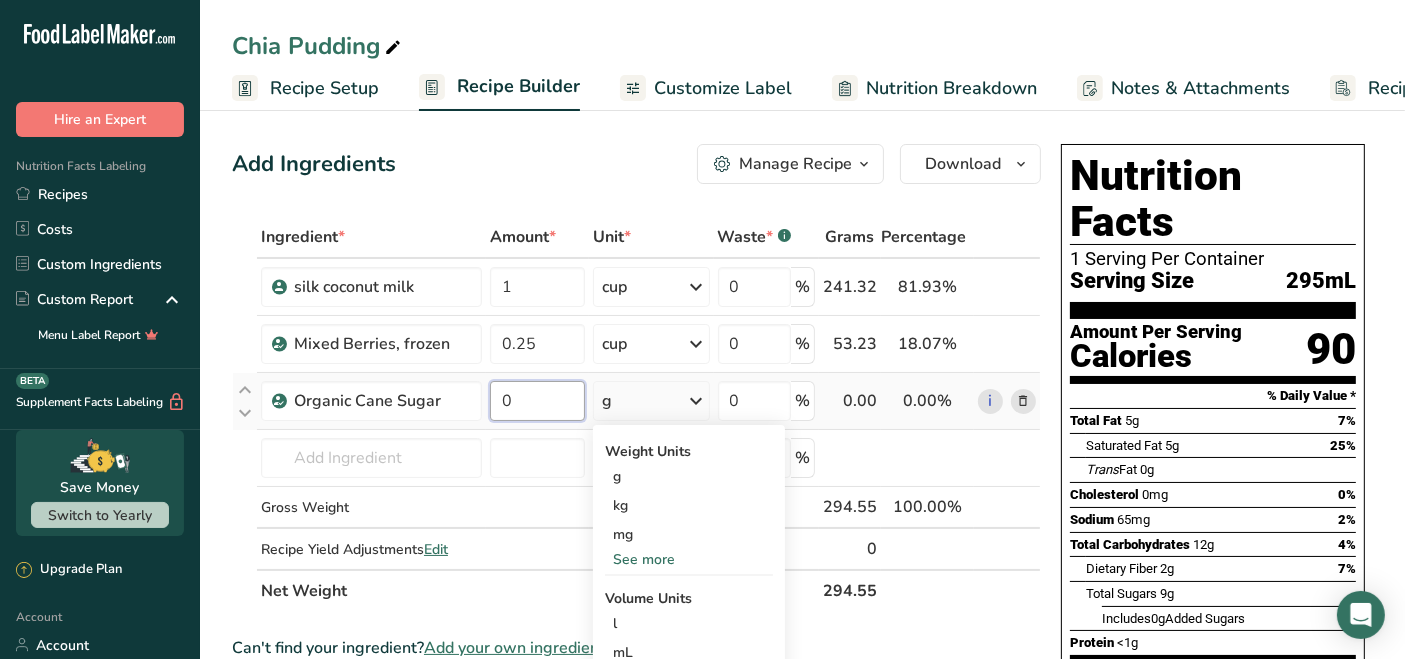 click on "0" at bounding box center [537, 401] 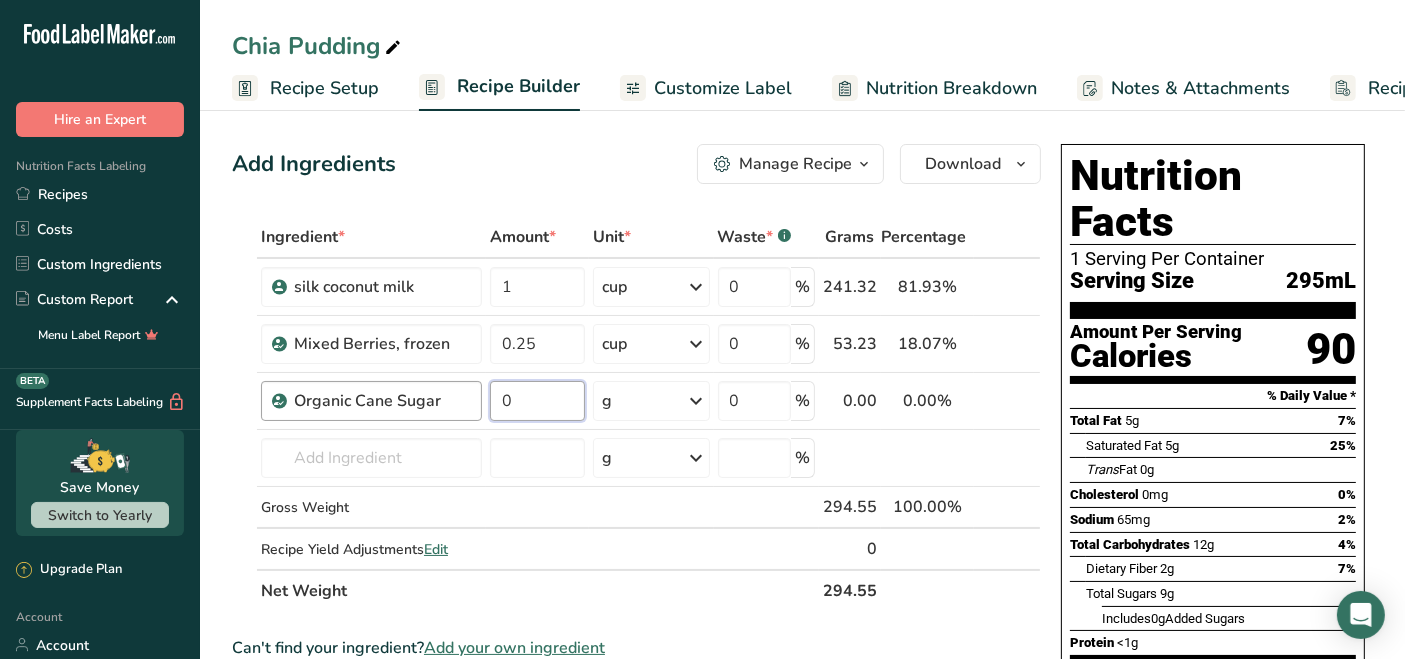 drag, startPoint x: 544, startPoint y: 404, endPoint x: 429, endPoint y: 380, distance: 117.47766 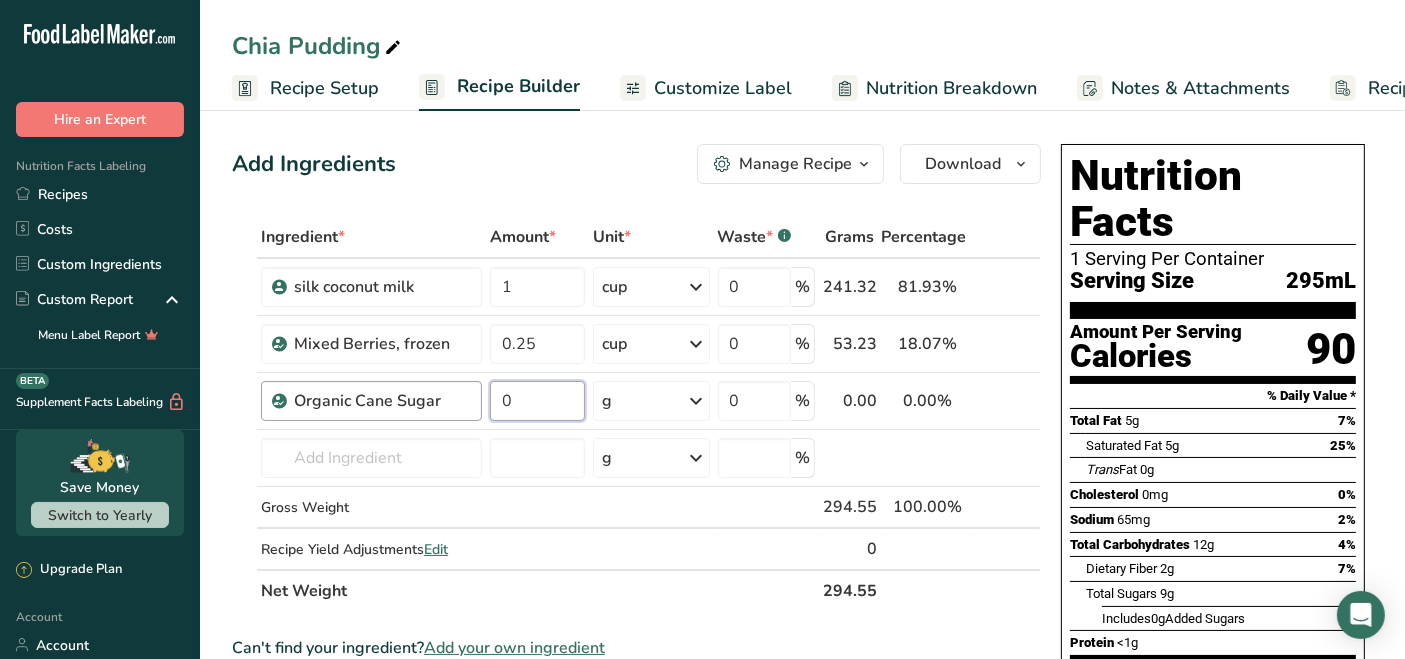 click on "Organic Cane Sugar
0
g
Weight Units
g
kg
mg
See more
Volume Units
l
Volume units require a density conversion. If you know your ingredient's density enter it below. Otherwise, click on "RIA" our AI Regulatory bot - she will be able to help you
lb/ft3
g/cm3
Confirm
mL
Volume units require a density conversion. If you know your ingredient's density enter it below. Otherwise, click on "RIA" our AI Regulatory bot - she will be able to help you
lb/ft3
g/cm3
Confirm
fl oz
lb/ft3
0" at bounding box center [636, 401] 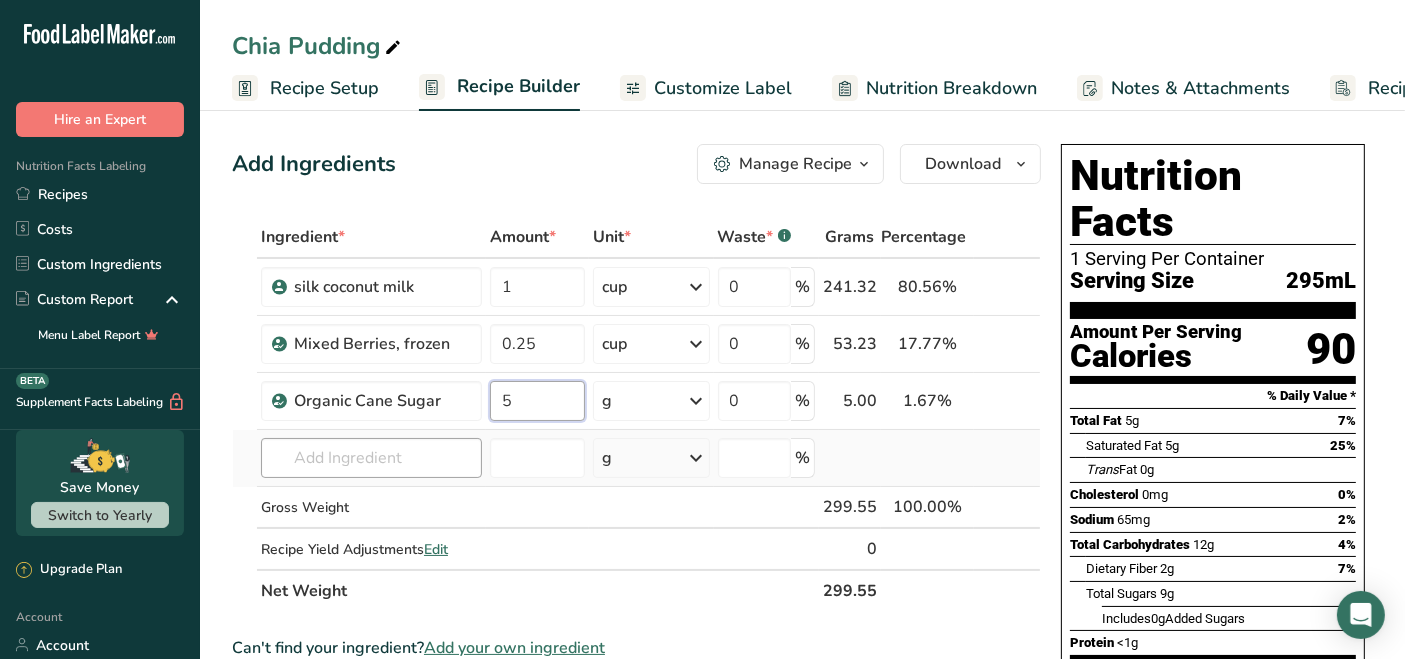 type on "5" 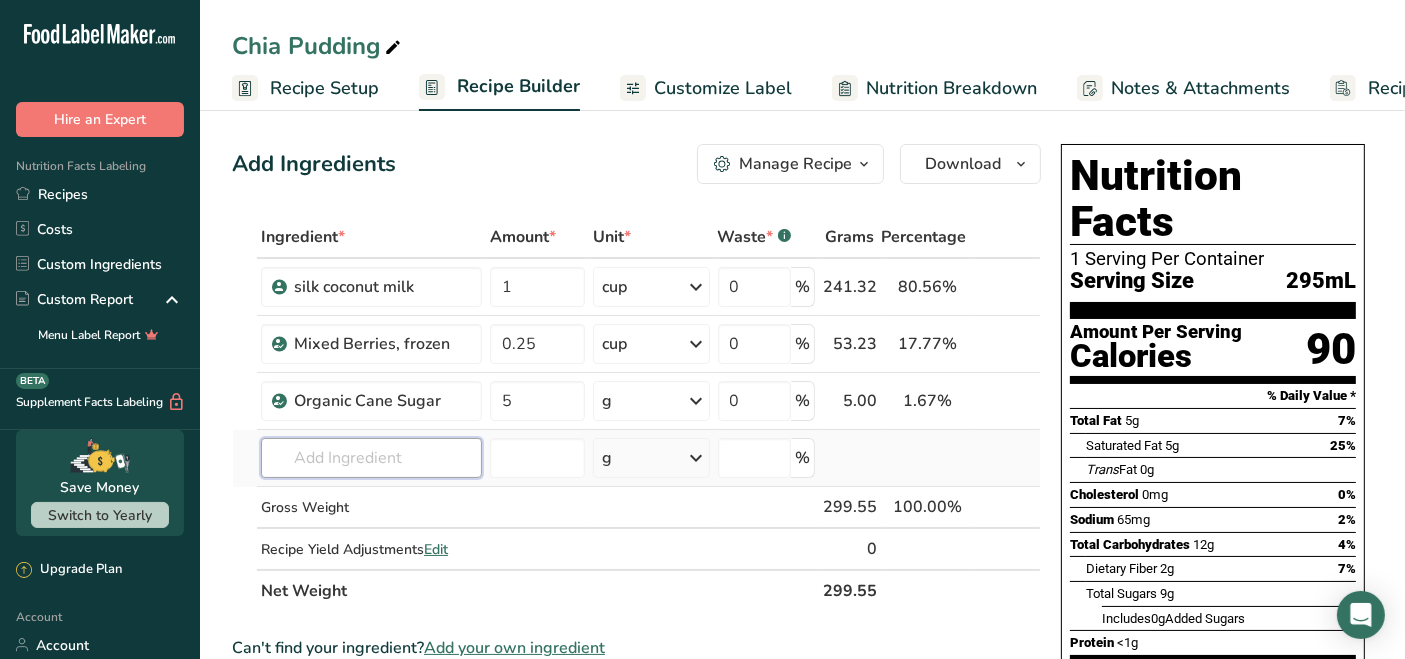 click on "Ingredient *
Amount *
Unit *
Waste *   .a-a{fill:#347362;}.b-a{fill:#fff;}          Grams
Percentage
silk coconut milk
1
cup
Weight Units
g
kg
mg
See more
Volume Units
l
mL
fl oz
tbsp
tsp
cup
qt
gallon
See less
0
%
241.32
80.56%
i
Mixed Berries, frozen
0.25
cup
Weight Units
g
kg
mg
See more
Volume Units
l
0.9
lb/ft3
mL
0.9" at bounding box center [636, 414] 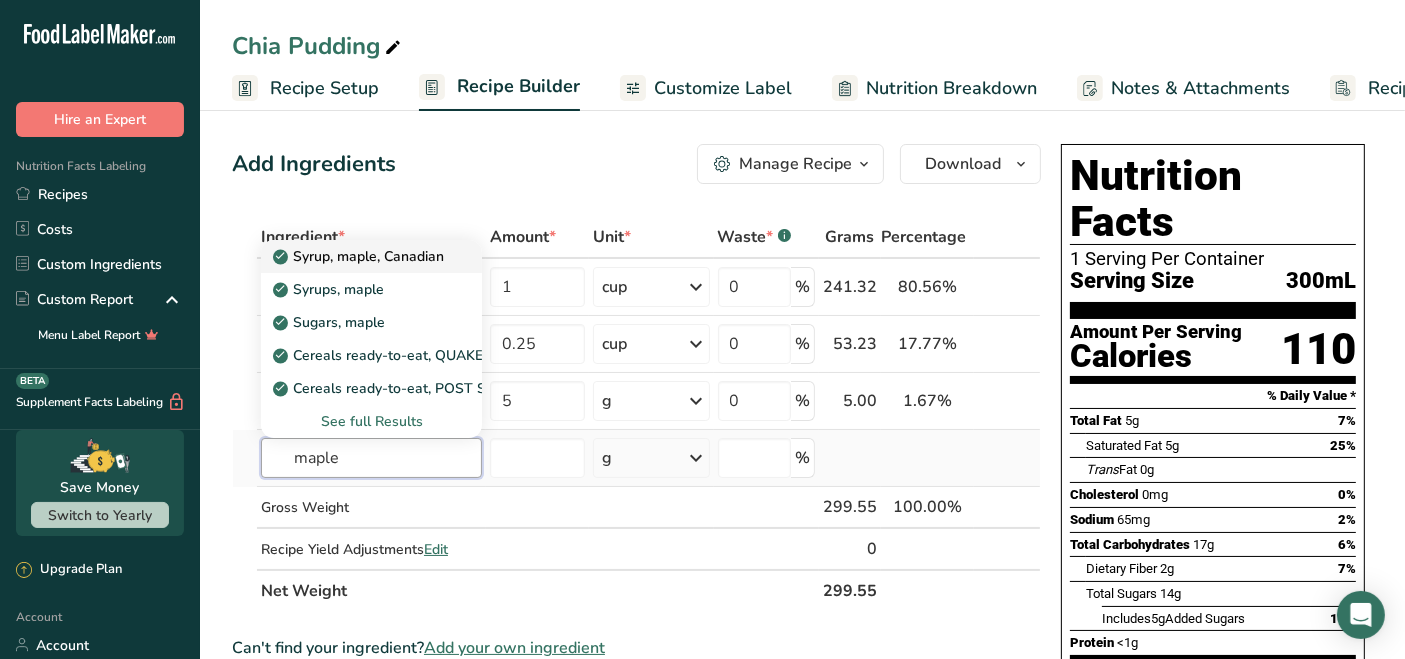 type on "maple" 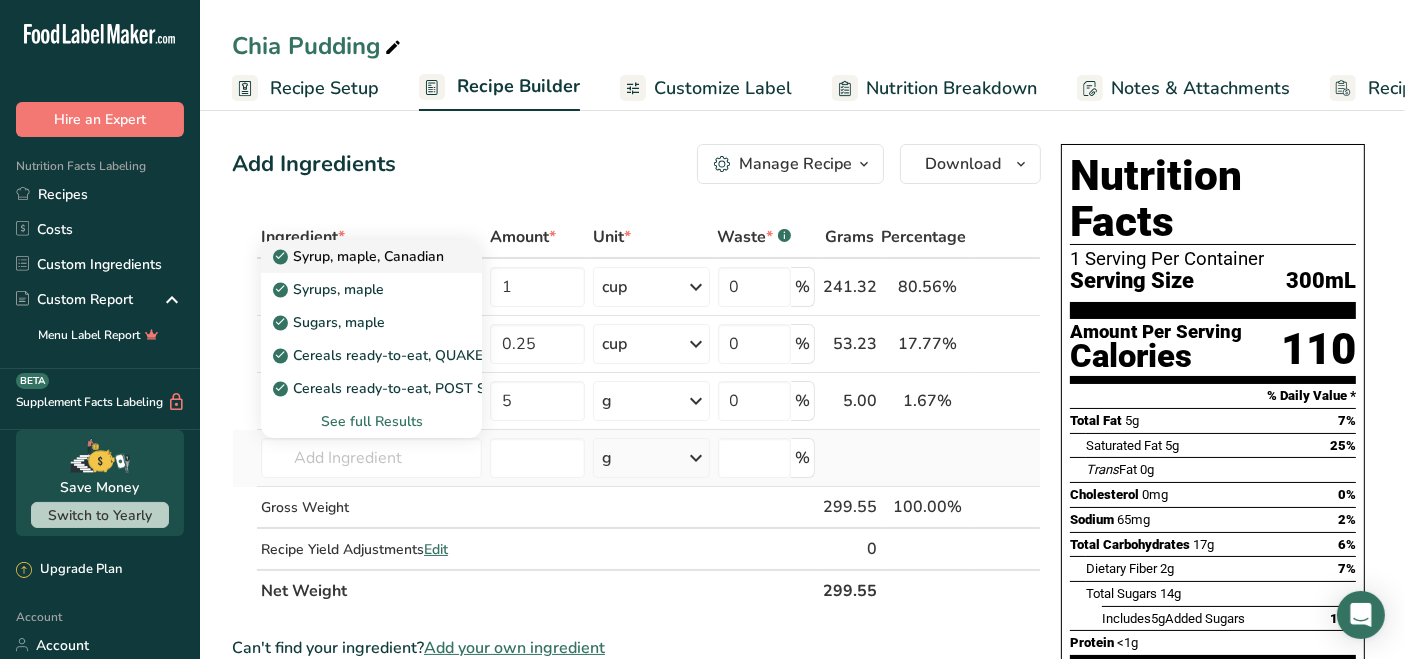 click on "Syrup, maple, Canadian" at bounding box center (360, 256) 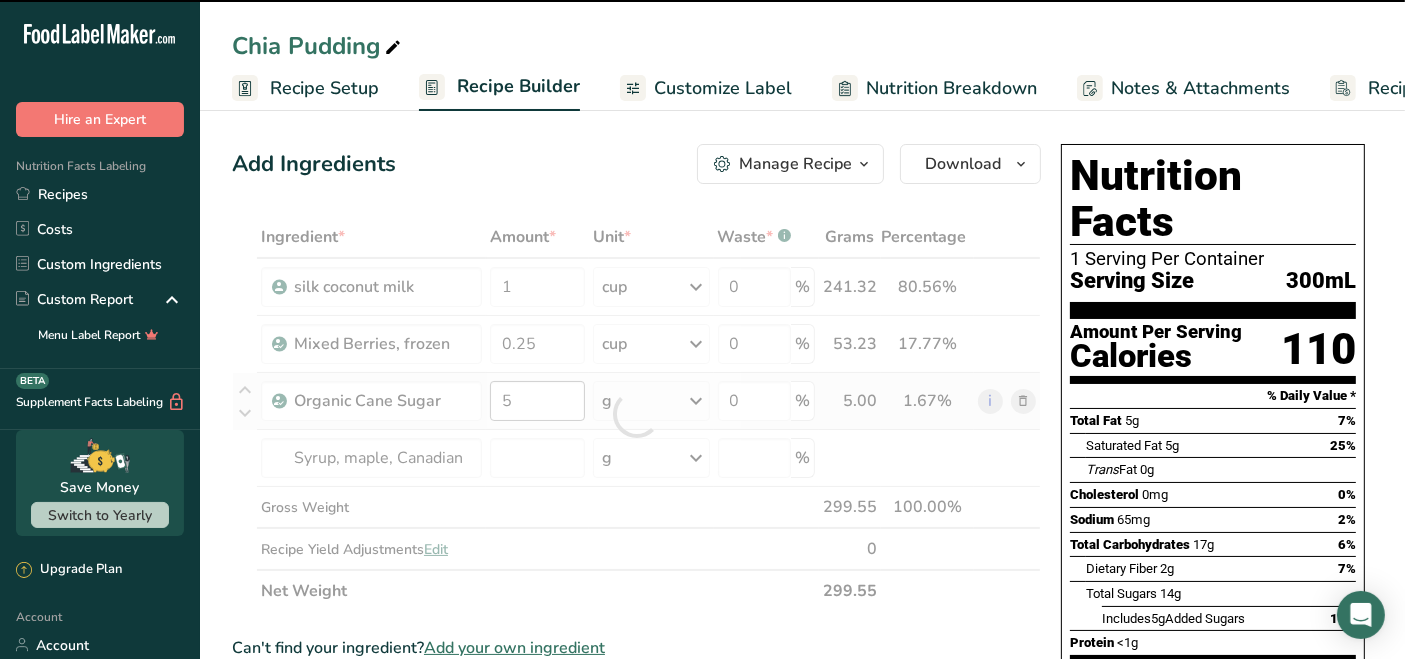type on "0" 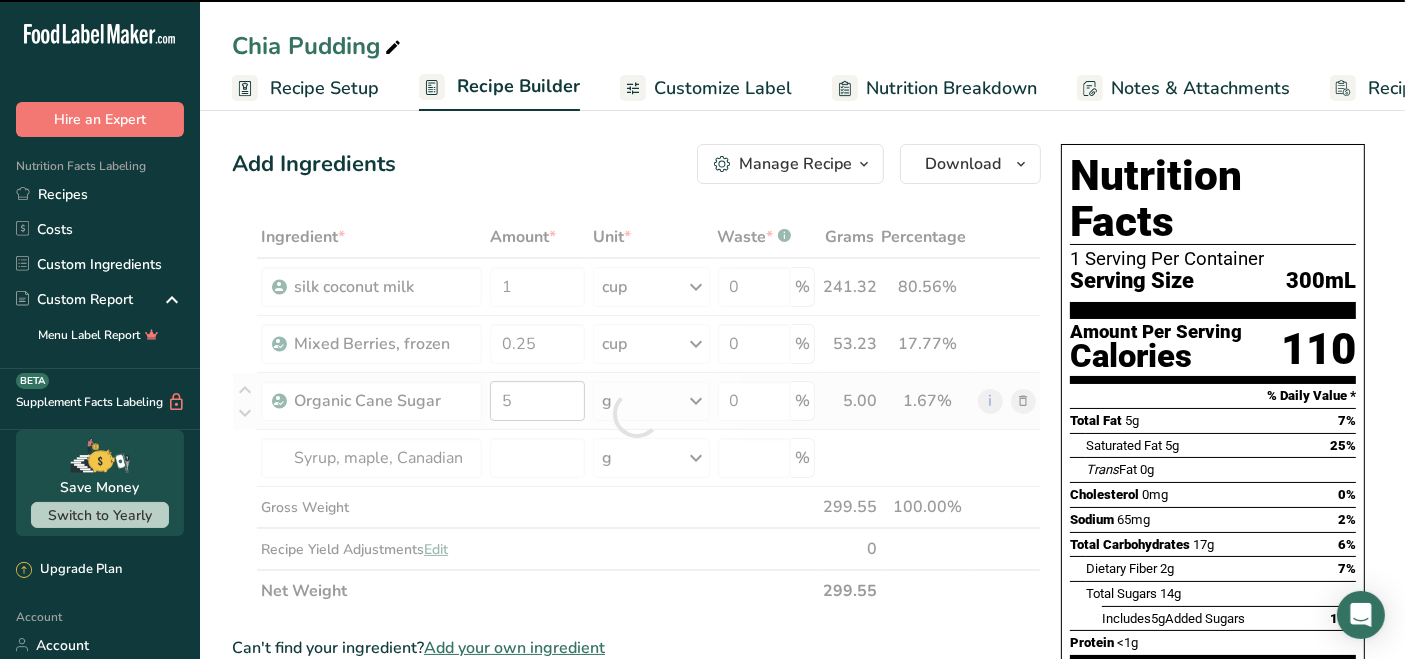 type on "0" 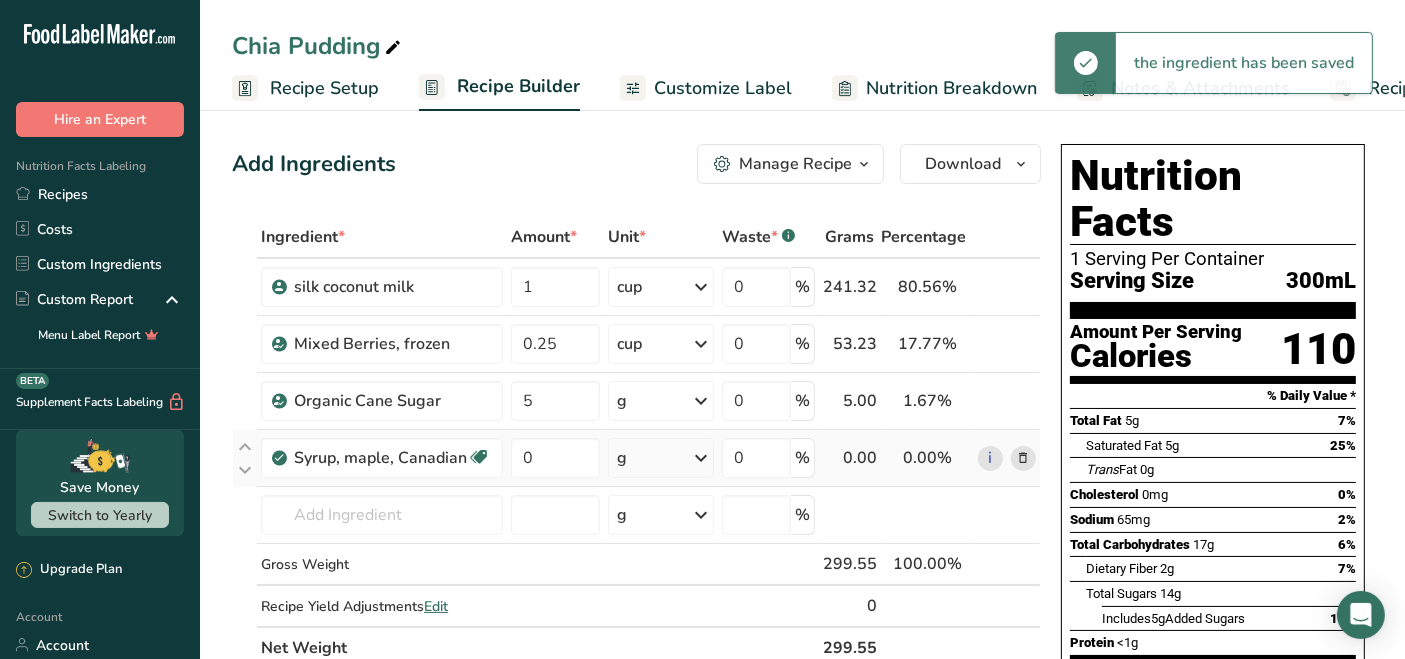 click on "g" at bounding box center [661, 458] 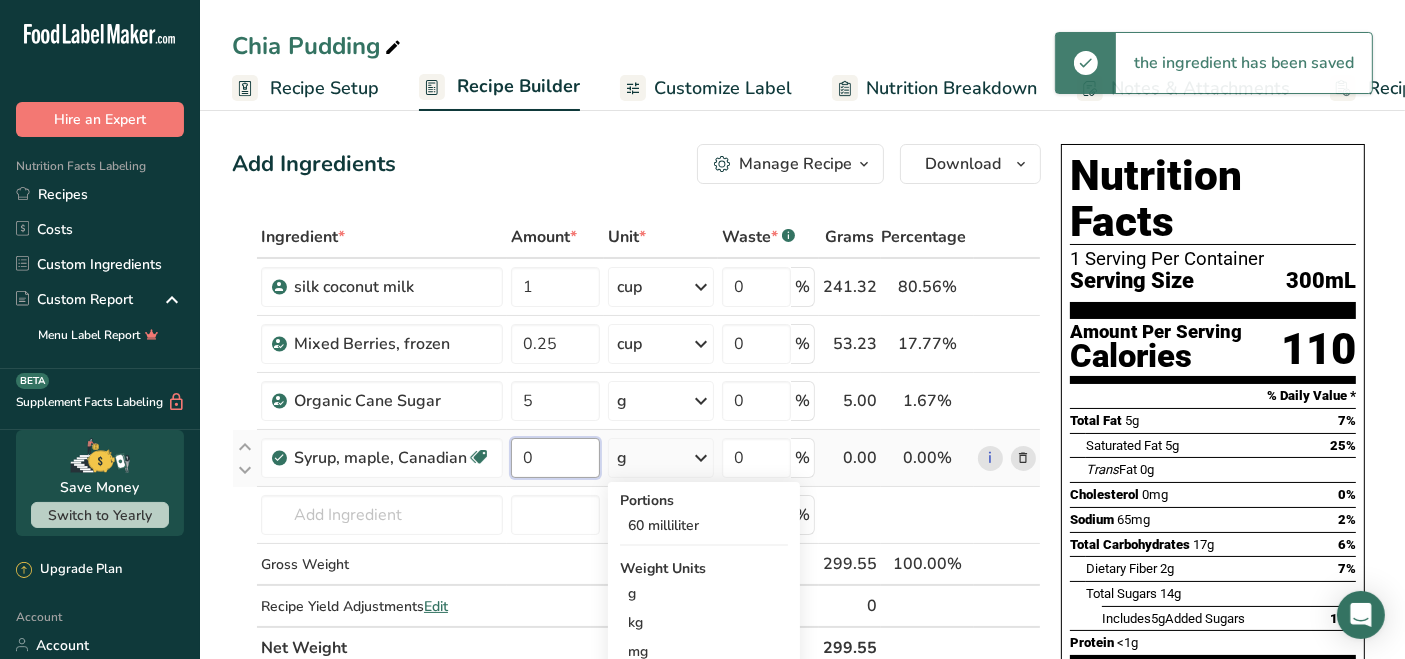 click on "0" at bounding box center [555, 458] 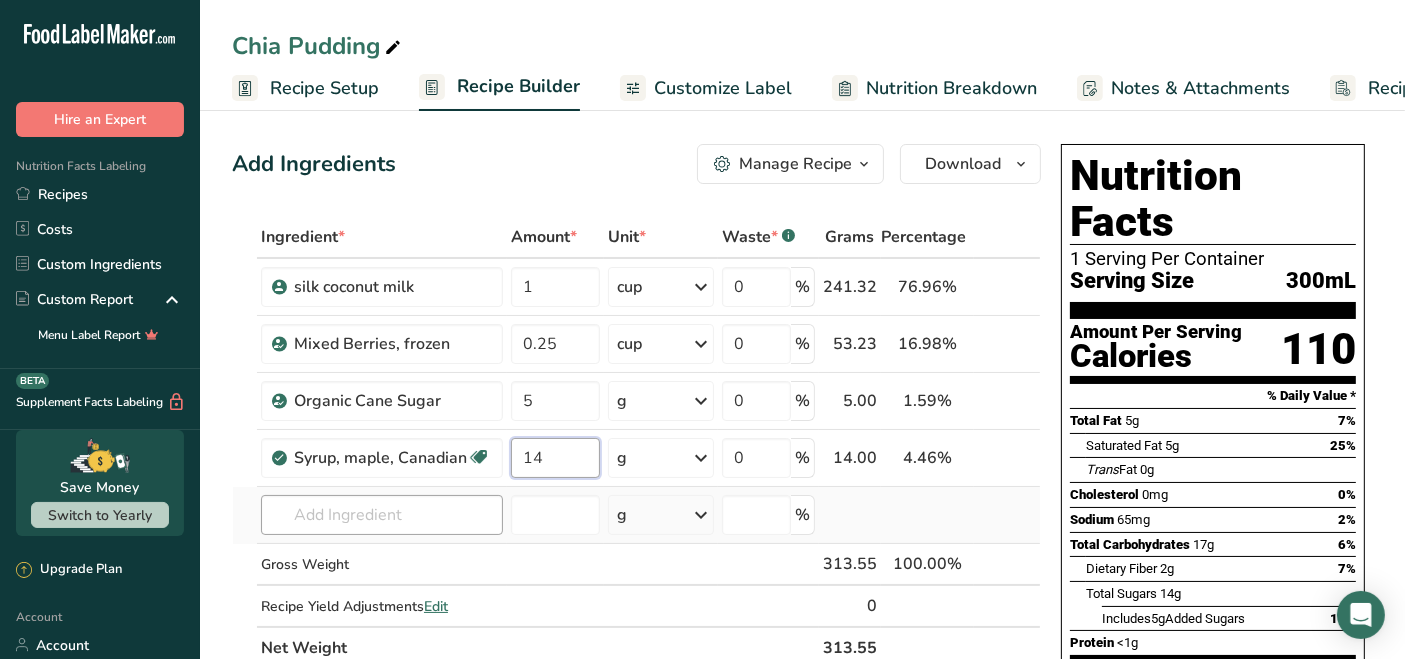type on "14" 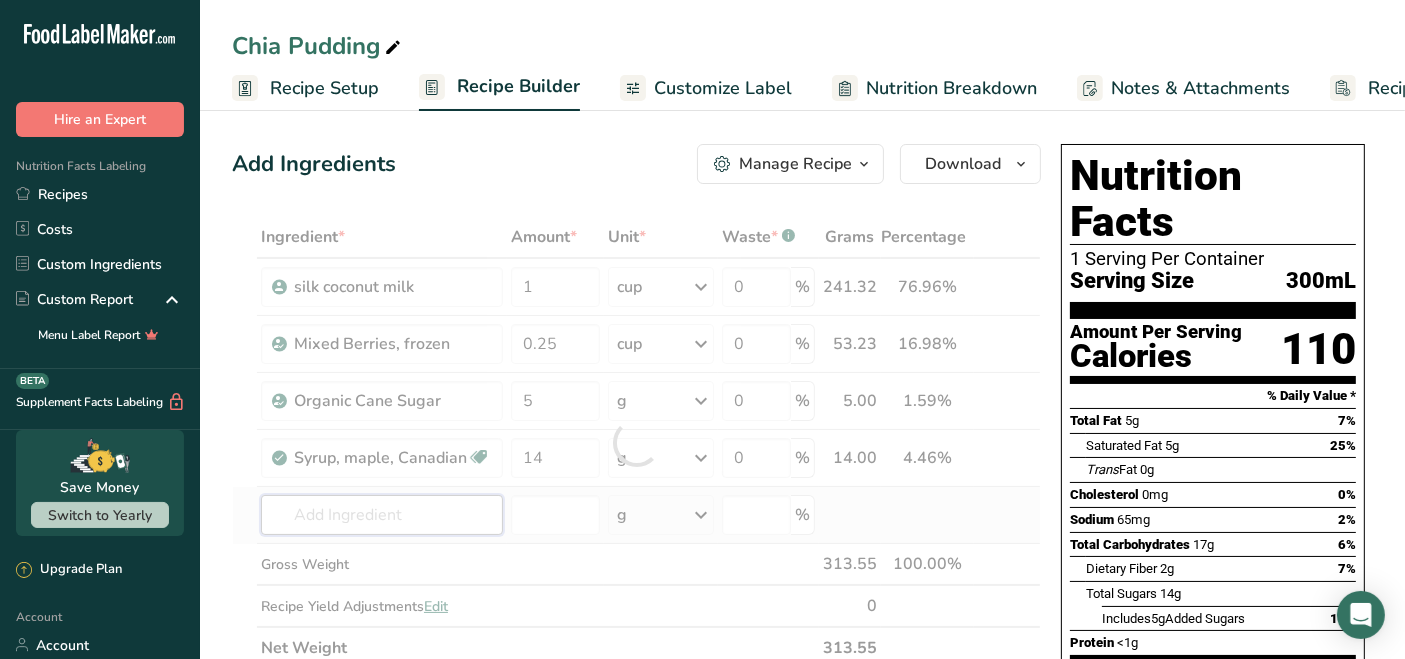 click on "Ingredient *
Amount *
Unit *
Waste *   .a-a{fill:#347362;}.b-a{fill:#fff;}          Grams
Percentage
silk coconut milk
1
cup
Weight Units
g
kg
mg
See more
Volume Units
l
mL
fl oz
tbsp
tsp
cup
qt
gallon
See less
0
%
241.32
76.96%
i
Mixed Berries, frozen
0.25
cup
Weight Units
g
kg
mg
See more
Volume Units
l
0.9
lb/ft3
mL
0.9" at bounding box center [636, 442] 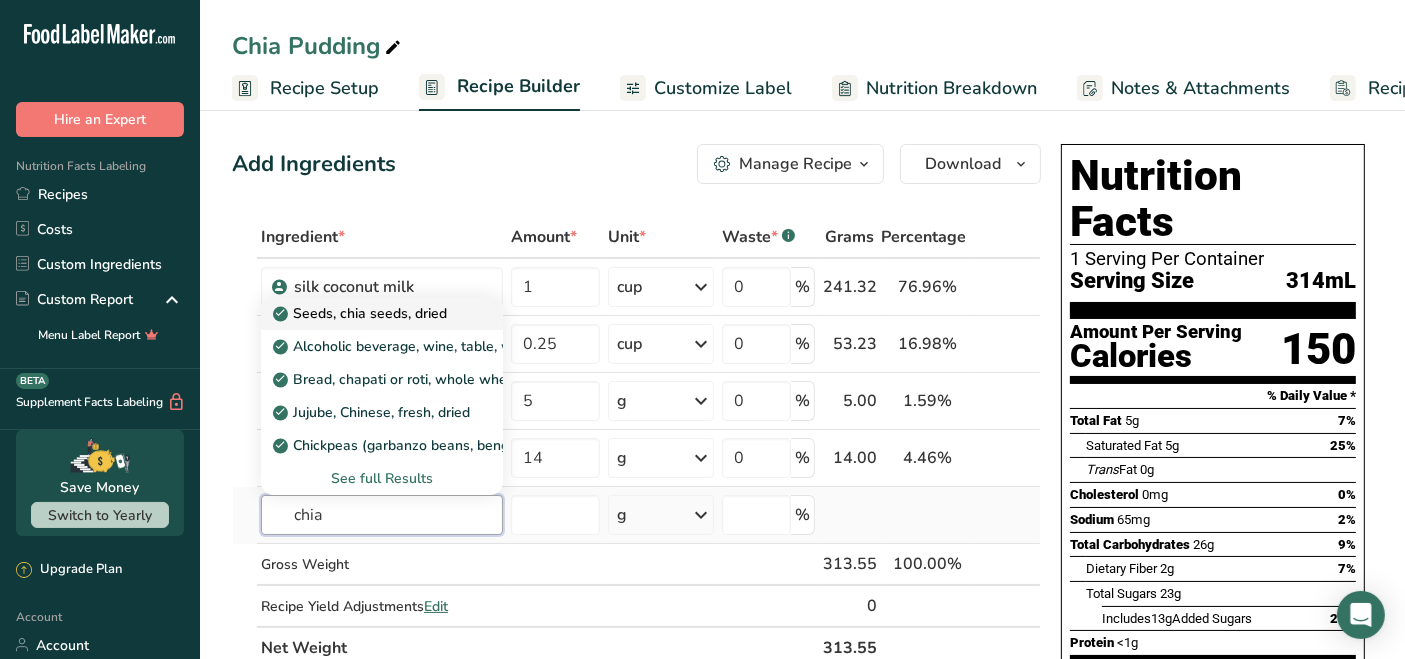 type on "chia" 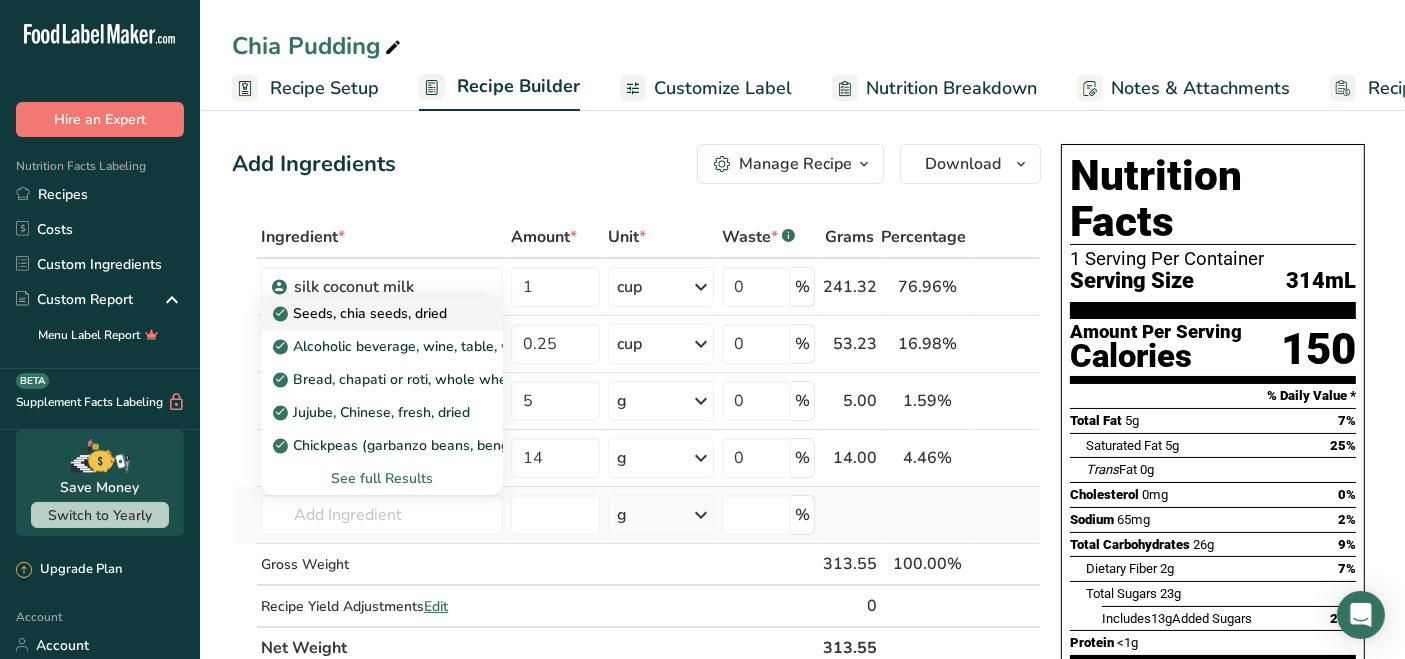 click on "Seeds, chia seeds, dried" at bounding box center (362, 313) 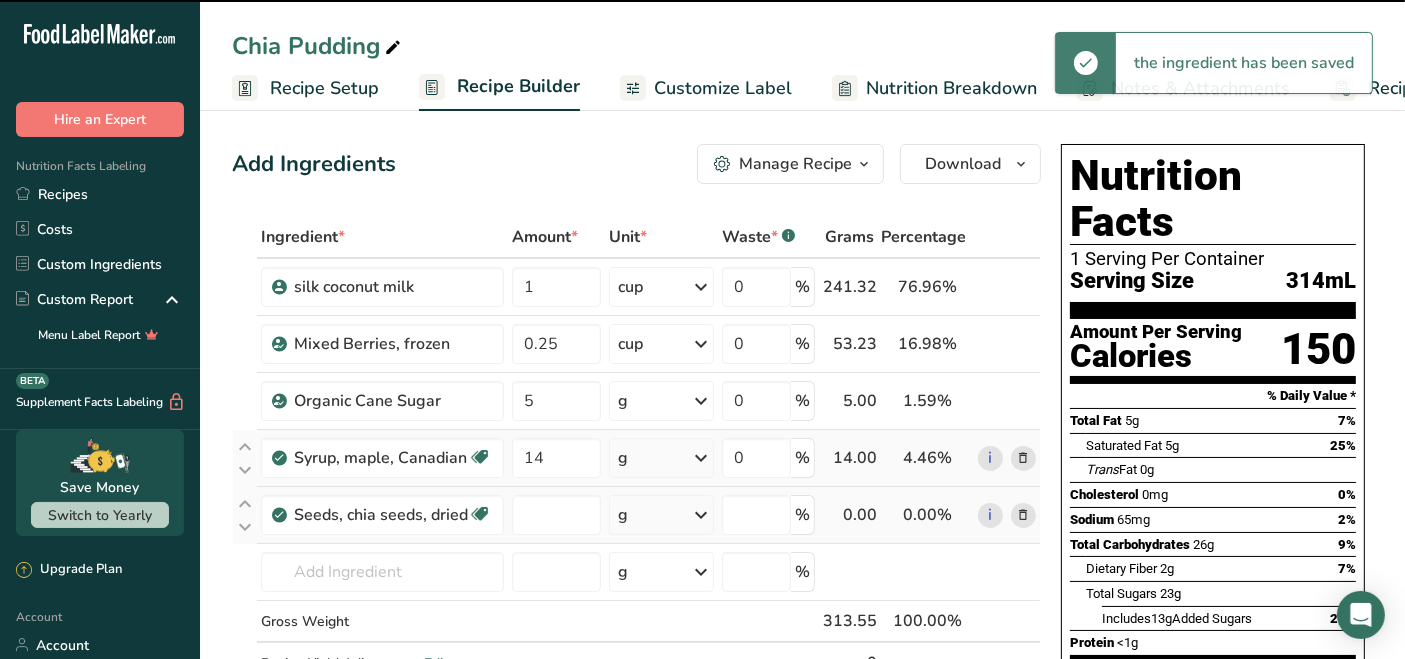 type on "0" 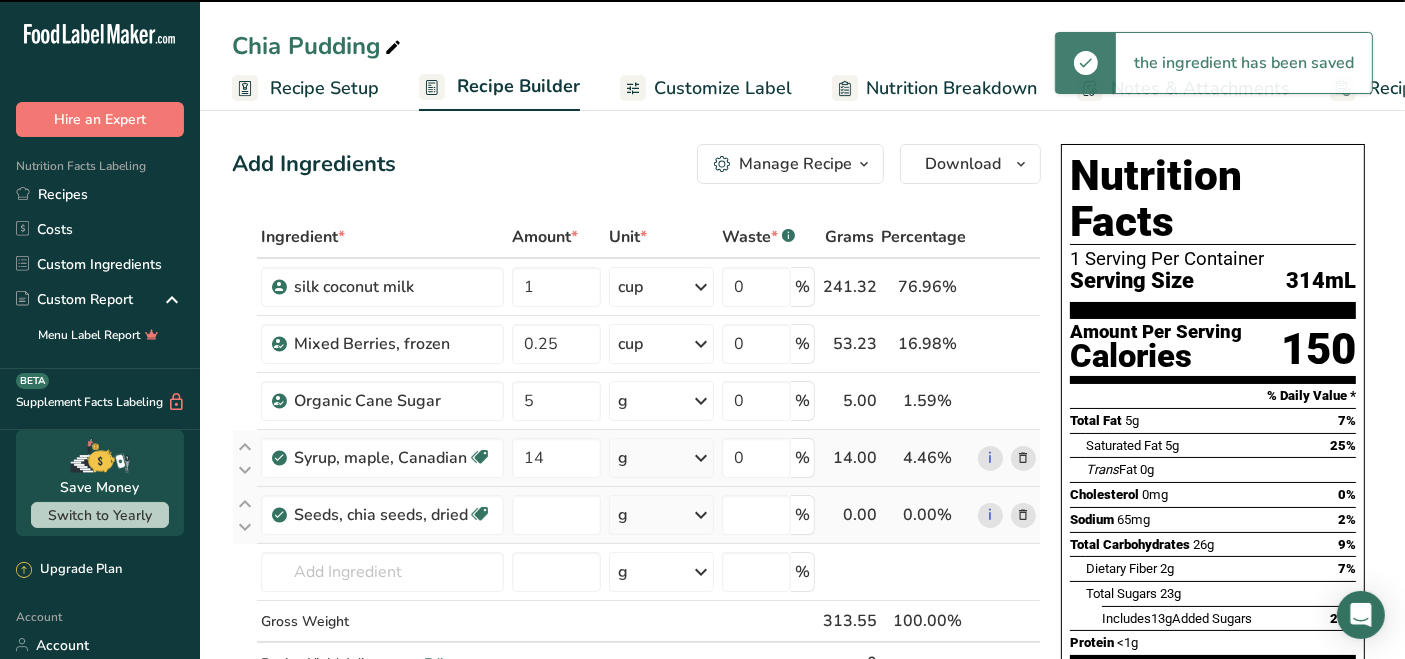 type on "0" 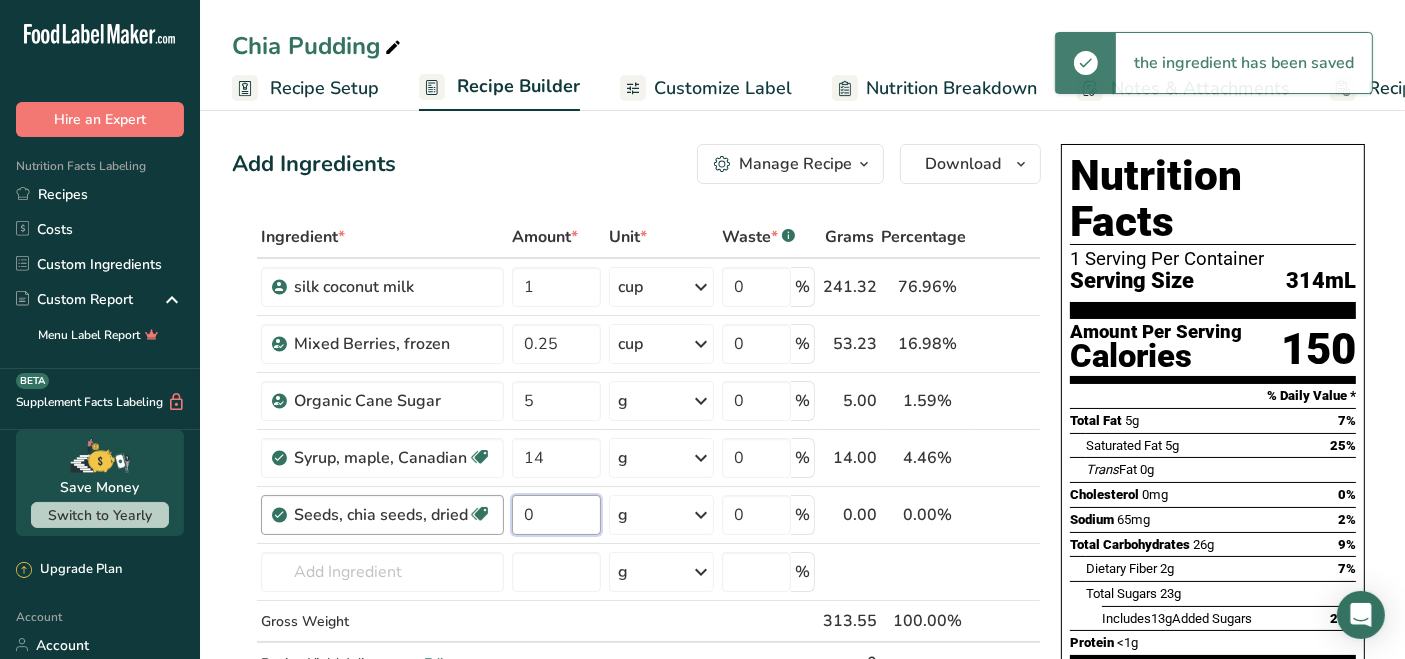 drag, startPoint x: 541, startPoint y: 515, endPoint x: 402, endPoint y: 498, distance: 140.0357 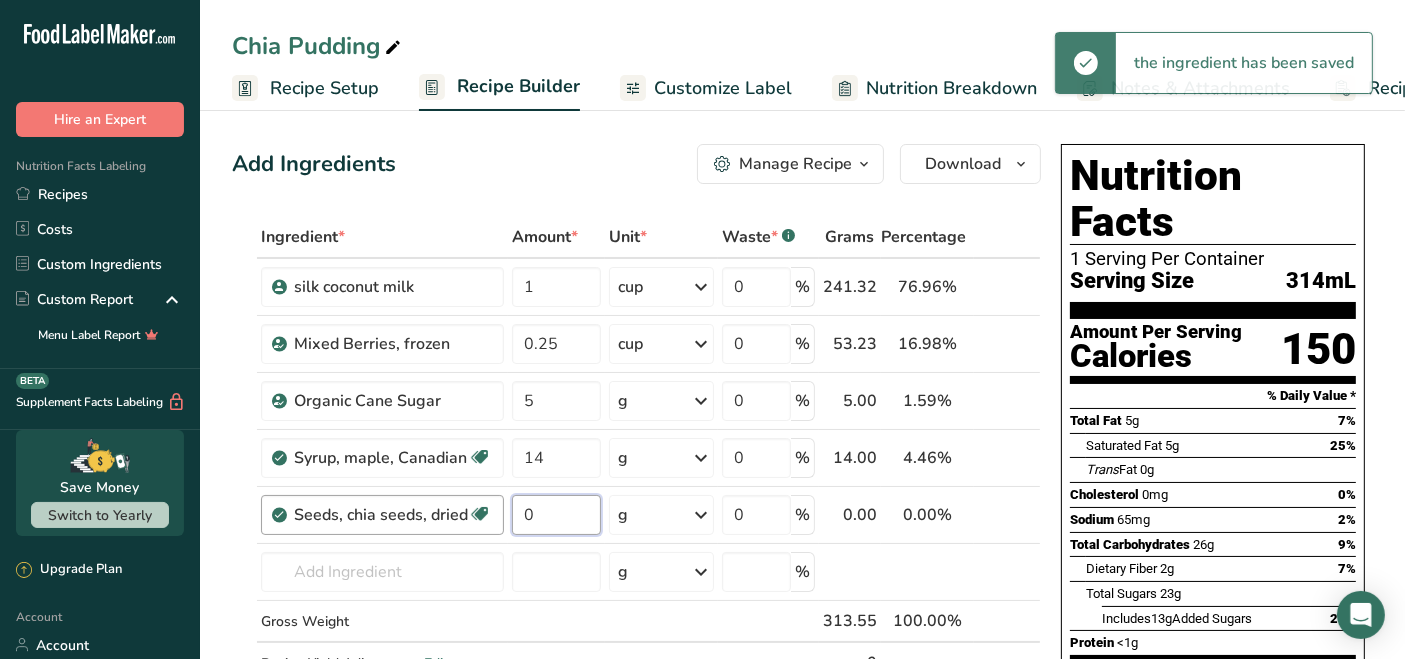 click on "Seeds, chia seeds, dried
Dairy free
Gluten free
Vegan
Vegetarian
Soy free
0
g
Portions
1 oz
Weight Units
g
kg
mg
See more
Volume Units
l
Volume units require a density conversion. If you know your ingredient's density enter it below. Otherwise, click on "RIA" our AI Regulatory bot - she will be able to help you
lb/ft3
g/cm3
Confirm
mL
Volume units require a density conversion. If you know your ingredient's density enter it below. Otherwise, click on "RIA" our AI Regulatory bot - she will be able to help you
g/cm3" at bounding box center [636, 515] 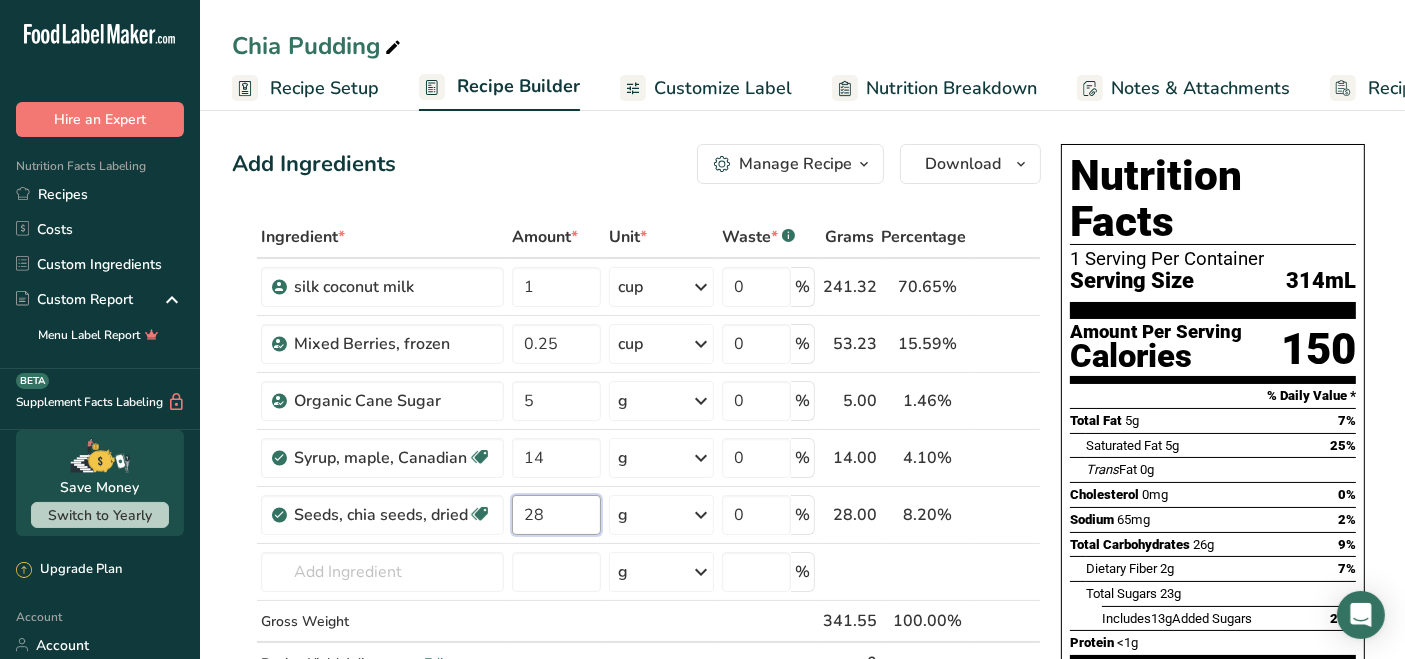 type on "28" 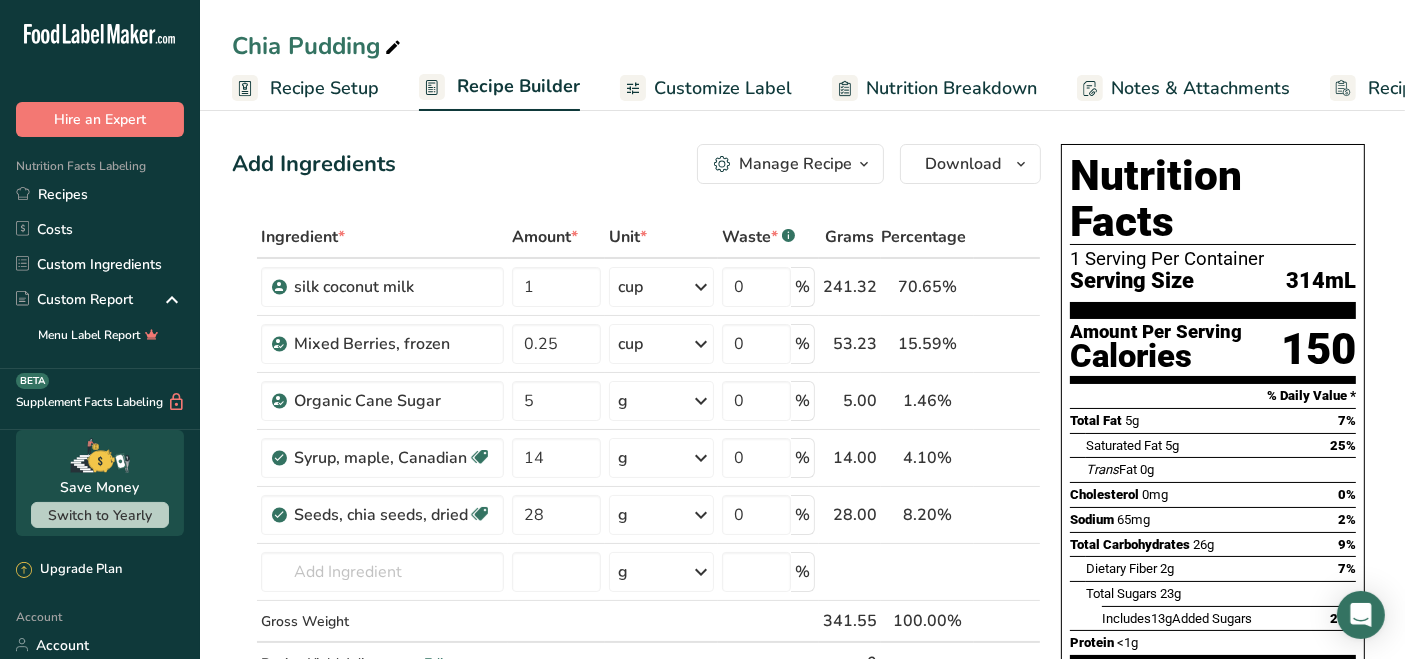 click on "Add Ingredients
Manage Recipe         Delete Recipe           Duplicate Recipe             Scale Recipe             Save as Sub-Recipe   .a-a{fill:#347362;}.b-a{fill:#fff;}                               Nutrition Breakdown                 Recipe Card
NEW
Amino Acids Pattern Report             Activity History
Download
Choose your preferred label style
Standard FDA label
Standard FDA label
The most common format for nutrition facts labels in compliance with the FDA's typeface, style and requirements
Tabular FDA label
A label format compliant with the FDA regulations presented in a tabular (horizontal) display.
Linear FDA label
A simple linear display for small sized packages.
Simplified FDA label" at bounding box center [802, 749] 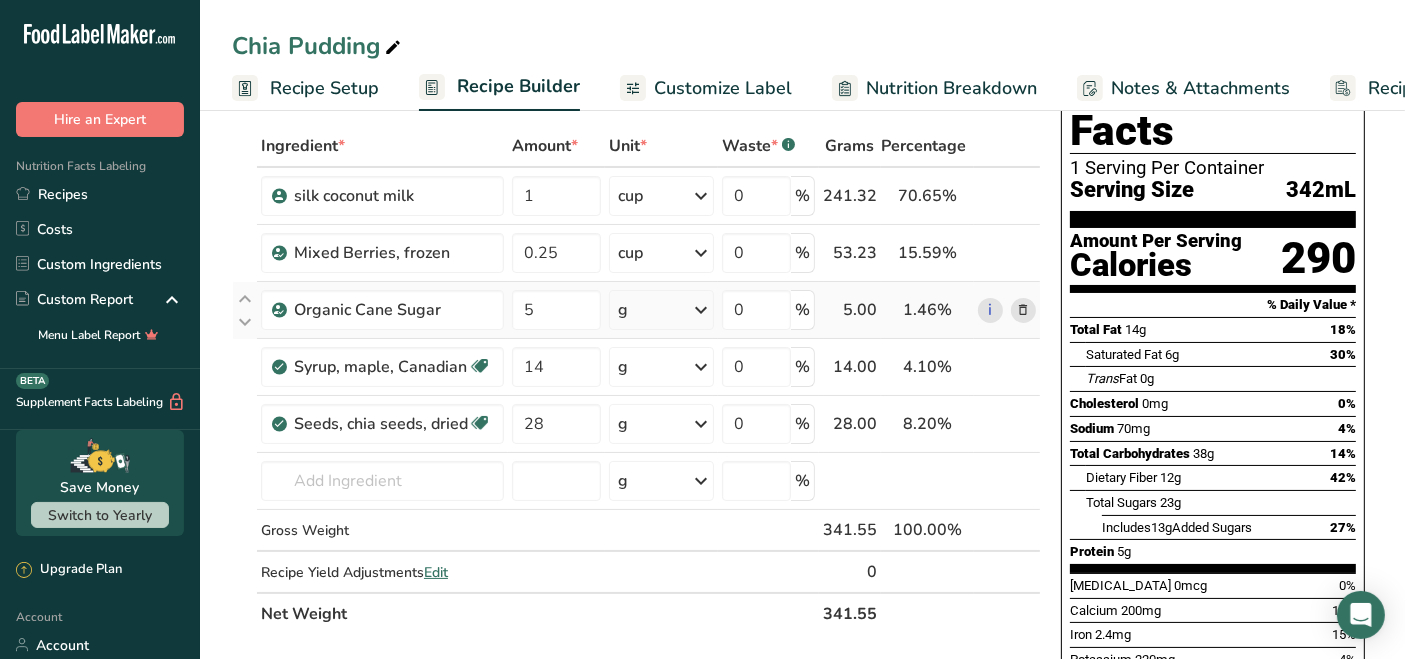 scroll, scrollTop: 85, scrollLeft: 0, axis: vertical 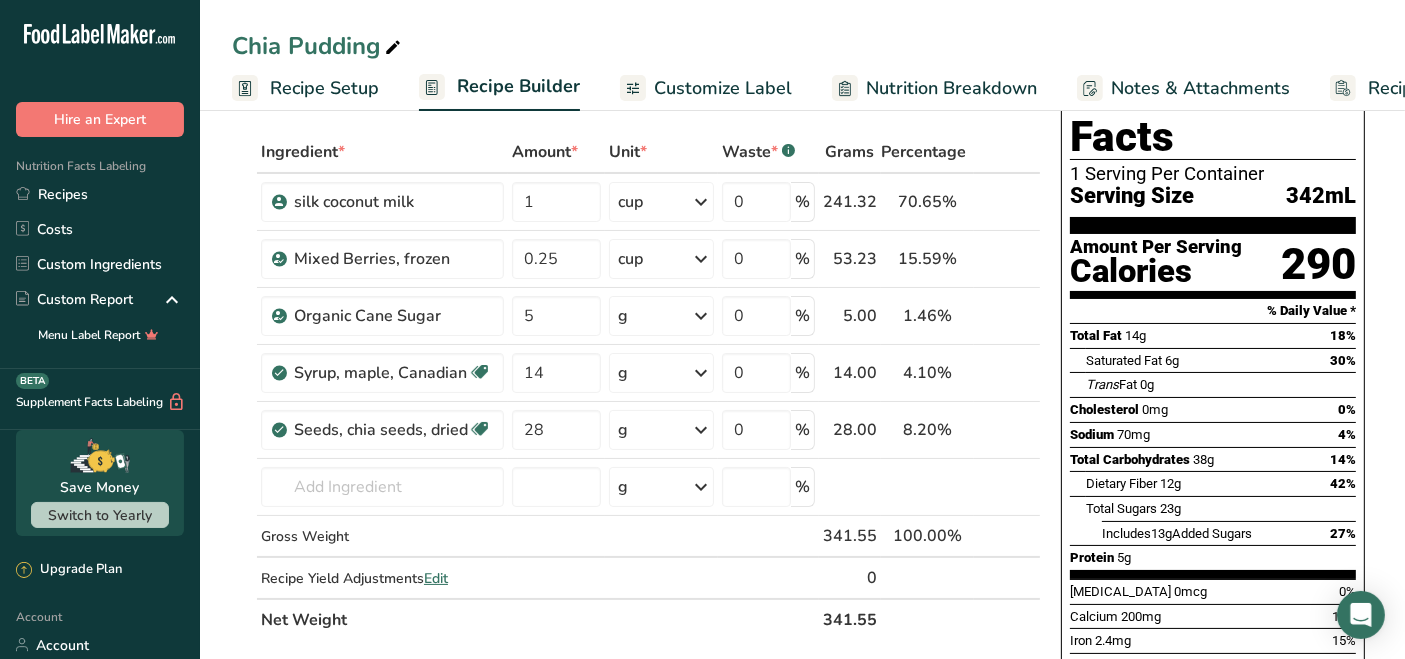 click on "Recipe Setup" at bounding box center [305, 88] 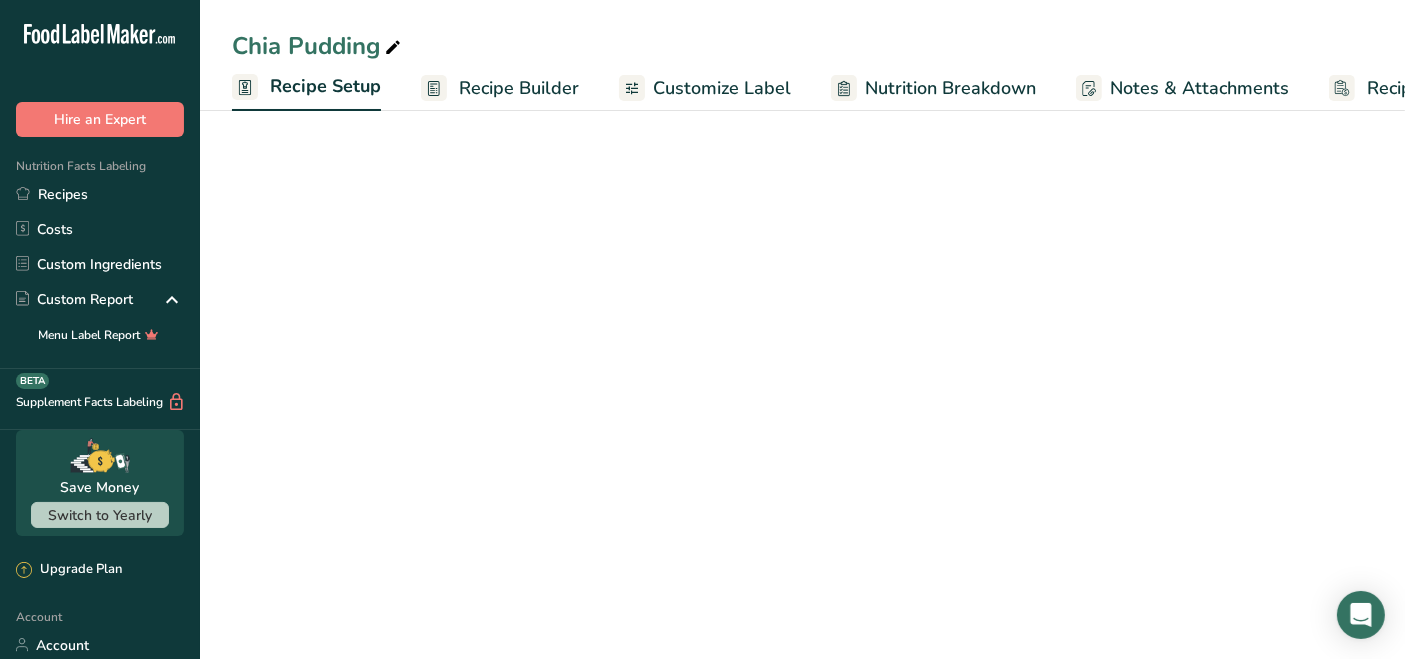 scroll, scrollTop: 0, scrollLeft: 6, axis: horizontal 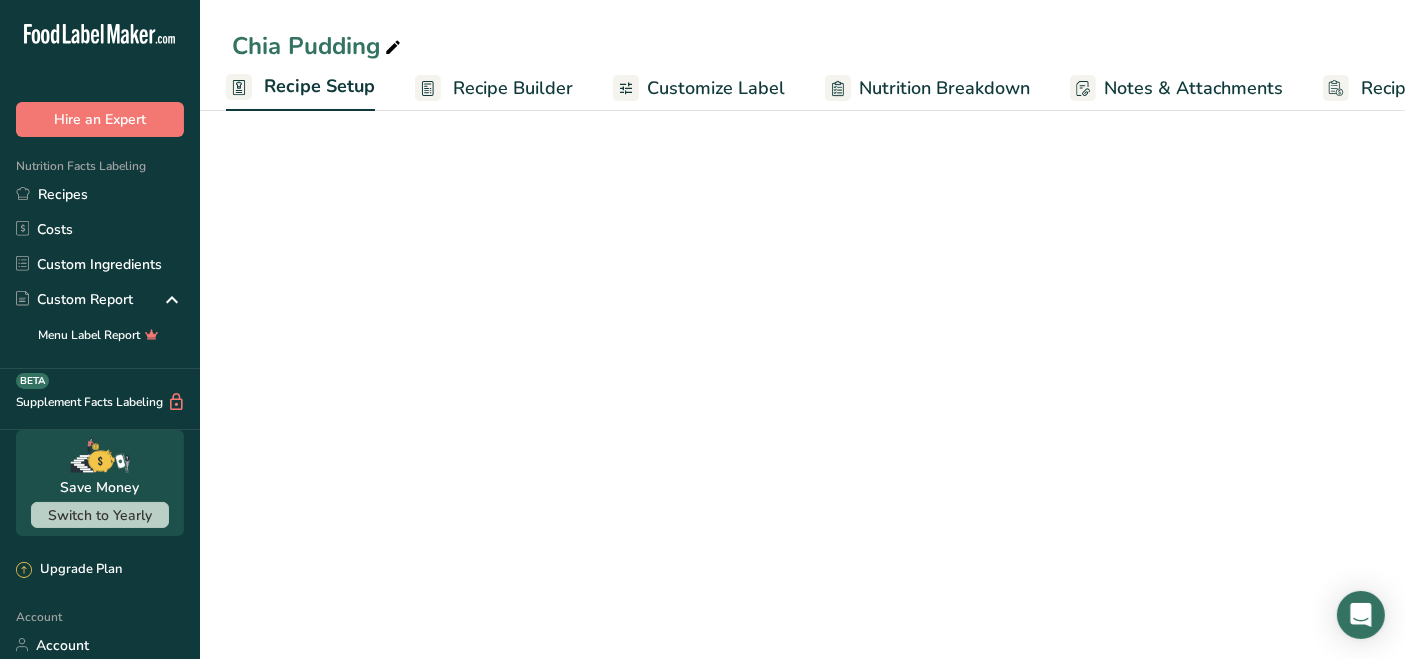 select on "22" 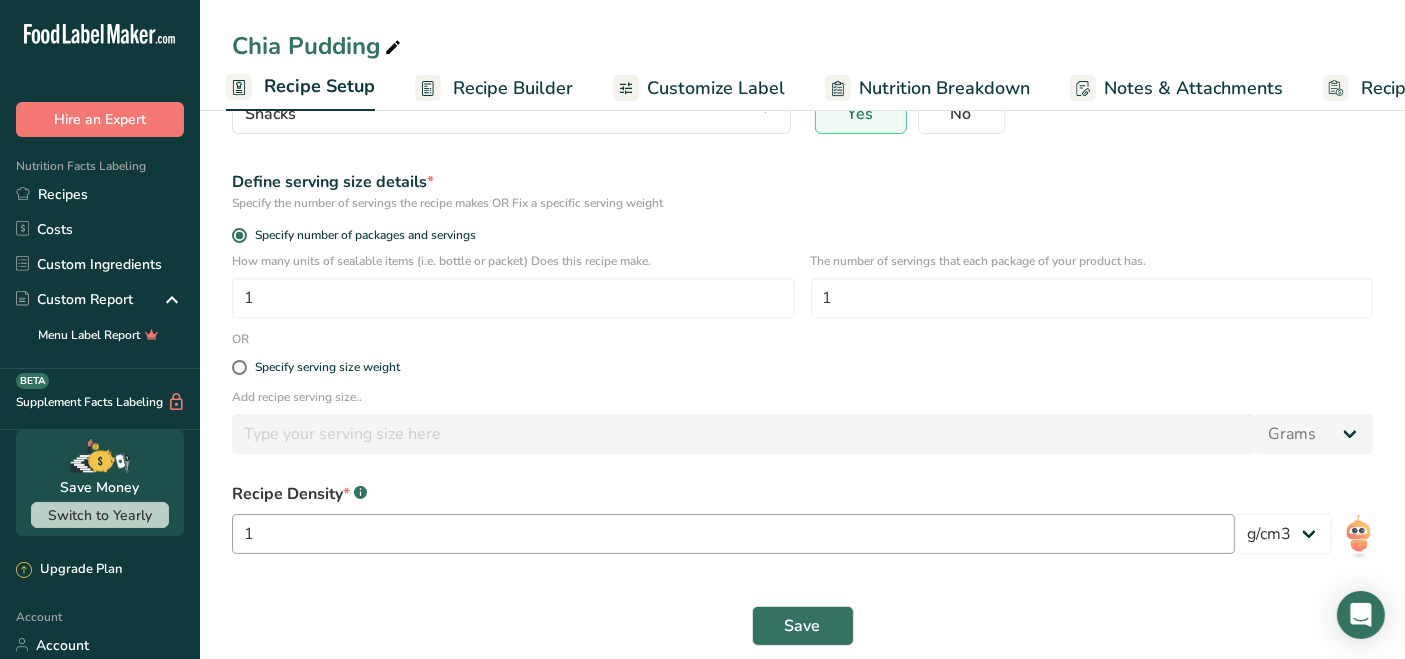 scroll, scrollTop: 239, scrollLeft: 0, axis: vertical 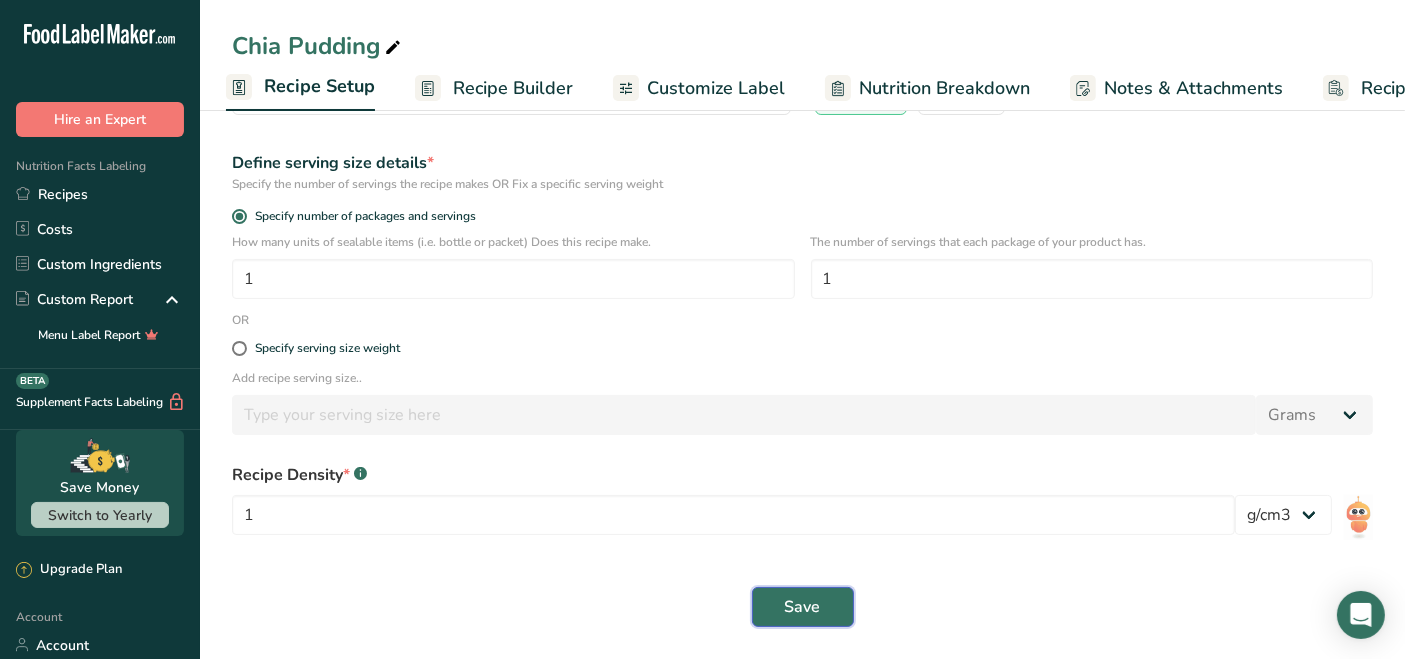 click on "Save" at bounding box center [803, 607] 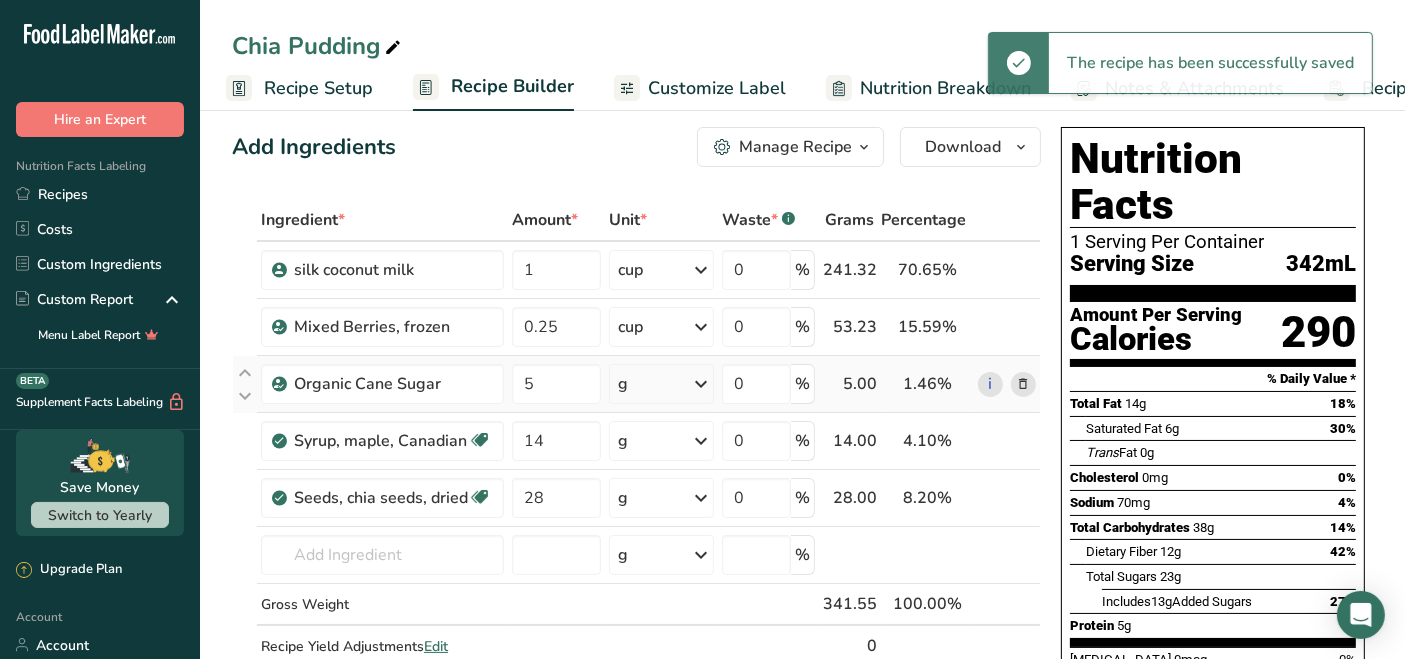 scroll, scrollTop: 0, scrollLeft: 0, axis: both 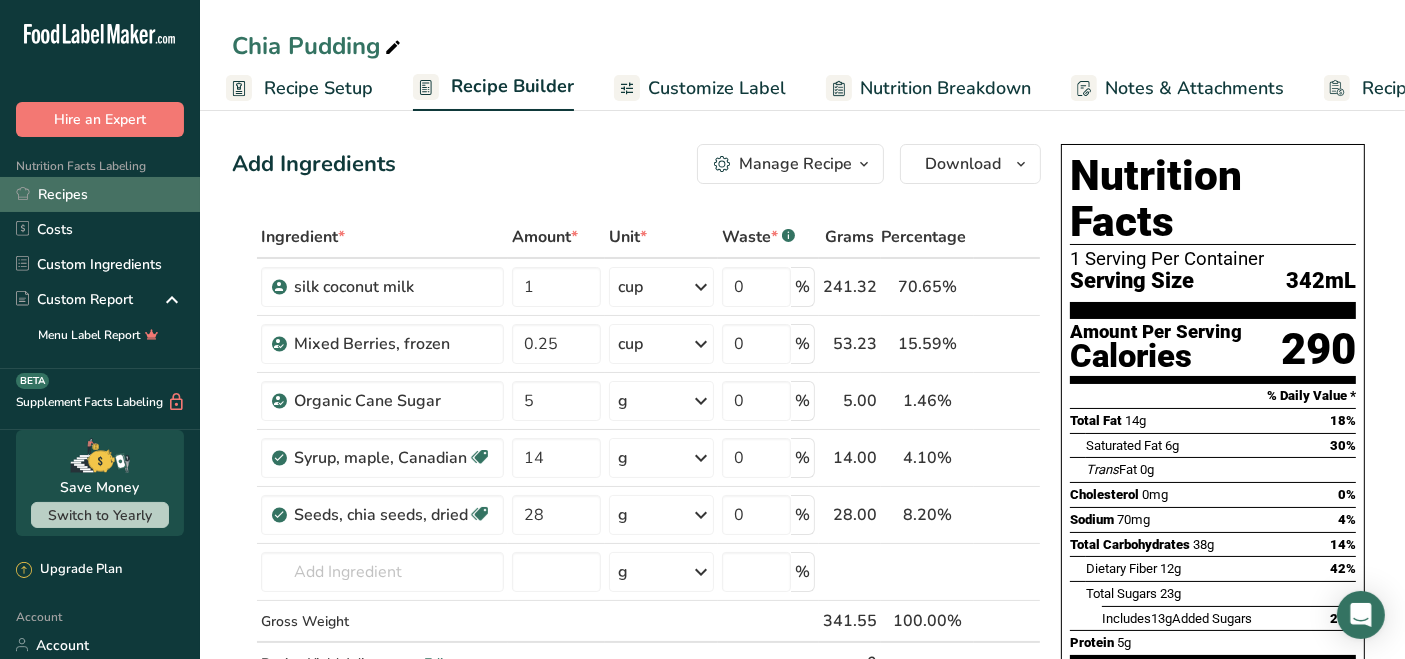 click on "Recipes" at bounding box center (100, 194) 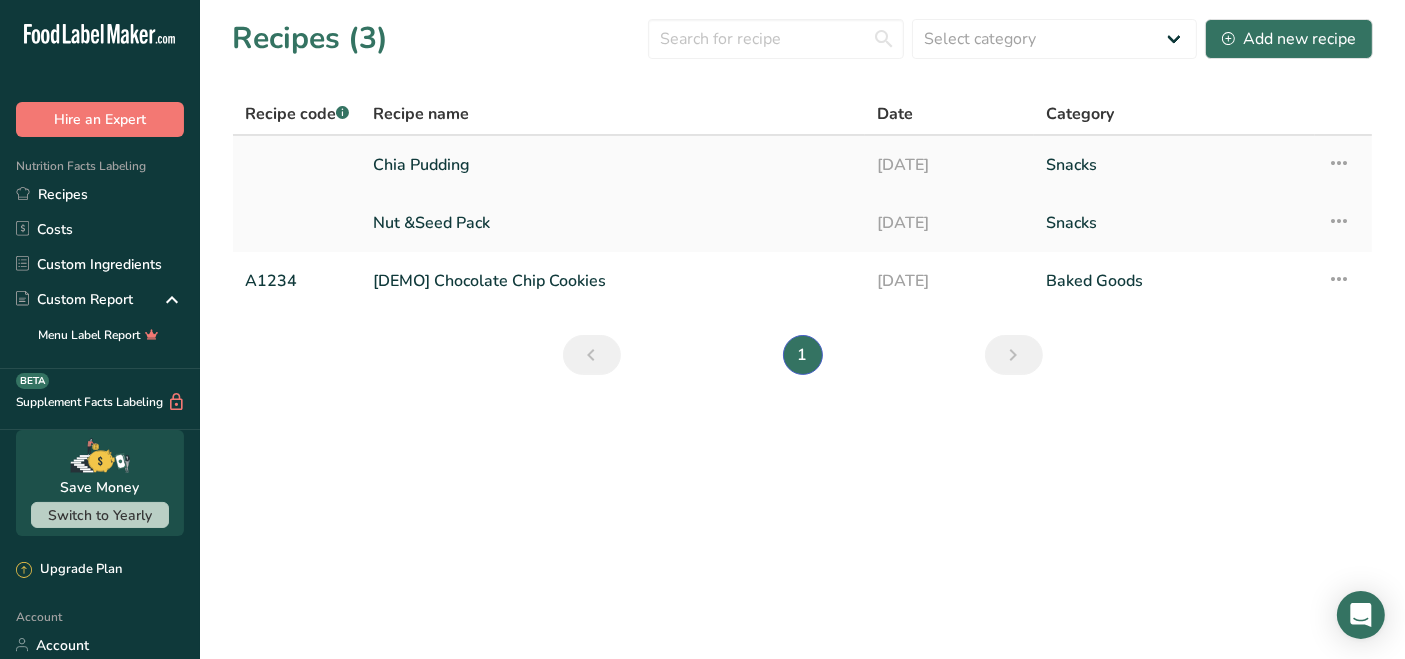 click on "Chia Pudding" at bounding box center (613, 165) 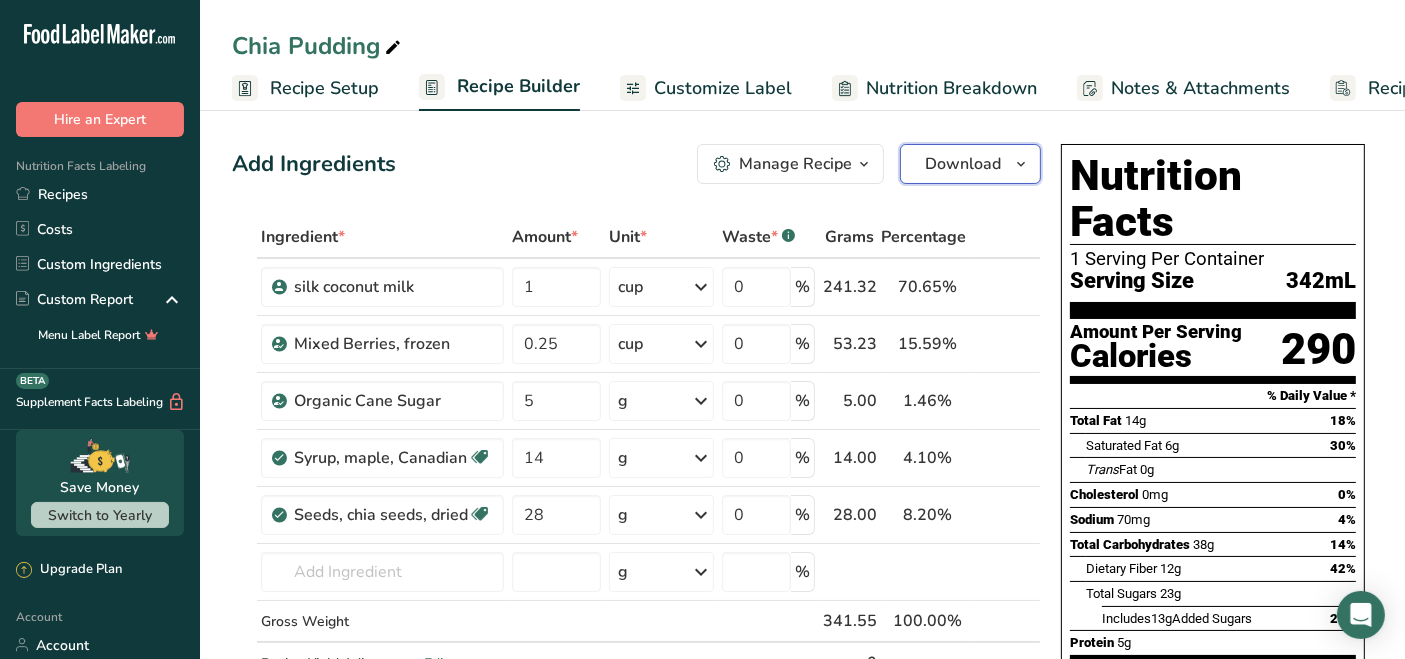 click at bounding box center (1021, 164) 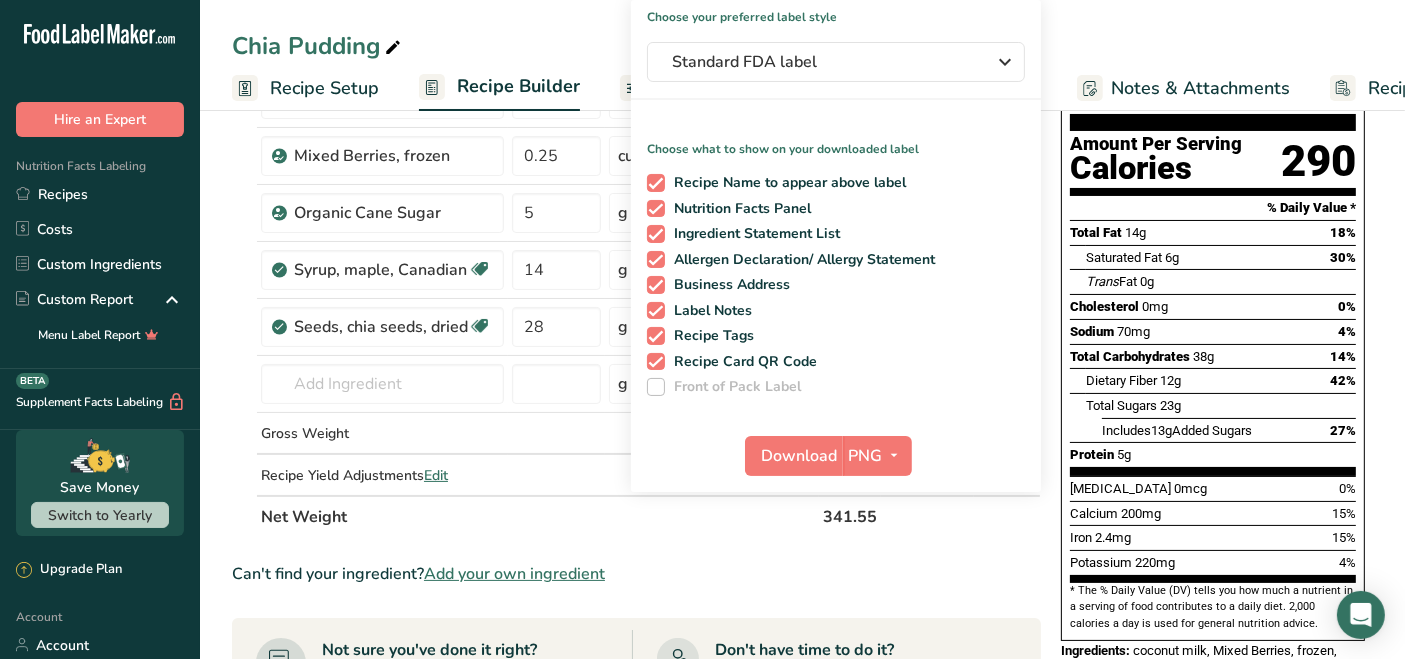 scroll, scrollTop: 222, scrollLeft: 0, axis: vertical 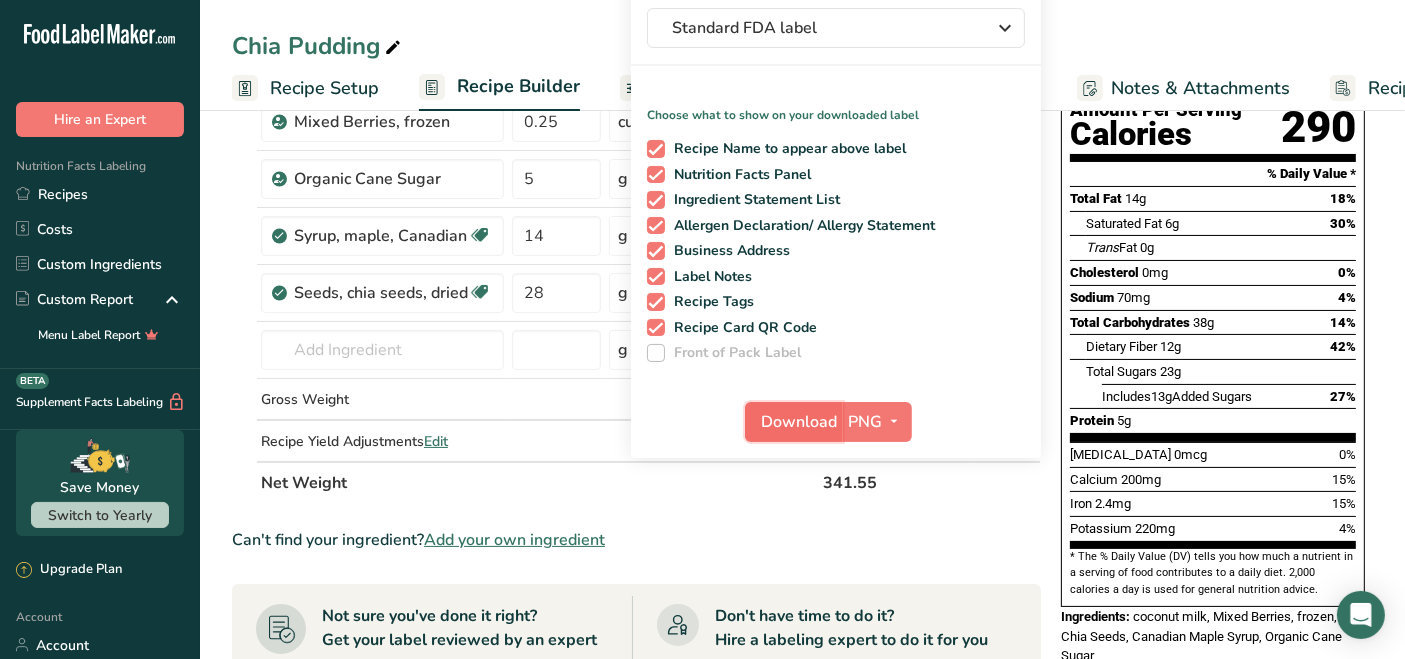 click on "Download" at bounding box center [800, 422] 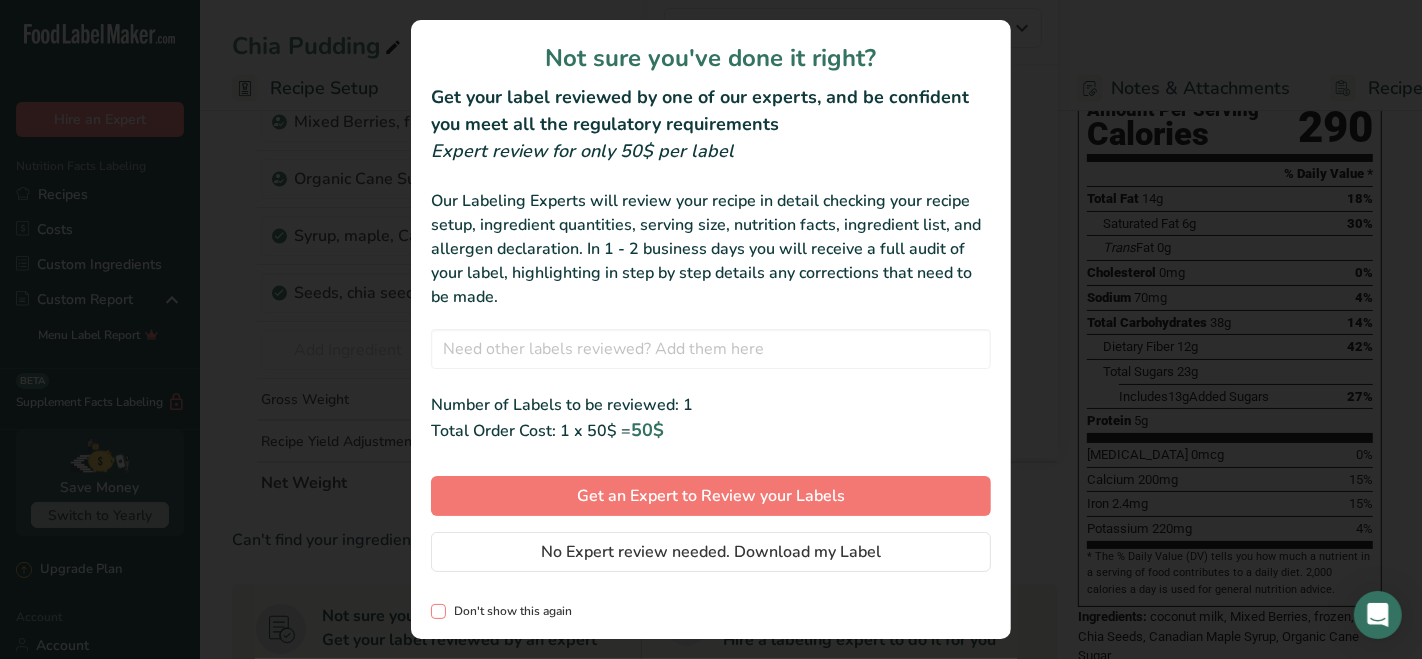 click on "Don't show this again" at bounding box center [509, 611] 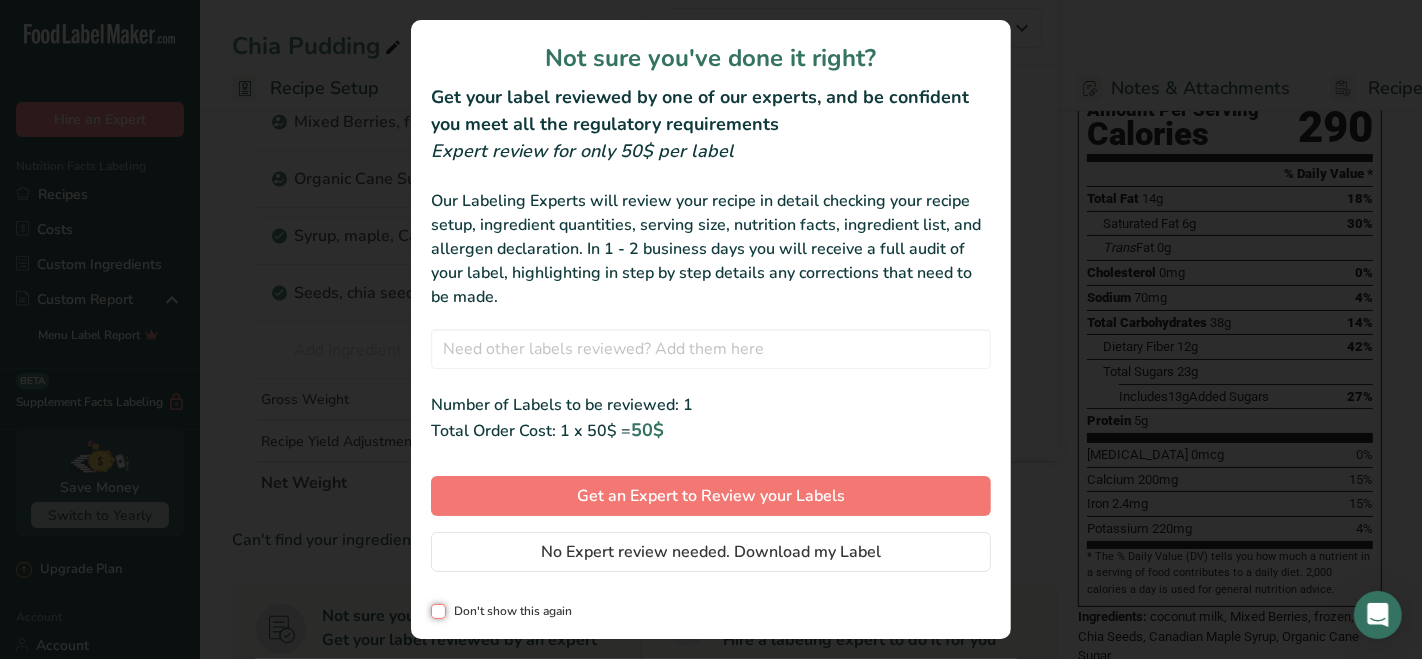 click on "Don't show this again" at bounding box center [437, 611] 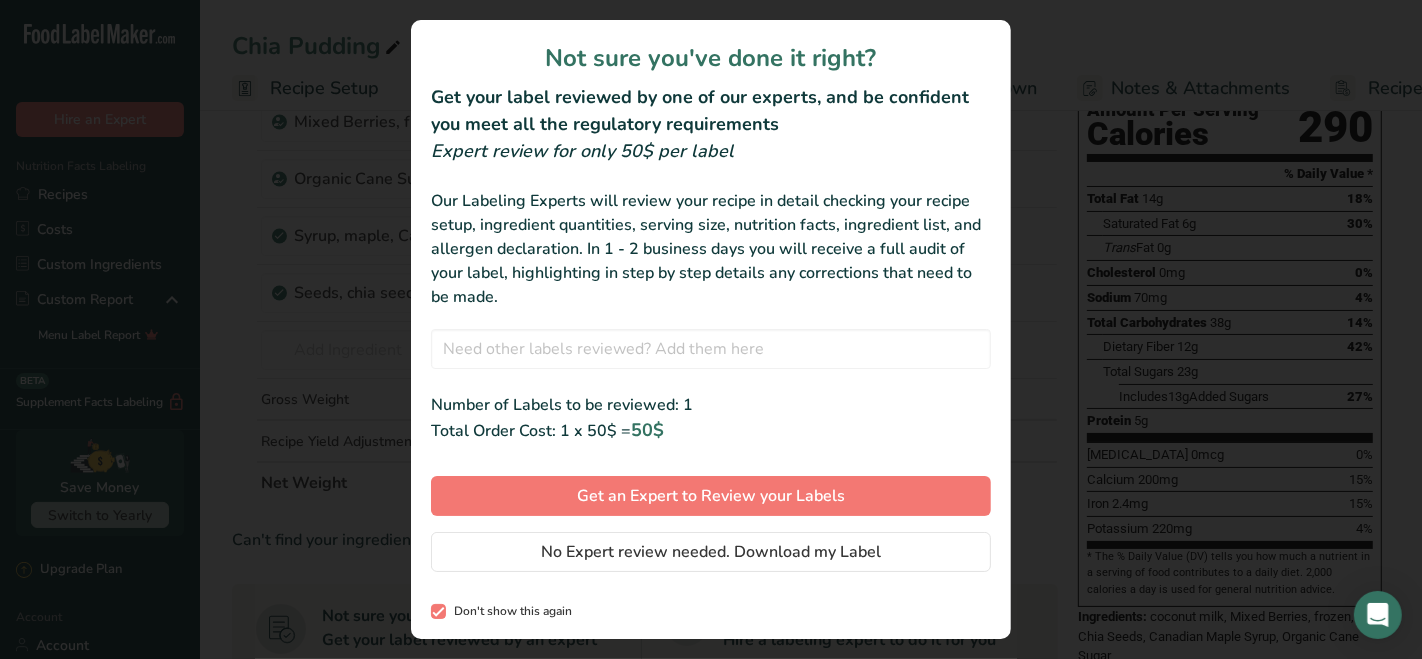 click on "Don't show this again" at bounding box center (509, 611) 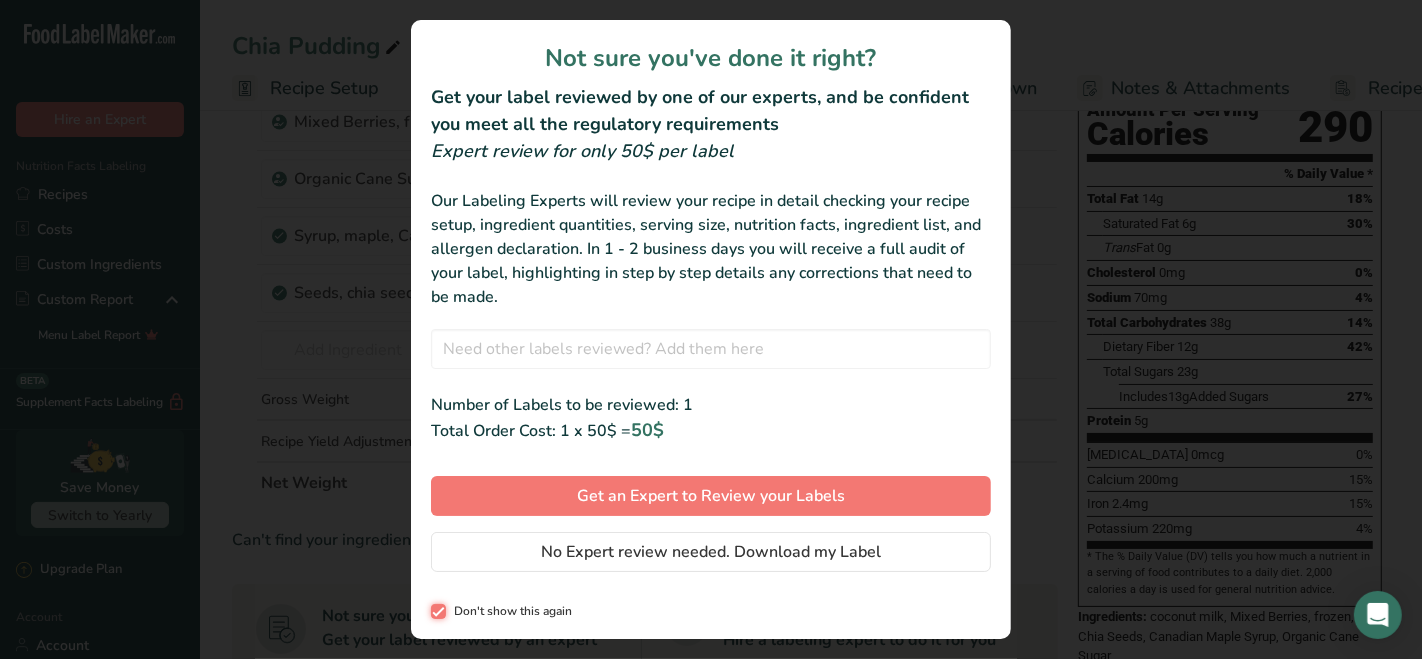click on "Don't show this again" at bounding box center [437, 611] 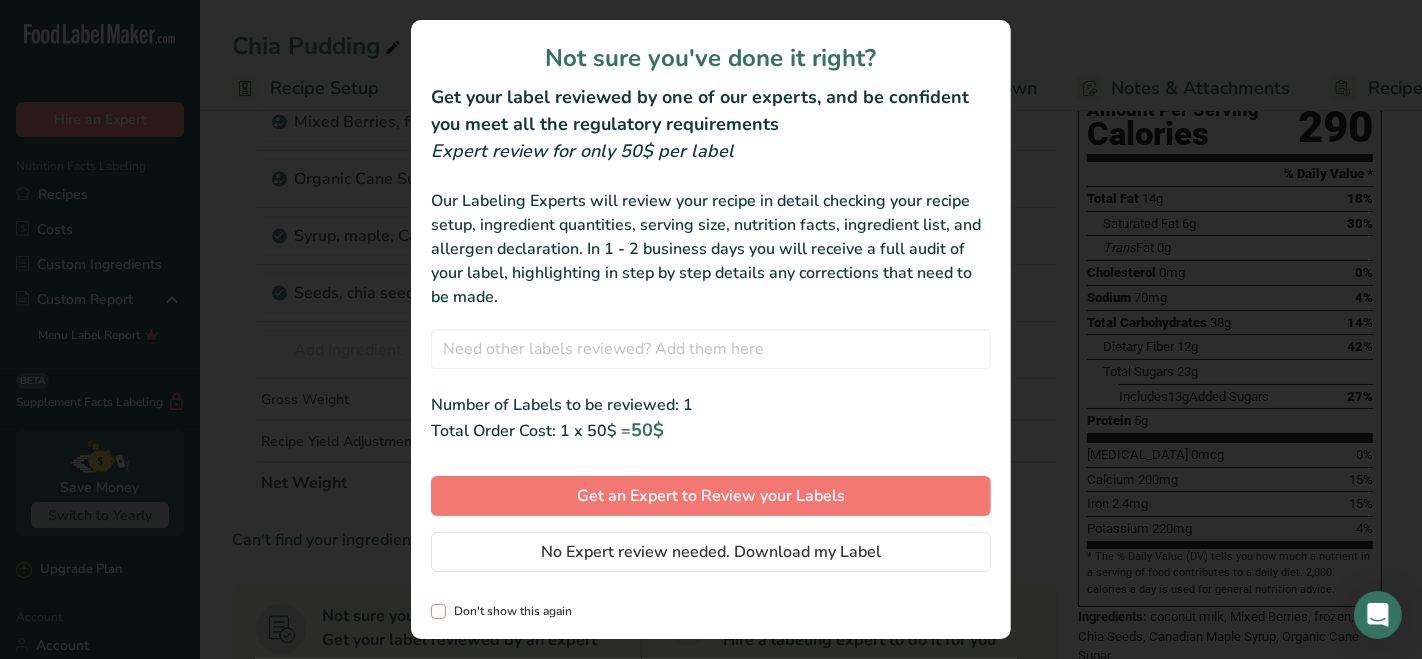 click on "Don't show this again" at bounding box center (509, 611) 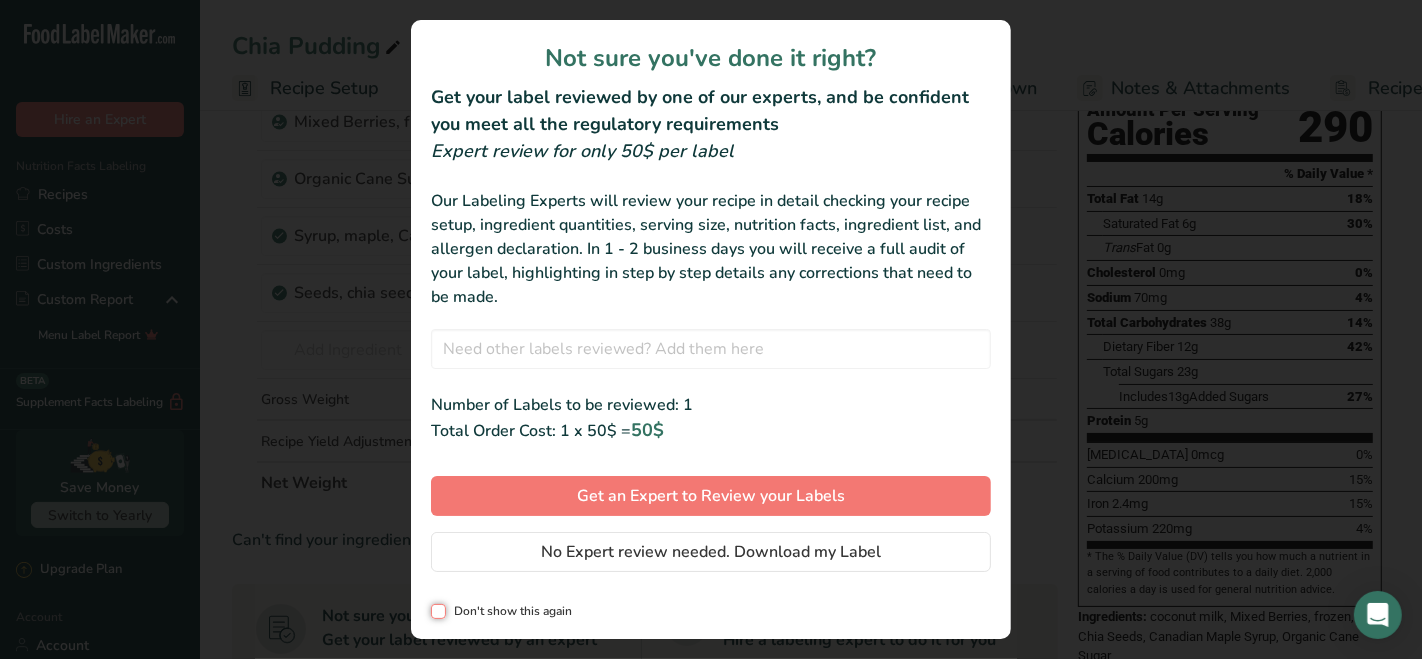 click on "Don't show this again" at bounding box center [437, 611] 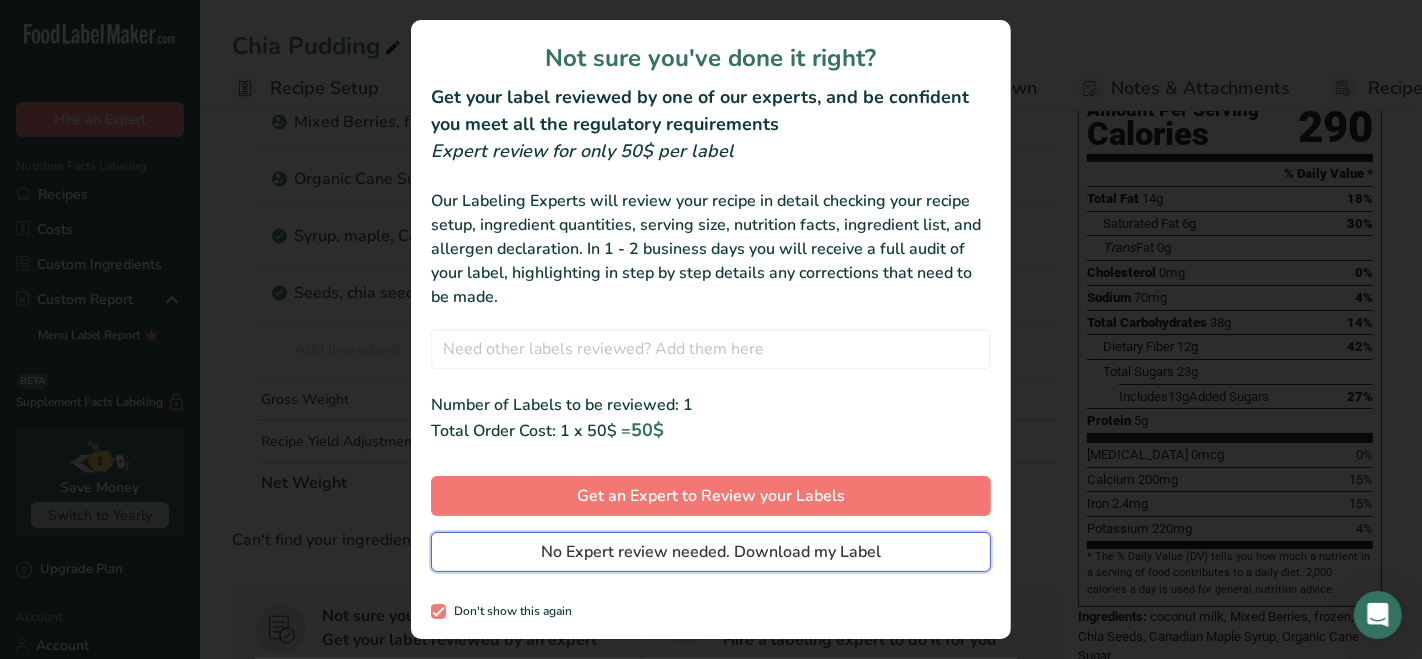 click on "No Expert review needed. Download my Label" at bounding box center (711, 552) 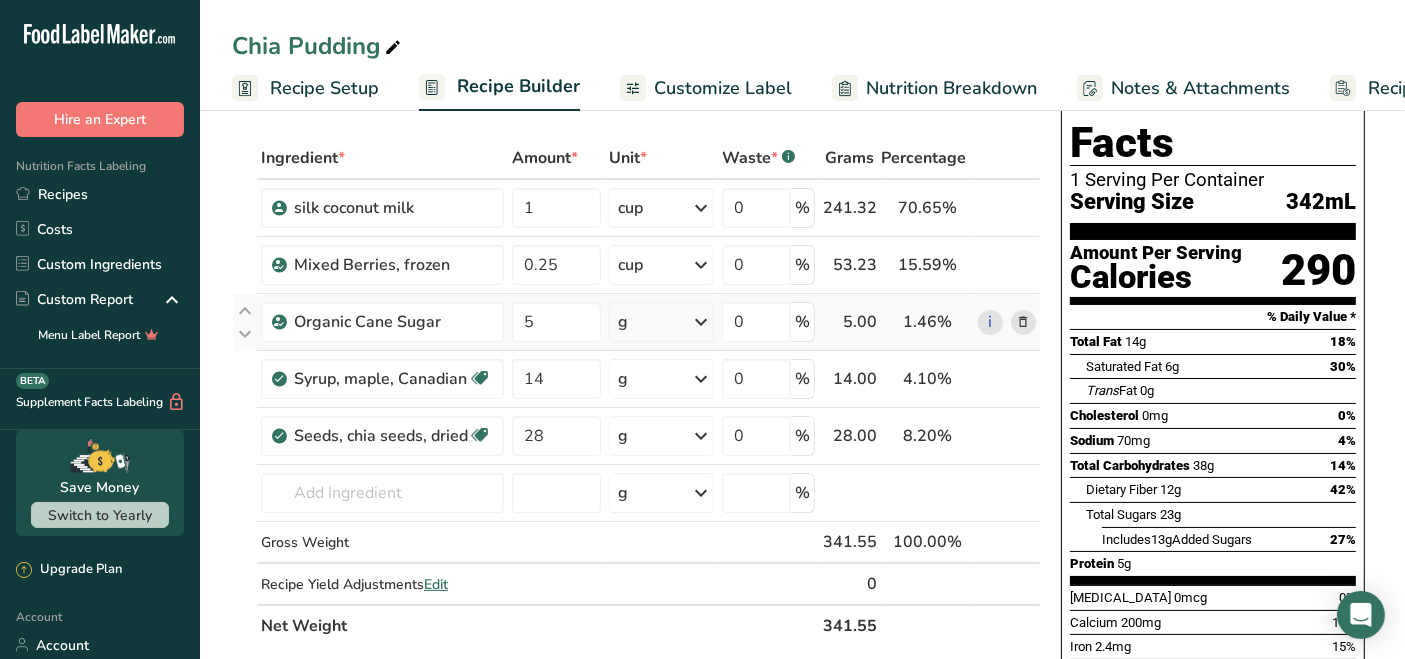 scroll, scrollTop: 0, scrollLeft: 0, axis: both 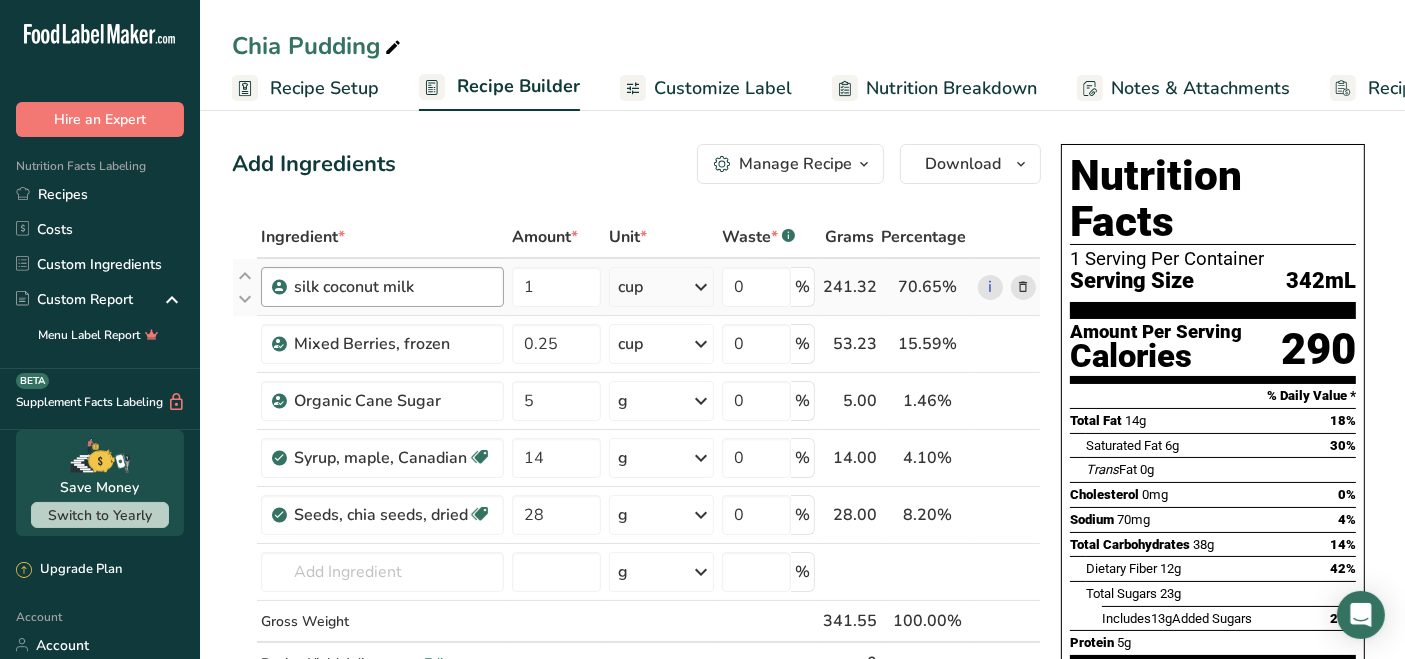 drag, startPoint x: 82, startPoint y: 198, endPoint x: 373, endPoint y: 304, distance: 309.7047 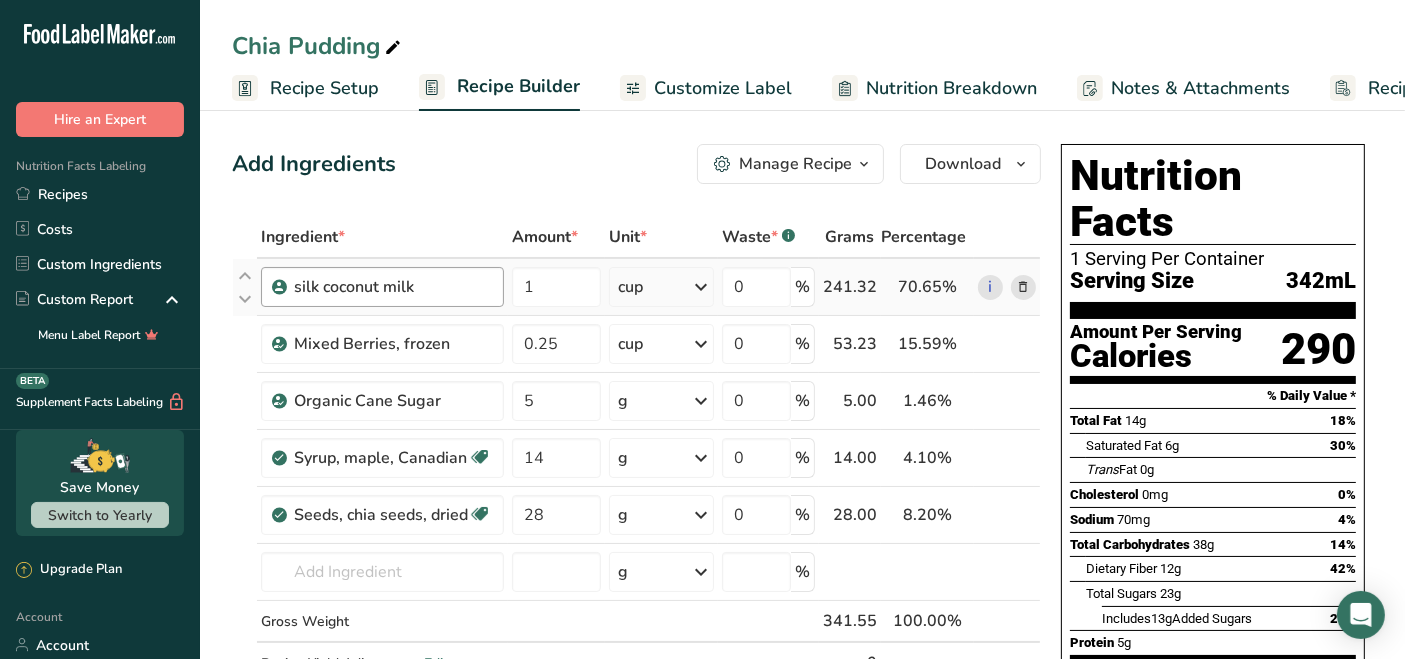 click on "Recipes" at bounding box center (100, 194) 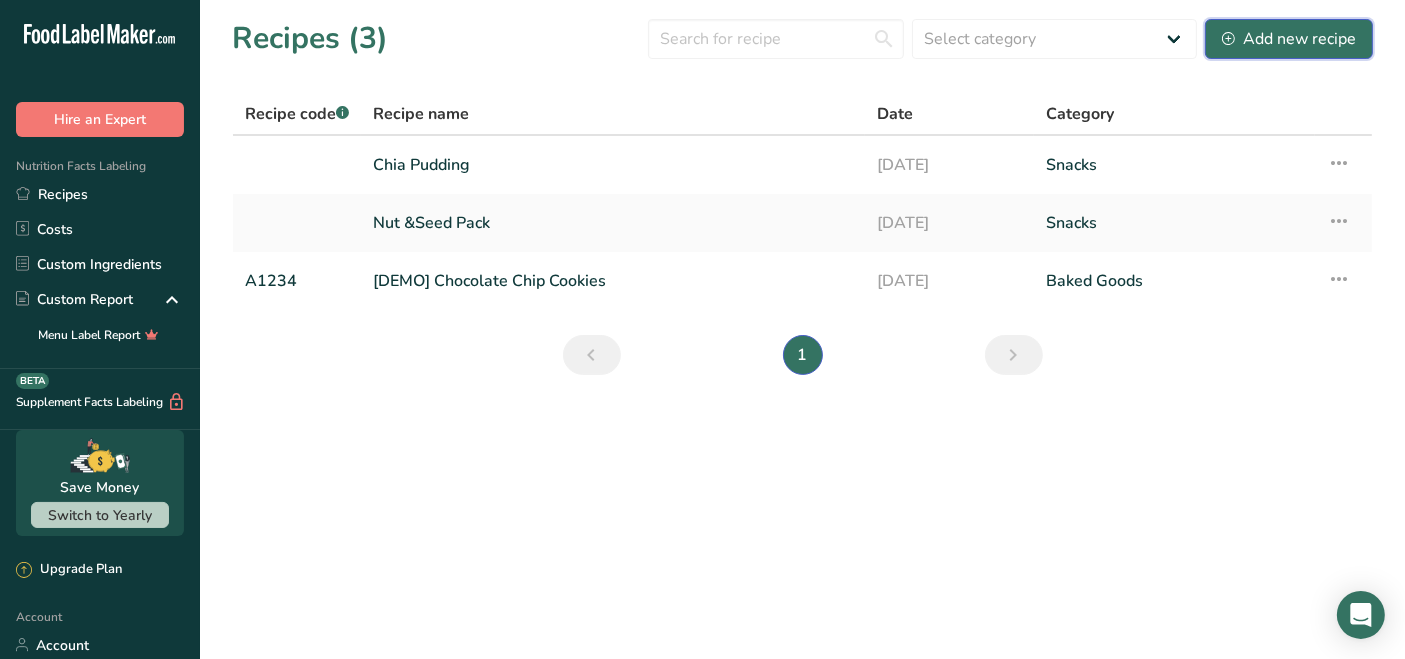 click on "Add new recipe" at bounding box center (1289, 39) 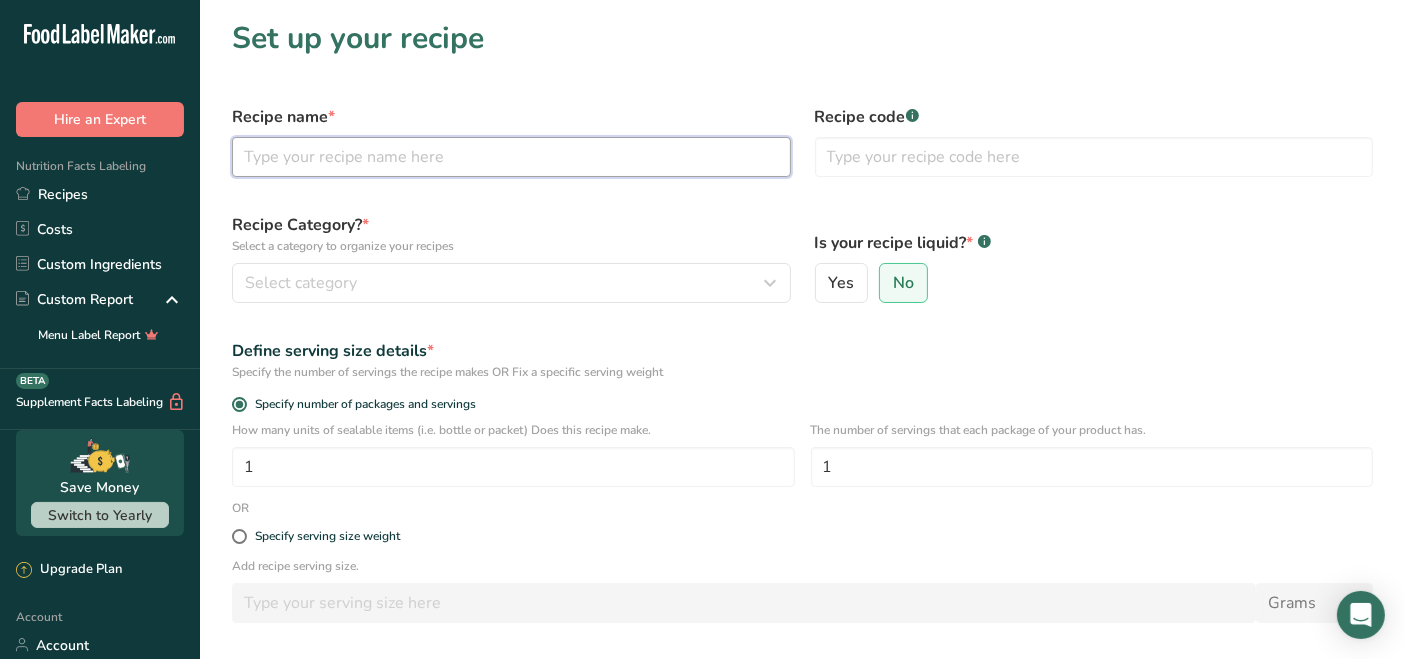 click at bounding box center [511, 157] 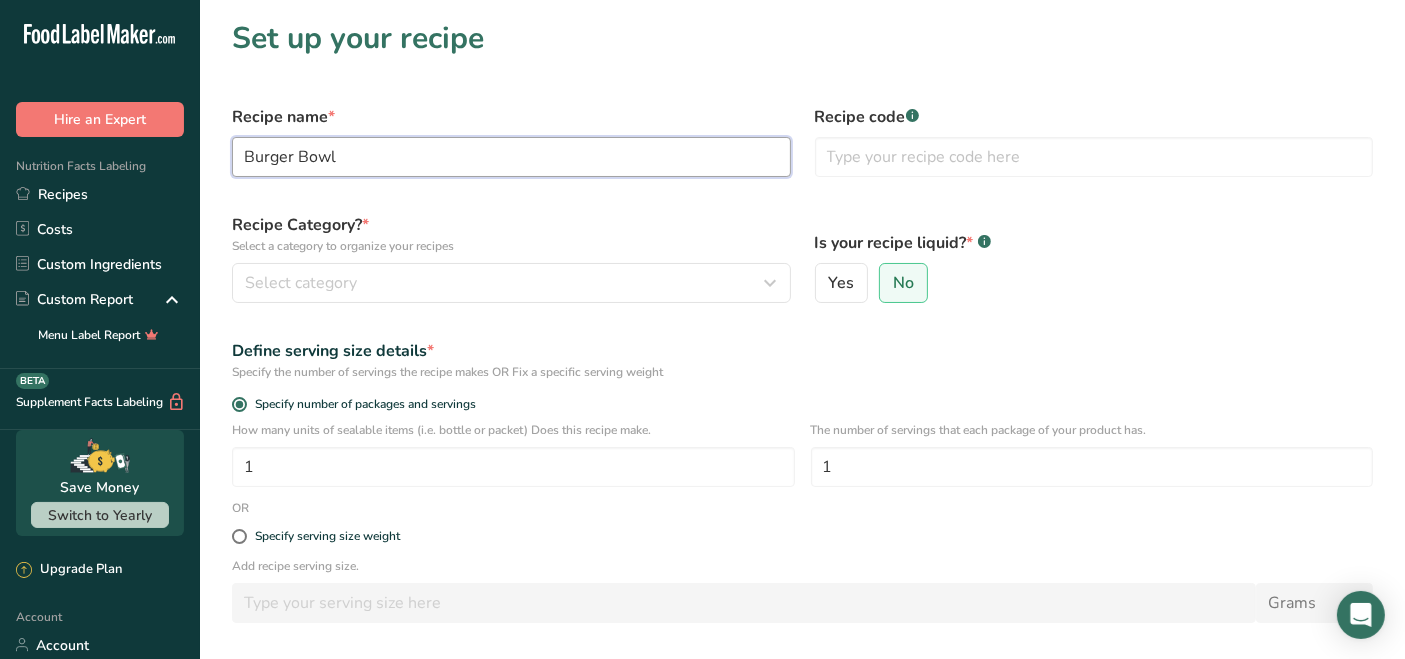click on "Burger Bowl" at bounding box center (511, 157) 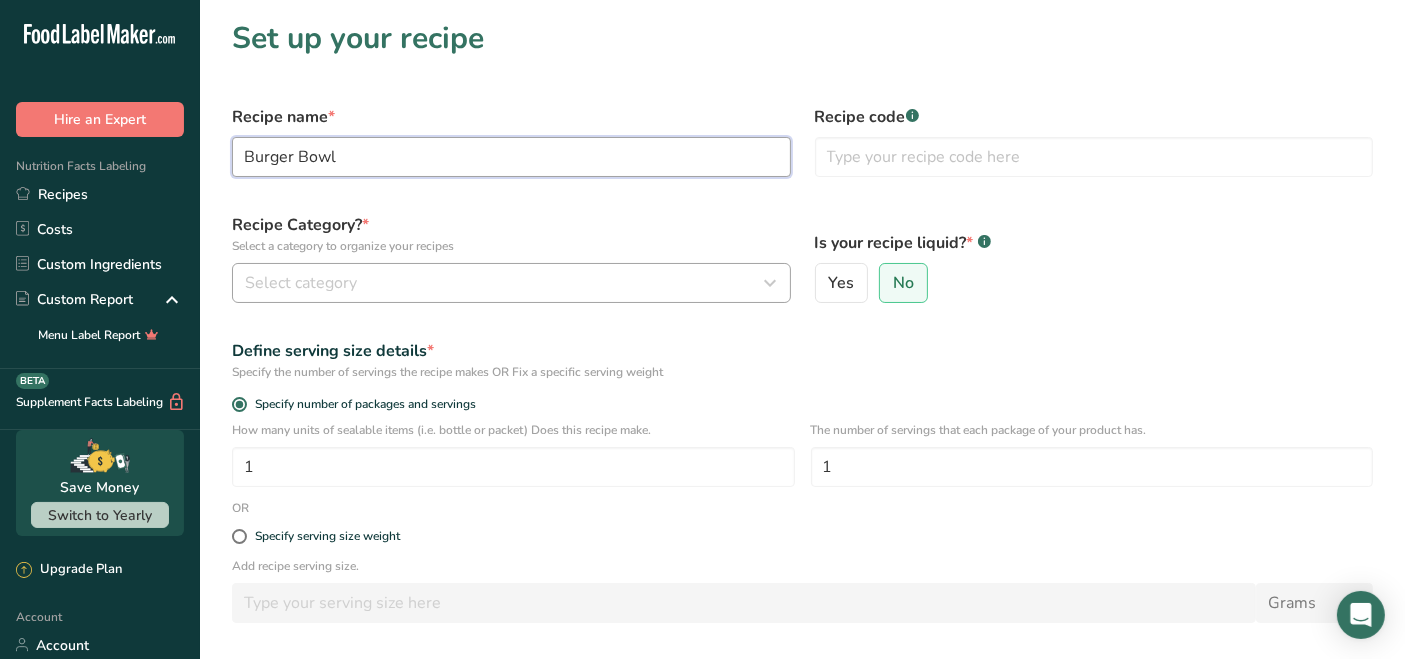 type on "Burger Bowl" 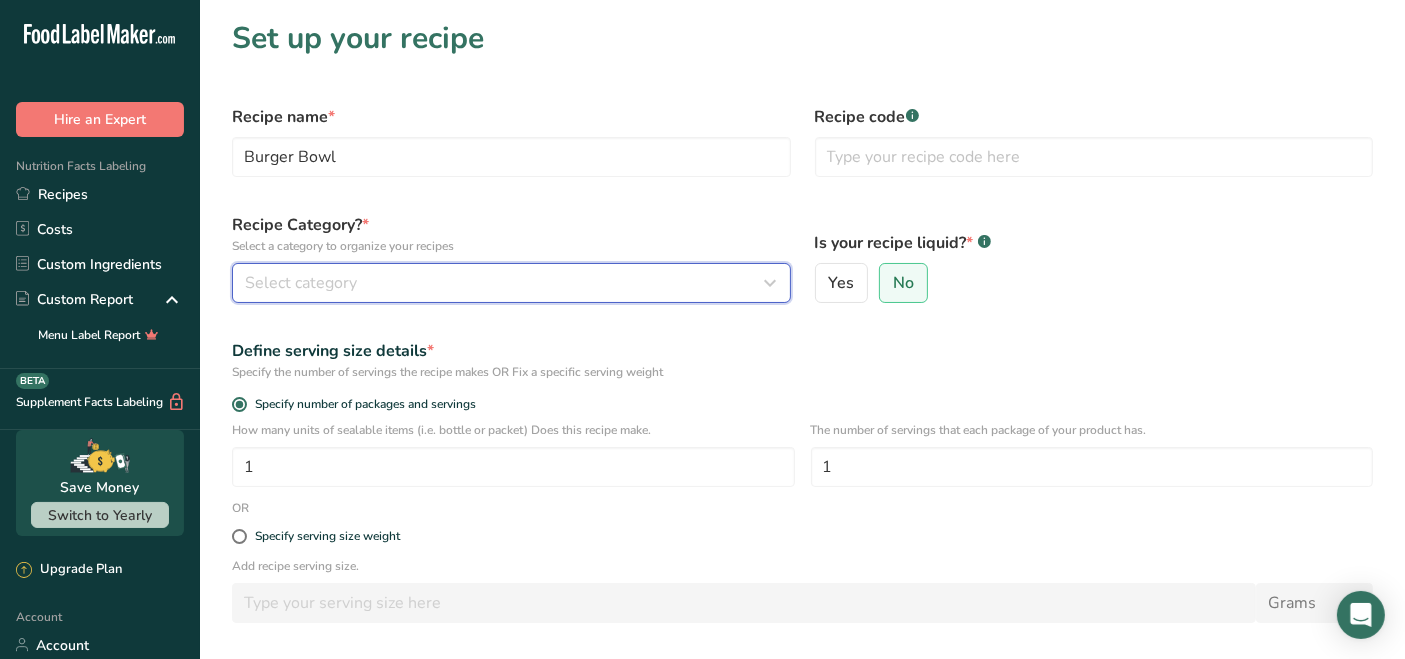 click on "Select category" at bounding box center (511, 283) 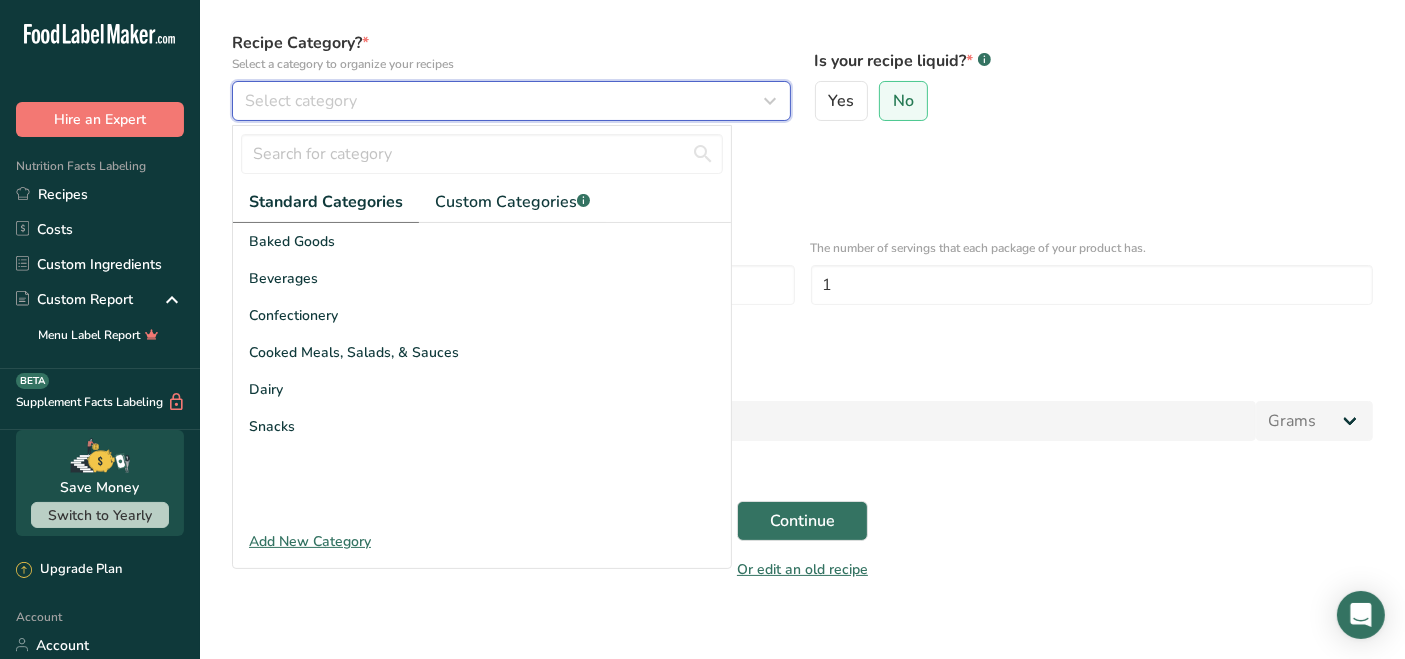 scroll, scrollTop: 200, scrollLeft: 0, axis: vertical 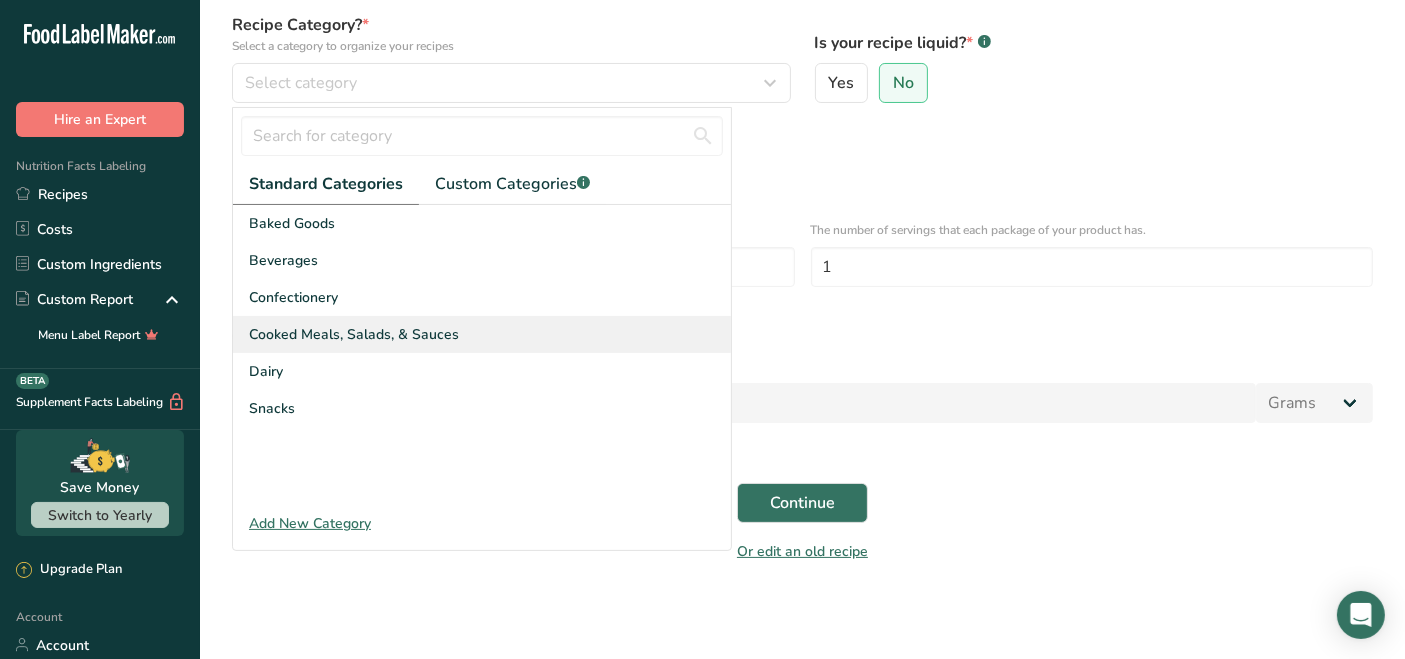 click on "Cooked Meals, Salads, & Sauces" at bounding box center [354, 334] 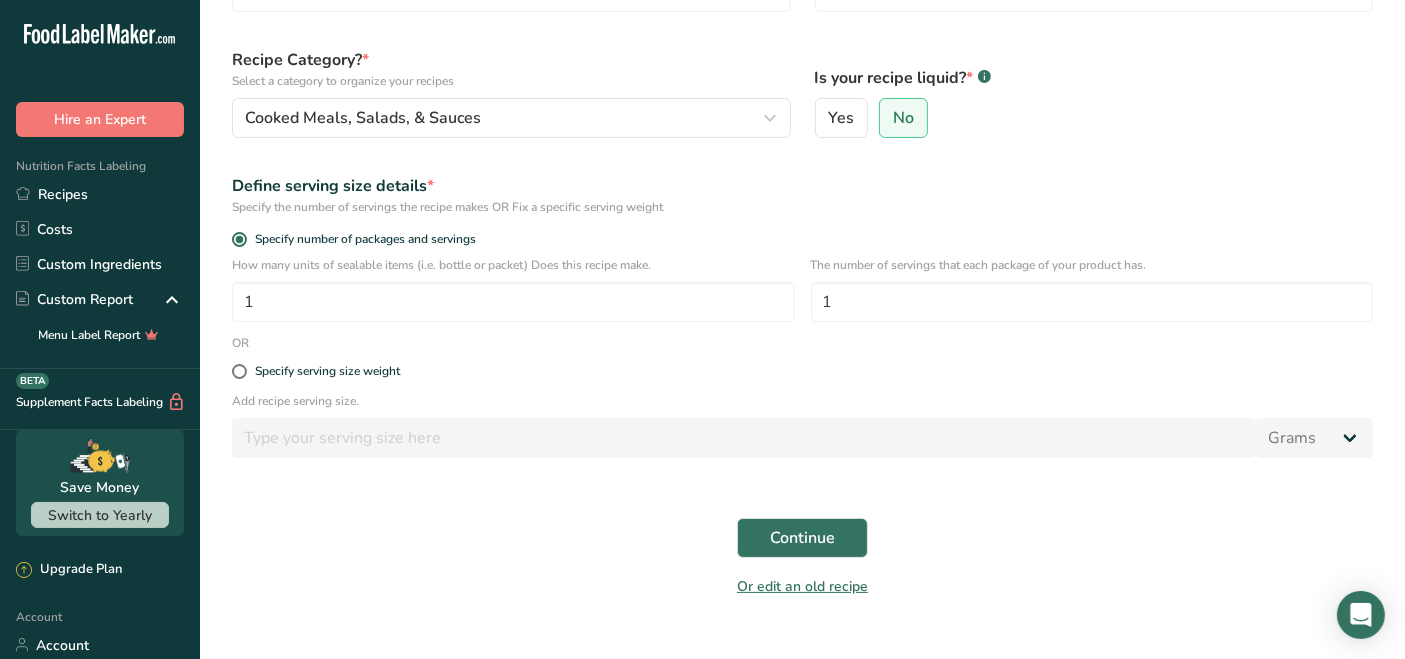 scroll, scrollTop: 200, scrollLeft: 0, axis: vertical 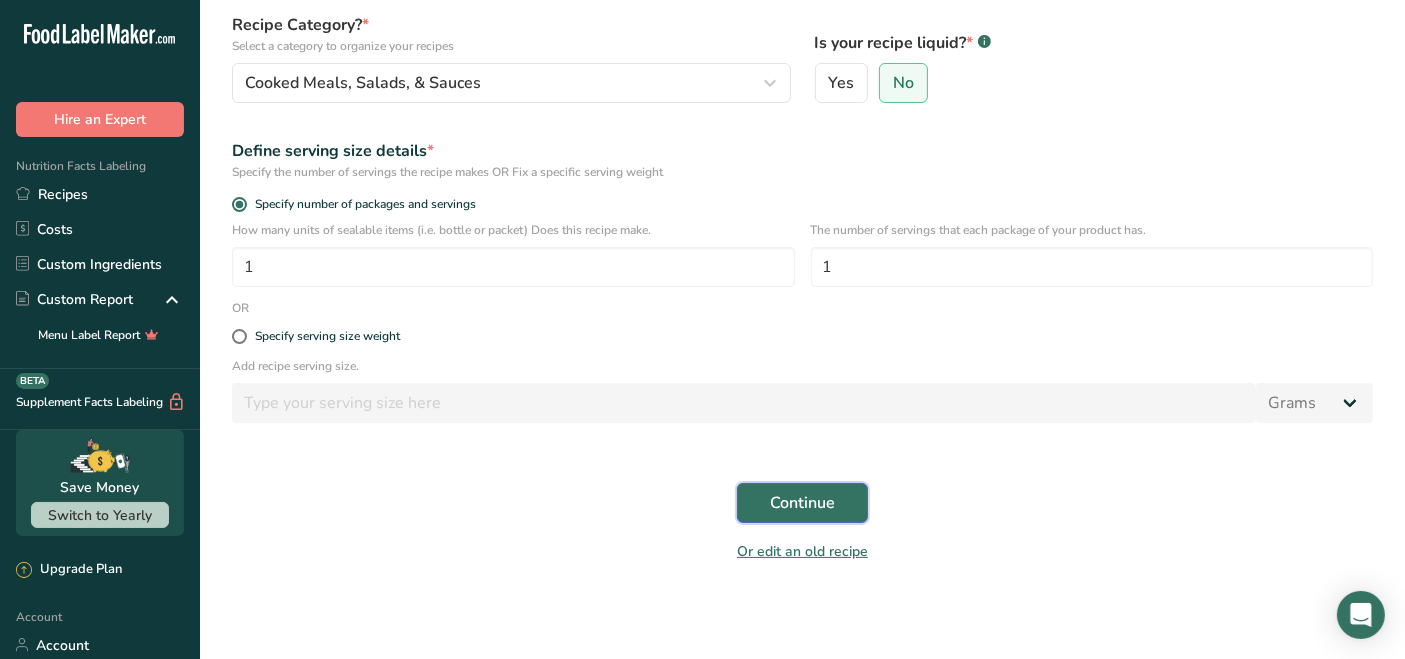 click on "Continue" at bounding box center (802, 503) 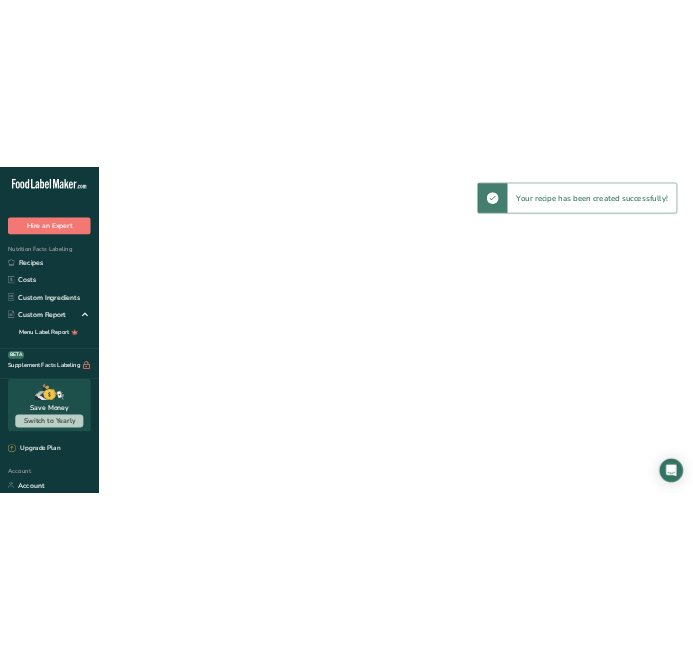 scroll, scrollTop: 0, scrollLeft: 0, axis: both 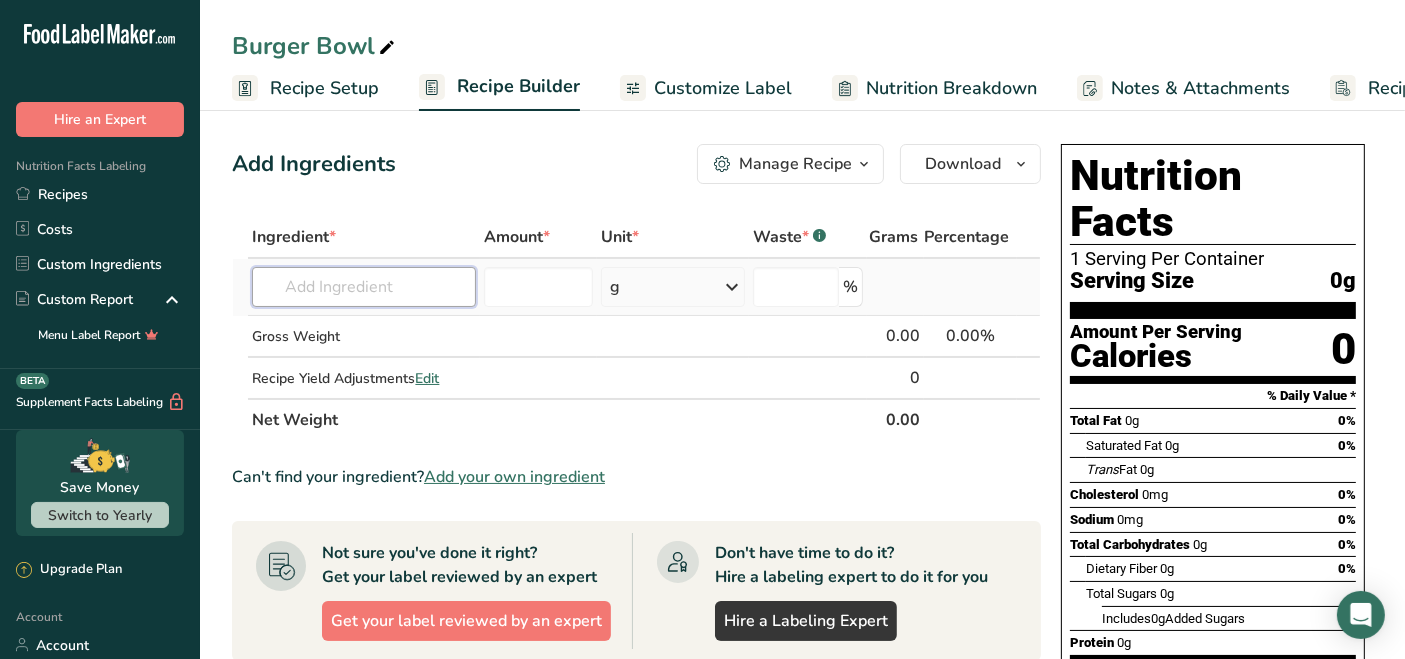 click at bounding box center (363, 287) 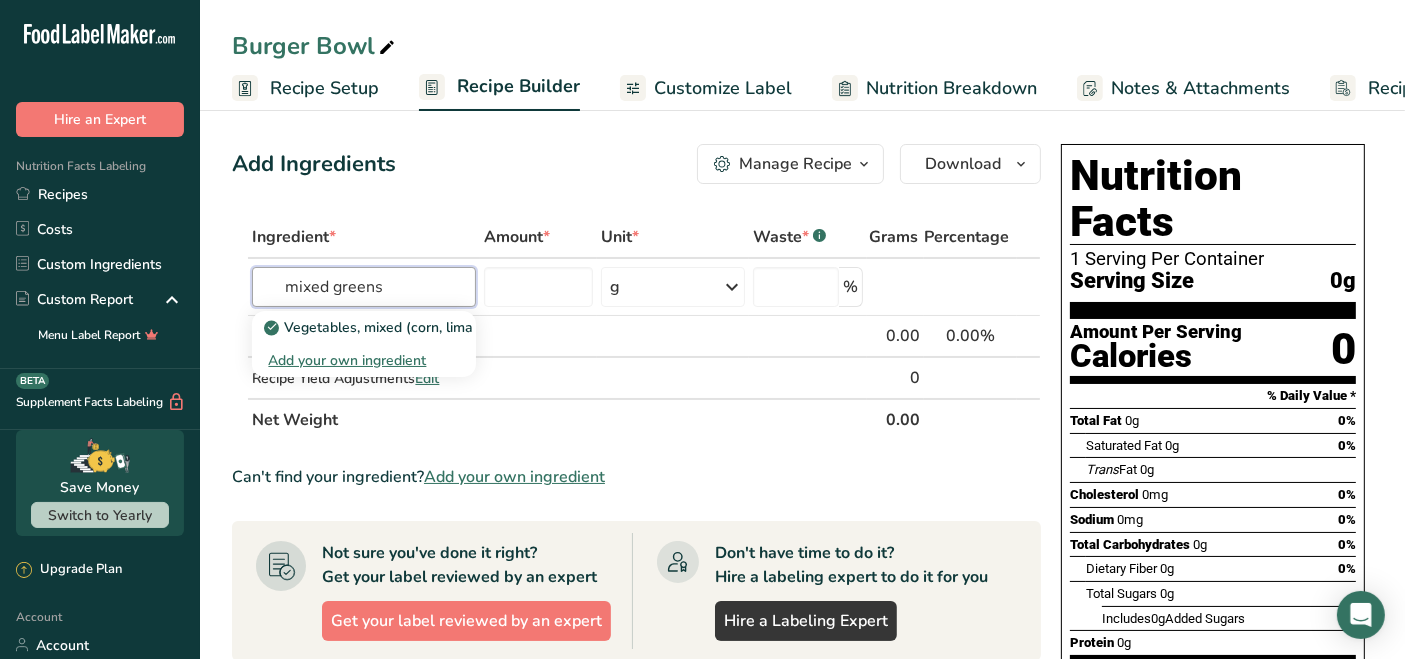drag, startPoint x: 396, startPoint y: 288, endPoint x: 226, endPoint y: 281, distance: 170.14406 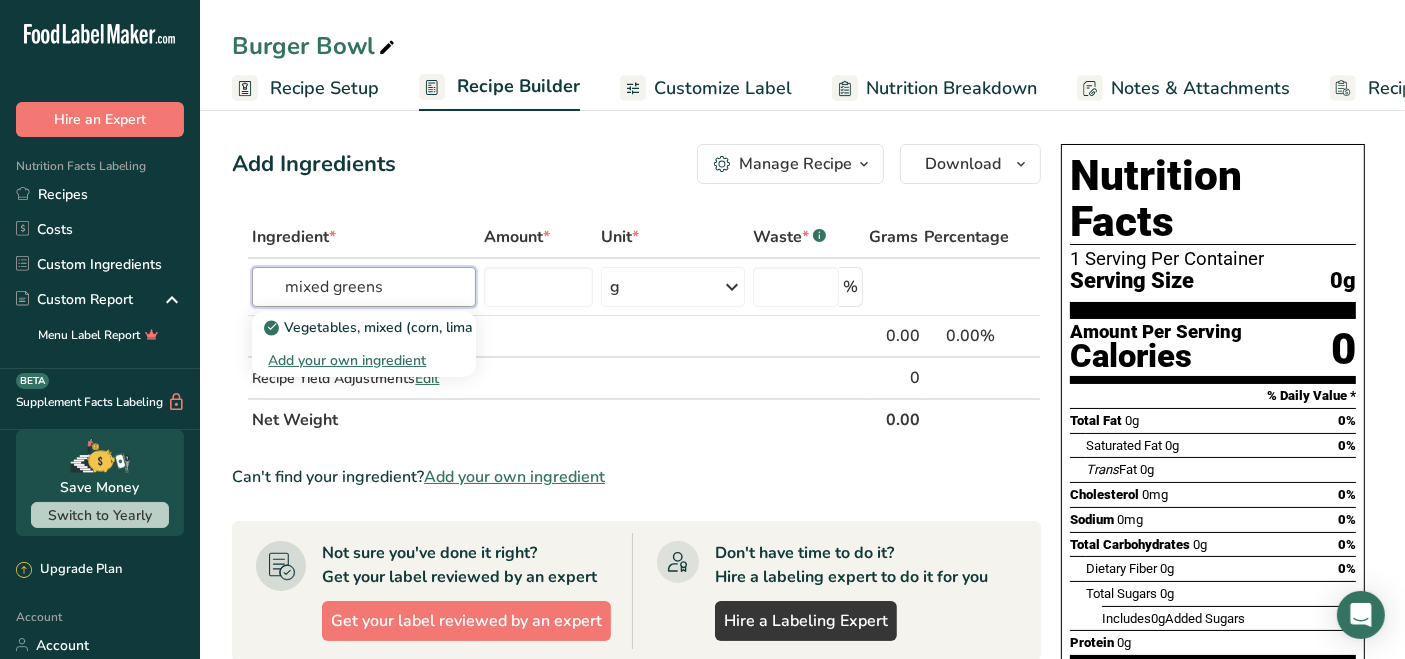 type on "mixed greens" 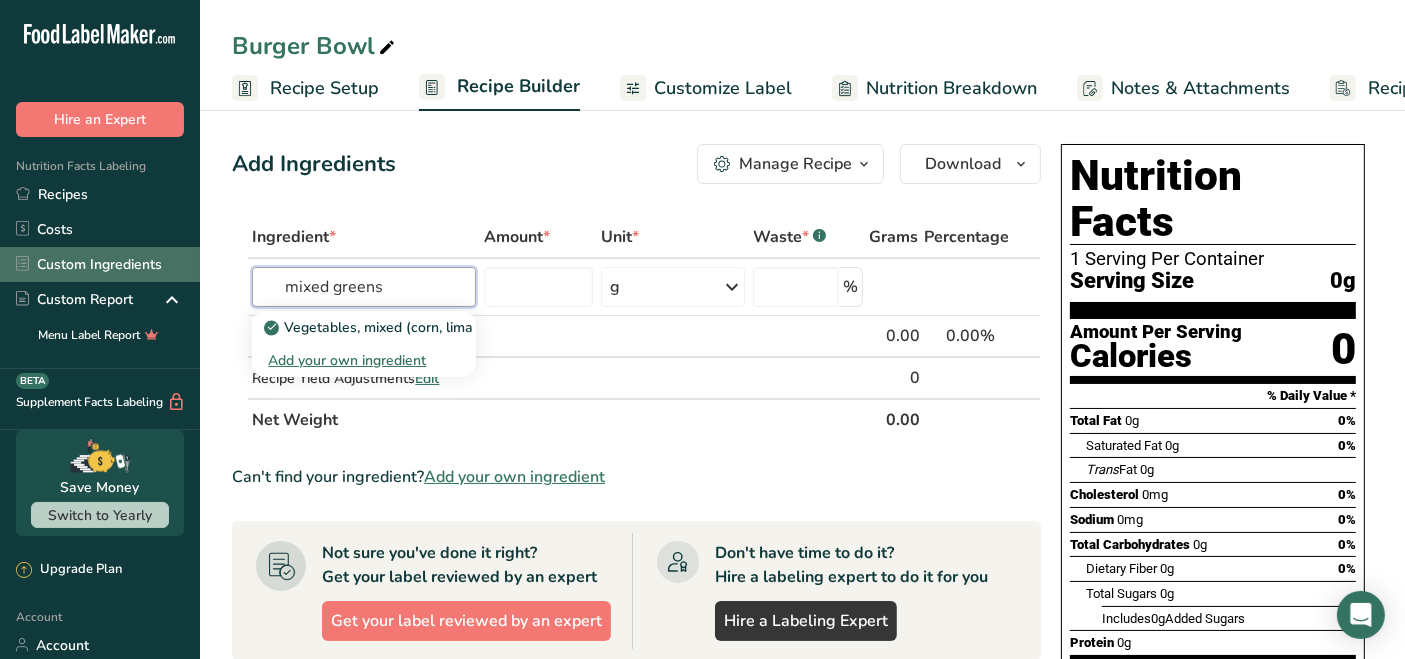 drag, startPoint x: 402, startPoint y: 288, endPoint x: 109, endPoint y: 252, distance: 295.2033 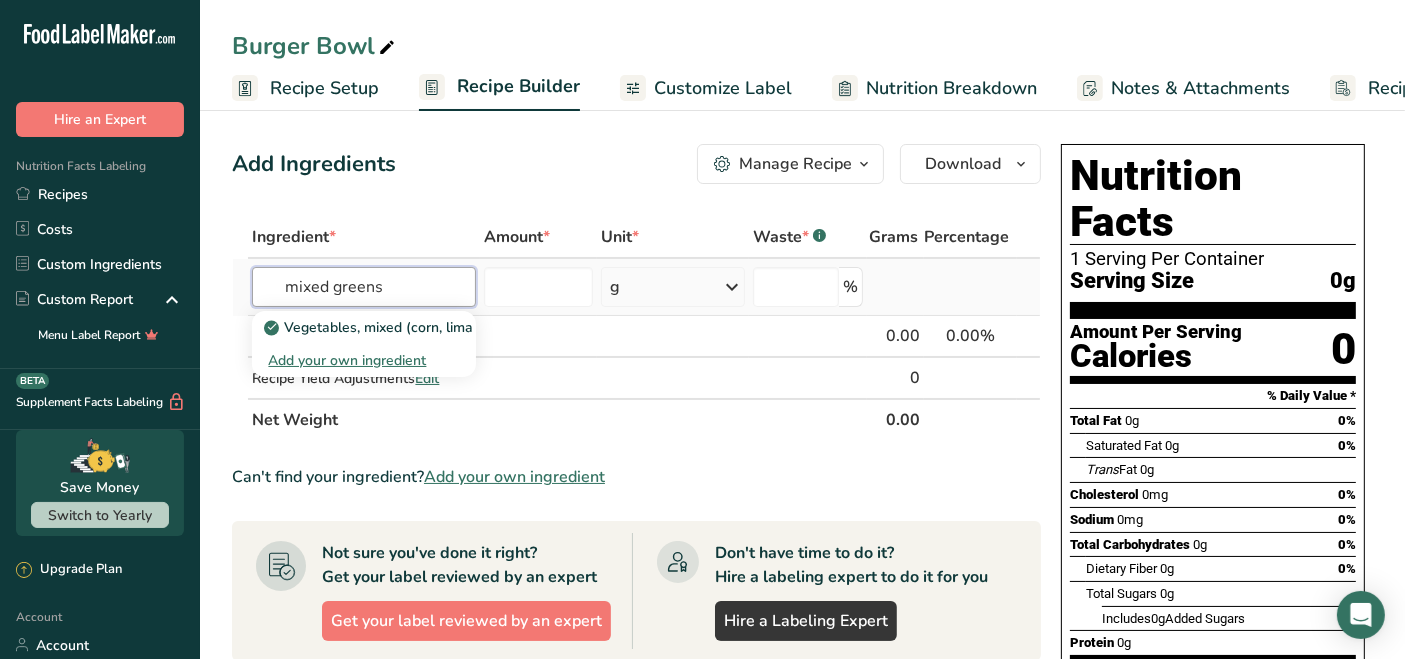 type on "mixed greens" 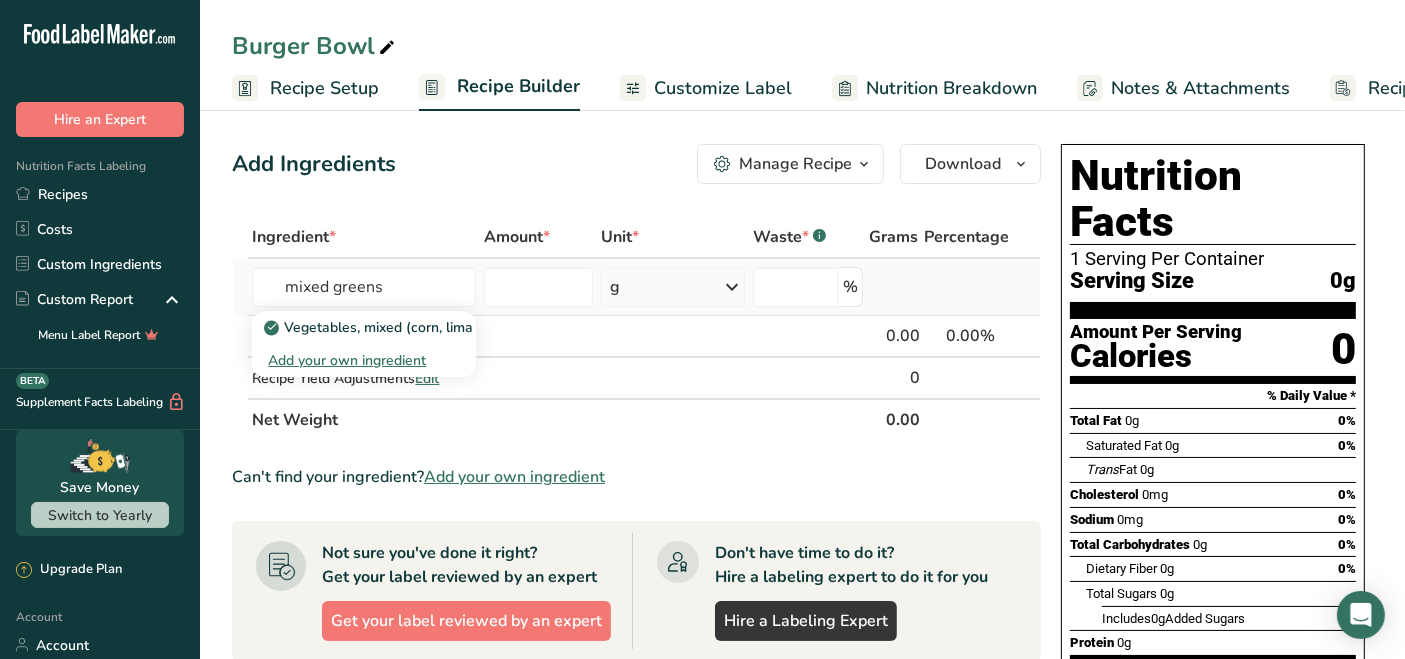 type 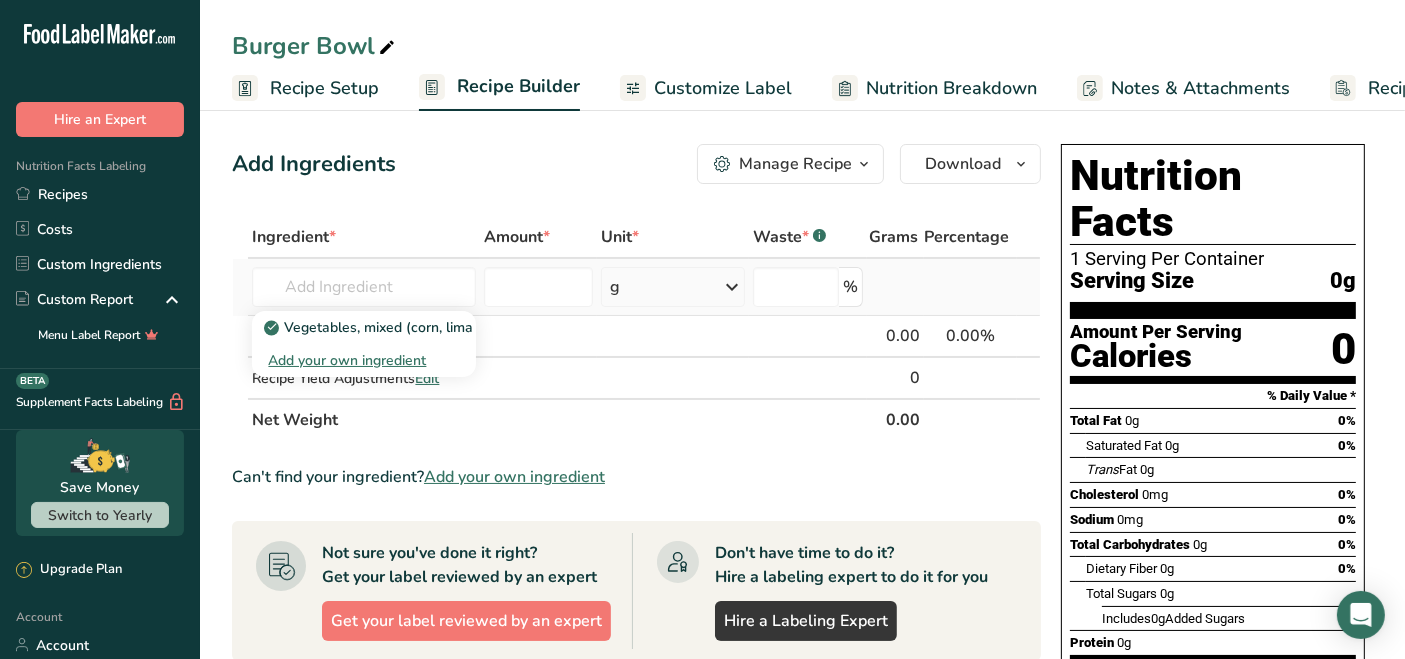 click on "Add your own ingredient" at bounding box center [363, 360] 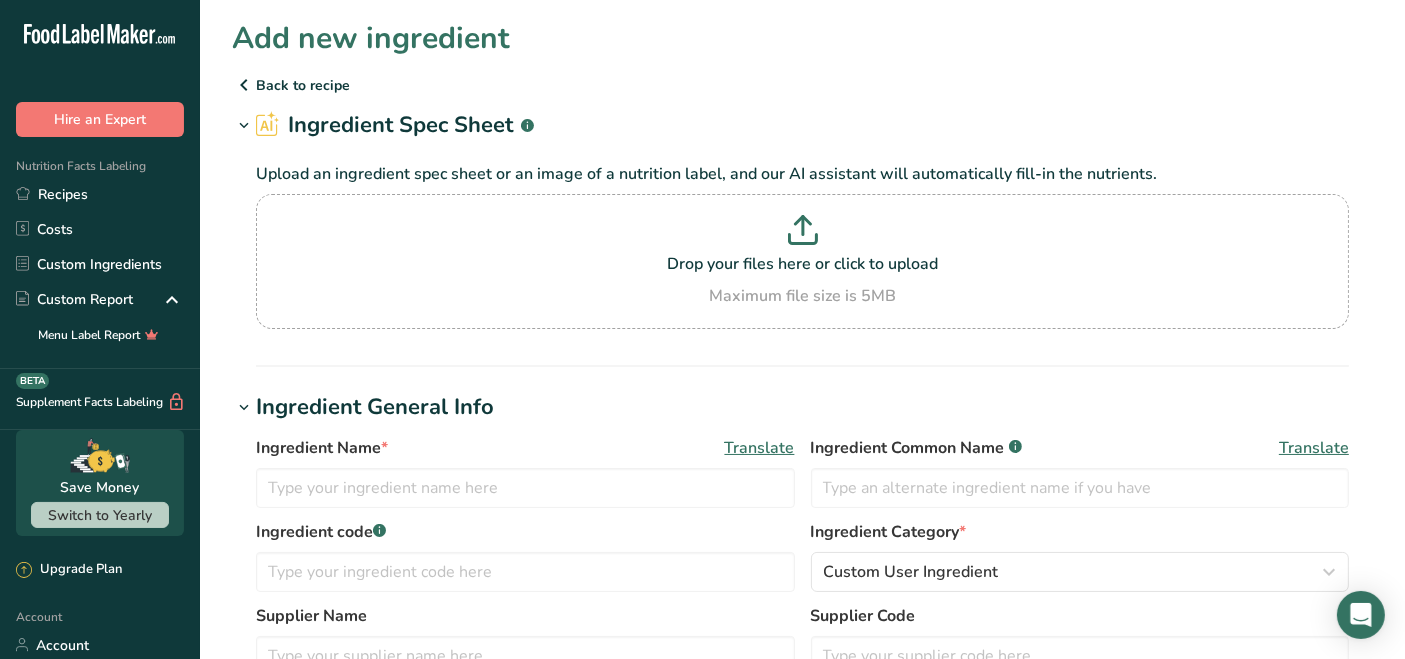 click on "Ingredient Spec Sheet
.a-a{fill:#347362;}.b-a{fill:#fff;}" at bounding box center (802, 125) 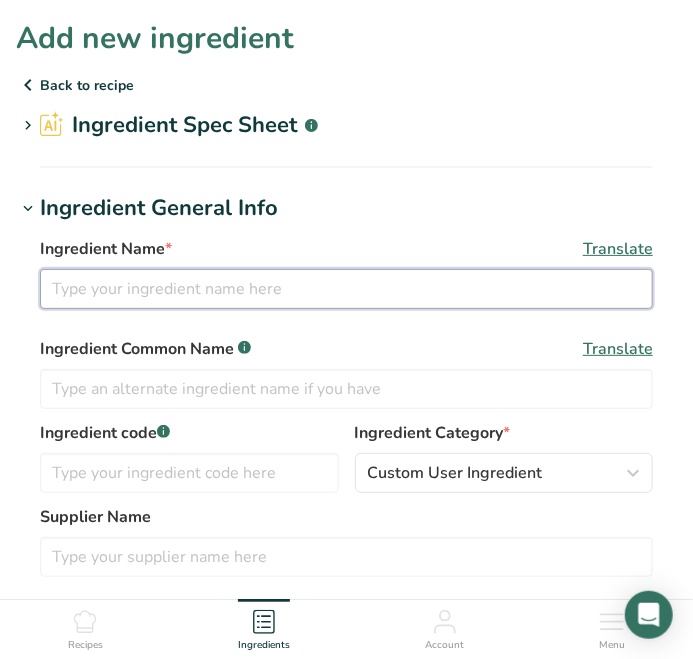 click at bounding box center [346, 289] 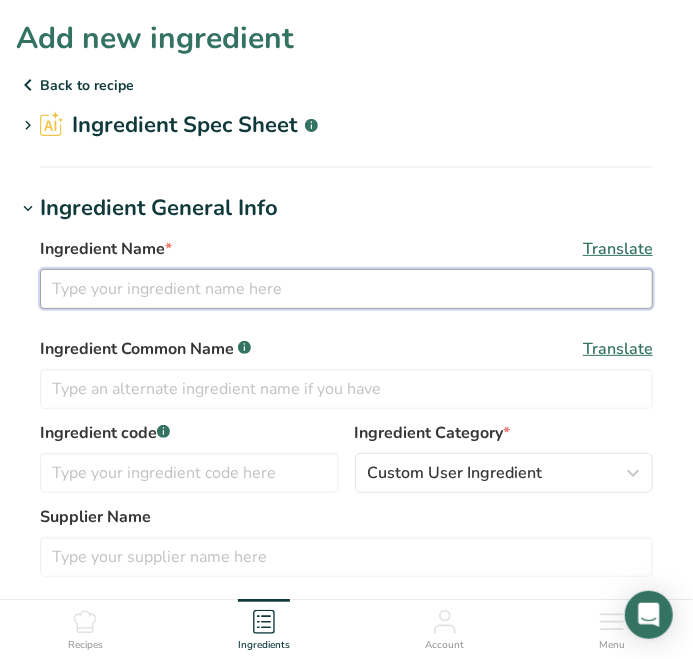 click at bounding box center (346, 289) 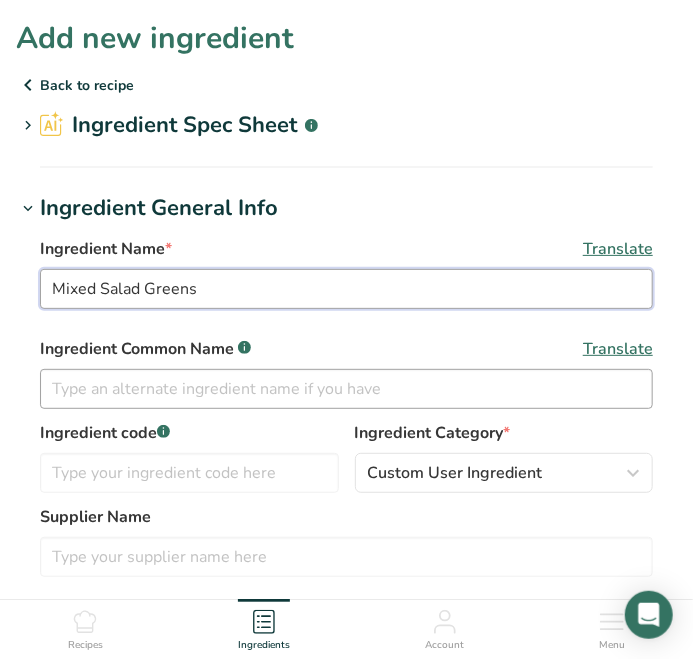 type on "Mixed Salad Greens" 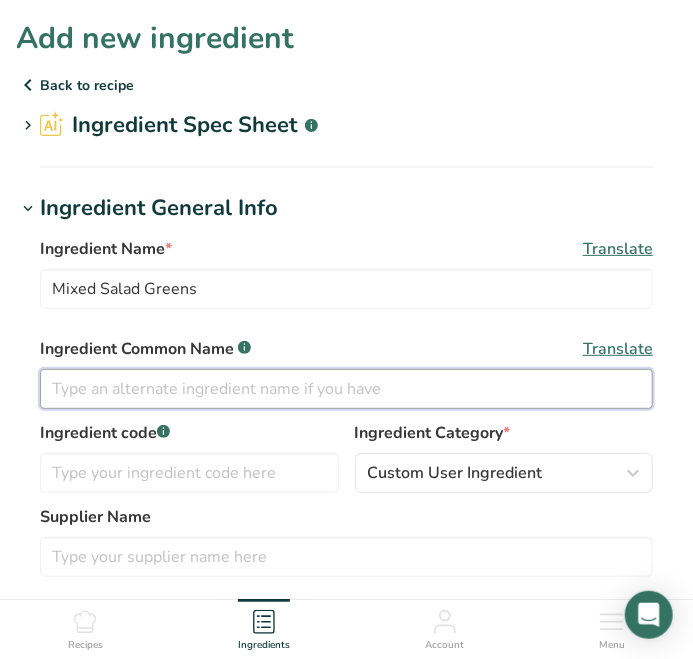 click at bounding box center [346, 389] 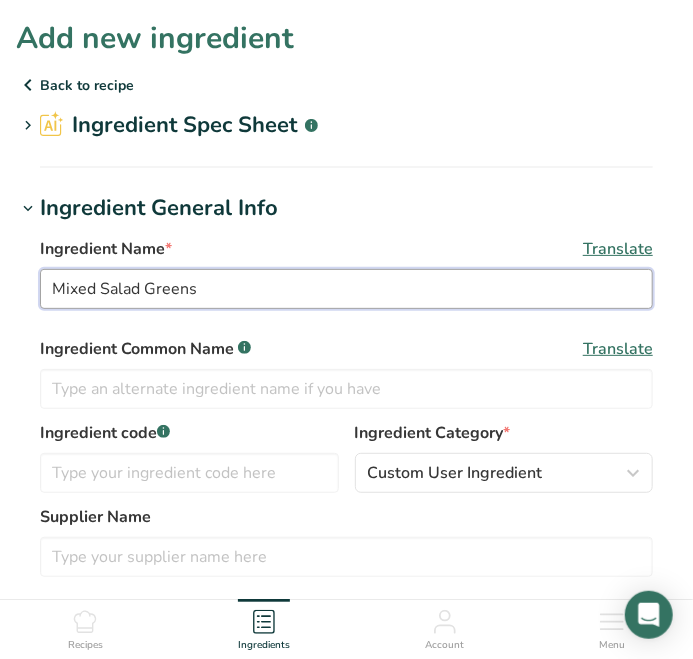 drag, startPoint x: 139, startPoint y: 287, endPoint x: 98, endPoint y: 290, distance: 41.109608 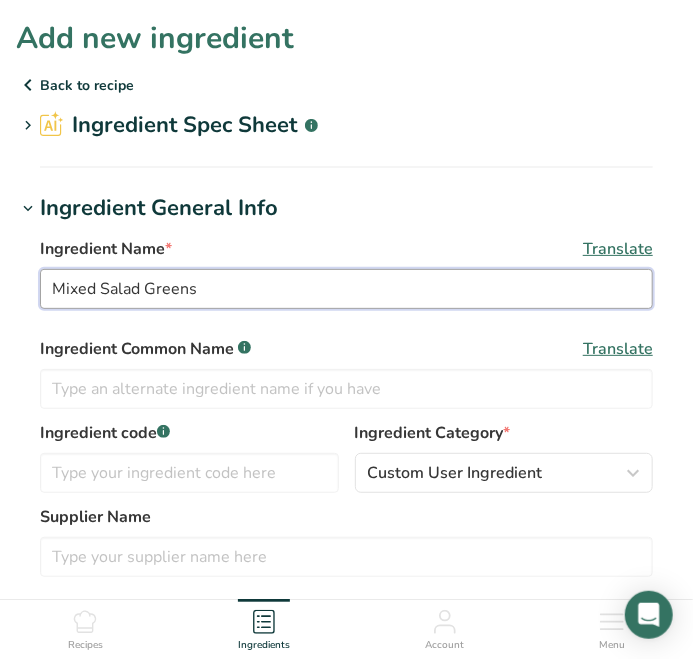 click on "Mixed Salad Greens" at bounding box center (346, 289) 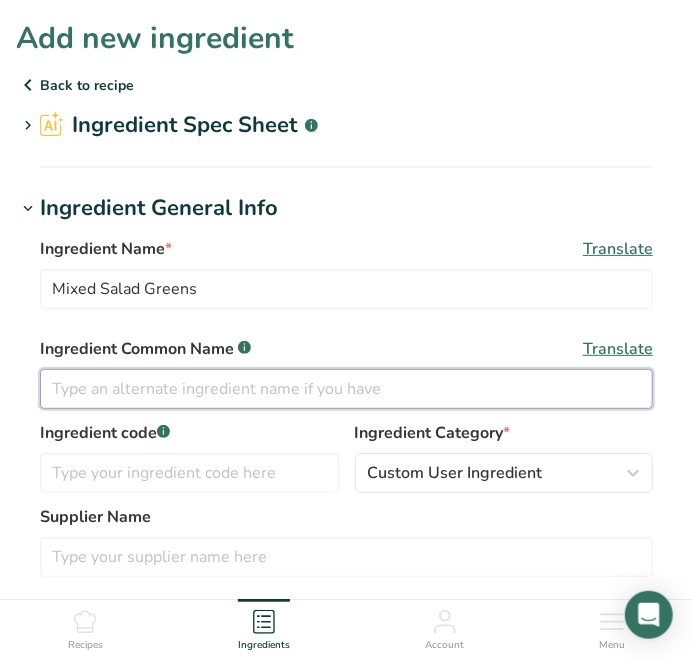 click at bounding box center (346, 389) 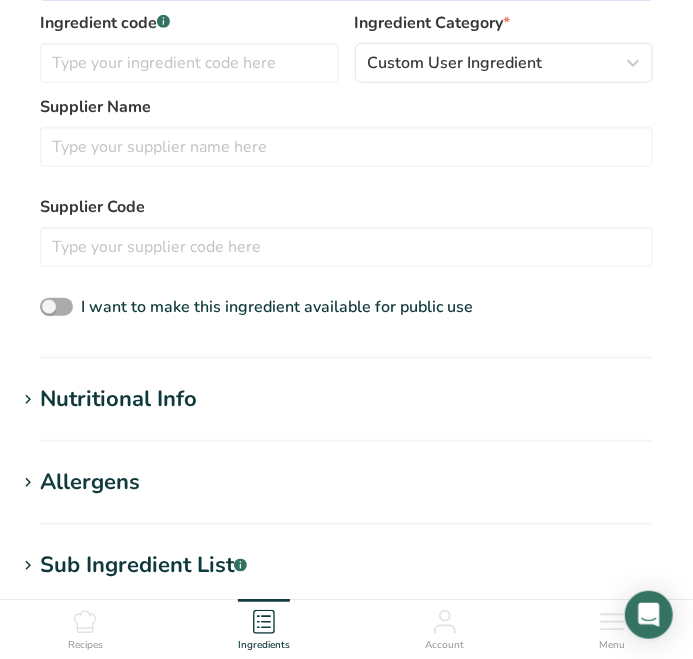 scroll, scrollTop: 444, scrollLeft: 0, axis: vertical 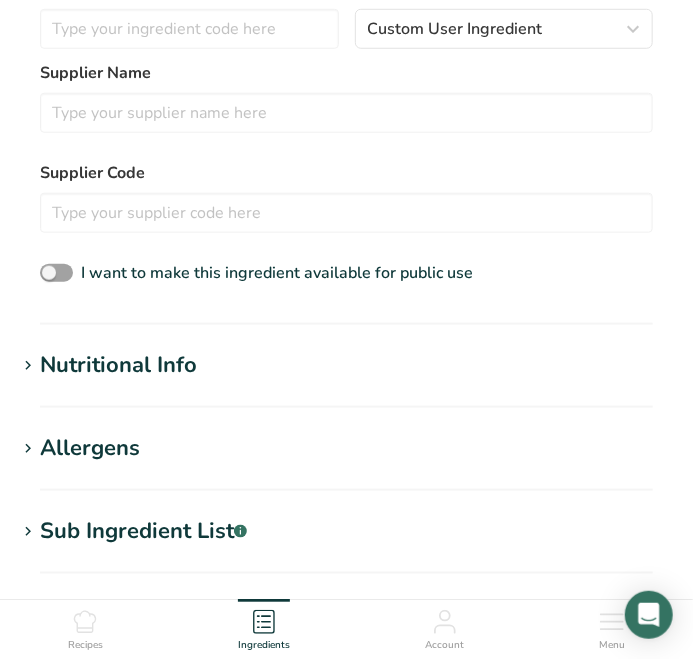 type on "Salad greens" 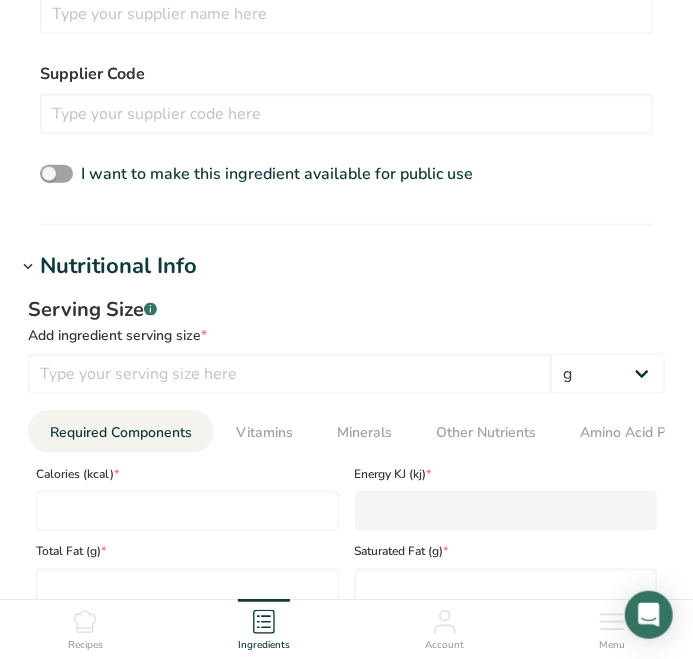 scroll, scrollTop: 666, scrollLeft: 0, axis: vertical 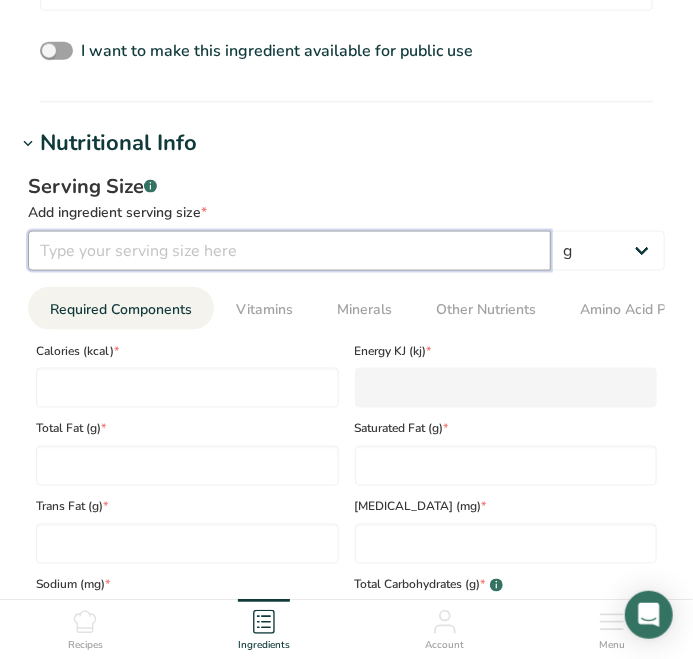 click at bounding box center (289, 251) 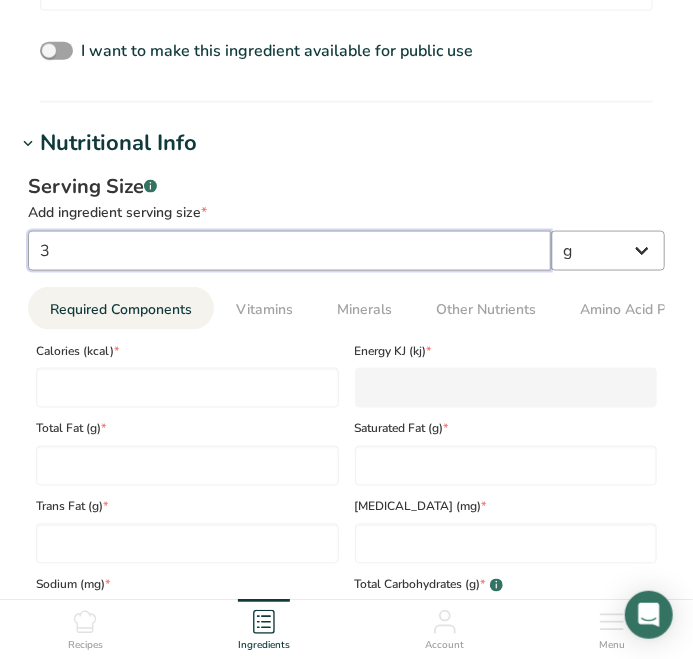 type on "3" 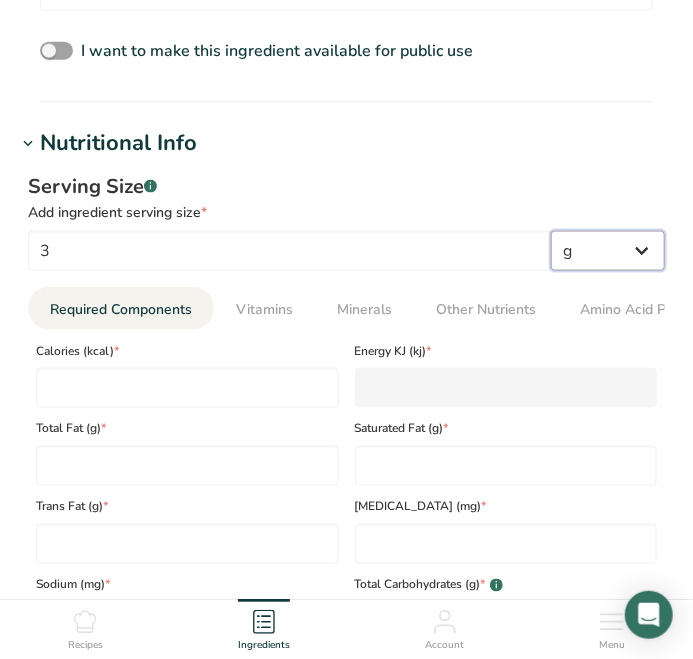 click on "g
kg
mg
mcg
lb
oz
l
mL
fl oz
tbsp
tsp
cup
qt
gallon" at bounding box center (608, 251) 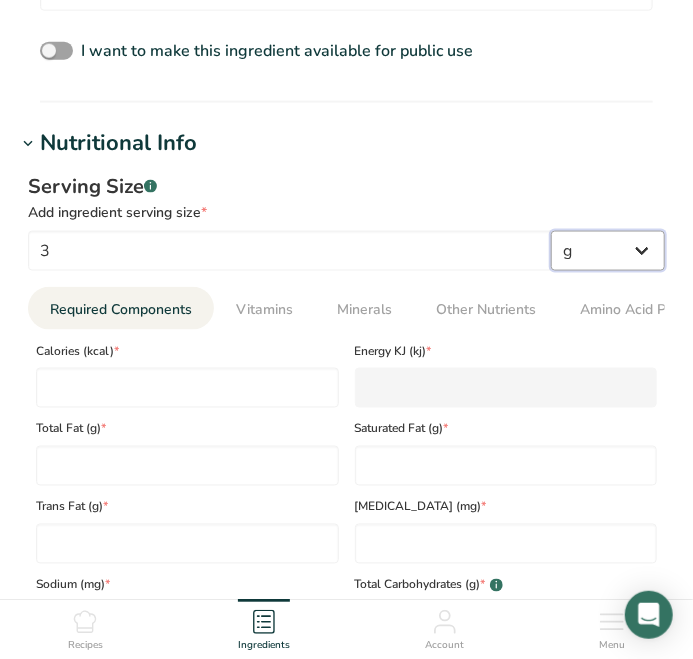 select on "21" 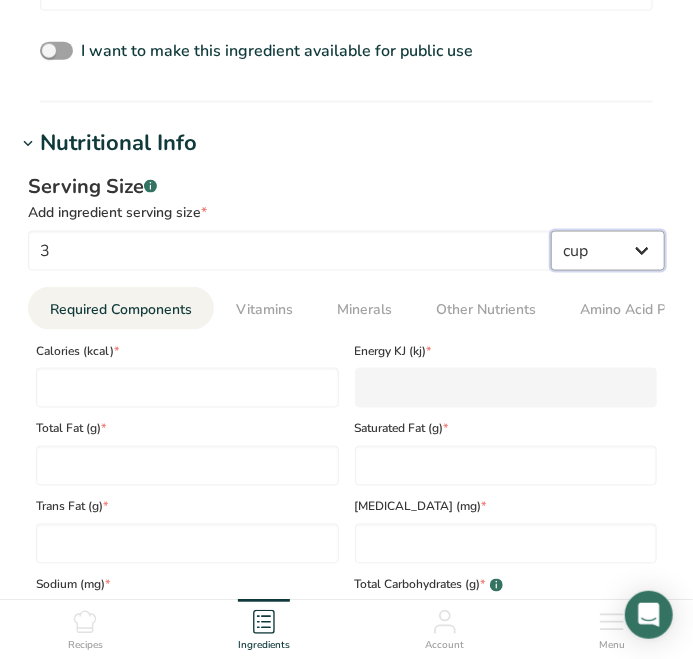 click on "g
kg
mg
mcg
lb
oz
l
mL
fl oz
tbsp
tsp
cup
qt
gallon" at bounding box center (608, 251) 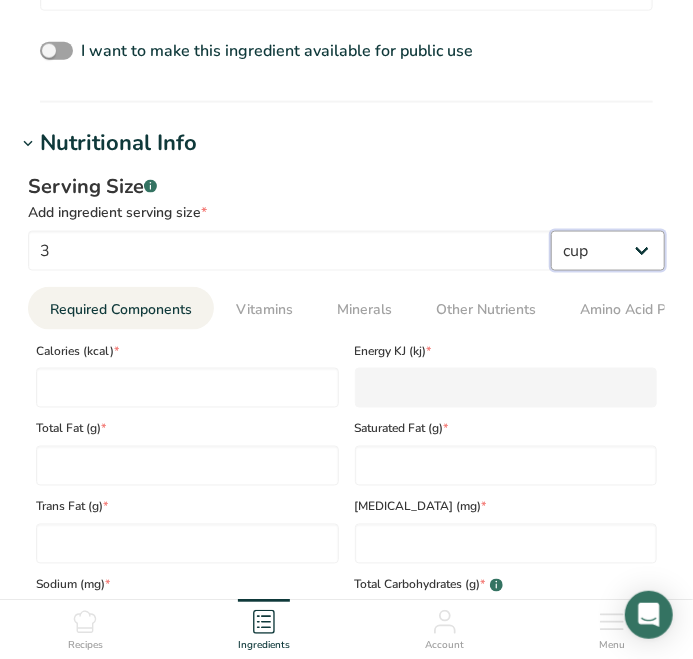 select on "22" 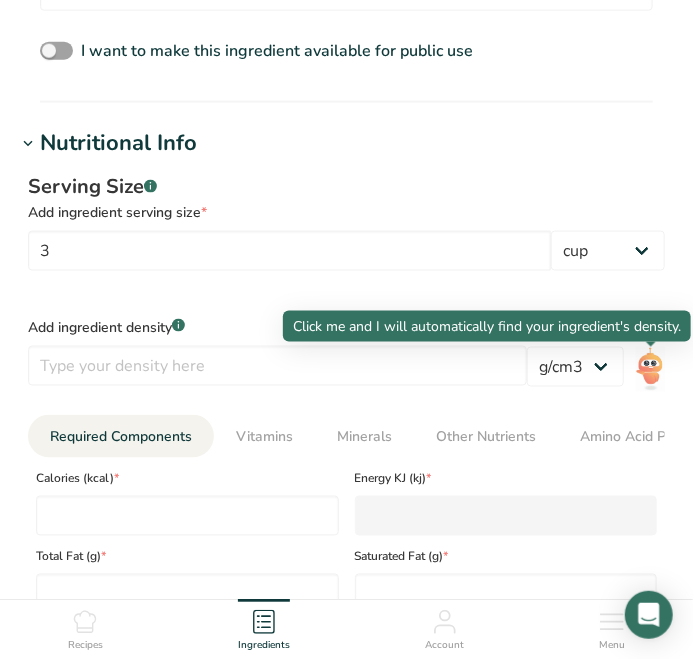 click at bounding box center (650, 369) 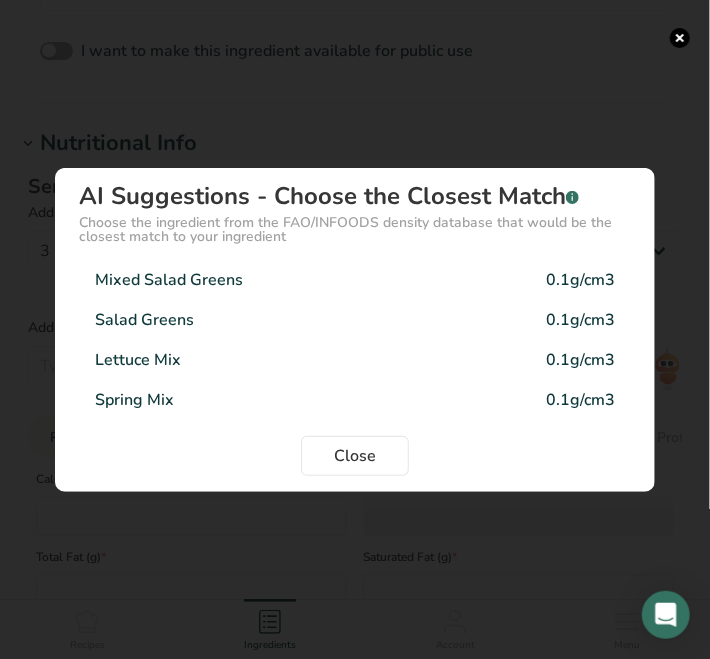 click on "Salad Greens   0.1g/cm3" at bounding box center [355, 320] 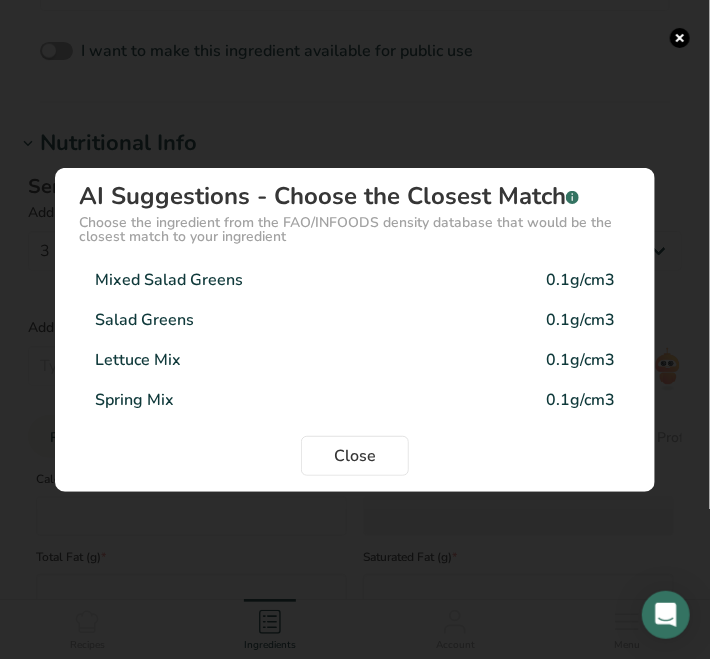 type on "0.1" 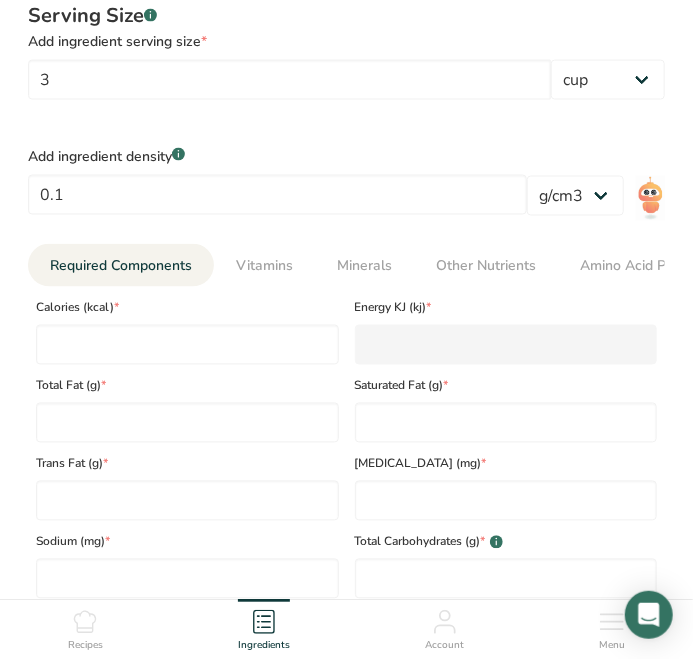 scroll, scrollTop: 888, scrollLeft: 0, axis: vertical 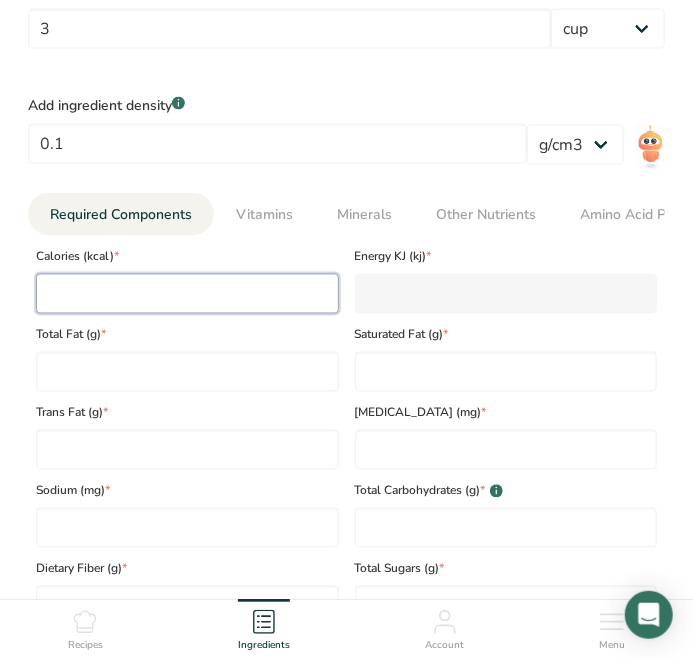 click at bounding box center [187, 294] 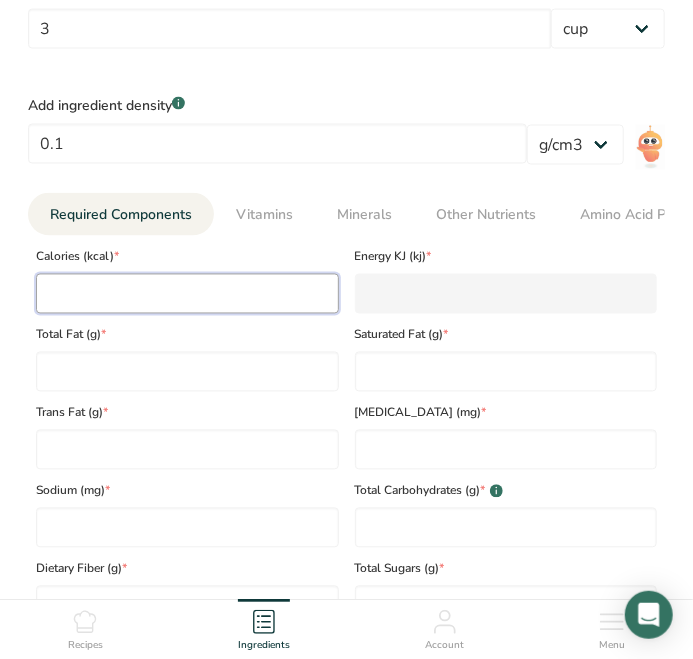 type on "2" 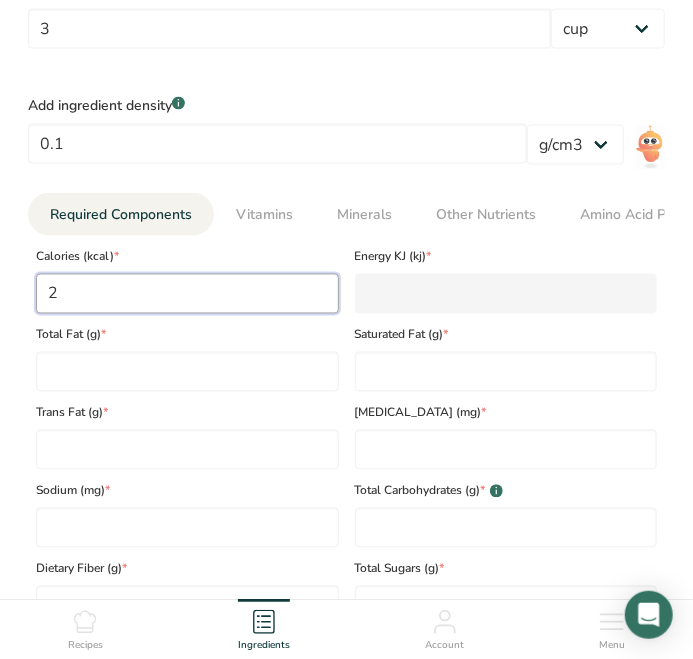 type on "8.4" 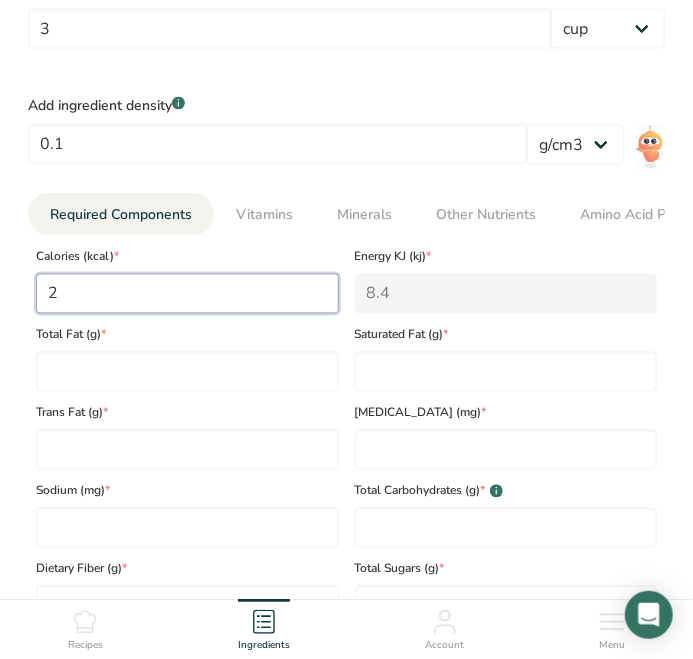 type on "20" 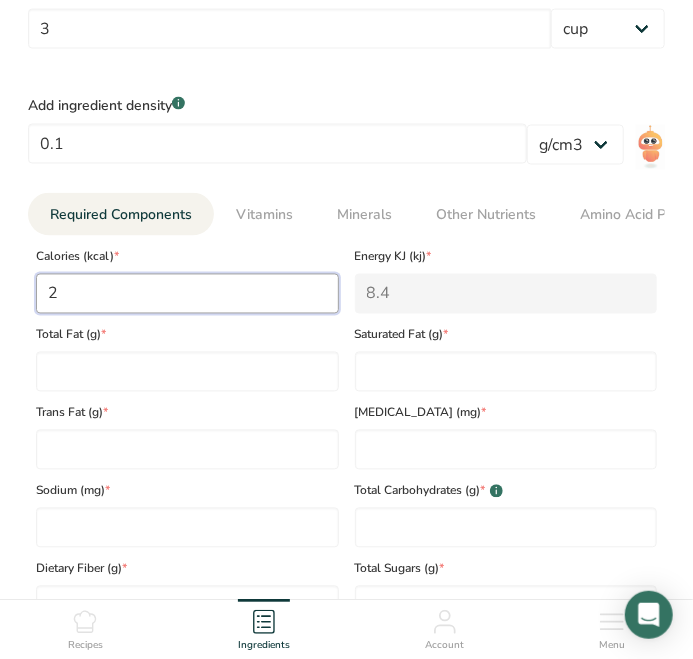 type on "83.7" 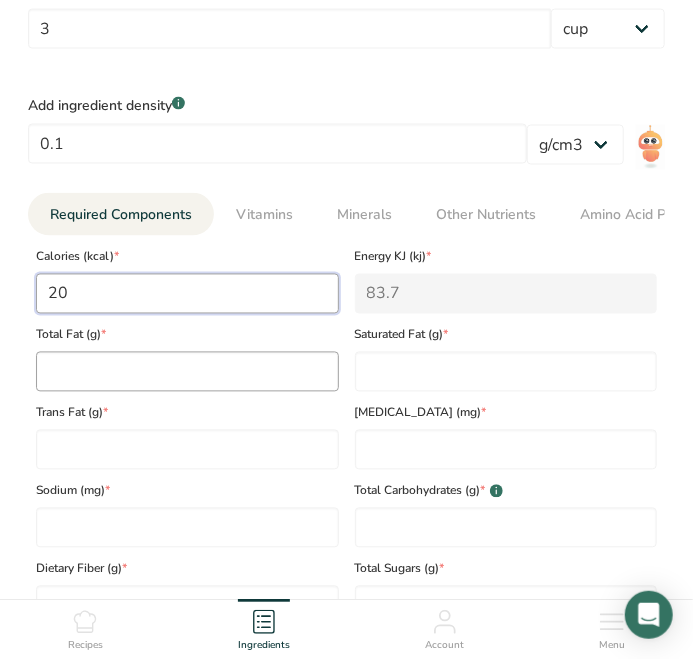 type on "20" 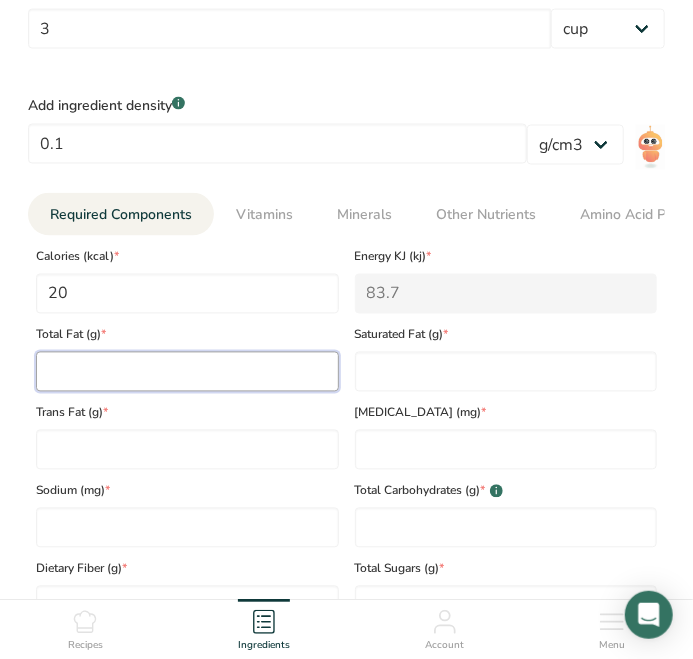 click at bounding box center (187, 372) 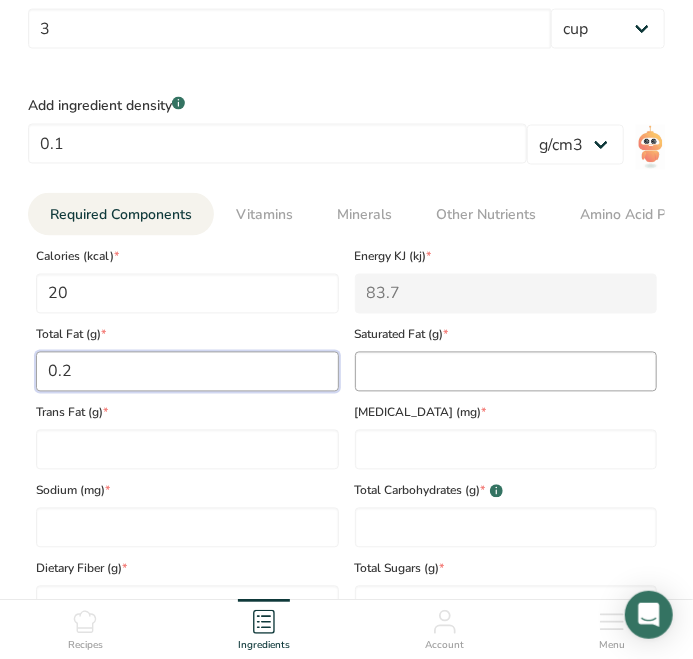 type on "0.2" 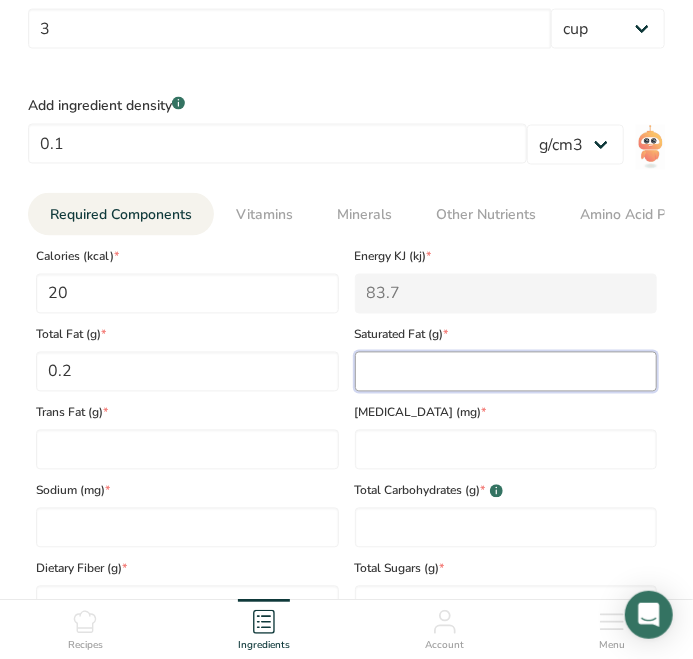 click at bounding box center [506, 372] 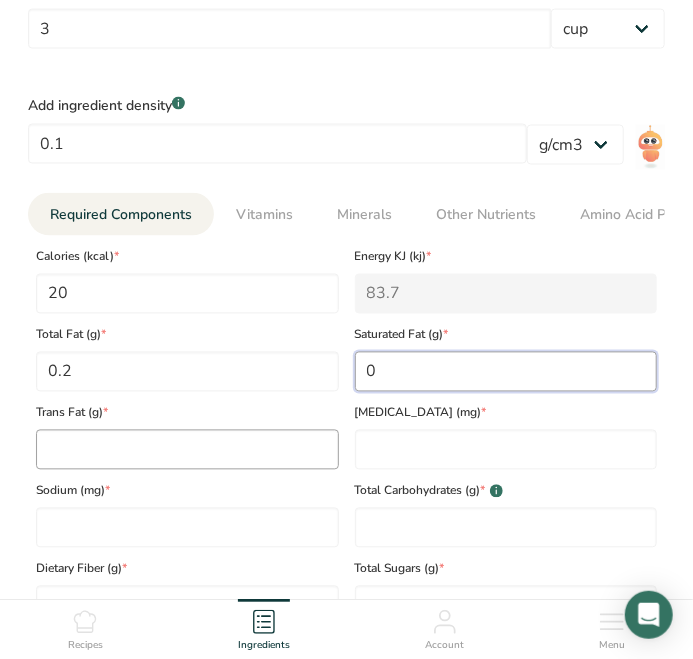 type on "0" 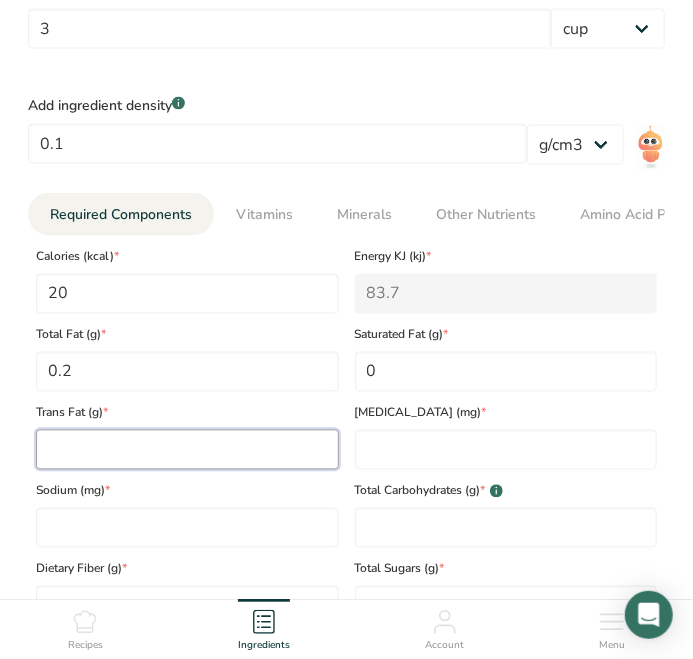 click at bounding box center (187, 450) 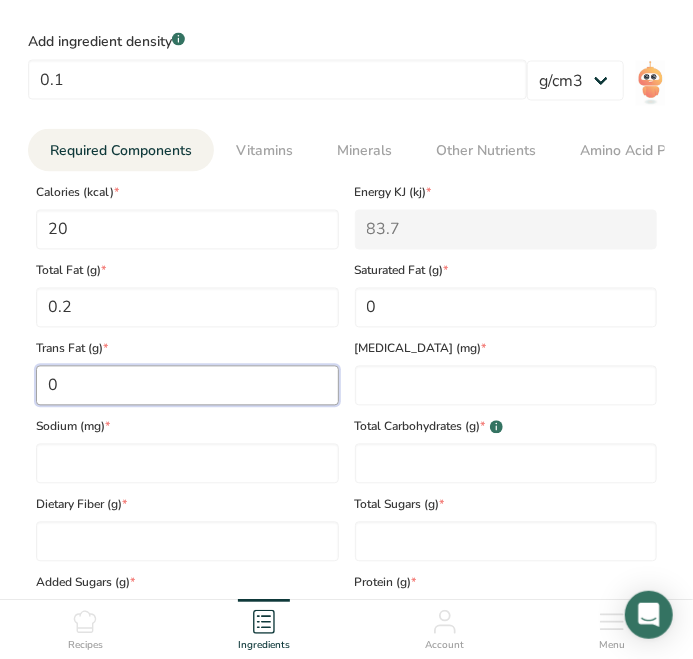 scroll, scrollTop: 1000, scrollLeft: 0, axis: vertical 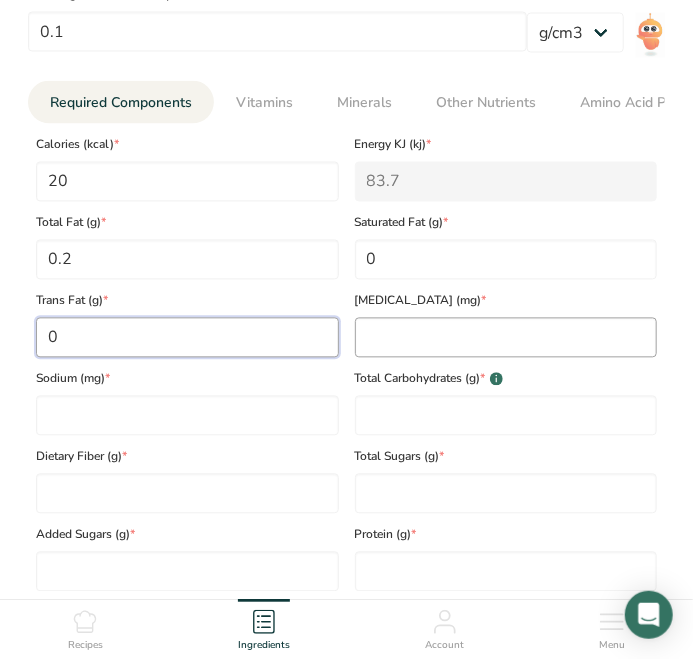 type on "0" 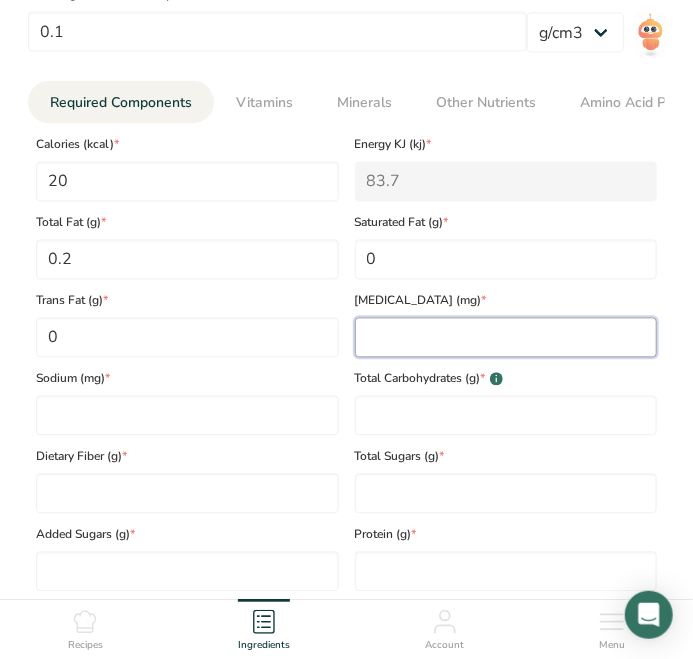 click at bounding box center (506, 338) 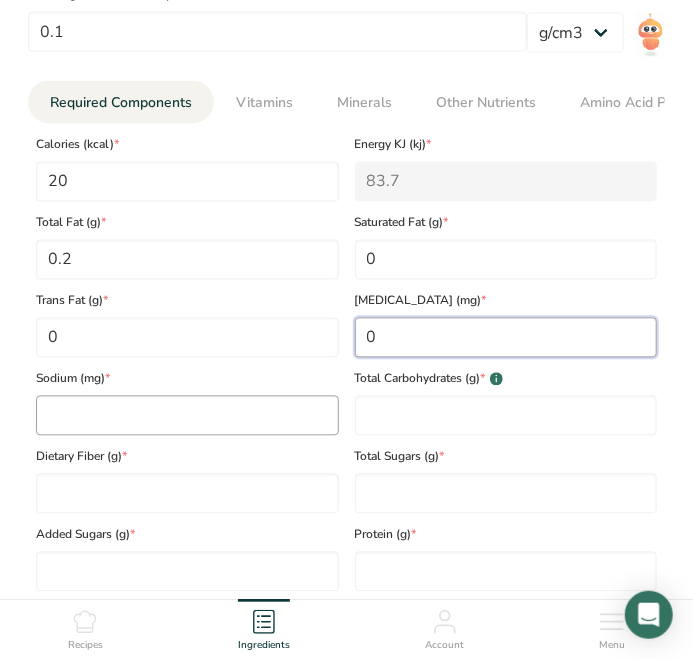 type on "0" 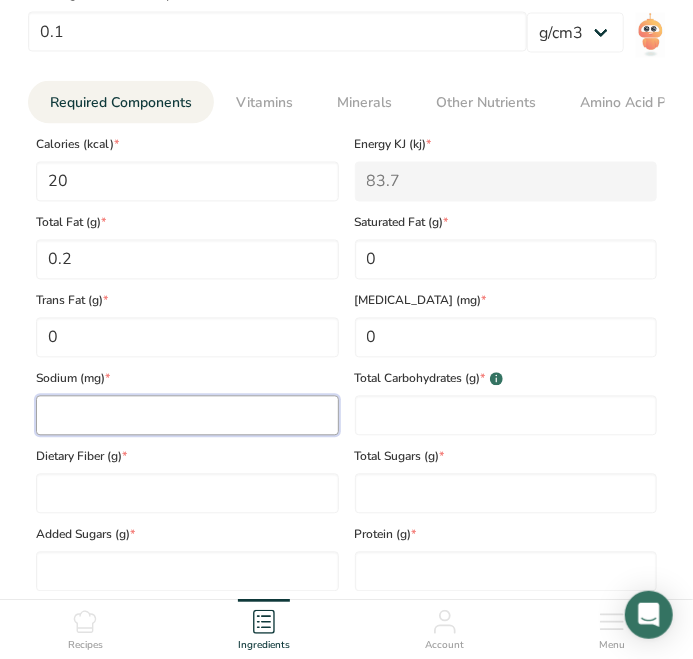 click at bounding box center (187, 416) 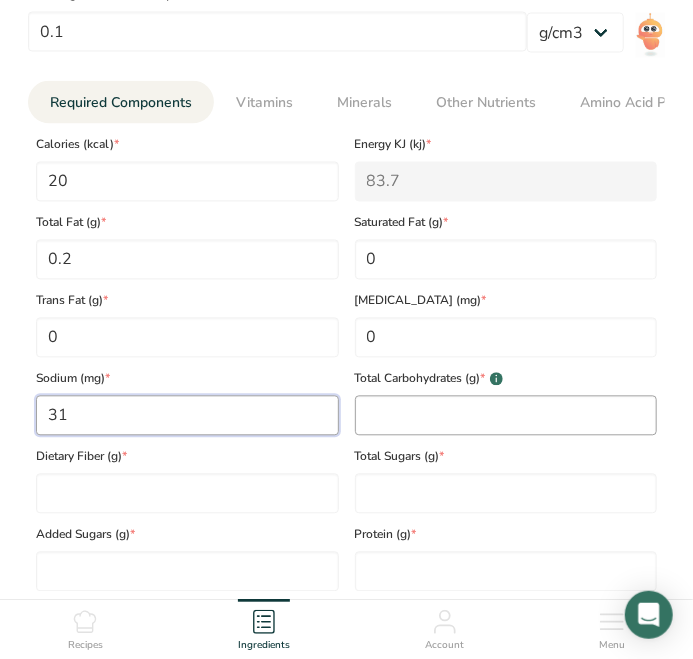 type on "31" 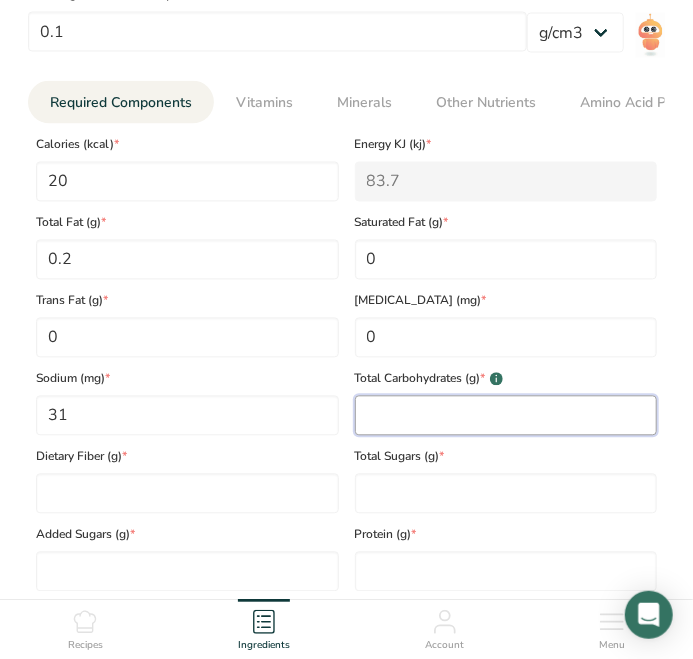click at bounding box center (506, 416) 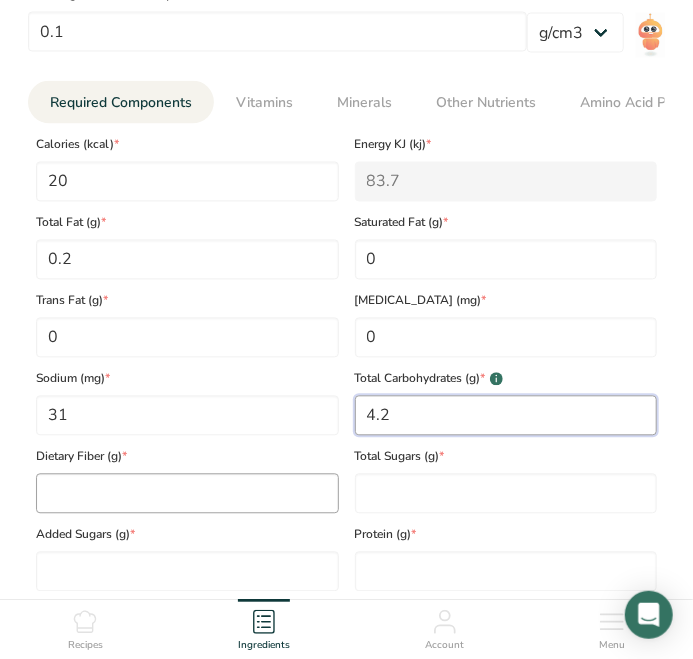 type on "4.2" 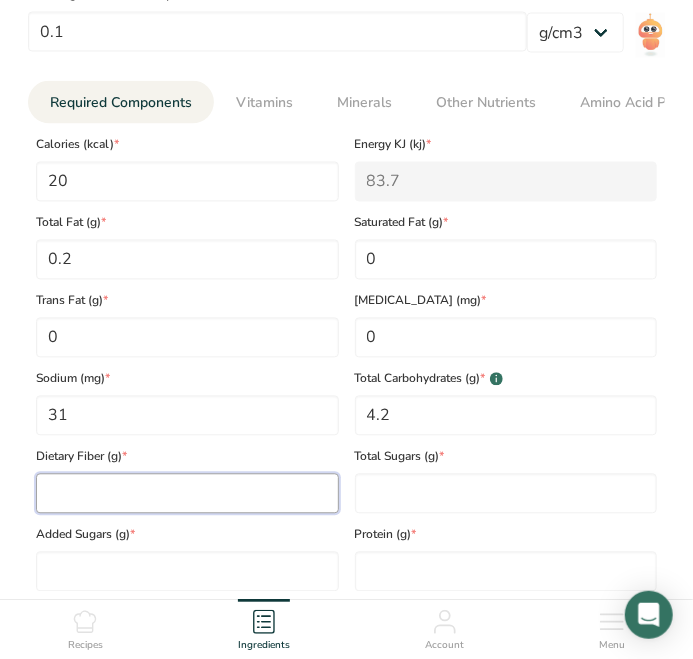 click at bounding box center (187, 494) 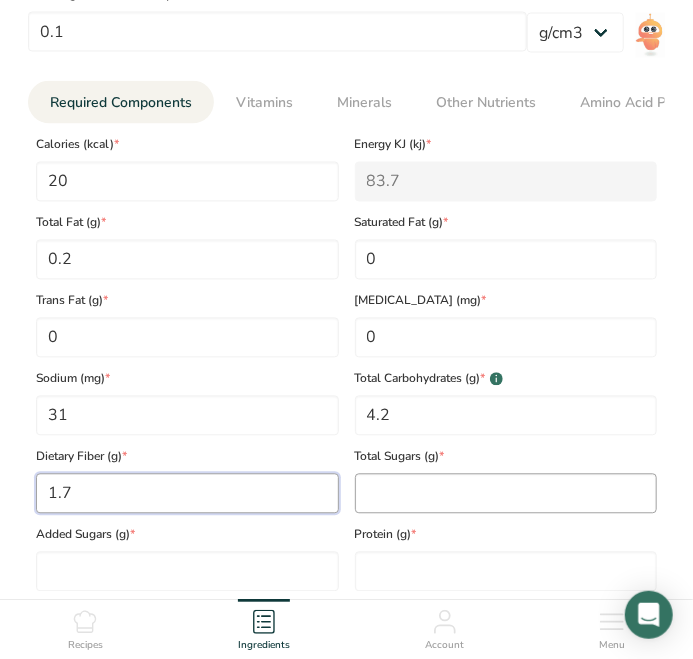 type on "1.7" 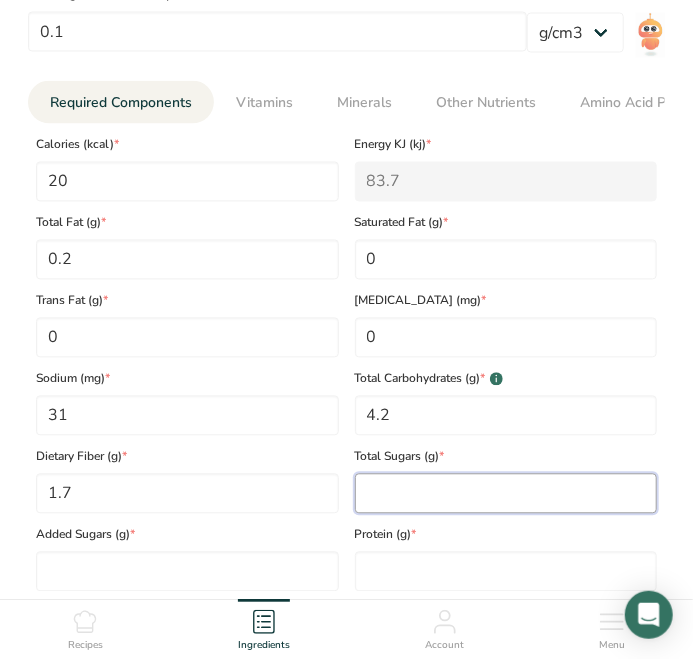 click at bounding box center [506, 494] 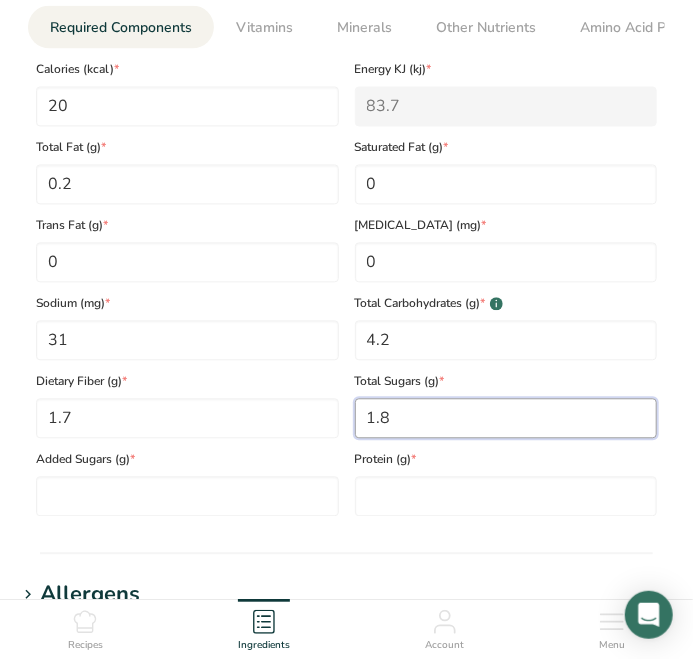 scroll, scrollTop: 1111, scrollLeft: 0, axis: vertical 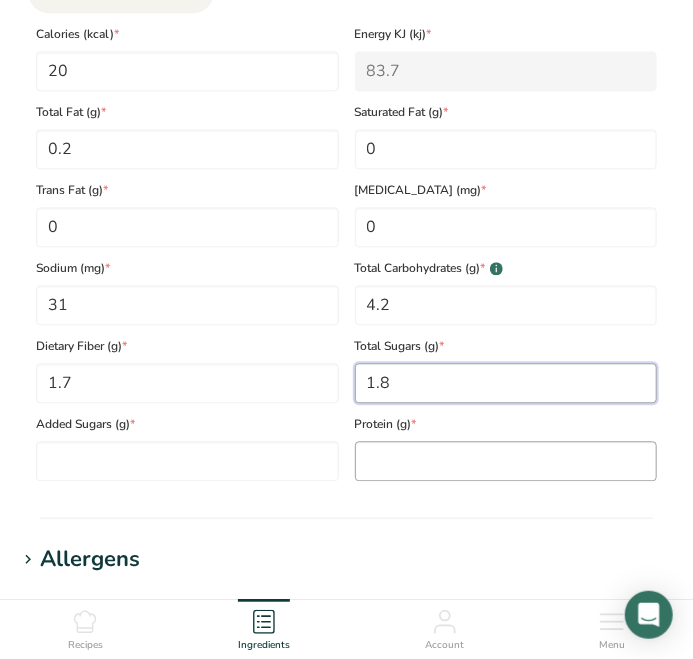type on "1.8" 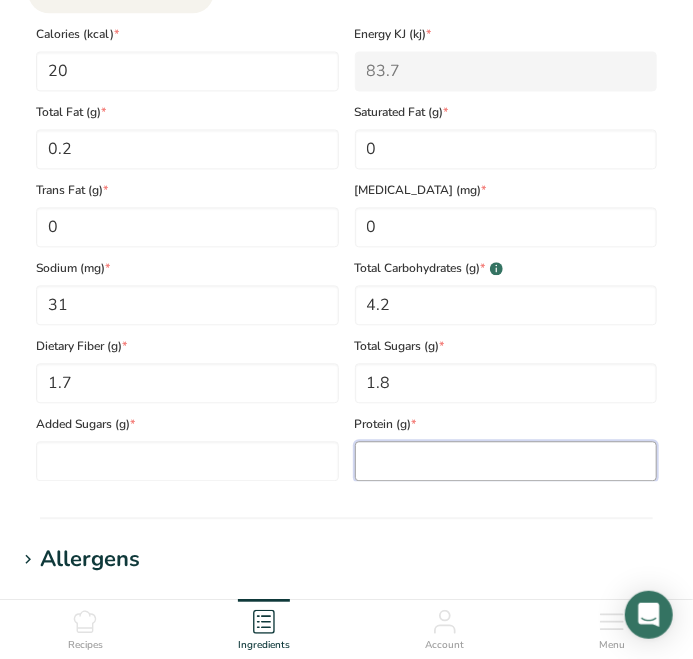 click at bounding box center [506, 461] 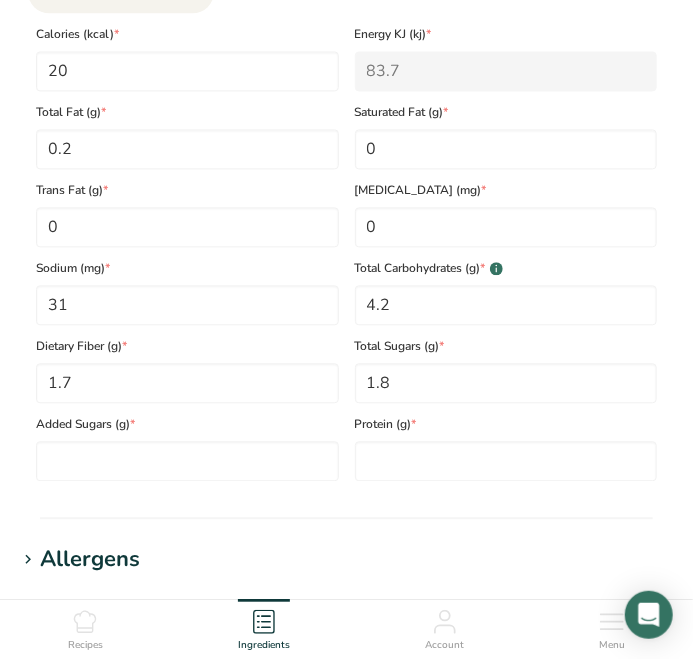click on "Serving Size
.a-a{fill:#347362;}.b-a{fill:#fff;}
Add ingredient serving size *   3
g
kg
mg
mcg
lb
oz
l
mL
fl oz
tbsp
tsp
cup
qt
gallon
Add ingredient density
.a-a{fill:#347362;}.b-a{fill:#fff;}           0.1
lb/ft3
g/cm3
Required Components Vitamins Minerals Other Nutrients Amino Acid Profile
Calories
(kcal) *" at bounding box center (346, 104) 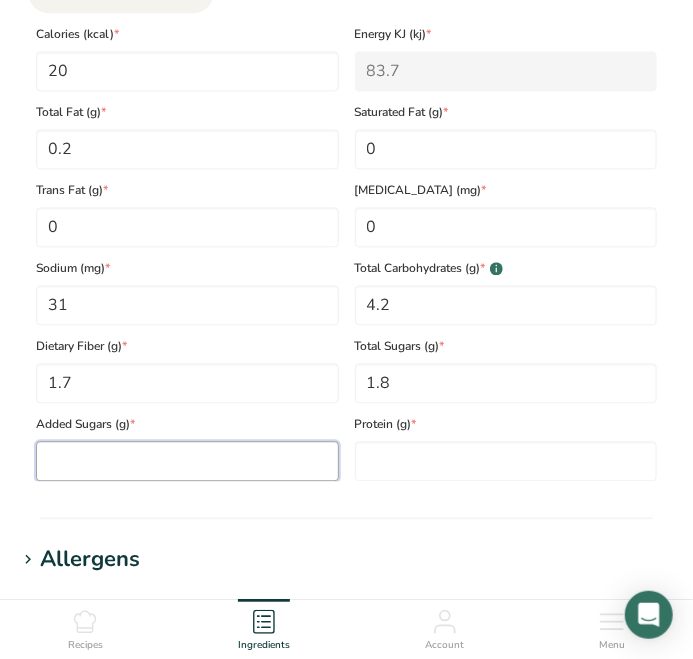 click at bounding box center [187, 461] 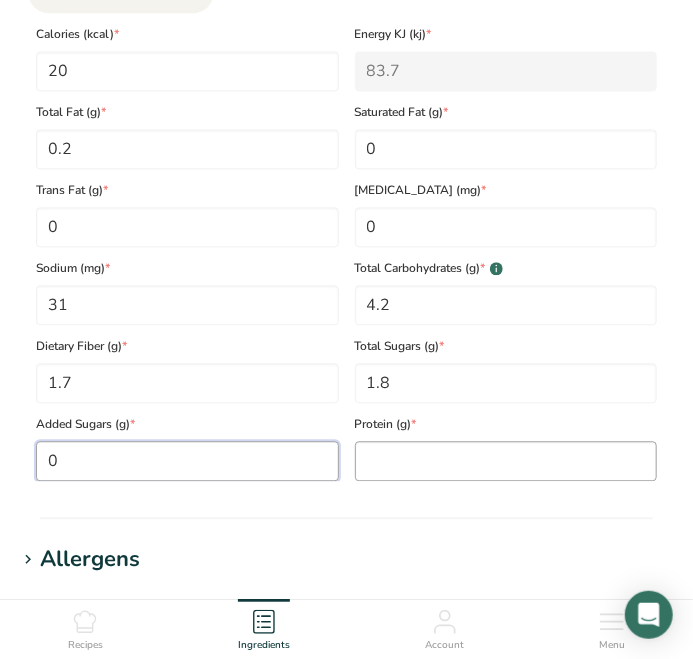 type on "0" 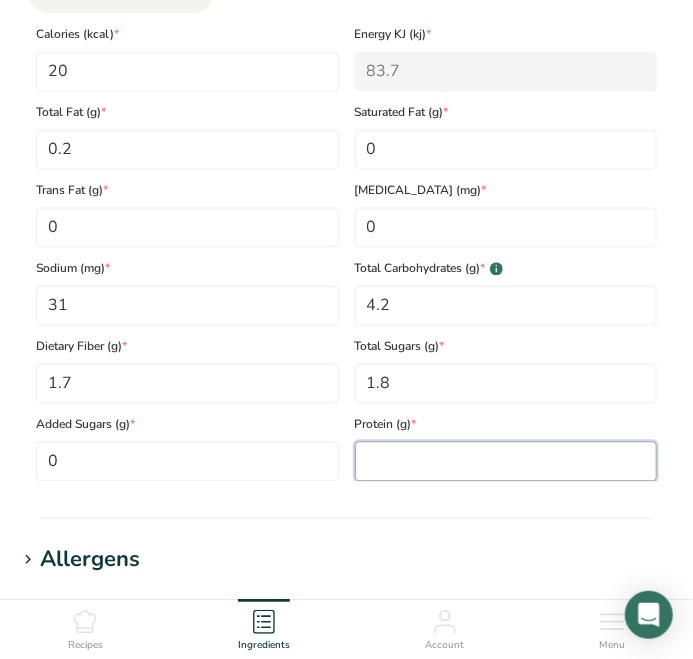 click at bounding box center (506, 461) 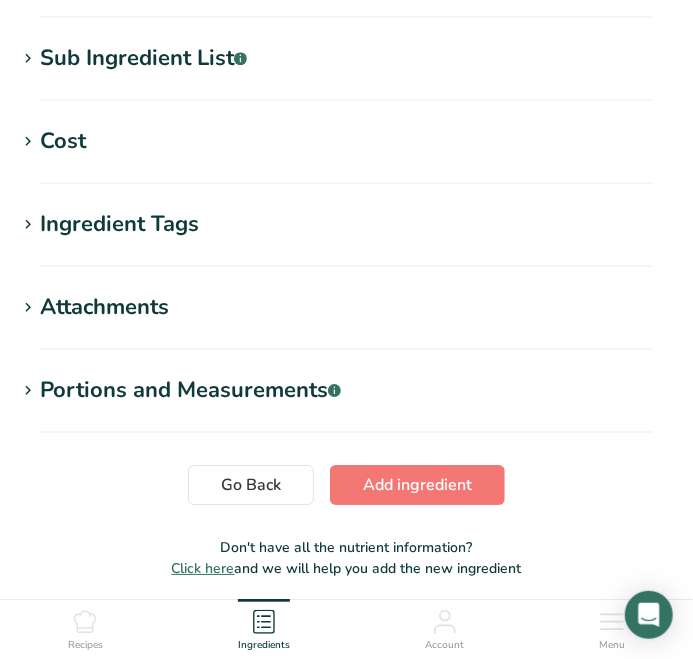 scroll, scrollTop: 1774, scrollLeft: 0, axis: vertical 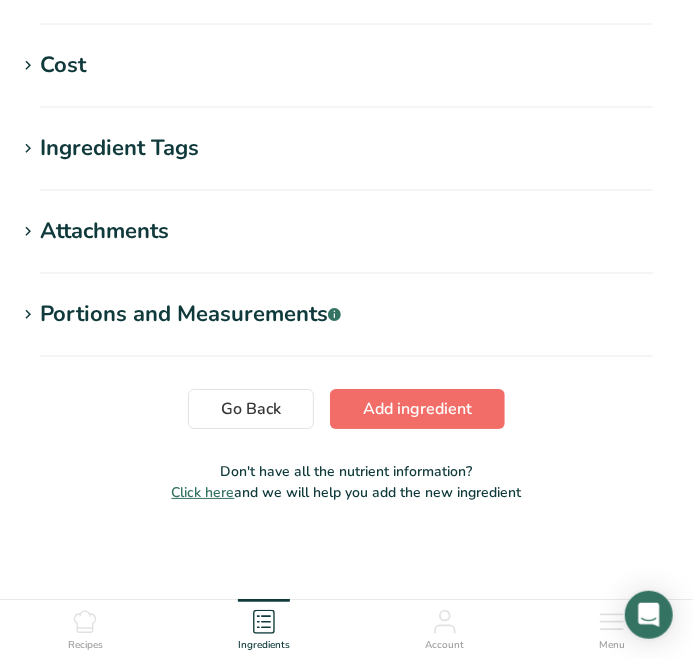 type on "1.2" 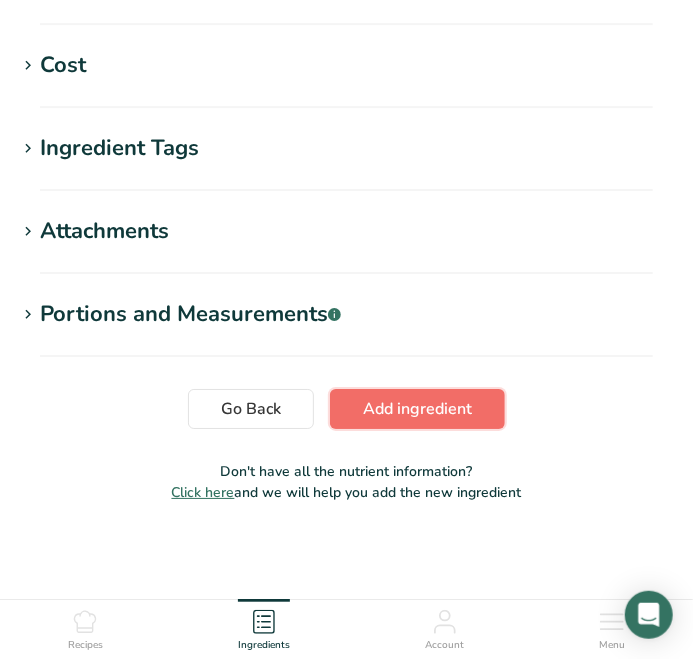 click on "Add ingredient" at bounding box center [417, 409] 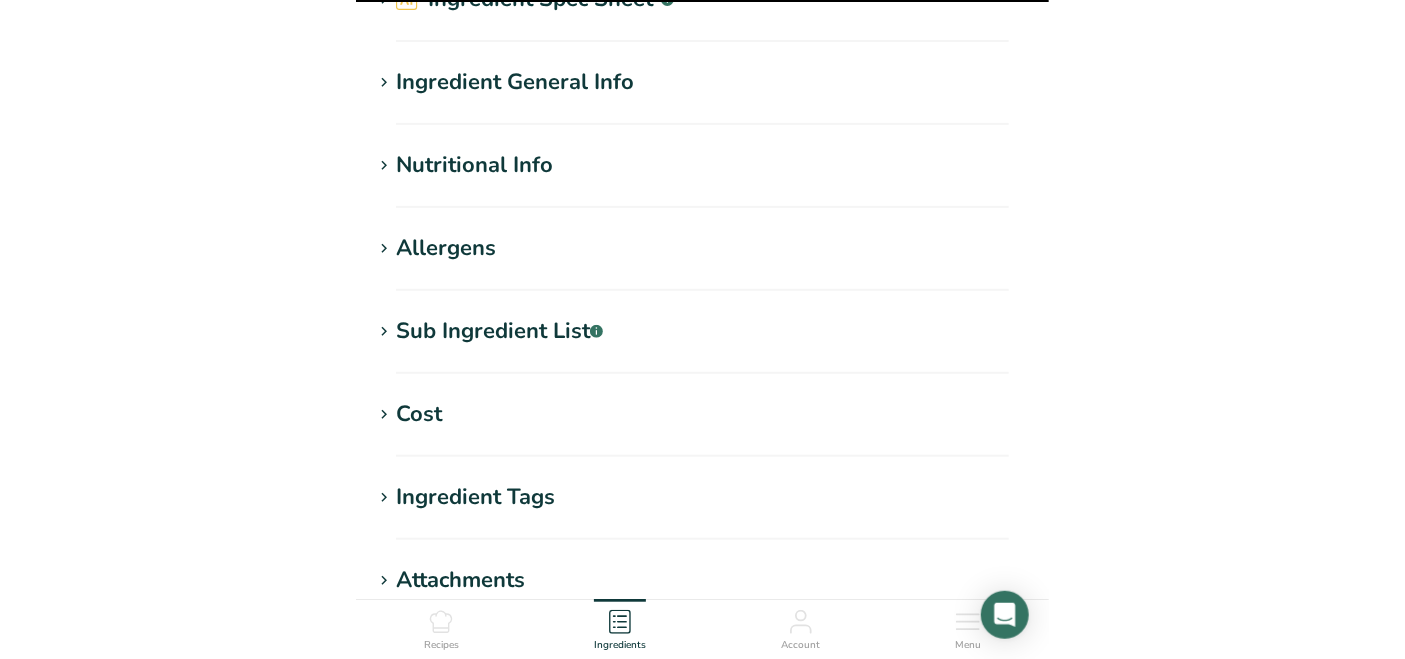 scroll, scrollTop: 0, scrollLeft: 0, axis: both 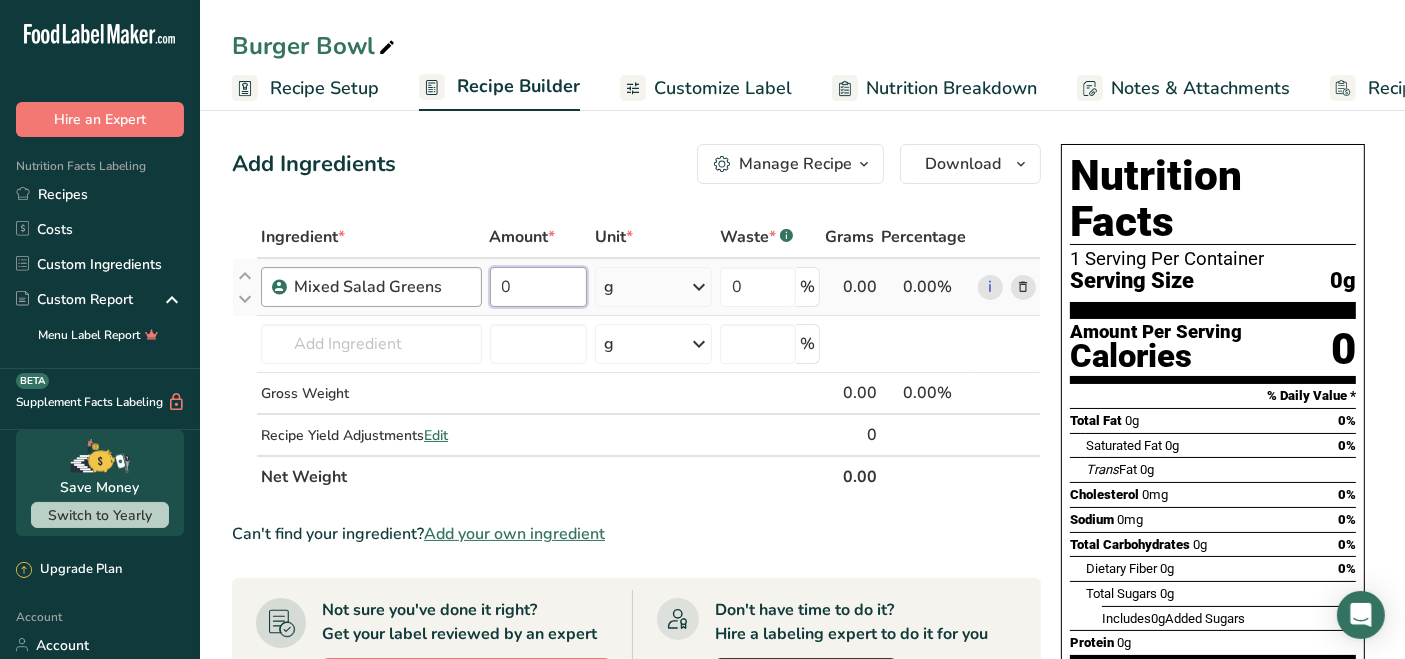 drag, startPoint x: 531, startPoint y: 284, endPoint x: 394, endPoint y: 282, distance: 137.0146 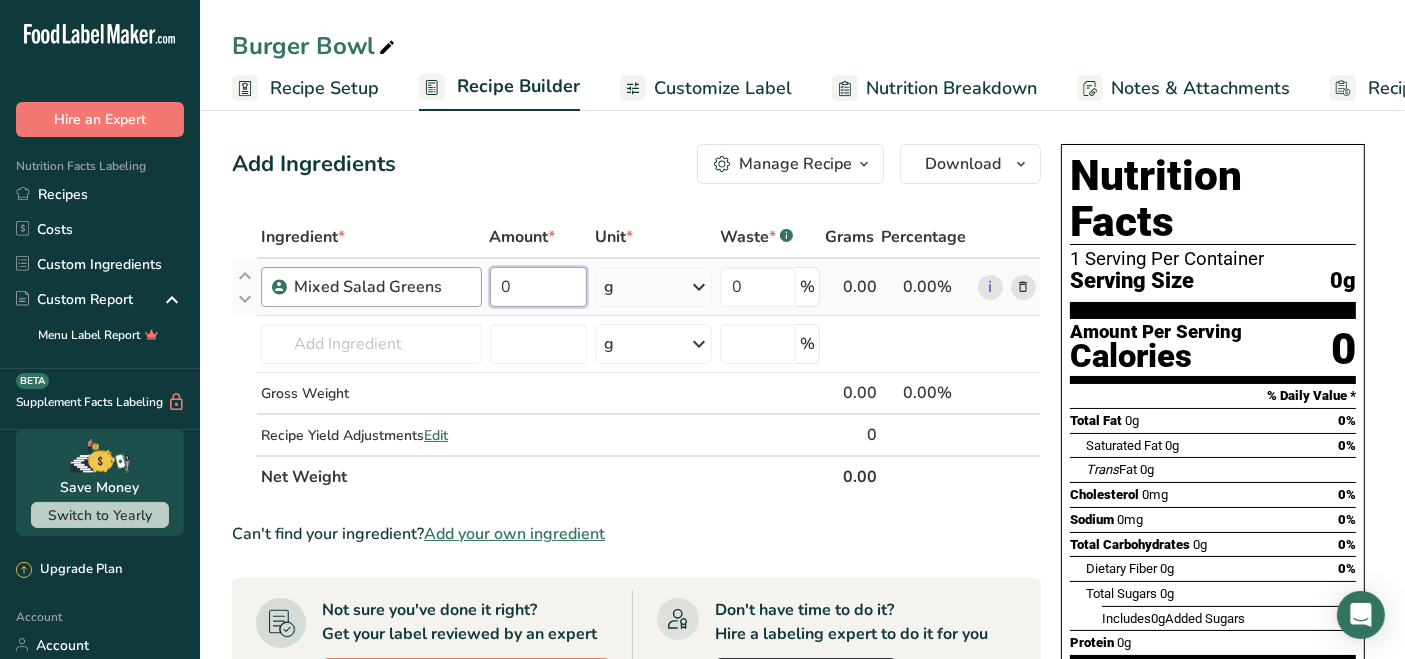 click on "Mixed Salad Greens
0
g
Weight Units
g
kg
mg
See more
Volume Units
l
mL
fl oz
See more
0
%
0.00
0.00%
i" at bounding box center (636, 287) 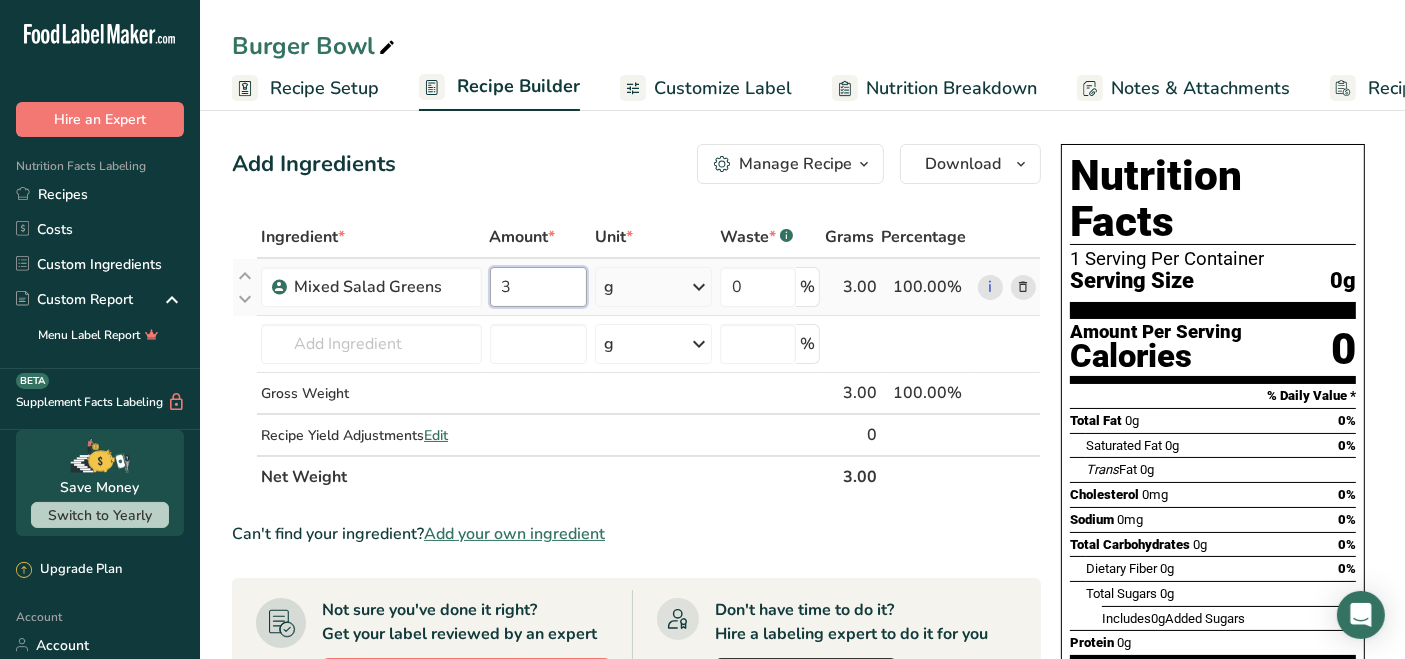 type on "3" 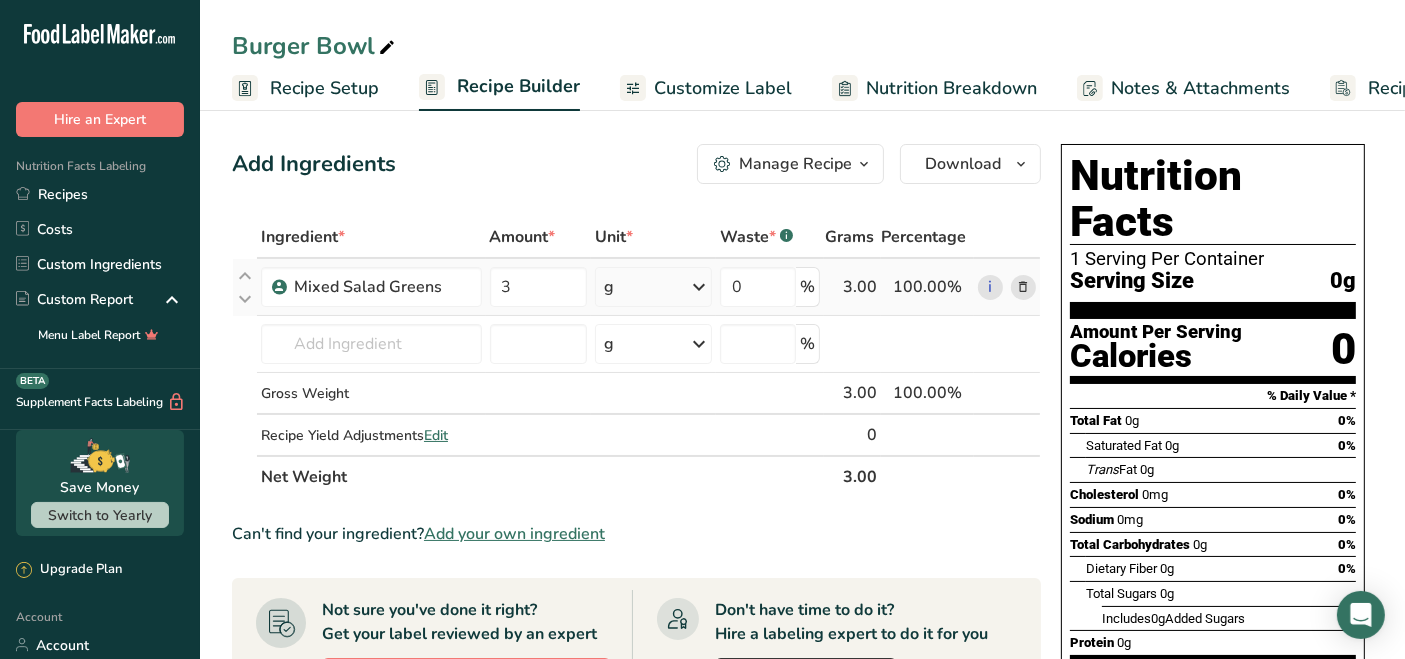 click on "Ingredient *
Amount *
Unit *
Waste *   .a-a{fill:#347362;}.b-a{fill:#fff;}          Grams
Percentage
Mixed Salad Greens
3
g
Weight Units
g
kg
mg
See more
Volume Units
l
mL
fl oz
See more
0
%
3.00
100.00%
i
Almond flour
Milk, whole, 3.25% milkfat, without added vitamin A and vitamin D
Beef, tenderloin, steak, separable lean only, trimmed to 1/8" fat, all grades, raw
Beef, grass-fed, strip steaks, lean only, raw
See full Results
g" at bounding box center [636, 357] 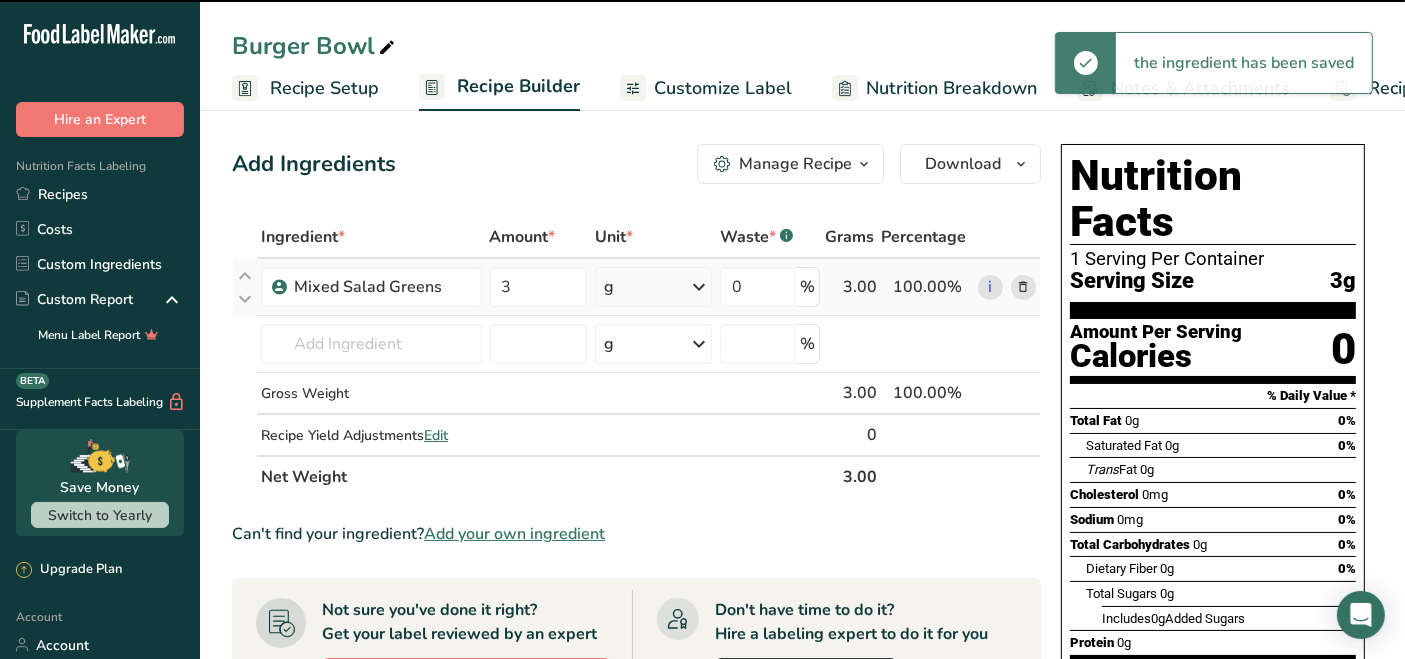 click on "g" at bounding box center (653, 287) 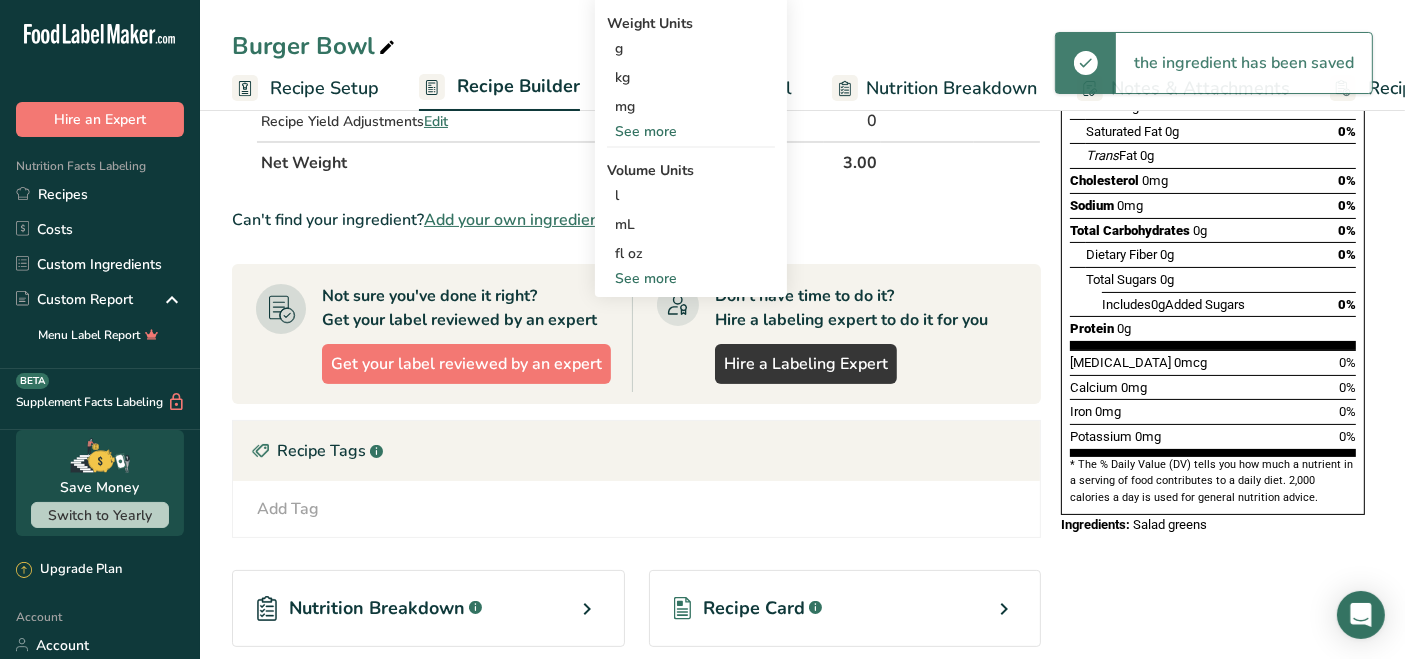scroll, scrollTop: 111, scrollLeft: 0, axis: vertical 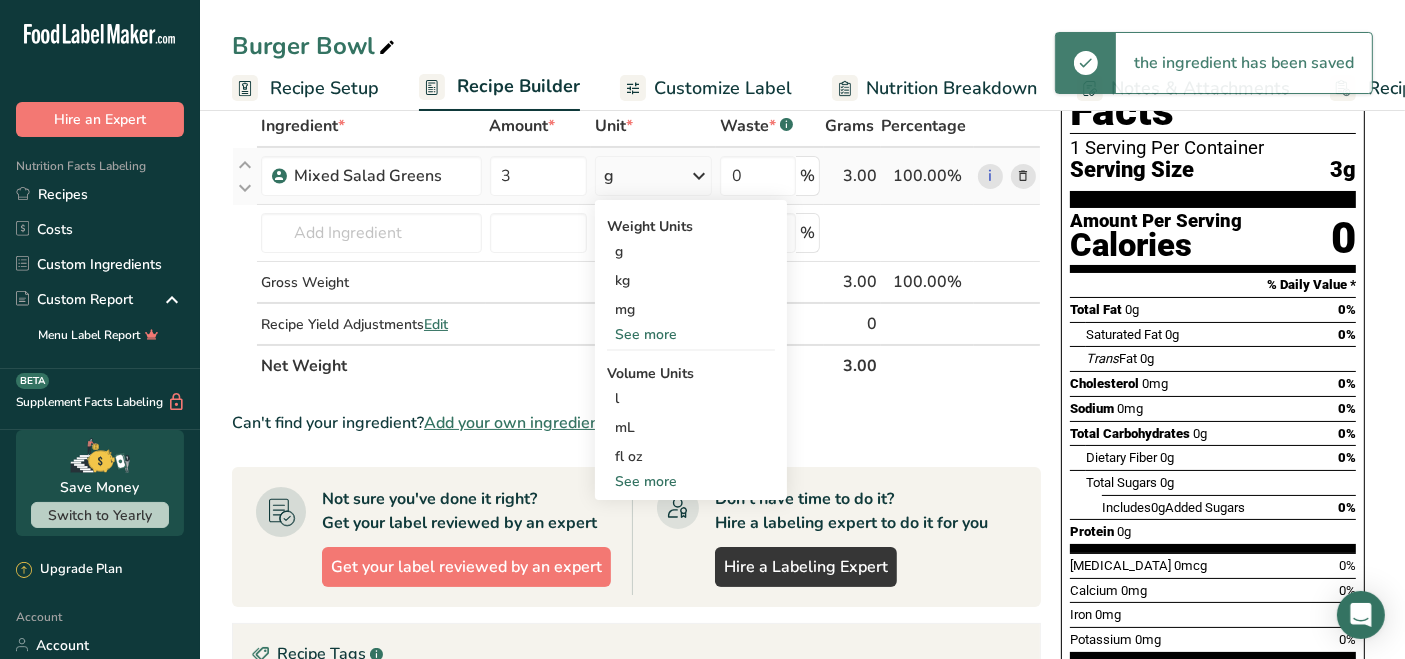 click on "See more" at bounding box center (691, 481) 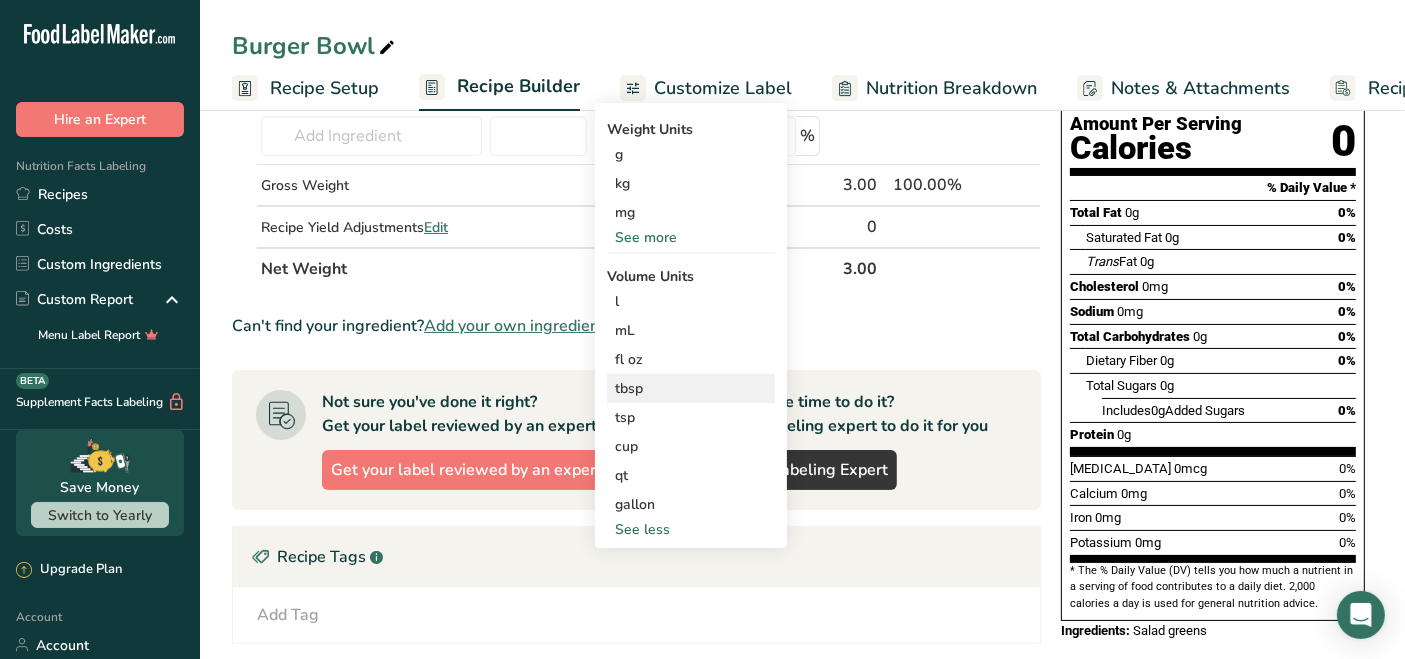 scroll, scrollTop: 333, scrollLeft: 0, axis: vertical 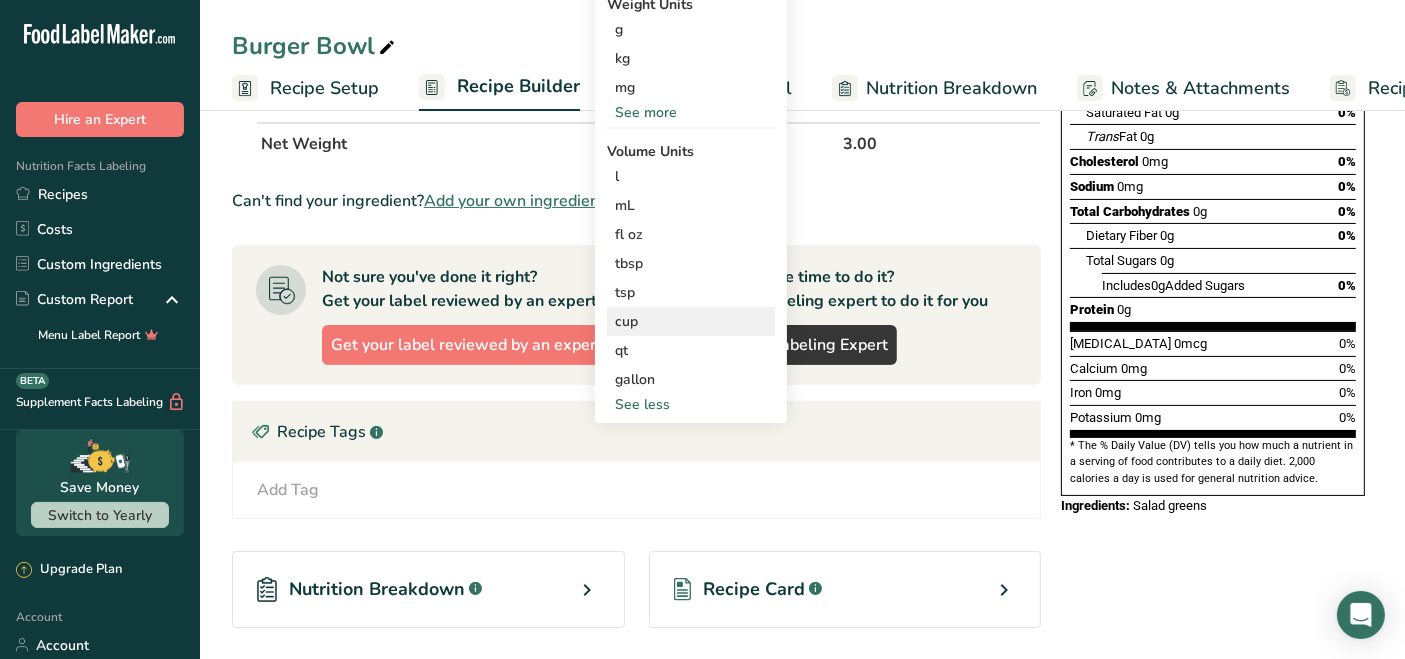 click on "cup" at bounding box center [691, 321] 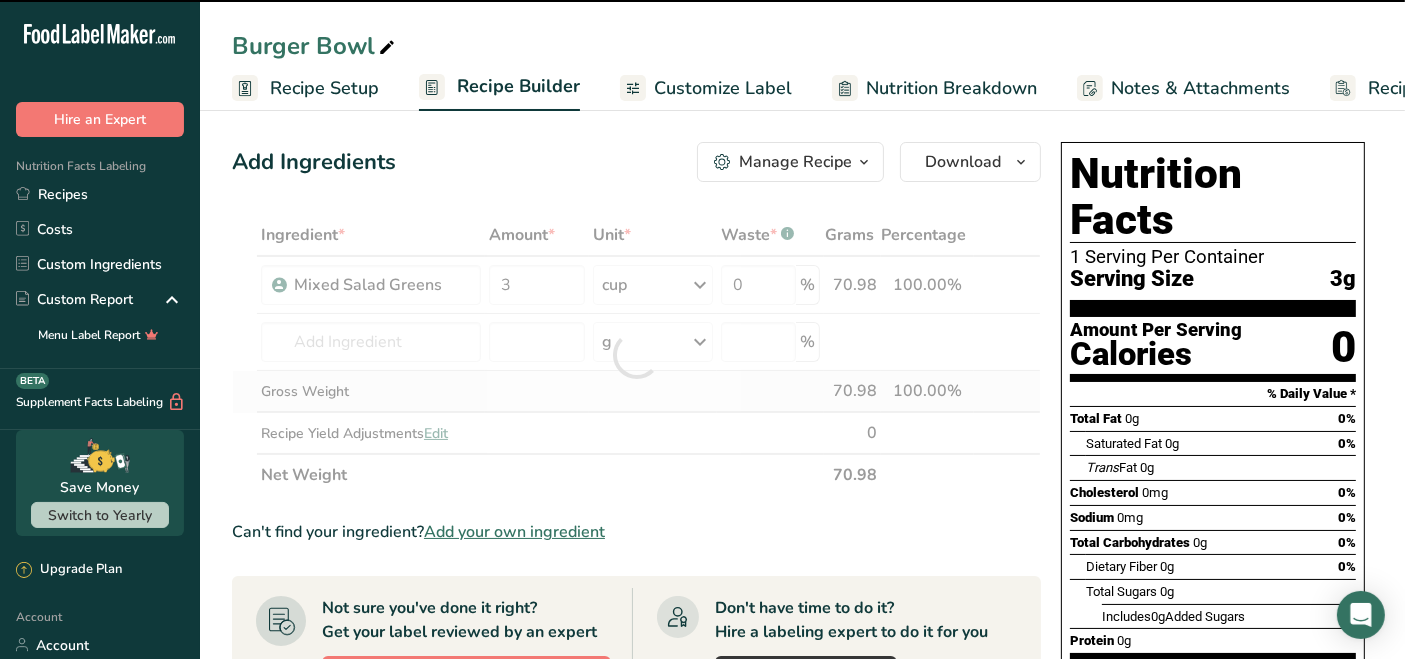 scroll, scrollTop: 0, scrollLeft: 0, axis: both 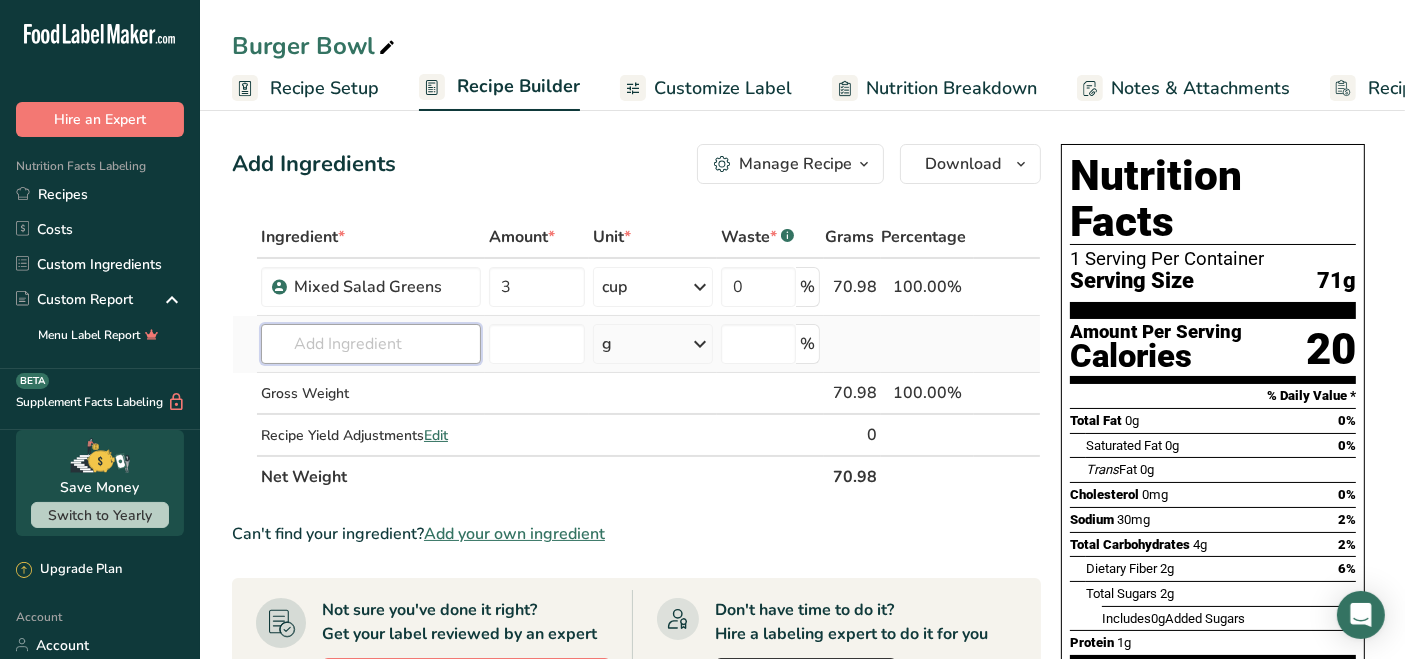 click at bounding box center [371, 344] 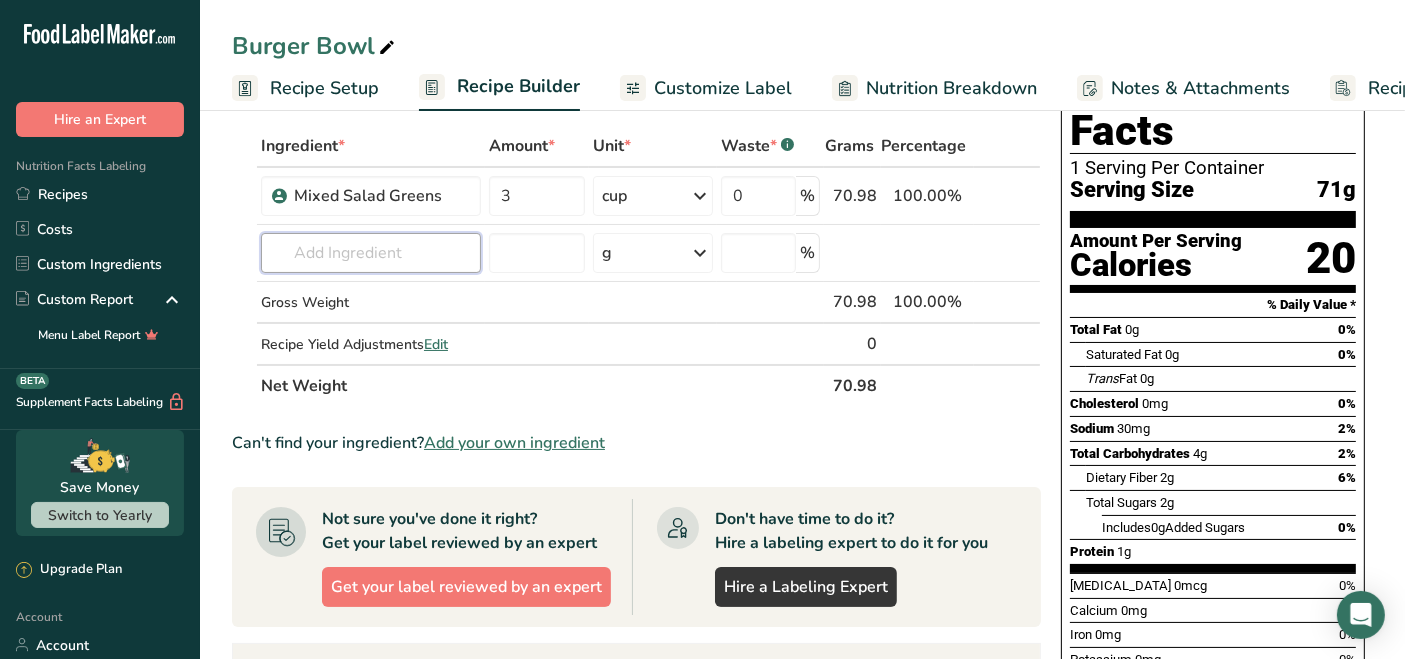 scroll, scrollTop: 0, scrollLeft: 0, axis: both 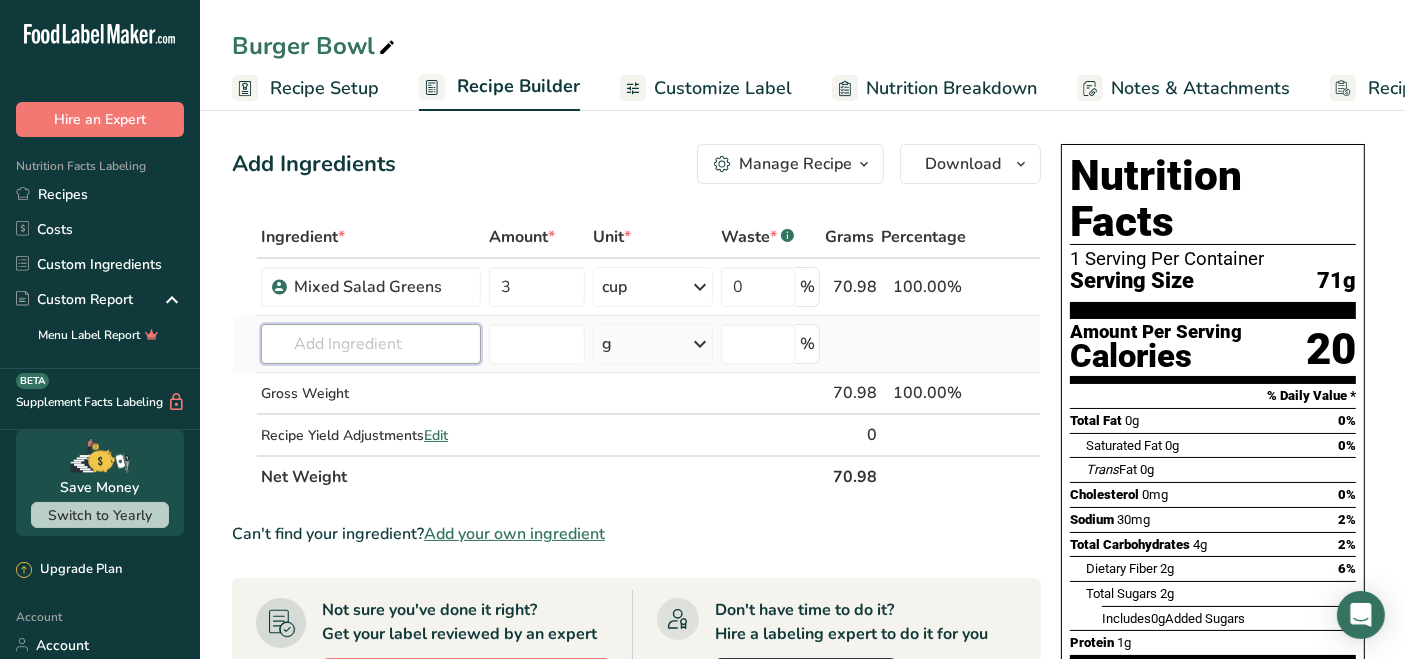 click at bounding box center [371, 344] 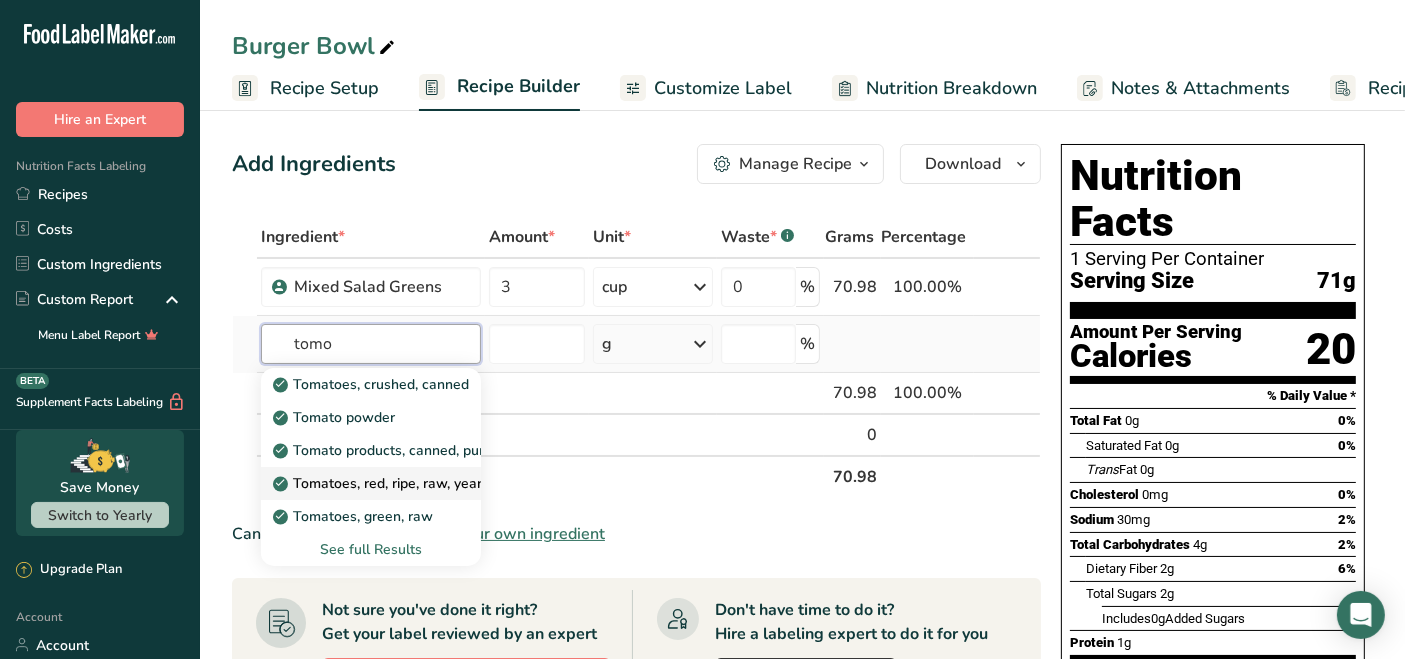 type on "tomo" 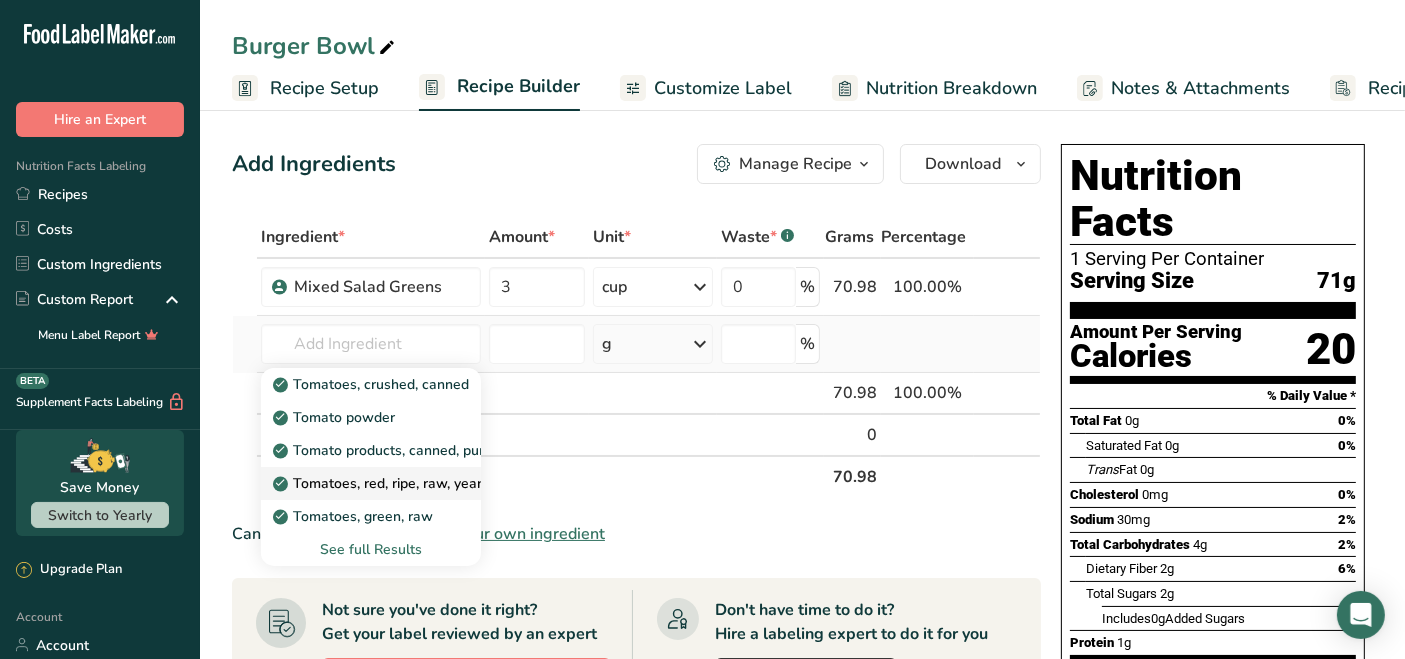 click on "Tomatoes, red, ripe, raw, year round average" at bounding box center [428, 483] 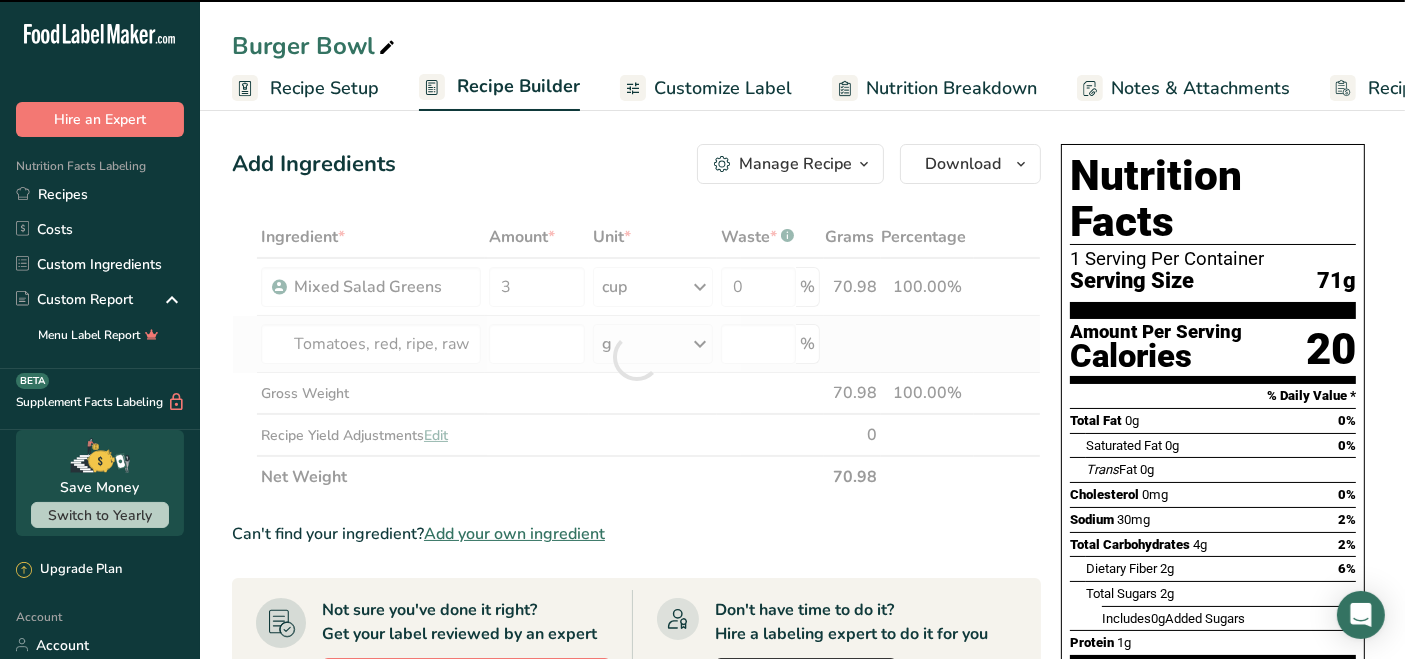 type on "0" 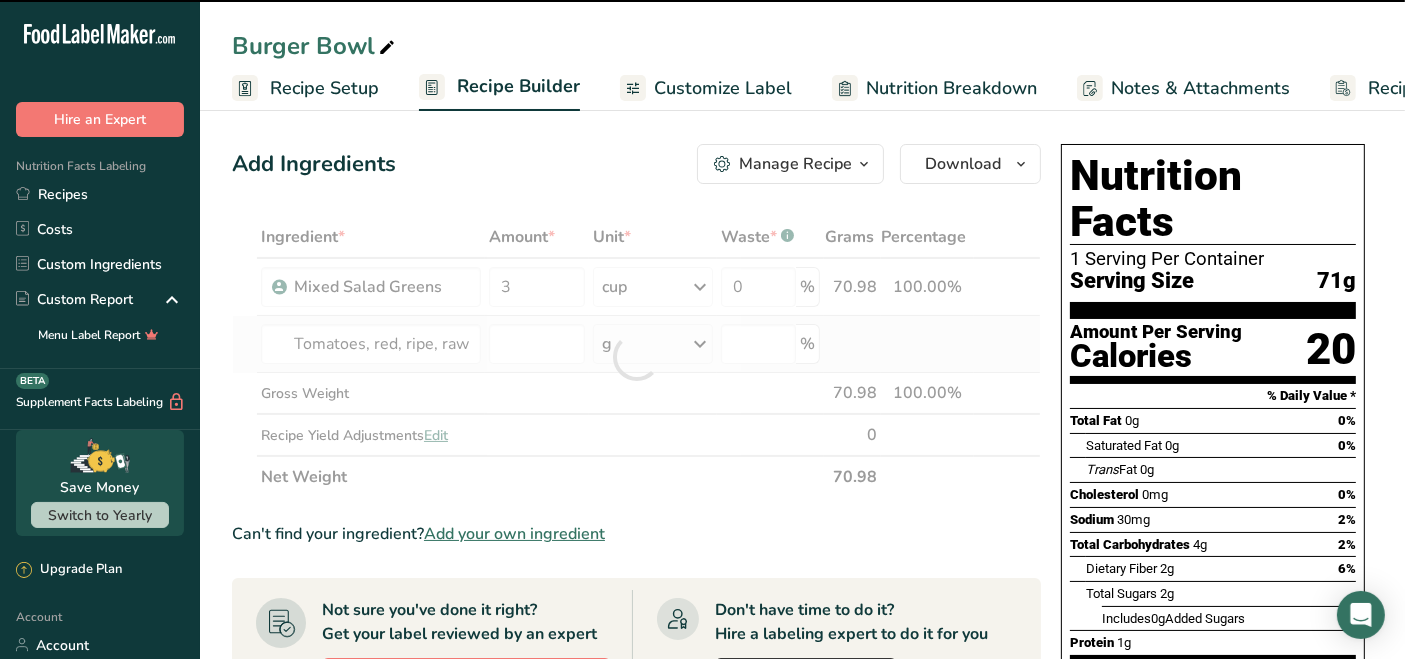 type on "0" 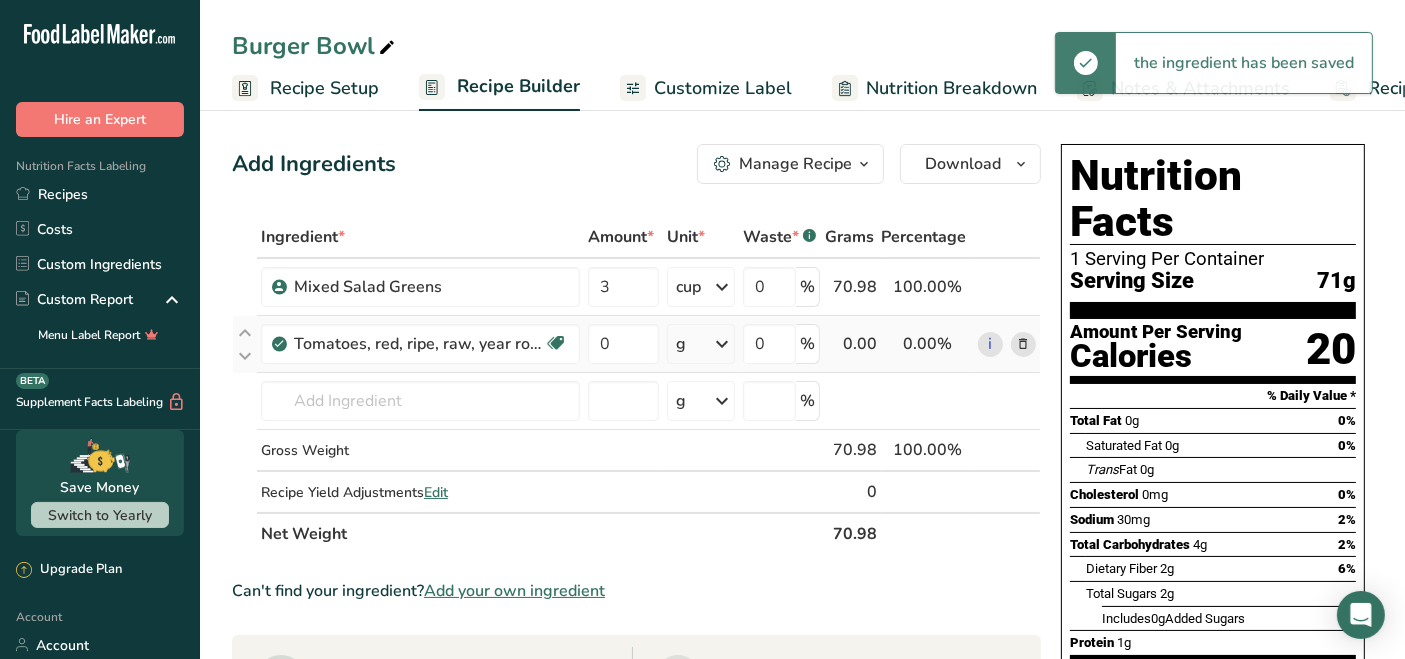 click on "g" at bounding box center [701, 344] 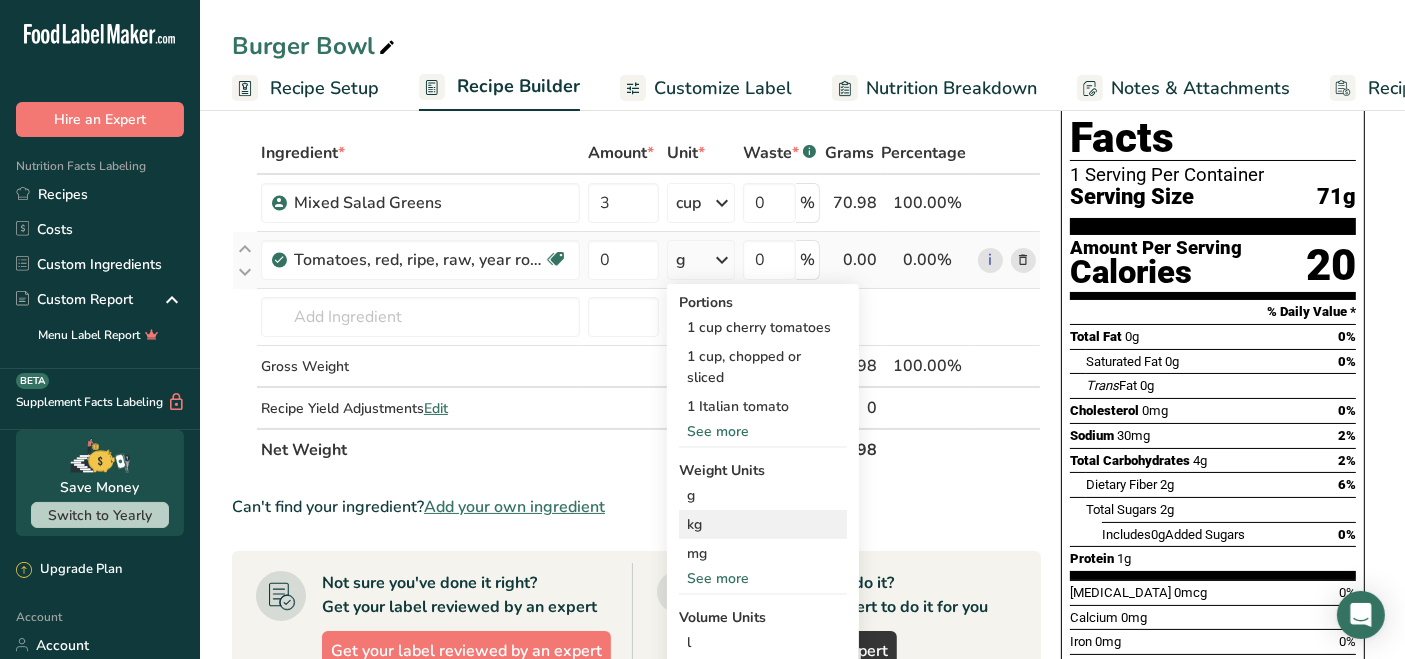 scroll, scrollTop: 222, scrollLeft: 0, axis: vertical 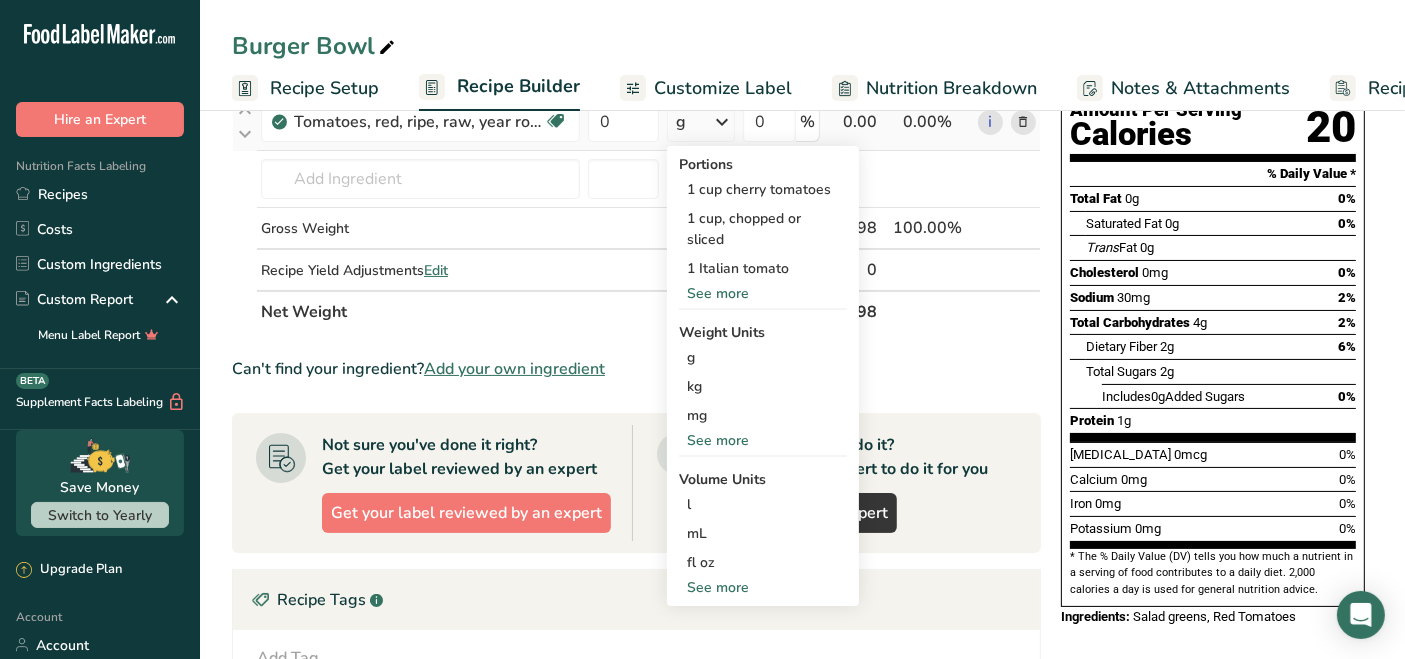 click on "See more" at bounding box center [763, 587] 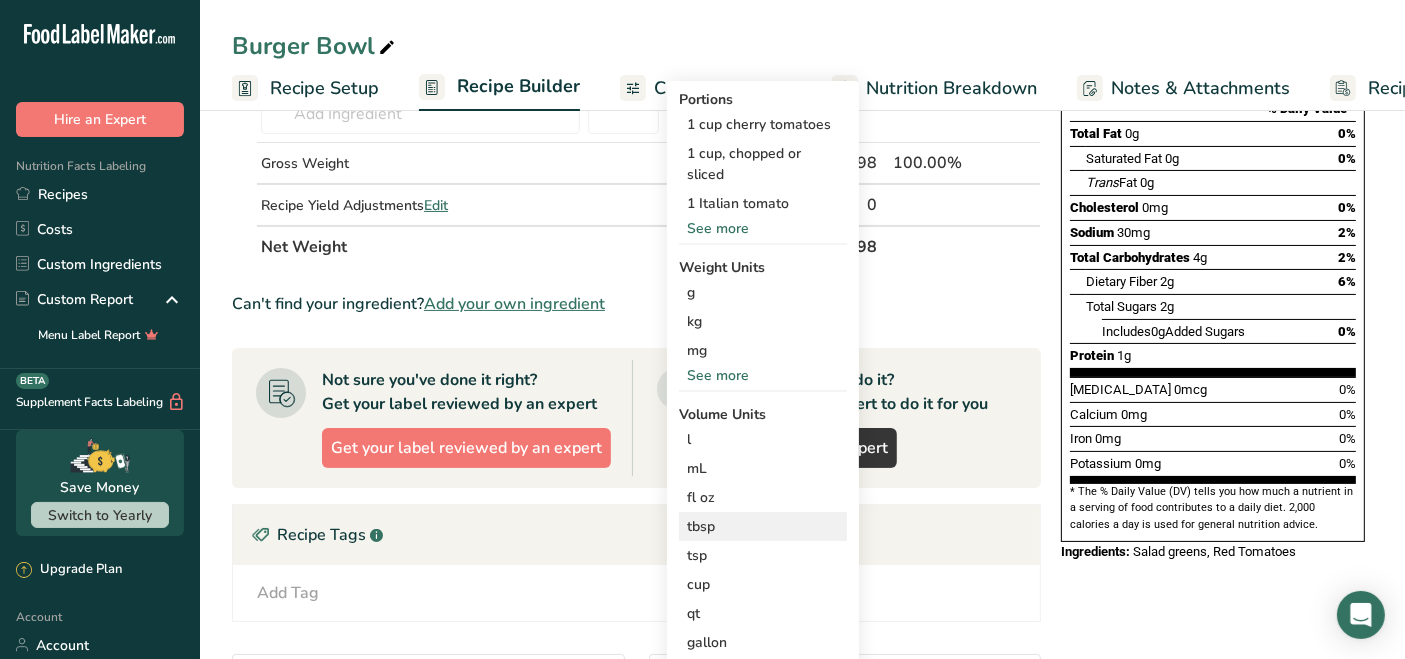 scroll, scrollTop: 333, scrollLeft: 0, axis: vertical 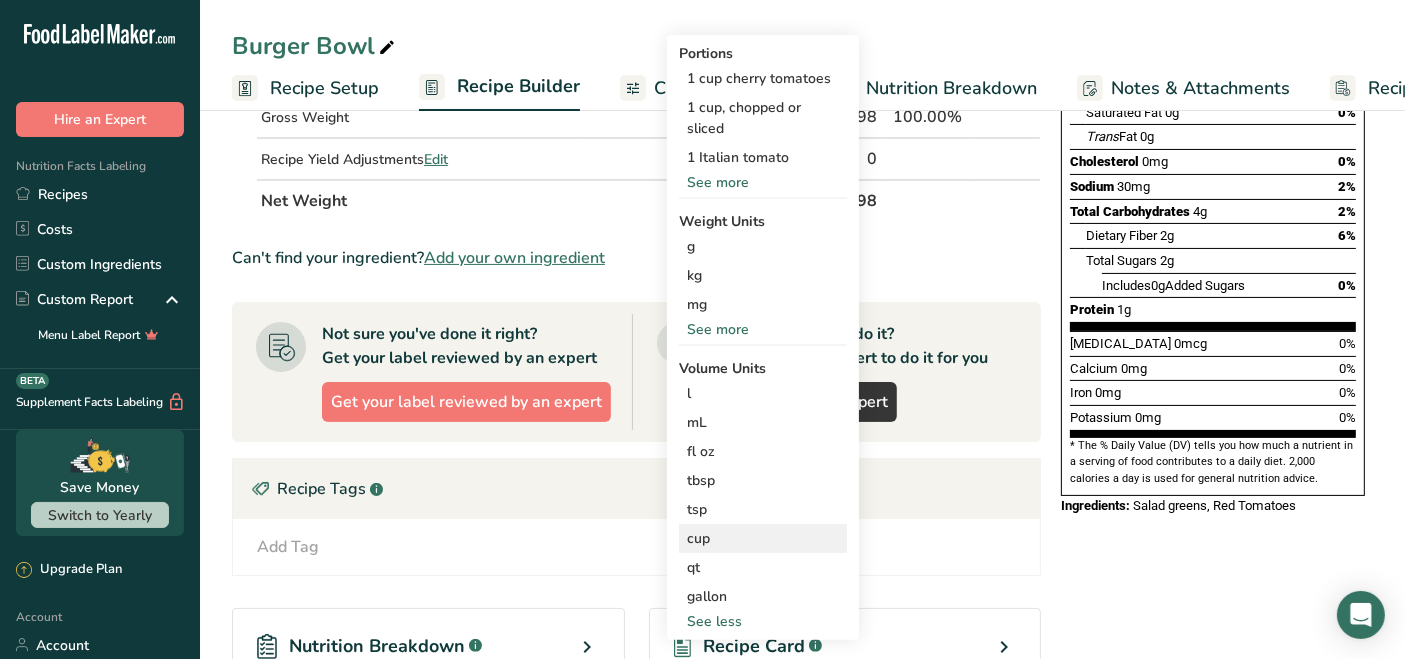 click on "cup" at bounding box center (763, 538) 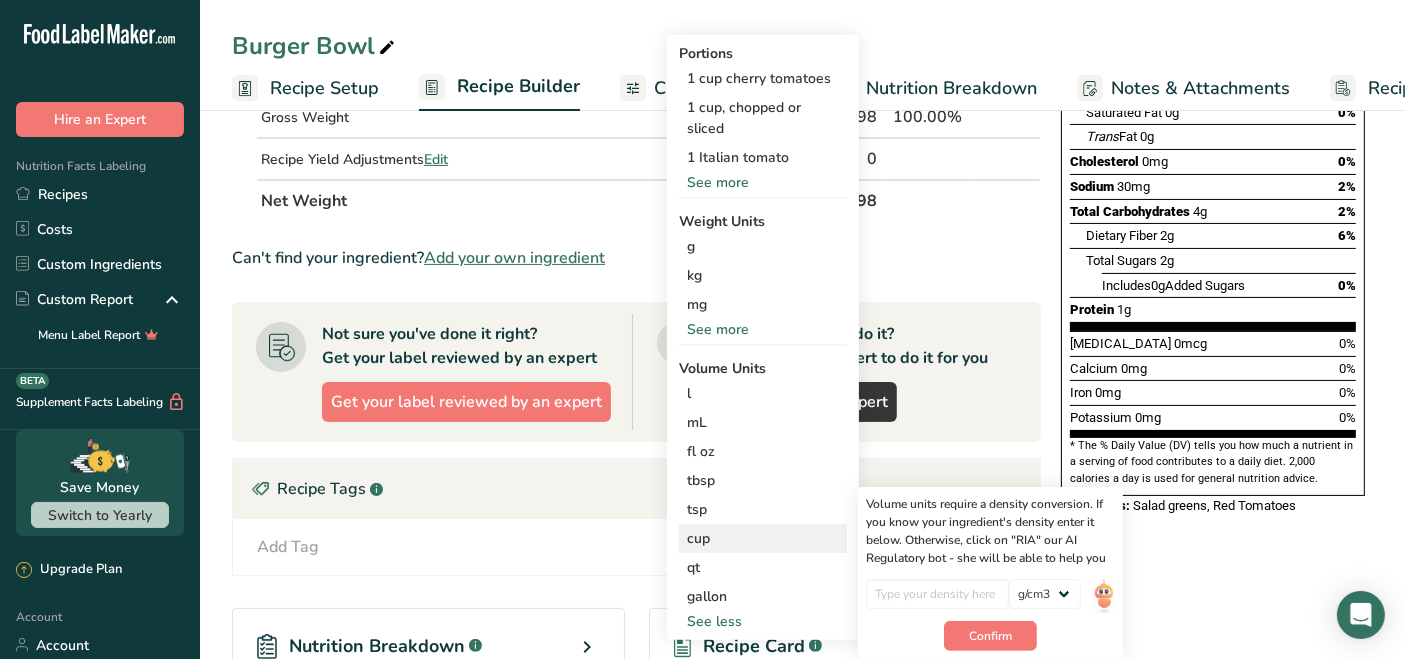 click on "cup" at bounding box center (763, 538) 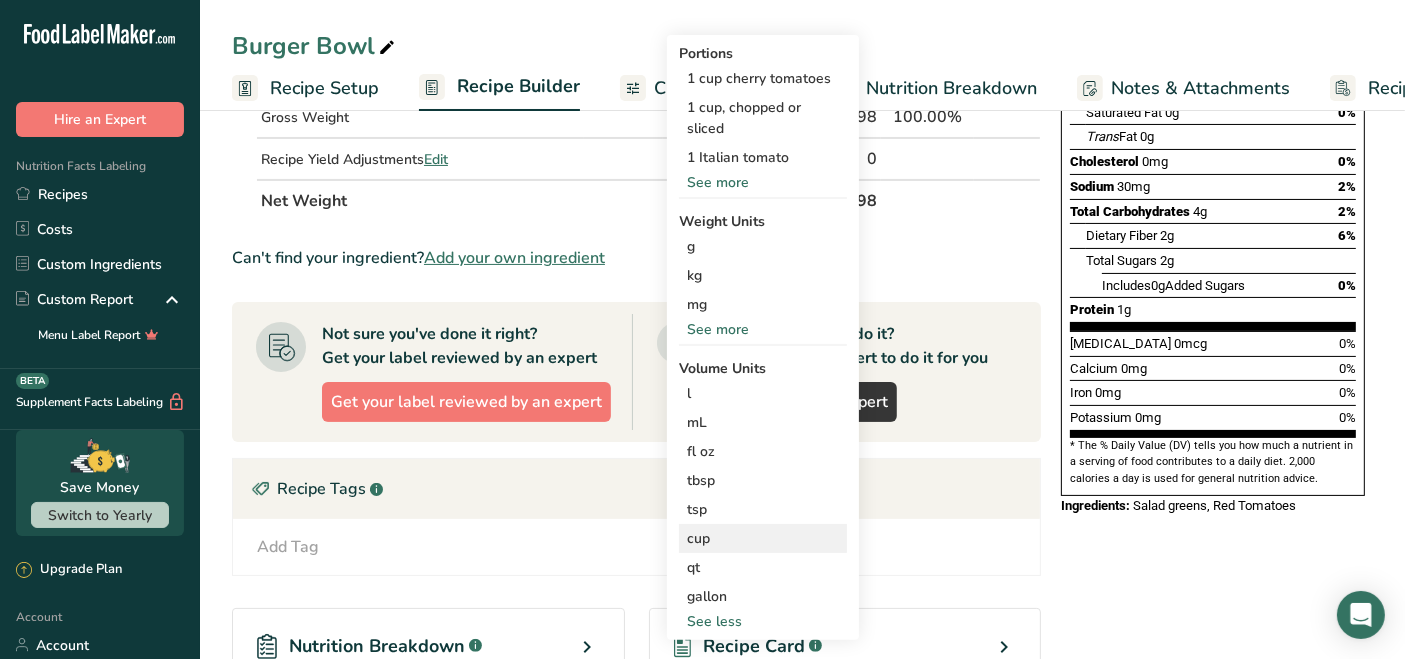 click on "cup" at bounding box center [763, 538] 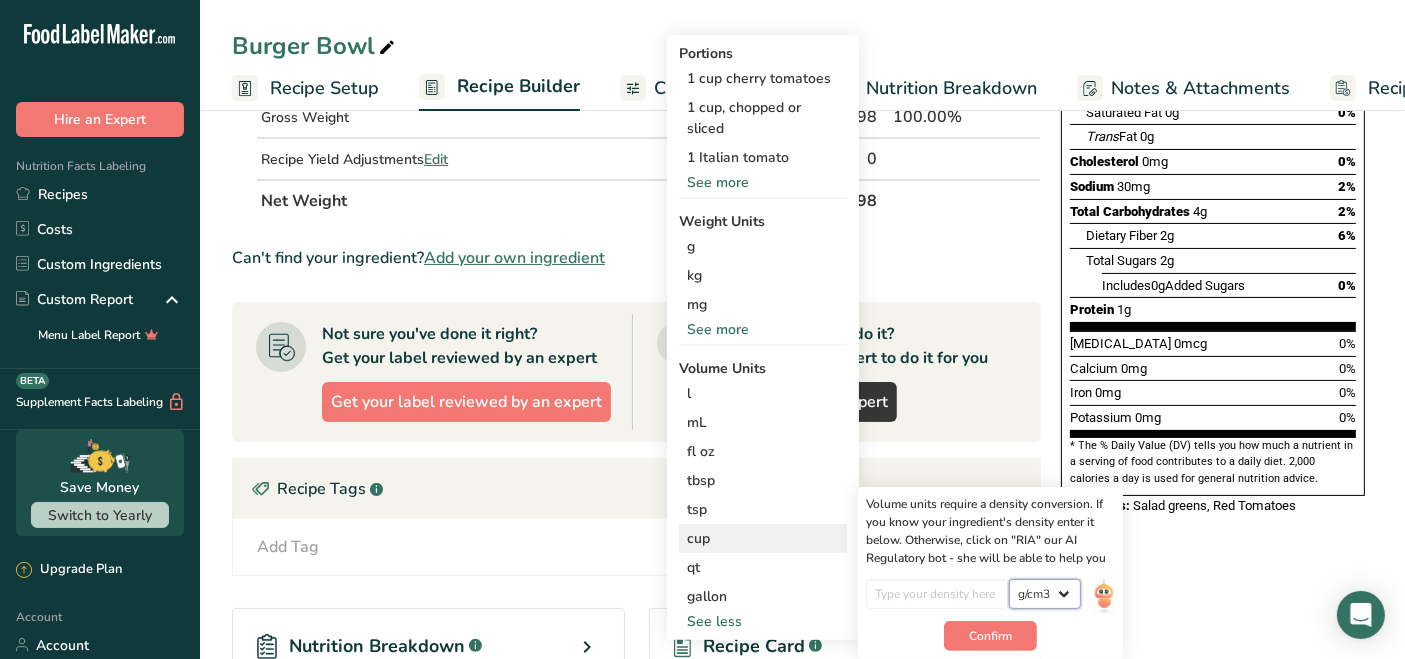 click on "lb/ft3
g/cm3" at bounding box center (1045, 594) 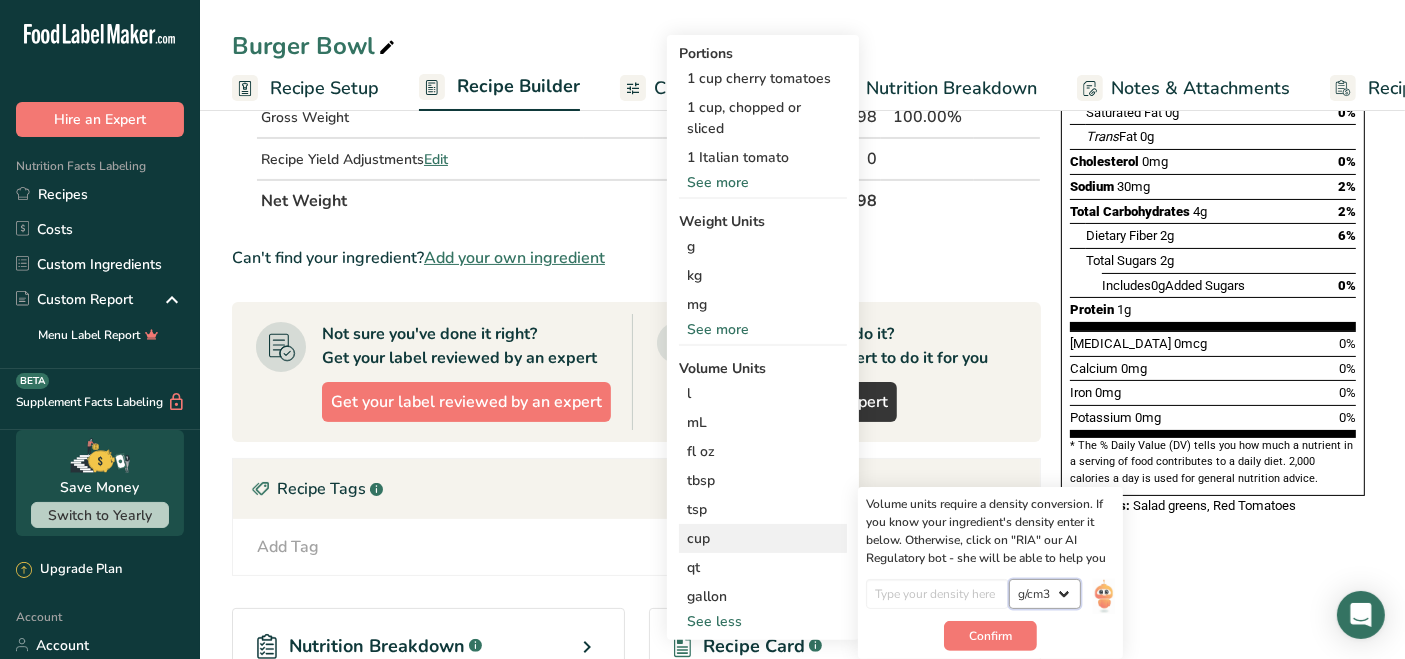 click on "lb/ft3
g/cm3" at bounding box center [1045, 594] 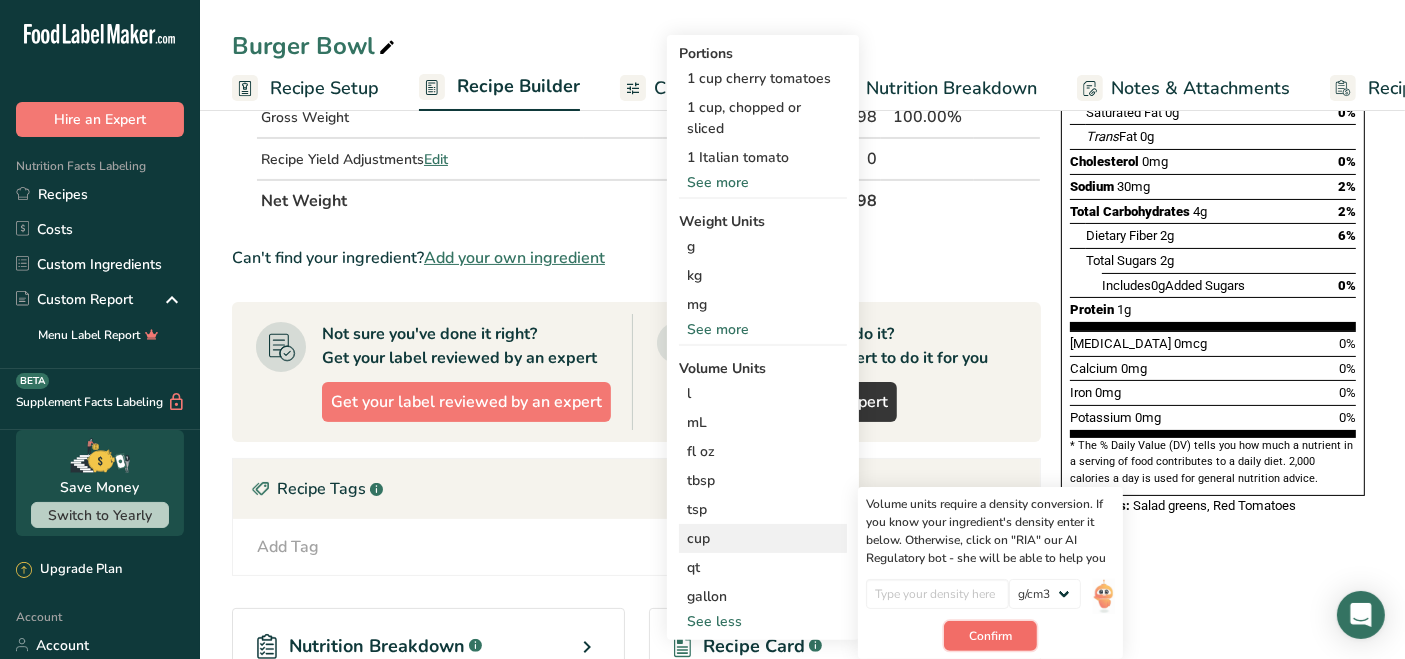 click on "Confirm" at bounding box center (990, 636) 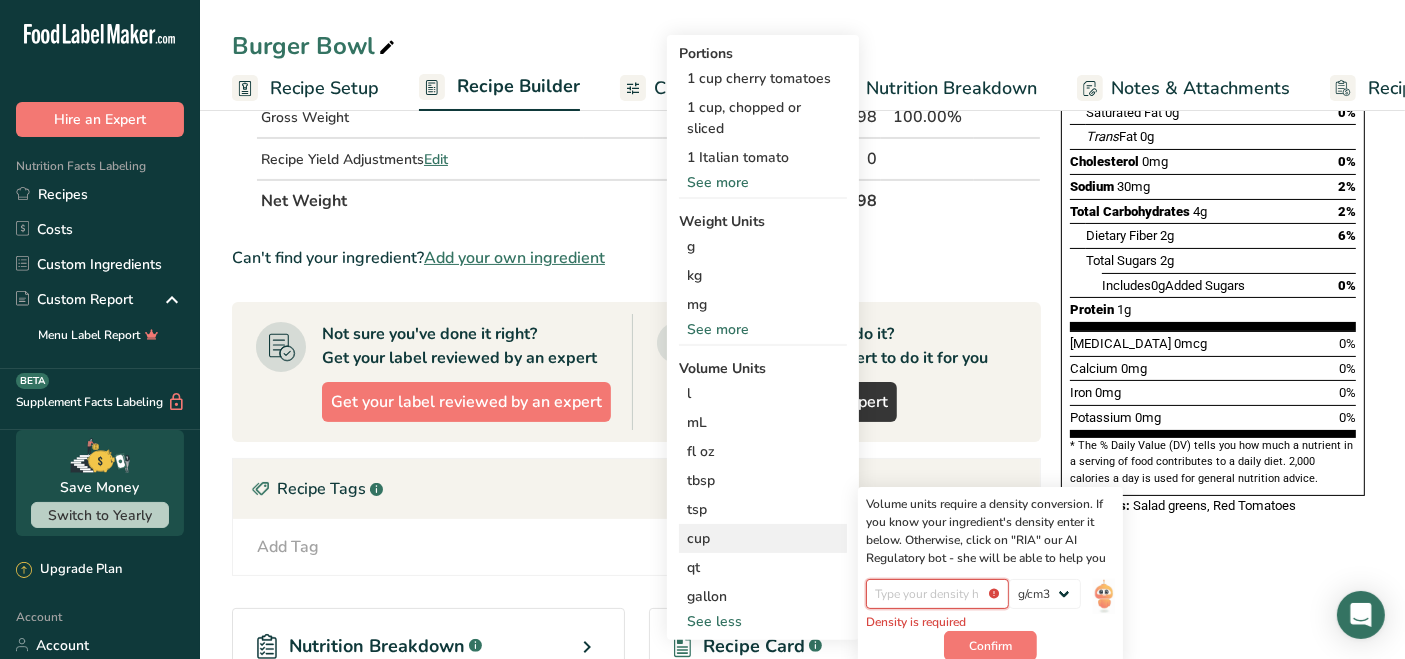 click at bounding box center [937, 594] 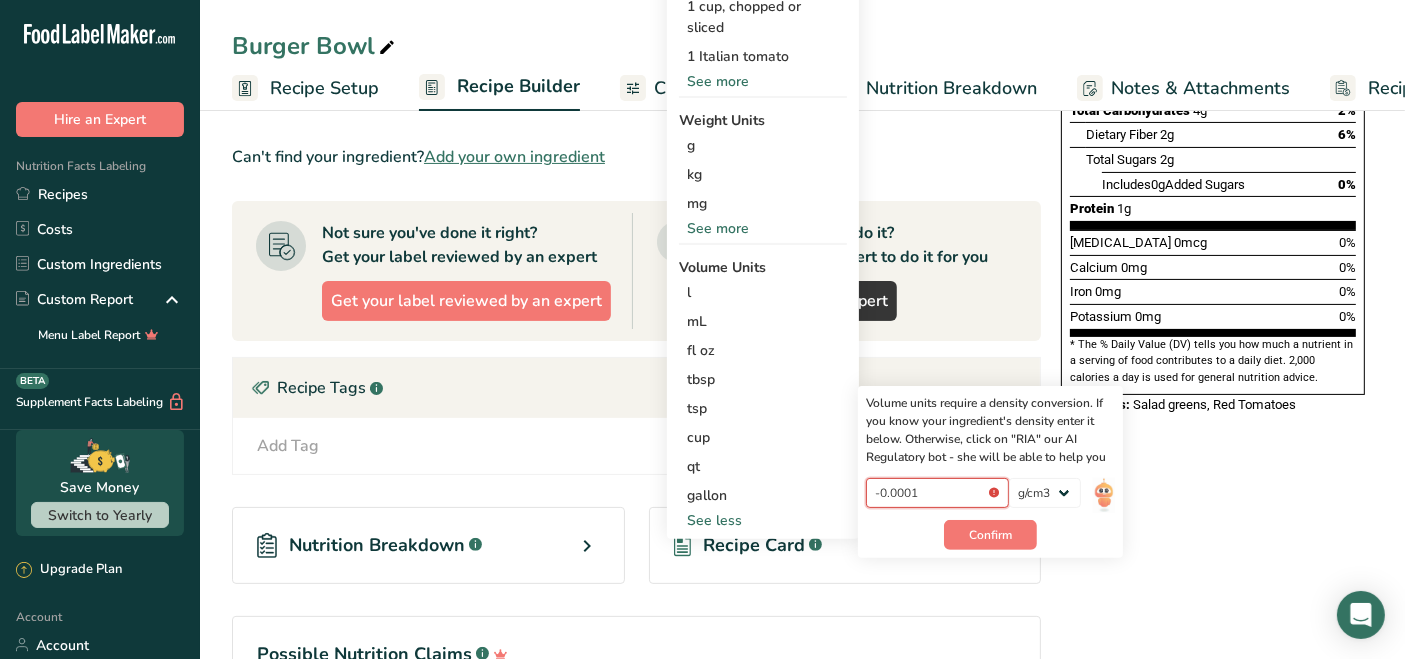scroll, scrollTop: 444, scrollLeft: 0, axis: vertical 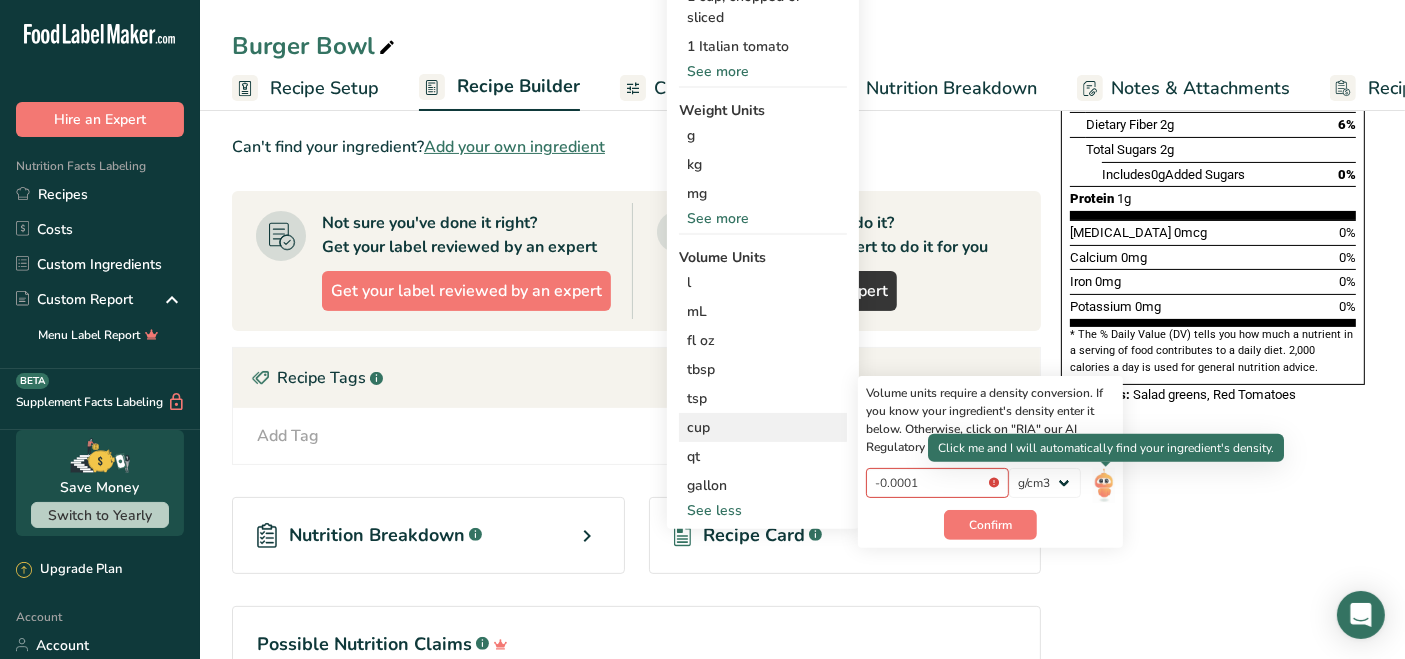 click at bounding box center [1104, 485] 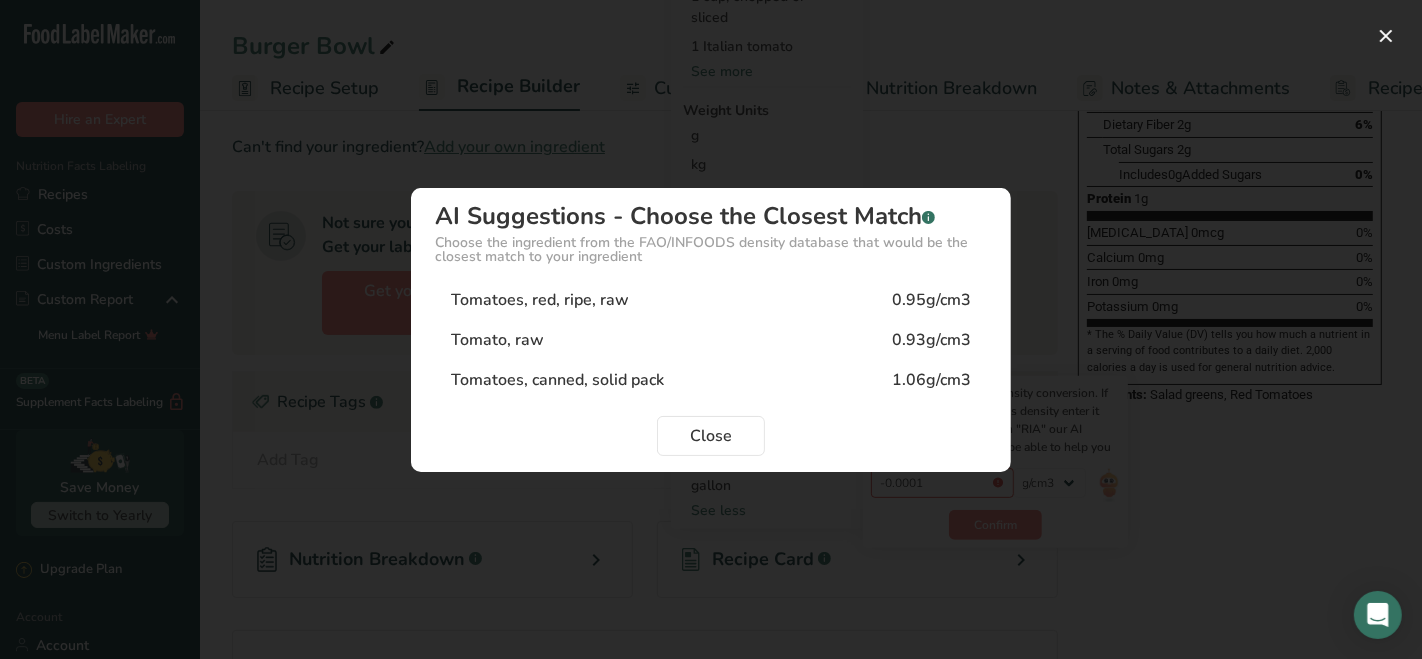click on "Tomato, raw   0.93g/cm3" at bounding box center [711, 340] 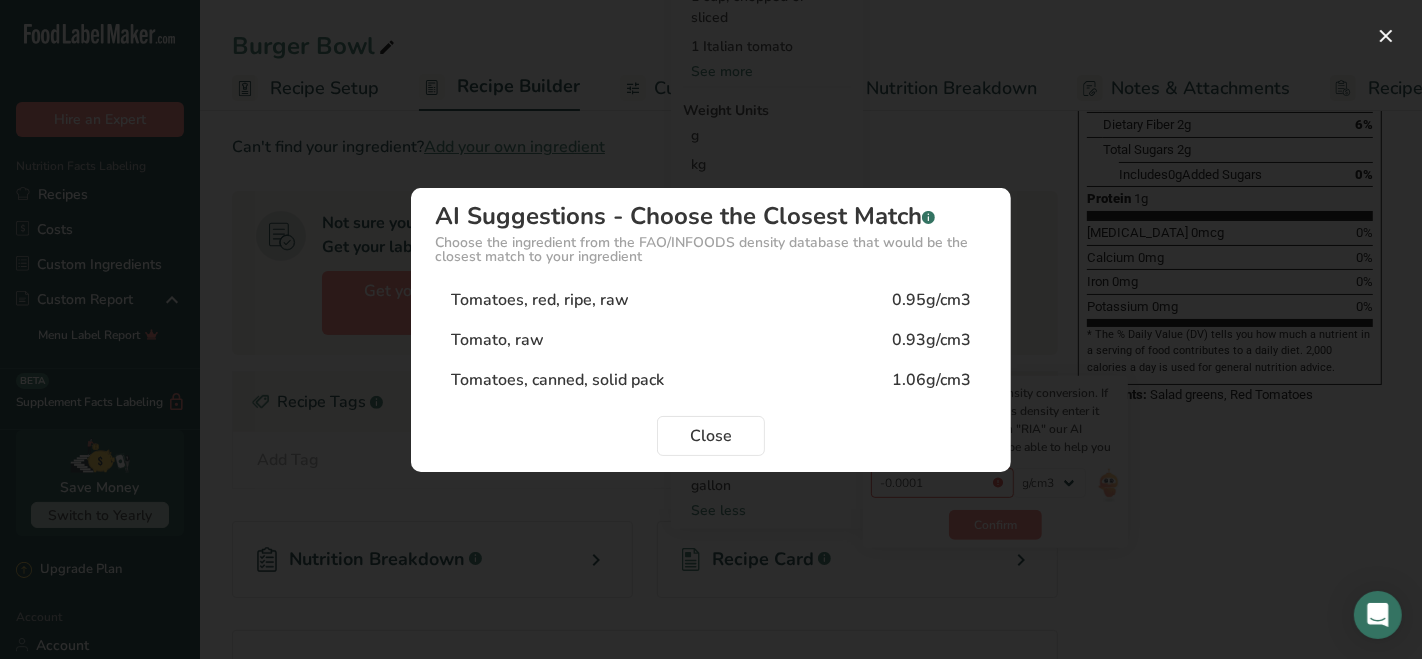 type on "0.93" 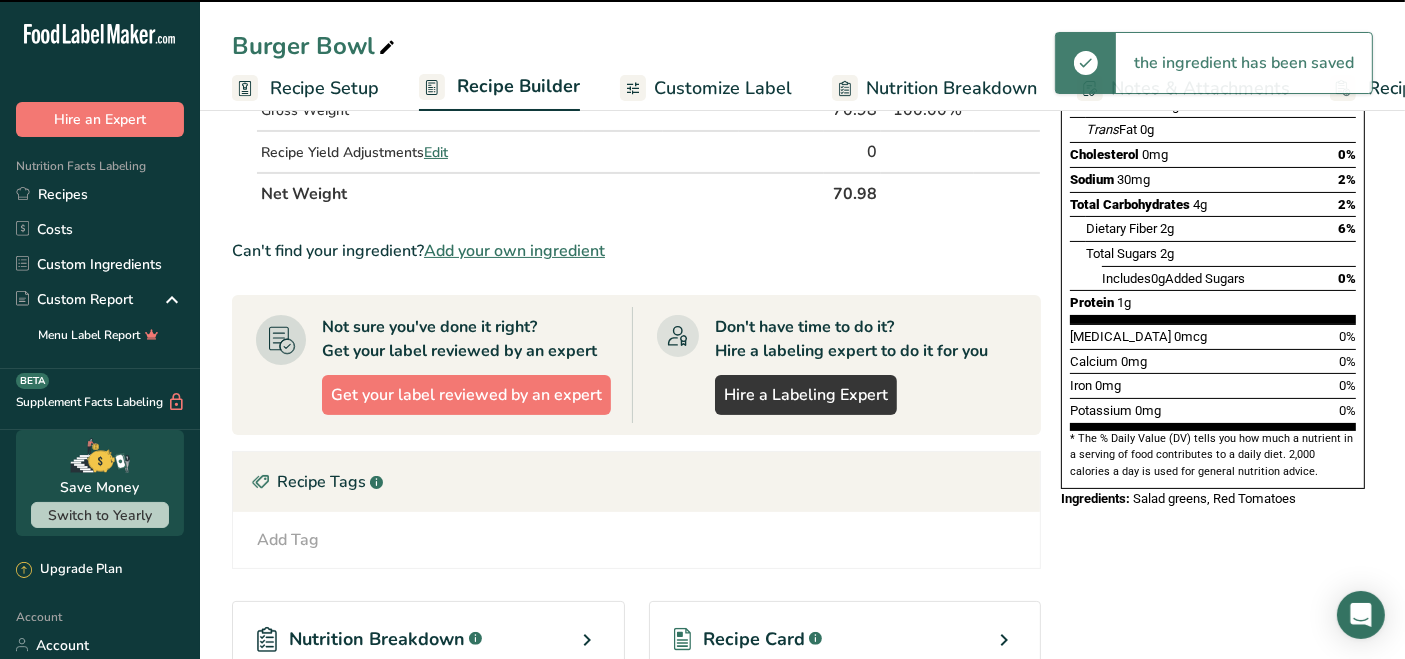 scroll, scrollTop: 0, scrollLeft: 0, axis: both 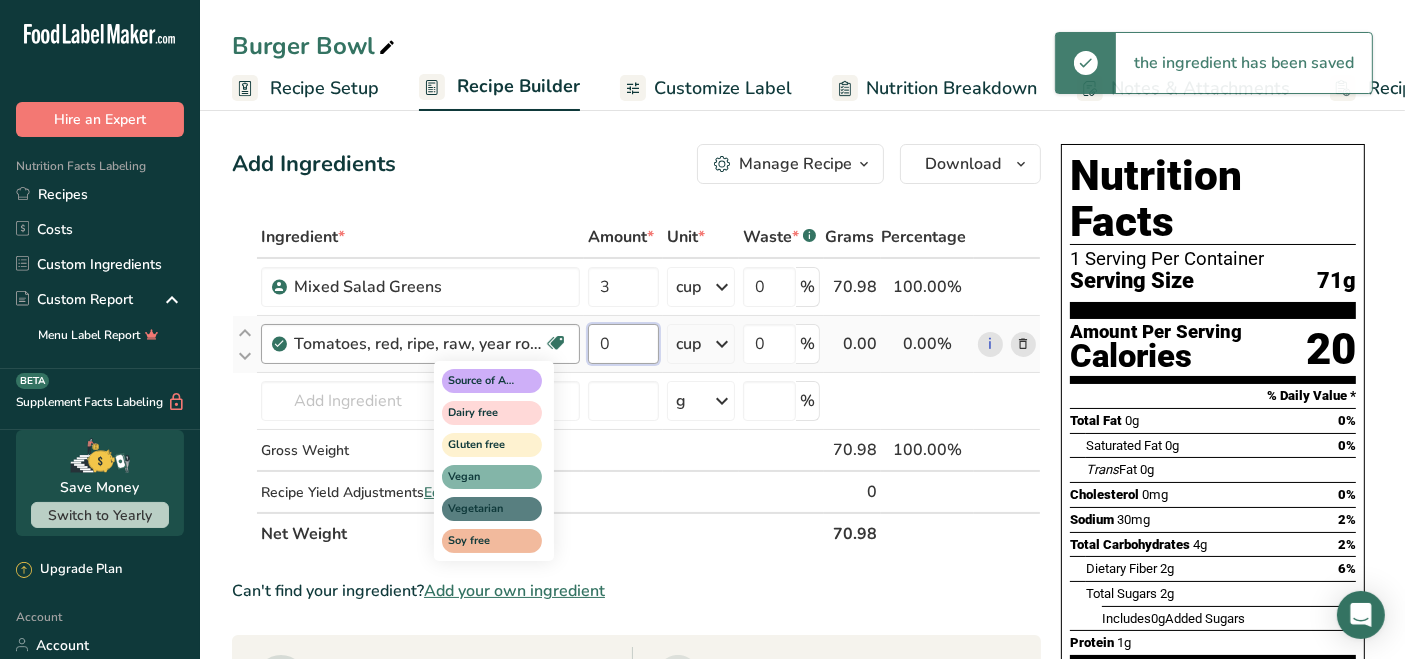 drag, startPoint x: 636, startPoint y: 351, endPoint x: 543, endPoint y: 353, distance: 93.0215 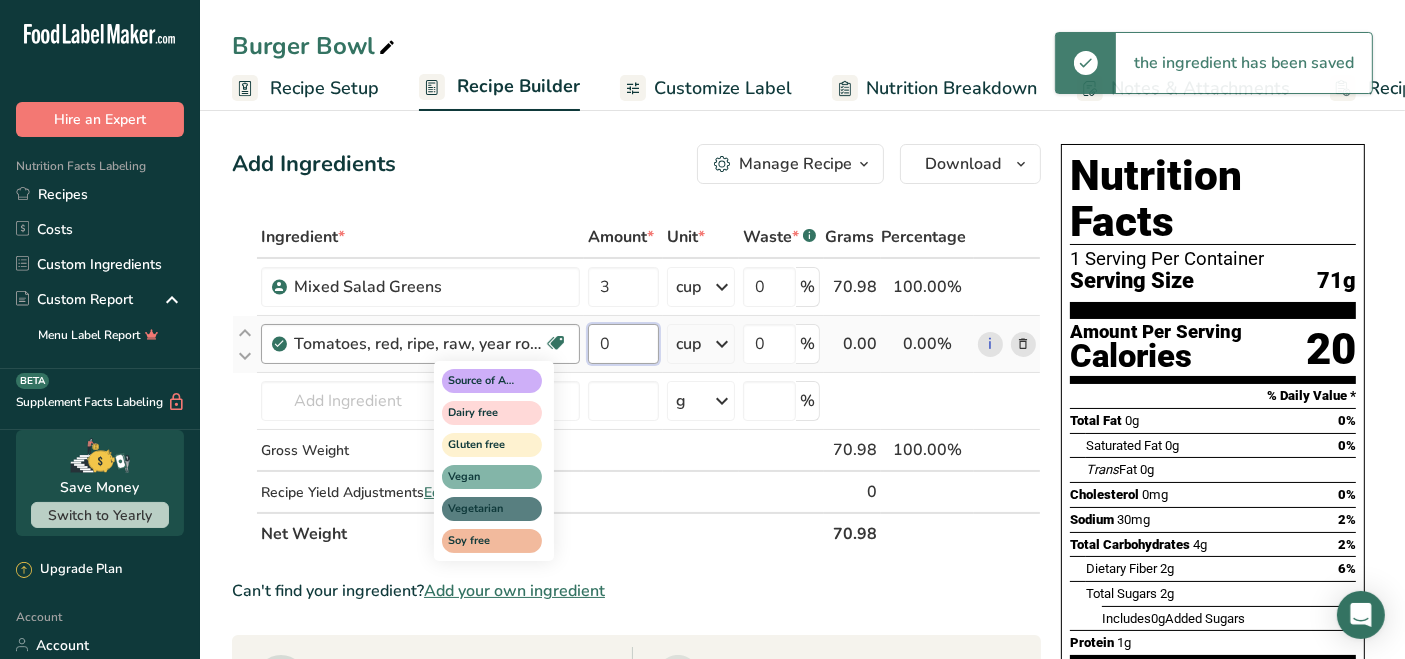 click on "Tomatoes, red, ripe, raw, year round average
Source of Antioxidants
Dairy free
Gluten free
Vegan
Vegetarian
Soy free
0
cup
Portions
1 cup cherry tomatoes
1 cup, chopped or sliced
1 Italian tomato
See more
Weight Units
g
kg
mg
See more
Volume Units
l
Volume units require a density conversion. If you know your ingredient's density enter it below. Otherwise, click on "RIA" our AI Regulatory bot - she will be able to help you
0.93
lb/ft3
g/cm3
Confirm
mL
0.93
lb/ft3
0.93" at bounding box center (636, 344) 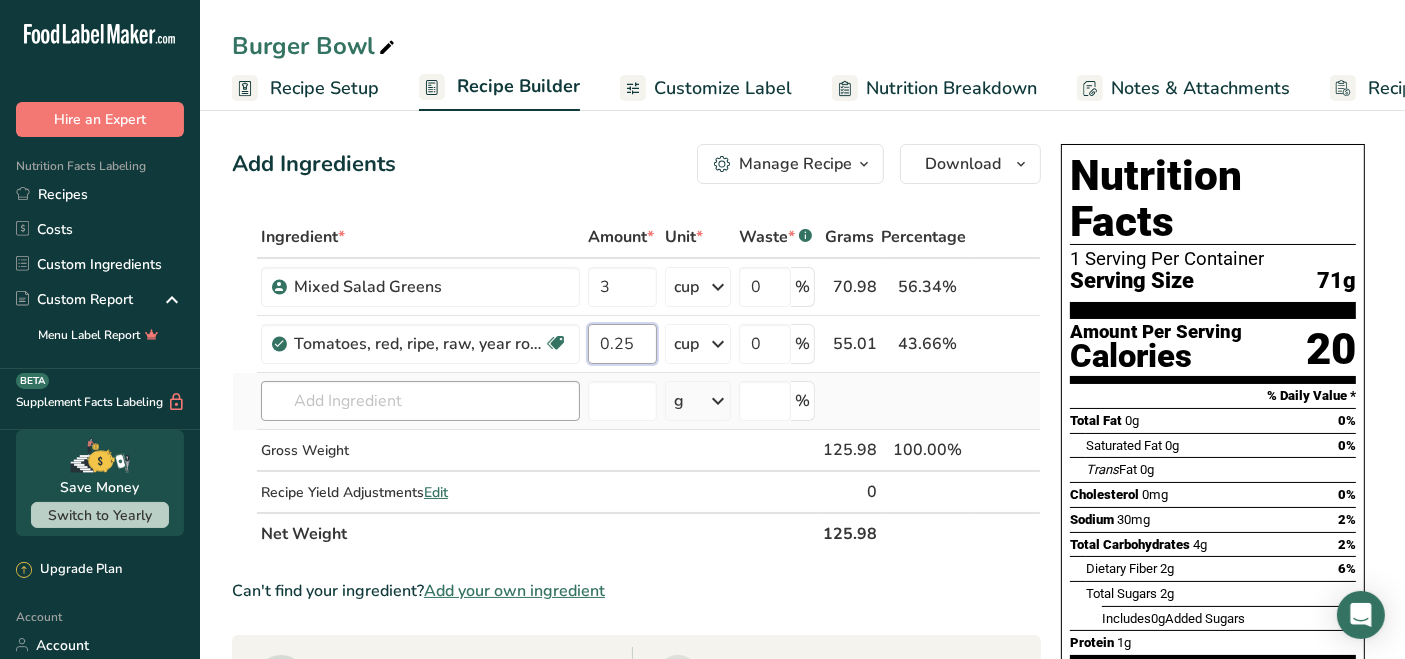 type on "0.25" 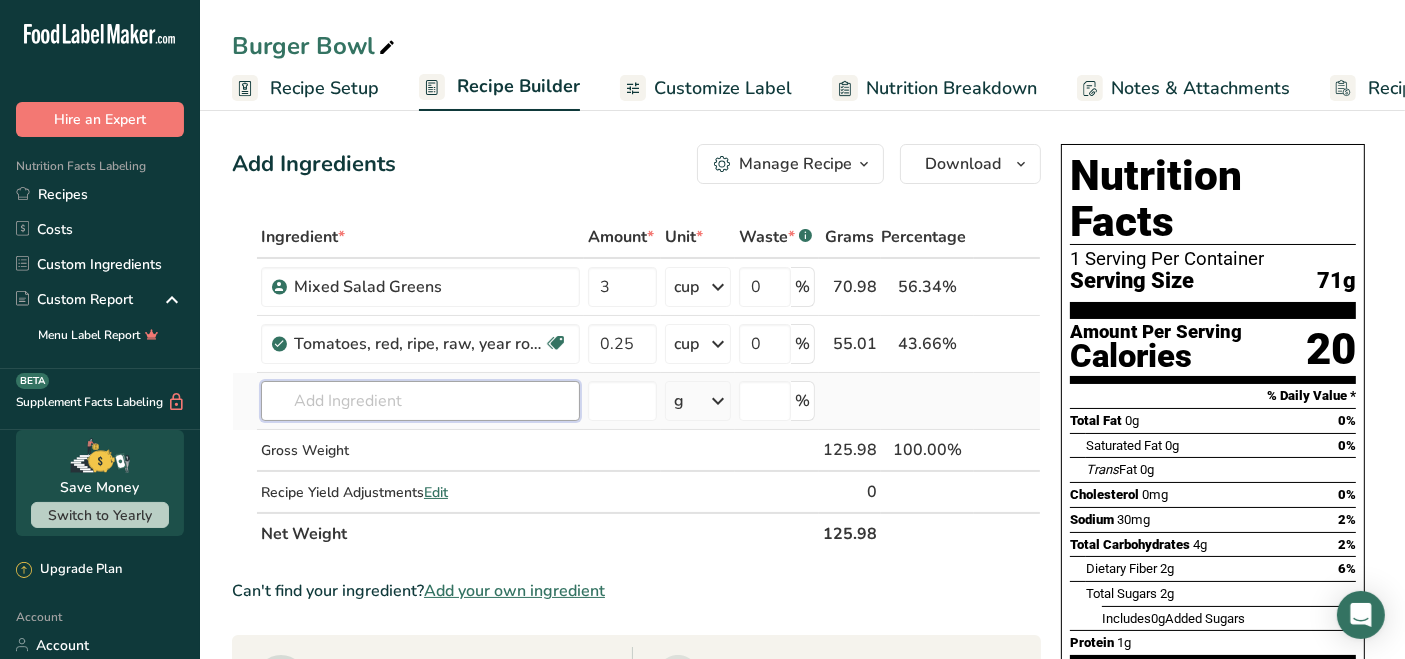 click on "Ingredient *
Amount *
Unit *
Waste *   .a-a{fill:#347362;}.b-a{fill:#fff;}          Grams
Percentage
Mixed Salad Greens
3
cup
Weight Units
g
kg
mg
See more
Volume Units
l
mL
fl oz
tbsp
tsp
cup
qt
gallon
See less
0
%
70.98
56.34%
i
Tomatoes, red, ripe, raw, year round average
Source of Antioxidants
Dairy free
Gluten free
Vegan
Vegetarian
Soy free
0.25
cup
Portions
1 Italian tomato" at bounding box center (636, 385) 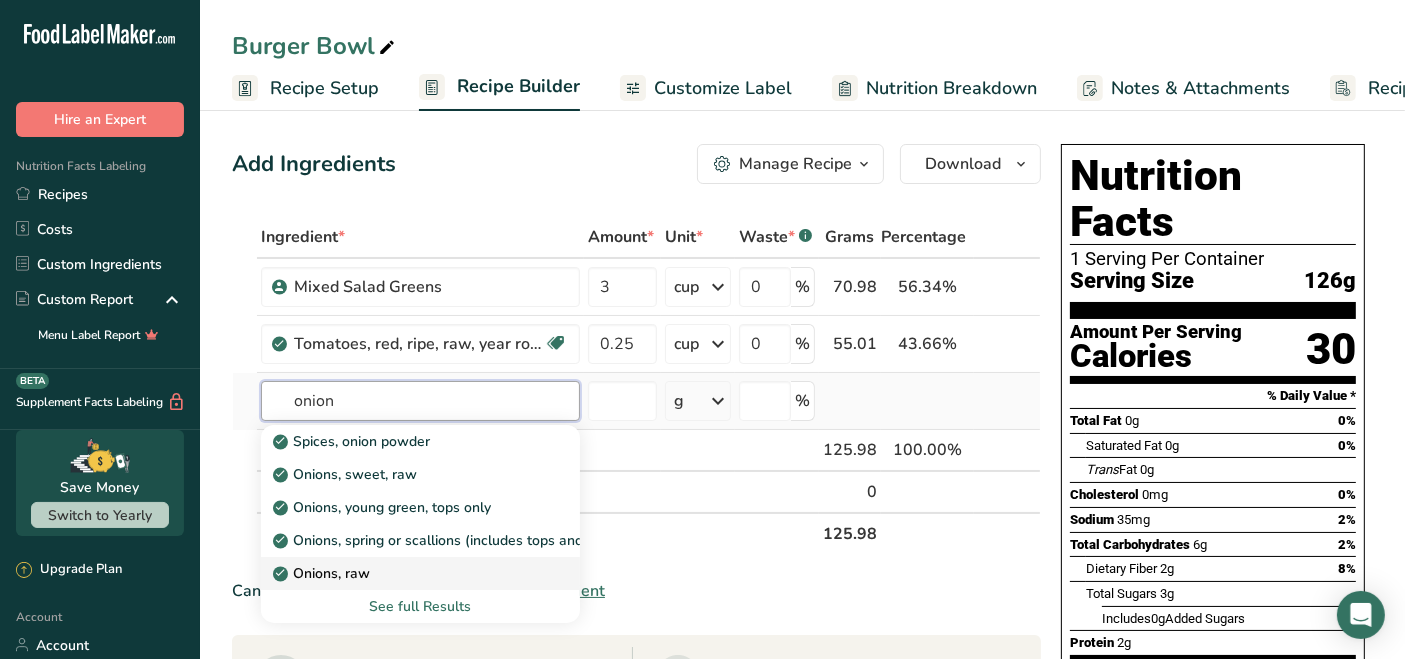 type on "onion" 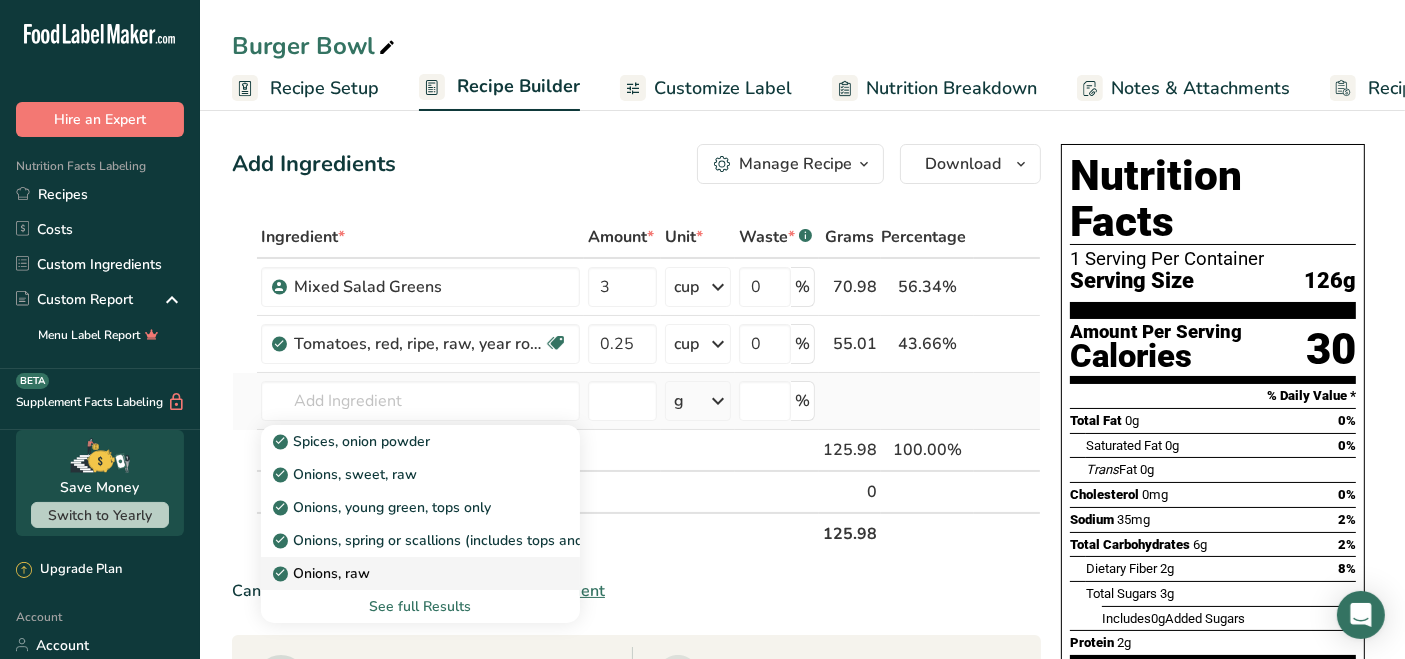 click on "Onions, raw" at bounding box center (404, 573) 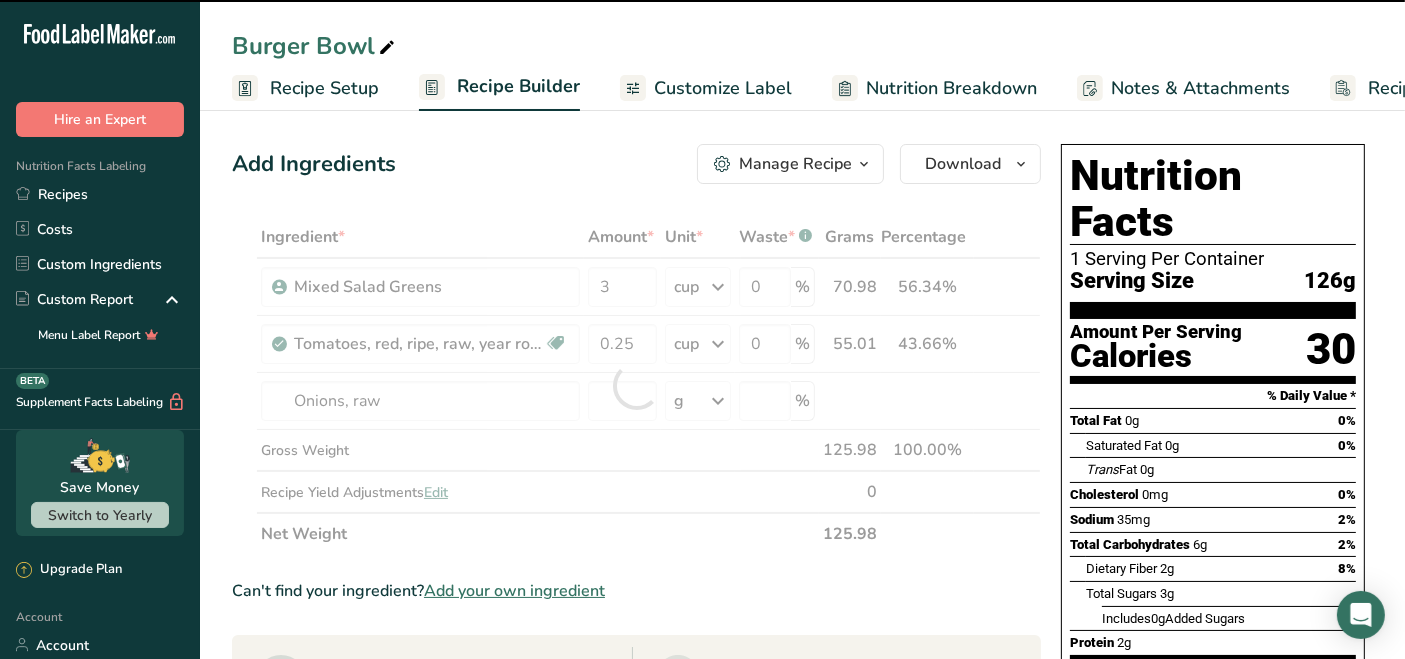type on "0" 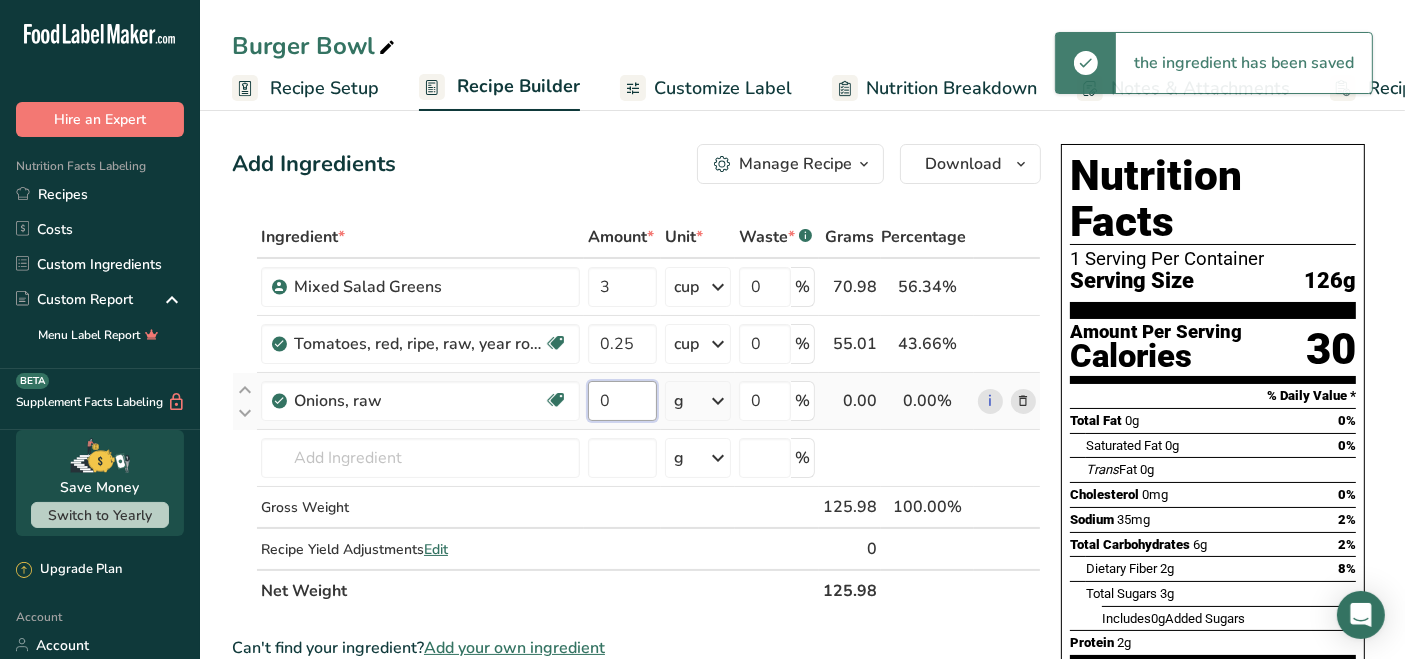 drag, startPoint x: 613, startPoint y: 401, endPoint x: 582, endPoint y: 410, distance: 32.280025 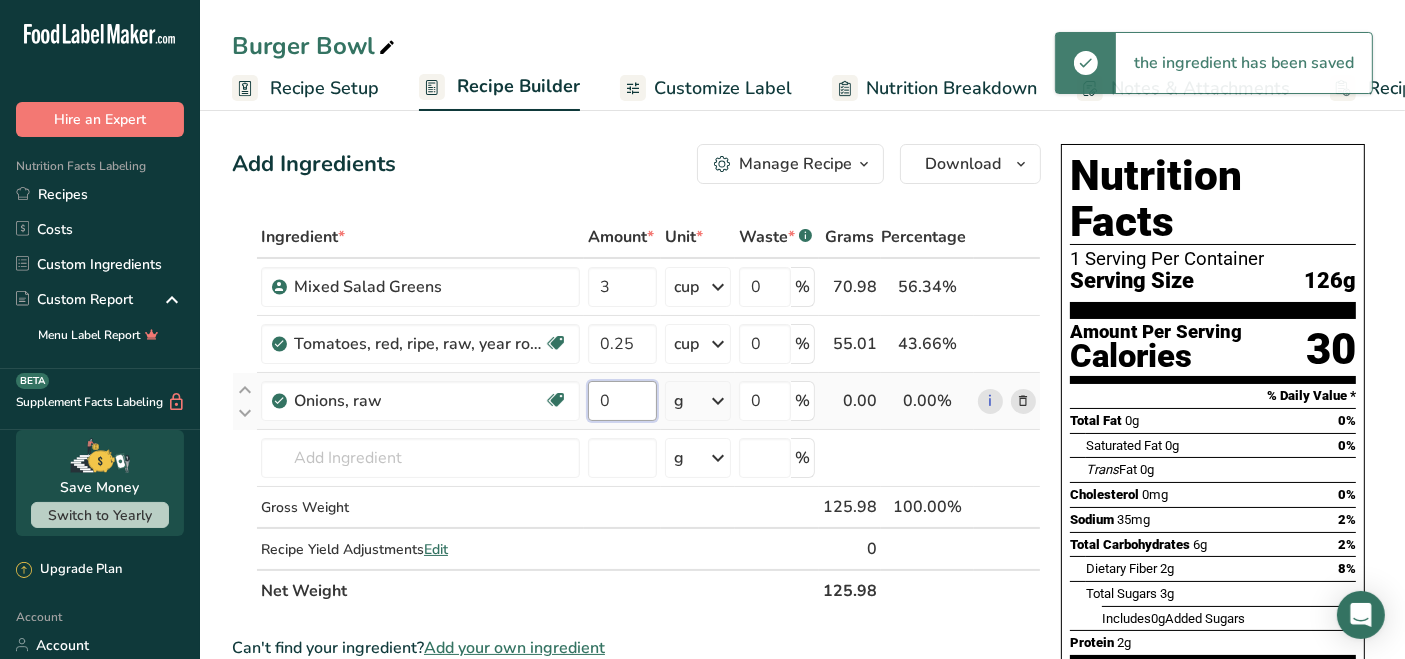 click on "0" at bounding box center (622, 401) 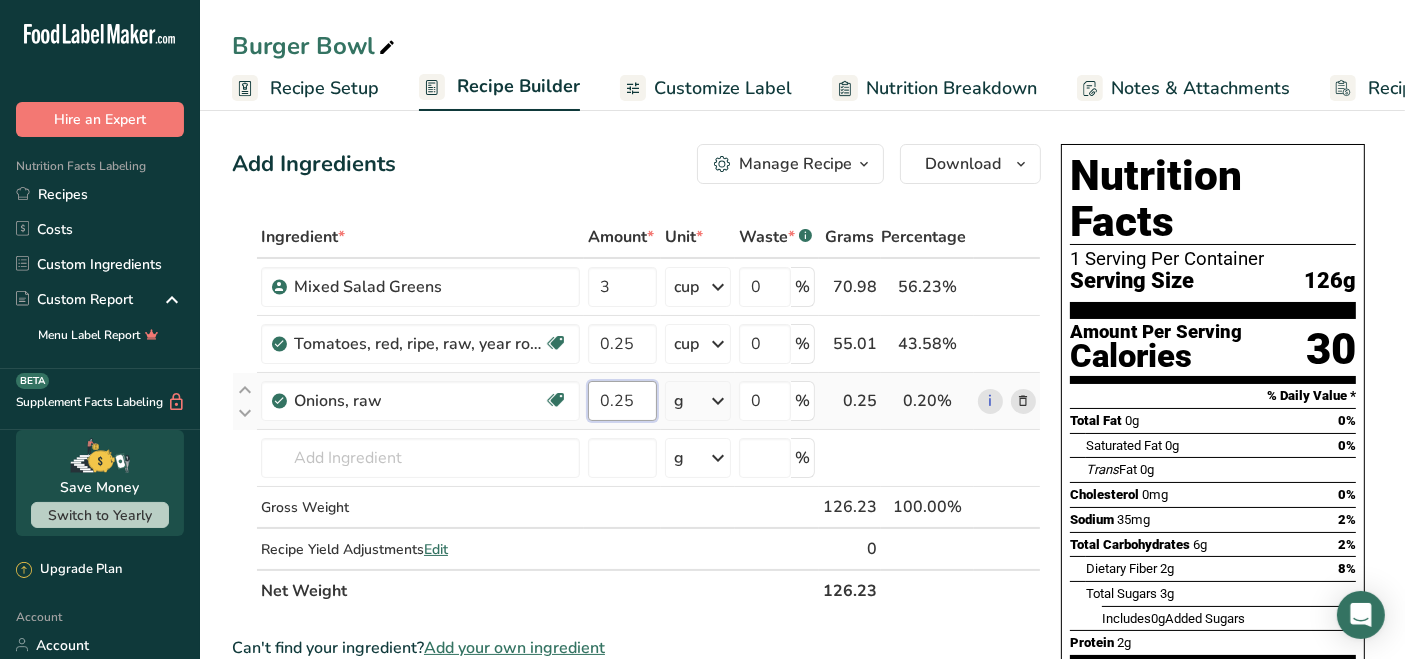 type on "0.25" 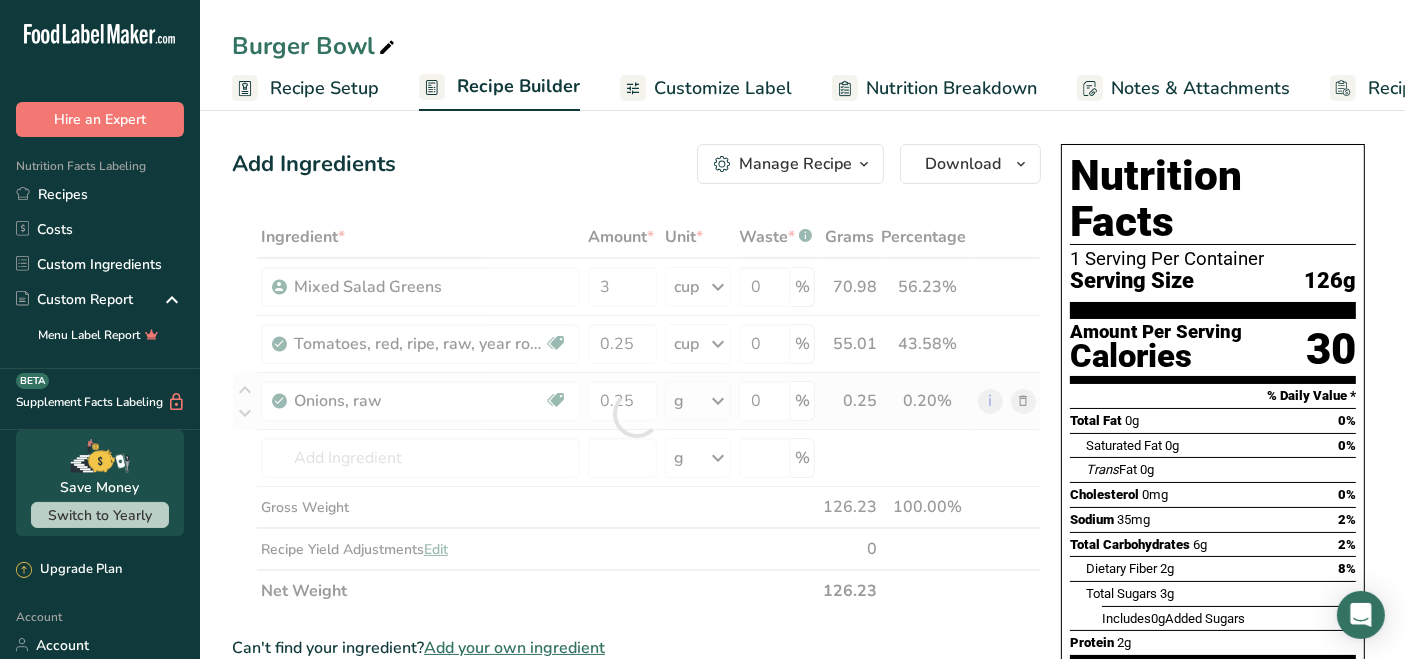 click on "Ingredient *
Amount *
Unit *
Waste *   .a-a{fill:#347362;}.b-a{fill:#fff;}          Grams
Percentage
Mixed Salad Greens
3
cup
Weight Units
g
kg
mg
See more
Volume Units
l
mL
fl oz
tbsp
tsp
cup
qt
gallon
See less
0
%
70.98
56.23%
i
Tomatoes, red, ripe, raw, year round average
Source of Antioxidants
Dairy free
Gluten free
Vegan
Vegetarian
Soy free
0.25
cup
Portions
1 Italian tomato" at bounding box center (636, 414) 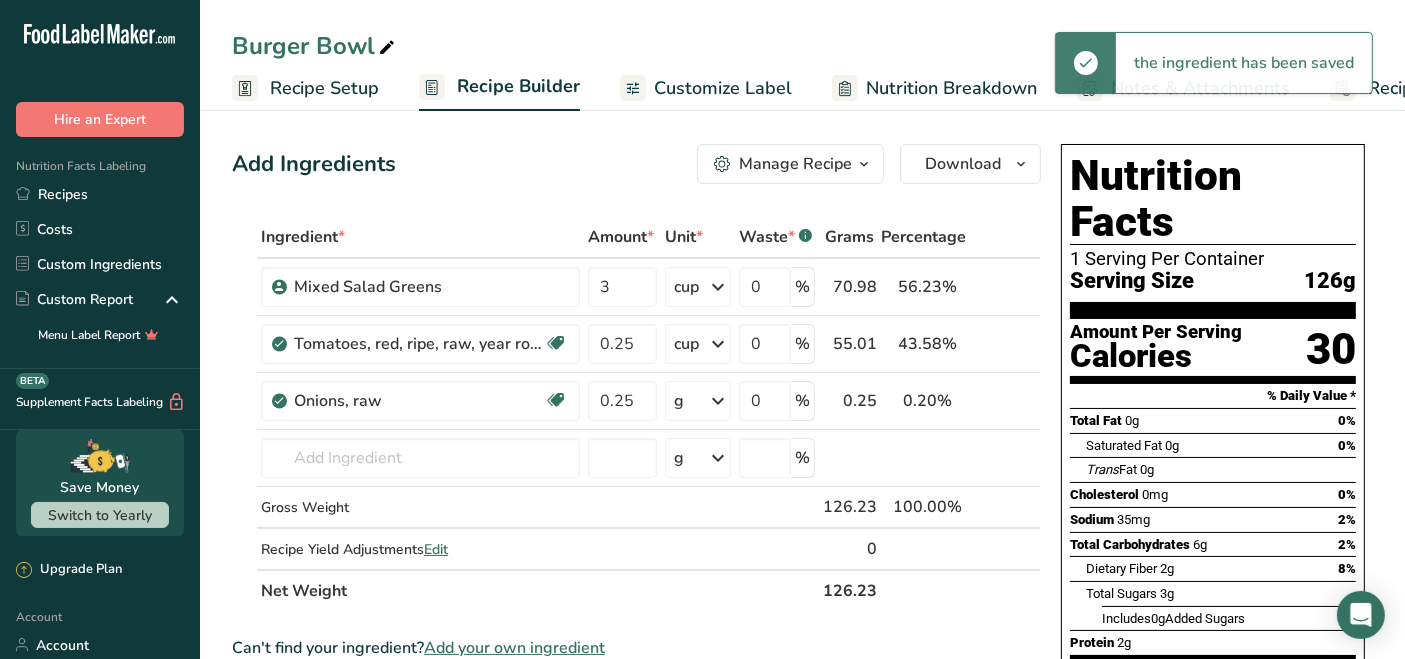 click at bounding box center (718, 401) 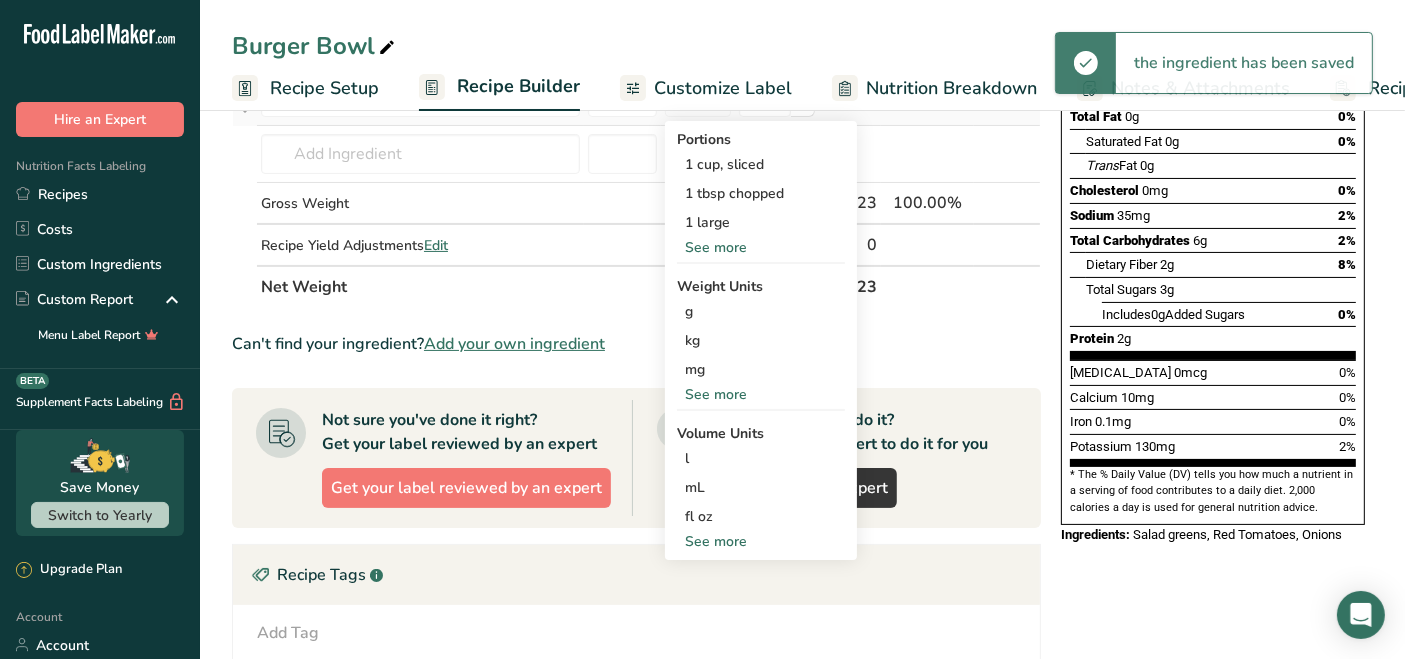 scroll, scrollTop: 333, scrollLeft: 0, axis: vertical 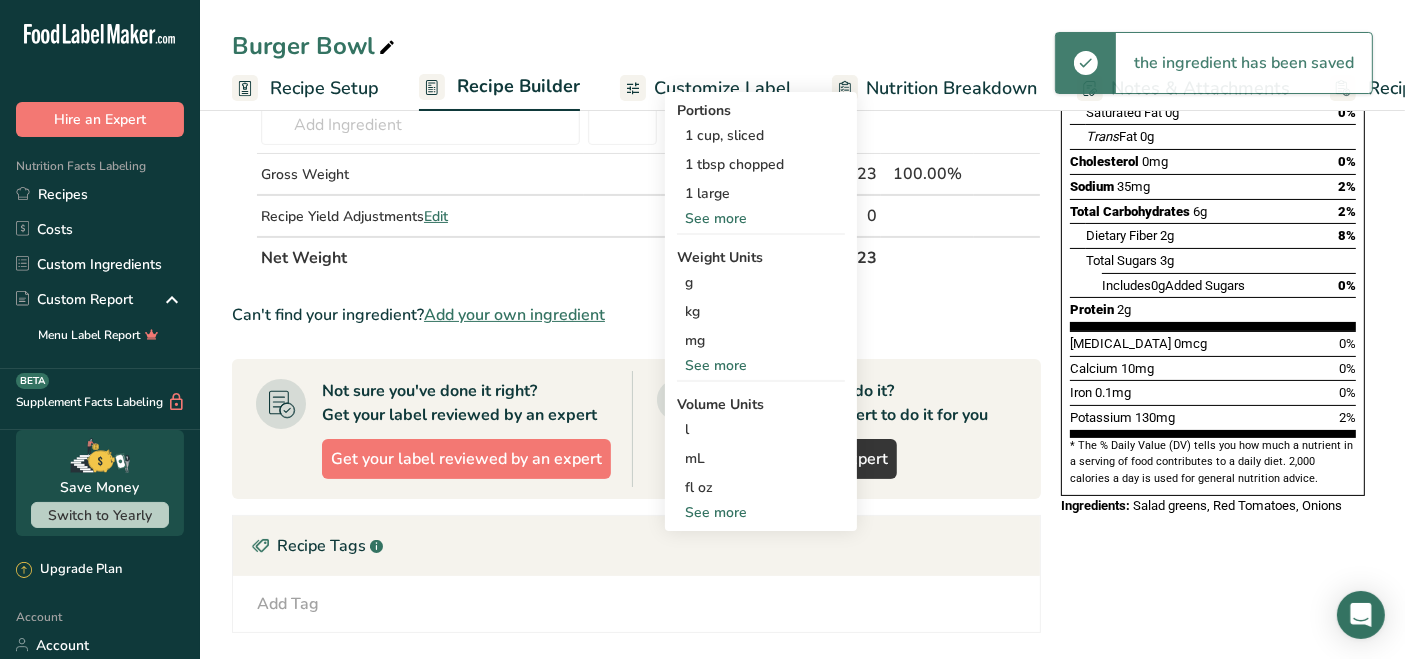 click on "See more" at bounding box center [761, 512] 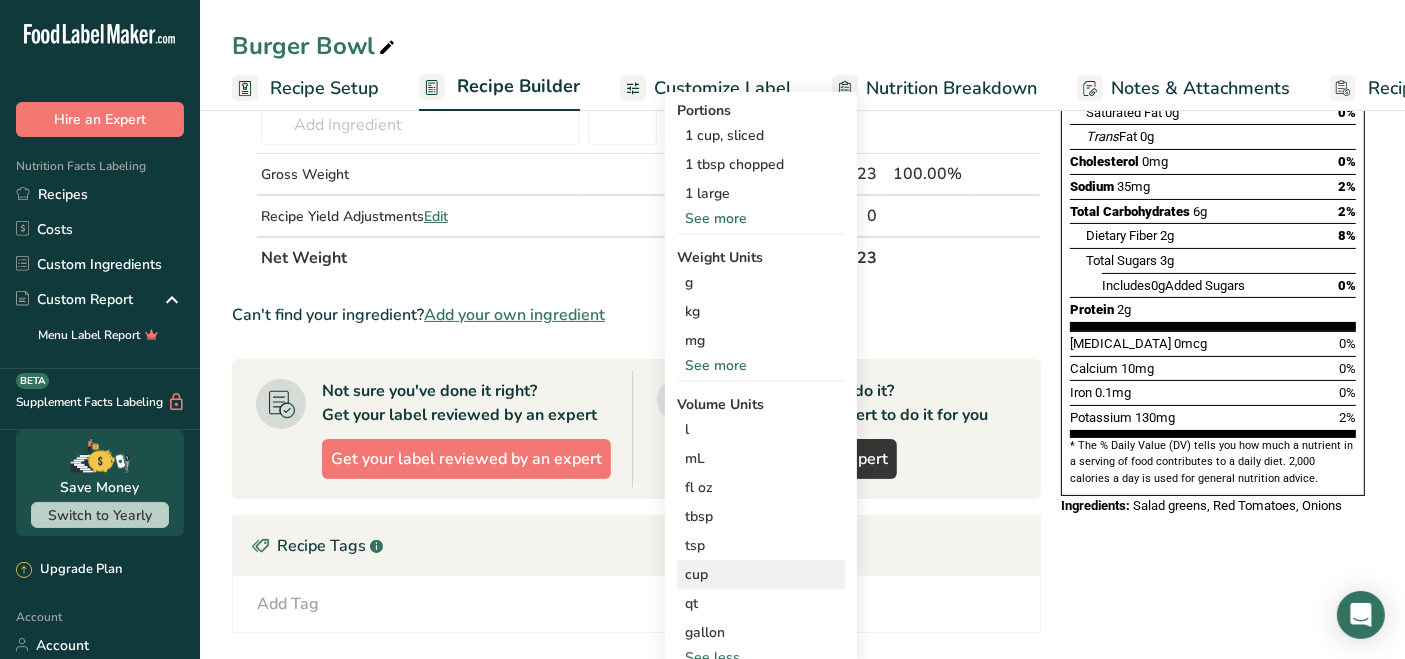 click on "cup" at bounding box center (761, 574) 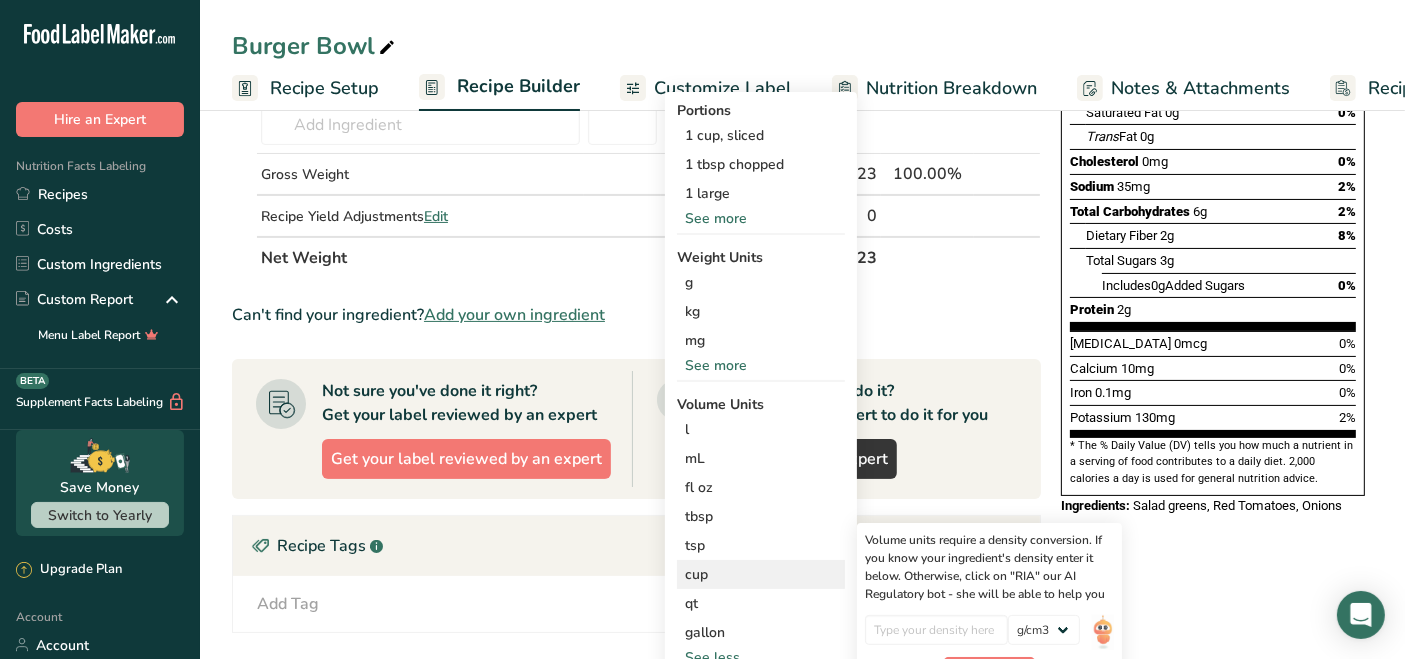 click on "cup" at bounding box center (761, 574) 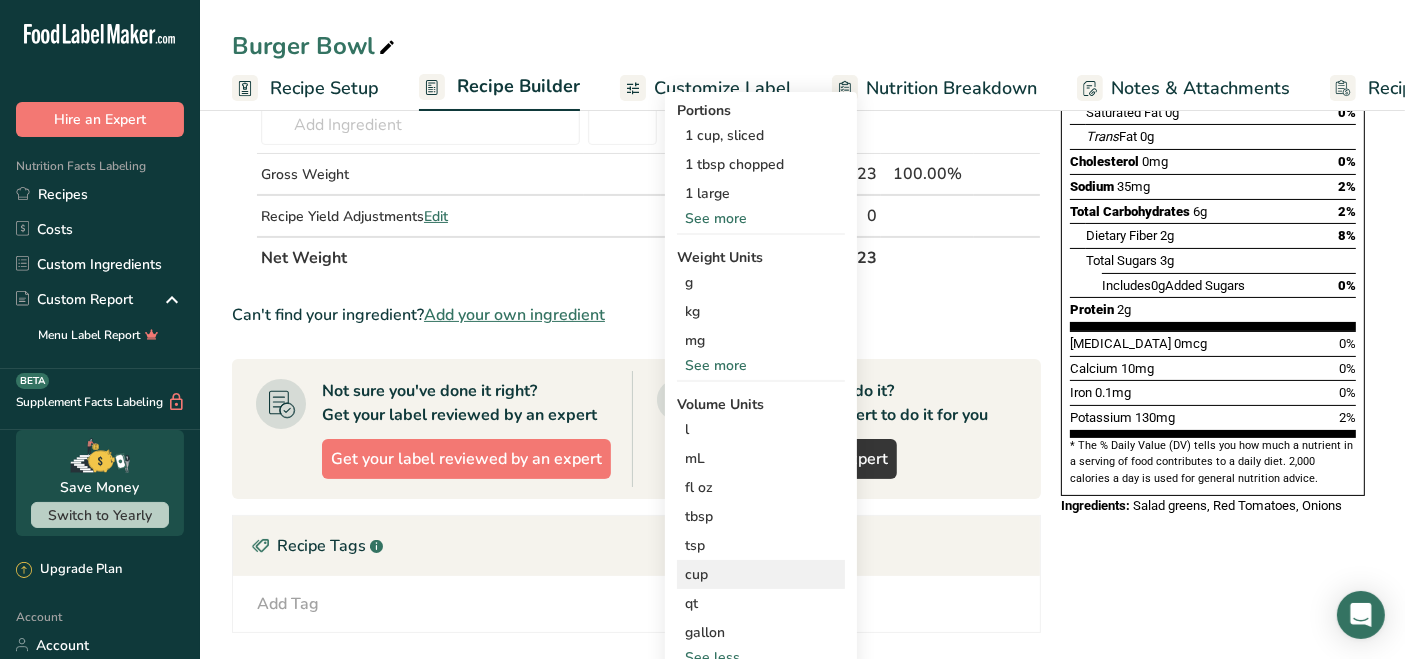 click on "cup" at bounding box center (761, 574) 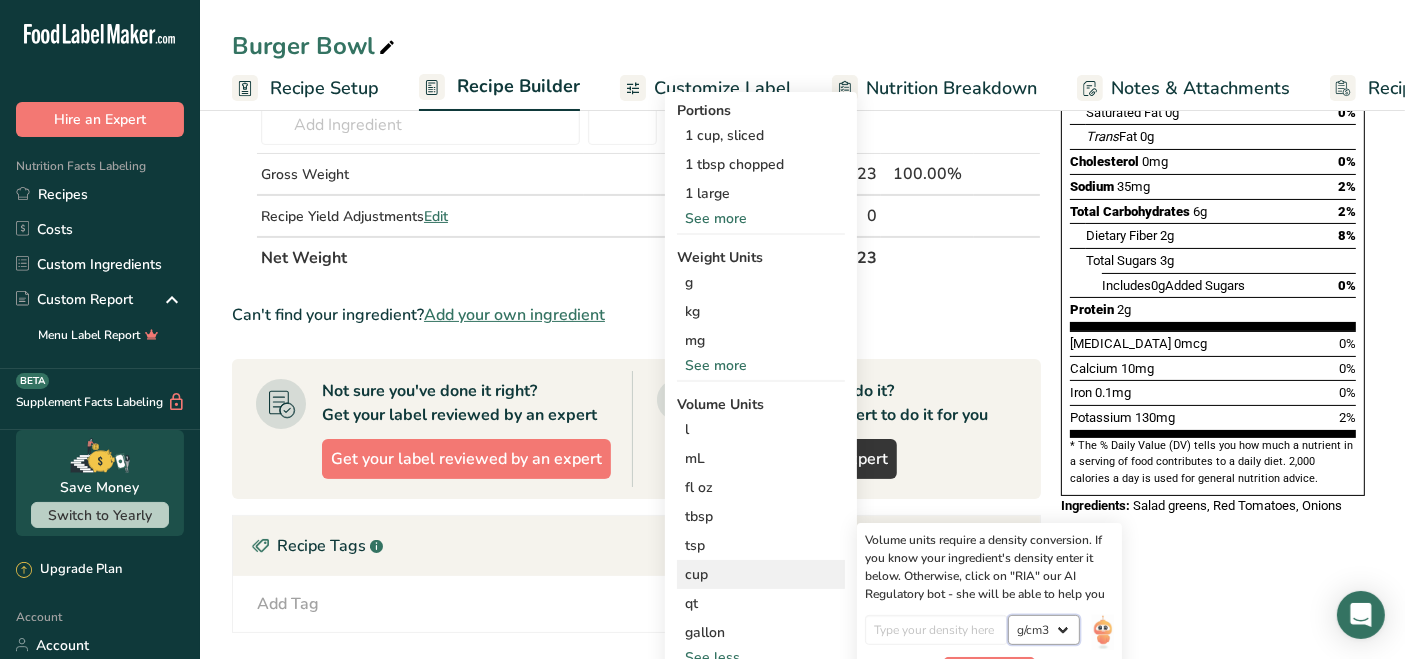 click on "lb/ft3
g/cm3" at bounding box center [1044, 630] 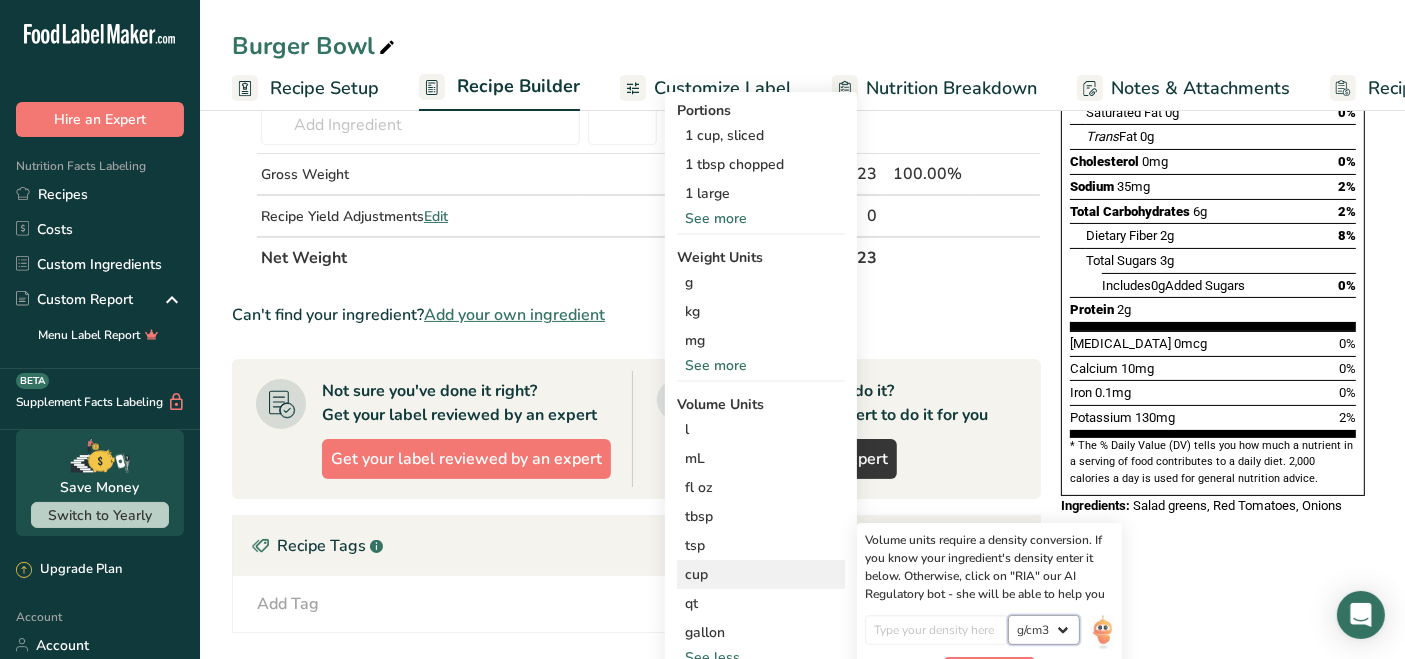 click on "lb/ft3
g/cm3" at bounding box center [1044, 630] 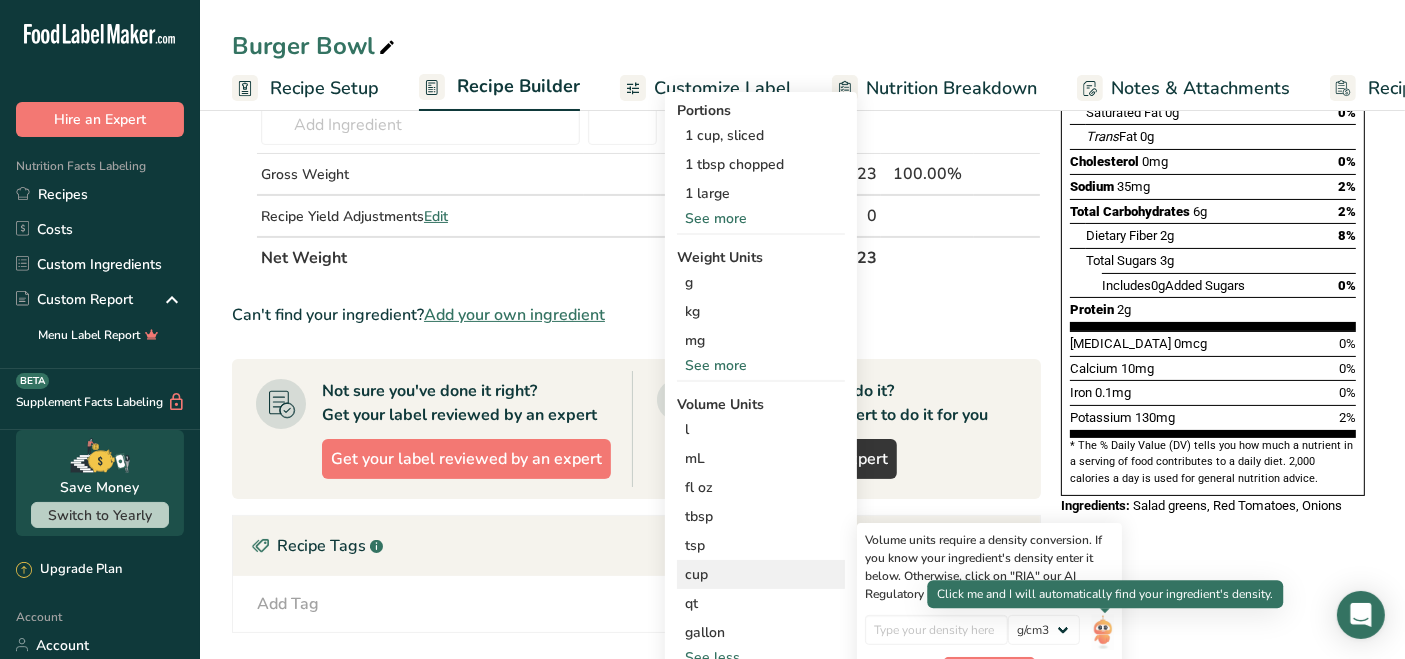 click at bounding box center (1103, 632) 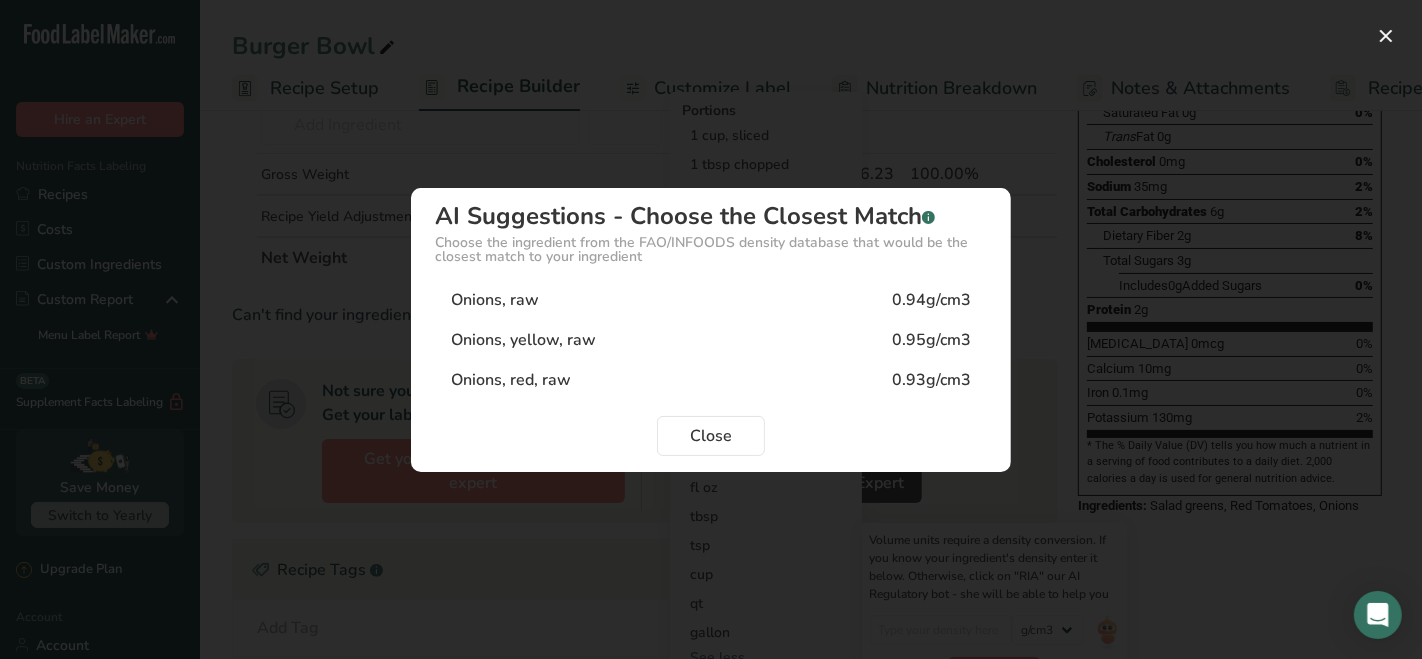 click on "Onions, raw   0.94g/cm3" at bounding box center (711, 300) 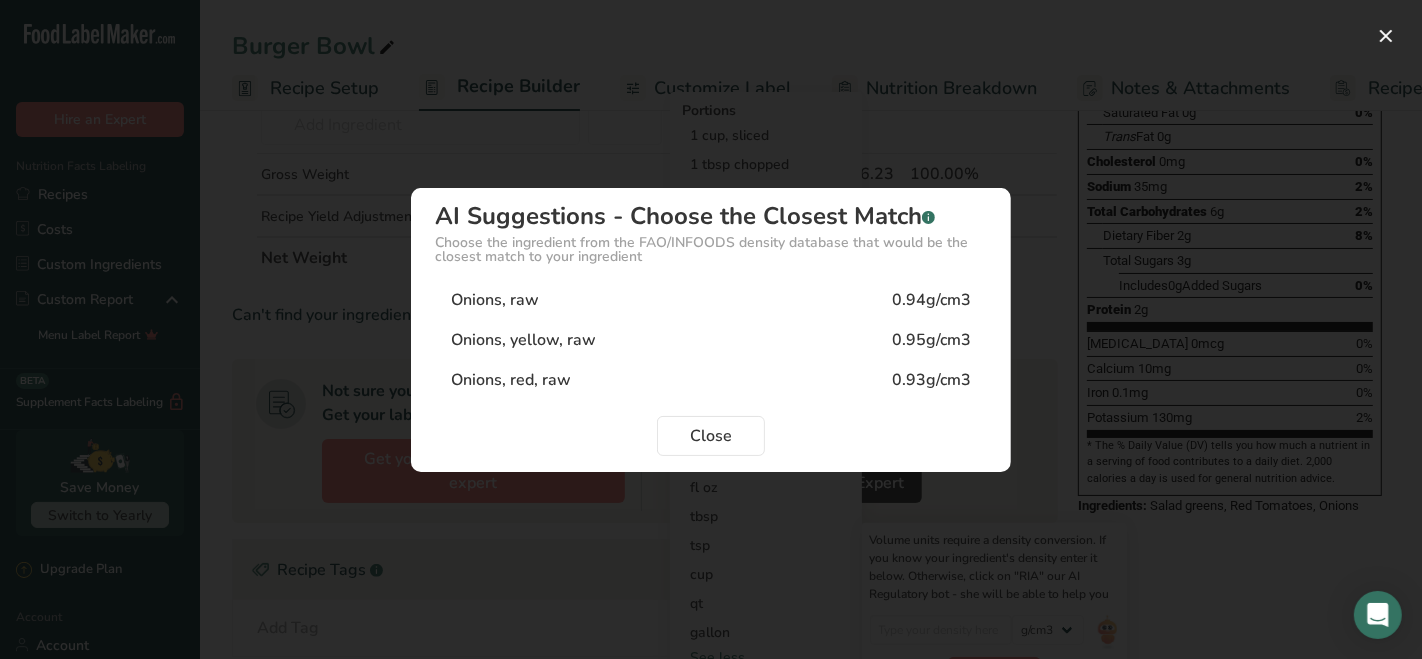 type on "0.94" 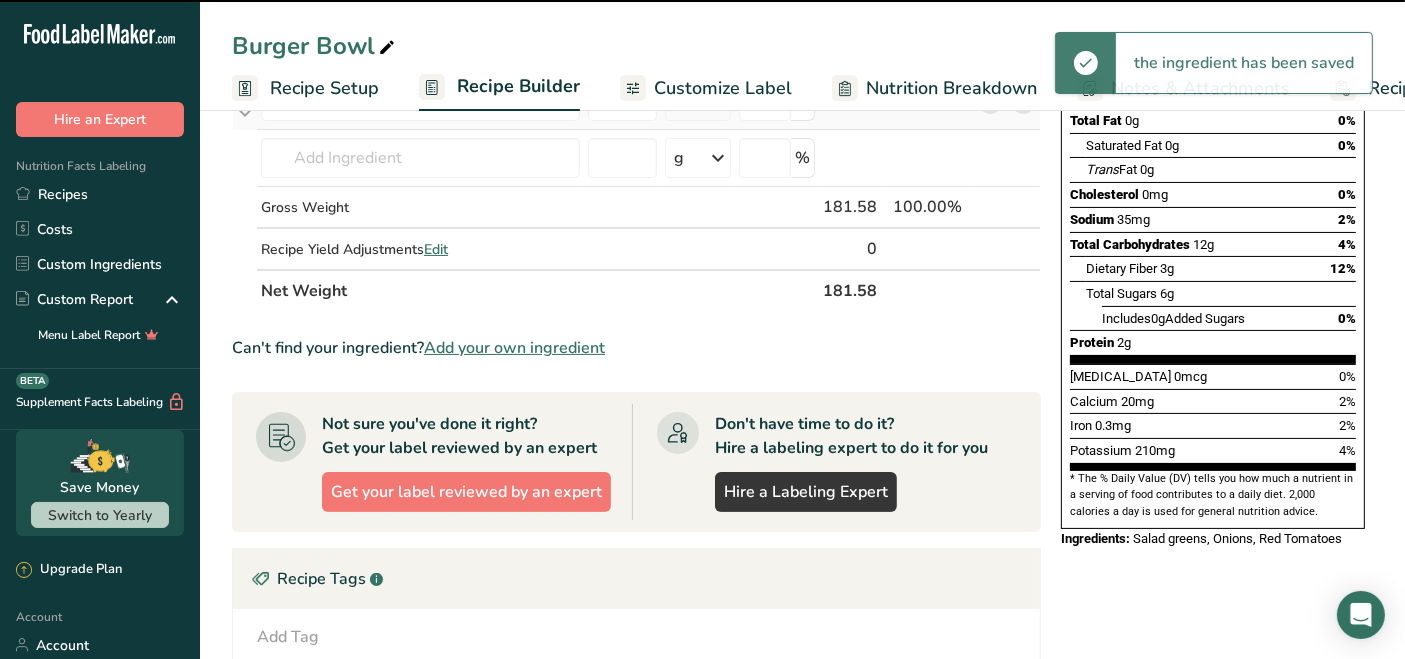 scroll, scrollTop: 0, scrollLeft: 0, axis: both 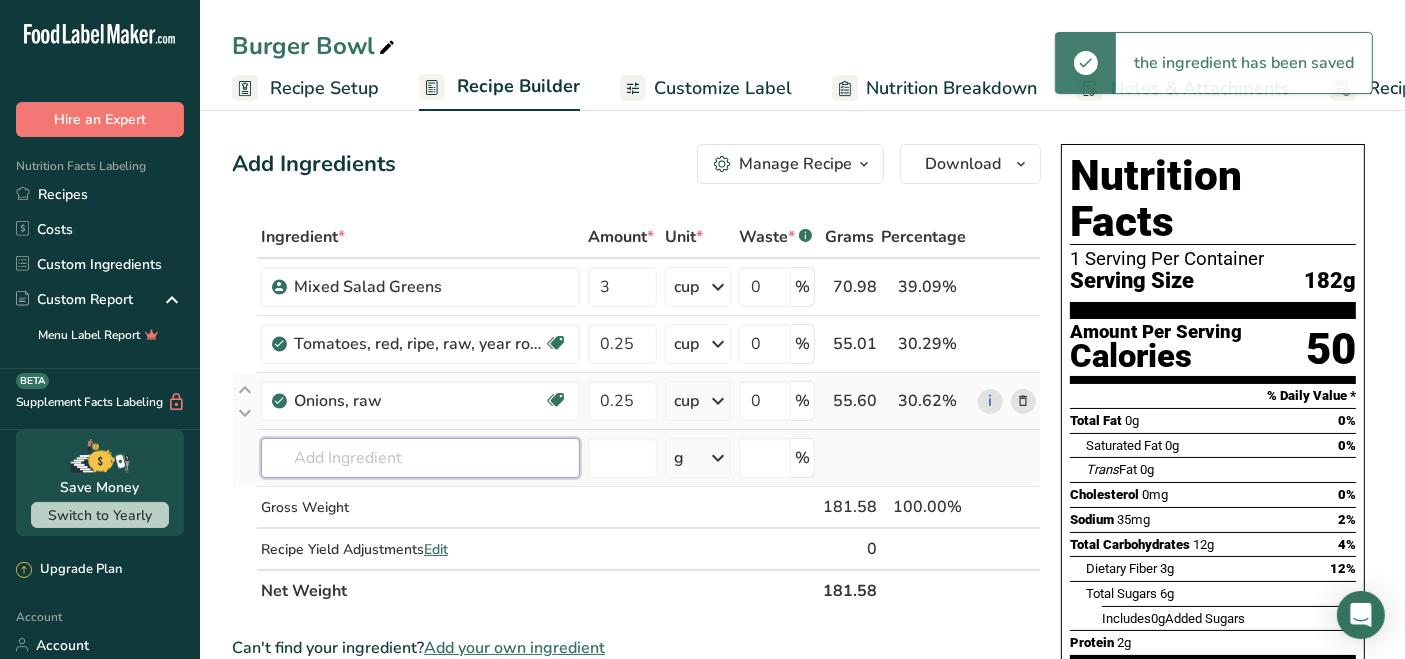 click at bounding box center [420, 458] 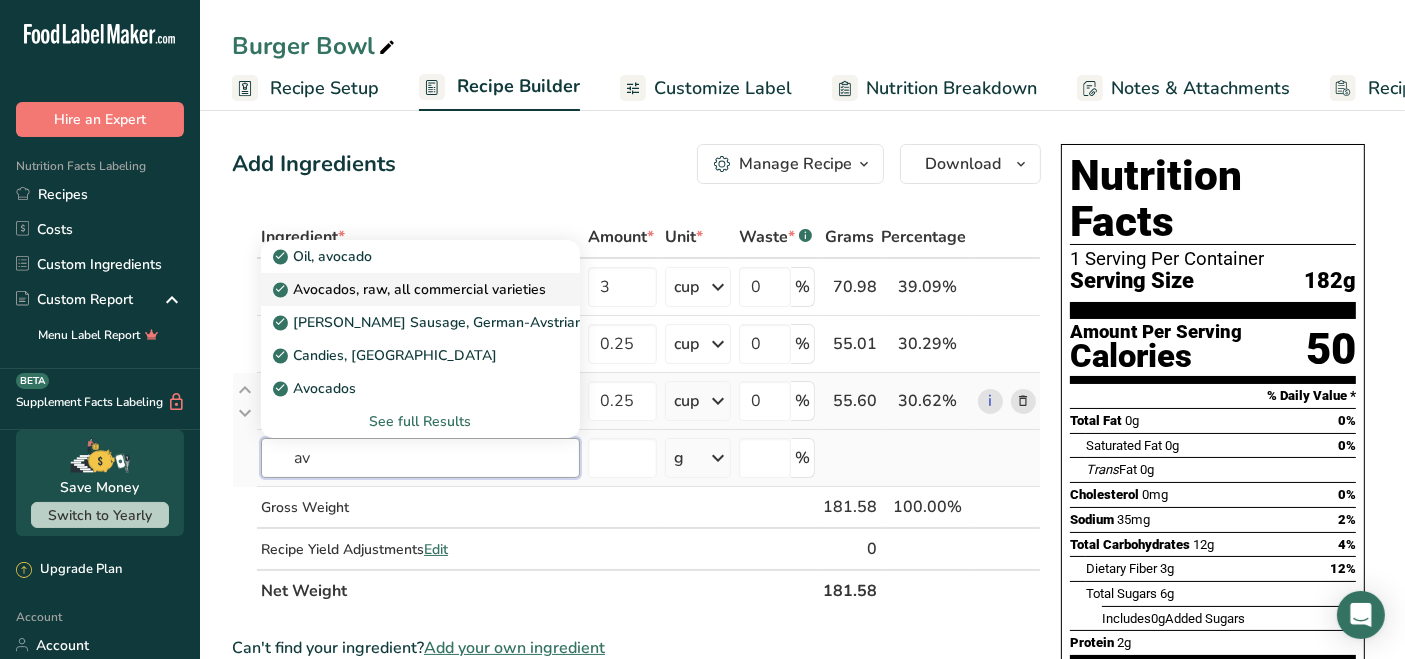 type on "av" 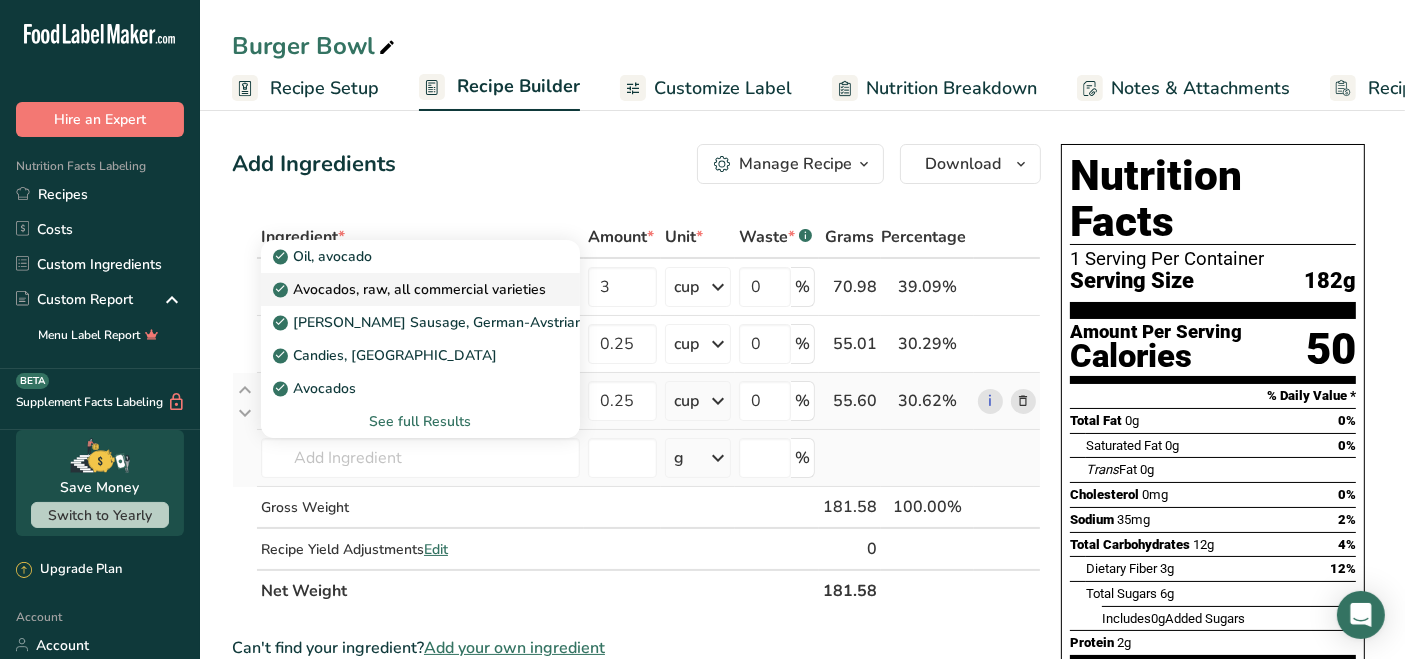 click on "Avocados, raw, all commercial varieties" at bounding box center [411, 289] 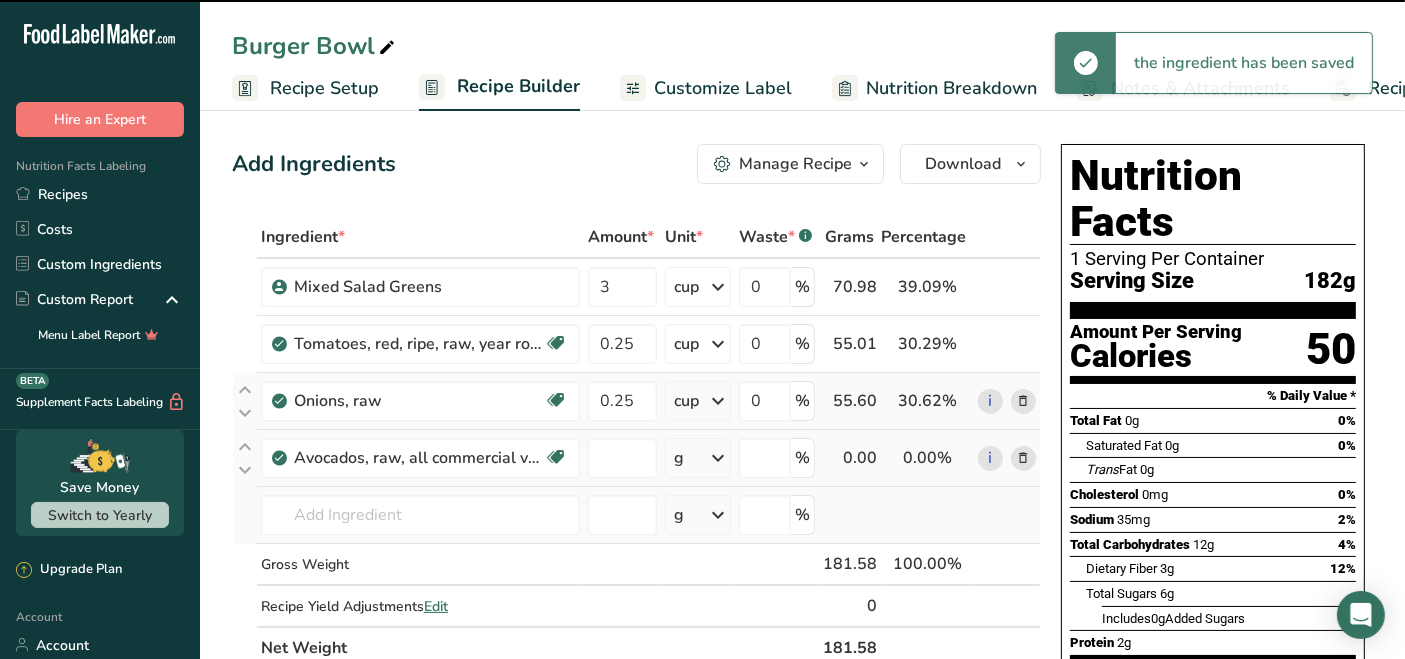 type on "0" 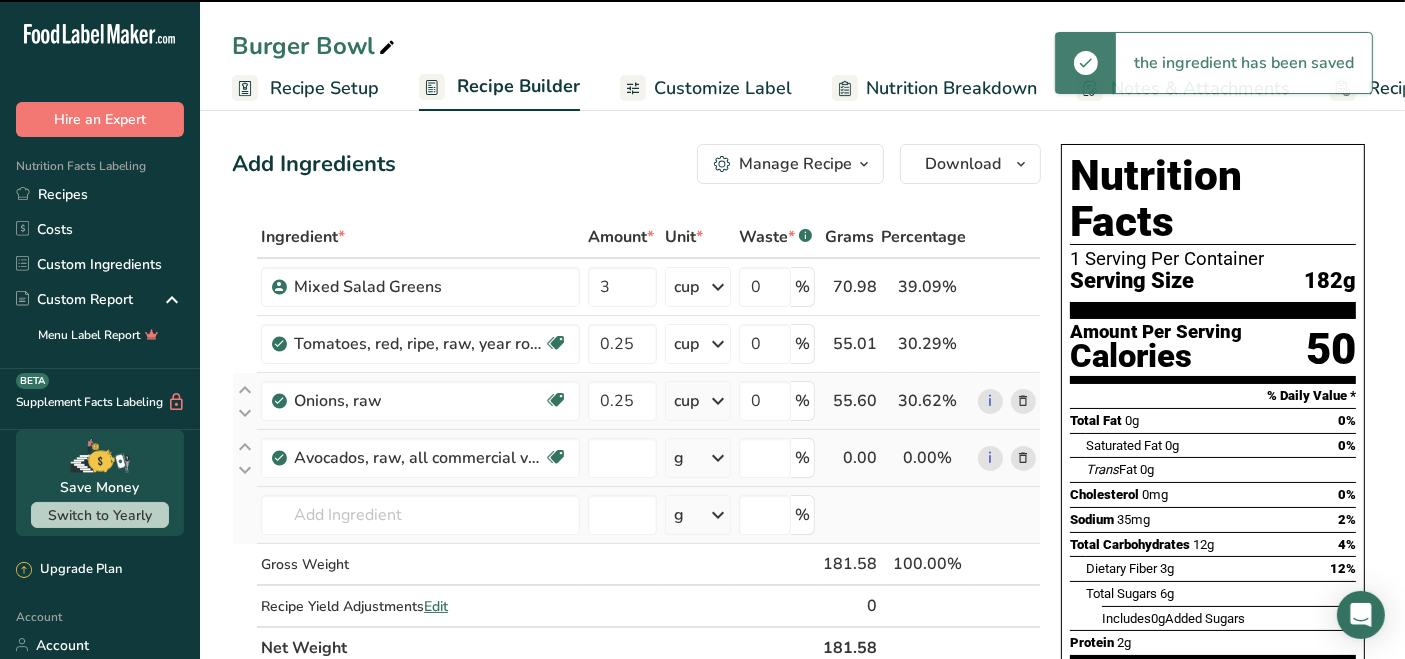 type on "0" 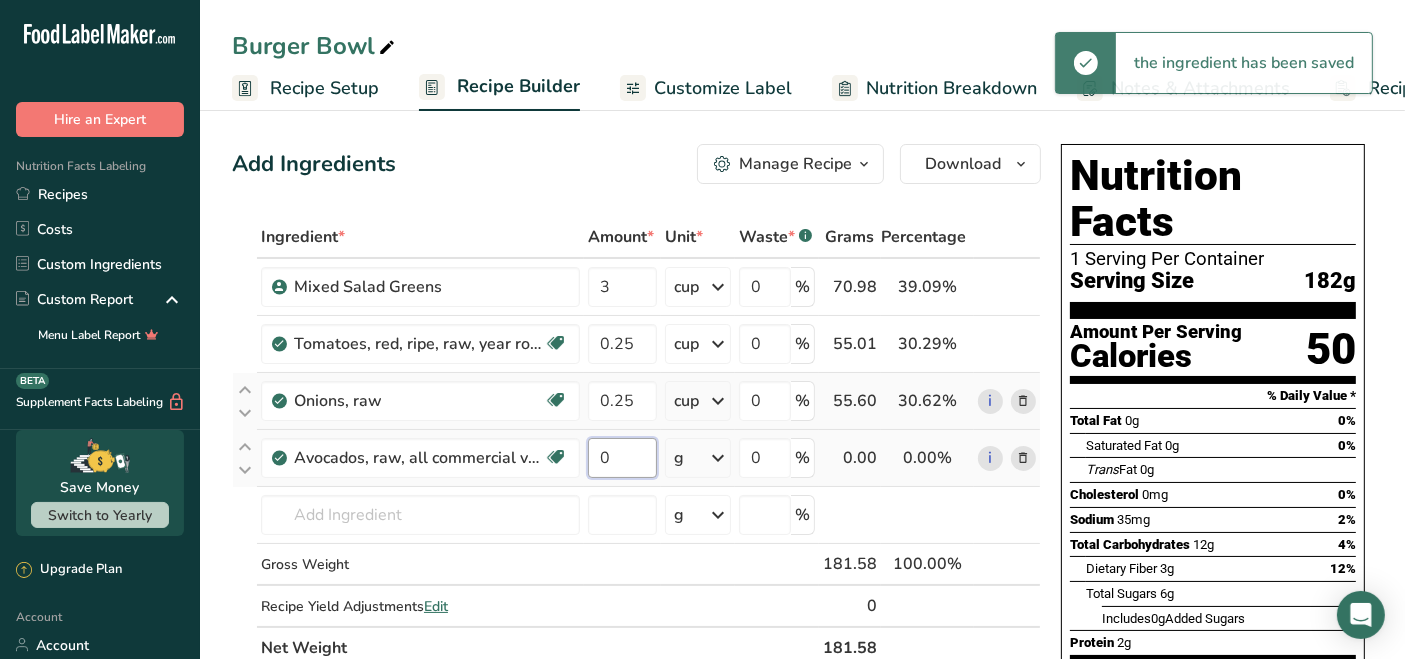click on "0" at bounding box center (622, 458) 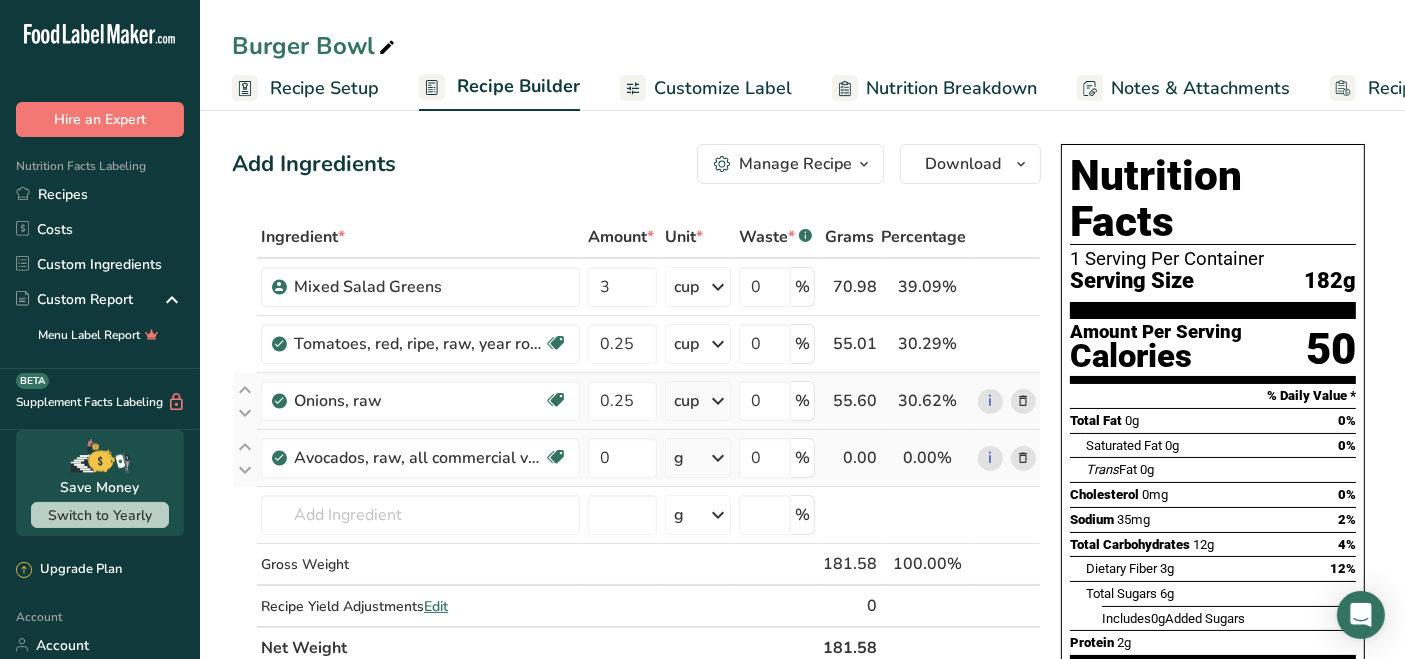 click on "Ingredient *
Amount *
Unit *
Waste *   .a-a{fill:#347362;}.b-a{fill:#fff;}          Grams
Percentage
Mixed Salad Greens
3
cup
Weight Units
g
kg
mg
See more
Volume Units
l
mL
fl oz
tbsp
tsp
cup
qt
gallon
See less
0
%
70.98
39.09%
i
Tomatoes, red, ripe, raw, year round average
Source of Antioxidants
Dairy free
Gluten free
Vegan
Vegetarian
Soy free
0.25
cup
Portions
1 Italian tomato" at bounding box center (636, 442) 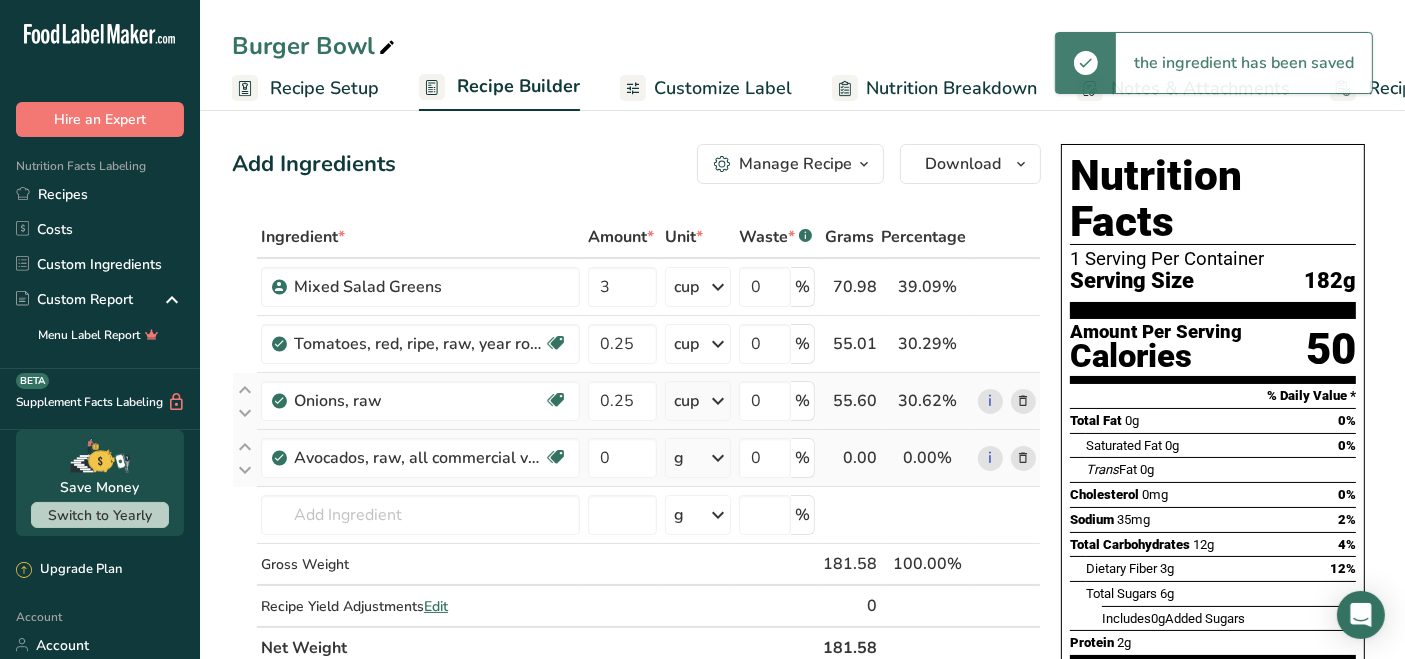click on "g" at bounding box center [698, 458] 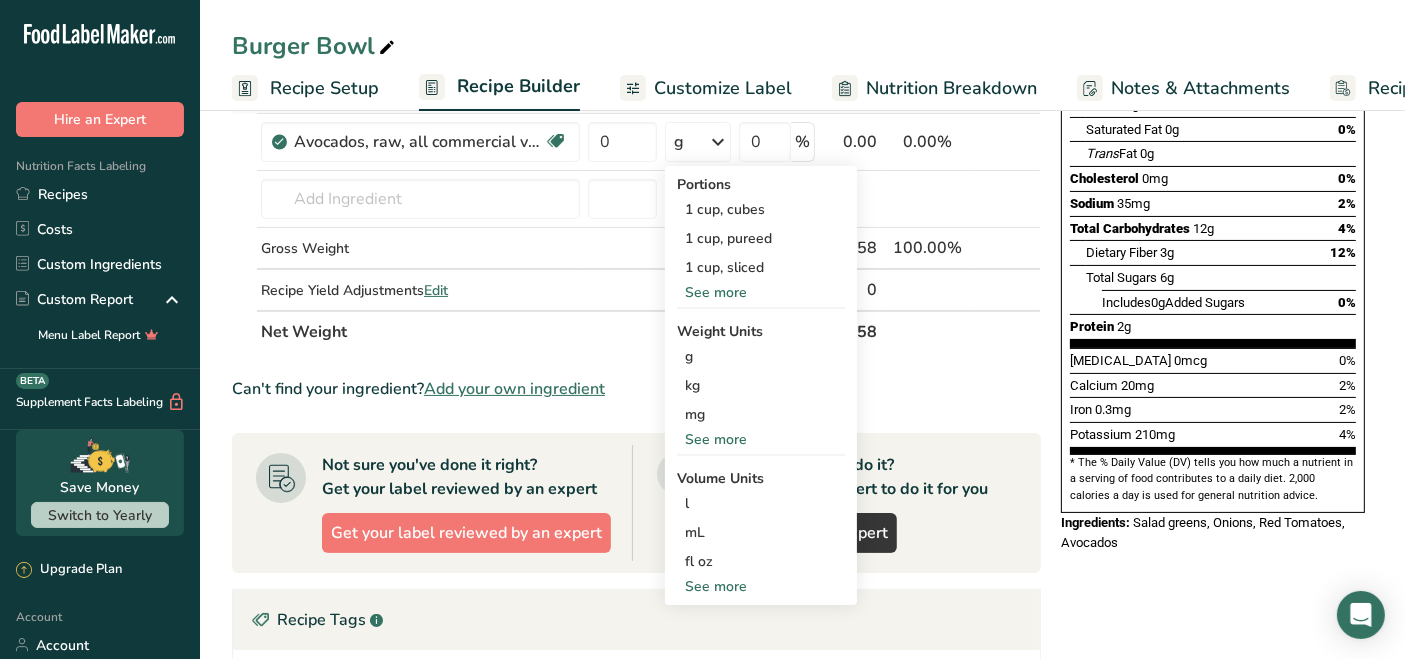 scroll, scrollTop: 555, scrollLeft: 0, axis: vertical 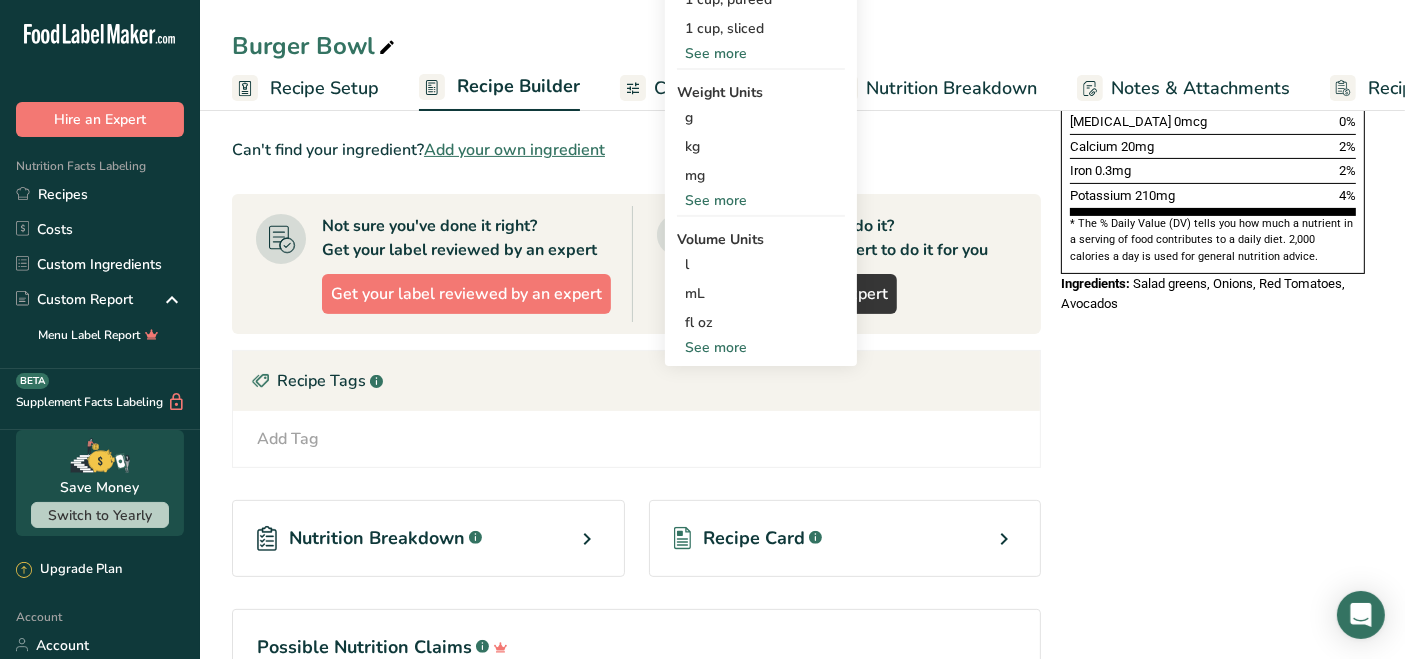 click on "See more" at bounding box center [761, 347] 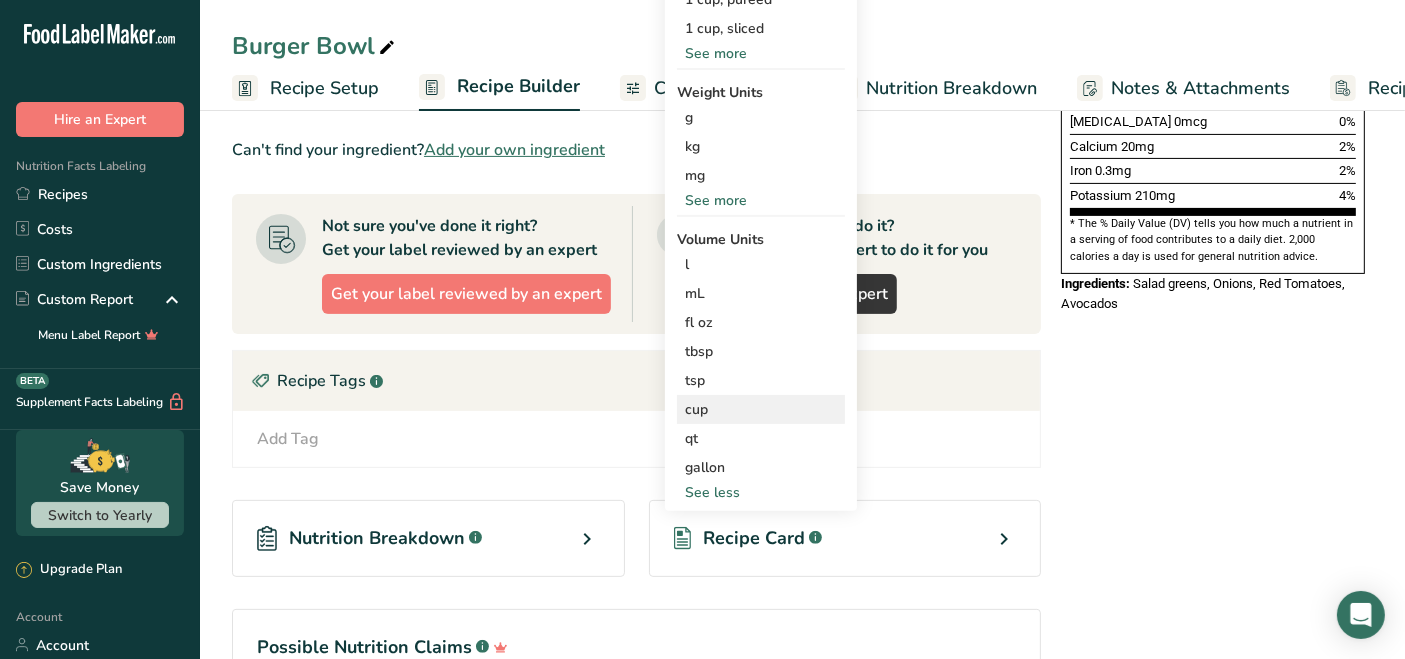 click on "cup" at bounding box center [761, 409] 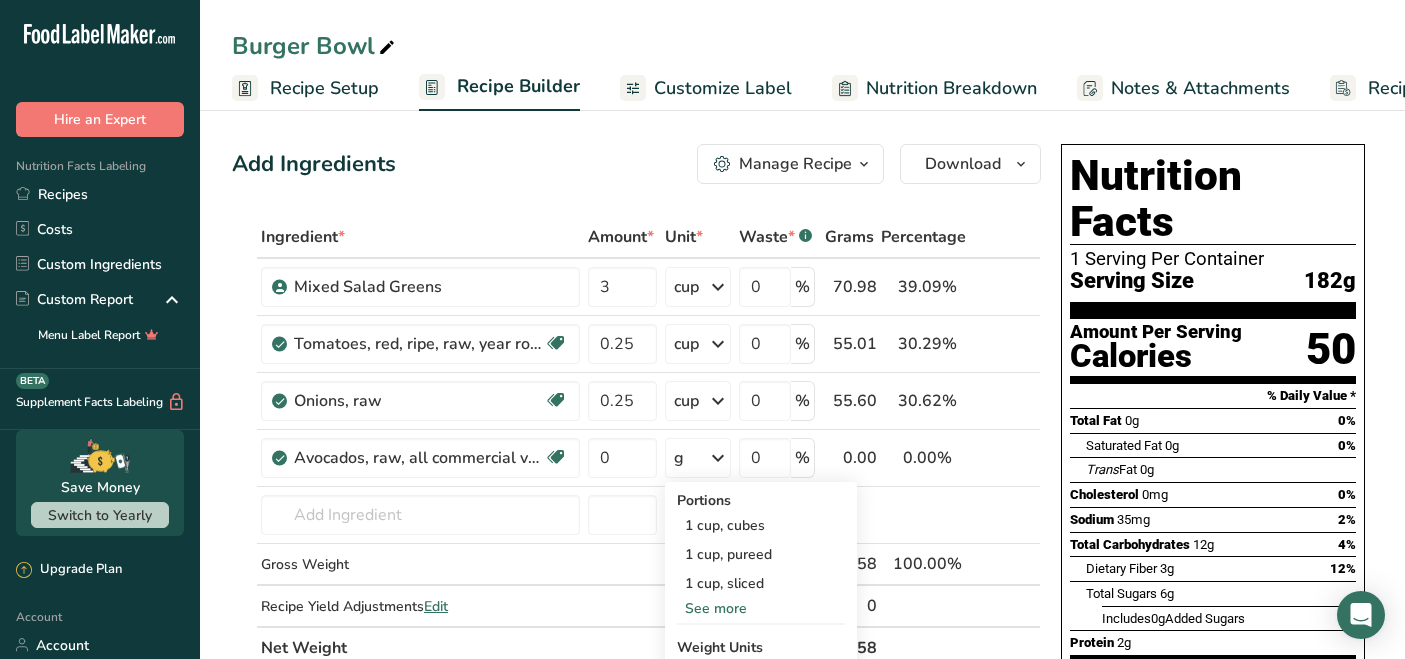 select on "22" 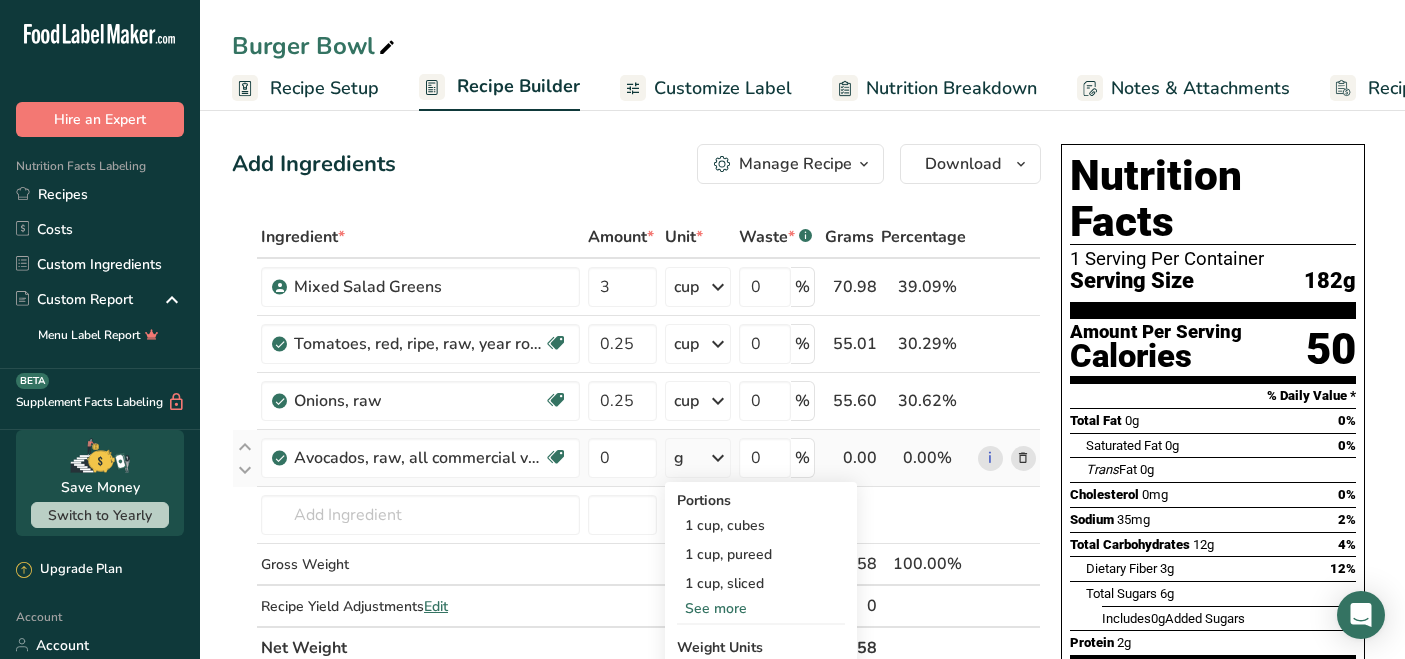scroll, scrollTop: 555, scrollLeft: 0, axis: vertical 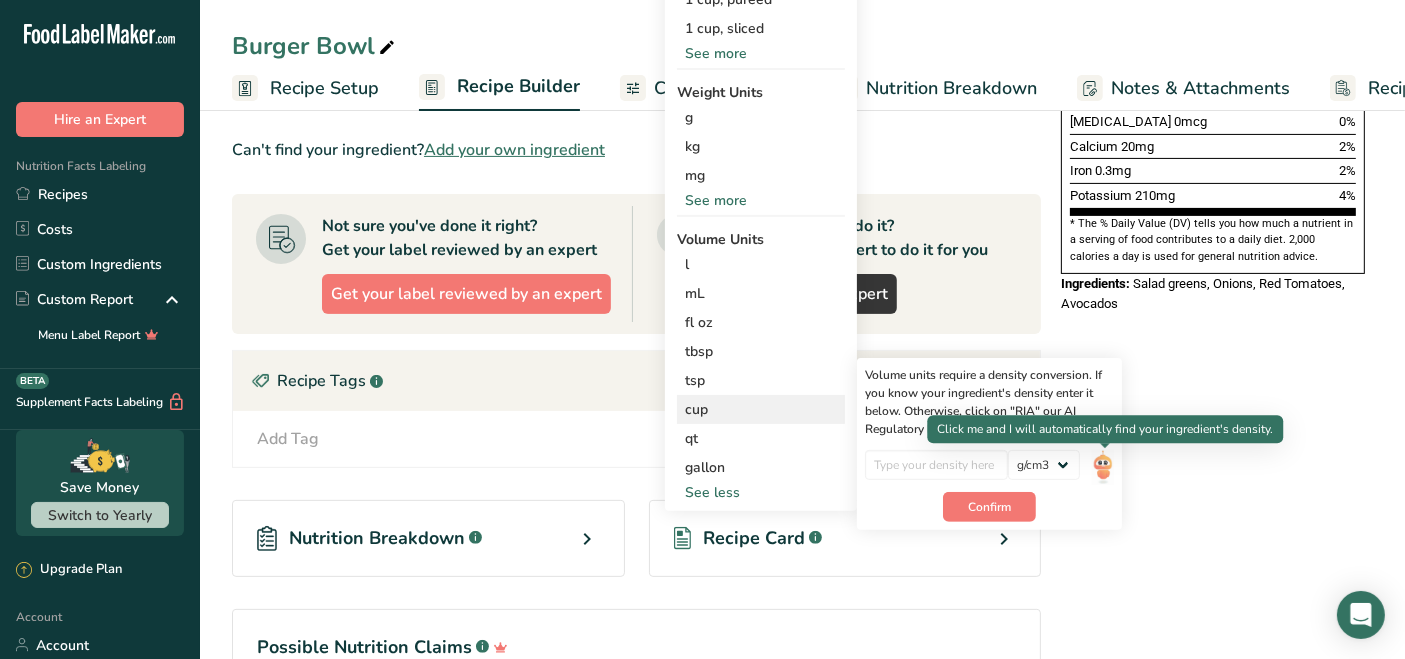 click at bounding box center [1103, 467] 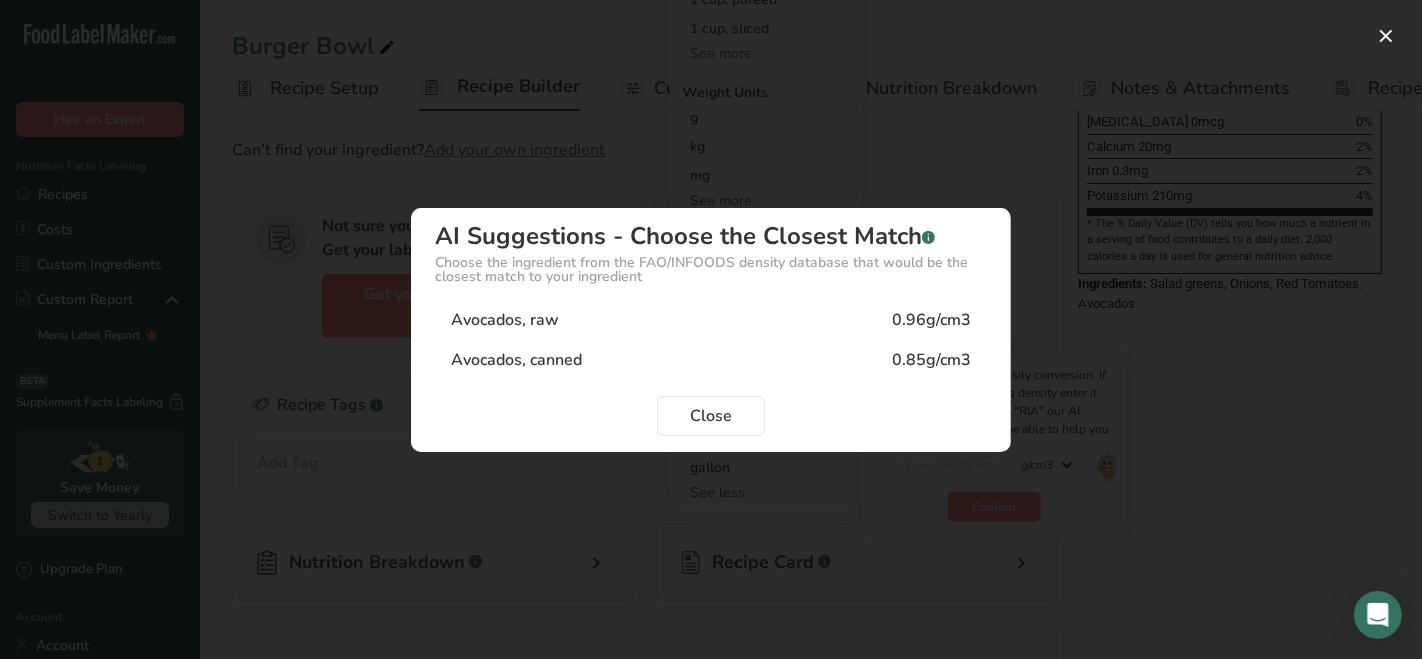 click on "Avocados, raw   0.96g/cm3" at bounding box center [711, 320] 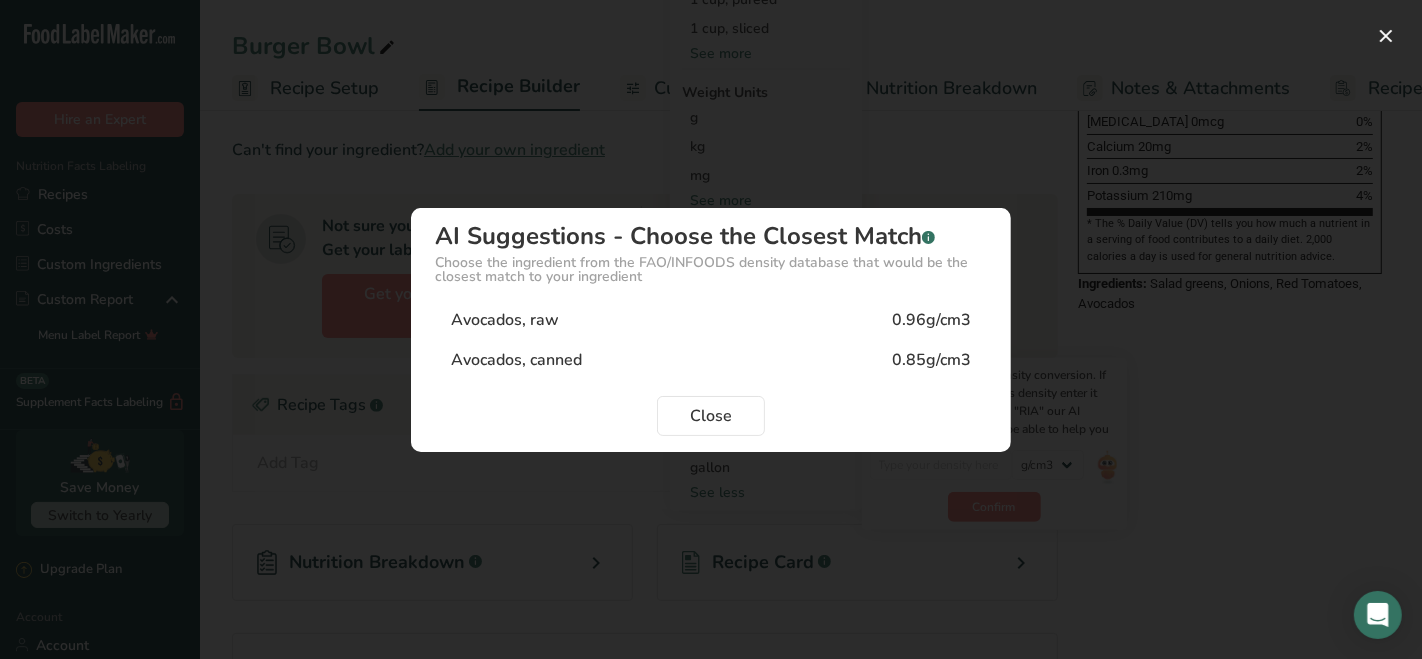 type on "0.96" 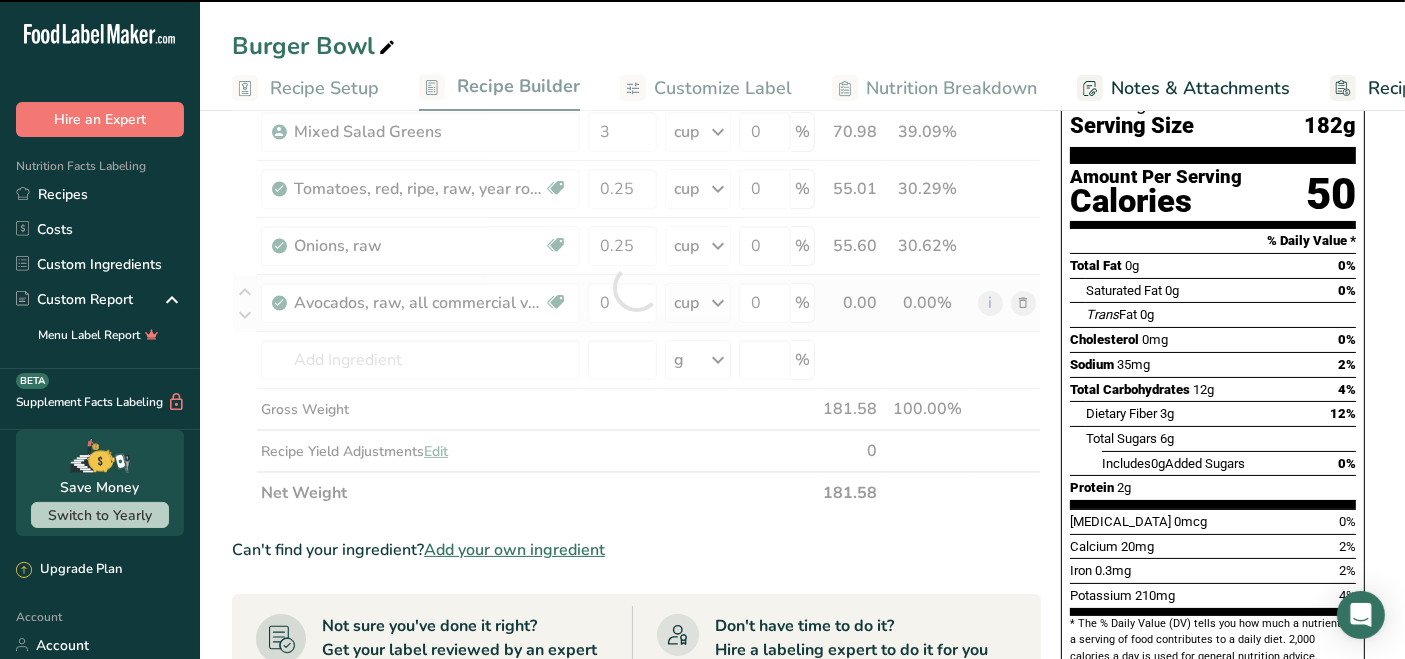 scroll, scrollTop: 111, scrollLeft: 0, axis: vertical 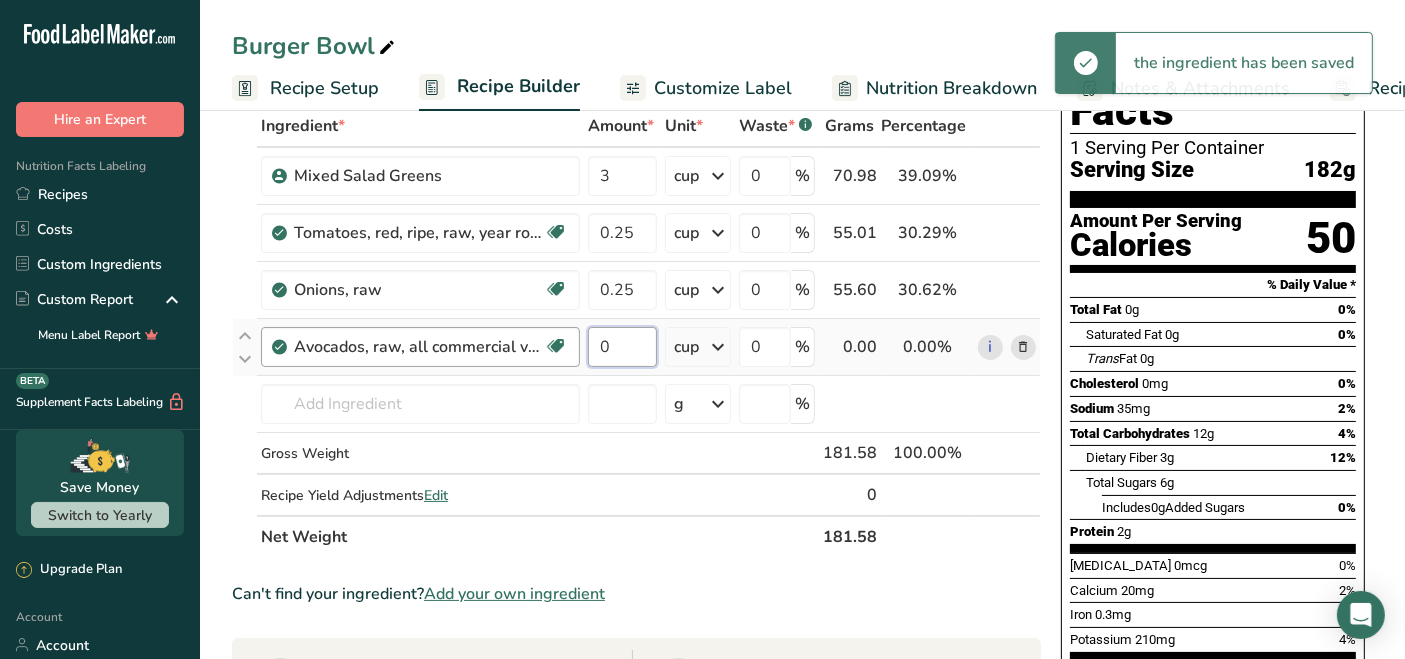 drag, startPoint x: 616, startPoint y: 350, endPoint x: 572, endPoint y: 349, distance: 44.011364 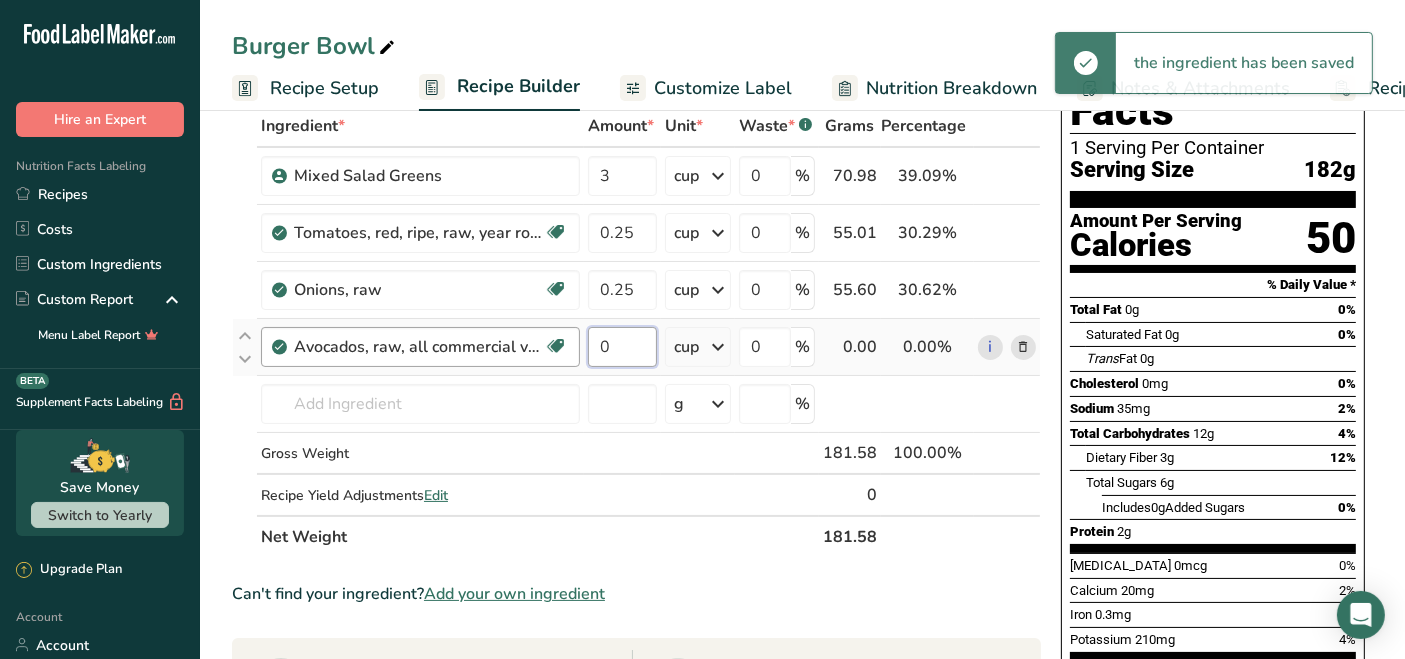 click on "Avocados, raw, all commercial varieties
Source of Antioxidants
Dairy free
Gluten free
Vegan
Vegetarian
Soy free
Source of Healthy Fats
0
cup
Portions
1 cup, cubes
1 cup, pureed
1 cup, sliced
See more
Weight Units
g
kg
mg
See more
Volume Units
l
Volume units require a density conversion. If you know your ingredient's density enter it below. Otherwise, click on "RIA" our AI Regulatory bot - she will be able to help you
0.96
lb/ft3
g/cm3
Confirm
mL
0.96
lb/ft3" at bounding box center [636, 347] 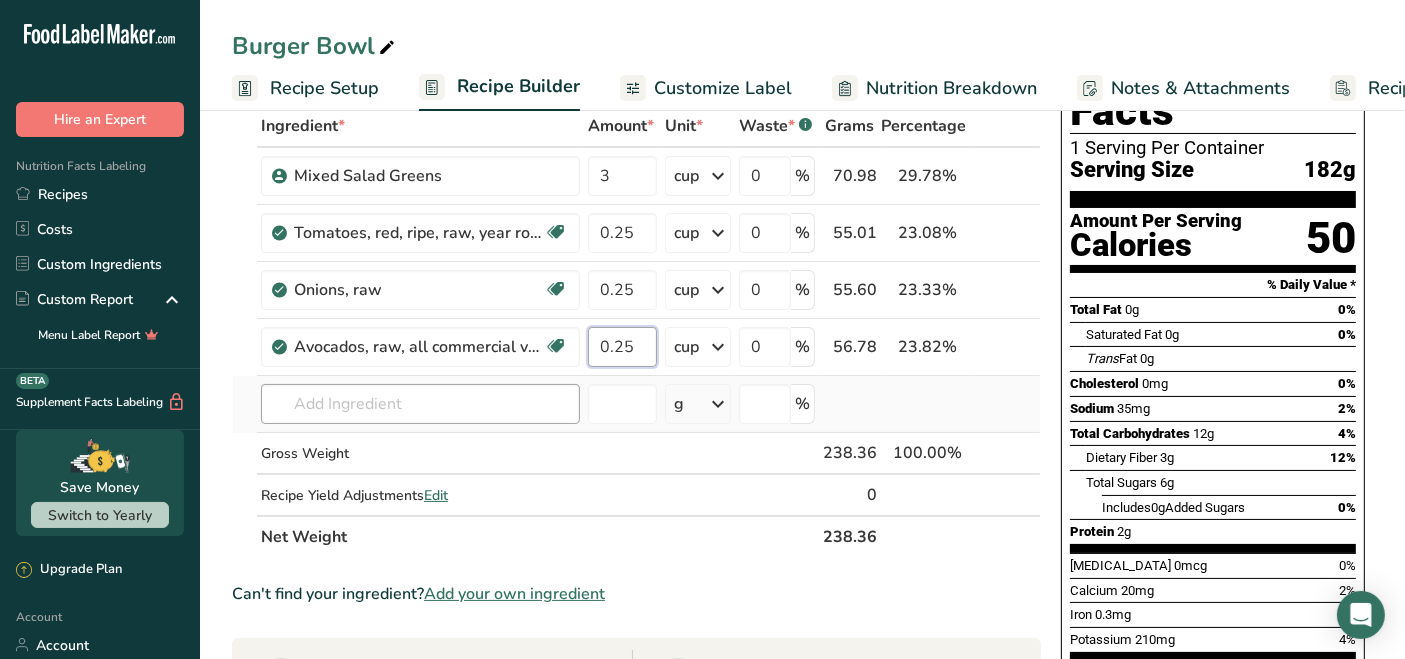 type on "0.25" 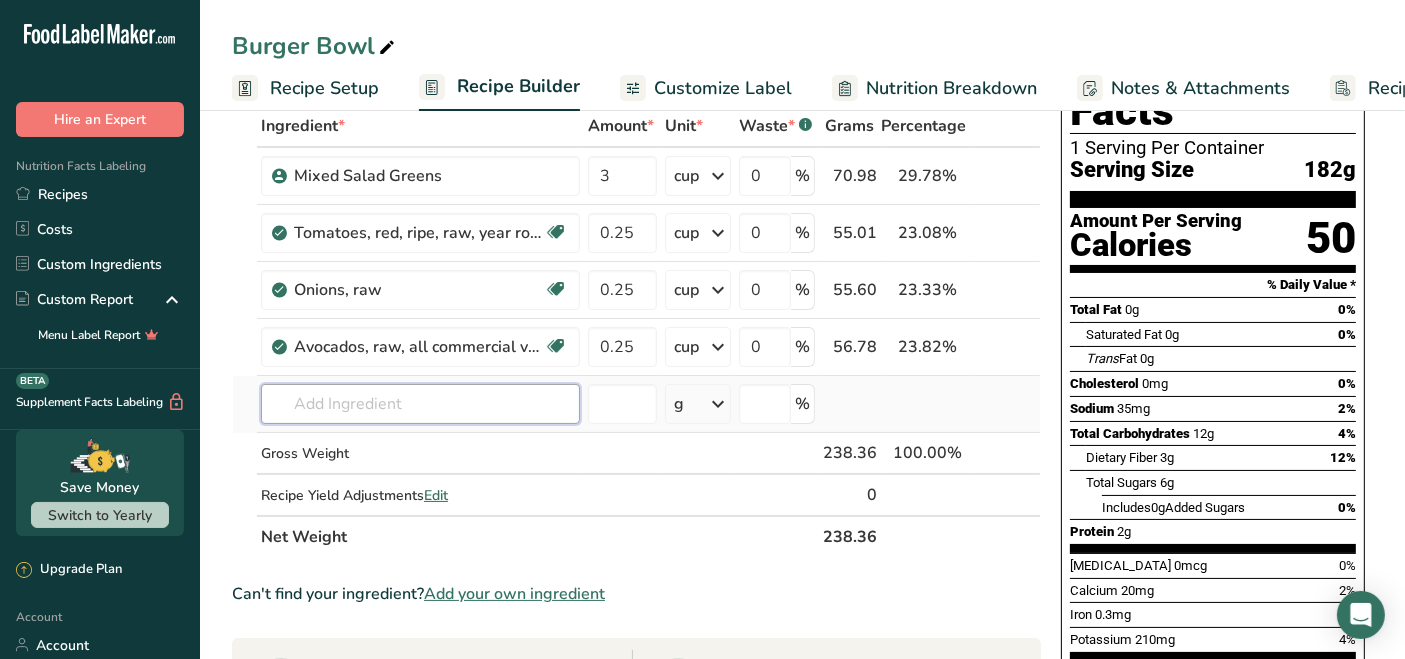 click on "Ingredient *
Amount *
Unit *
Waste *   .a-a{fill:#347362;}.b-a{fill:#fff;}          Grams
Percentage
Mixed Salad Greens
3
cup
Weight Units
g
kg
mg
See more
Volume Units
l
mL
fl oz
tbsp
tsp
cup
qt
gallon
See less
0
%
70.98
29.78%
i
Tomatoes, red, ripe, raw, year round average
Source of Antioxidants
Dairy free
Gluten free
Vegan
Vegetarian
Soy free
0.25
cup
Portions
1 Italian tomato" at bounding box center (636, 331) 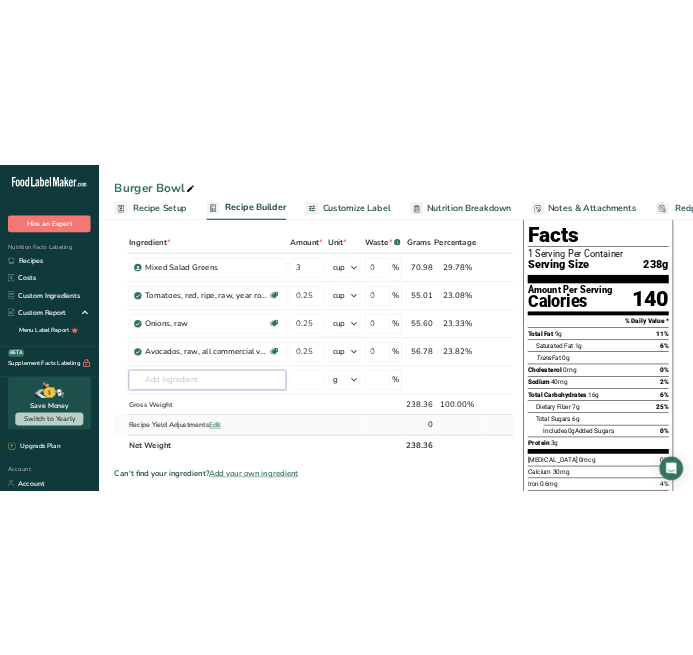 scroll, scrollTop: 111, scrollLeft: 0, axis: vertical 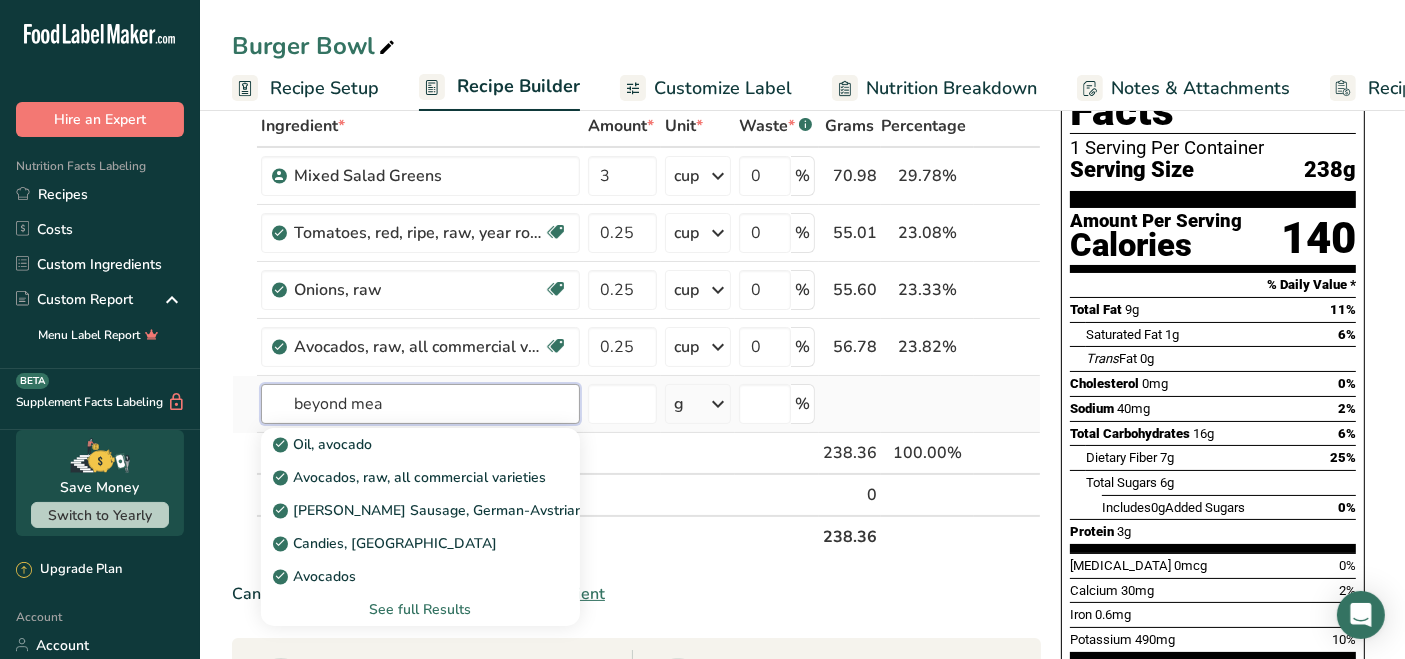 type on "beyond meat" 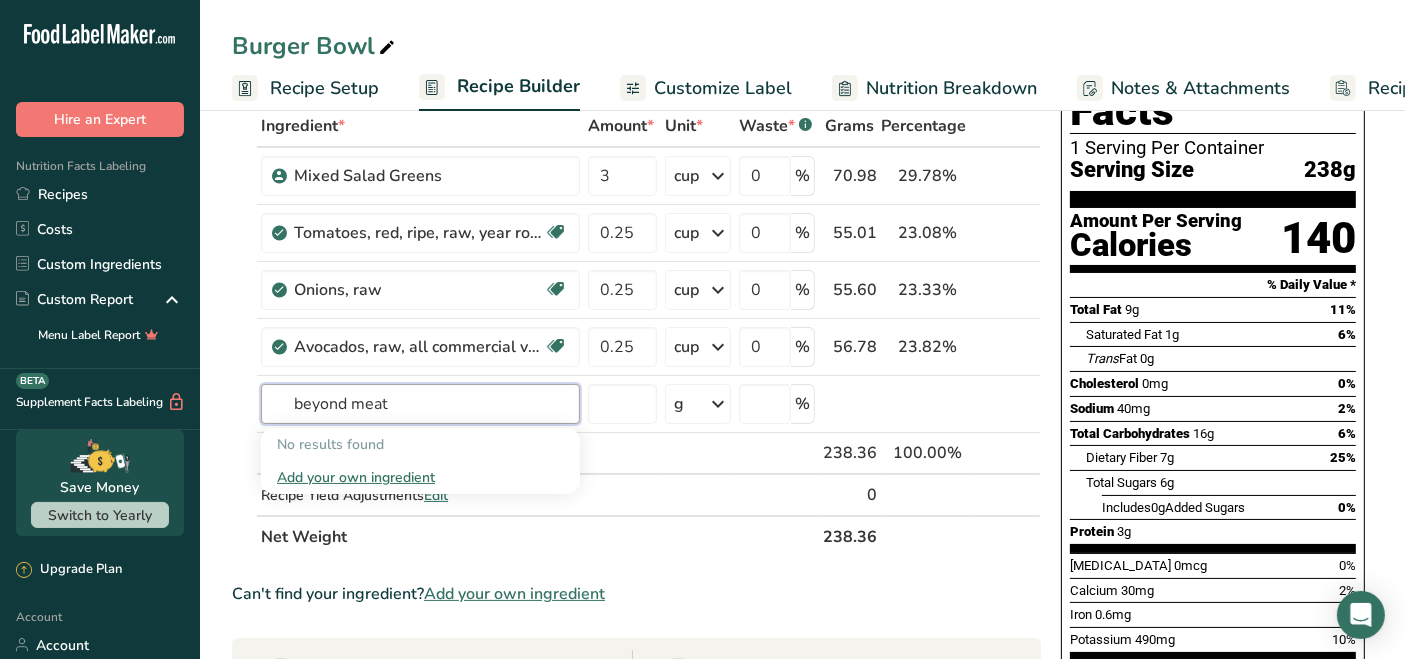 drag, startPoint x: 465, startPoint y: 401, endPoint x: 178, endPoint y: 418, distance: 287.50305 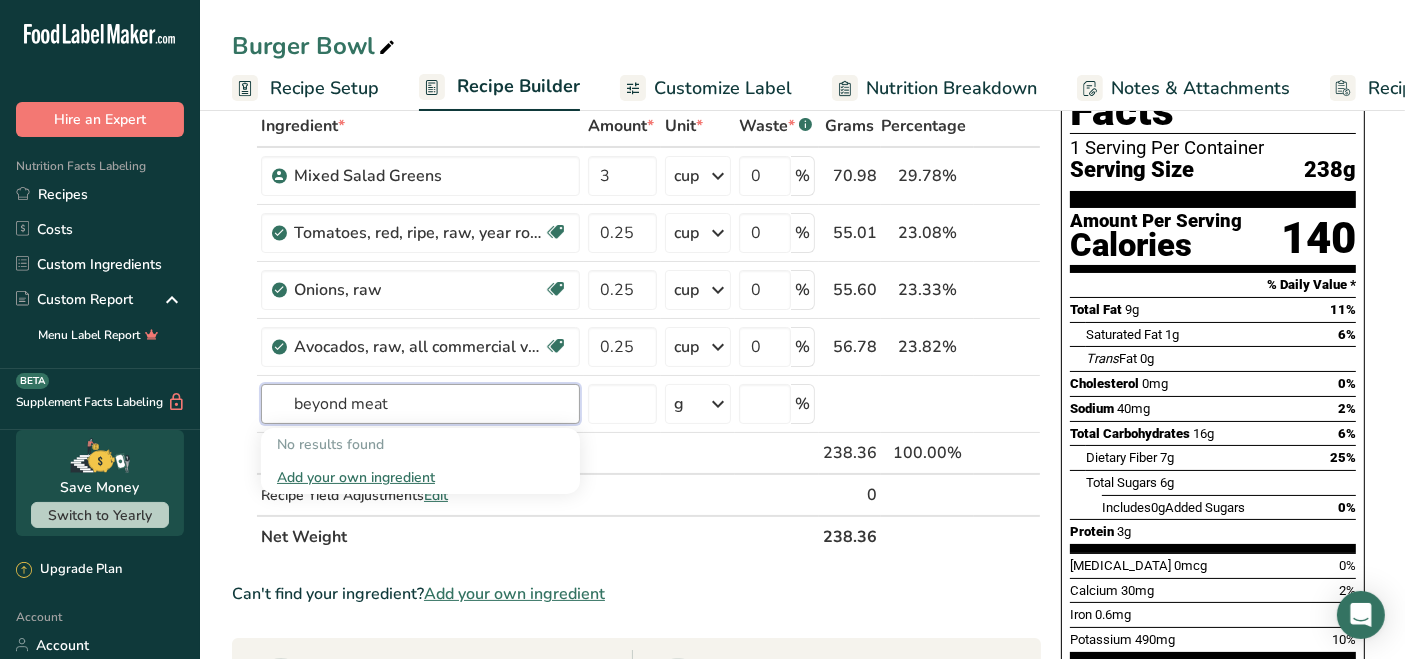 click on ".a-20{fill:#fff;}
Hire an Expert
Nutrition Facts Labeling
Recipes
Costs
Custom Ingredients
Custom Report
Menu Label Report
Supplement Facts Labeling
BETA
Save Money
Switch to Yearly
Upgrade Plan
Account
Account
Language
EN
English
Spanish" at bounding box center [702, 557] 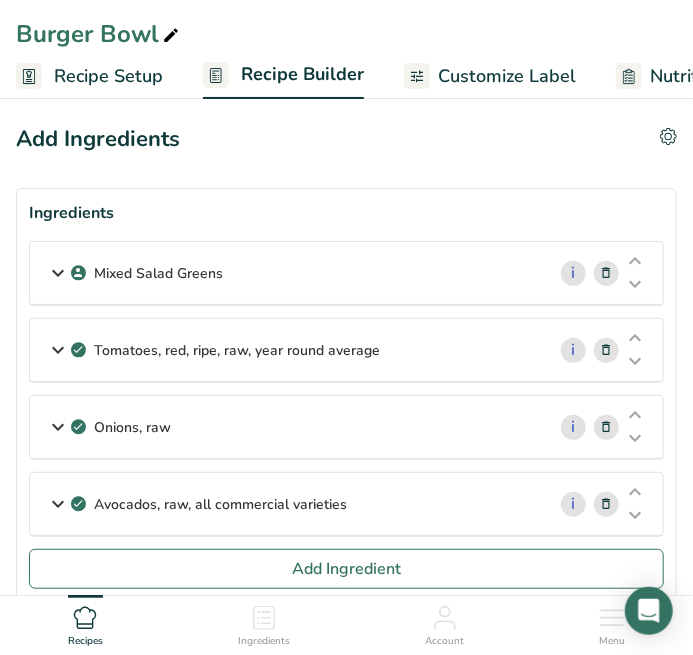 scroll, scrollTop: 111, scrollLeft: 0, axis: vertical 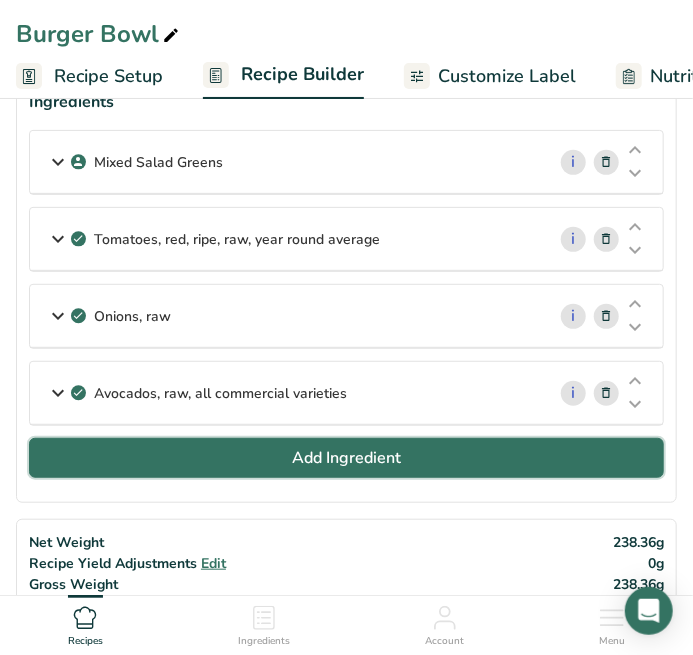 click on "Add Ingredient" at bounding box center (346, 458) 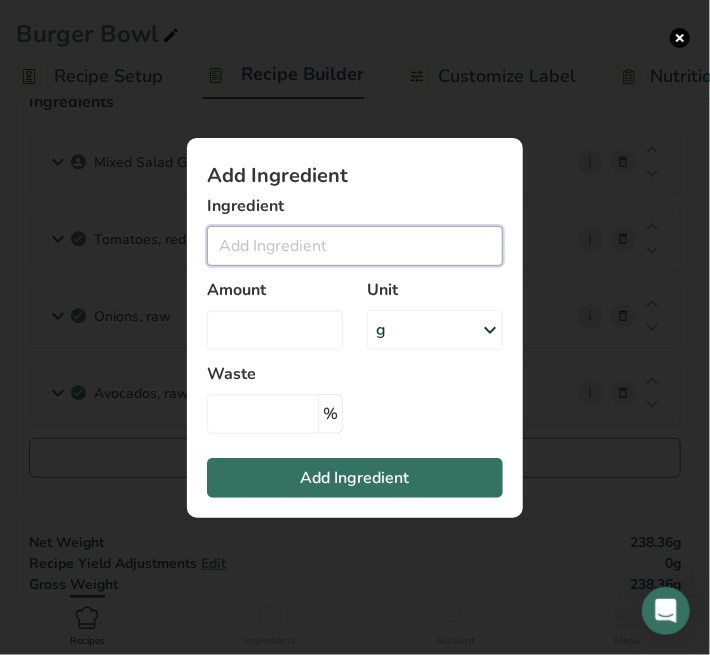 click at bounding box center [355, 246] 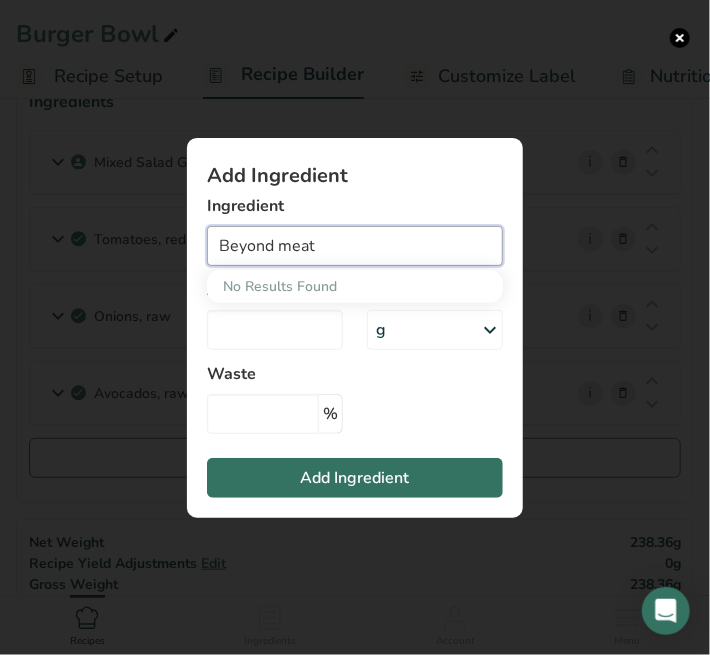 type on "Beyond meat" 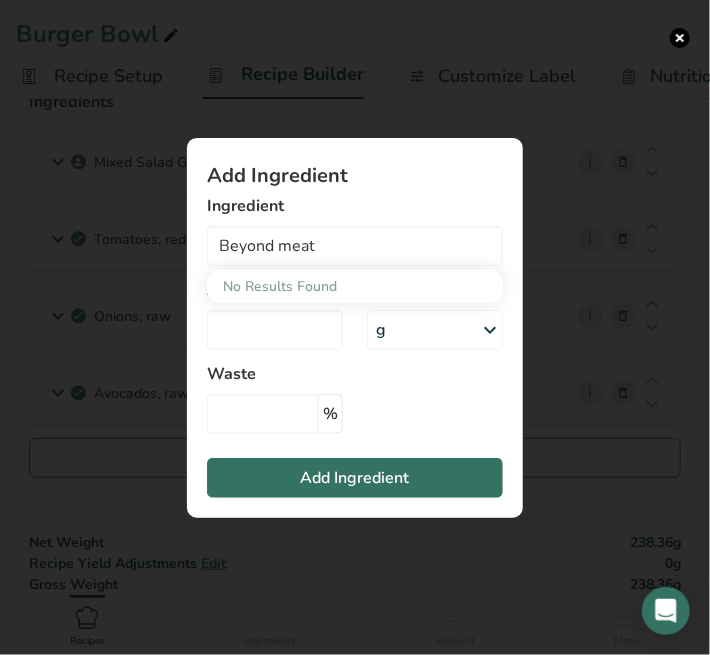 click on "Add Ingredient
Ingredient Beyond meat
No Results Found
Amount   Unit
g
Weight Units
g
kg
mg
See more
Volume Units
l
mL
fl oz
See more
Waste   %
Add Ingredient" at bounding box center (355, 328) 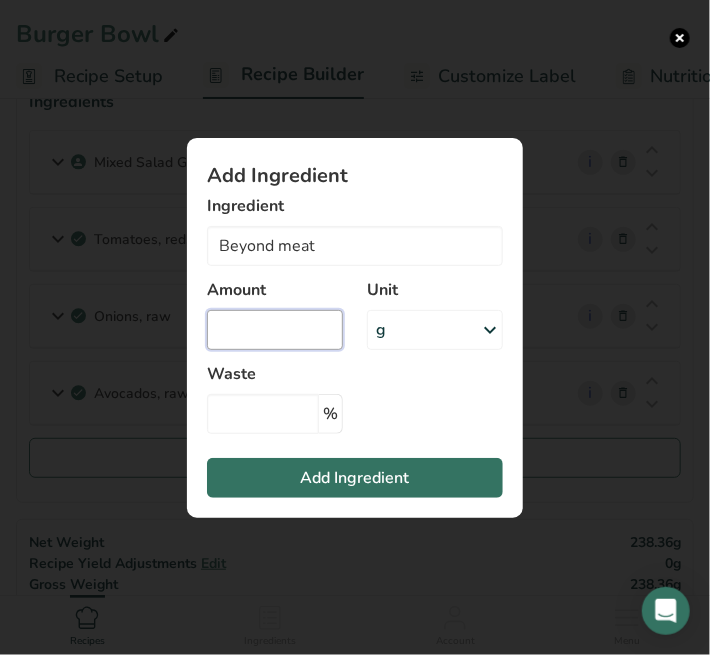 click at bounding box center [275, 330] 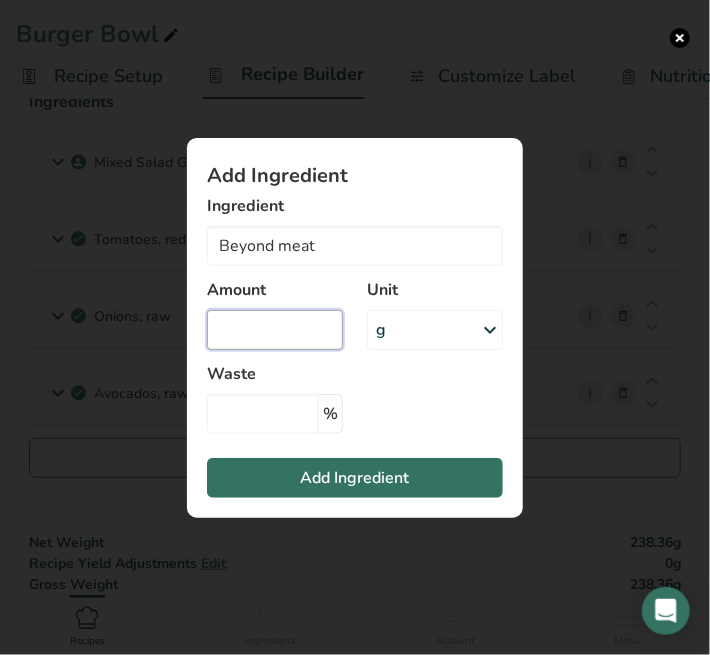click at bounding box center [275, 330] 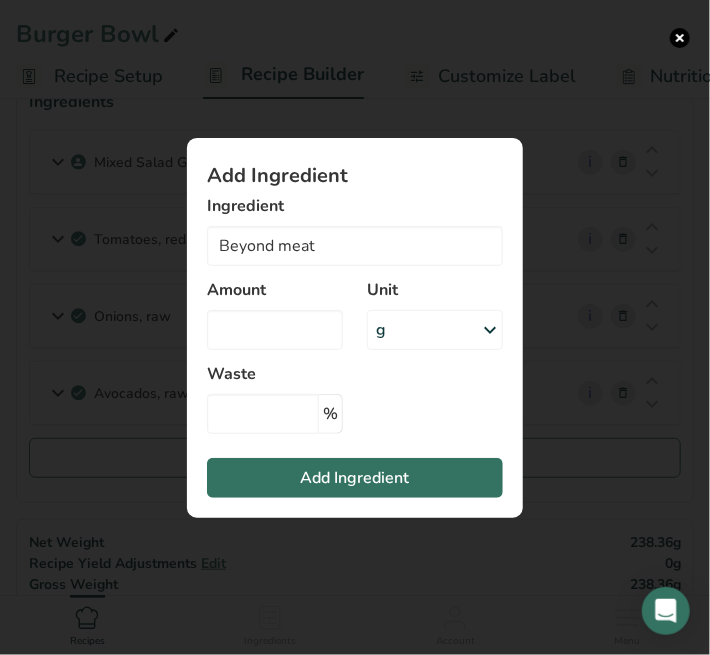 click on "g" at bounding box center [435, 330] 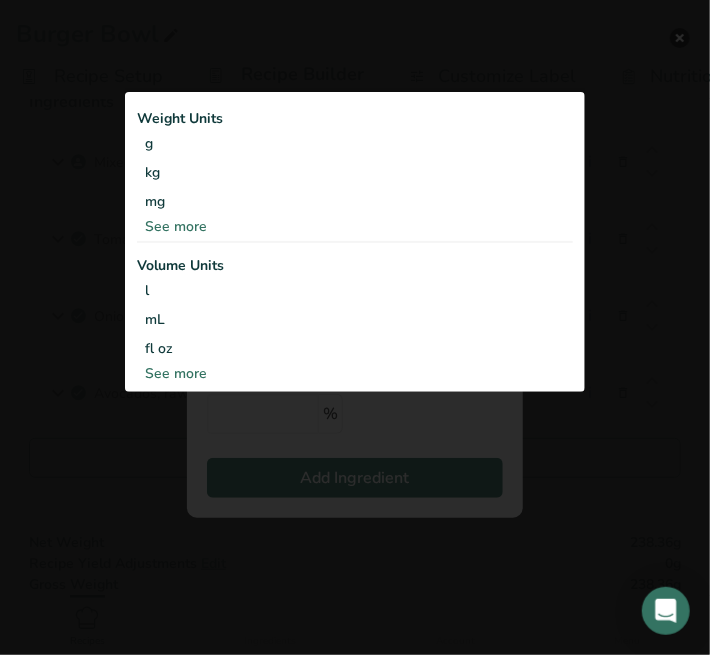 click on "See more" at bounding box center (355, 373) 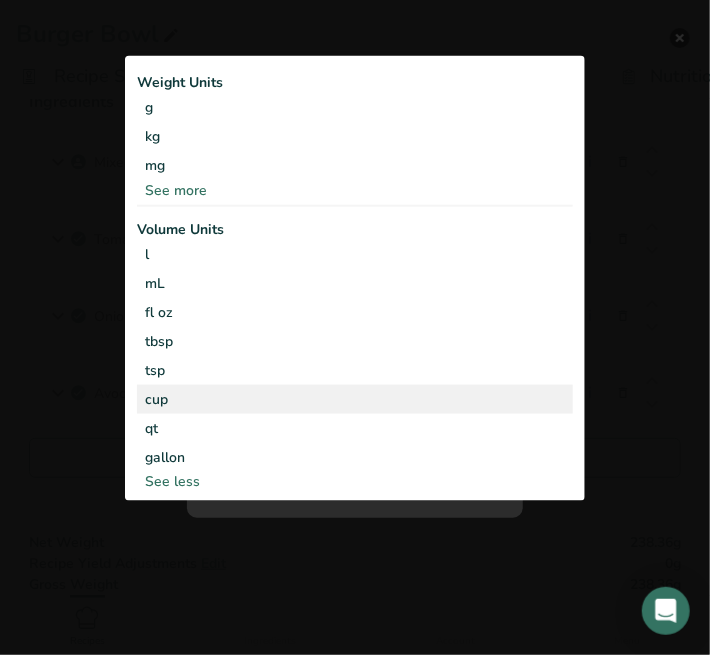 click on "cup" at bounding box center (355, 399) 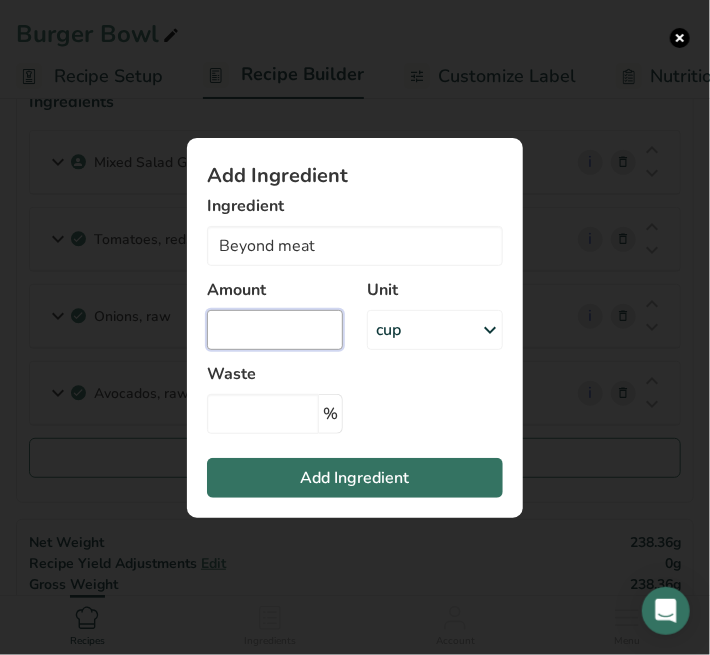click at bounding box center [275, 330] 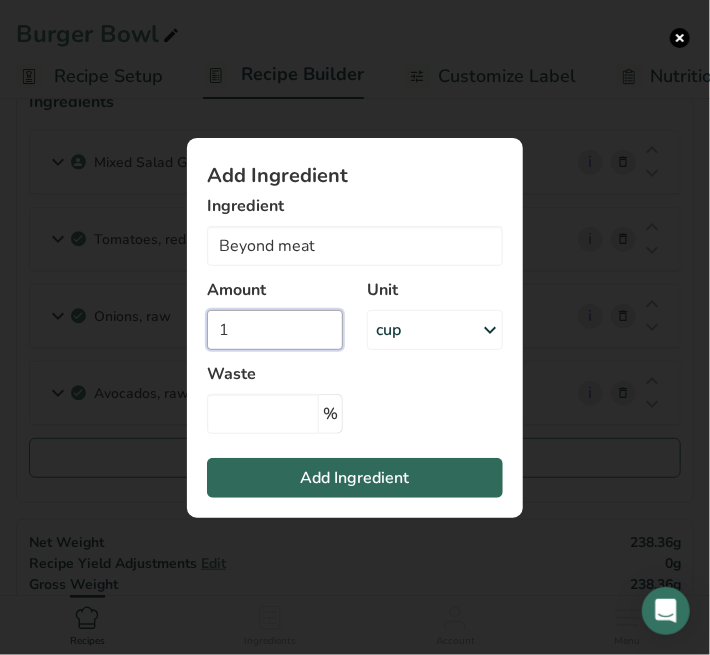 type on "1" 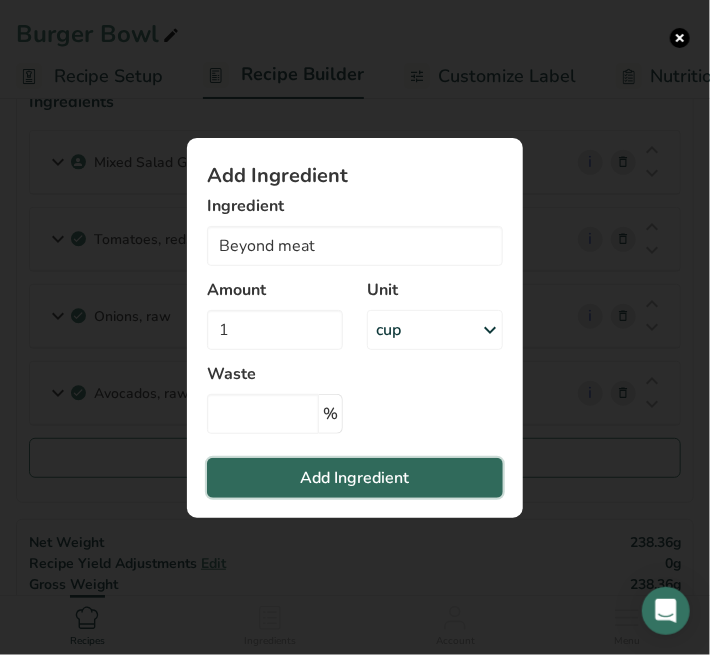 click on "Add Ingredient" at bounding box center (355, 478) 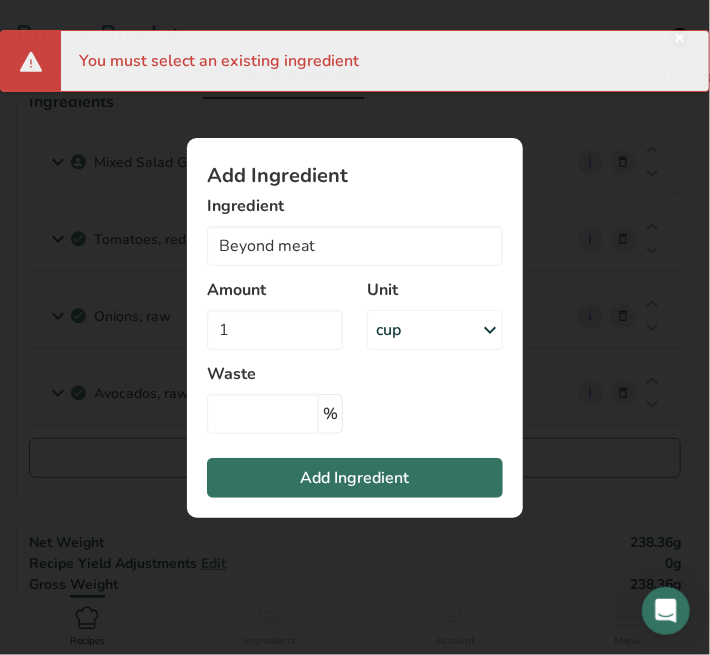 drag, startPoint x: 585, startPoint y: 243, endPoint x: 597, endPoint y: 214, distance: 31.38471 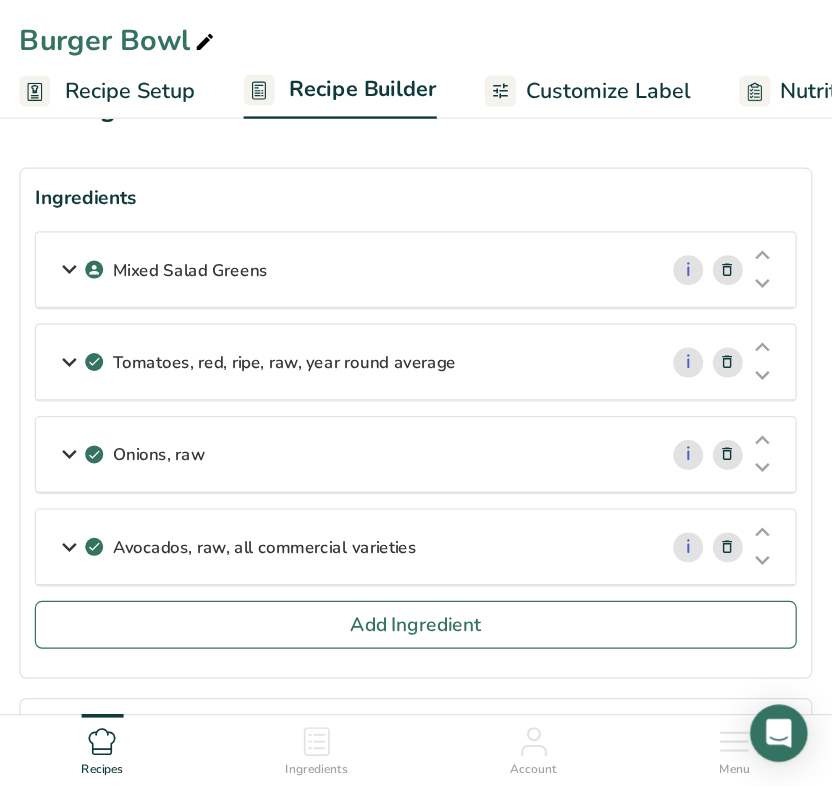 scroll, scrollTop: 0, scrollLeft: 0, axis: both 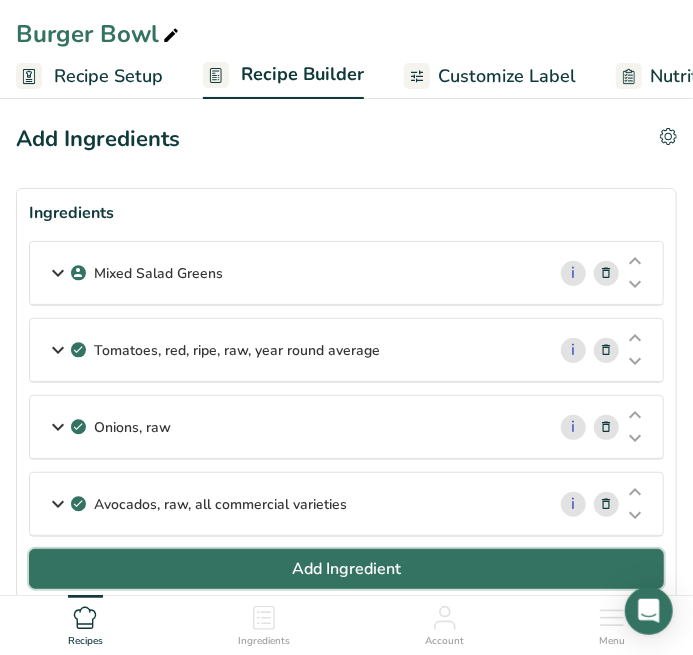 click on "Add Ingredient" at bounding box center [346, 569] 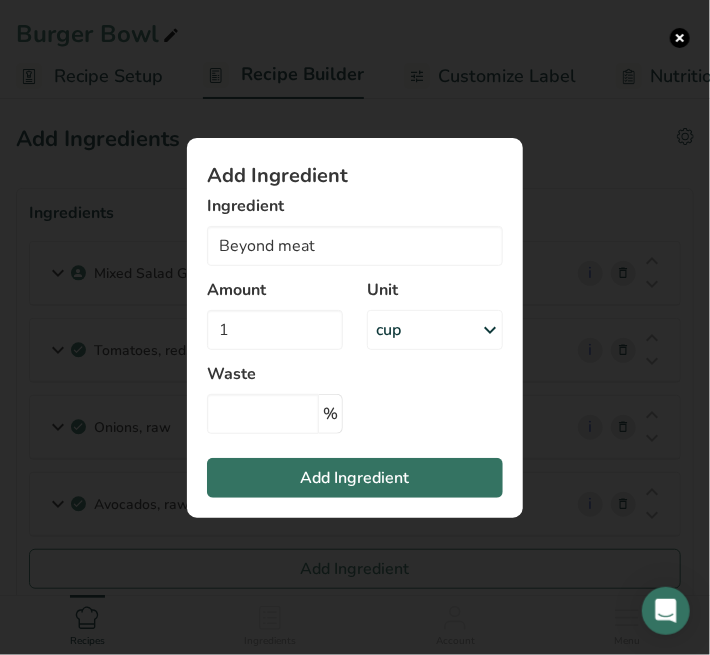 click at bounding box center (355, 327) 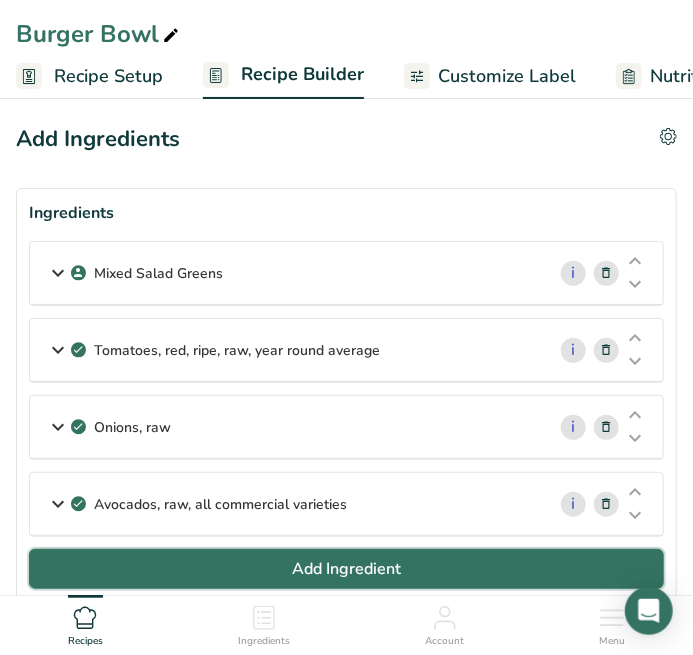 click on "Add Ingredient" at bounding box center [346, 569] 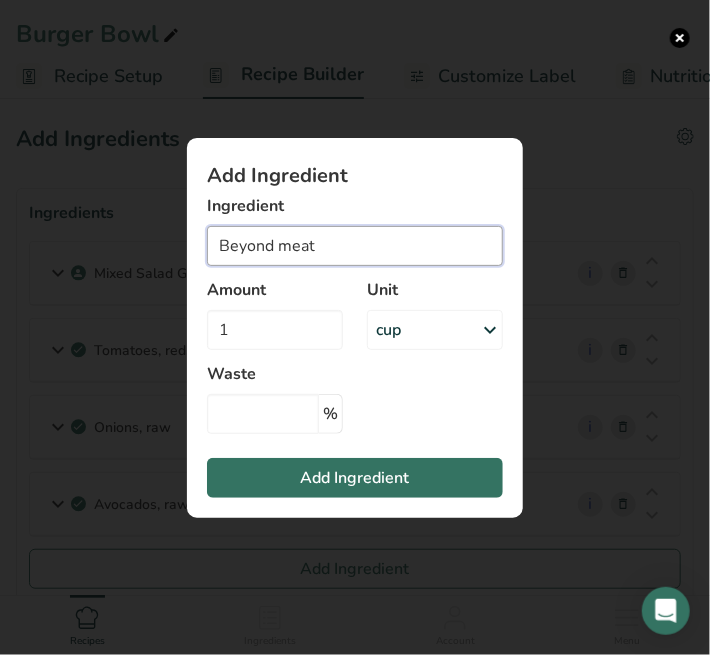 click on "Beyond meat" at bounding box center (355, 246) 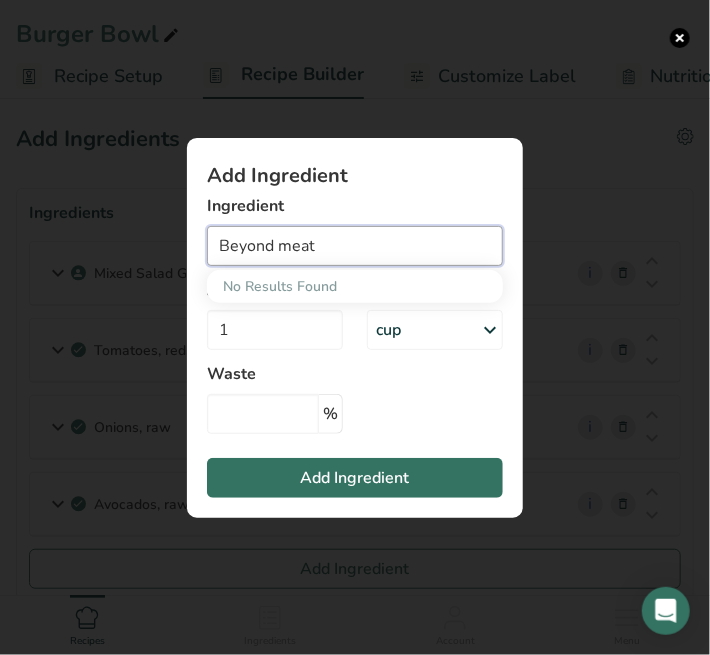 click on "Beyond meat" at bounding box center (355, 246) 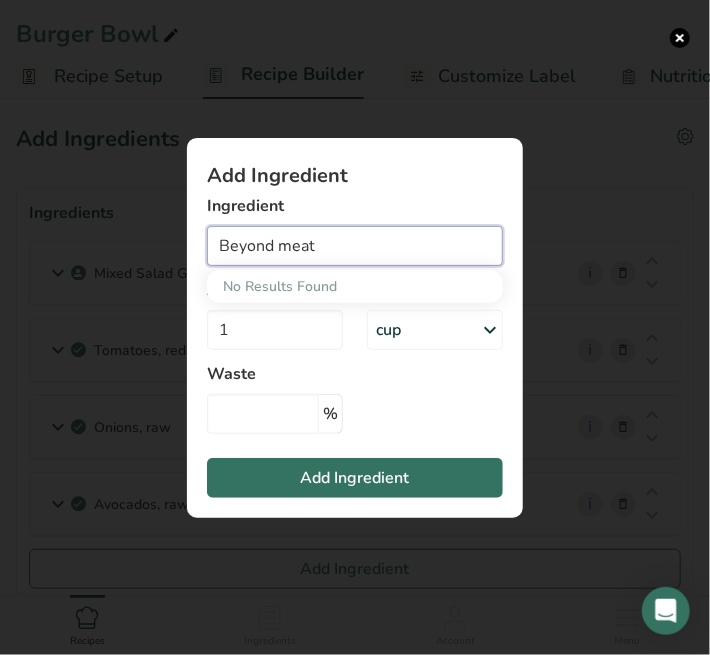 type on "Beyond meat" 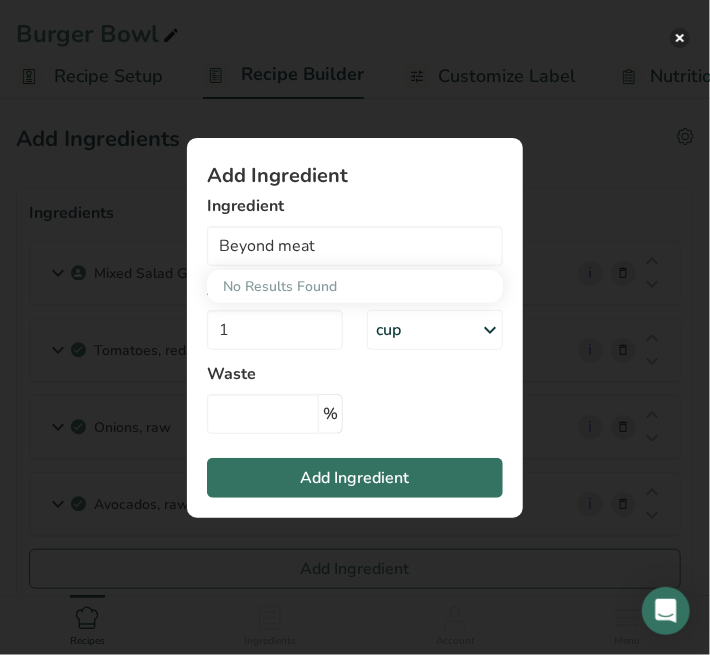 click at bounding box center (680, 38) 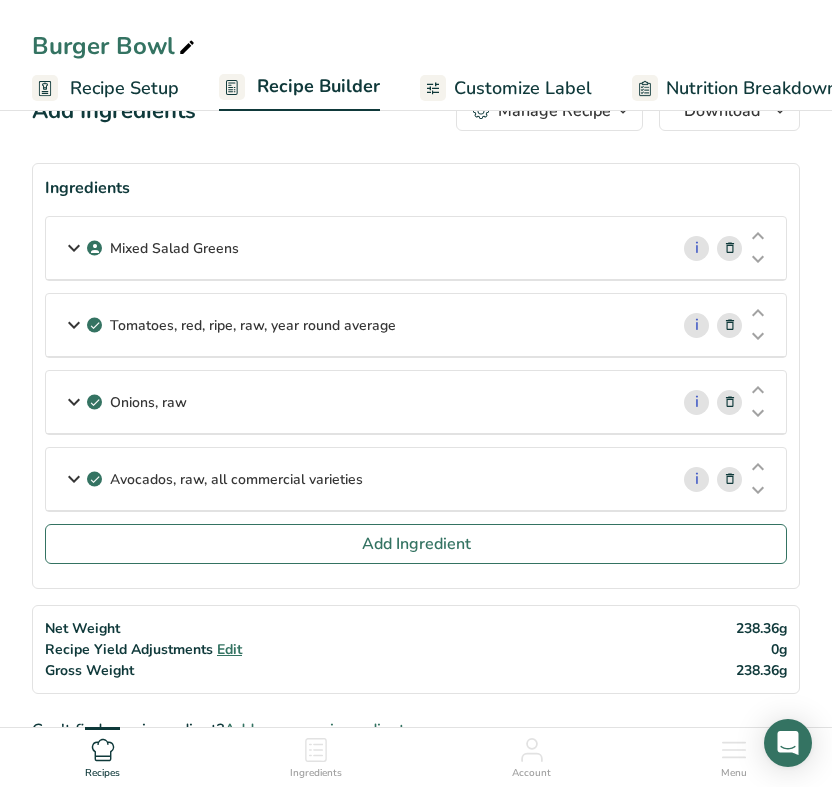 scroll, scrollTop: 133, scrollLeft: 0, axis: vertical 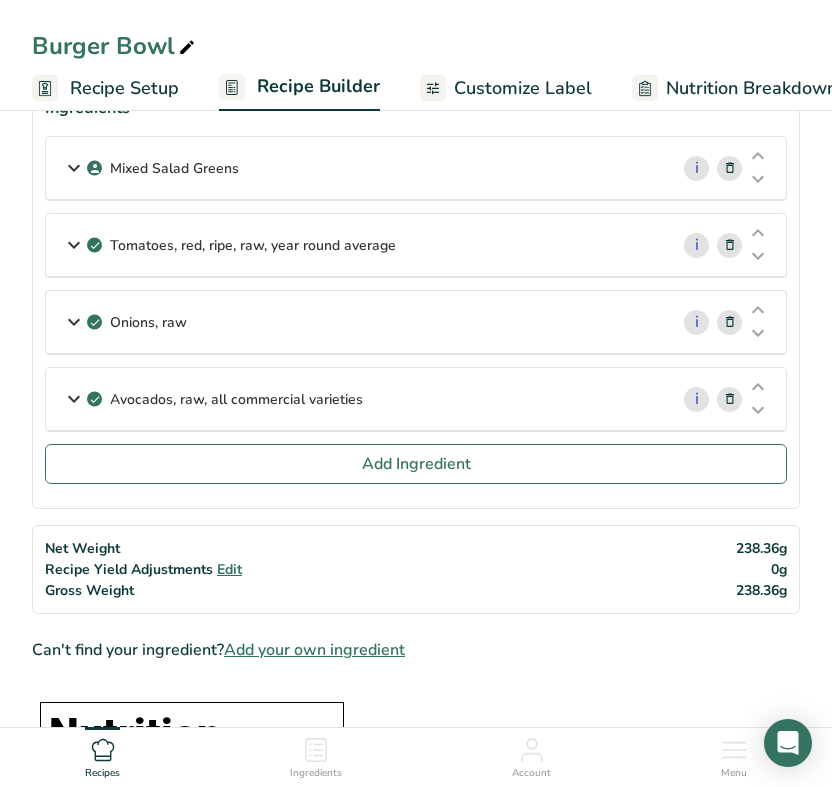 click on "Add your own ingredient" at bounding box center (314, 650) 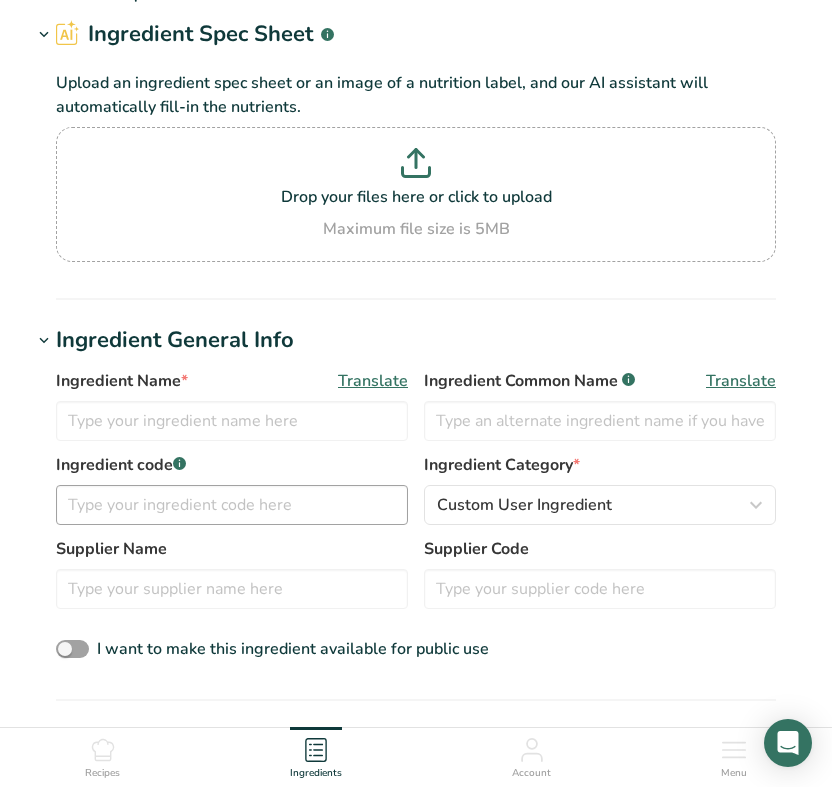 scroll, scrollTop: 133, scrollLeft: 0, axis: vertical 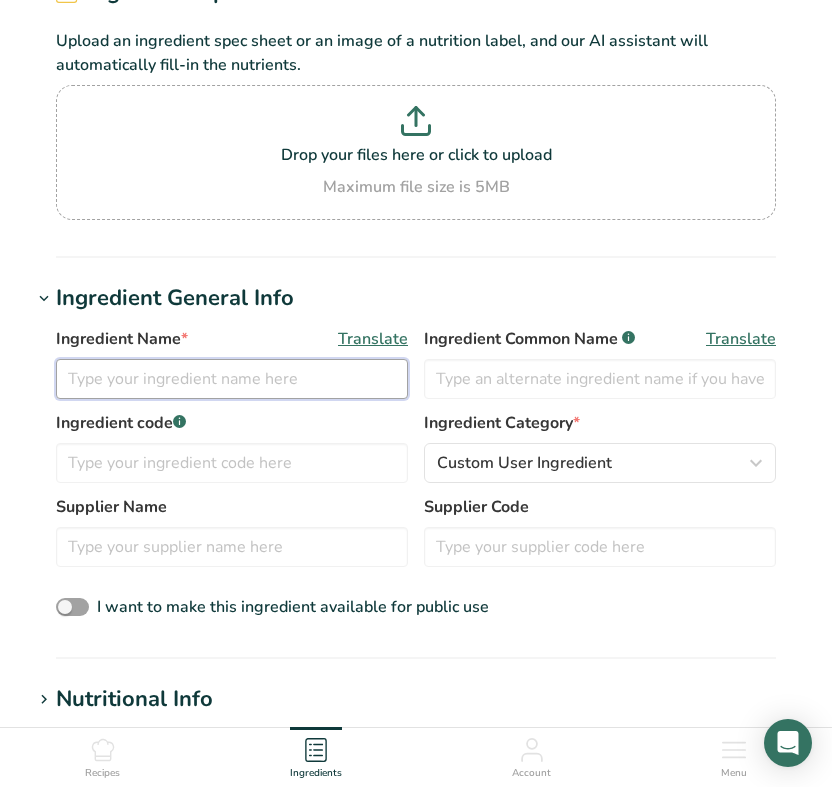 click at bounding box center (232, 379) 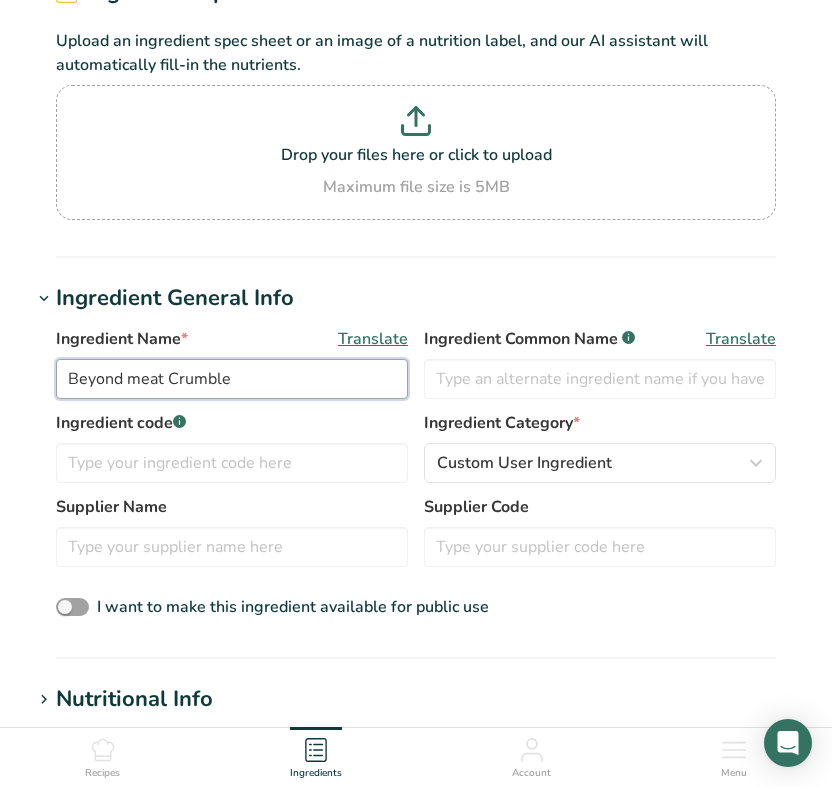 click on "Beyond meat Crumble" at bounding box center [232, 379] 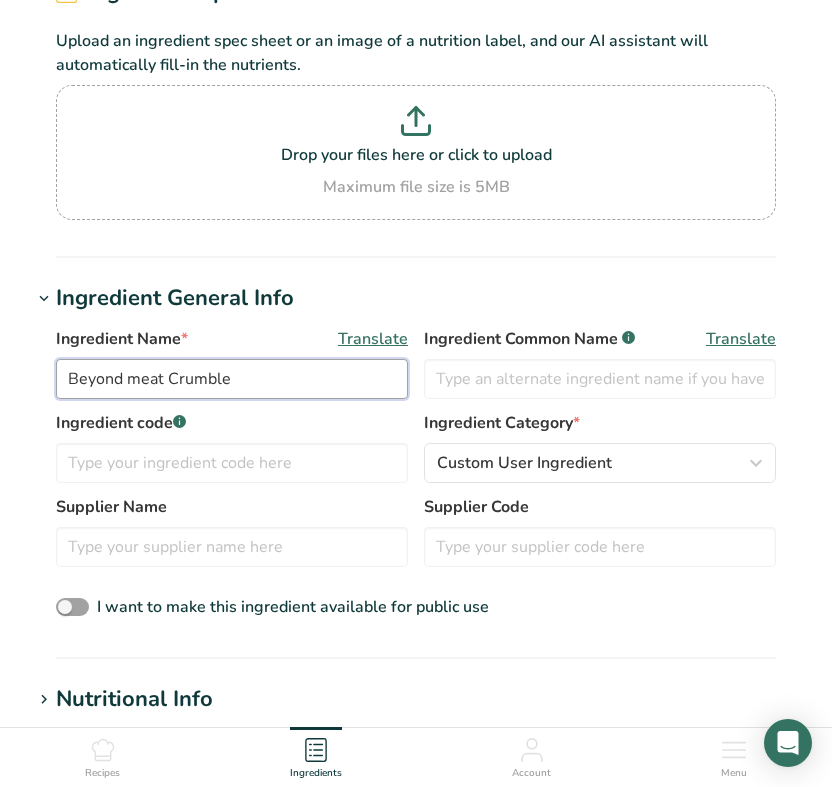 click on "Beyond meat Crumble" at bounding box center [232, 379] 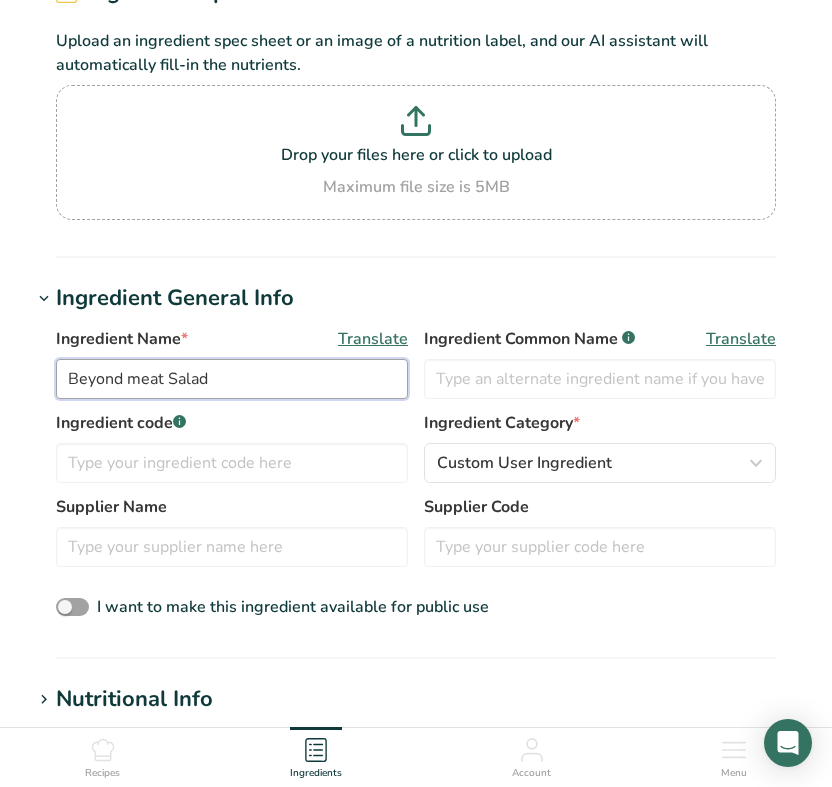 drag, startPoint x: 352, startPoint y: 383, endPoint x: 328, endPoint y: 380, distance: 24.186773 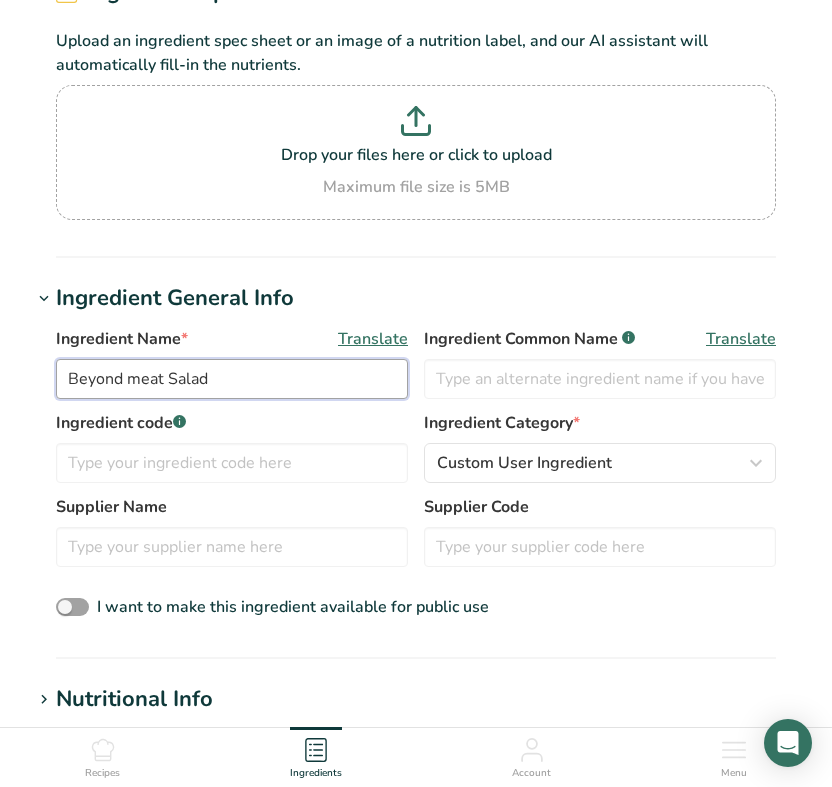 drag, startPoint x: 256, startPoint y: 377, endPoint x: 169, endPoint y: 402, distance: 90.52071 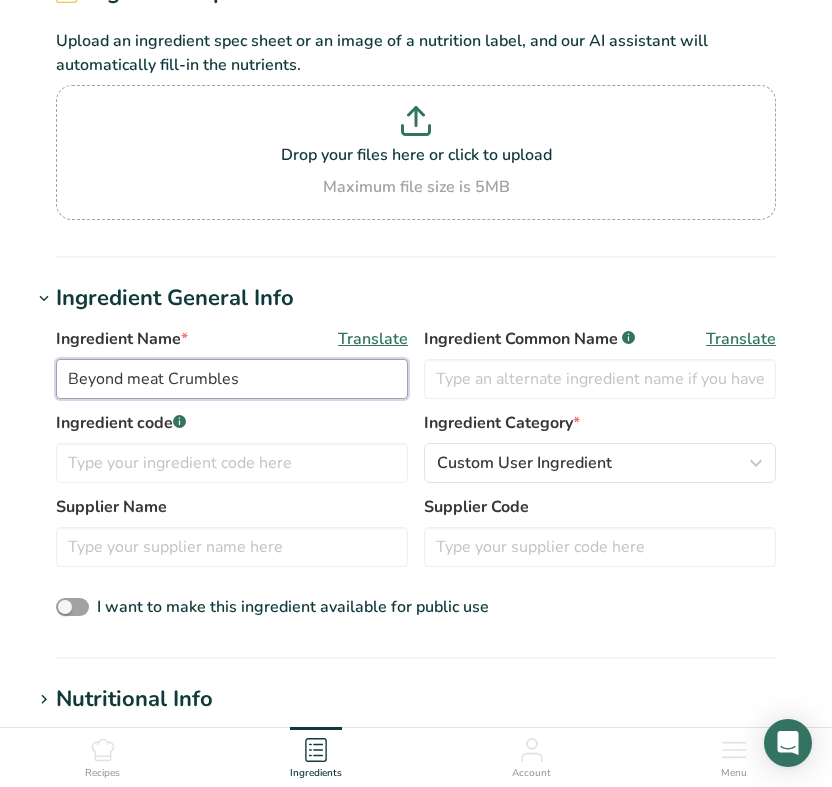click on "Beyond meat Crumbles" at bounding box center [232, 379] 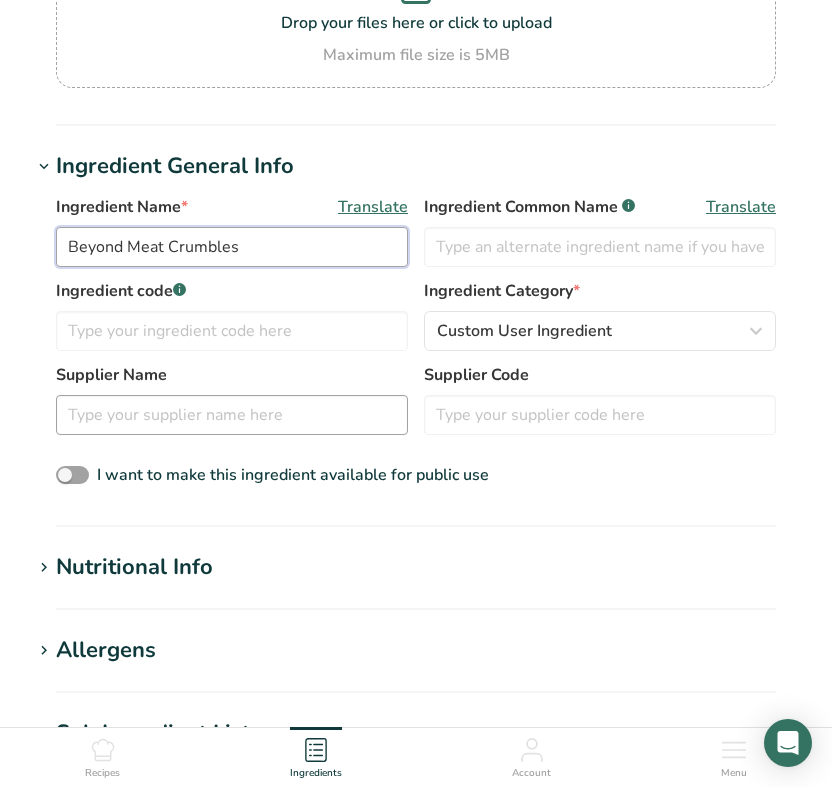 scroll, scrollTop: 266, scrollLeft: 0, axis: vertical 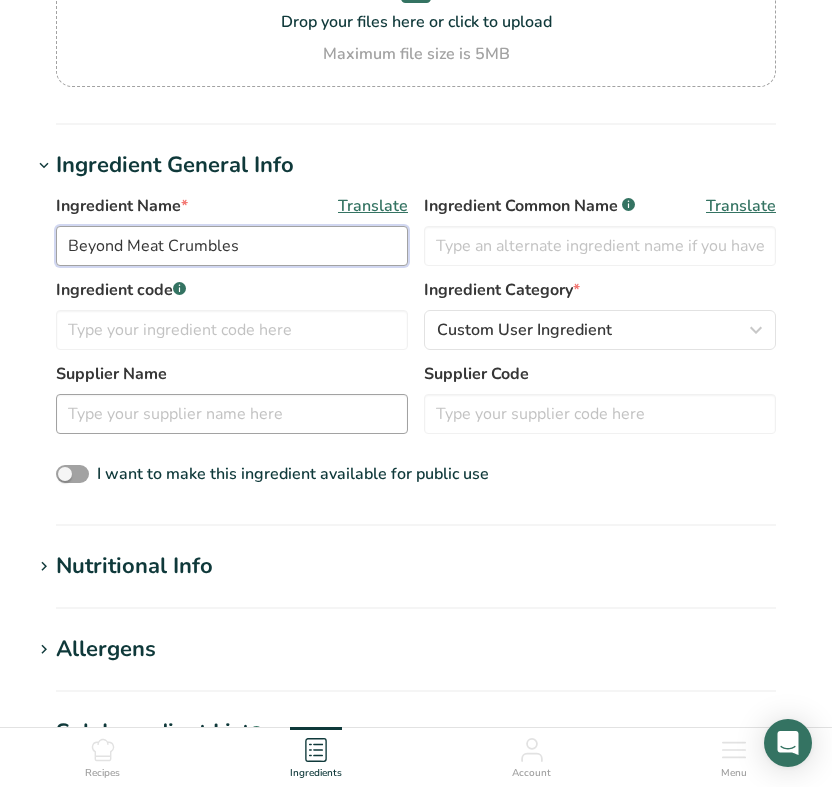 type on "Beyond Meat Crumbles" 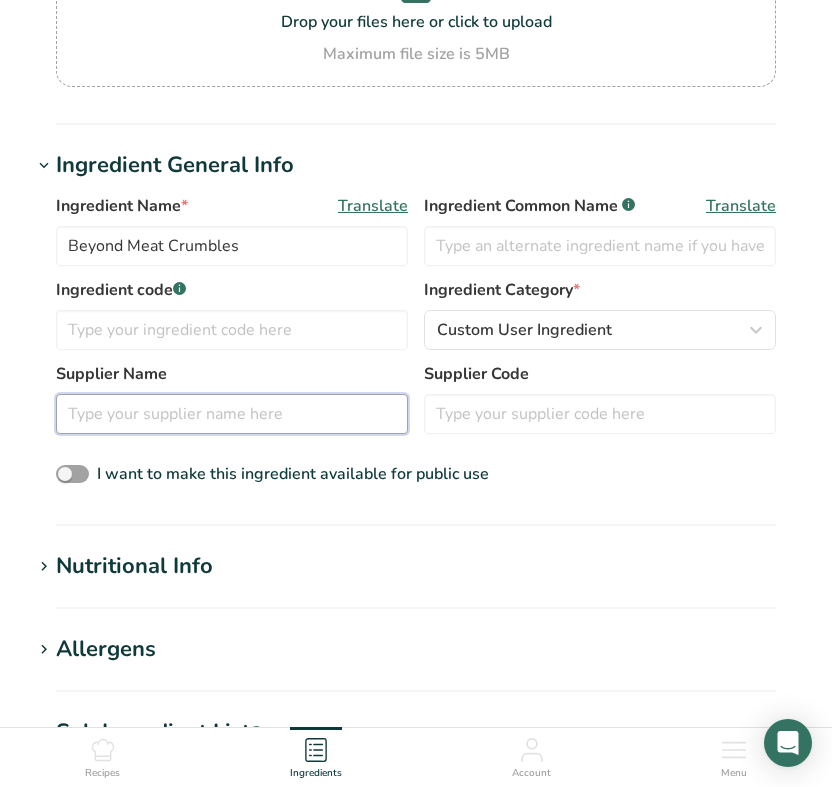 click at bounding box center [232, 414] 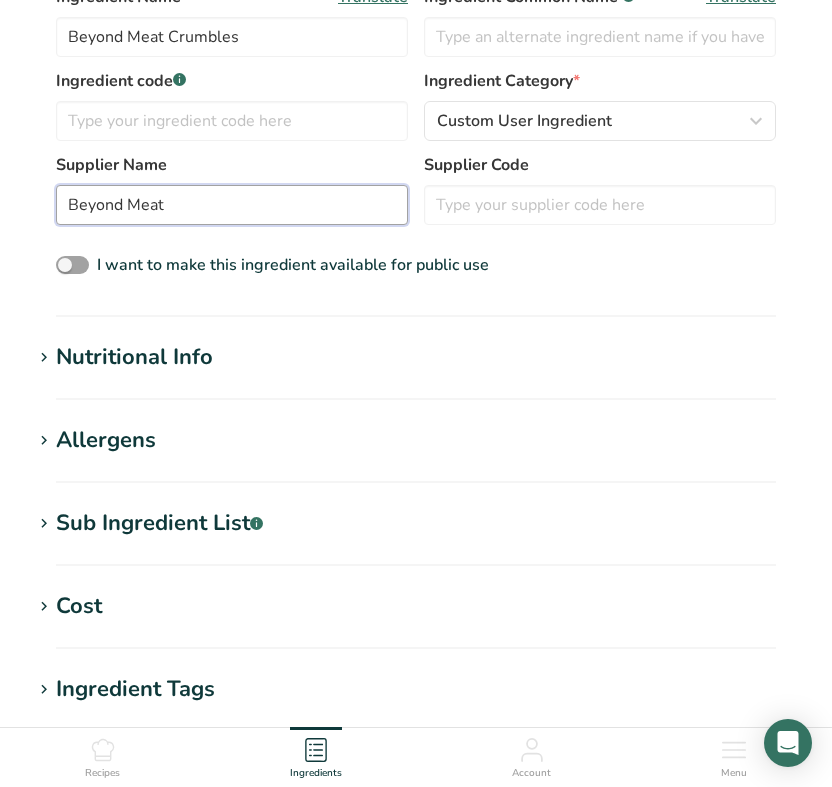 scroll, scrollTop: 533, scrollLeft: 0, axis: vertical 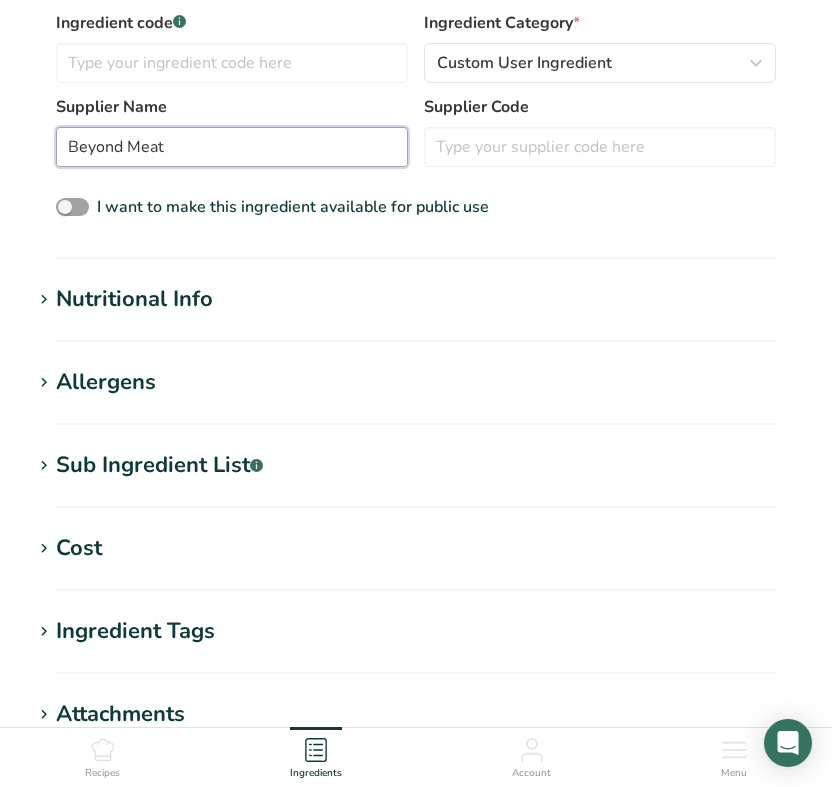 type on "Beyond Meat" 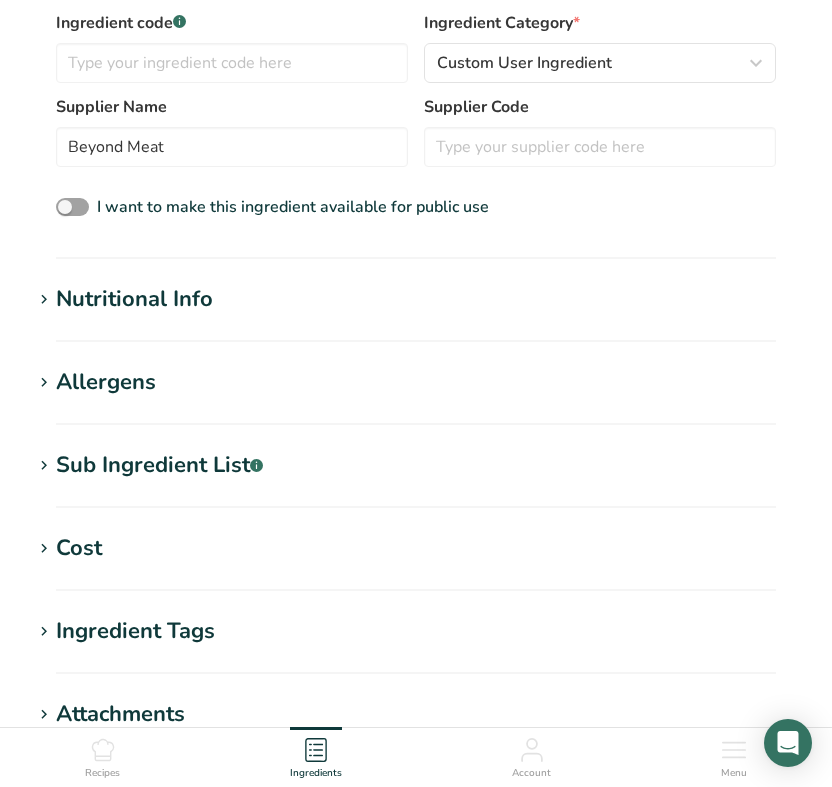 click on "Nutritional Info" at bounding box center (134, 299) 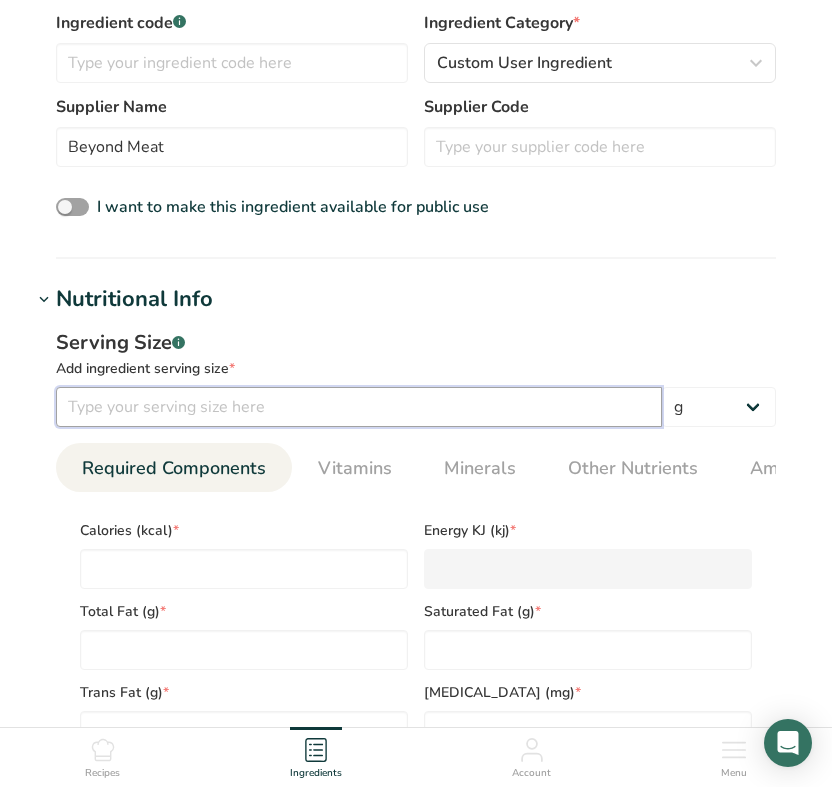 click at bounding box center [359, 407] 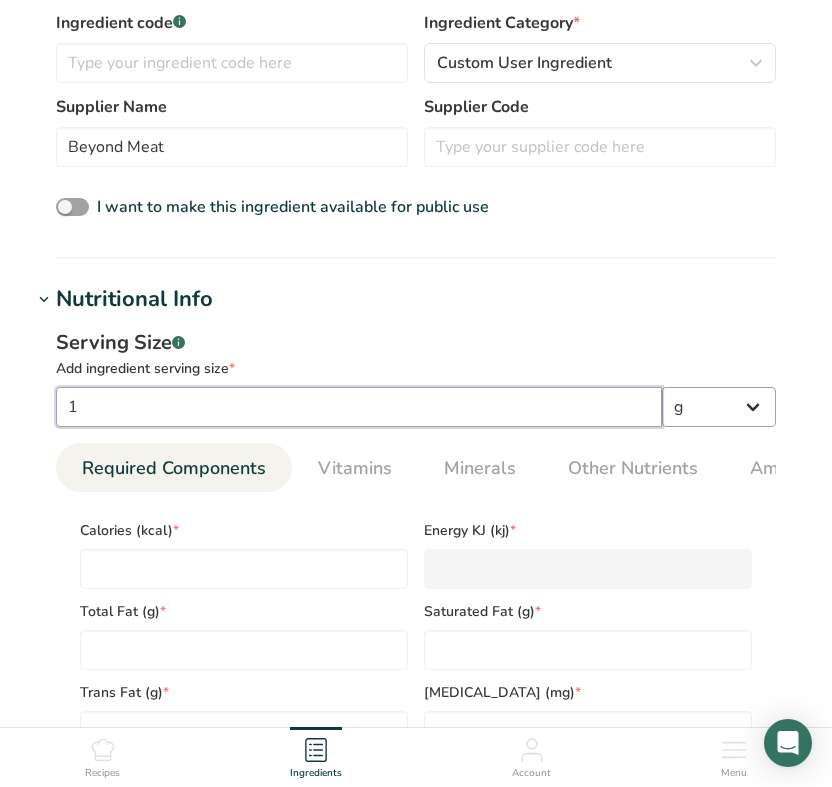 type on "1" 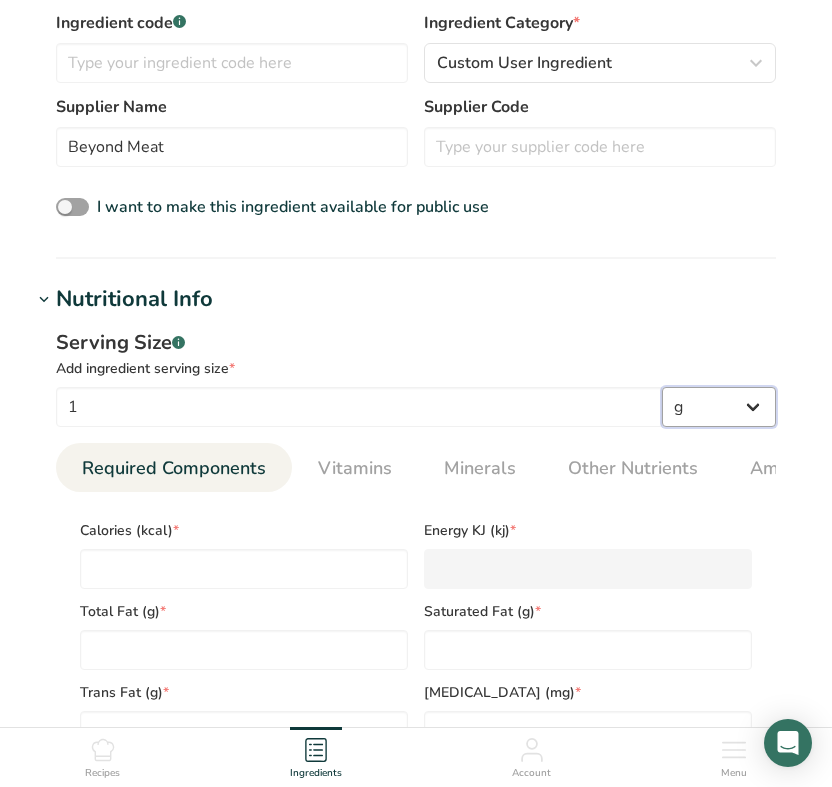 click on "g
kg
mg
mcg
lb
oz
l
mL
fl oz
tbsp
tsp
cup
qt
gallon" at bounding box center [719, 407] 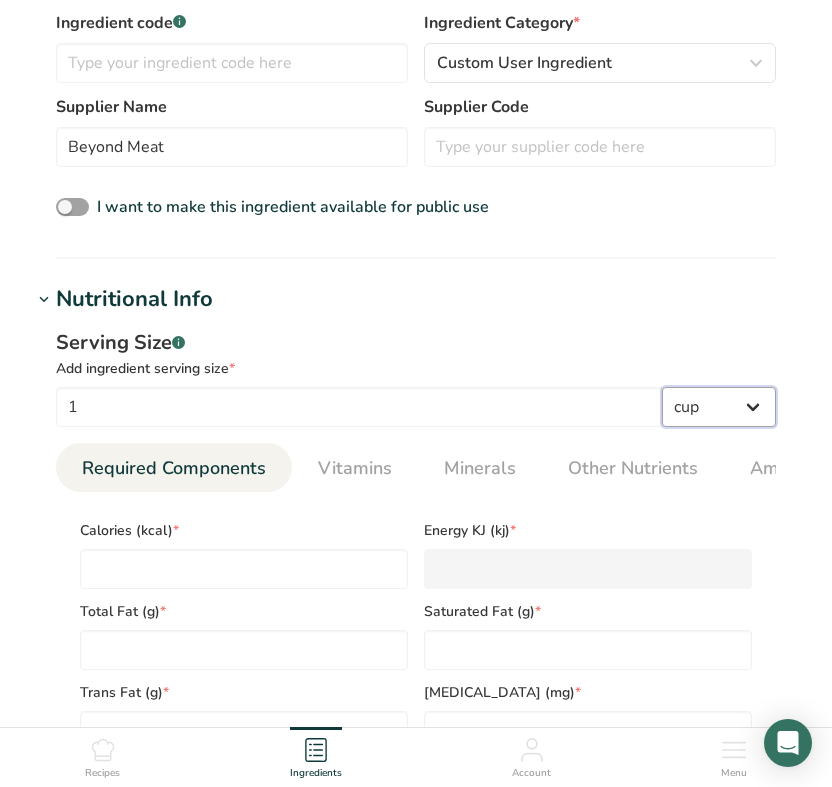 click on "g
kg
mg
mcg
lb
oz
l
mL
fl oz
tbsp
tsp
cup
qt
gallon" at bounding box center (719, 407) 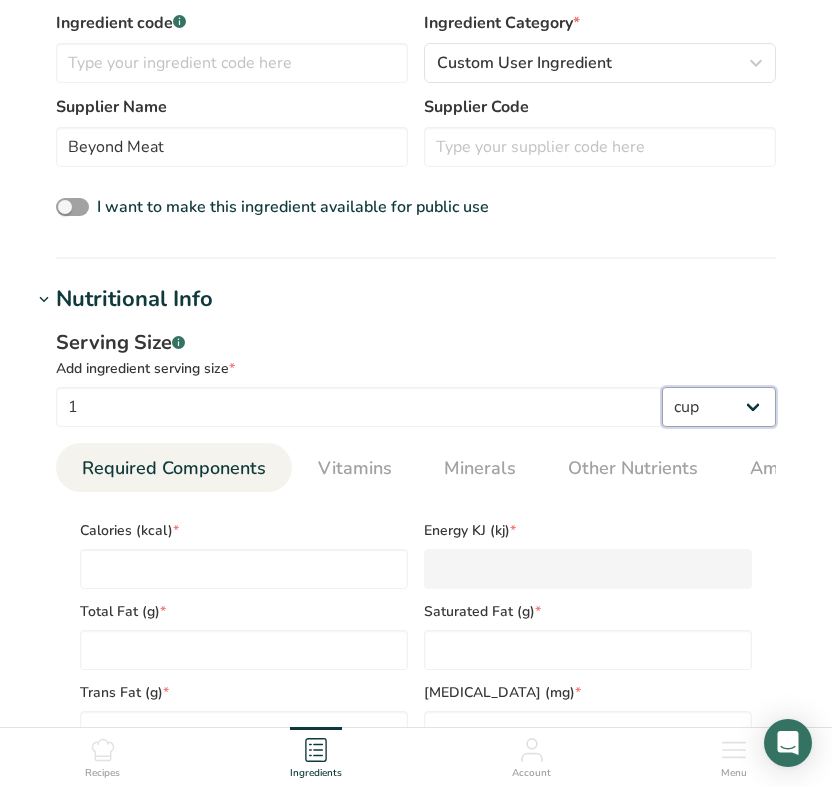 select on "22" 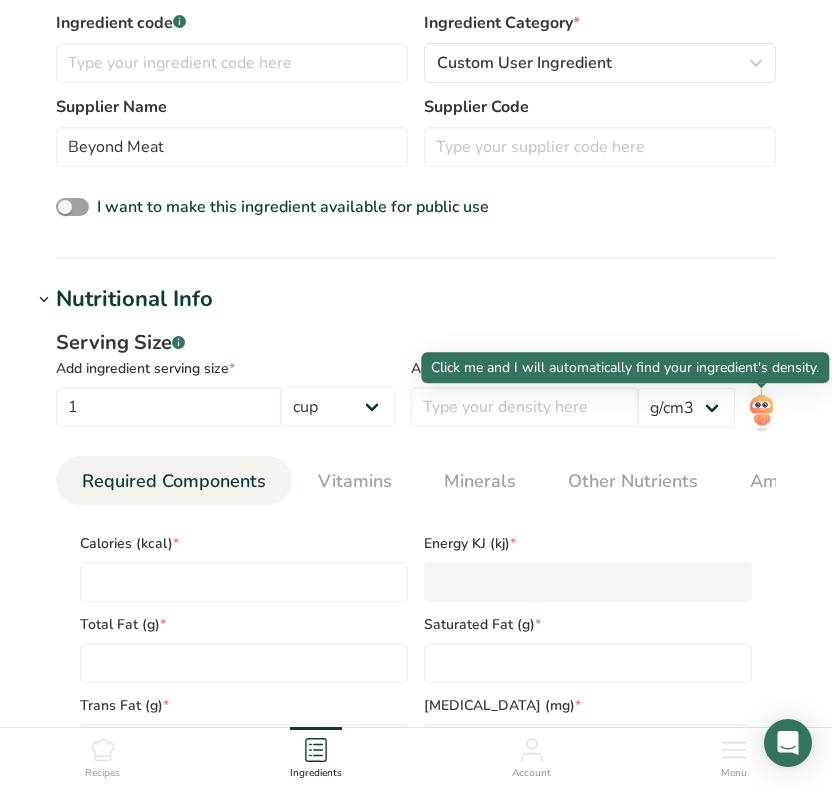 click at bounding box center [761, 410] 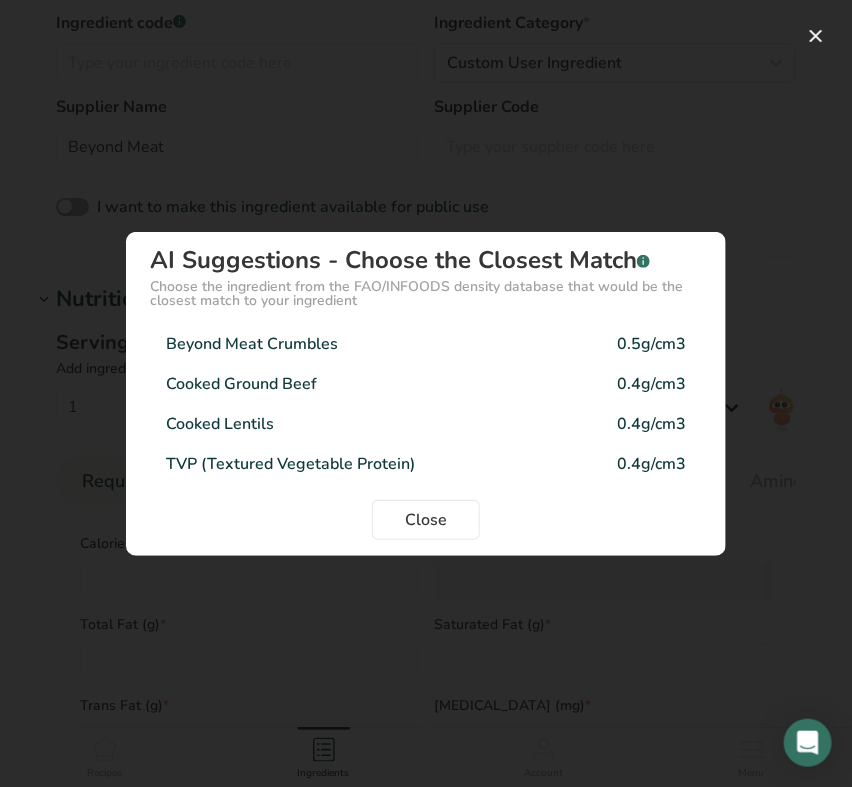 click on "Beyond Meat Crumbles   0.5g/cm3" at bounding box center (426, 344) 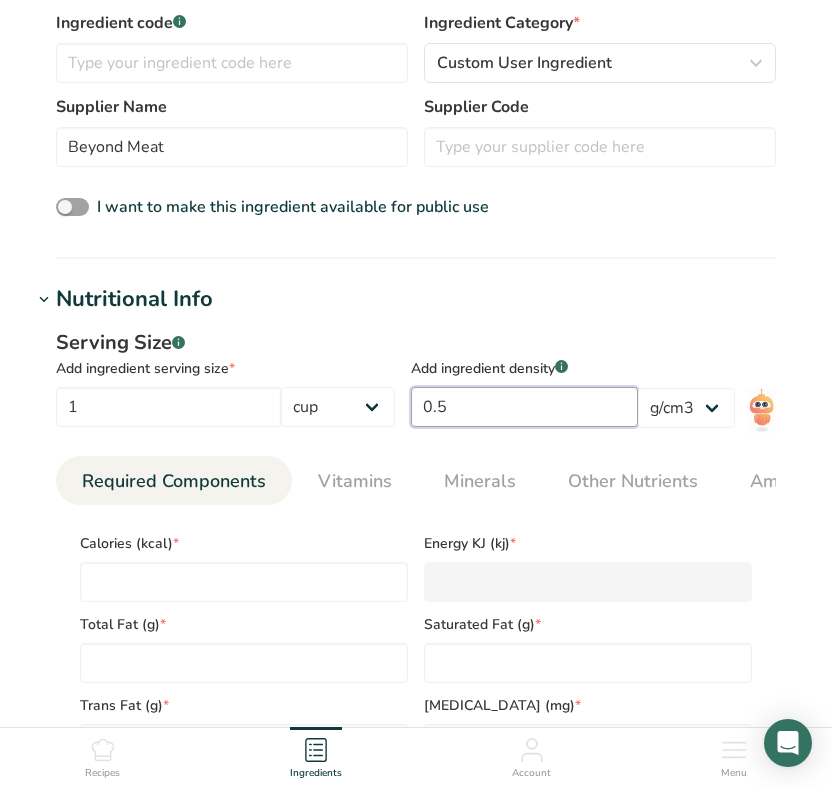 drag, startPoint x: 420, startPoint y: 429, endPoint x: 332, endPoint y: 436, distance: 88.27797 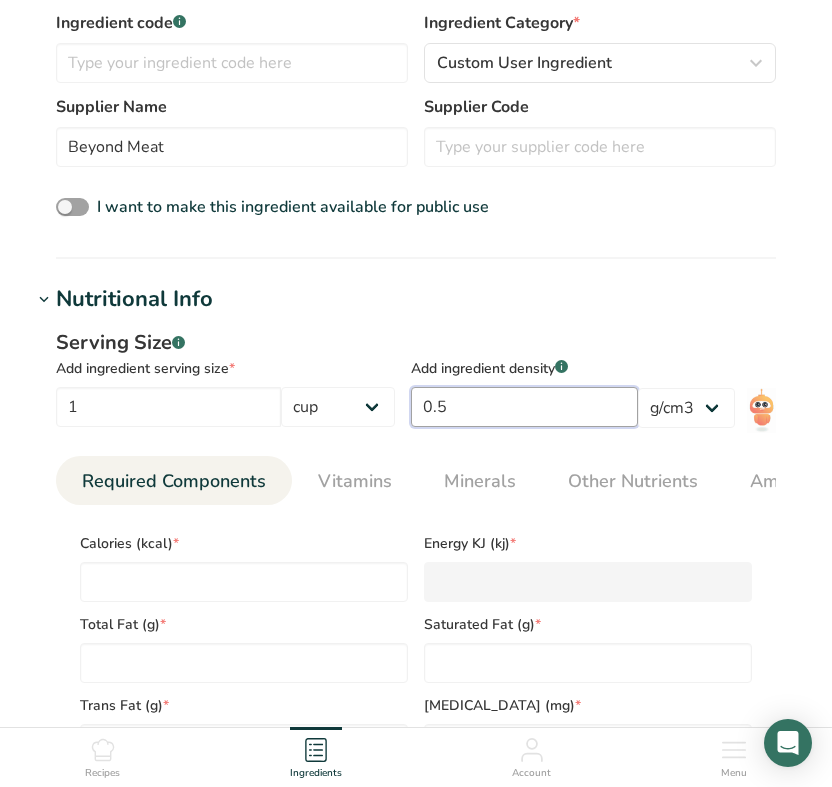 click on "Serving Size
.a-a{fill:#347362;}.b-a{fill:#fff;}
Add ingredient serving size *   1
g
kg
mg
mcg
lb
oz
l
mL
fl oz
tbsp
tsp
cup
qt
gallon
Add ingredient density
.a-a{fill:#347362;}.b-a{fill:#fff;}           0.5
lb/ft3
g/cm3" at bounding box center [416, 384] 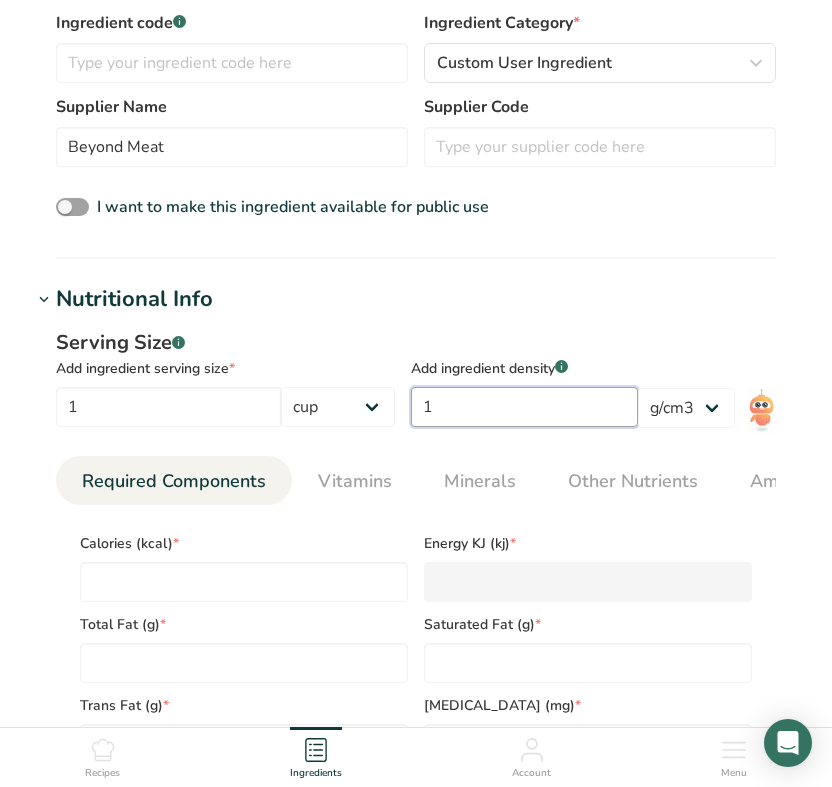 type on "0.5" 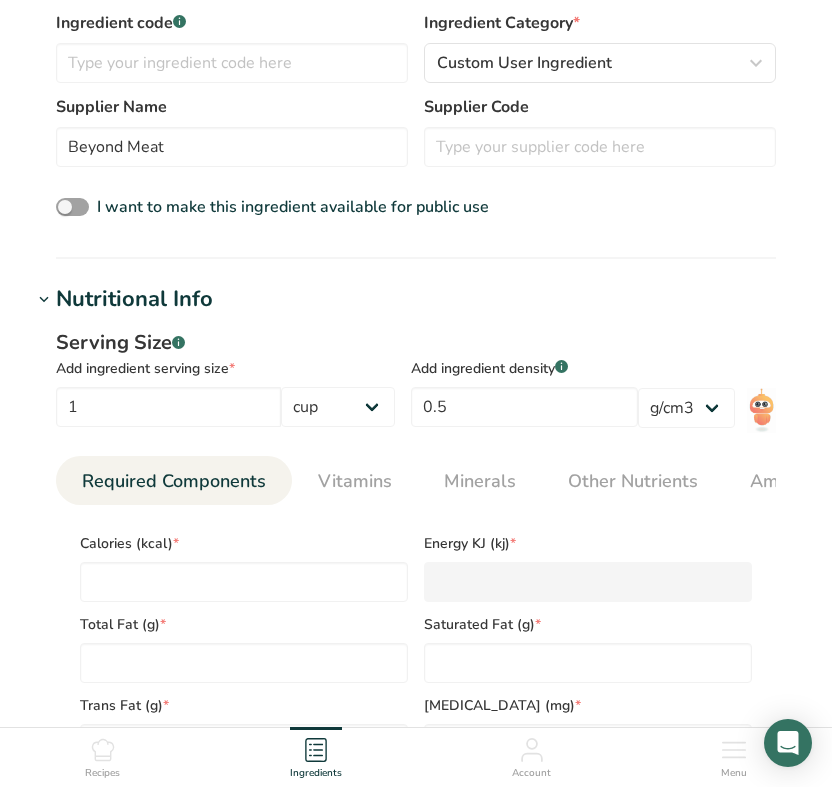 click on "Nutritional Info" at bounding box center [416, 299] 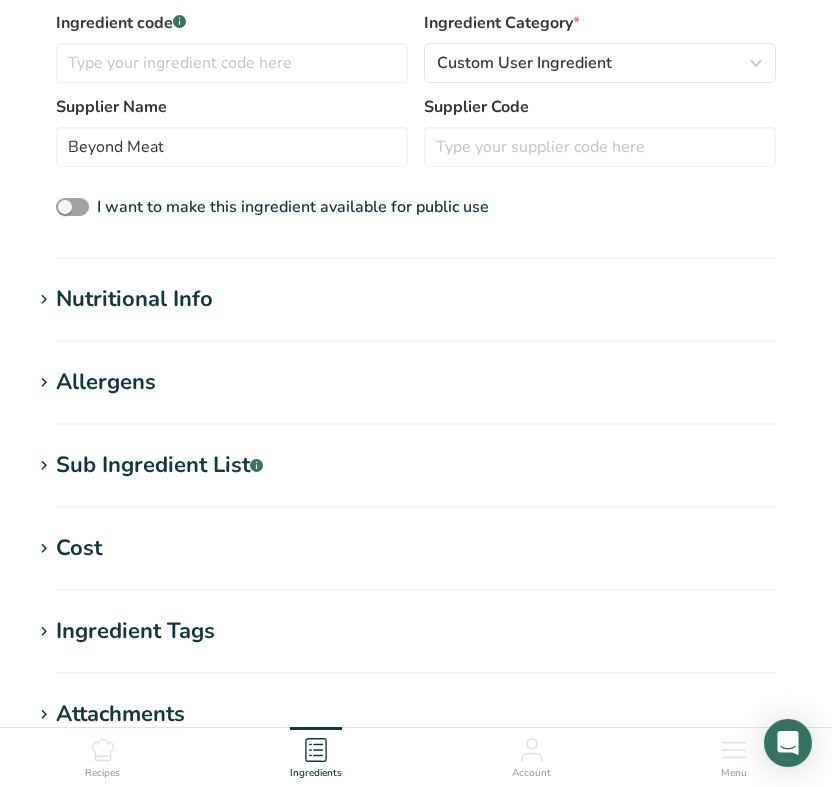 click on "Nutritional Info" at bounding box center [134, 299] 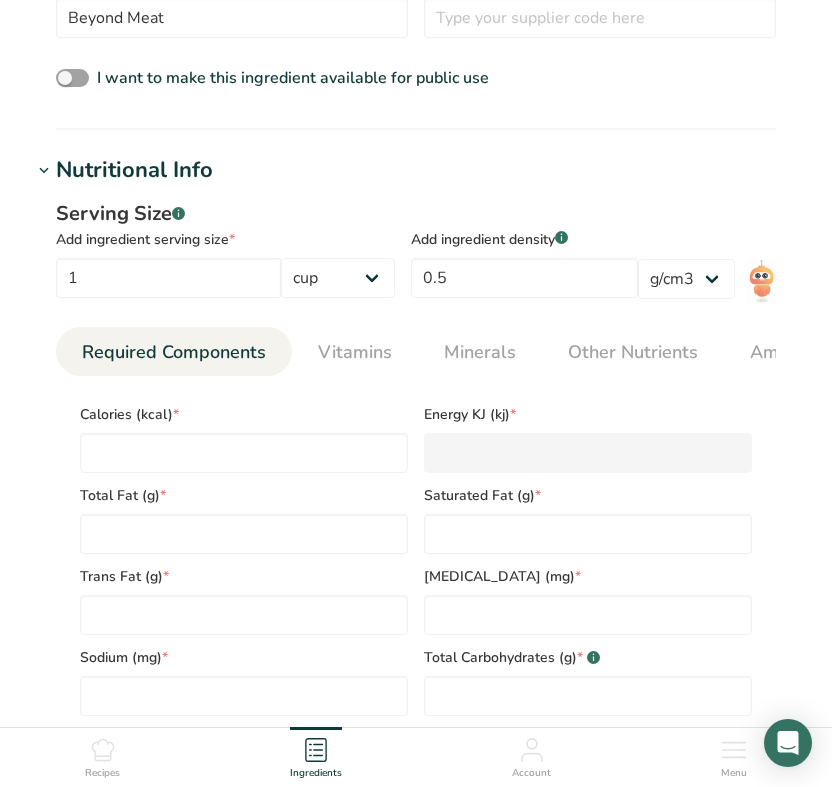 scroll, scrollTop: 666, scrollLeft: 0, axis: vertical 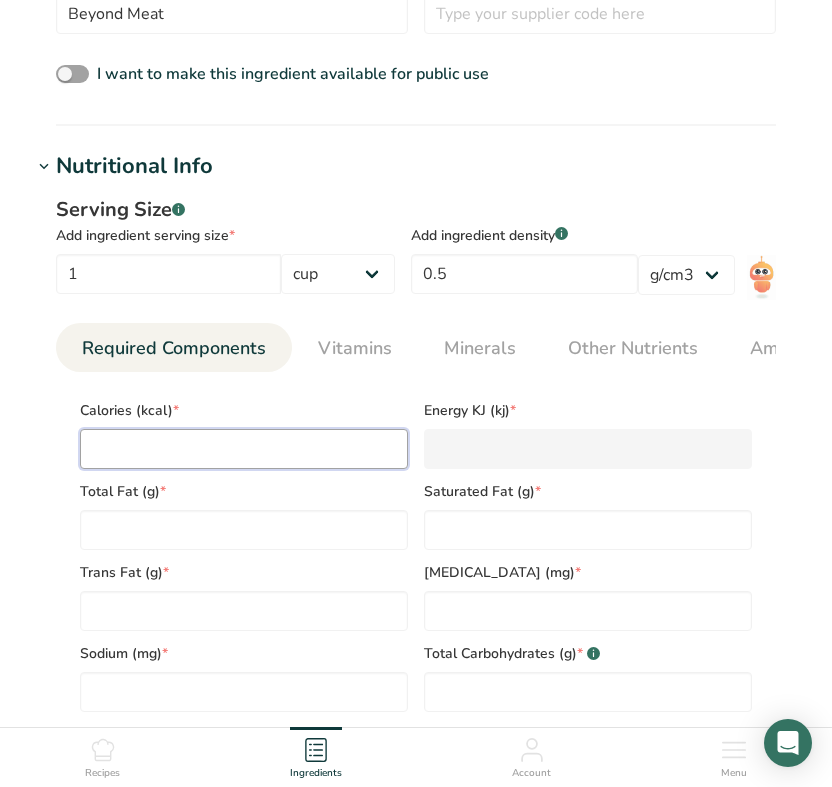 click at bounding box center [244, 449] 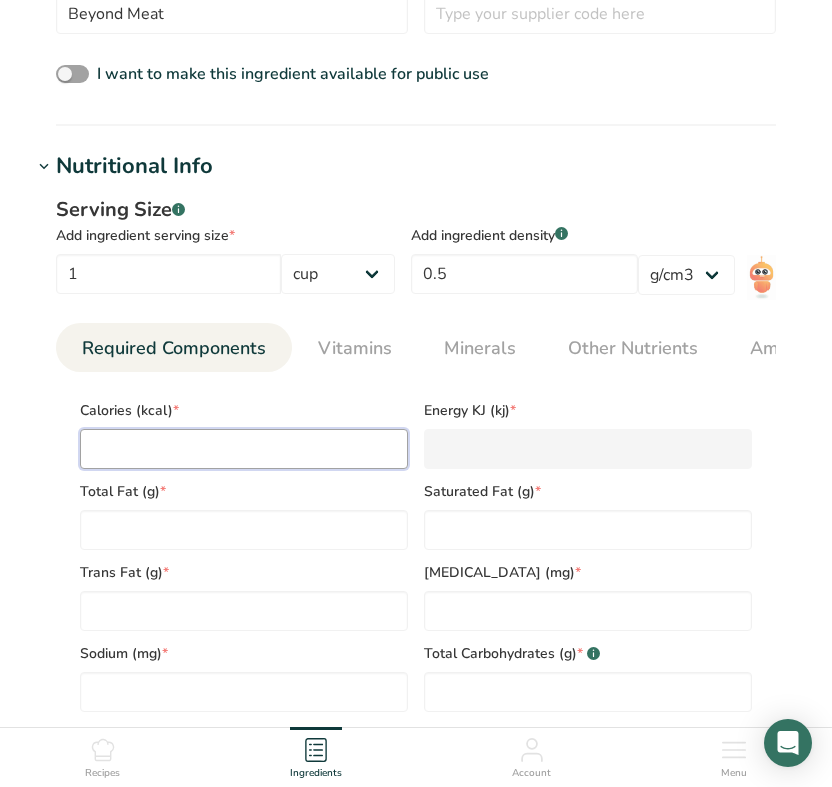 type on "1" 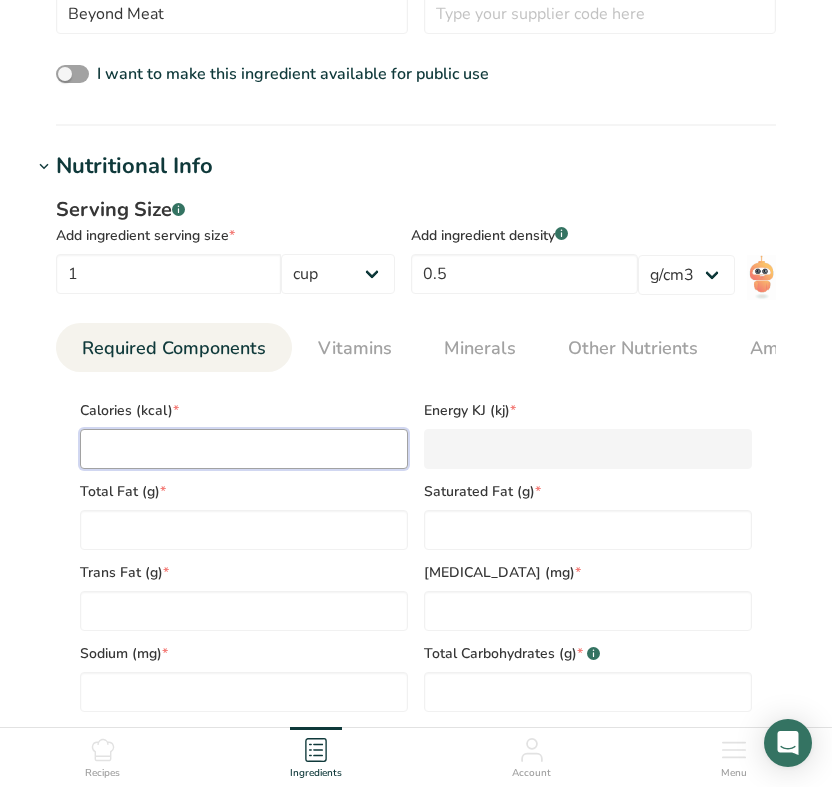 type on "4.2" 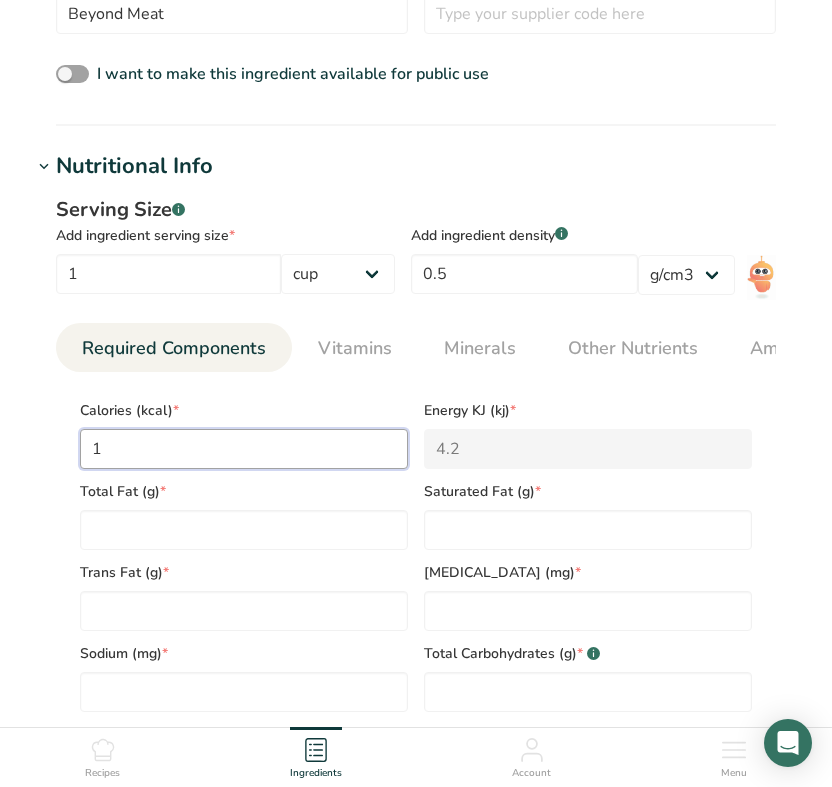 type on "16" 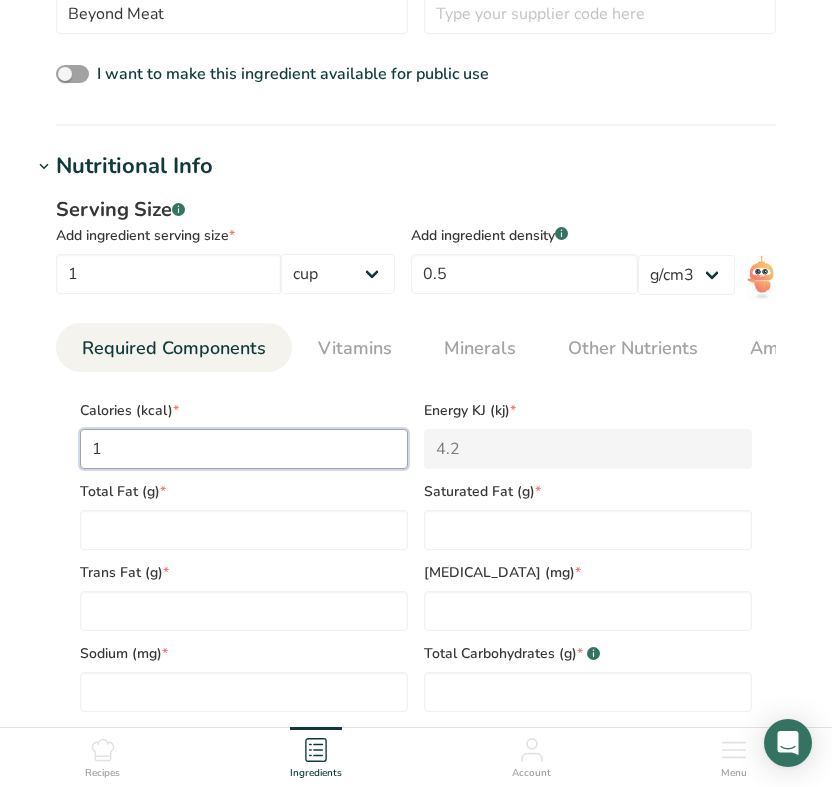 type on "66.9" 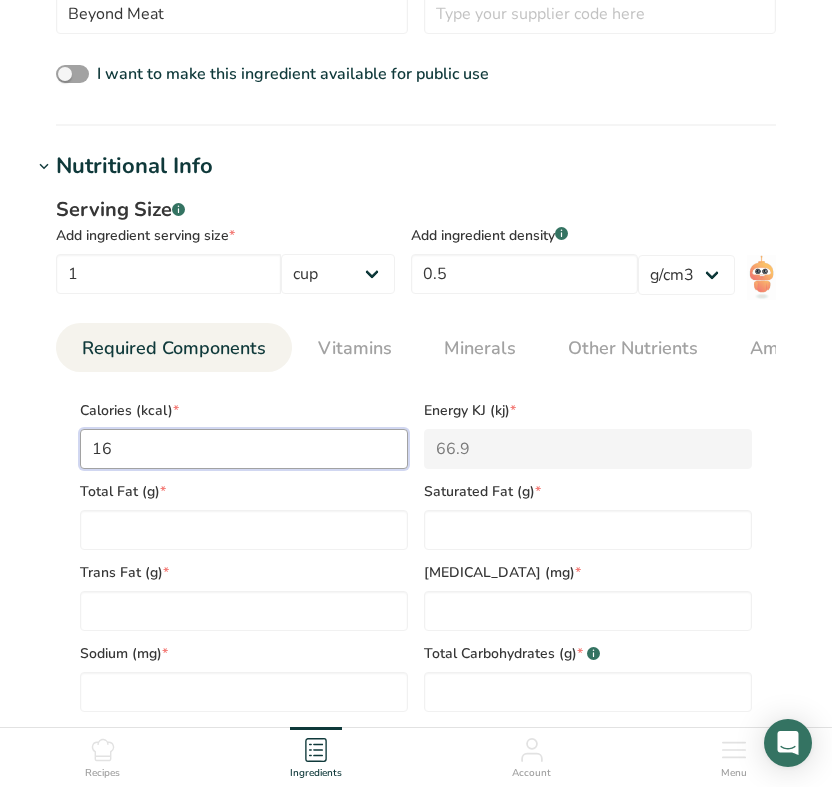type on "160" 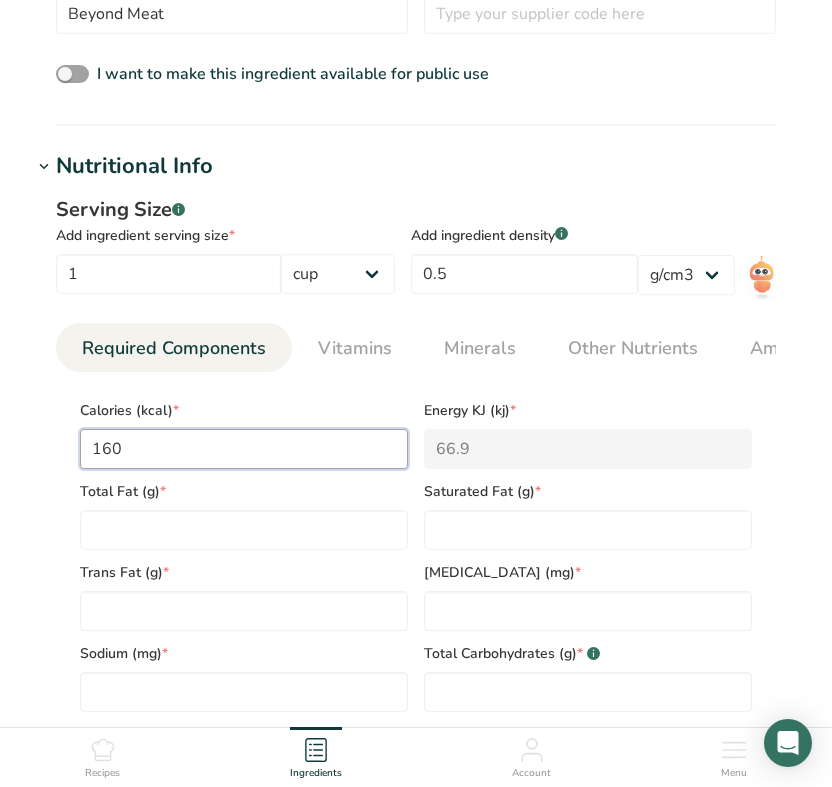 type on "669.4" 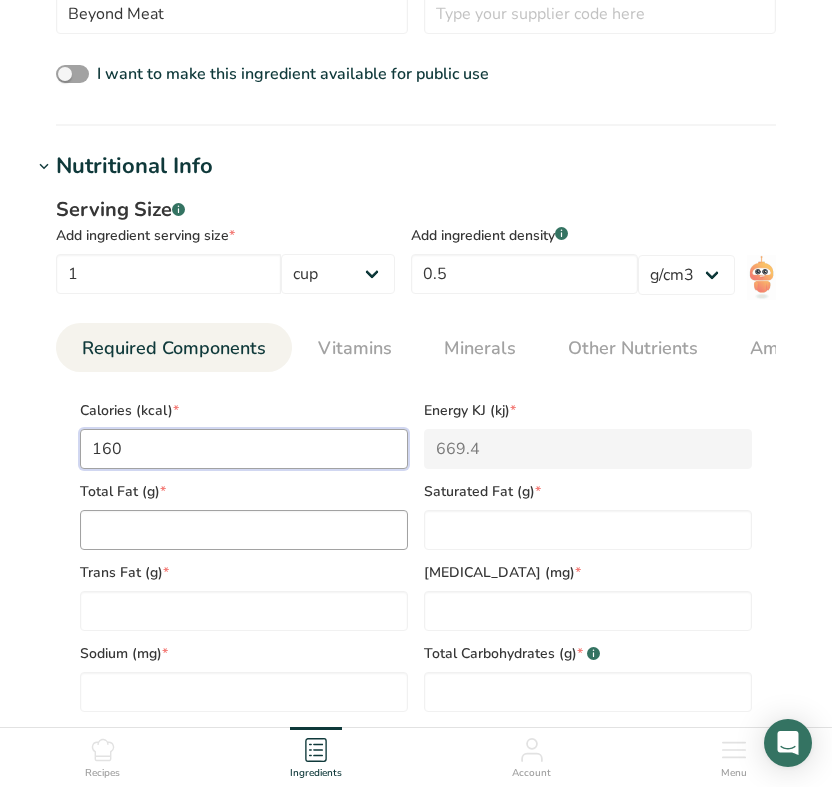 type on "160" 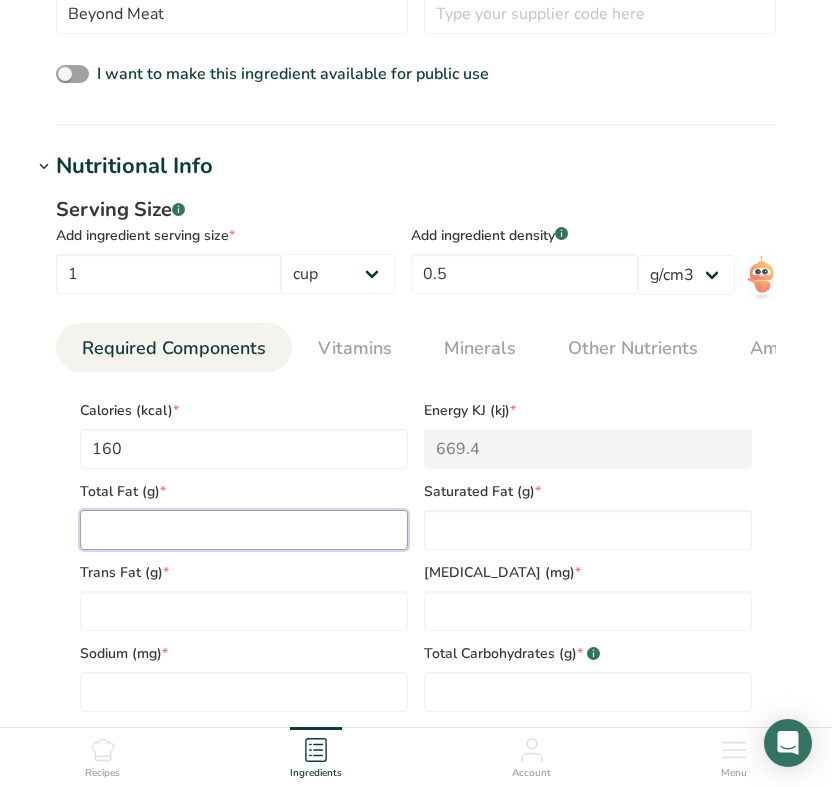 click at bounding box center [244, 530] 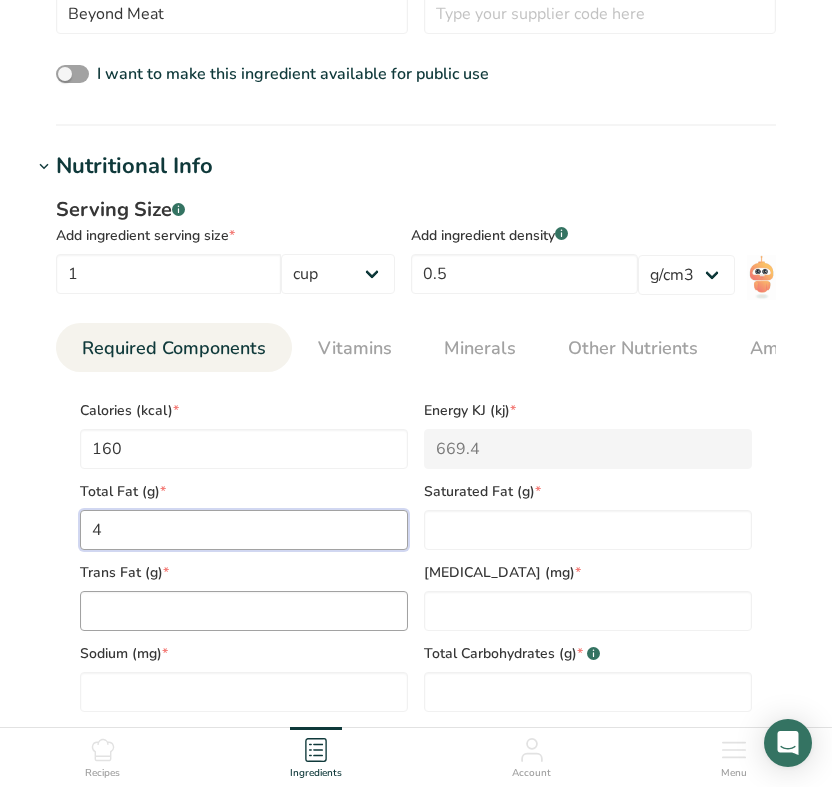 type on "4" 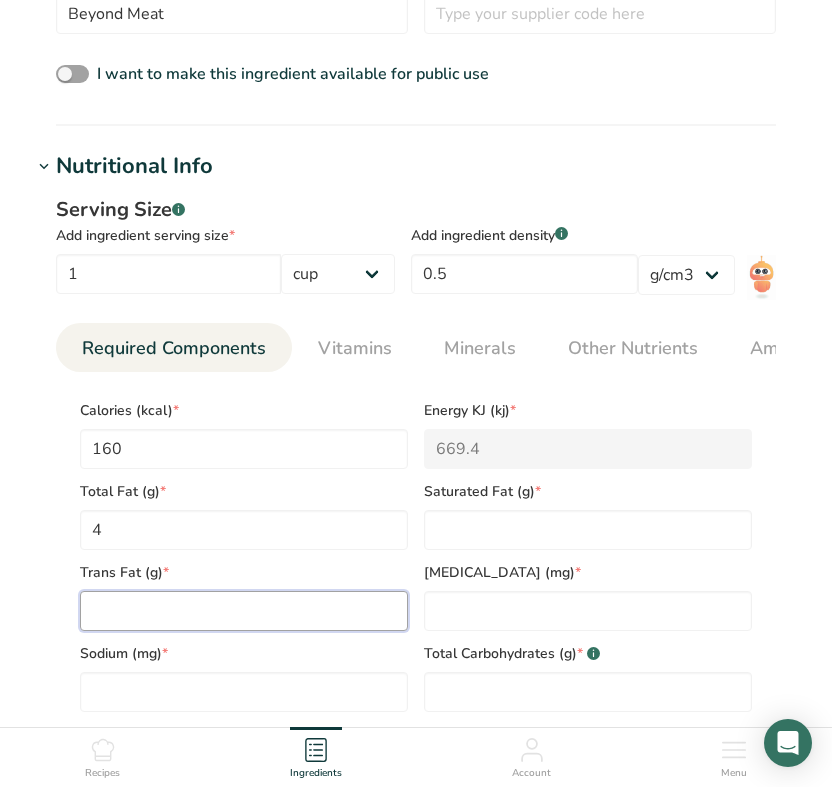 click at bounding box center [244, 611] 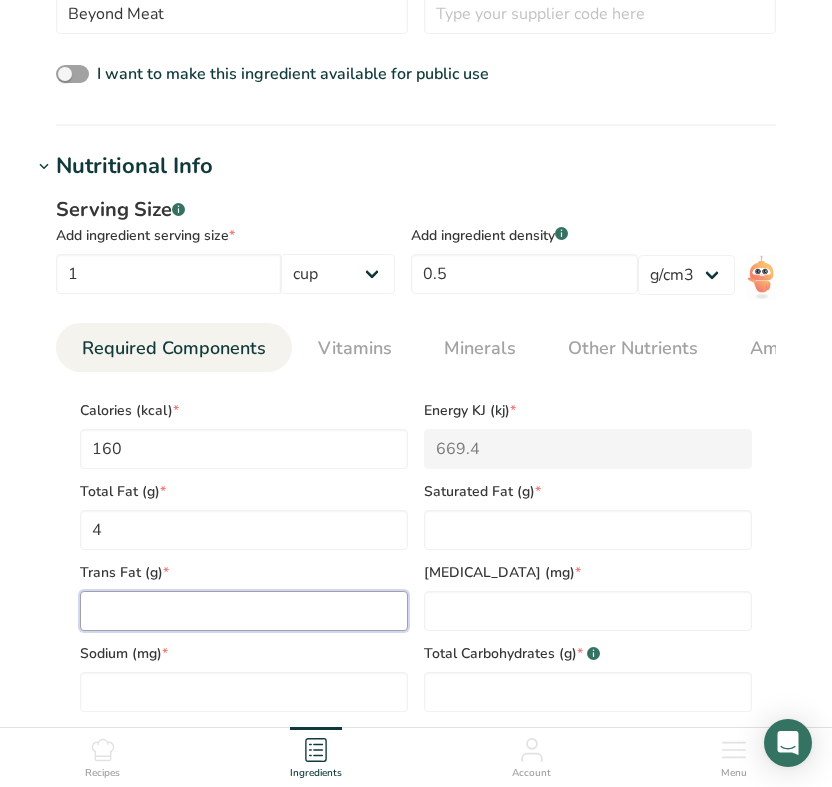 click at bounding box center (244, 611) 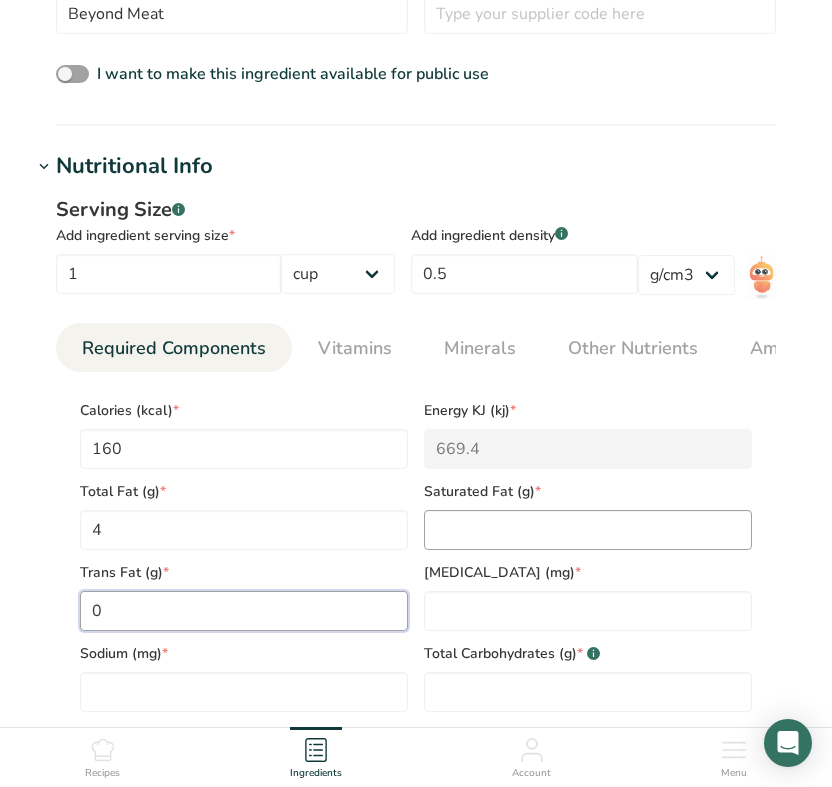type on "0" 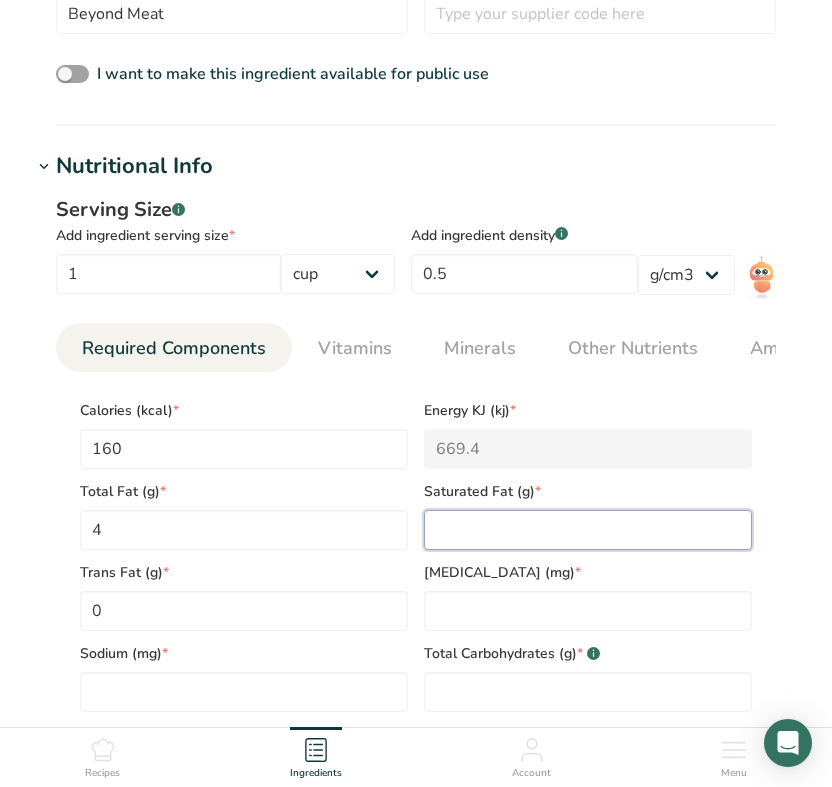 click at bounding box center [588, 530] 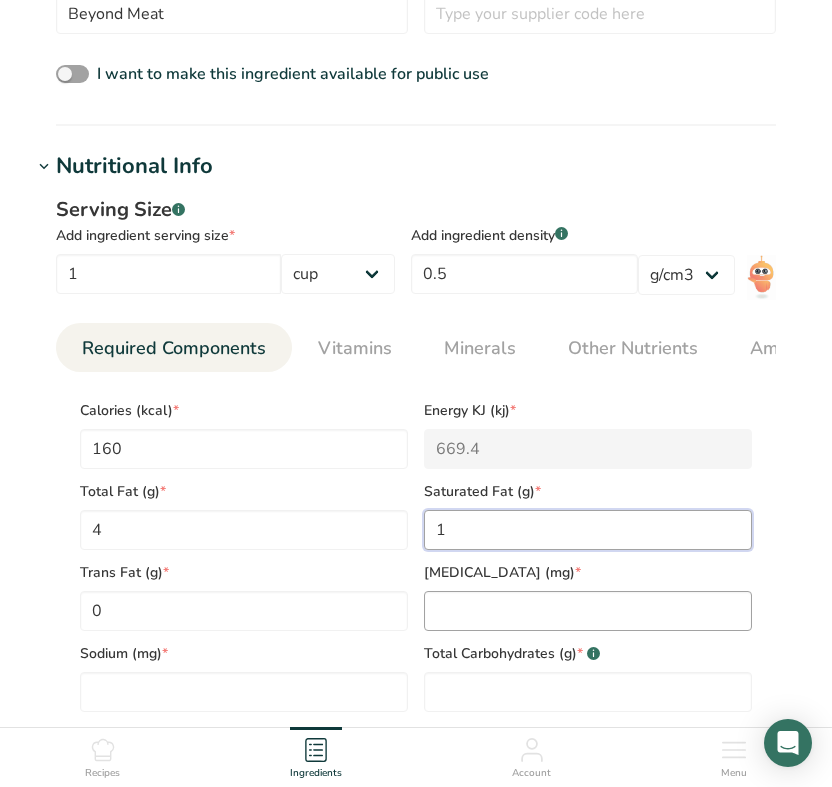 type on "1" 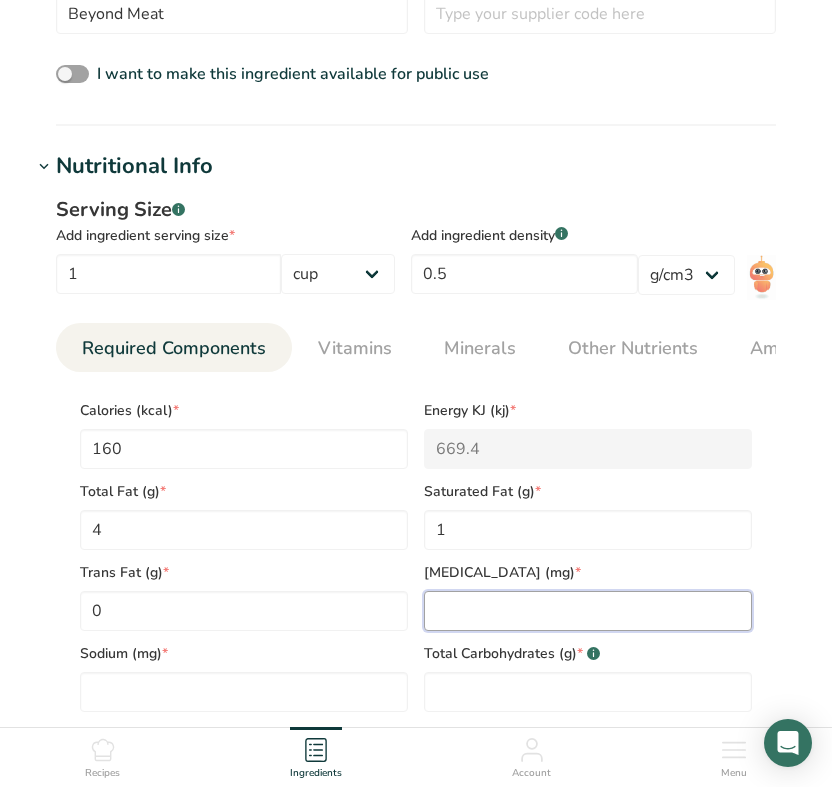click at bounding box center [588, 611] 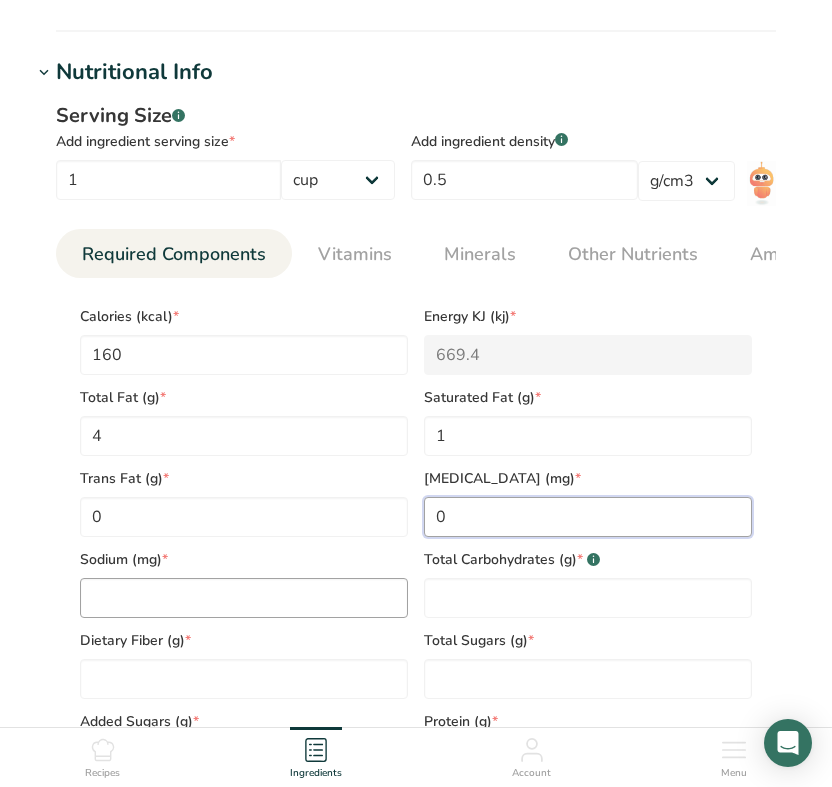 scroll, scrollTop: 800, scrollLeft: 0, axis: vertical 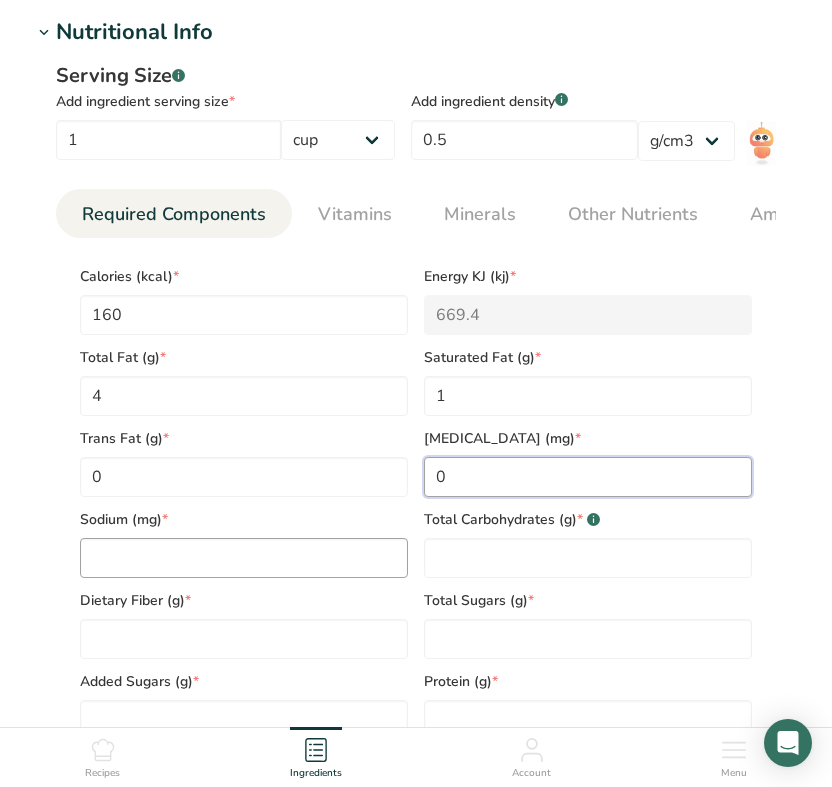 type on "0" 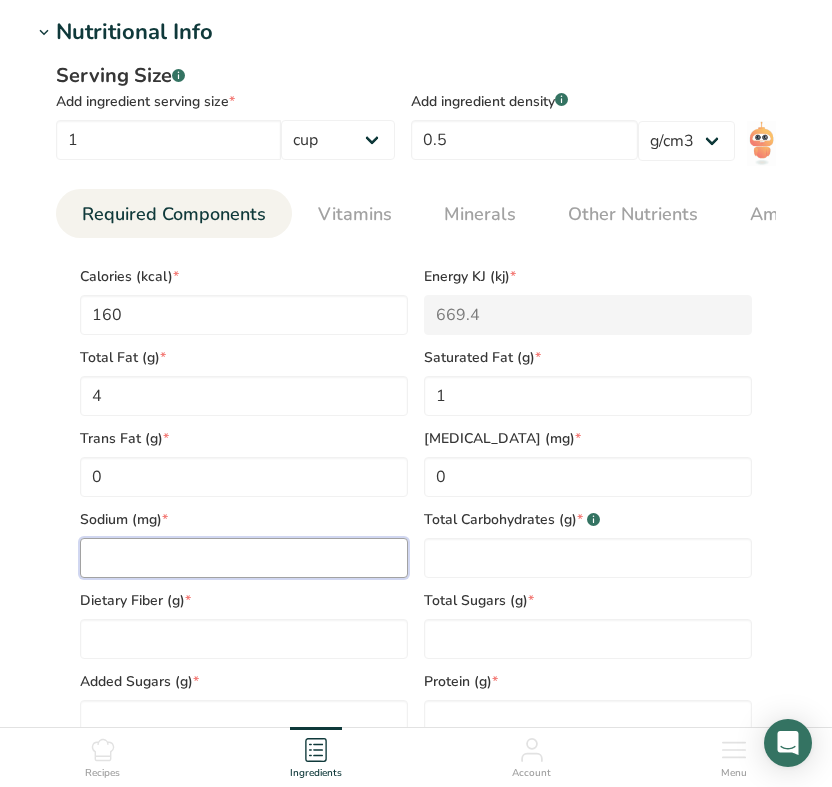 click at bounding box center [244, 558] 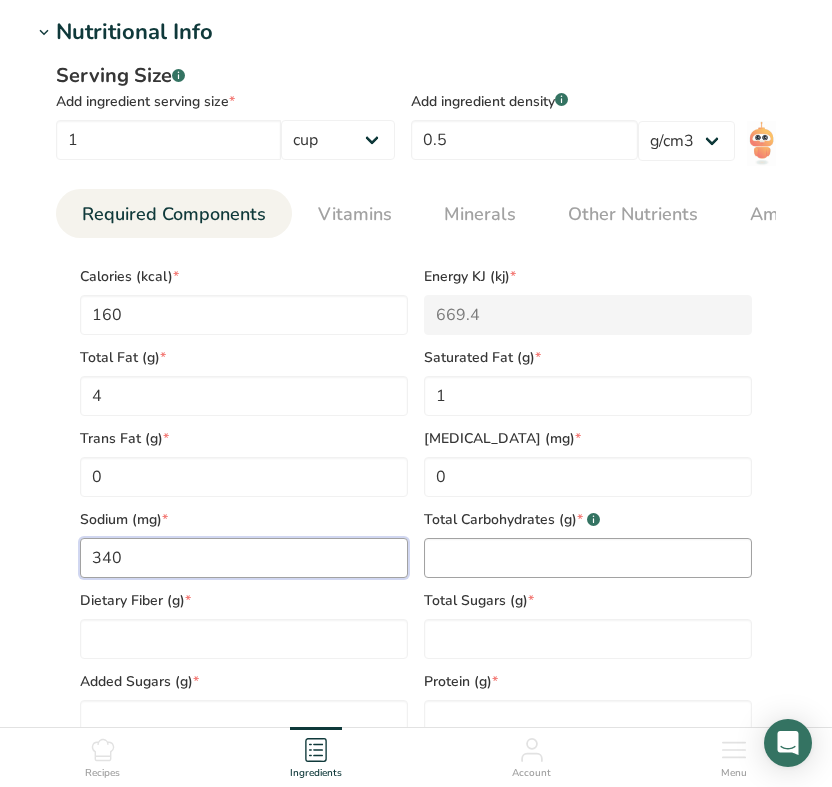 type on "340" 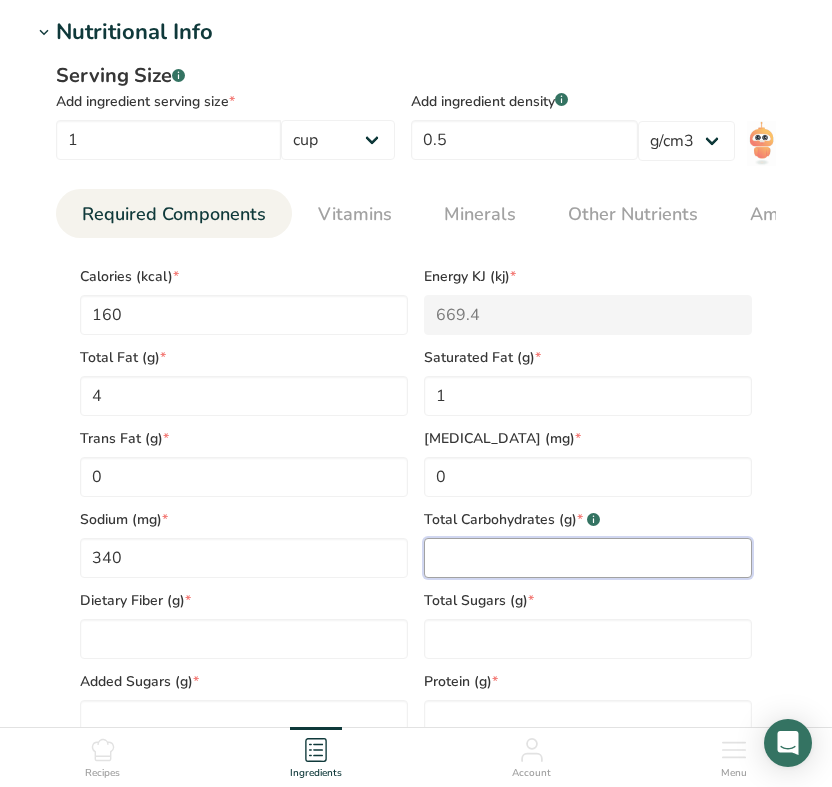 click at bounding box center [588, 558] 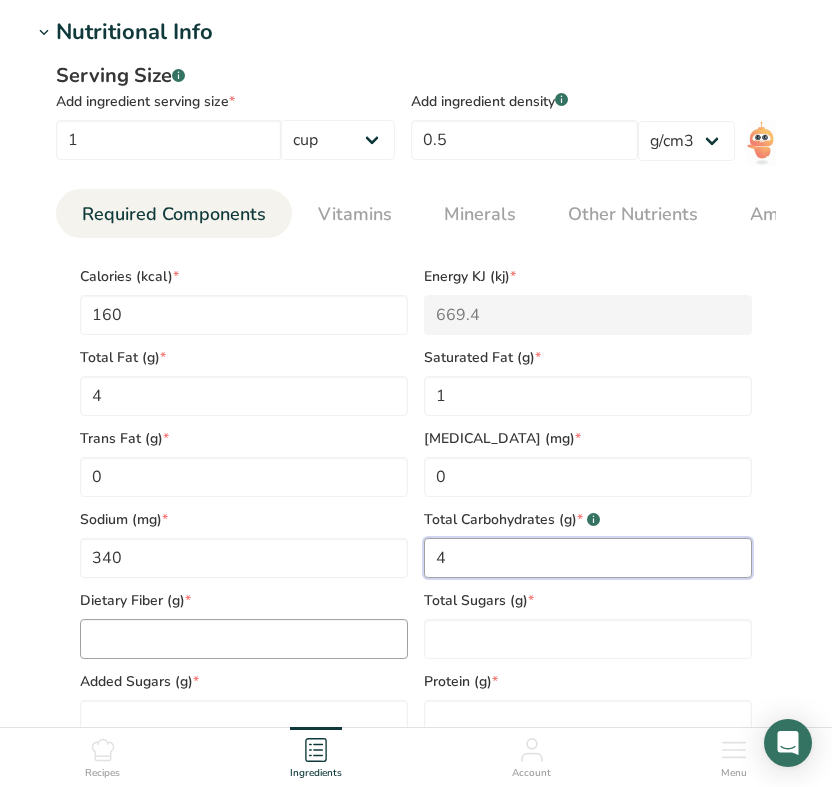type on "4" 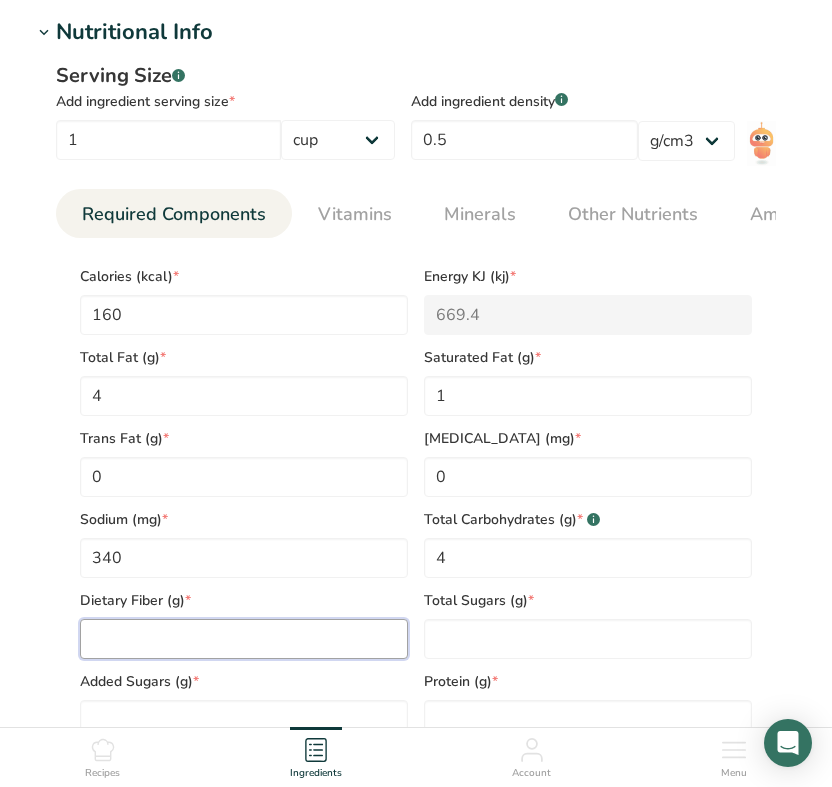 click at bounding box center (244, 639) 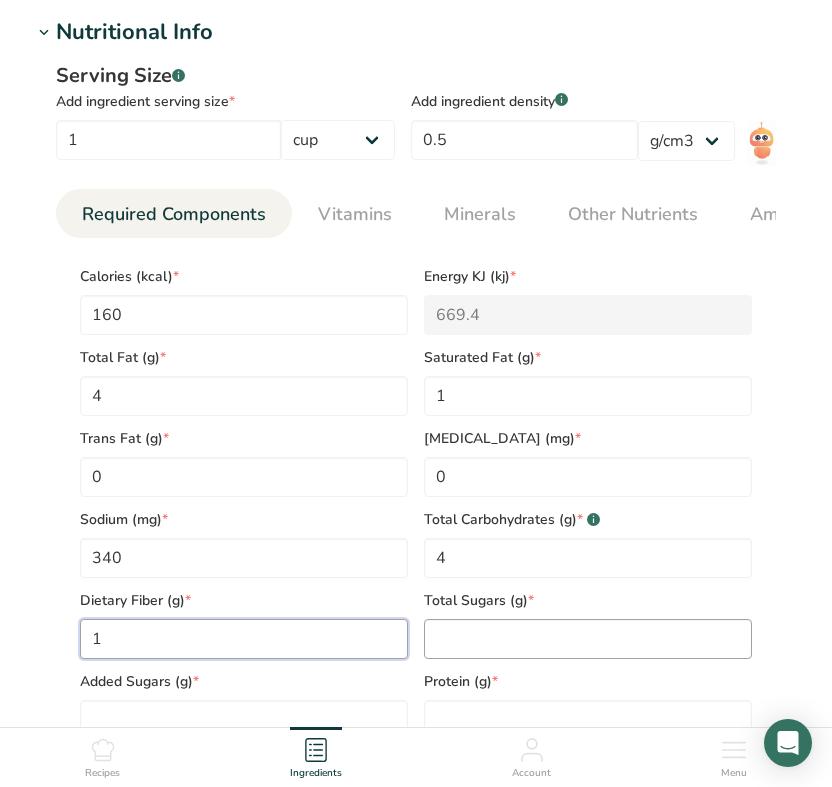 type on "1" 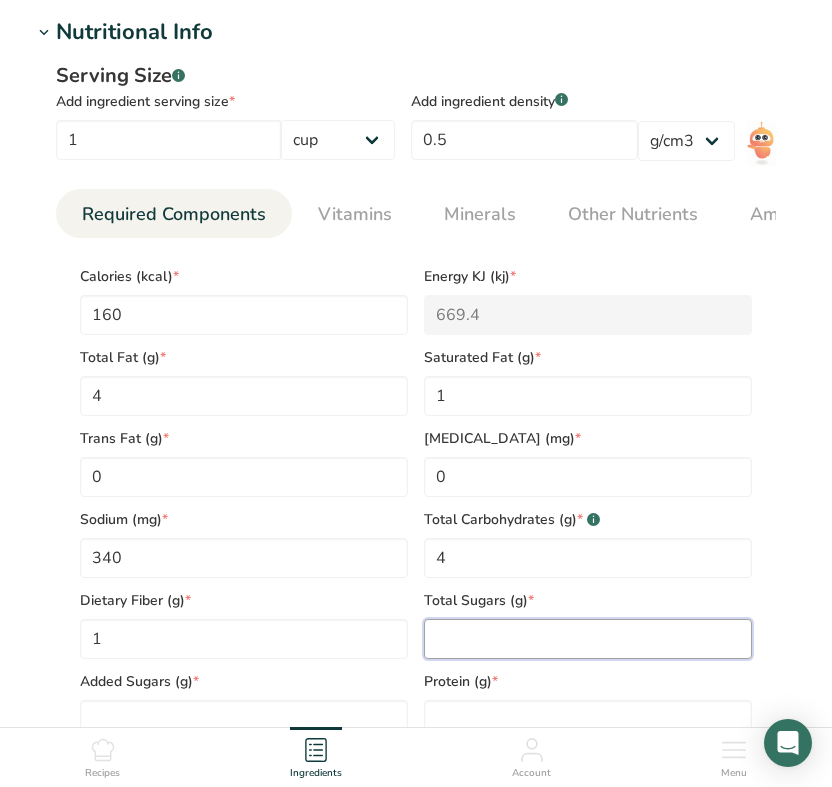click at bounding box center [588, 639] 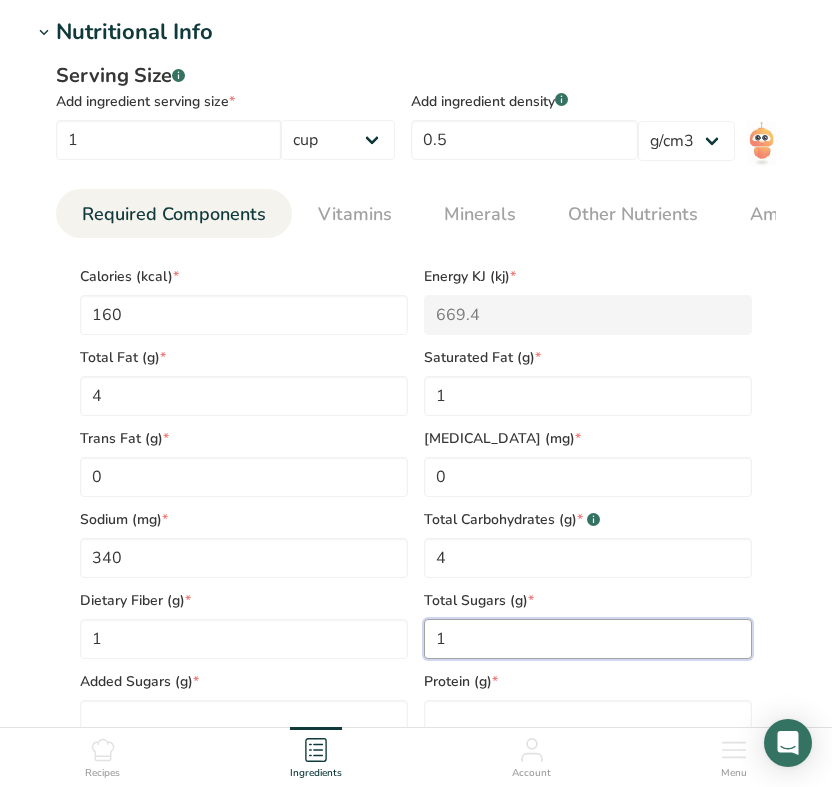 scroll, scrollTop: 933, scrollLeft: 0, axis: vertical 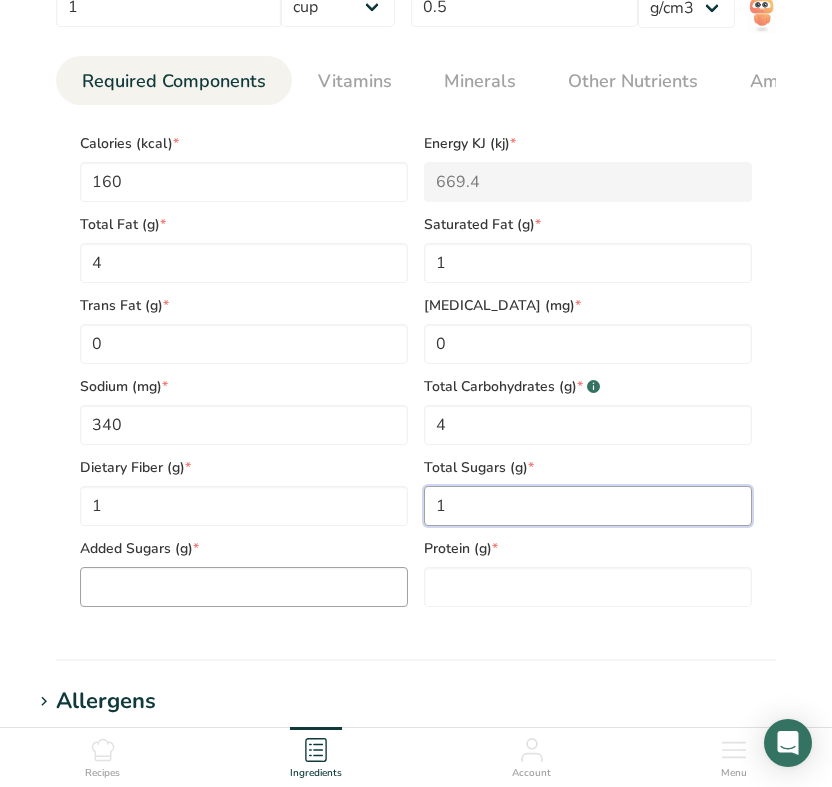 type on "1" 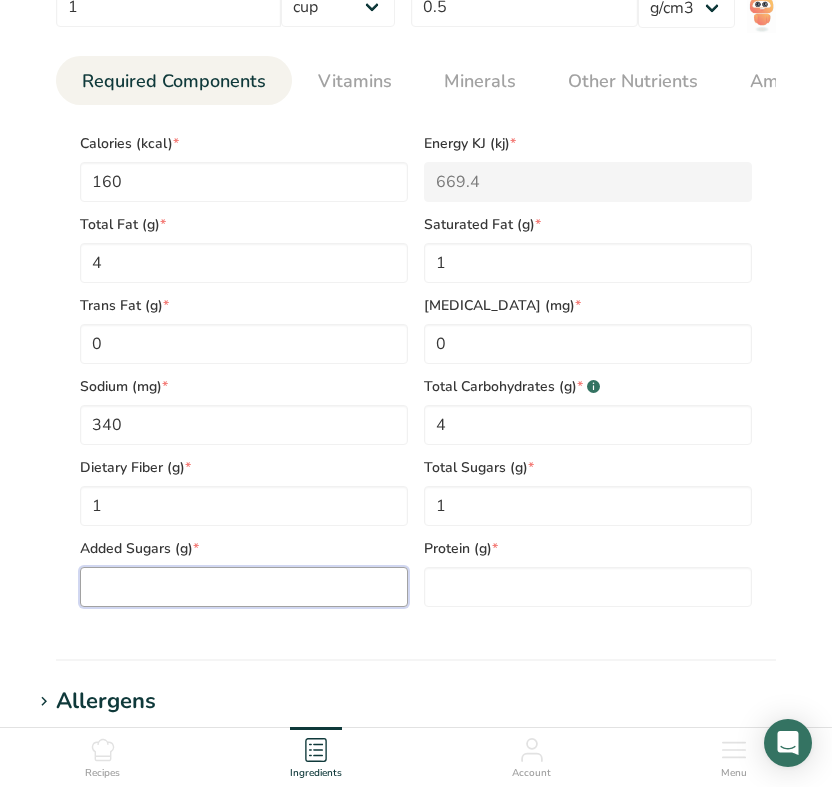 click at bounding box center (244, 587) 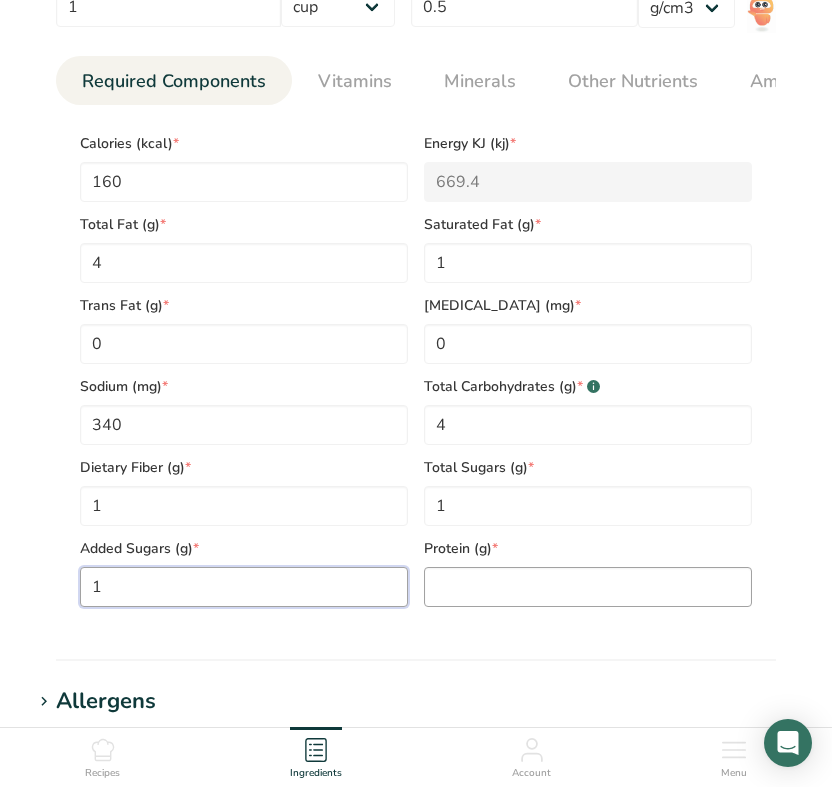 type on "1" 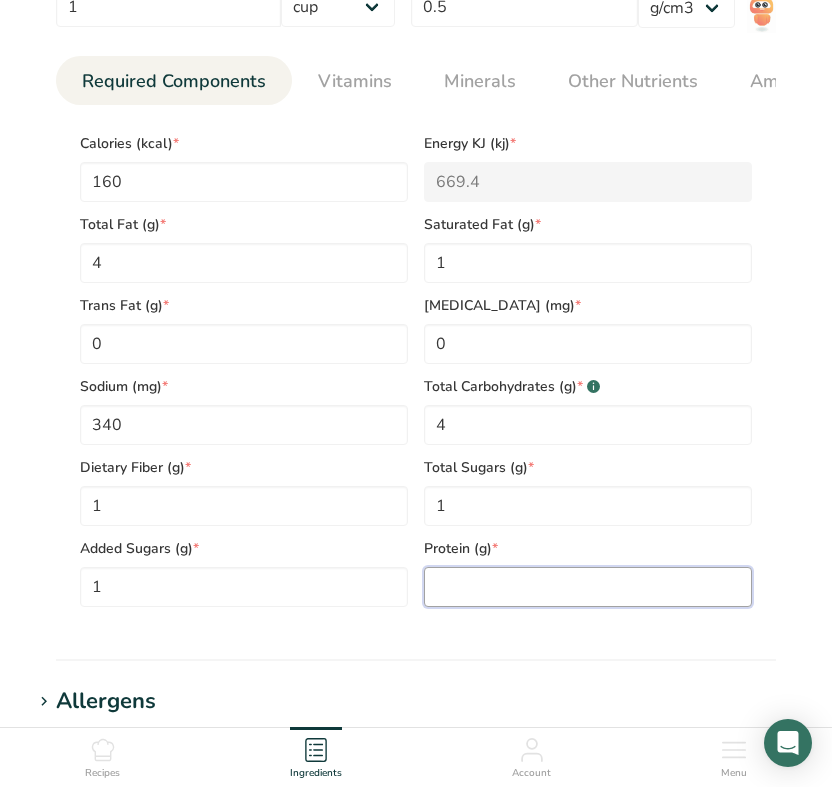 click at bounding box center [588, 587] 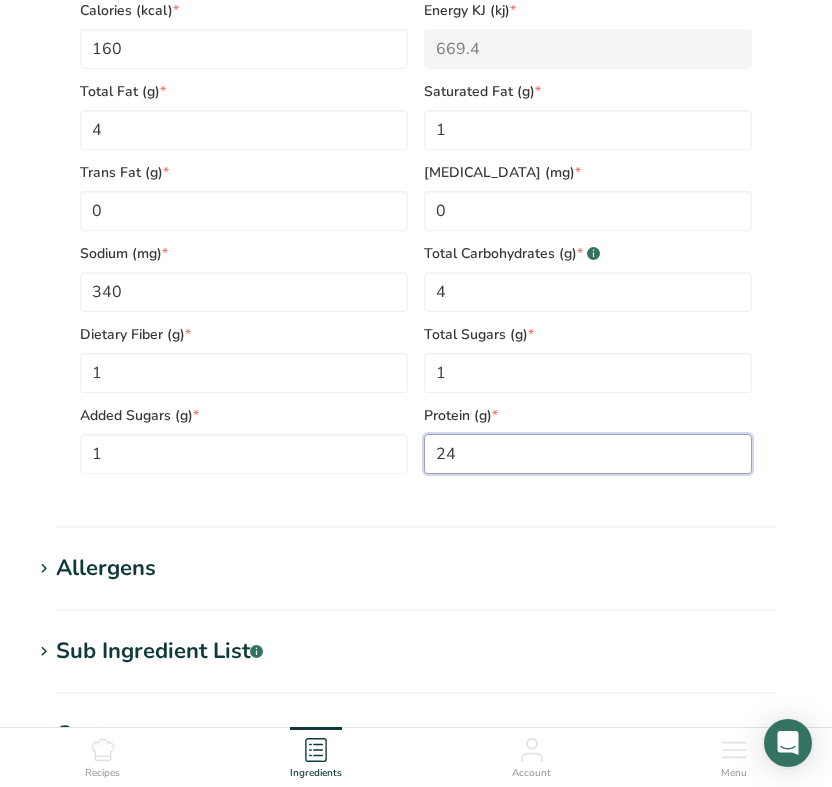 type on "24" 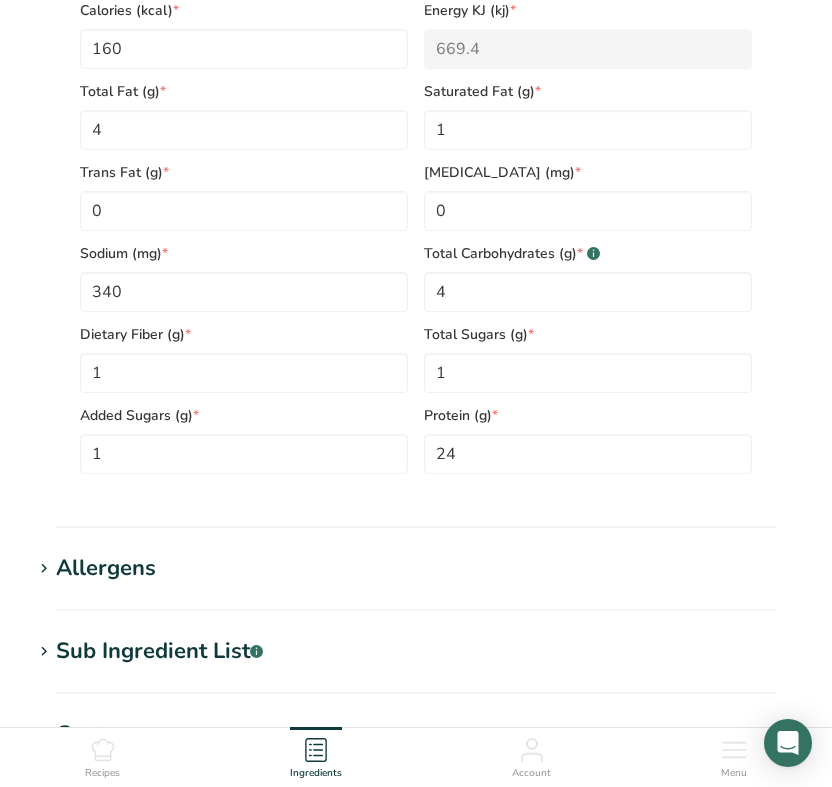click on "Add new ingredient
Back to recipe
Ingredient Spec Sheet
.a-a{fill:#347362;}.b-a{fill:#fff;}
Upload an ingredient spec sheet or an image of a nutrition label, and our AI assistant will automatically fill-in the nutrients.
Drop your files here or click to upload
Maximum file size is 5MB
Ingredient General Info
Ingredient Name *
Translate
Beyond Meat Crumbles
Ingredient Common Name
.a-a{fill:#347362;}.b-a{fill:#fff;}
Translate
Ingredient code
.a-a{fill:#347362;}.b-a{fill:#fff;}
Ingredient Category *
Custom User Ingredient
Standard Categories" at bounding box center [416, 69] 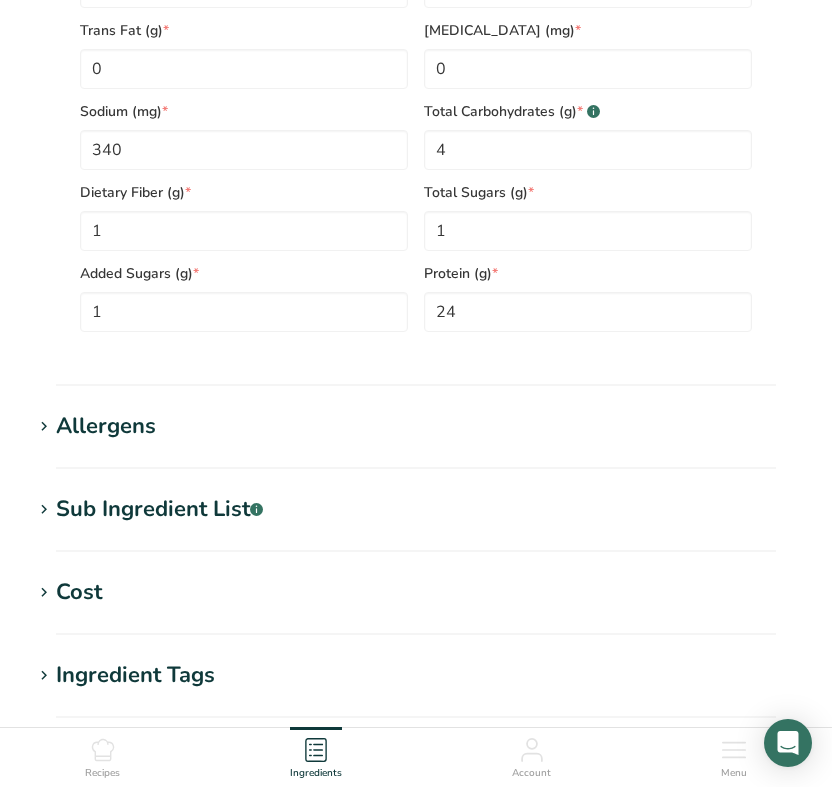 scroll, scrollTop: 1611, scrollLeft: 0, axis: vertical 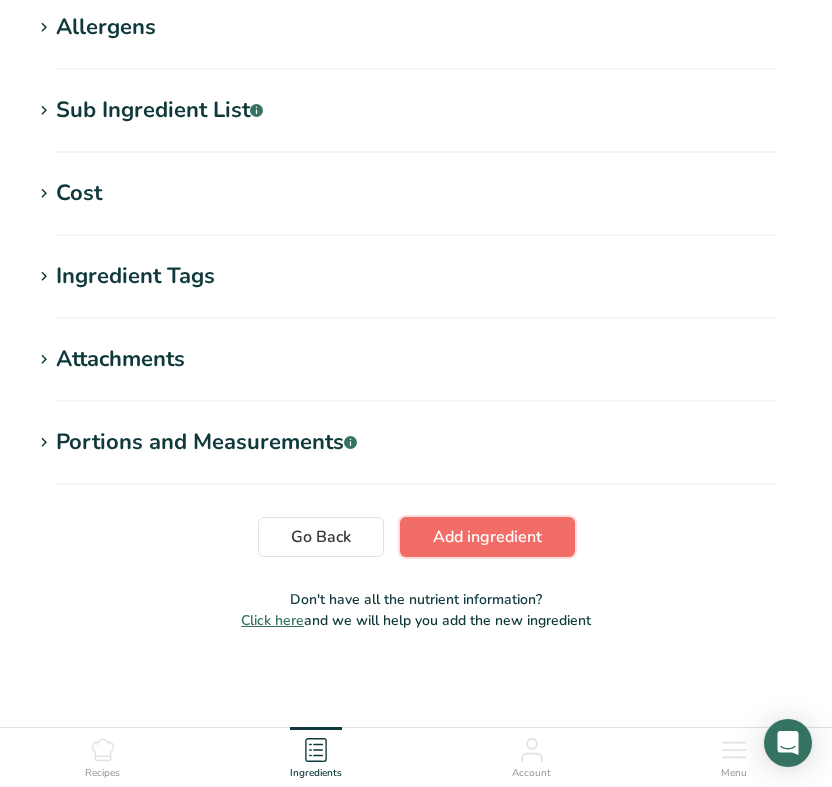 click on "Add ingredient" at bounding box center (487, 537) 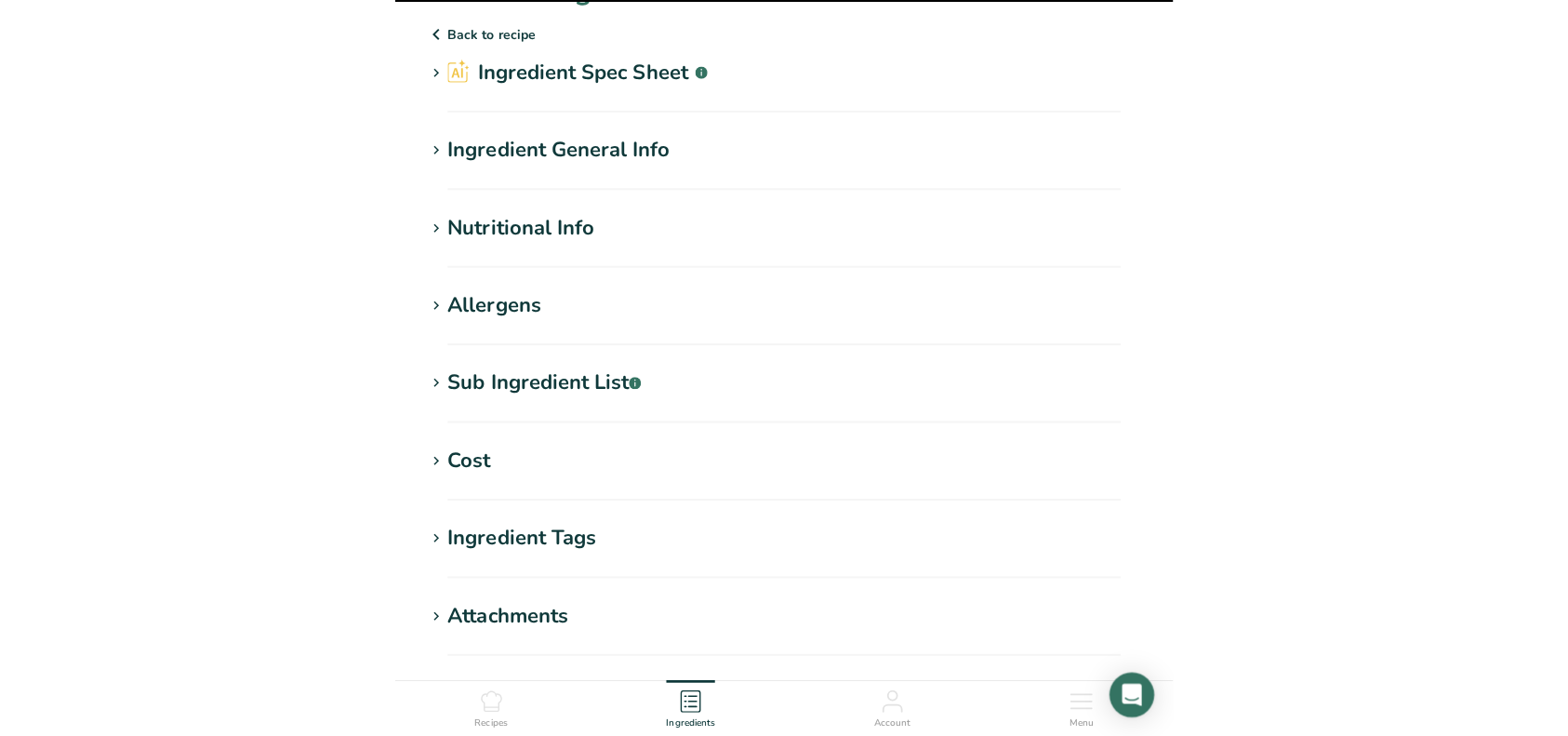 scroll, scrollTop: 0, scrollLeft: 0, axis: both 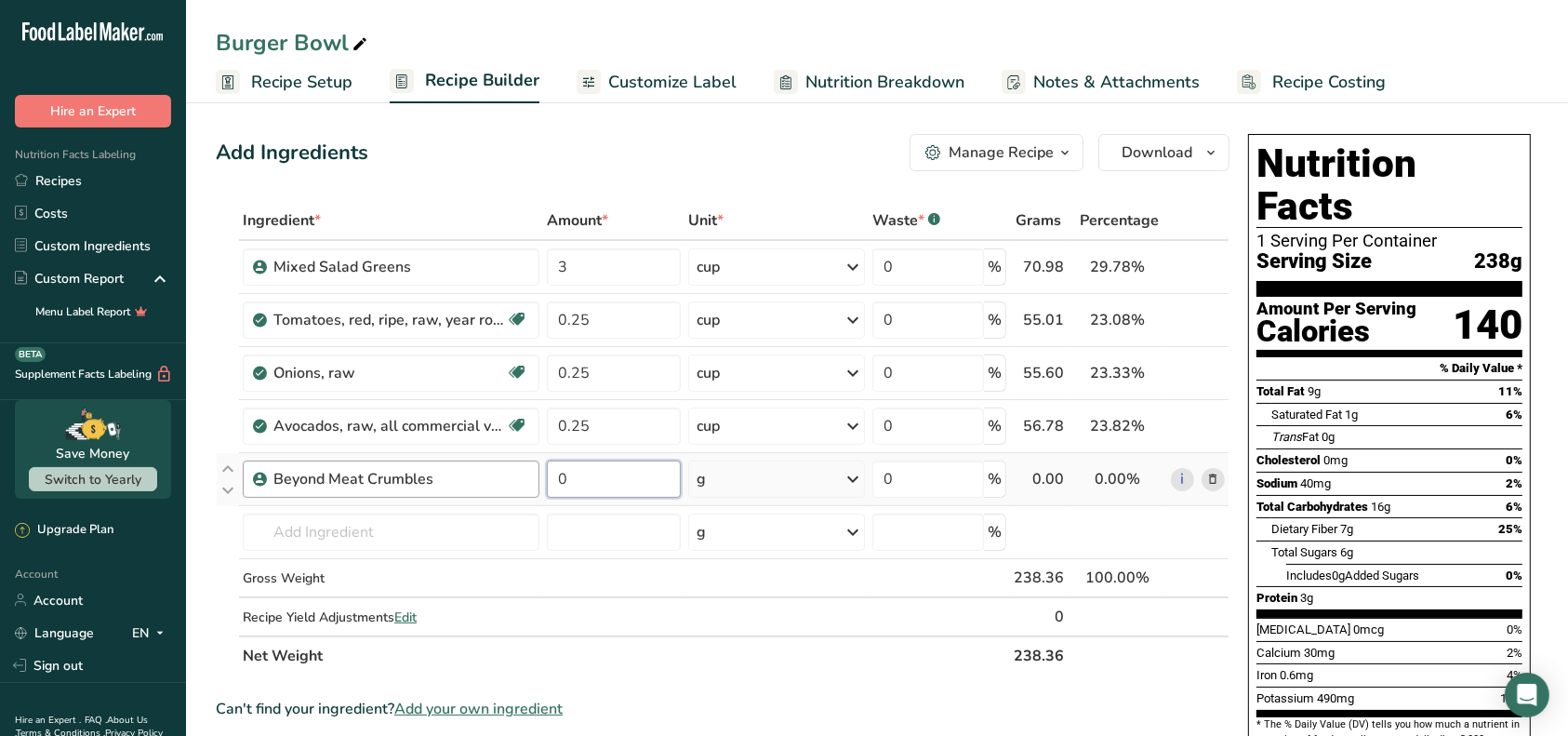 drag, startPoint x: 641, startPoint y: 473, endPoint x: 526, endPoint y: 482, distance: 115.35164 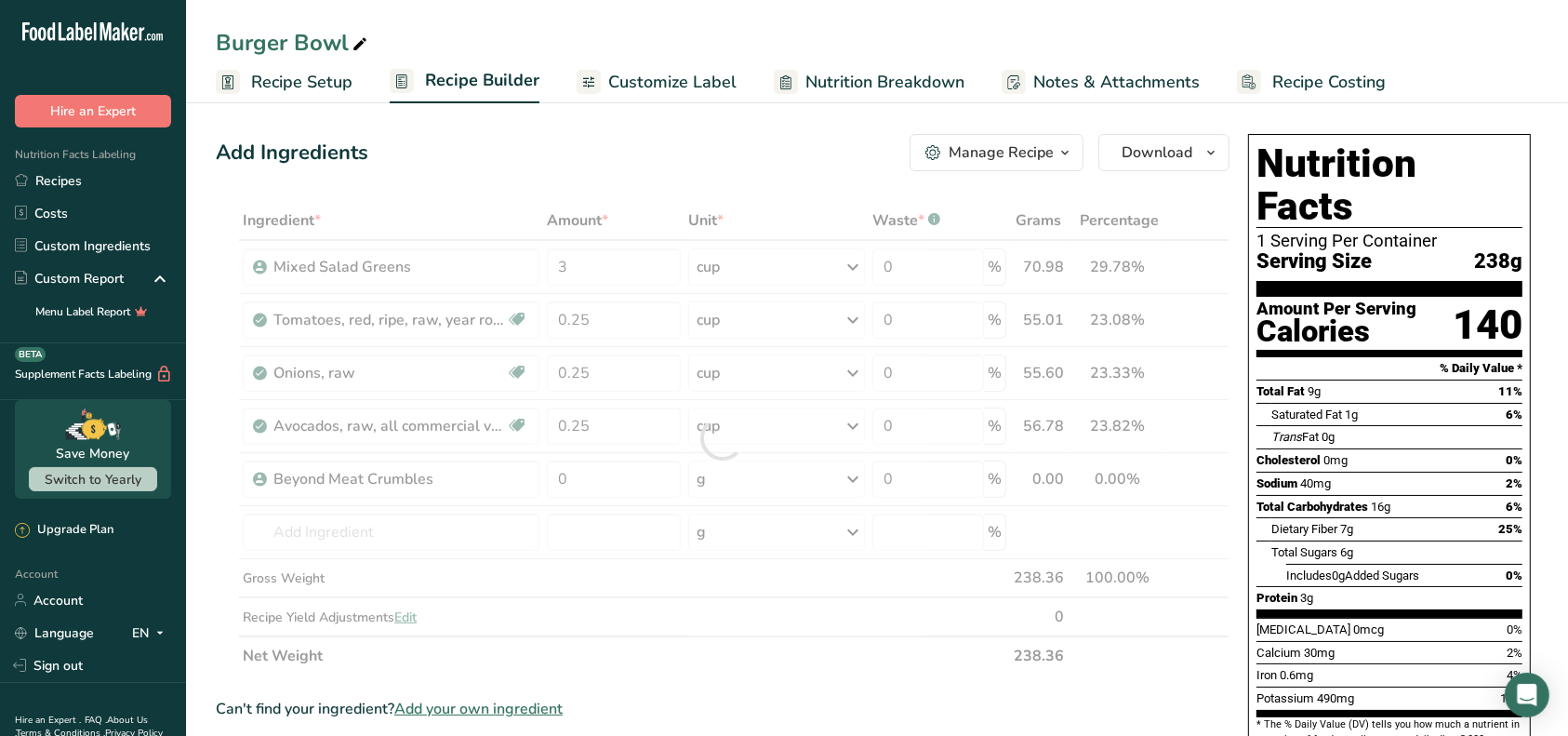 click on "Ingredient *
Amount *
Unit *
Waste *   .a-a{fill:#347362;}.b-a{fill:#fff;}          Grams
Percentage
Mixed Salad Greens
3
cup
Weight Units
g
kg
mg
See more
Volume Units
l
mL
fl oz
See more
0
%
70.98
29.78%
i
Tomatoes, red, ripe, raw, year round average
Source of Antioxidants
Dairy free
Gluten free
Vegan
Vegetarian
Soy free
0.25
cup
Portions
1 cup cherry tomatoes
1 cup, chopped or sliced
1 Italian tomato
See more" at bounding box center [723, 438] 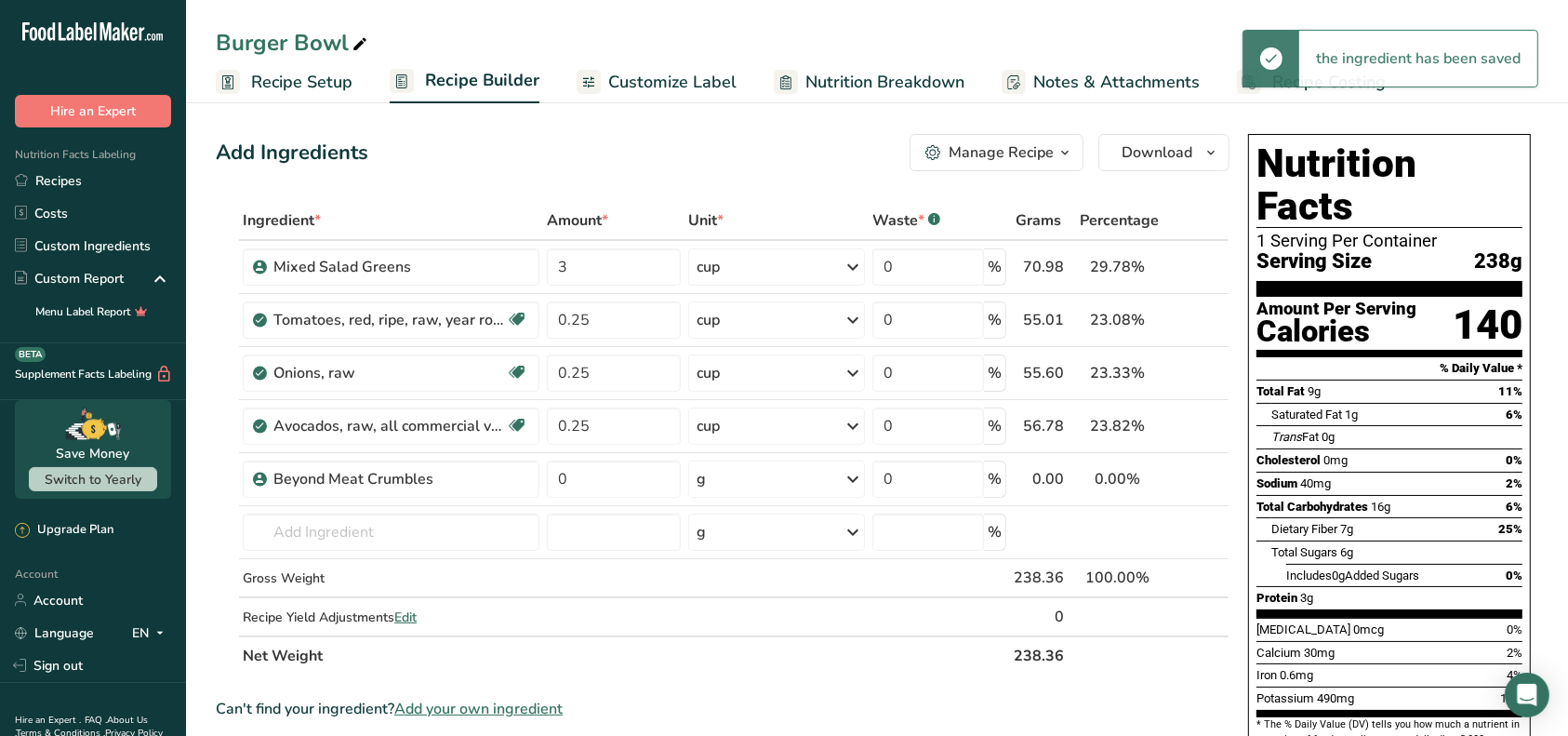 click on "g" at bounding box center [777, 479] 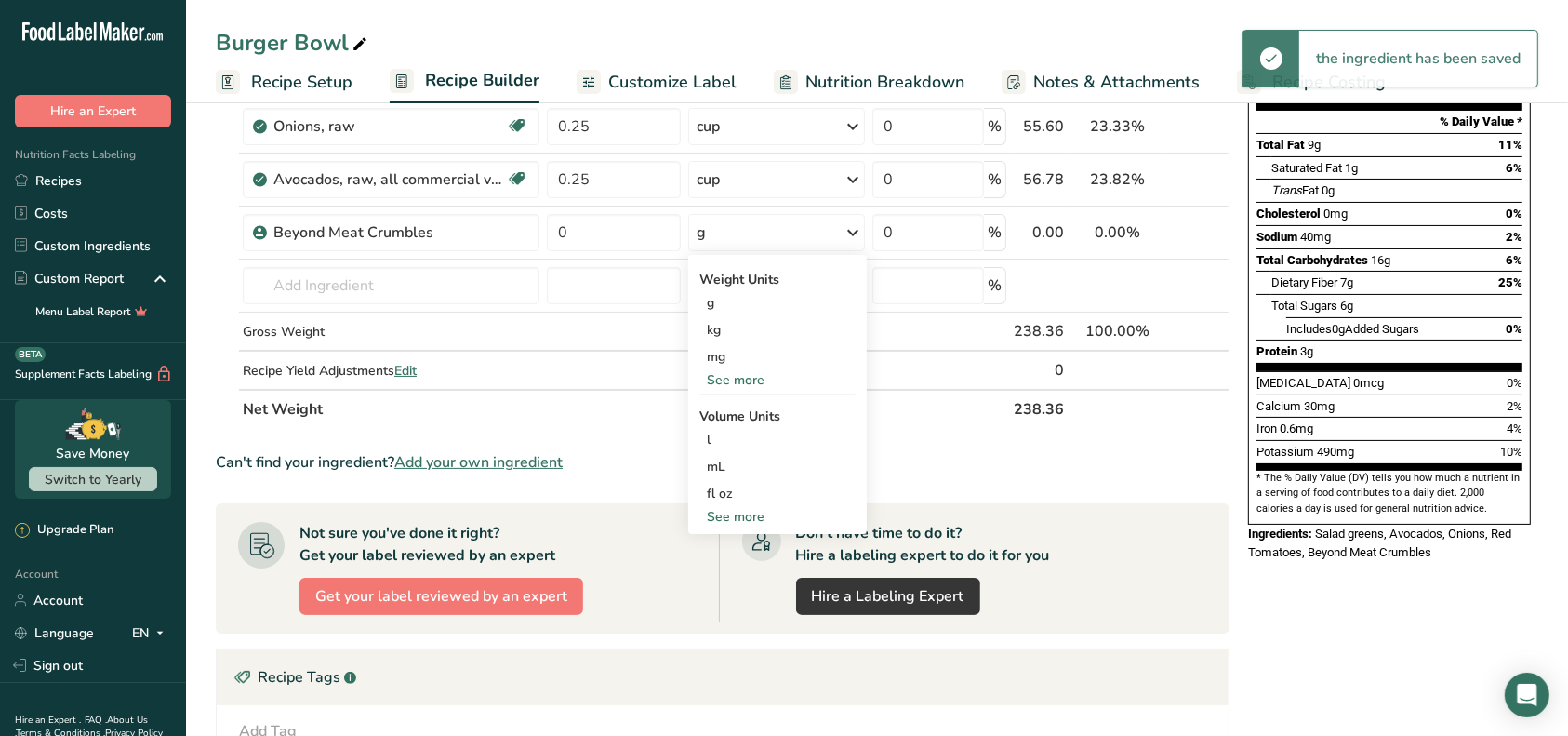 scroll, scrollTop: 248, scrollLeft: 0, axis: vertical 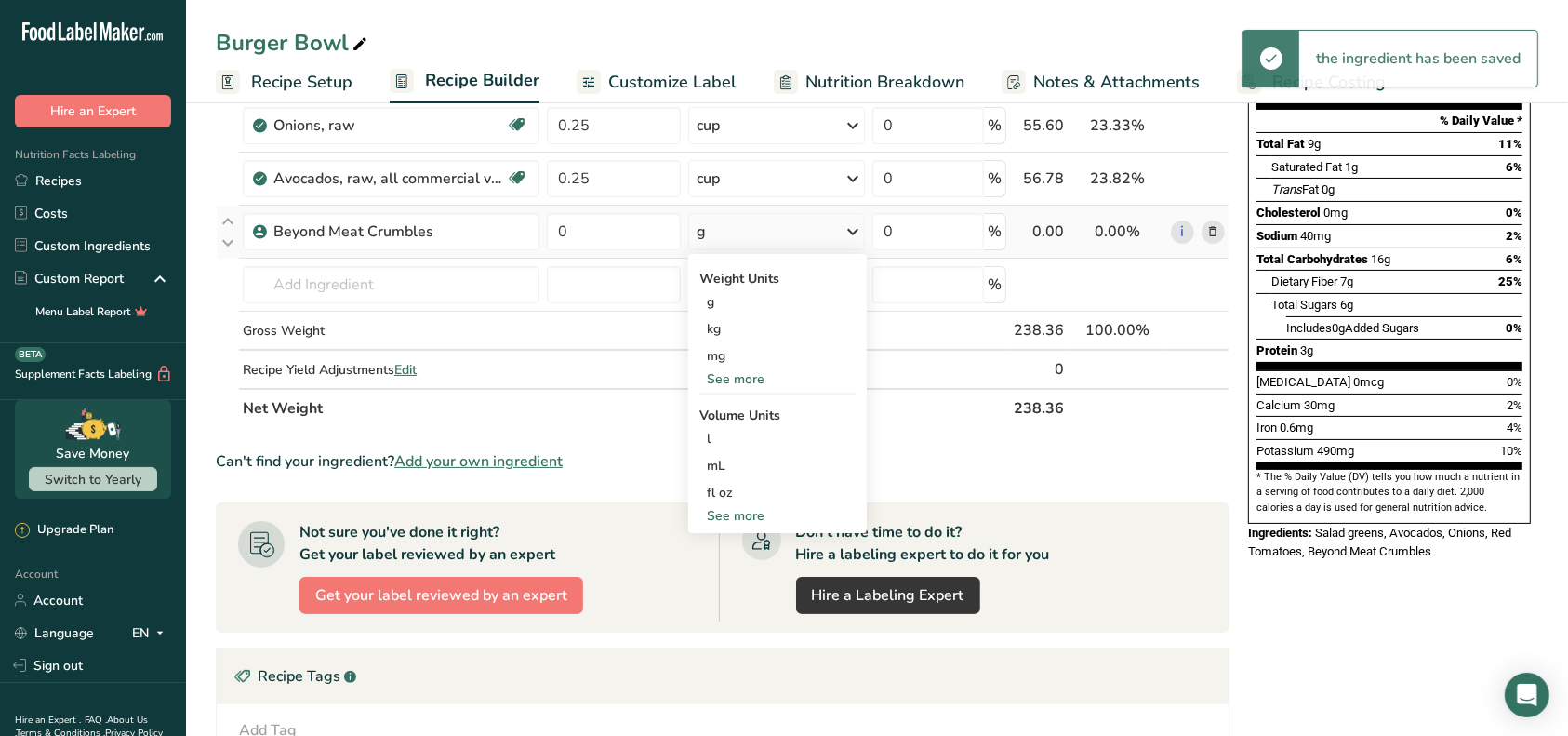 click on "See more" at bounding box center (777, 515) 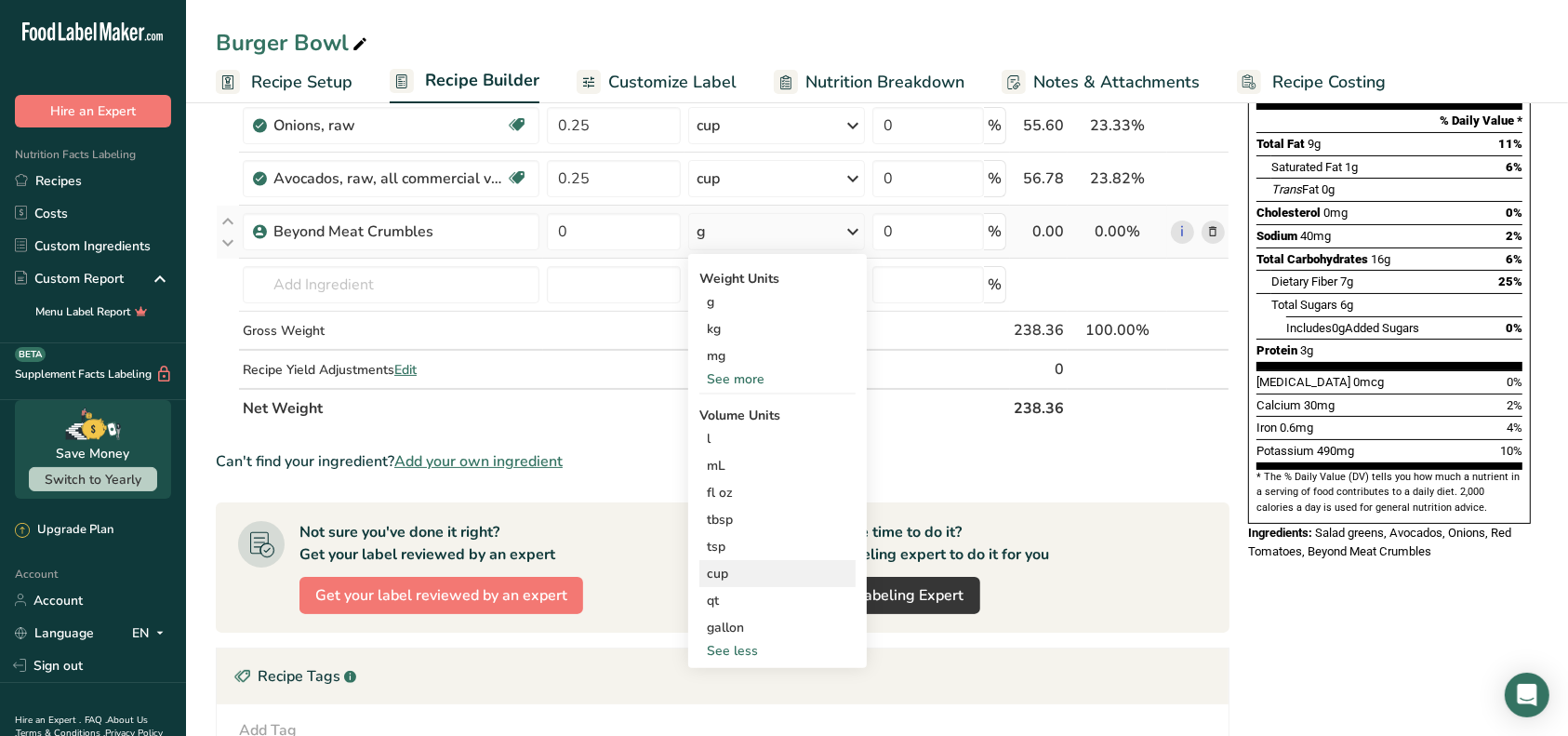 click on "cup" at bounding box center [777, 573] 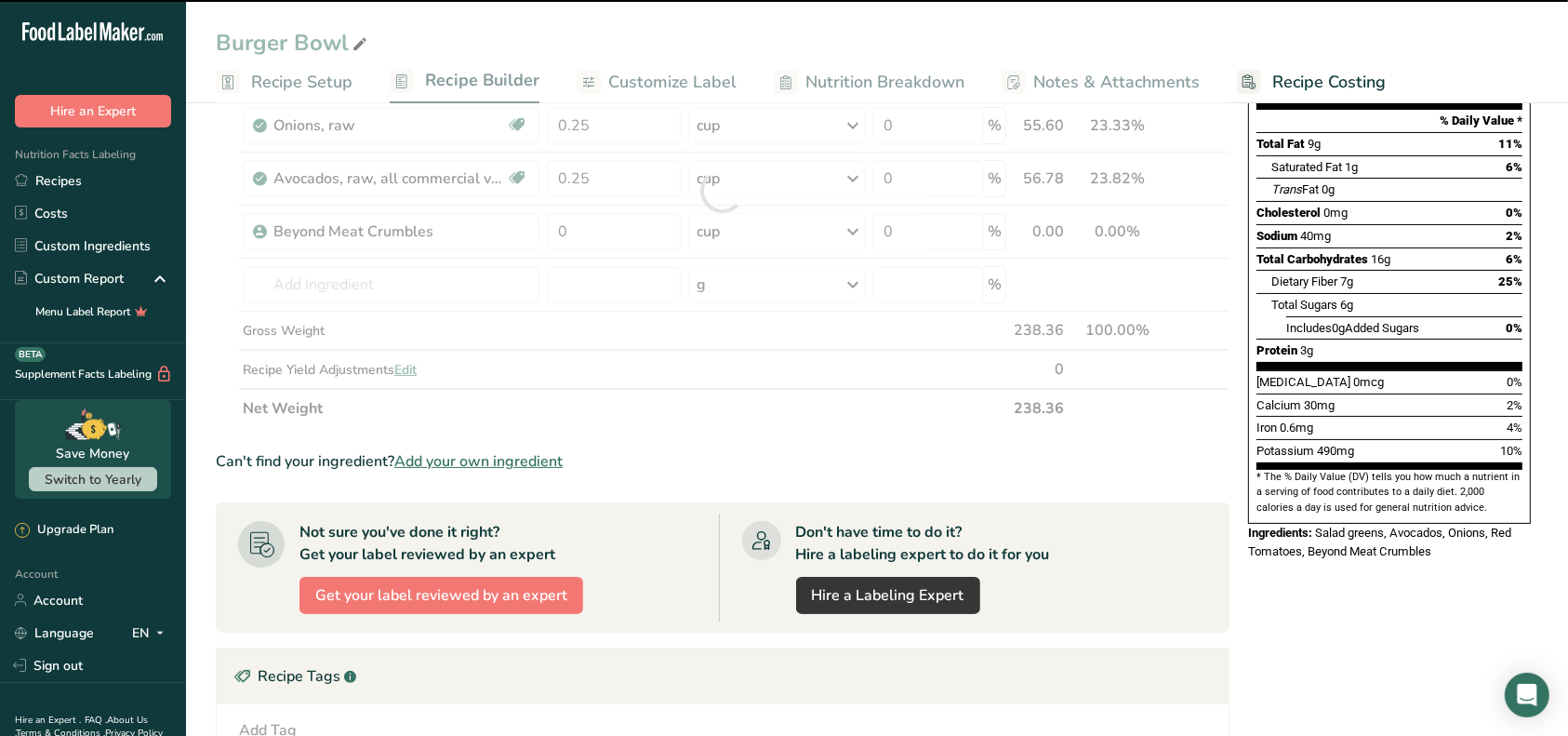 click at bounding box center [723, 191] 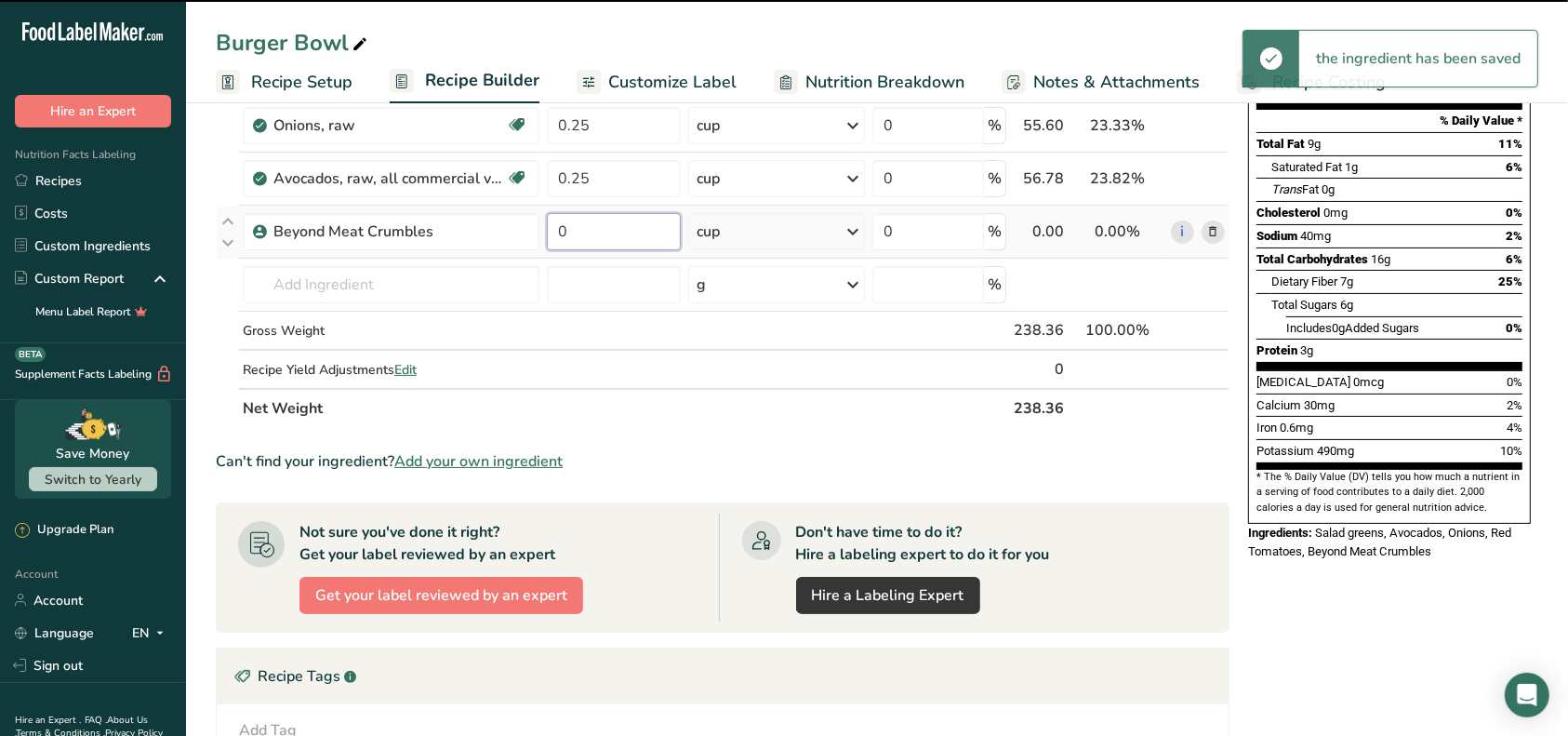 click on "0" at bounding box center [614, 232] 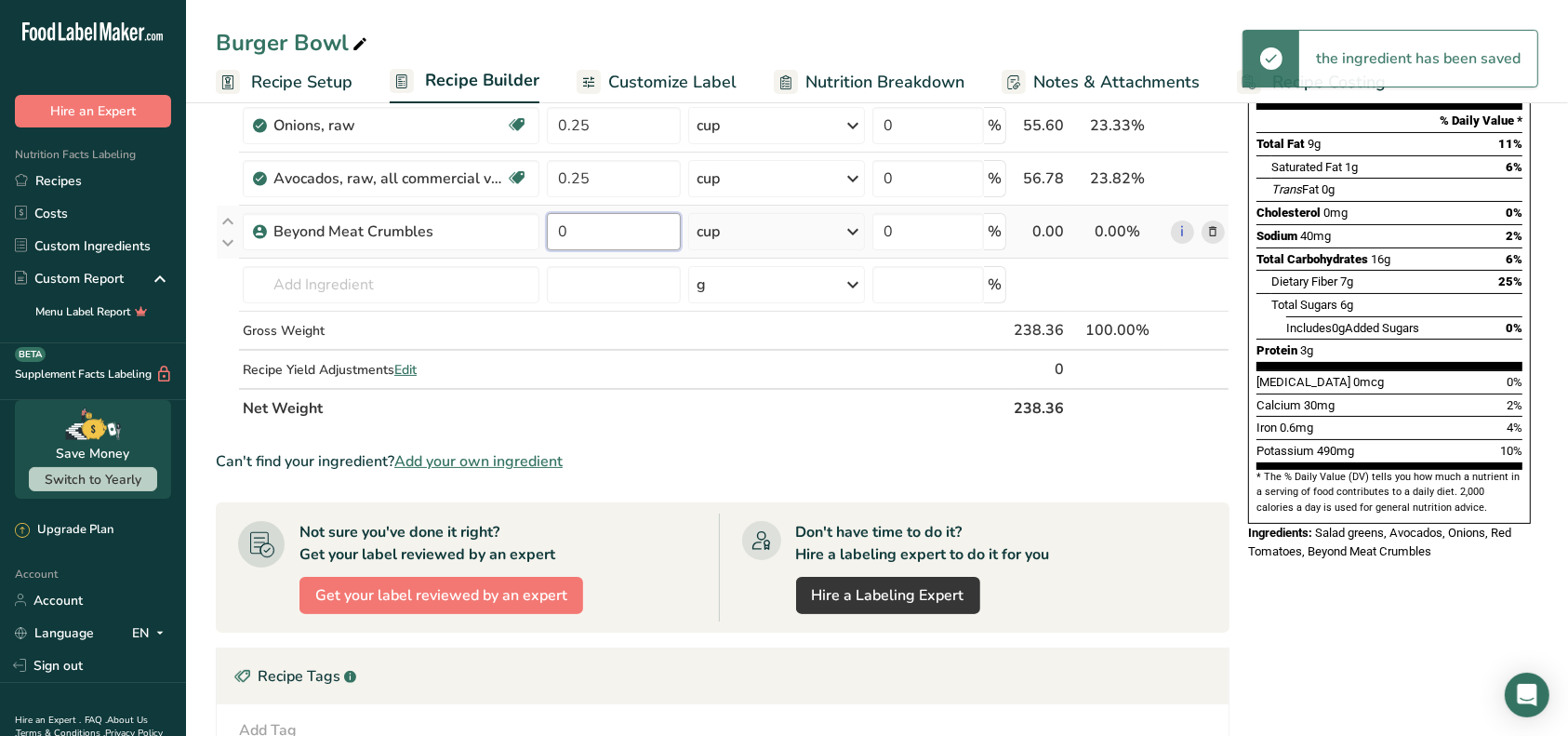 drag, startPoint x: 604, startPoint y: 235, endPoint x: 553, endPoint y: 244, distance: 51.78803 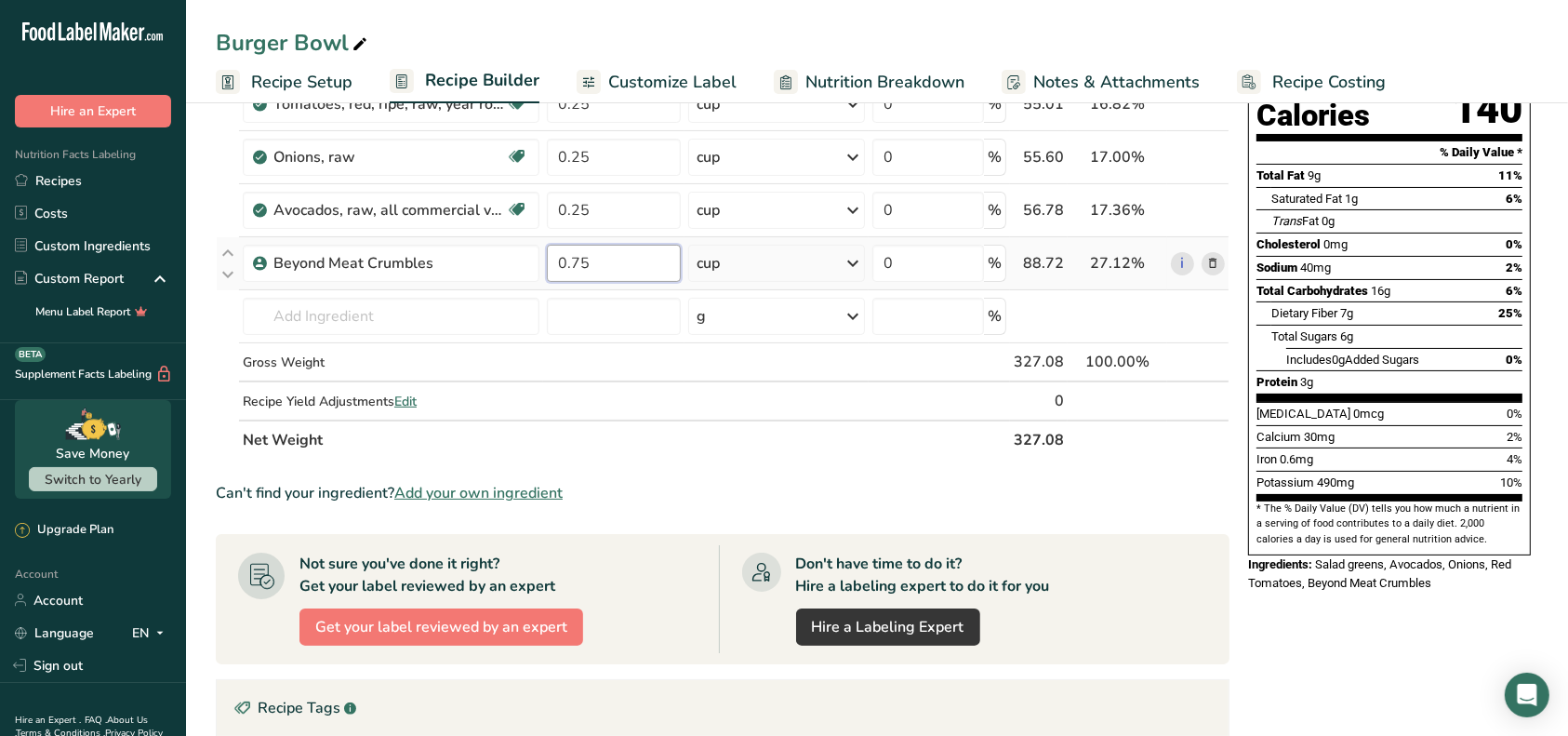 scroll, scrollTop: 124, scrollLeft: 0, axis: vertical 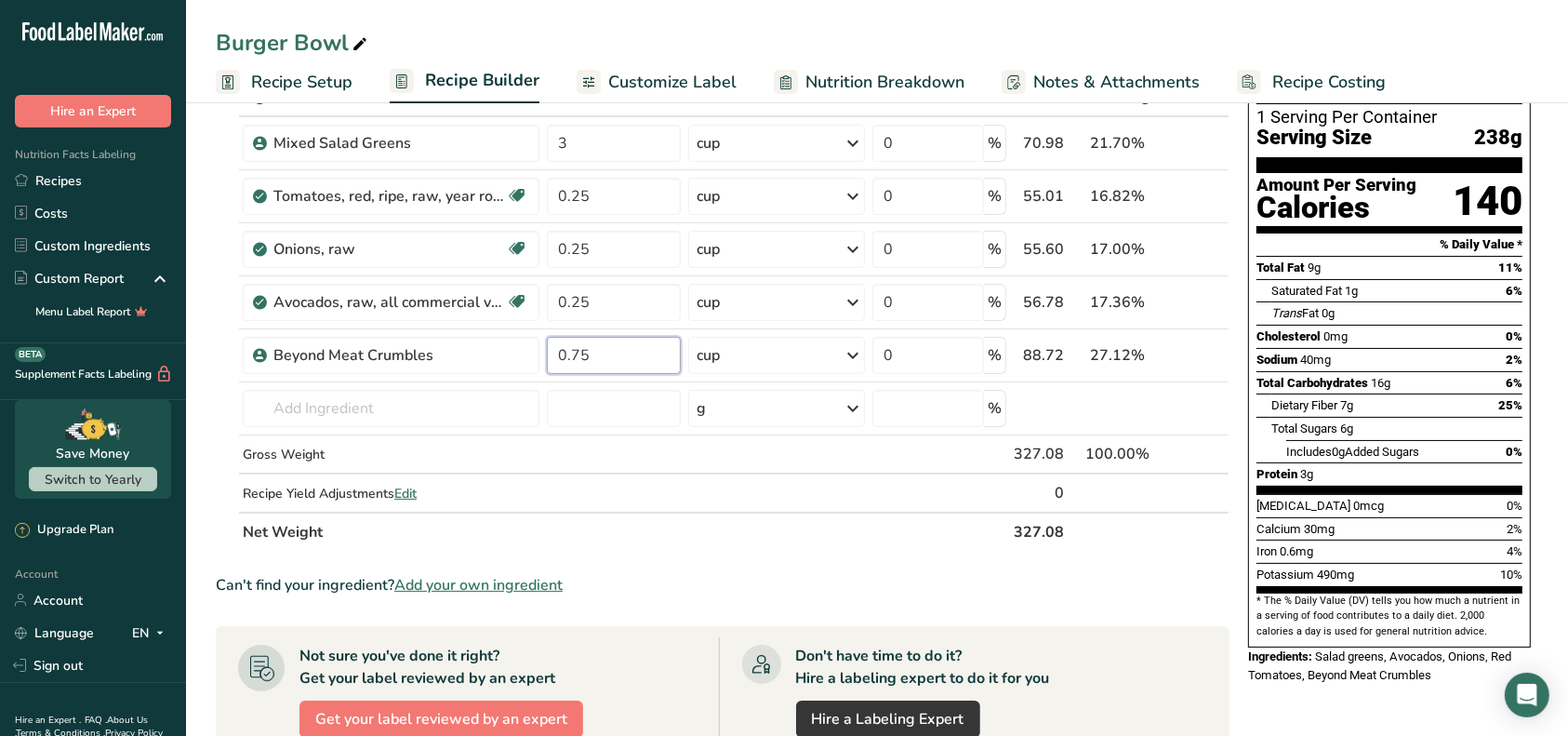 type on "0.75" 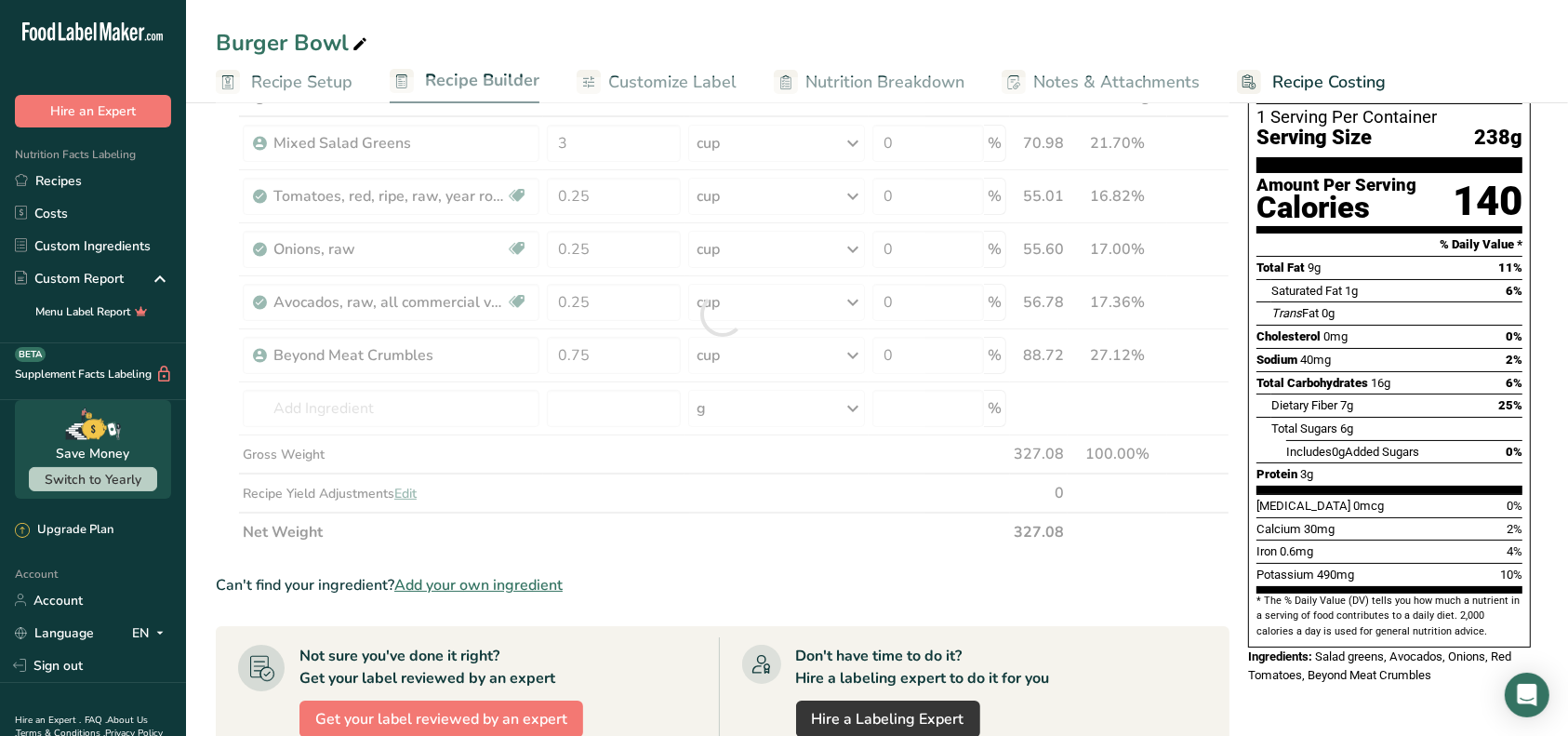 click on "Ingredient *
Amount *
Unit *
Waste *   .a-a{fill:#347362;}.b-a{fill:#fff;}          Grams
Percentage
Mixed Salad Greens
3
cup
Weight Units
g
kg
mg
See more
Volume Units
l
mL
fl oz
See more
0
%
70.98
21.70%
i
Tomatoes, red, ripe, raw, year round average
Source of Antioxidants
Dairy free
Gluten free
Vegan
Vegetarian
Soy free
0.25
cup
Portions
1 cup cherry tomatoes
1 cup, chopped or sliced
1 Italian tomato
g" at bounding box center (723, 595) 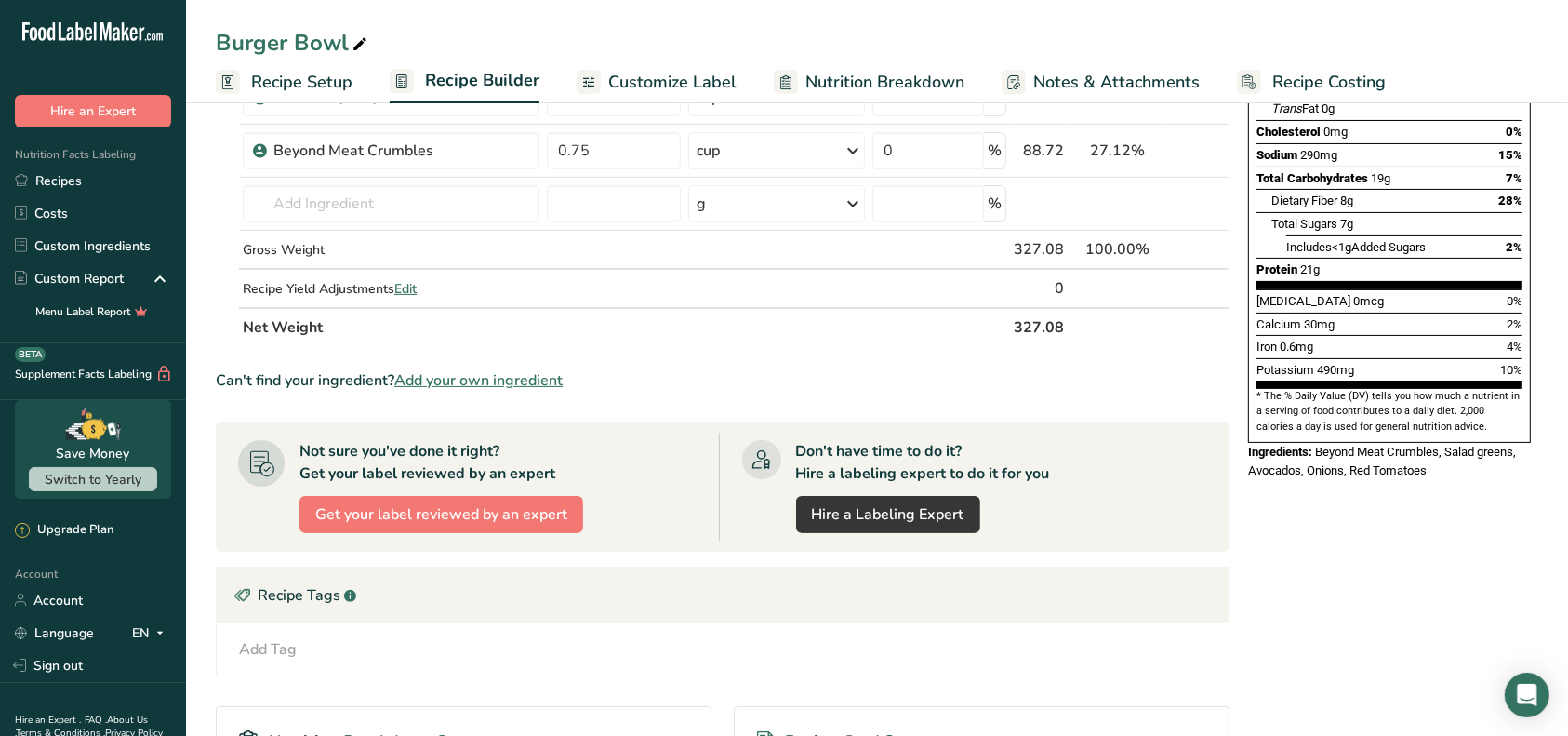scroll, scrollTop: 0, scrollLeft: 0, axis: both 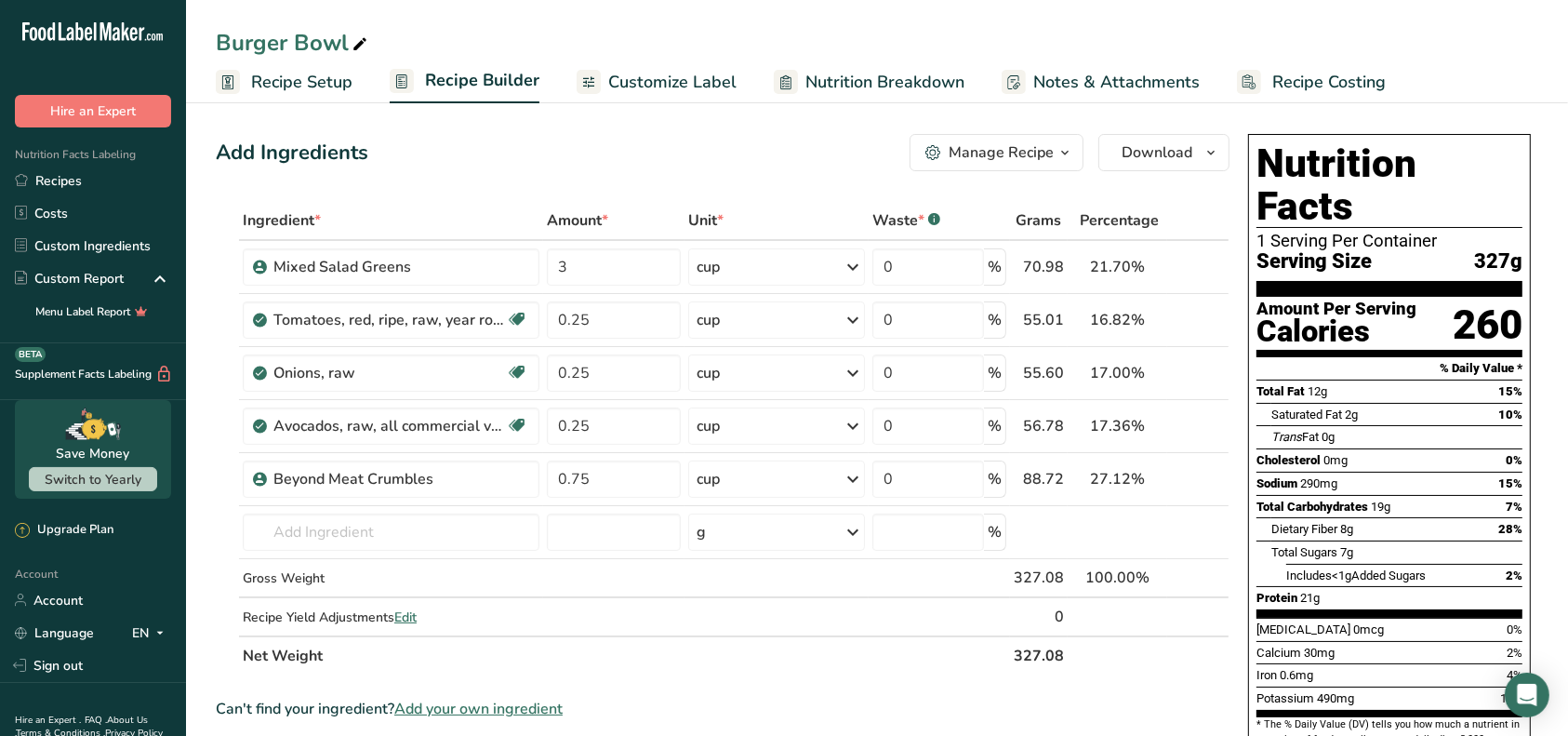 click on "Recipe Setup" at bounding box center (301, 82) 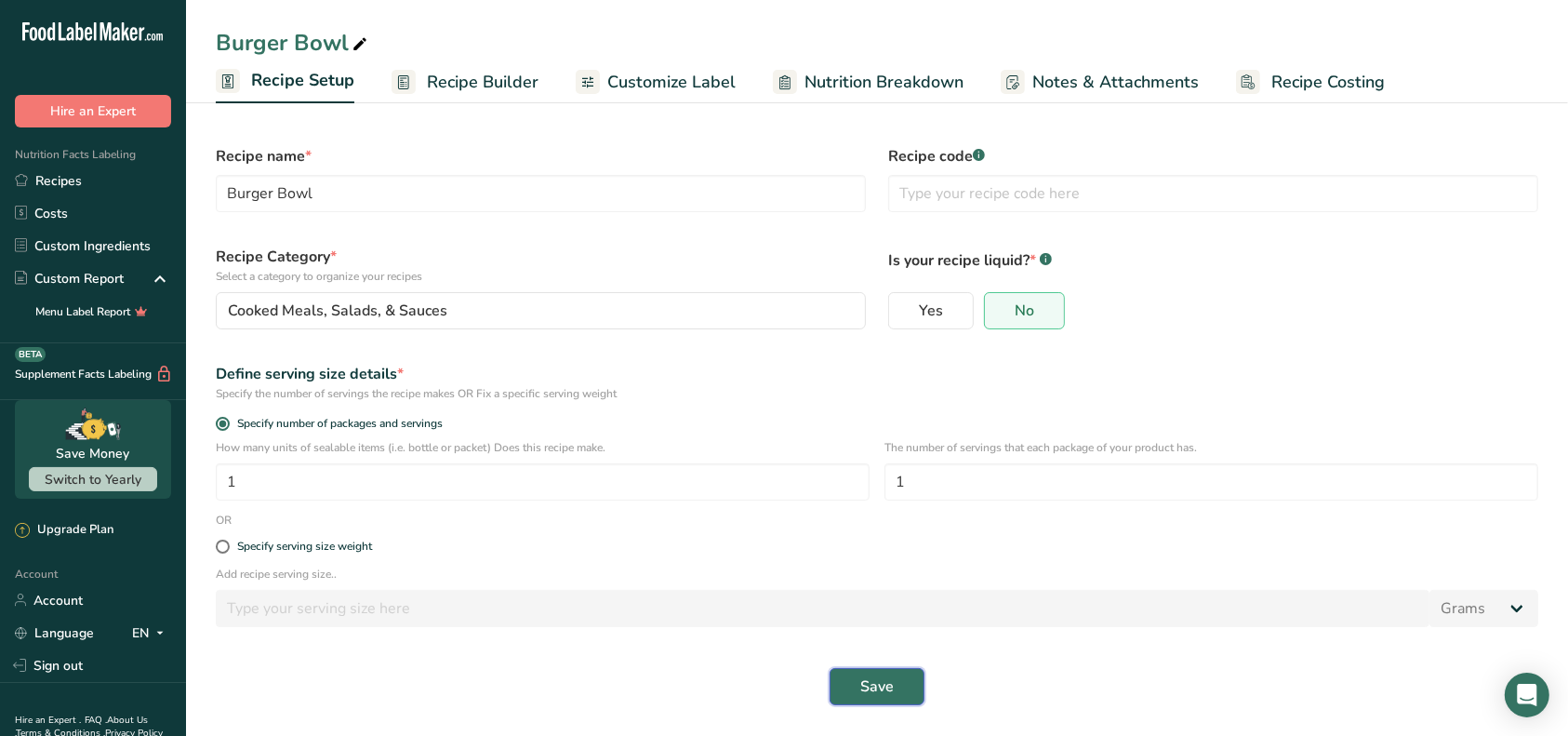 click on "Save" at bounding box center (877, 687) 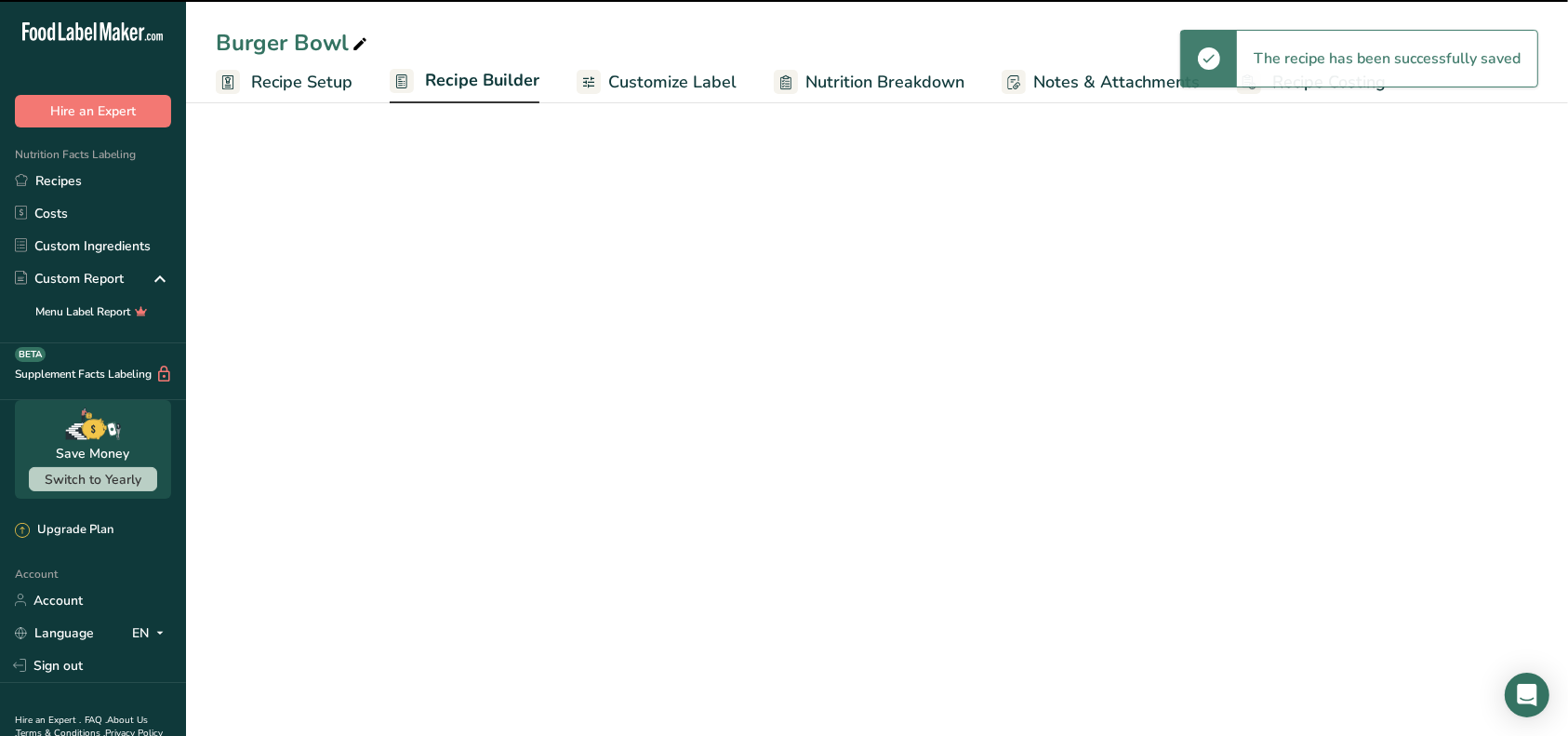 click on "Recipe Builder" at bounding box center (482, 80) 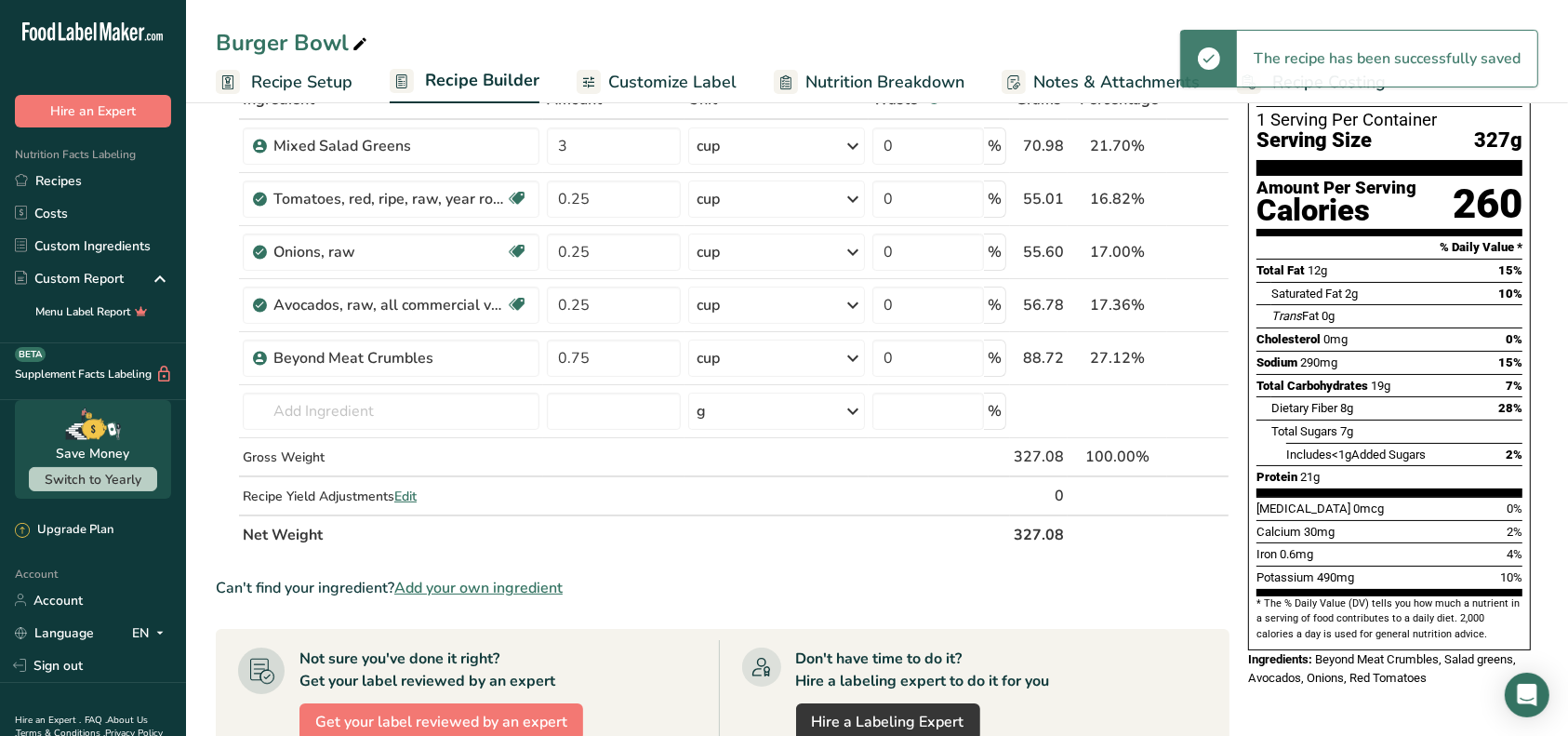 scroll, scrollTop: 0, scrollLeft: 0, axis: both 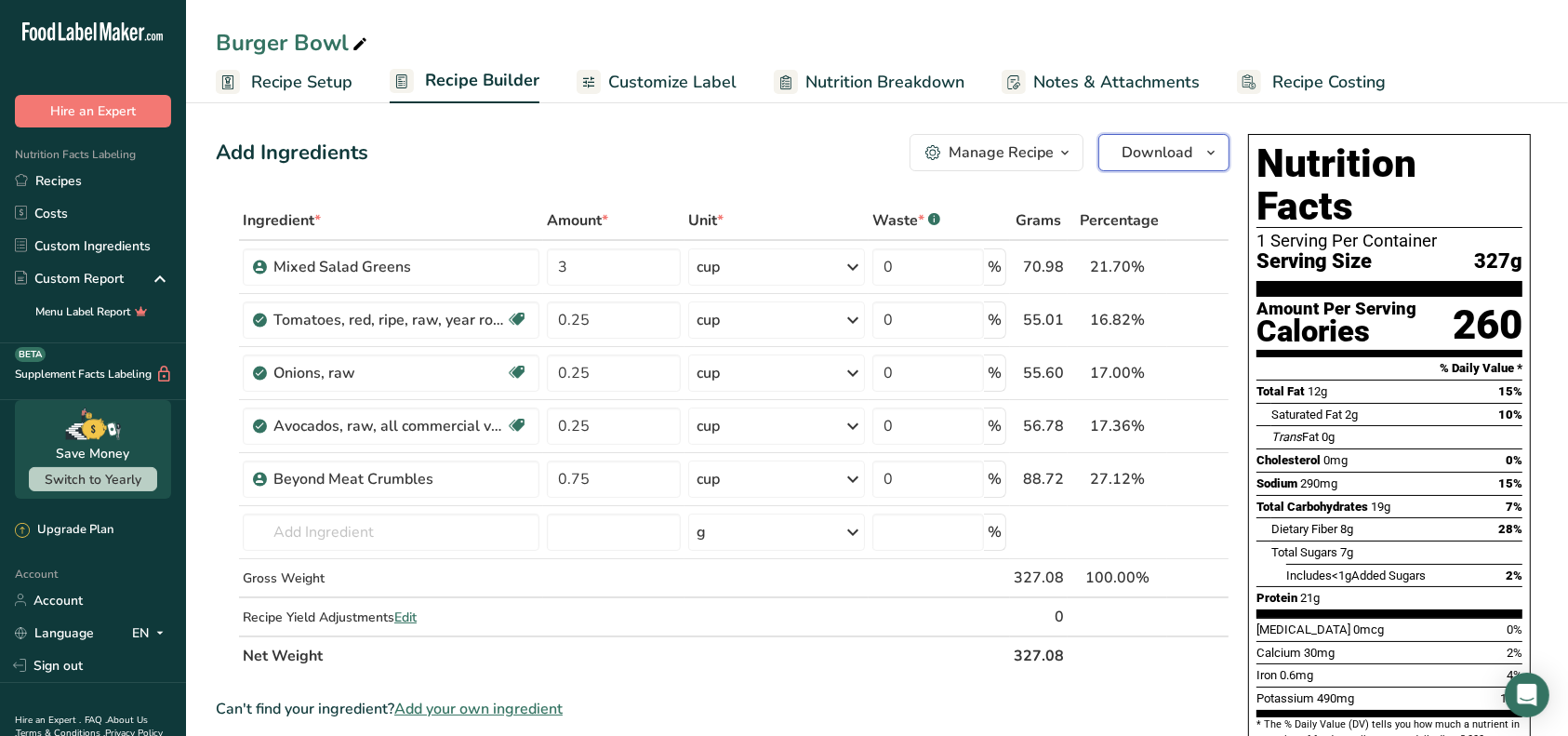 click on "Download" at bounding box center [1163, 153] 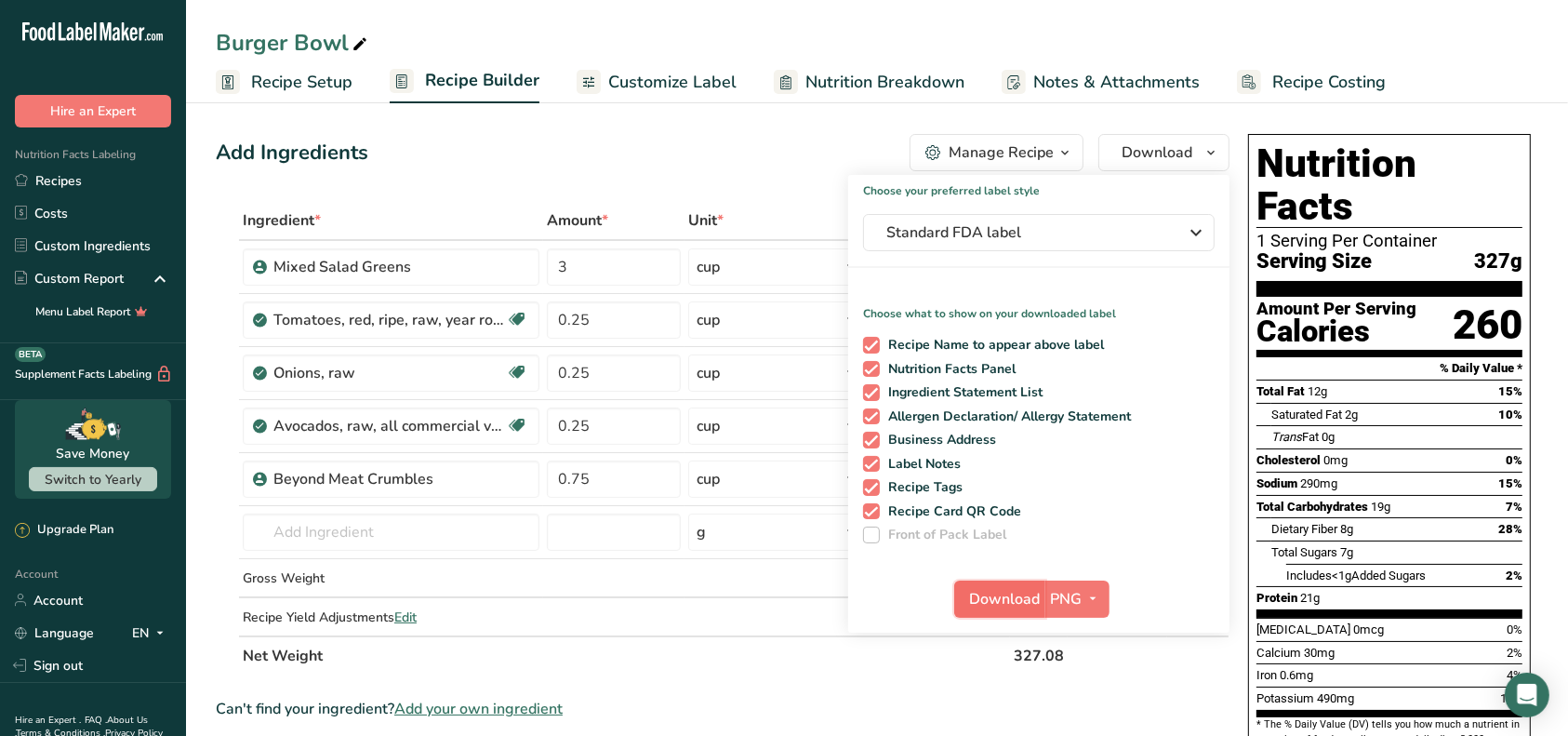 click on "Download" at bounding box center [1005, 599] 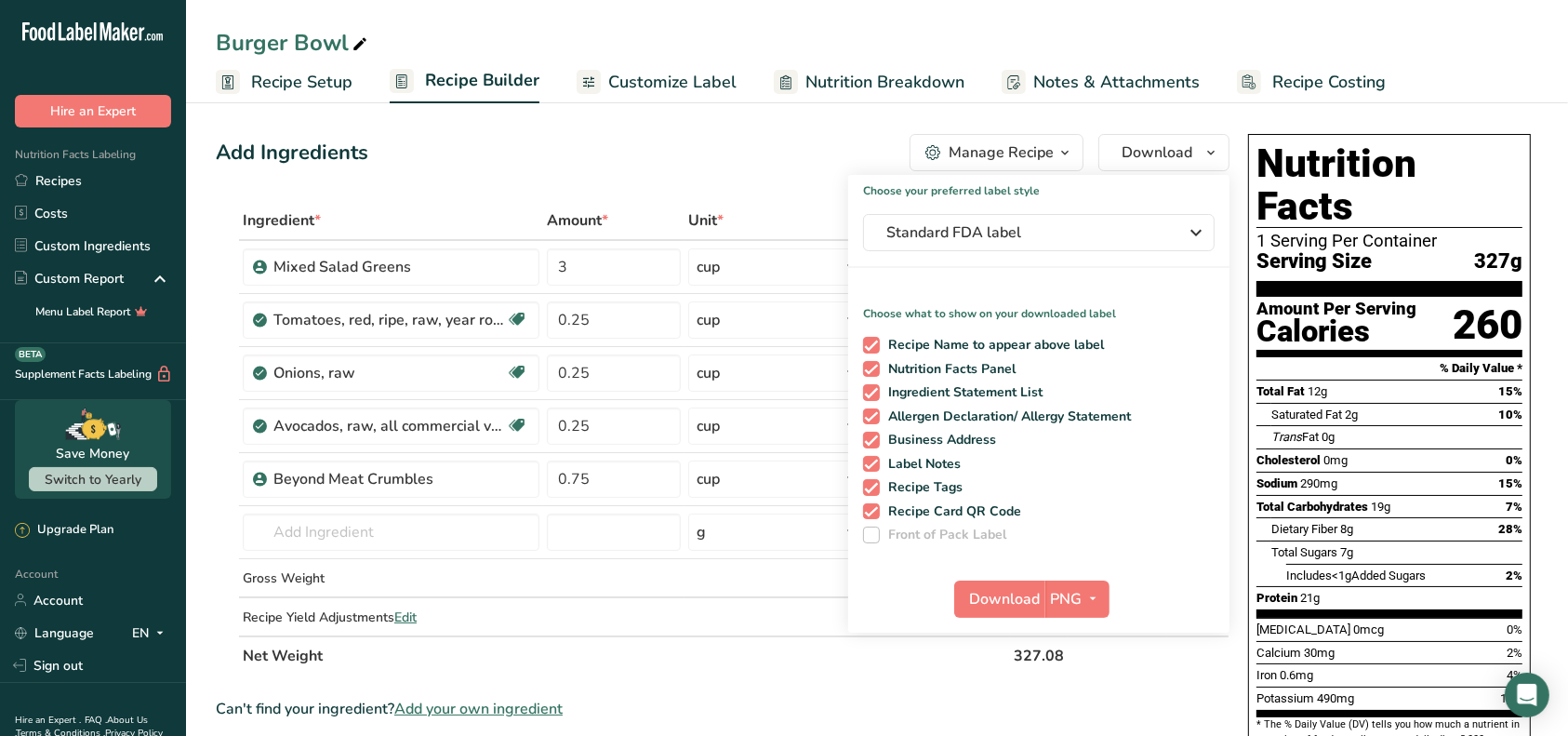 click on "Recipe Setup" at bounding box center (284, 82) 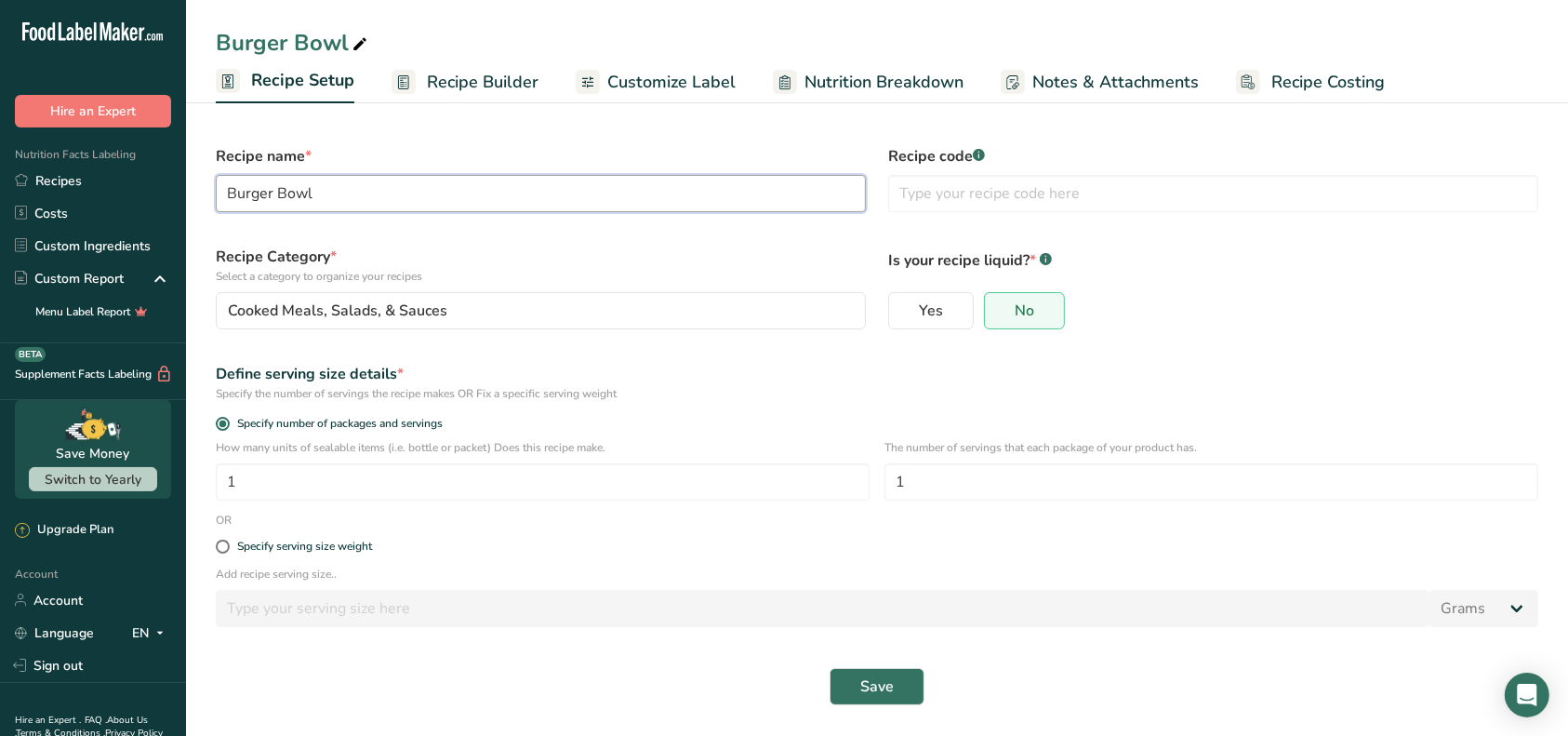 click on "Burger Bowl" at bounding box center [540, 194] 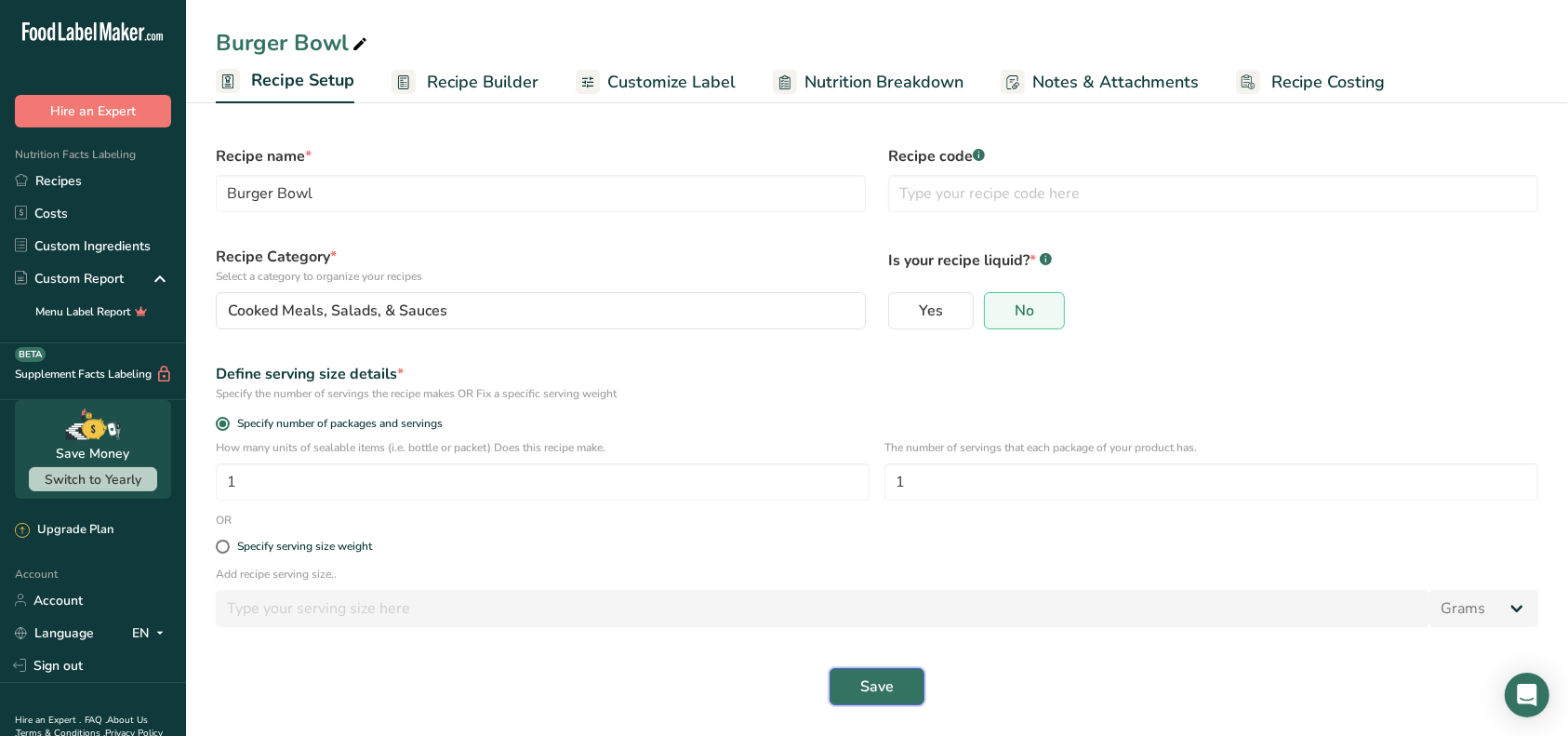 click on "Save" at bounding box center (877, 687) 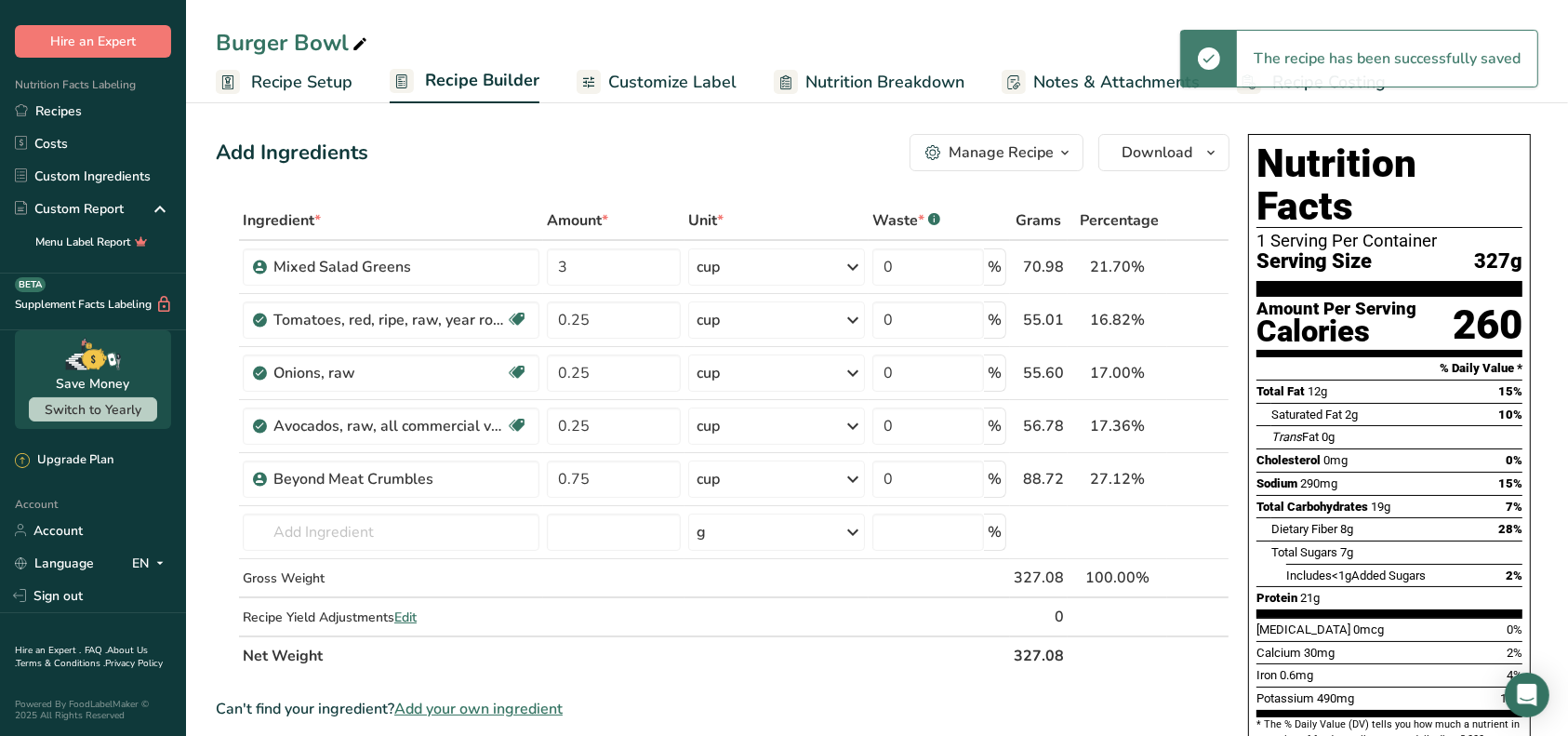 scroll, scrollTop: 0, scrollLeft: 0, axis: both 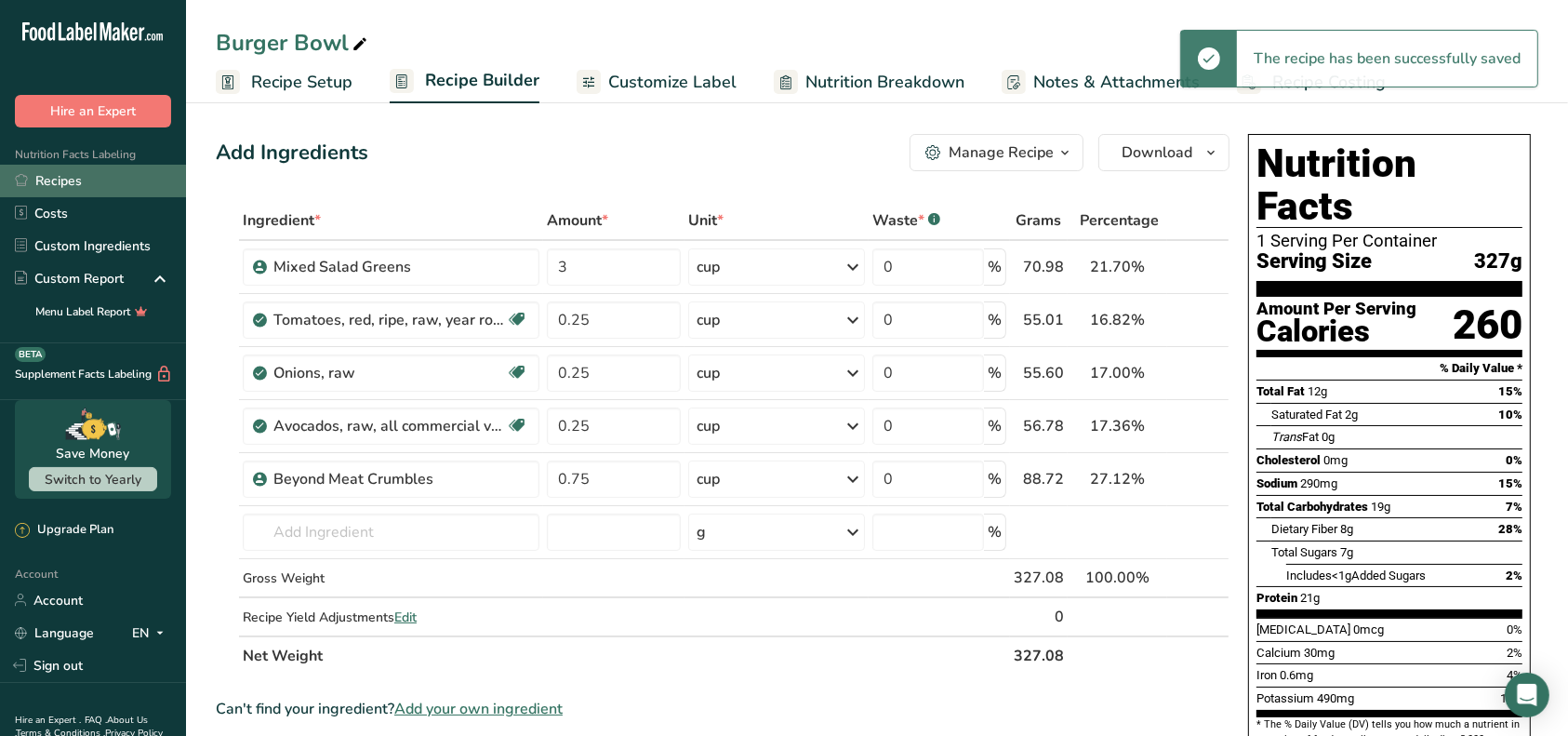 click on "Recipes" at bounding box center (93, 181) 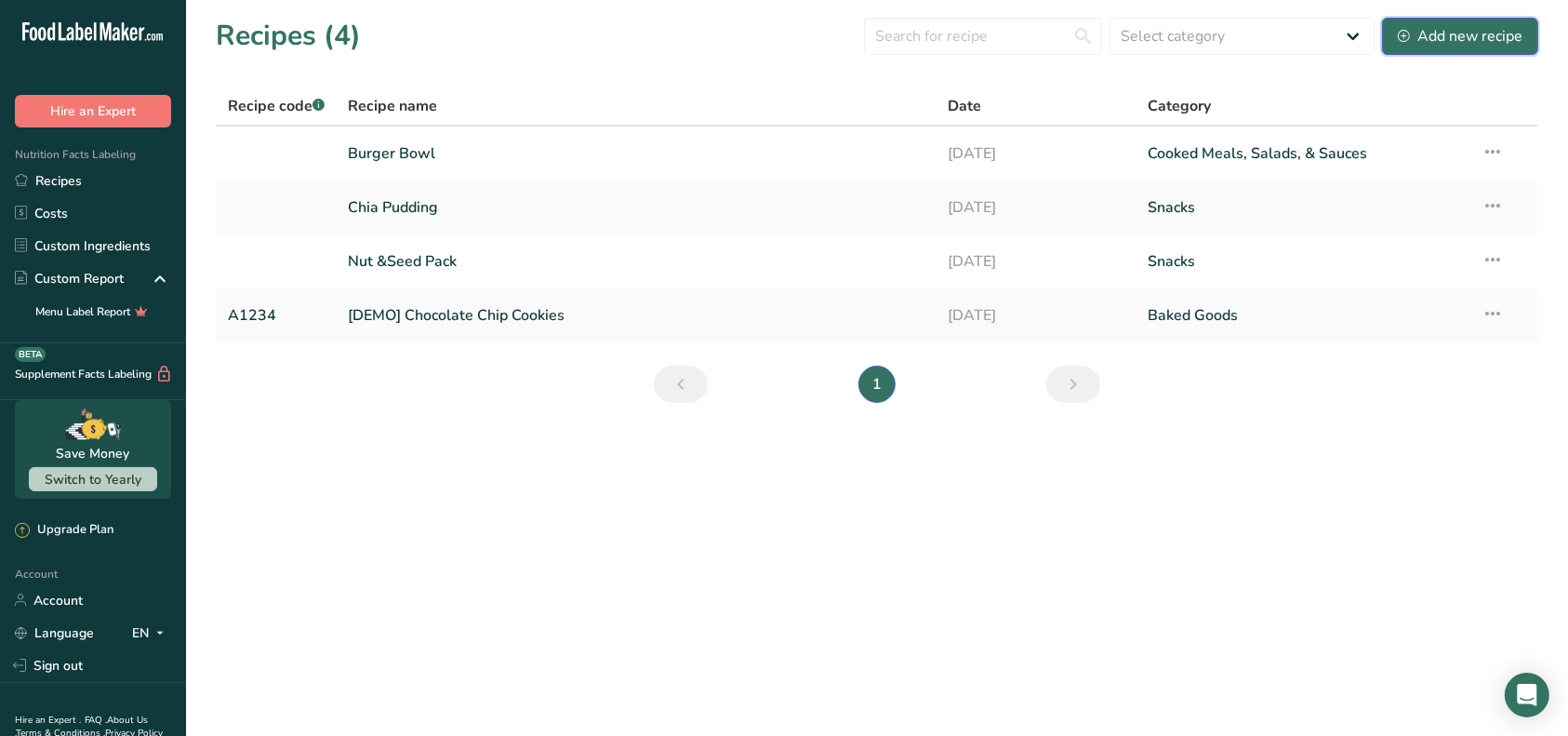 click on "Add new recipe" at bounding box center [1460, 36] 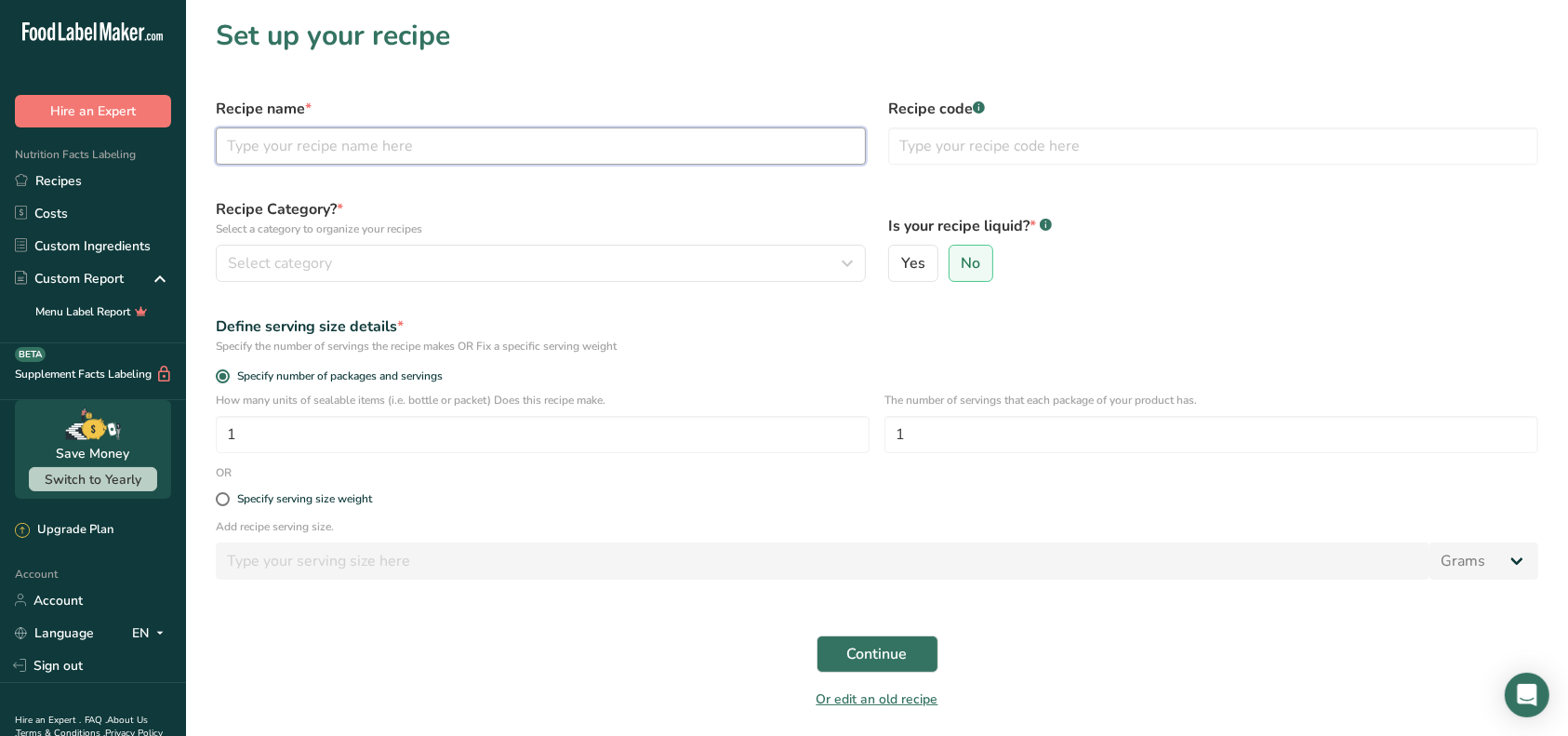 click at bounding box center (540, 146) 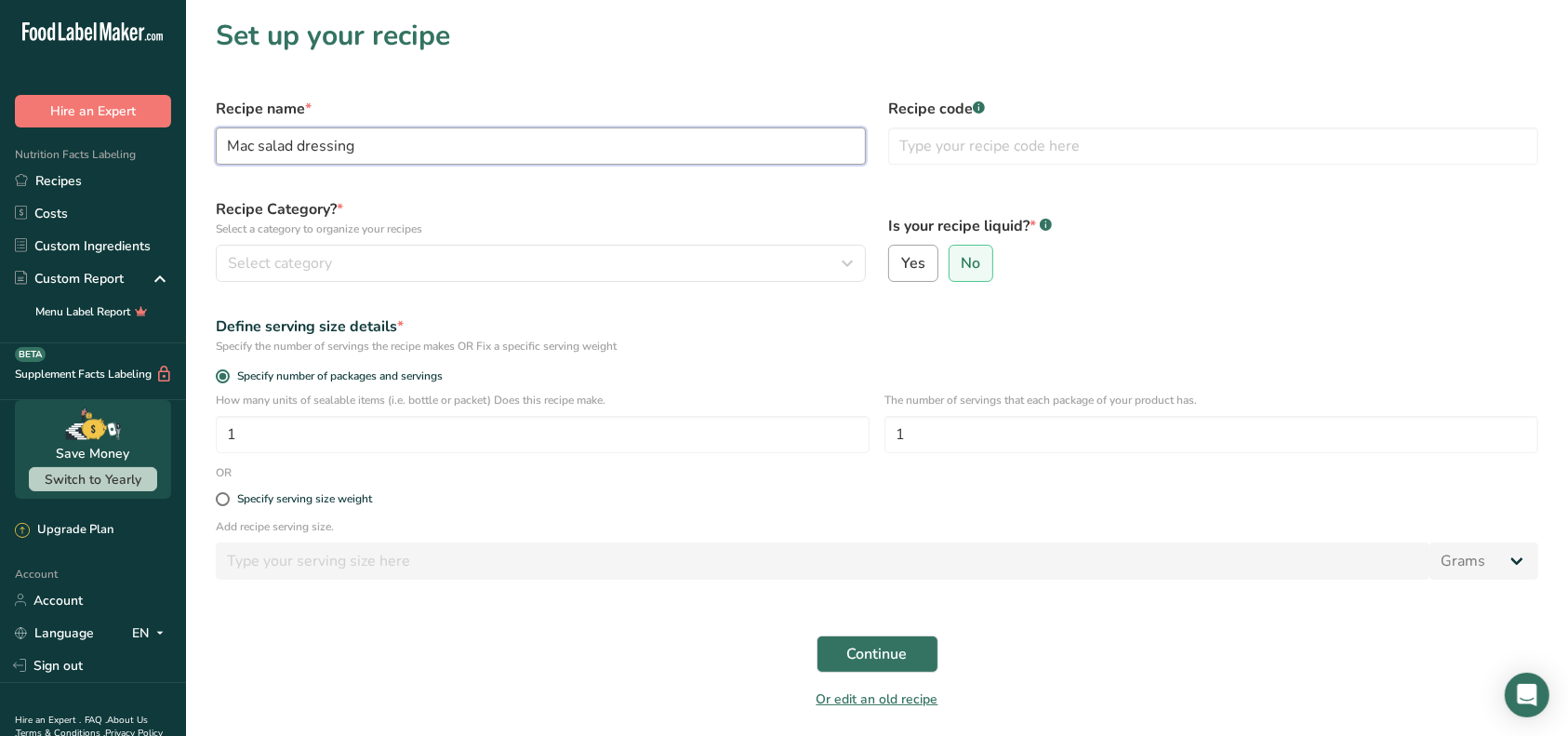 type on "Mac salad dressing" 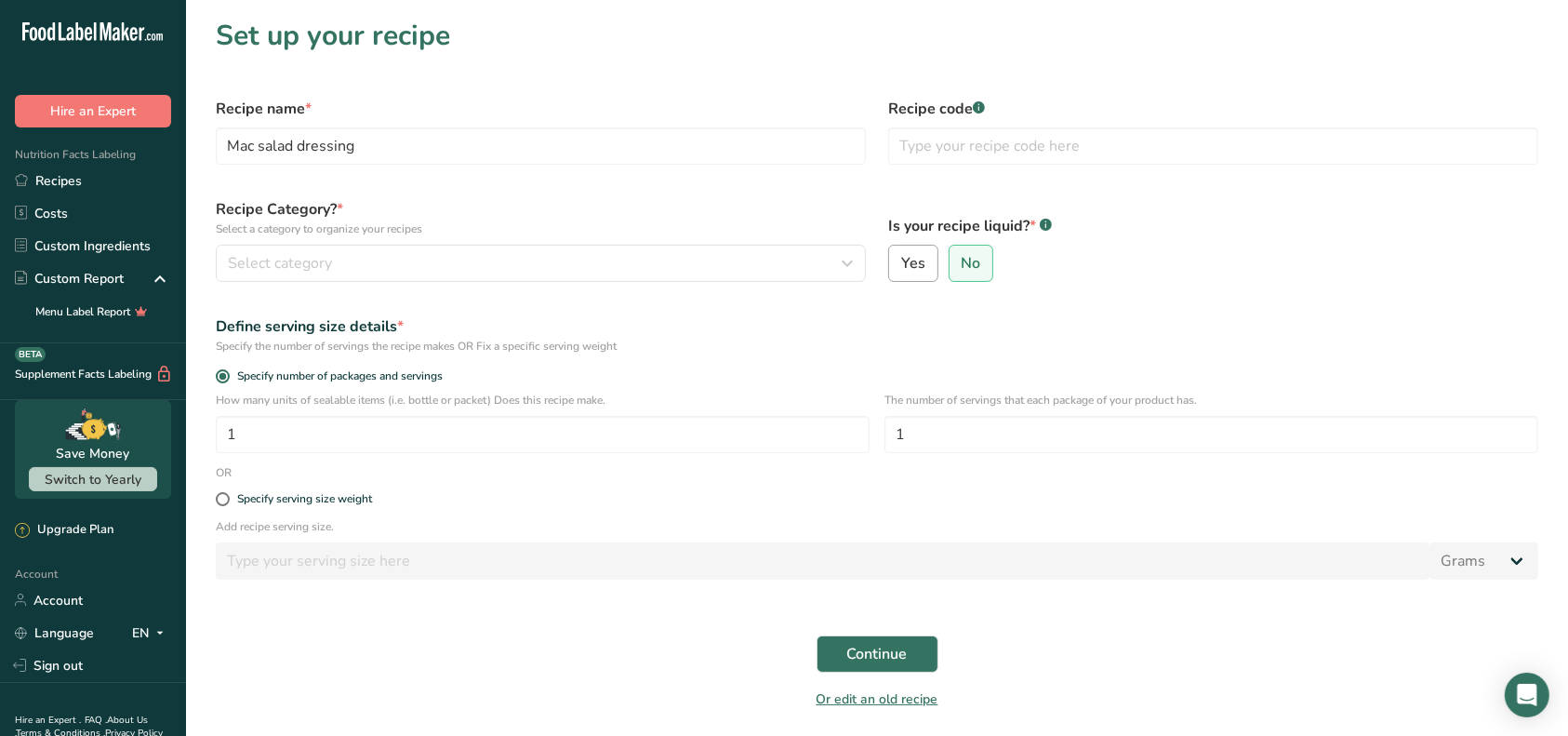 click on "Yes" at bounding box center (913, 263) 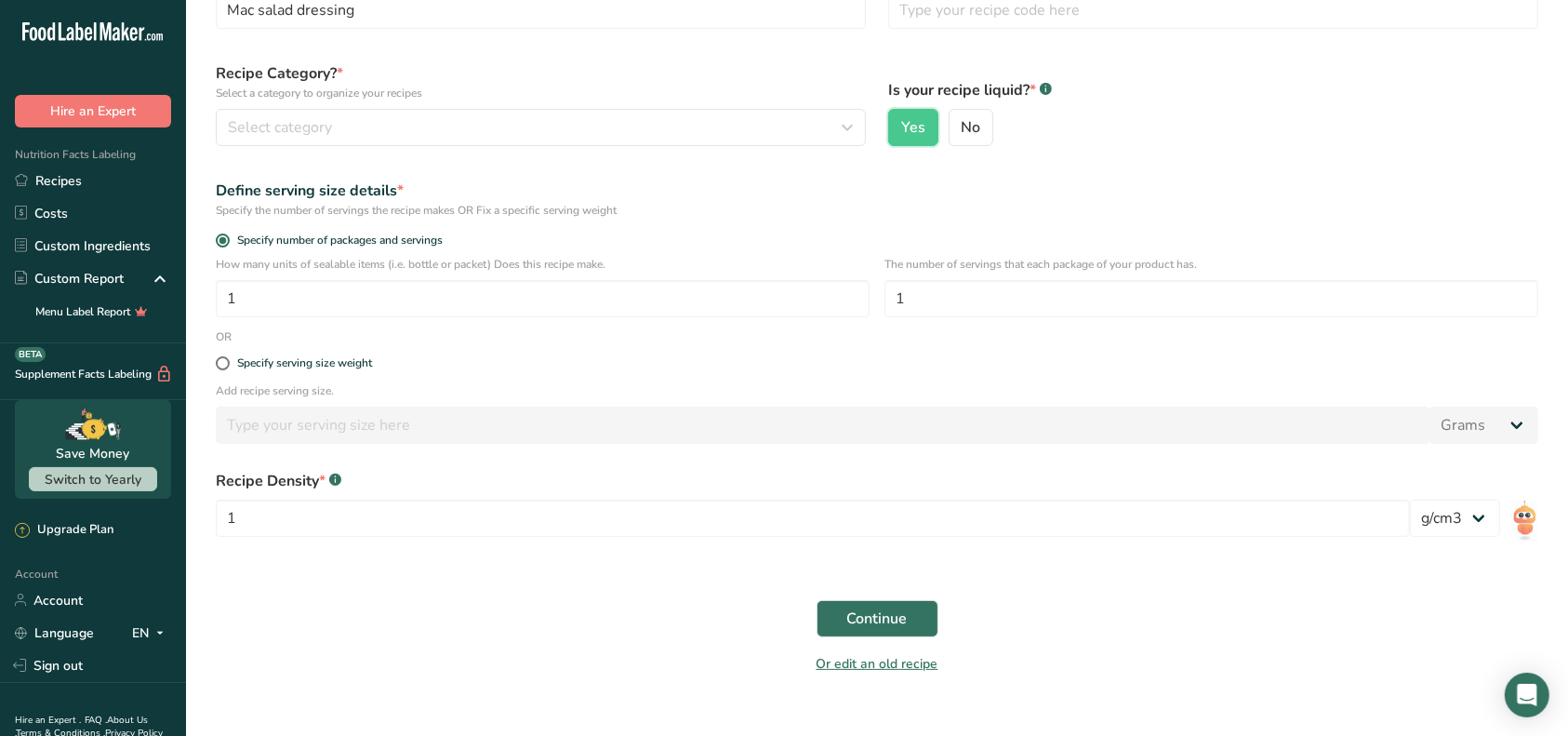 scroll, scrollTop: 164, scrollLeft: 0, axis: vertical 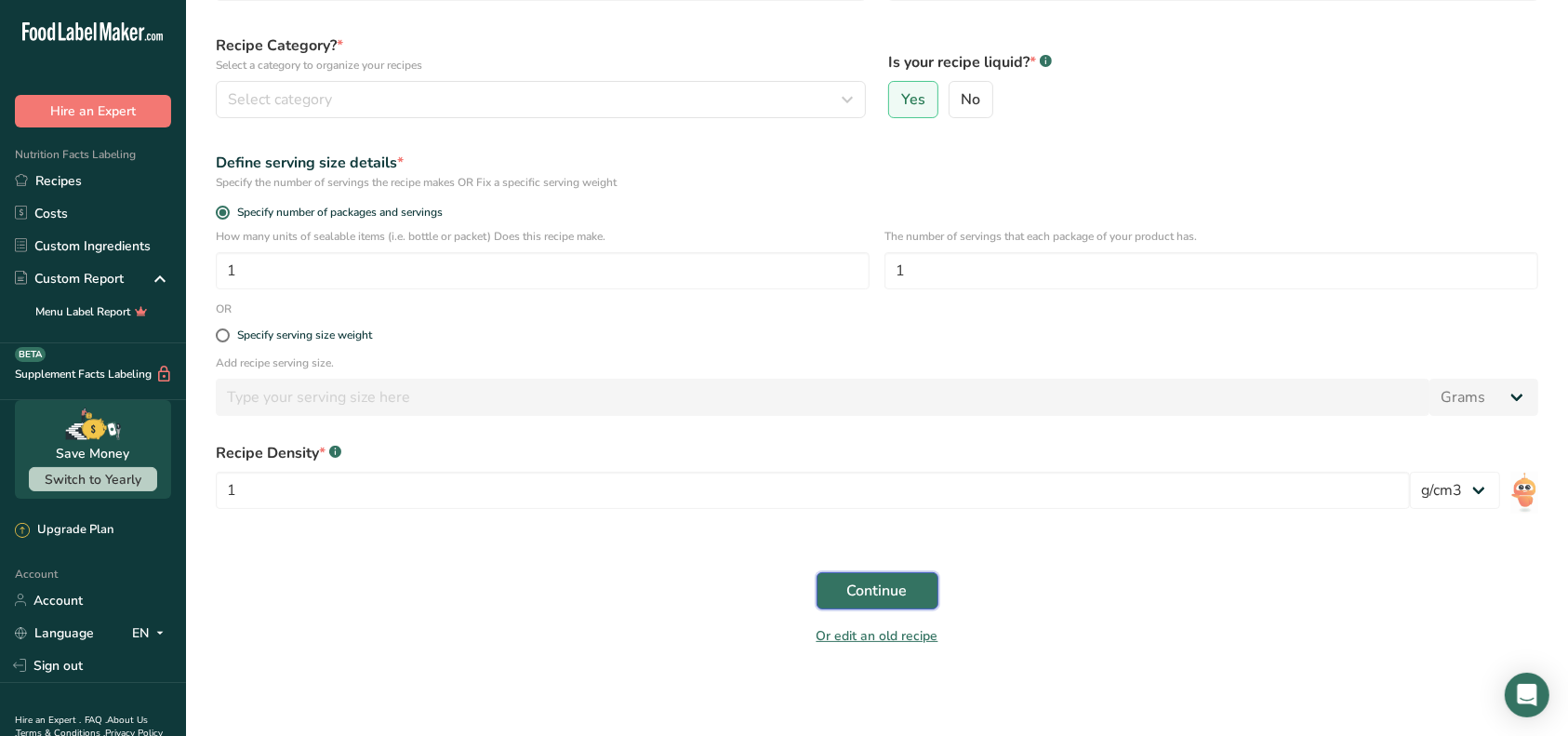 click on "Continue" at bounding box center [877, 591] 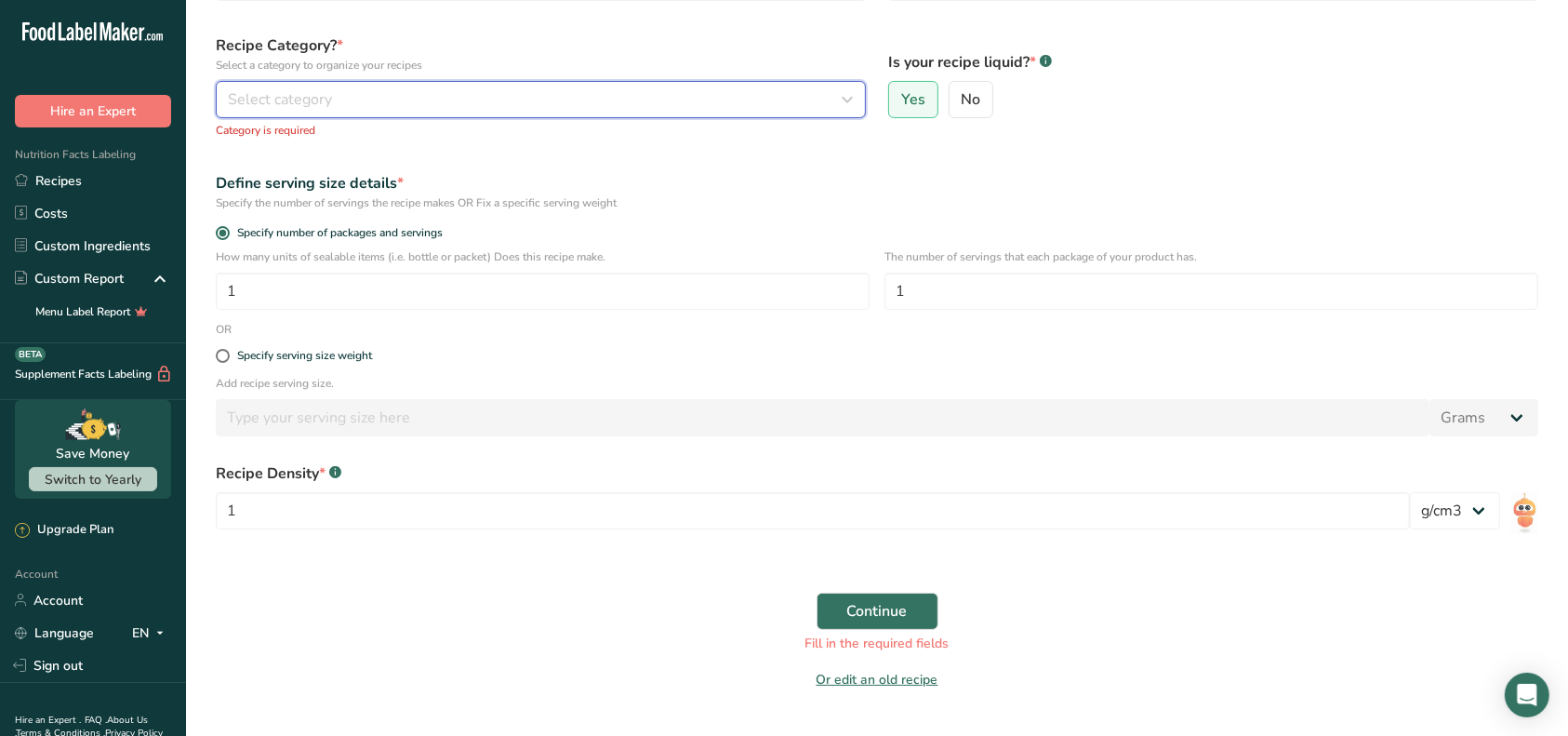 click on "Select category" at bounding box center (540, 100) 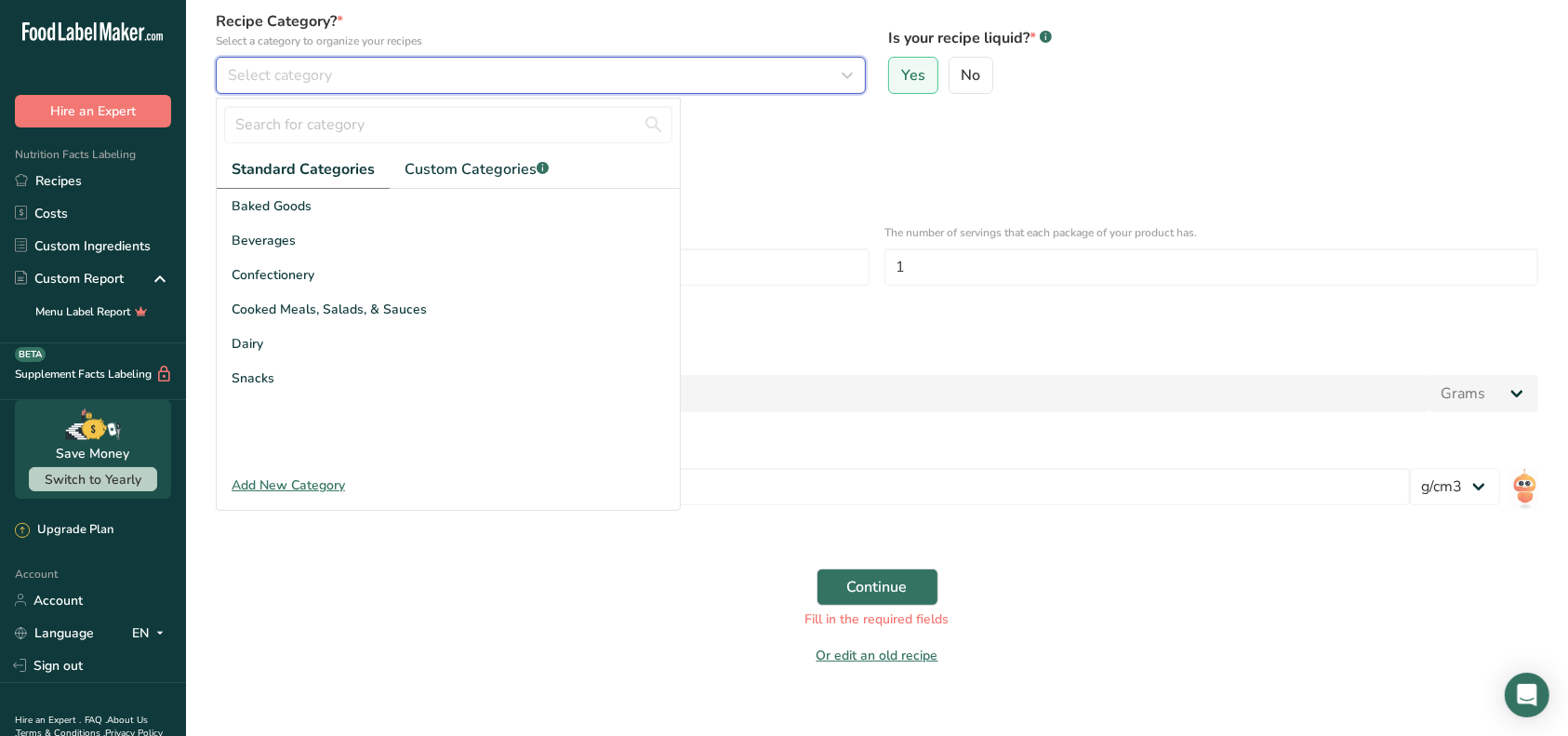scroll, scrollTop: 208, scrollLeft: 0, axis: vertical 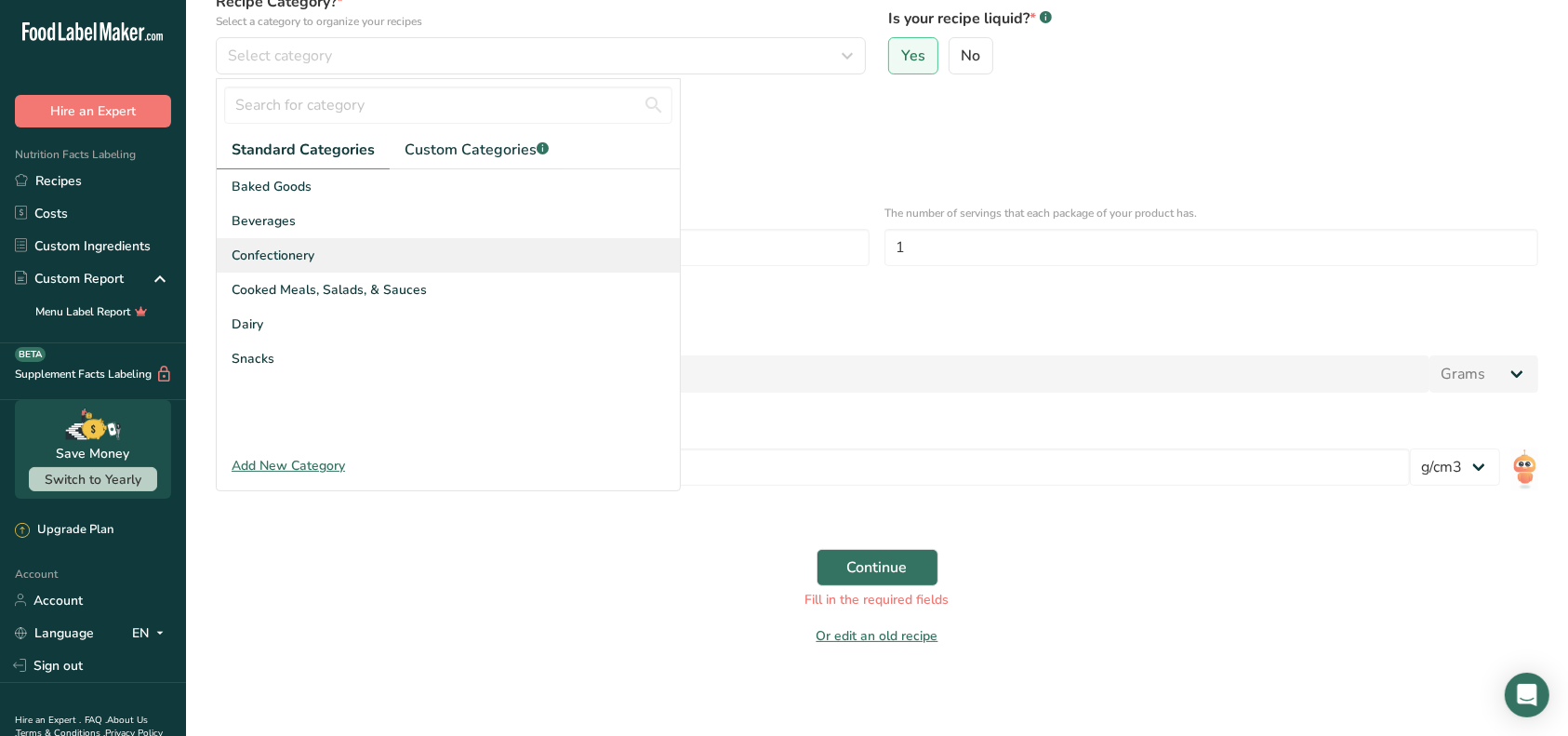 click on "Cooked Meals, Salads, & Sauces" at bounding box center (448, 289) 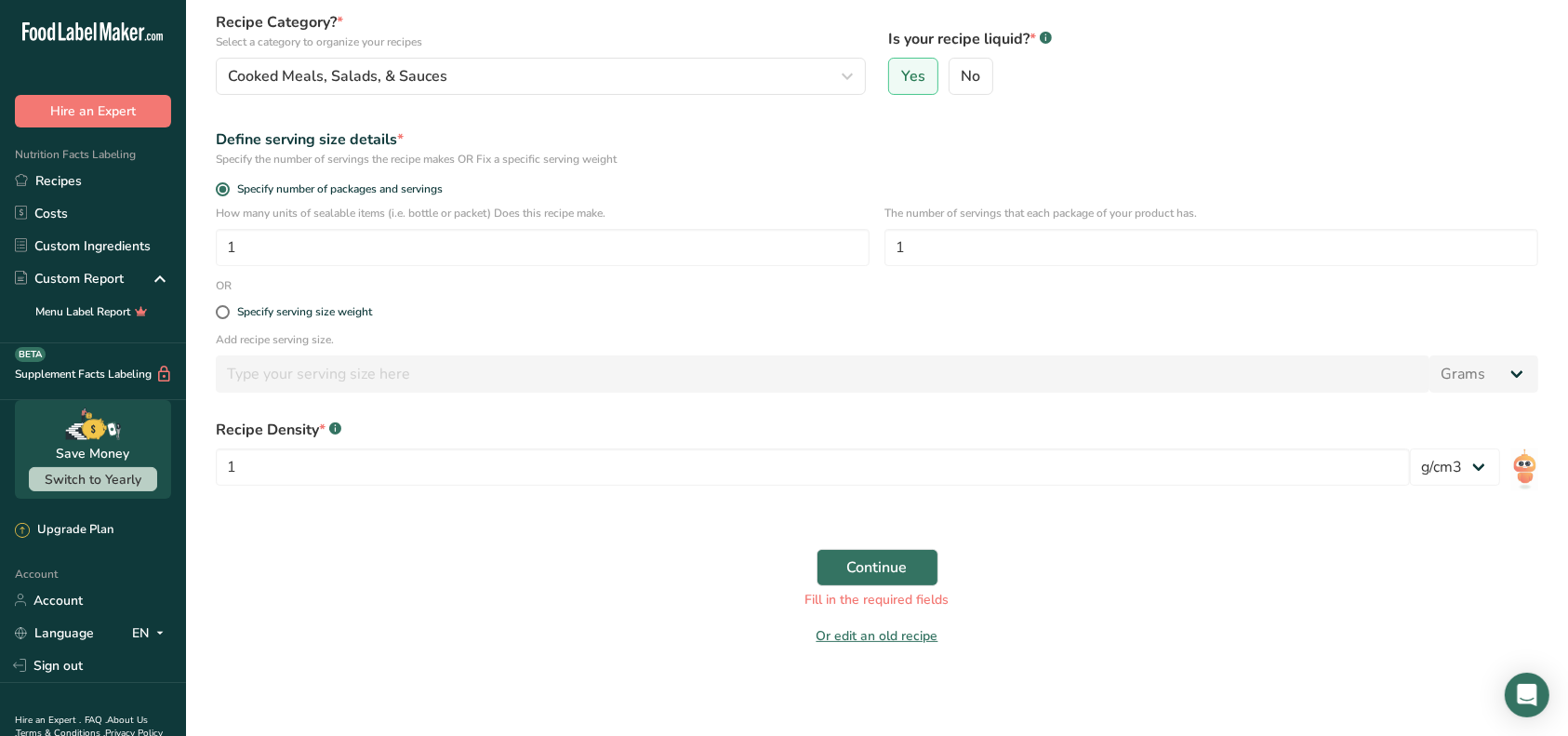 scroll, scrollTop: 187, scrollLeft: 0, axis: vertical 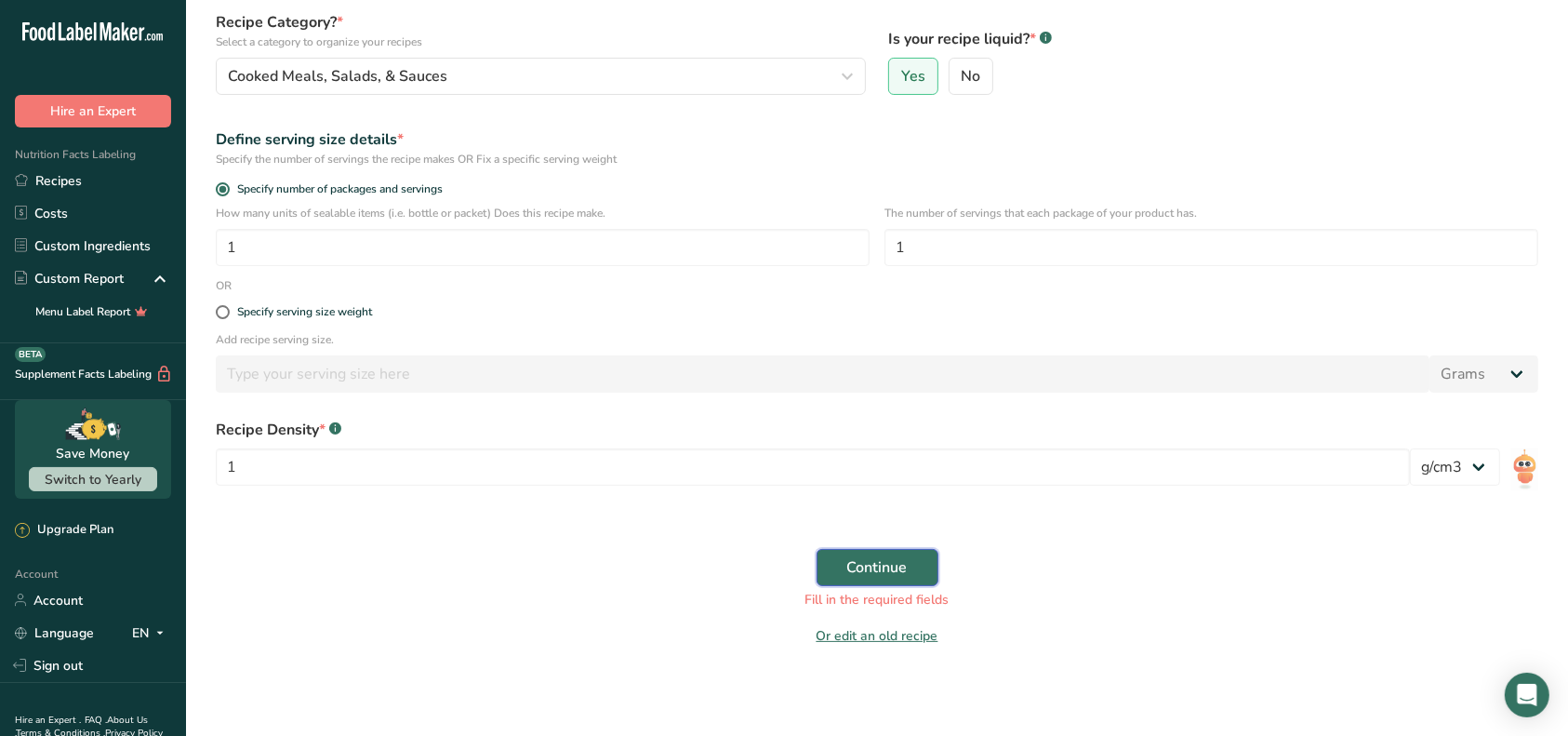 click on "Continue" at bounding box center (877, 568) 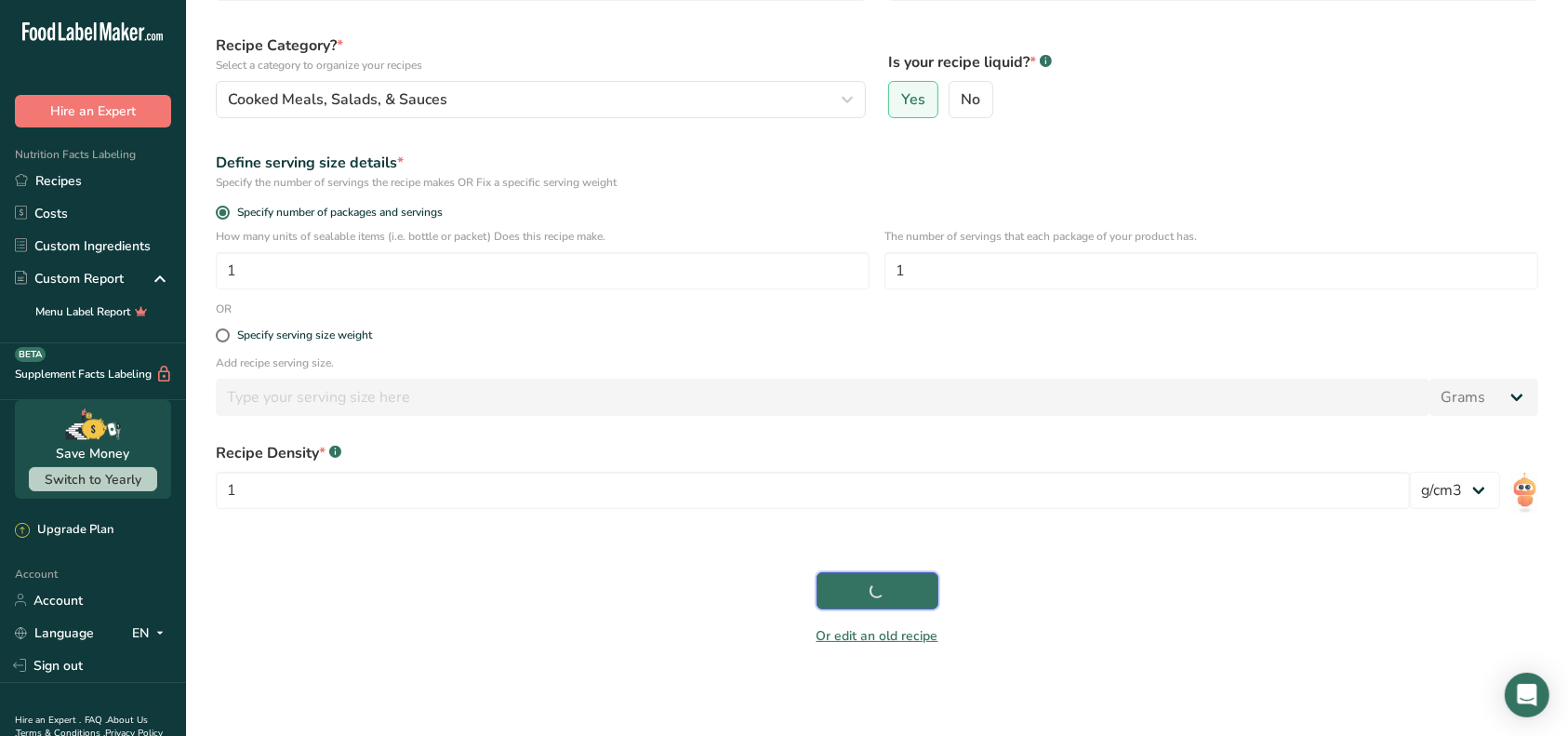 scroll, scrollTop: 164, scrollLeft: 0, axis: vertical 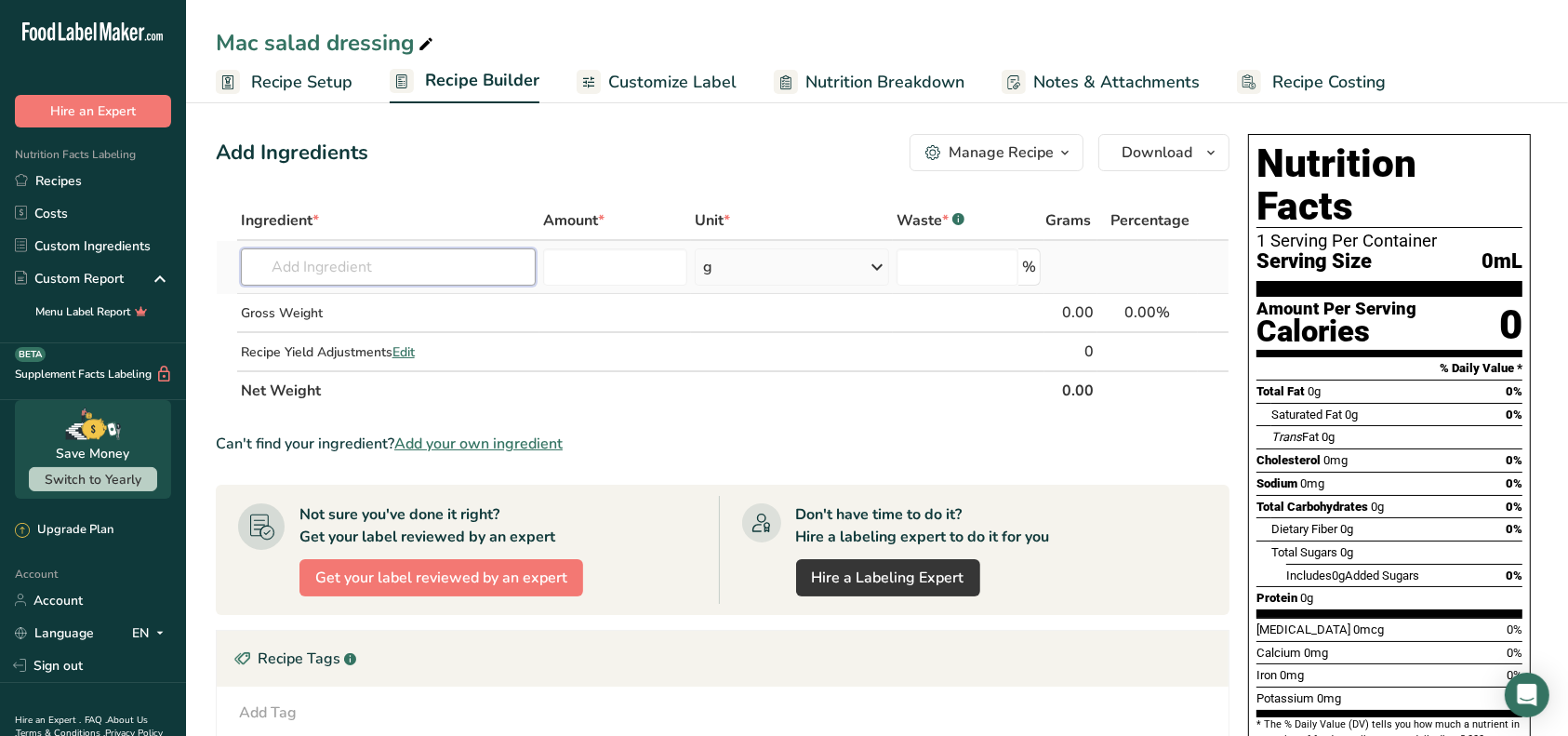 click at bounding box center [388, 267] 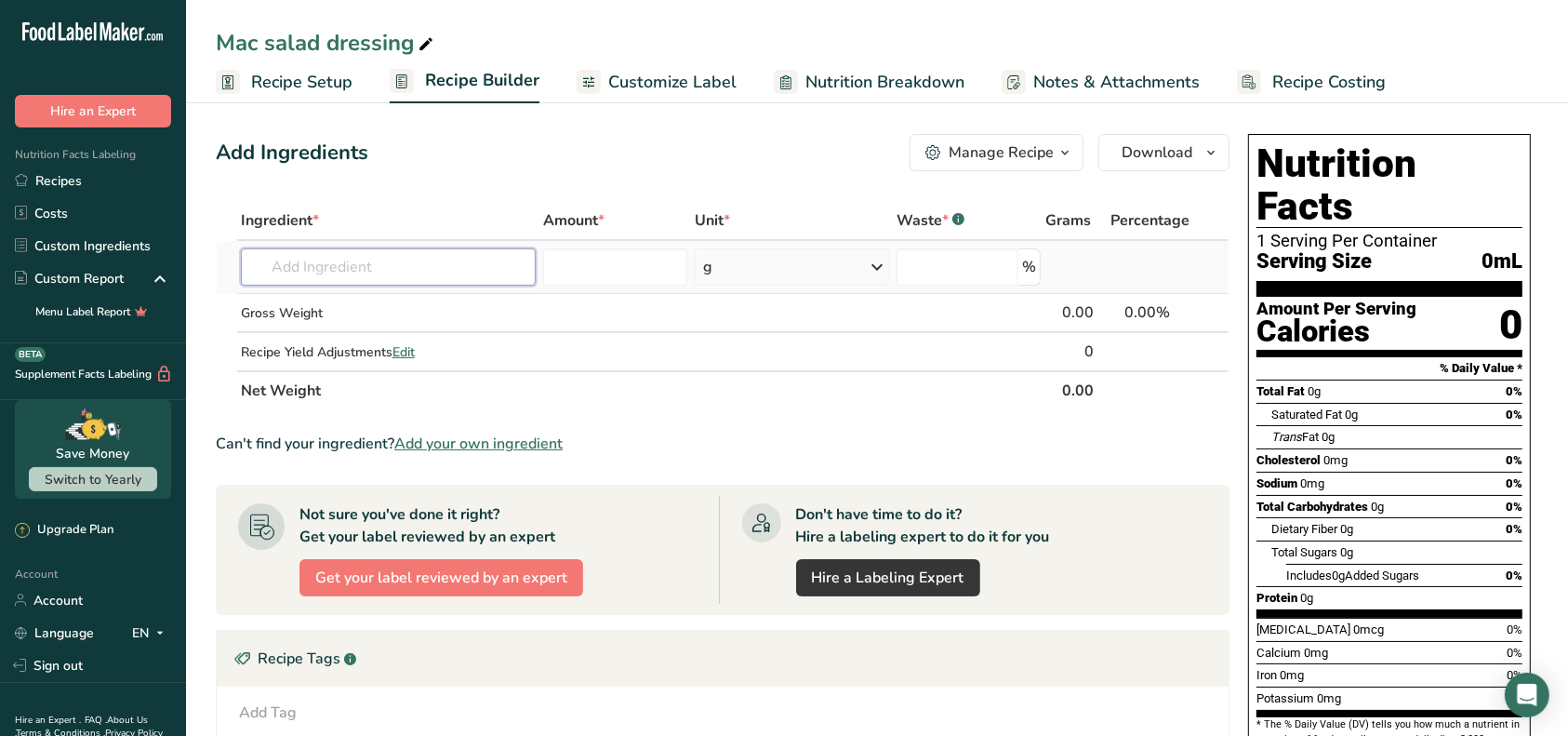 type on "1" 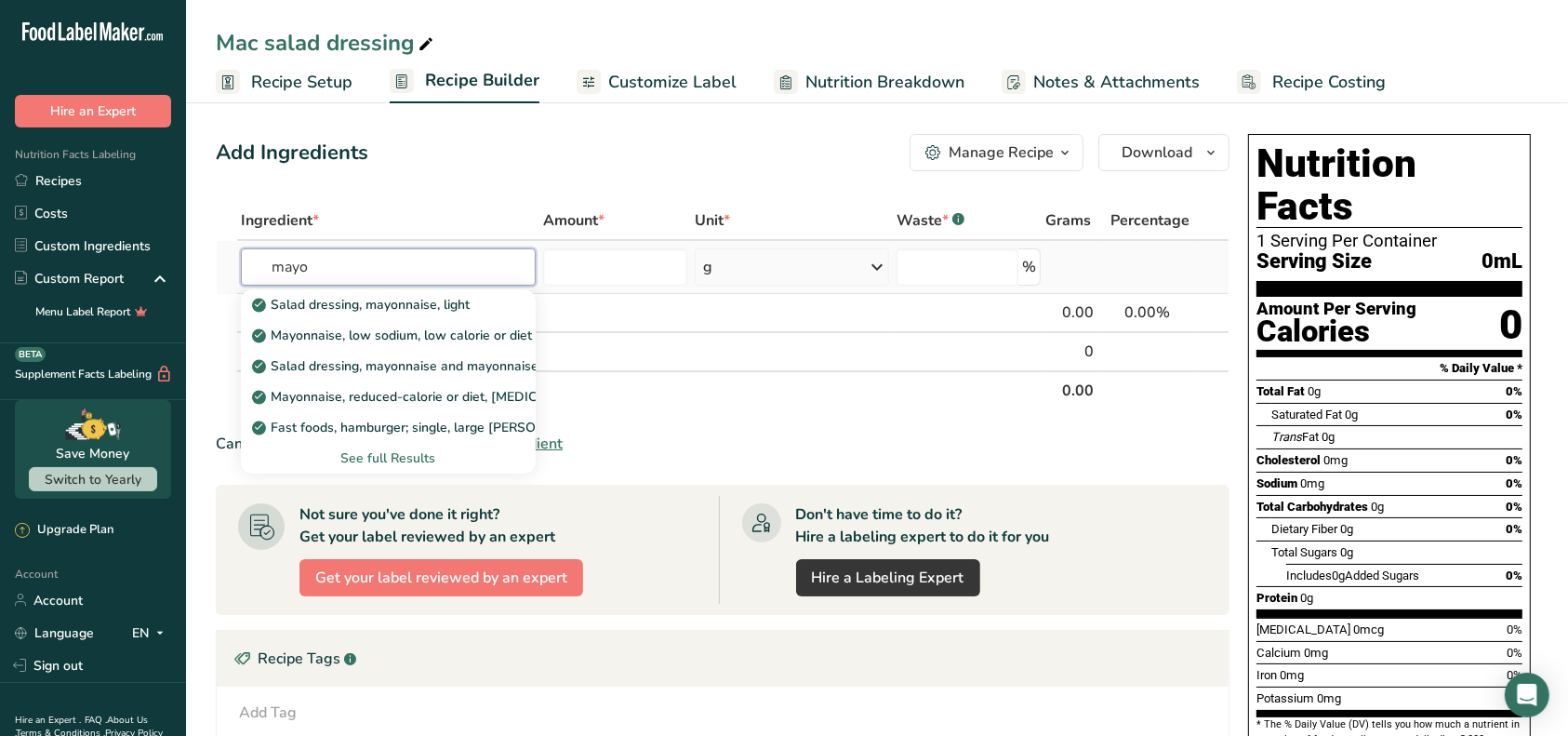 type on "mayo" 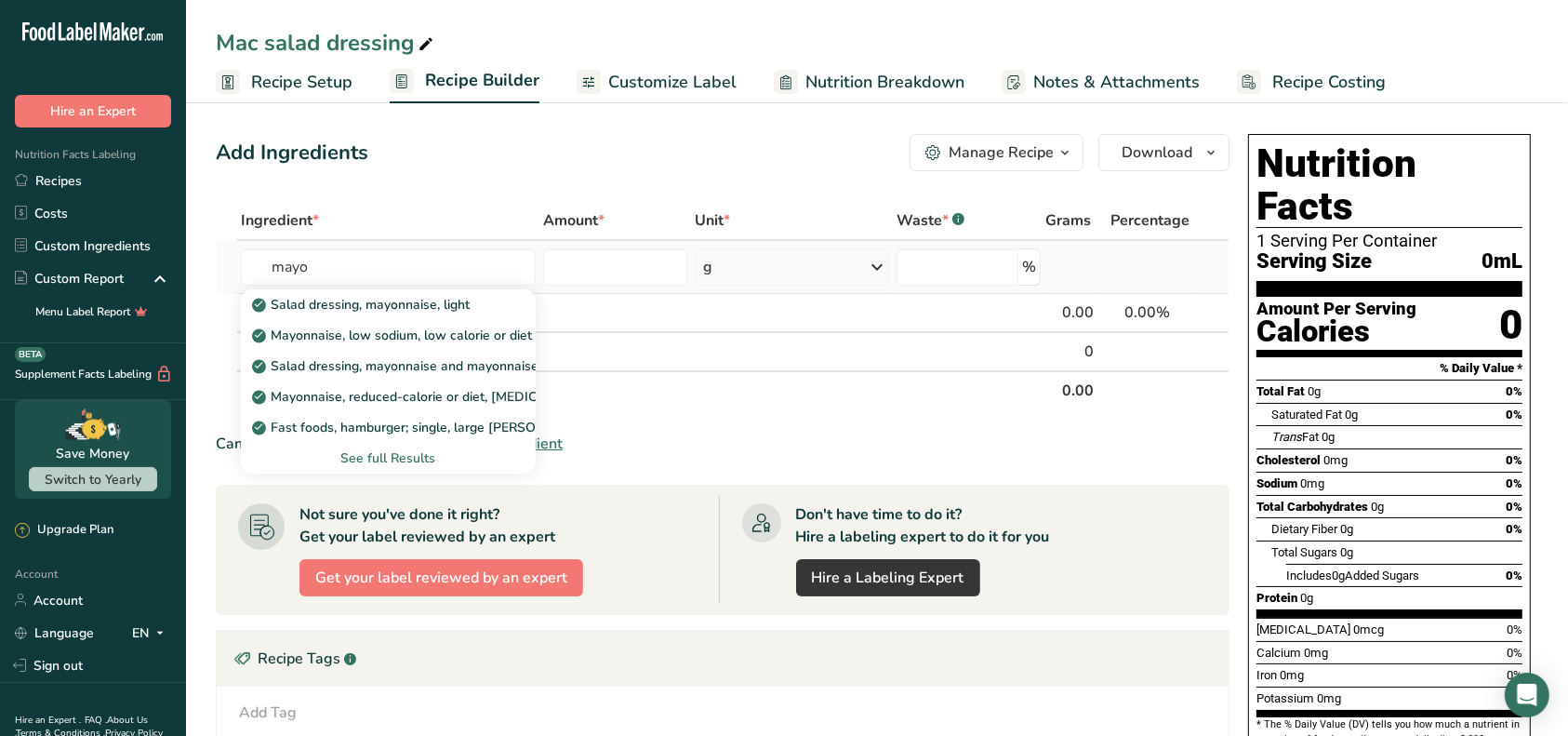 type 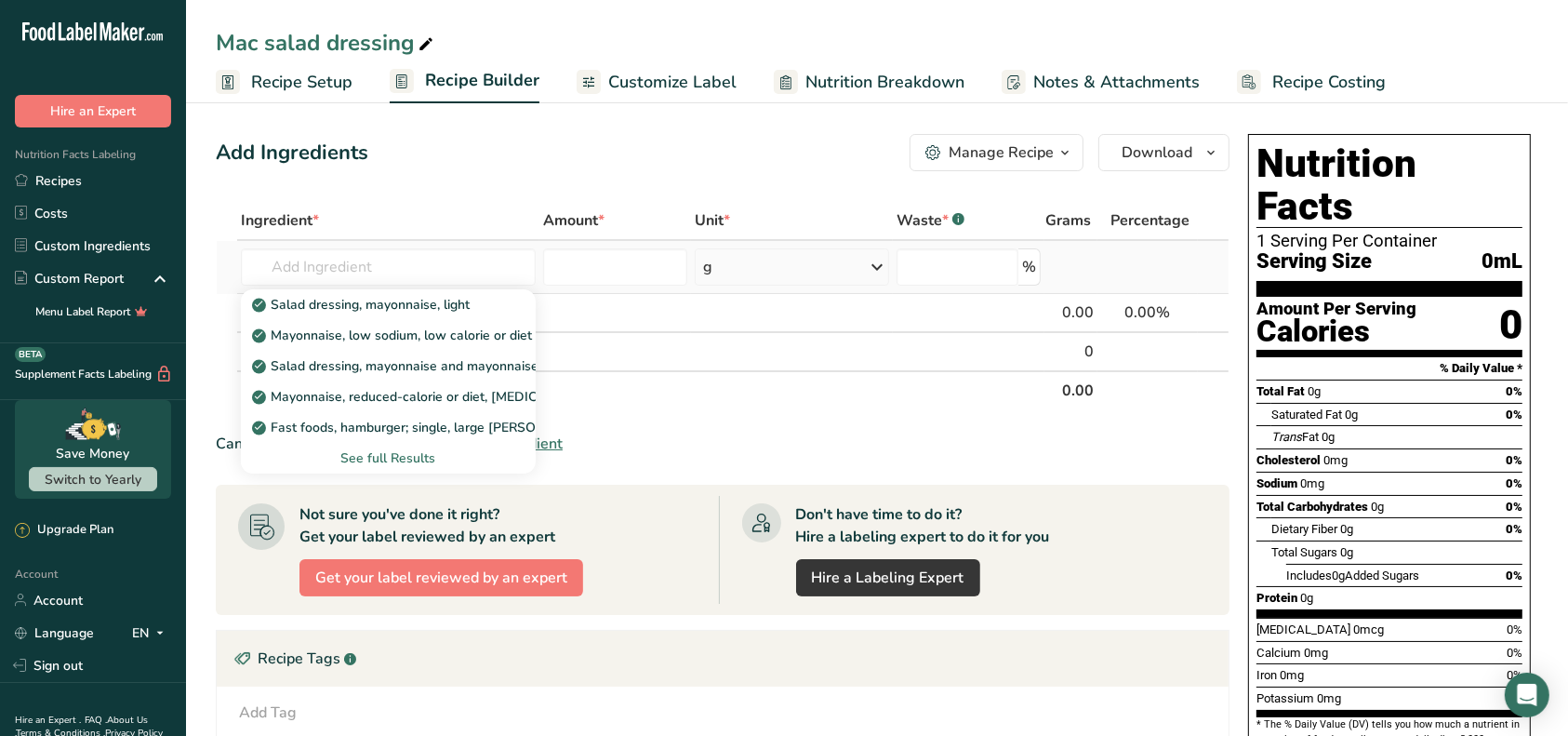 click on "See full Results" at bounding box center (388, 458) 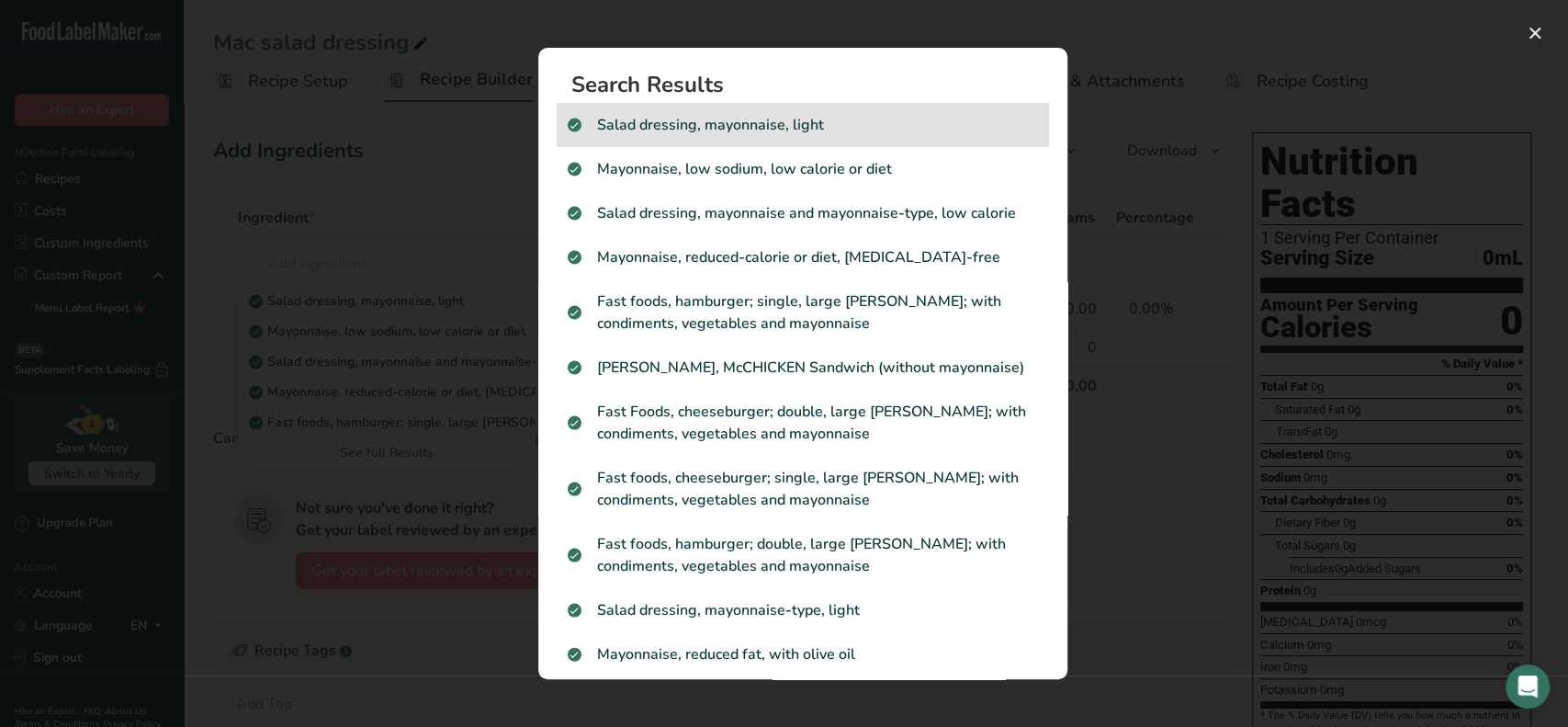 click on "Salad dressing, mayonnaise, light" at bounding box center (803, 125) 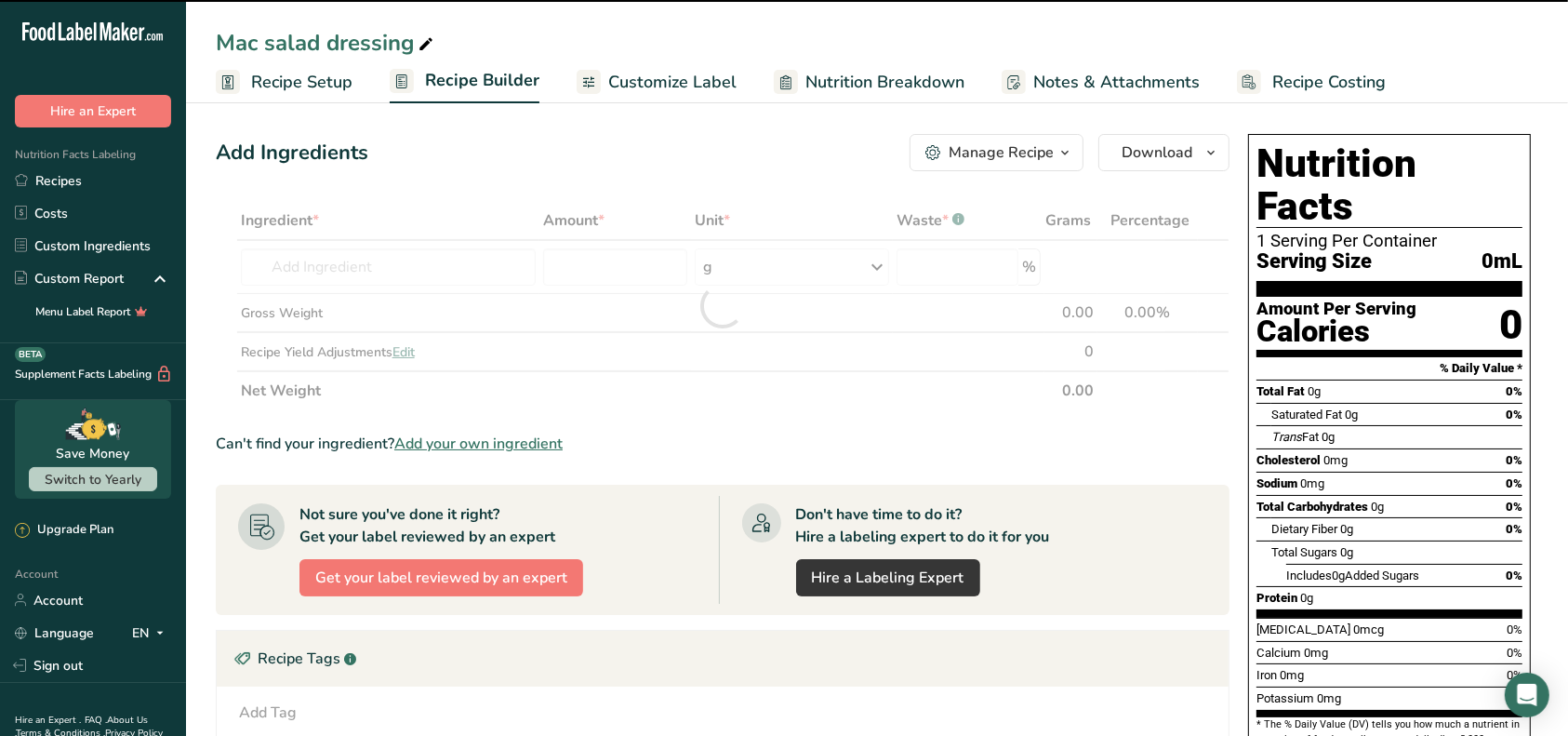 type on "0" 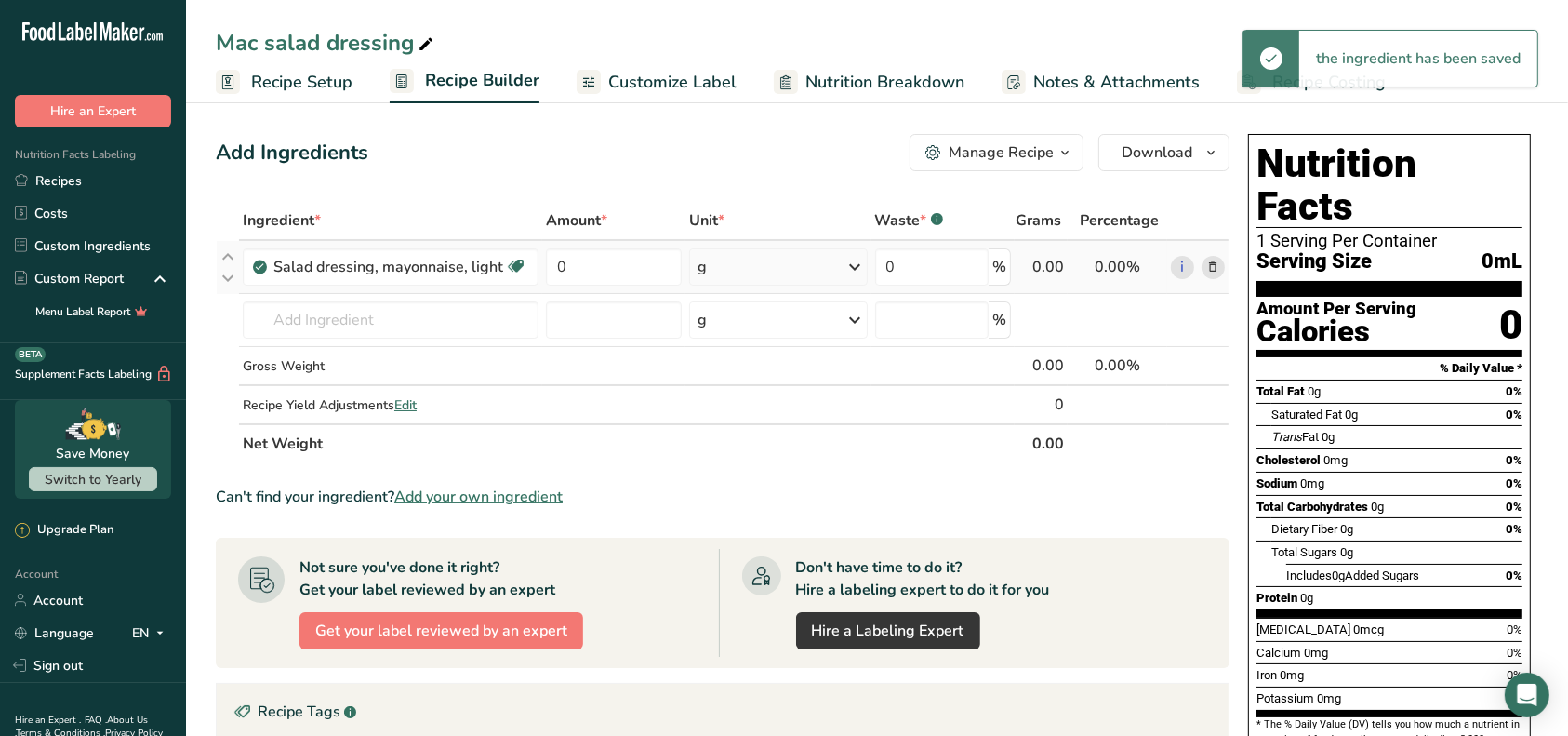 click on "g" at bounding box center (778, 267) 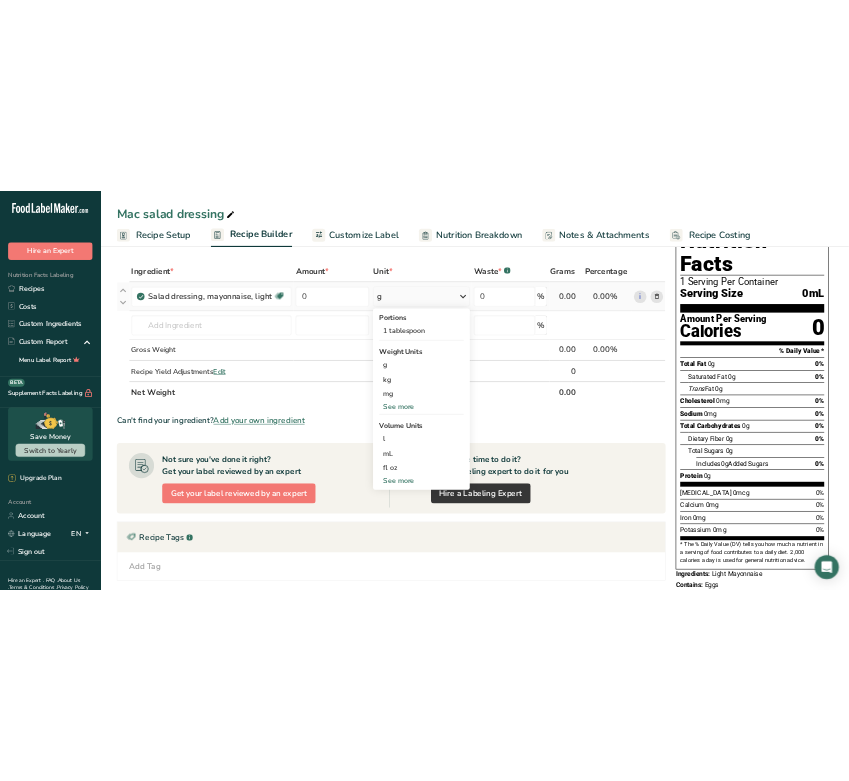 scroll, scrollTop: 133, scrollLeft: 0, axis: vertical 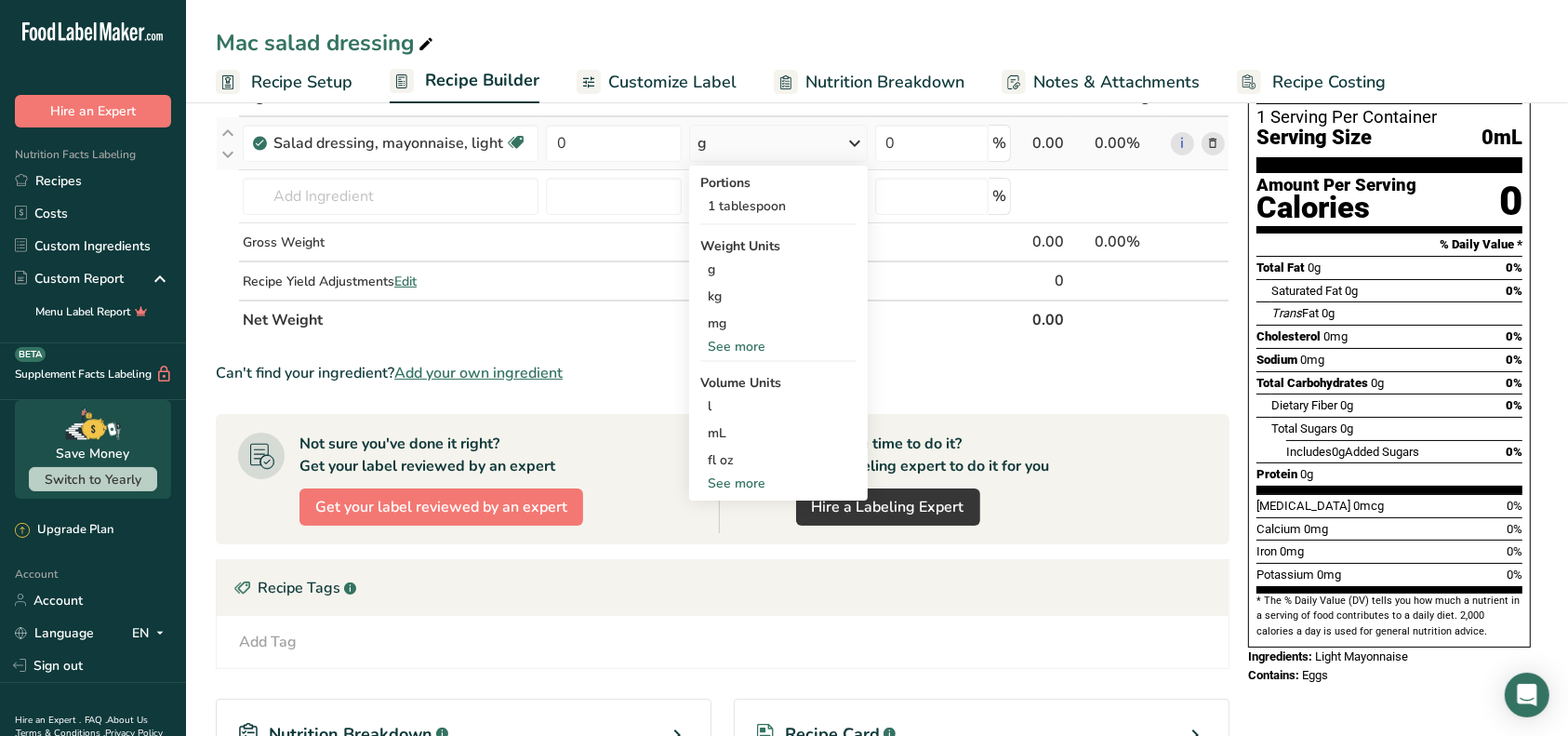 click on "See more" at bounding box center [778, 483] 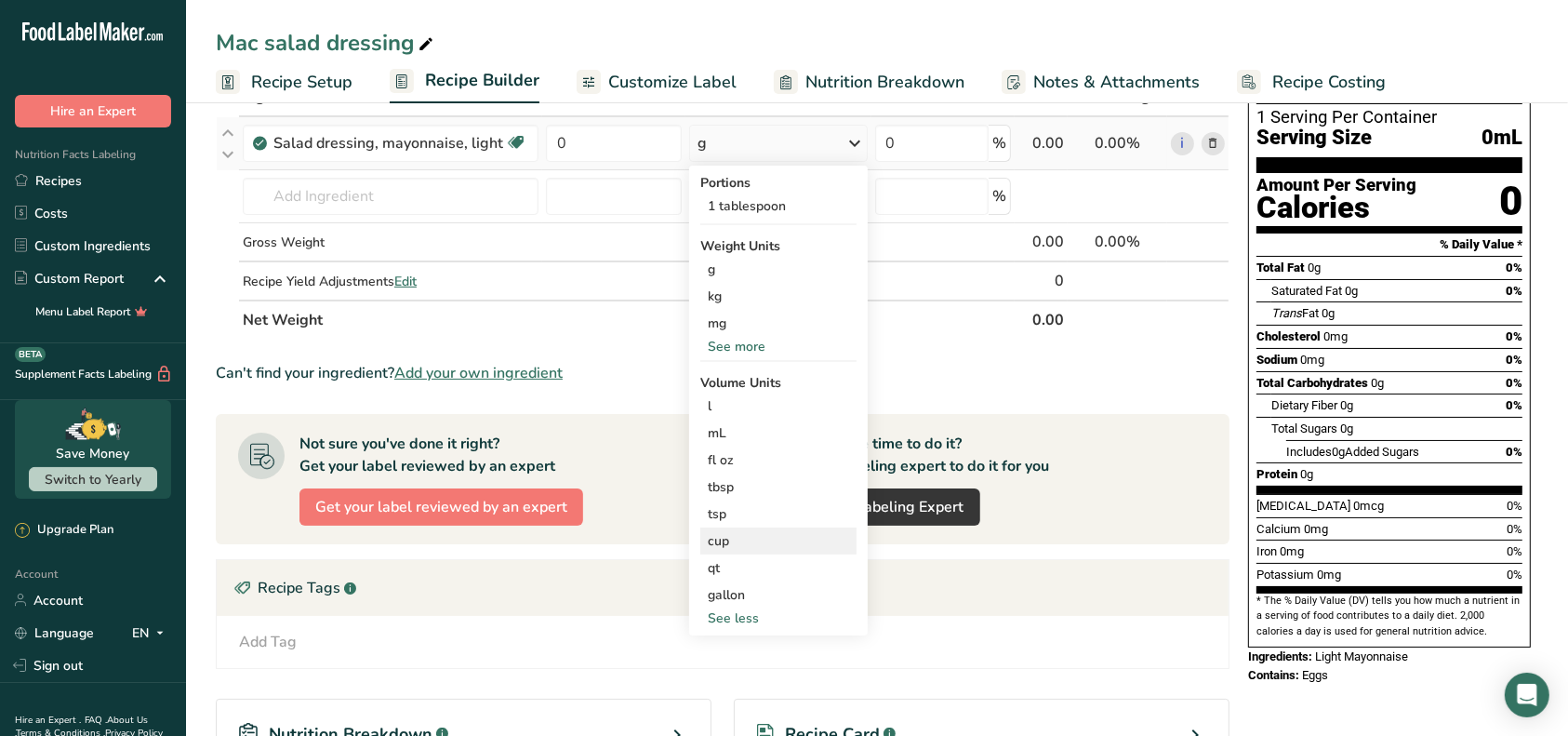 click on "cup" at bounding box center (778, 541) 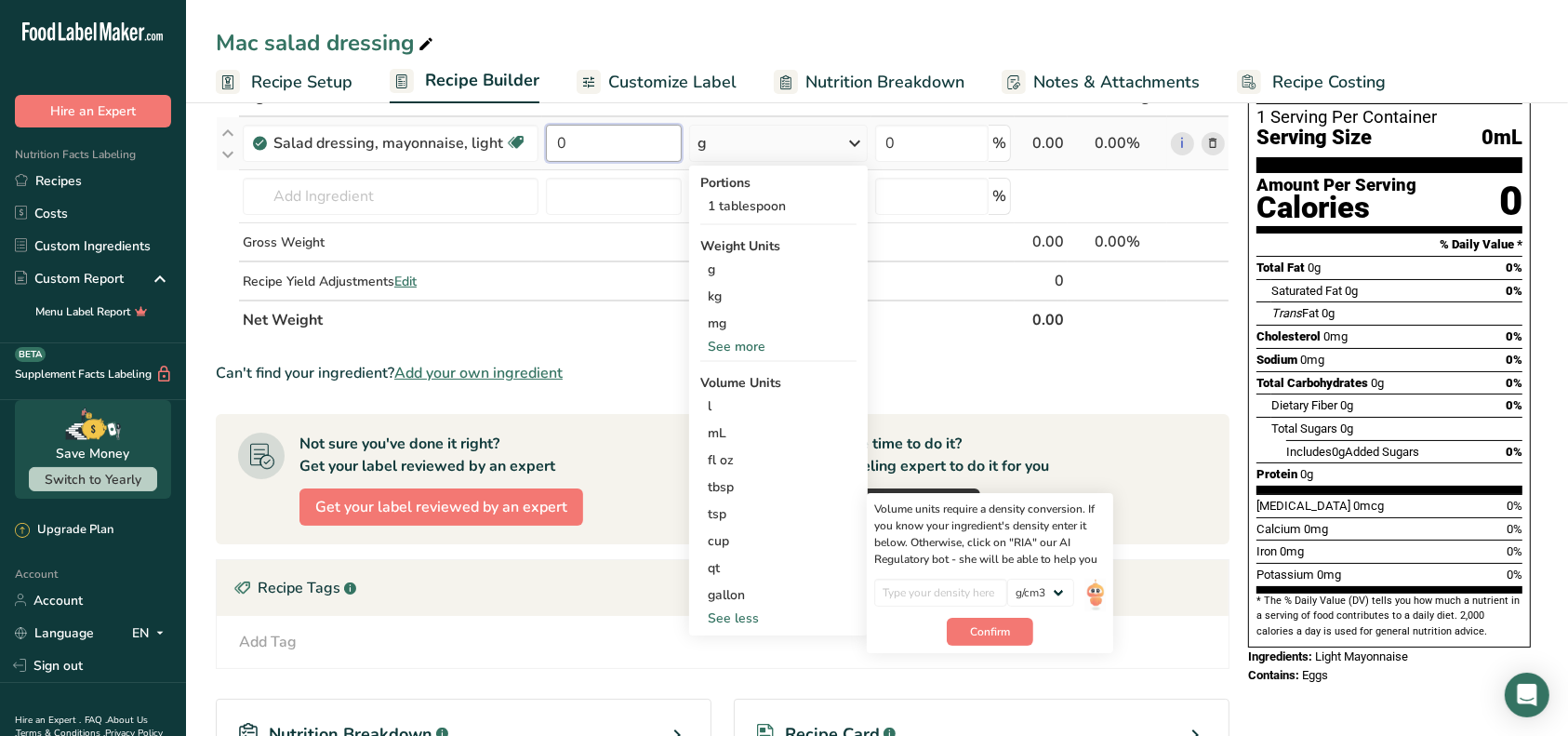 click on "0" at bounding box center [614, 143] 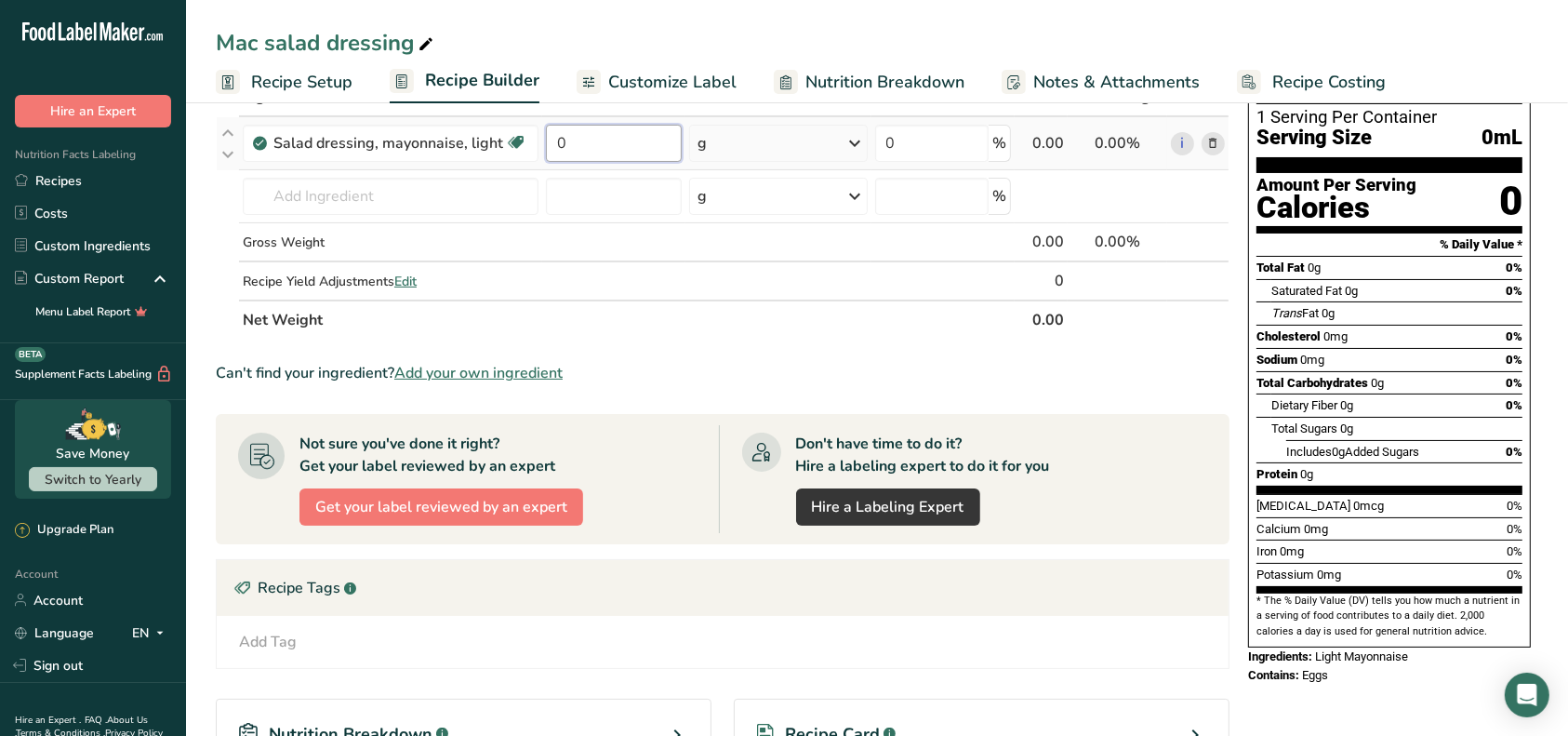 drag, startPoint x: 591, startPoint y: 145, endPoint x: 551, endPoint y: 152, distance: 40.607881 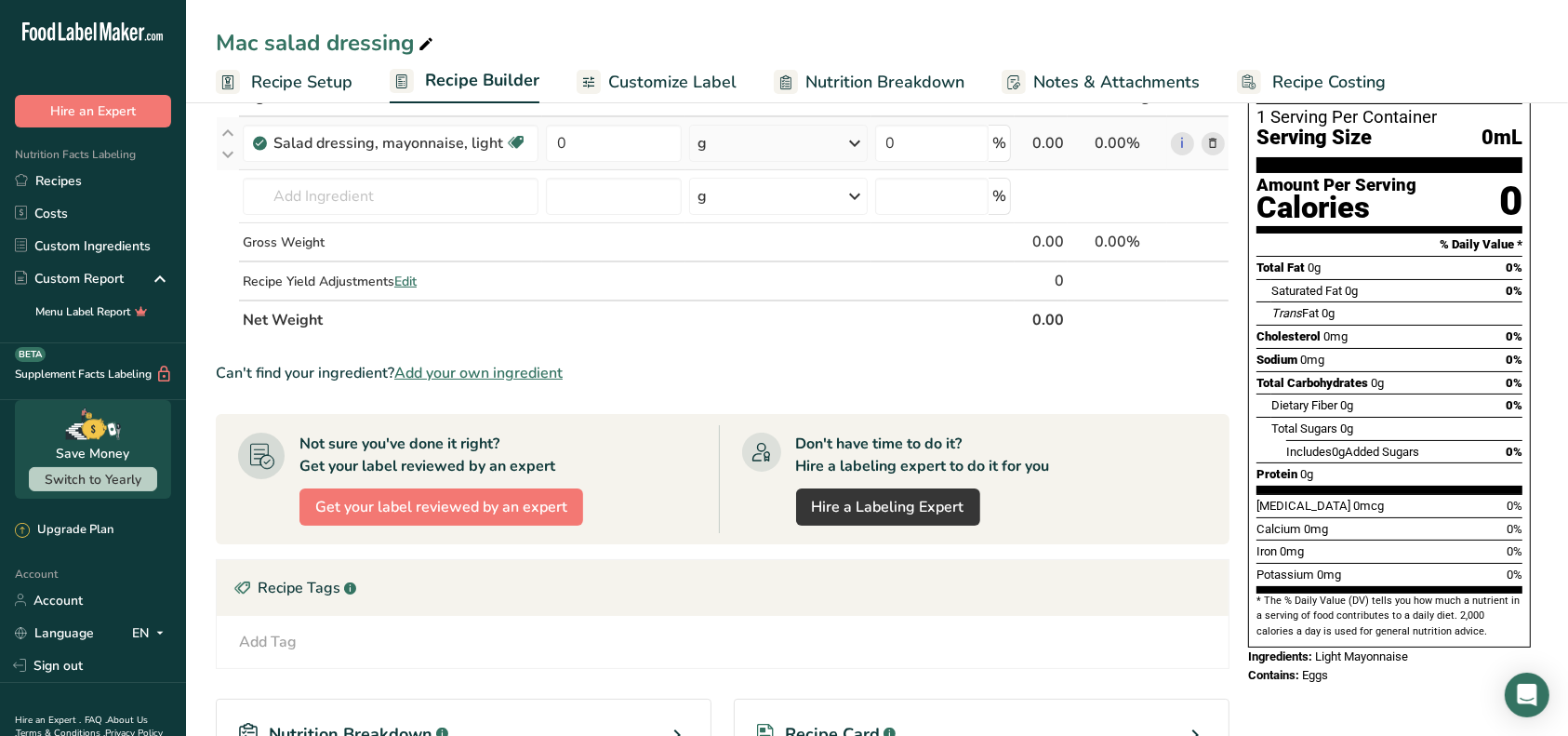 click on "Ingredient *
Amount *
Unit *
Waste *   .a-a{fill:#347362;}.b-a{fill:#fff;}          Grams
Percentage
Salad dressing, mayonnaise, light
Dairy free
Gluten free
Vegetarian
Soy free
0
g
Portions
1 tablespoon
Weight Units
g
kg
mg
See more
Volume Units
l
Volume units require a density conversion. If you know your ingredient's density enter it below. Otherwise, click on "RIA" our AI Regulatory bot - she will be able to help you
lb/ft3
g/cm3
Confirm
mL
lb/ft3
g/cm3" at bounding box center (723, 208) 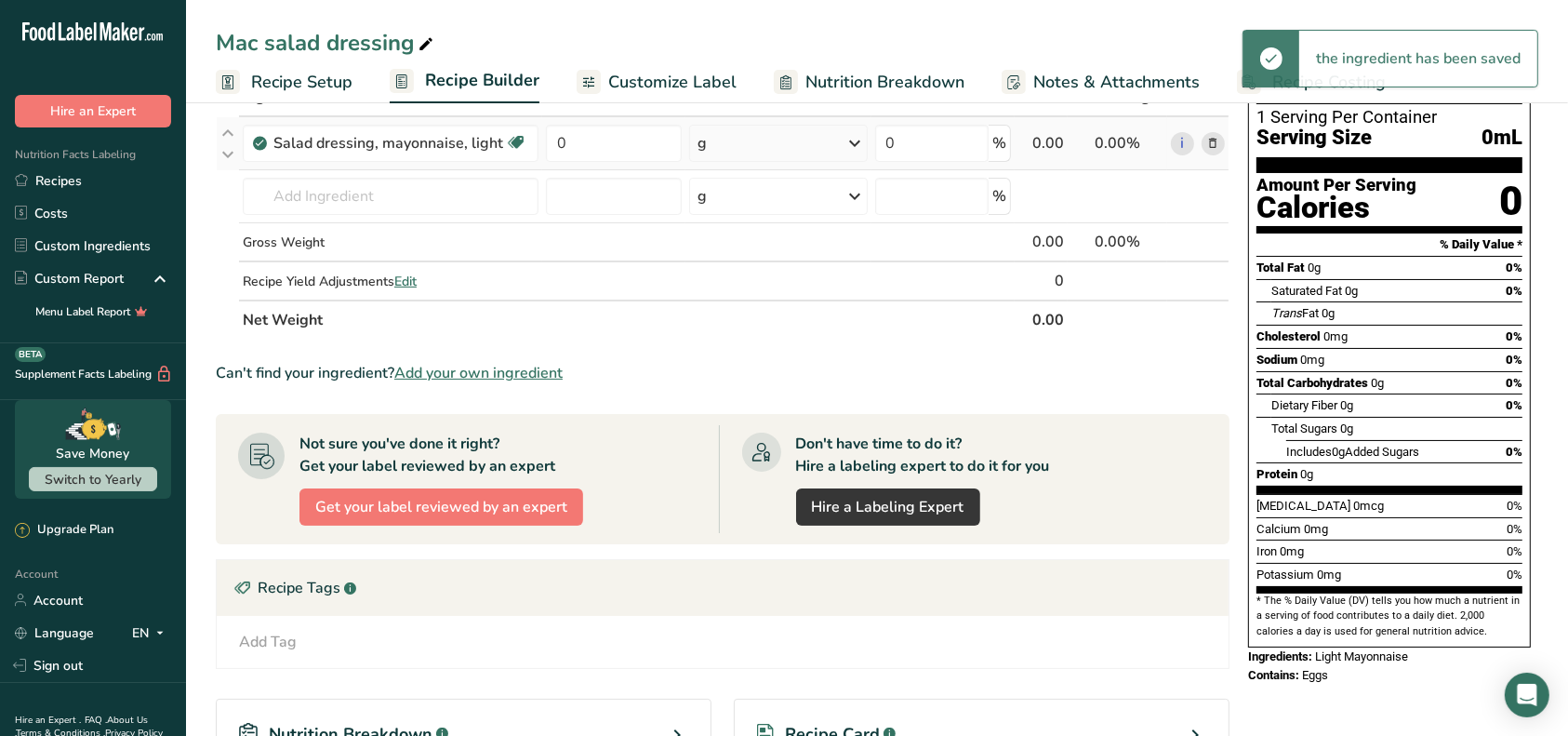 click on "g" at bounding box center [778, 143] 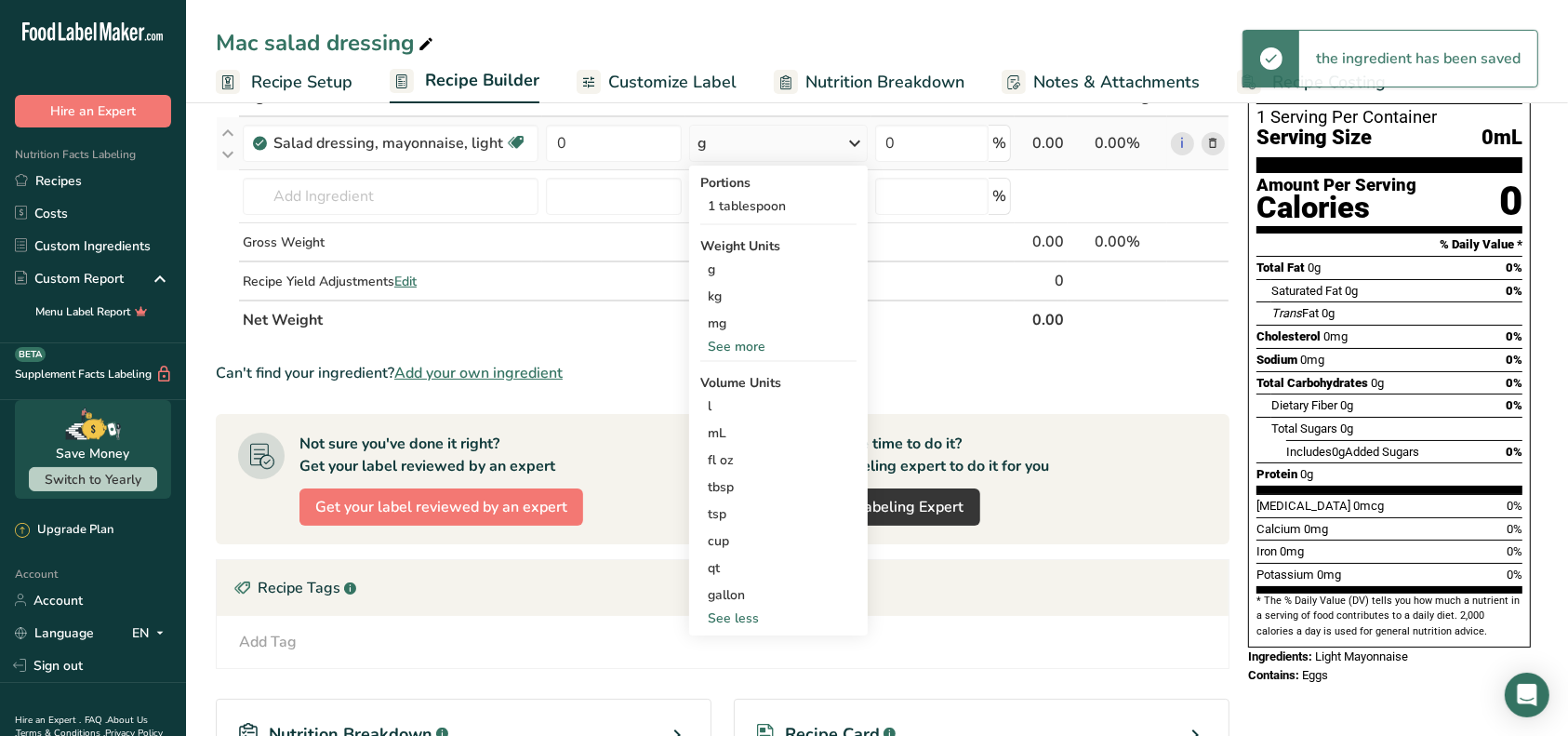 click on "See less" at bounding box center [778, 618] 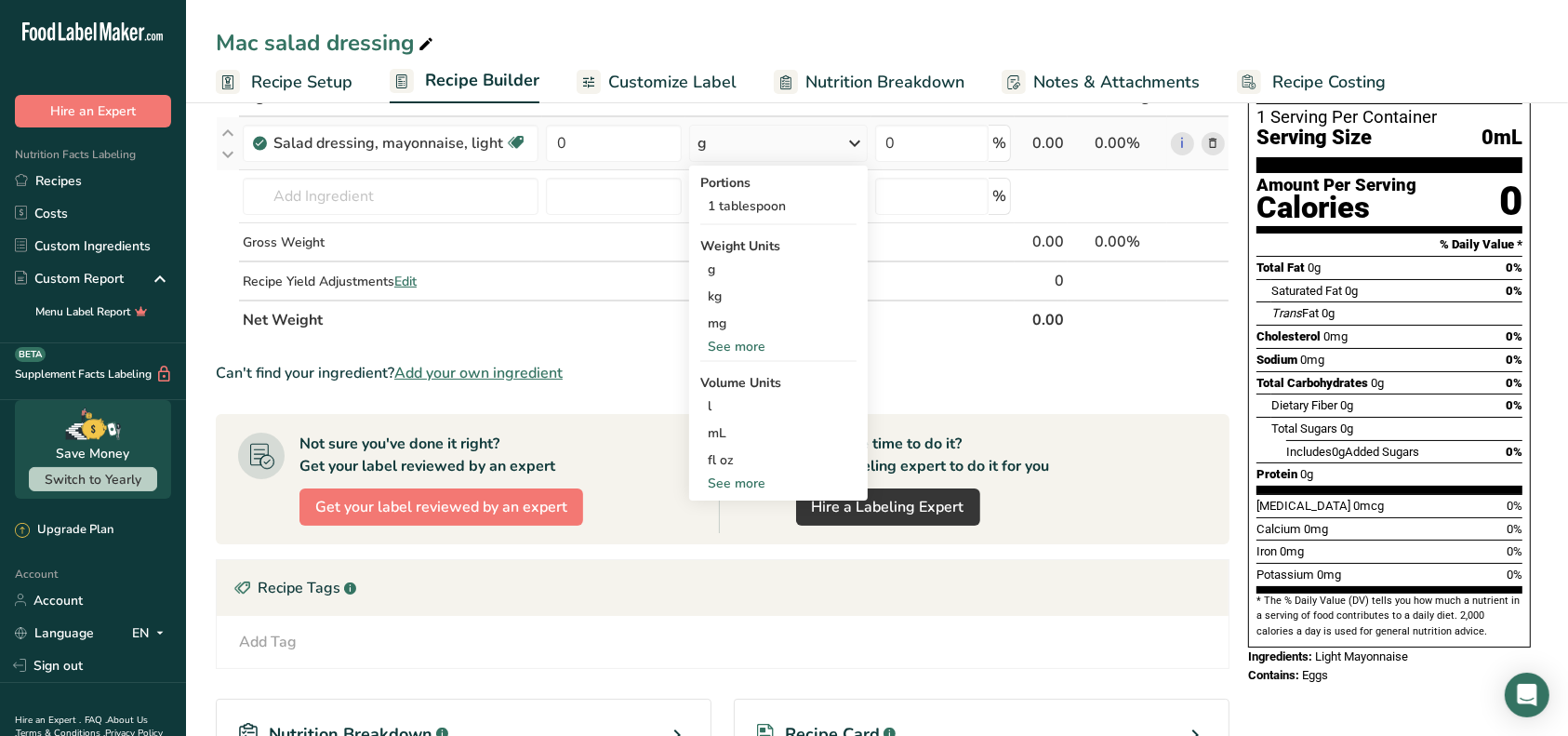 click on "See more" at bounding box center (778, 483) 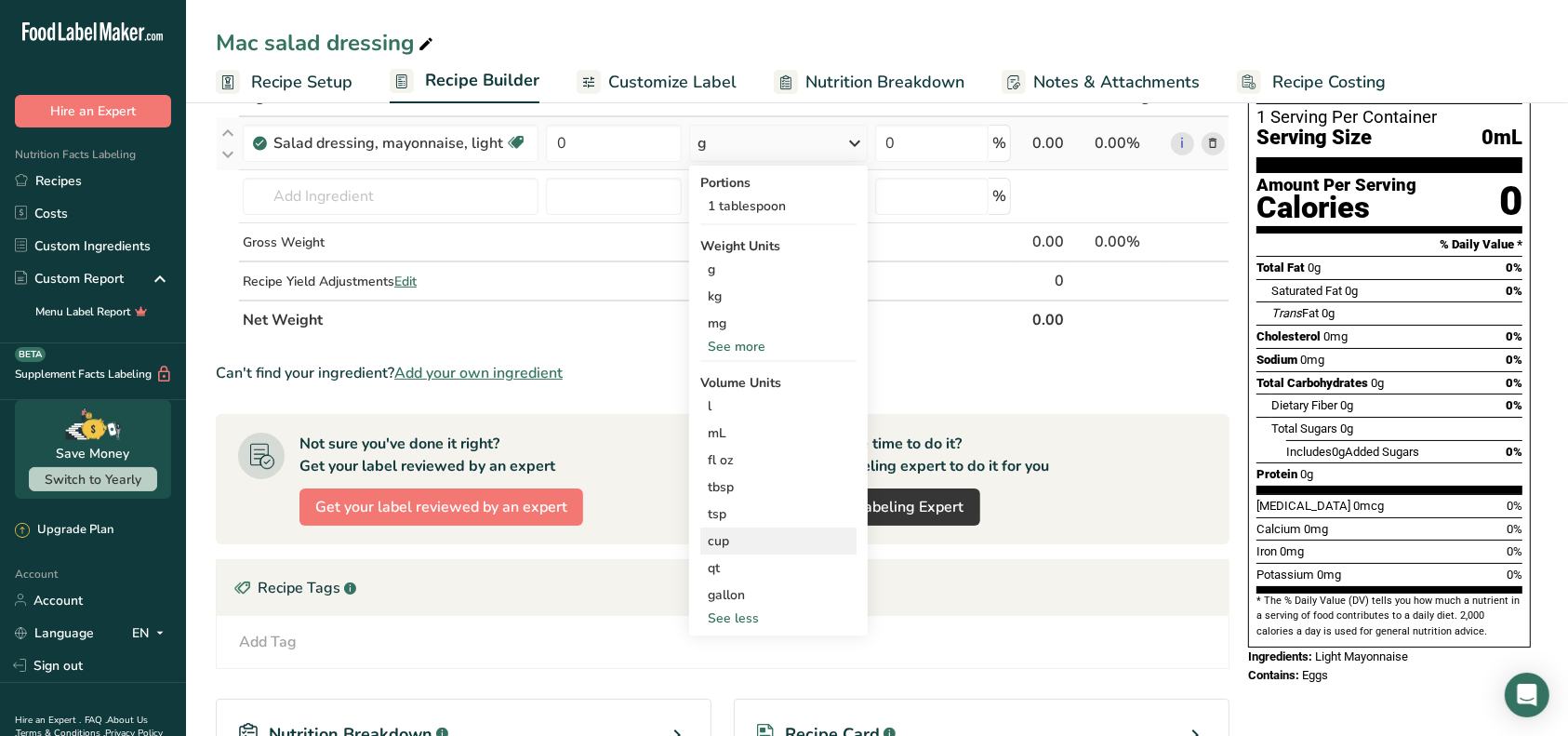 click on "cup" at bounding box center [778, 541] 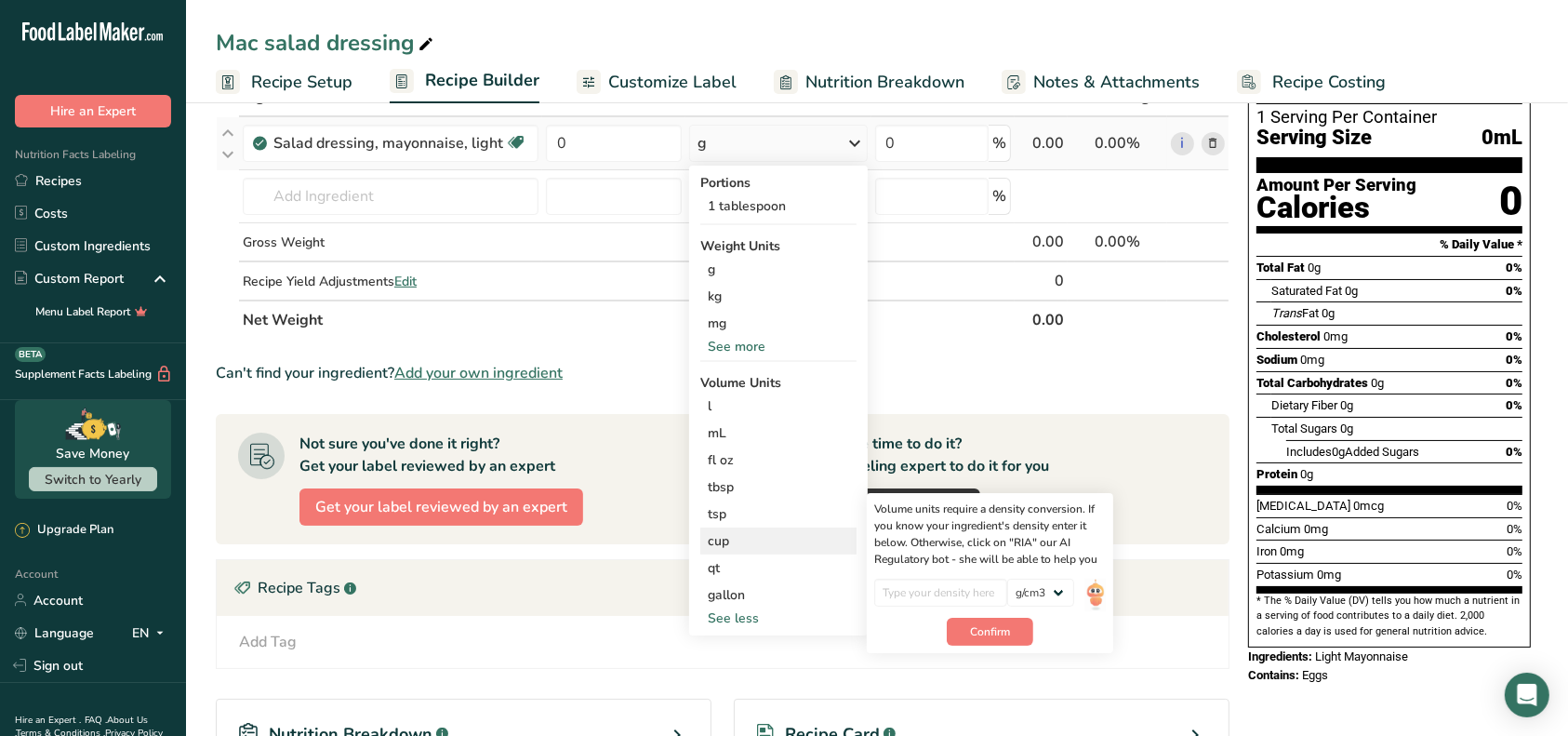 click at bounding box center [1096, 595] 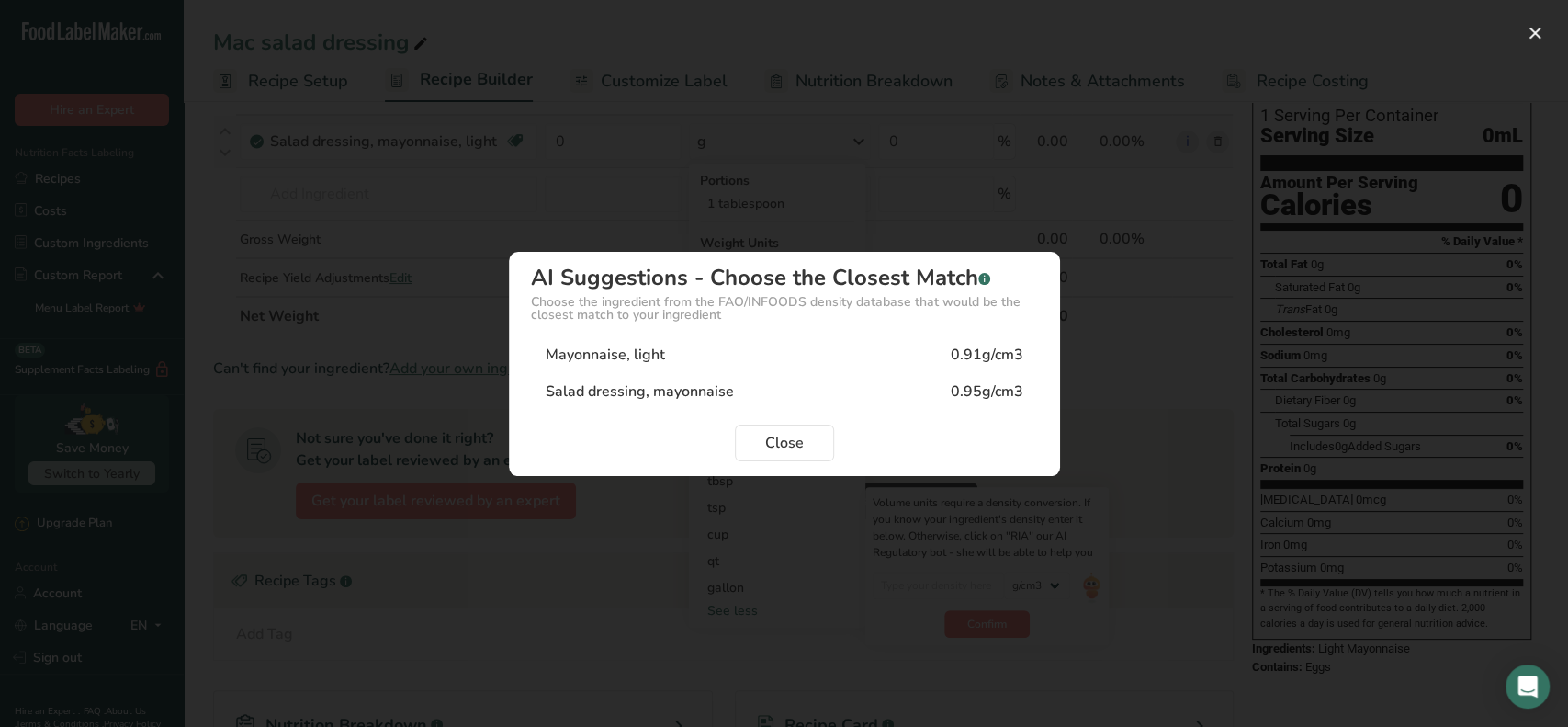 click on "Mayonnaise, light" at bounding box center (605, 355) 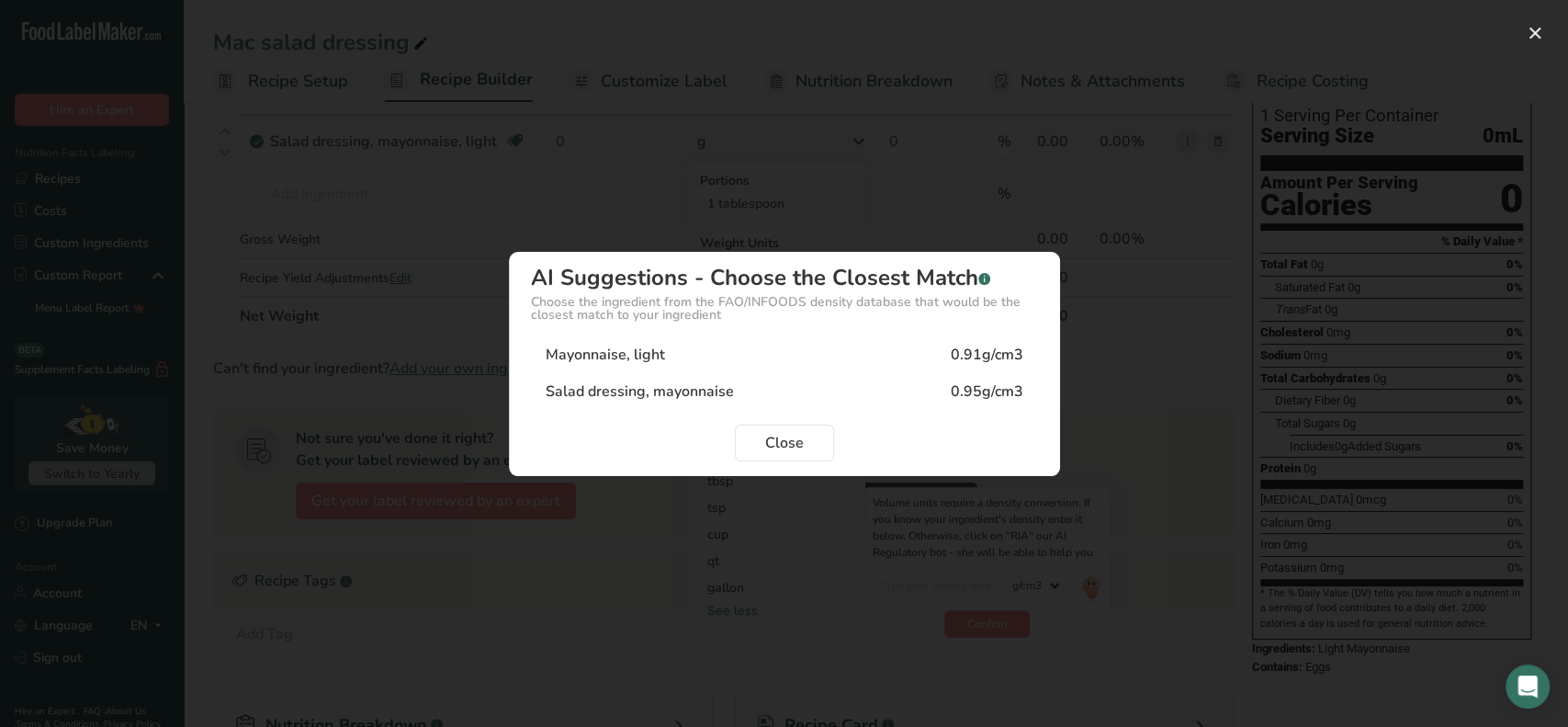 type on "0.91" 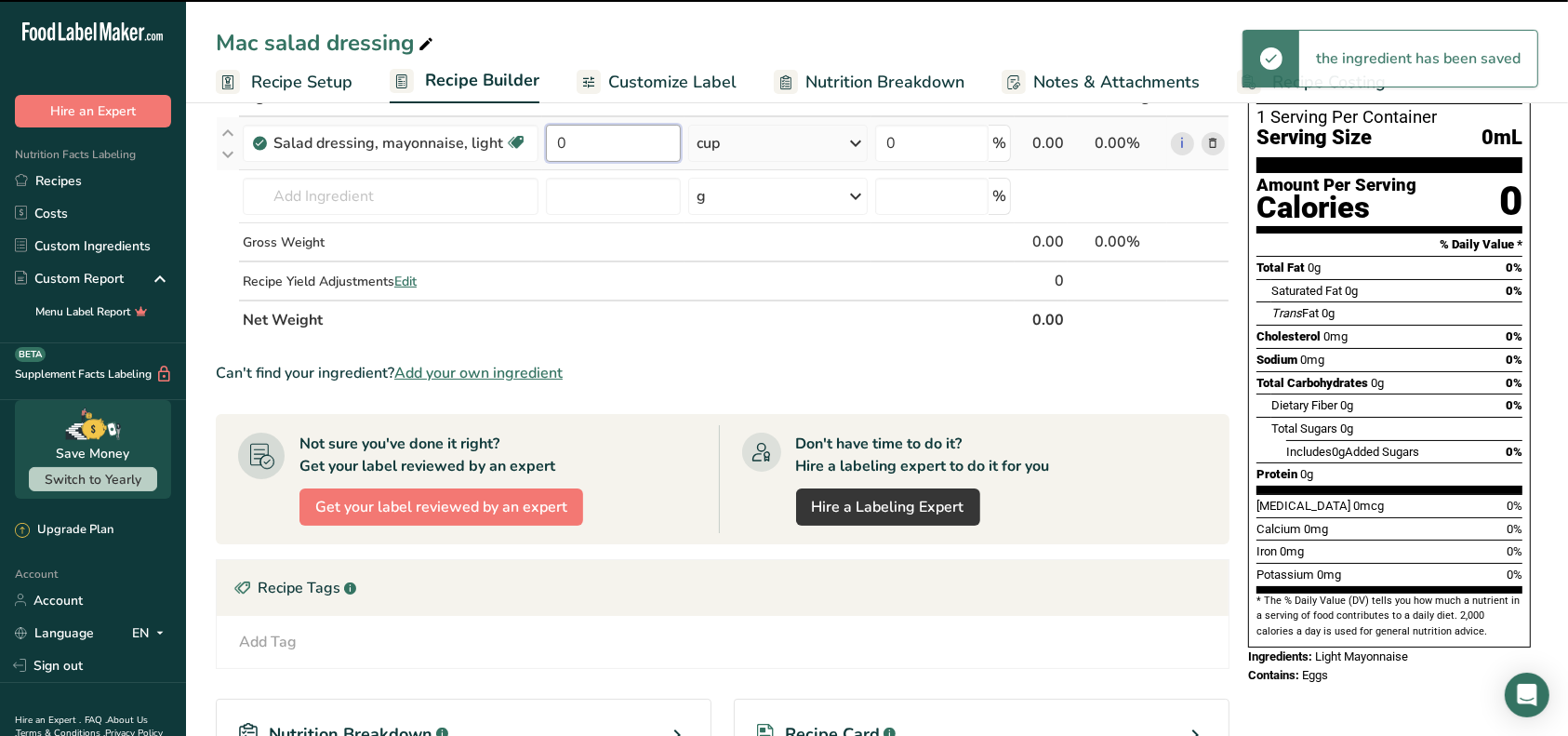 click on "0" at bounding box center [613, 143] 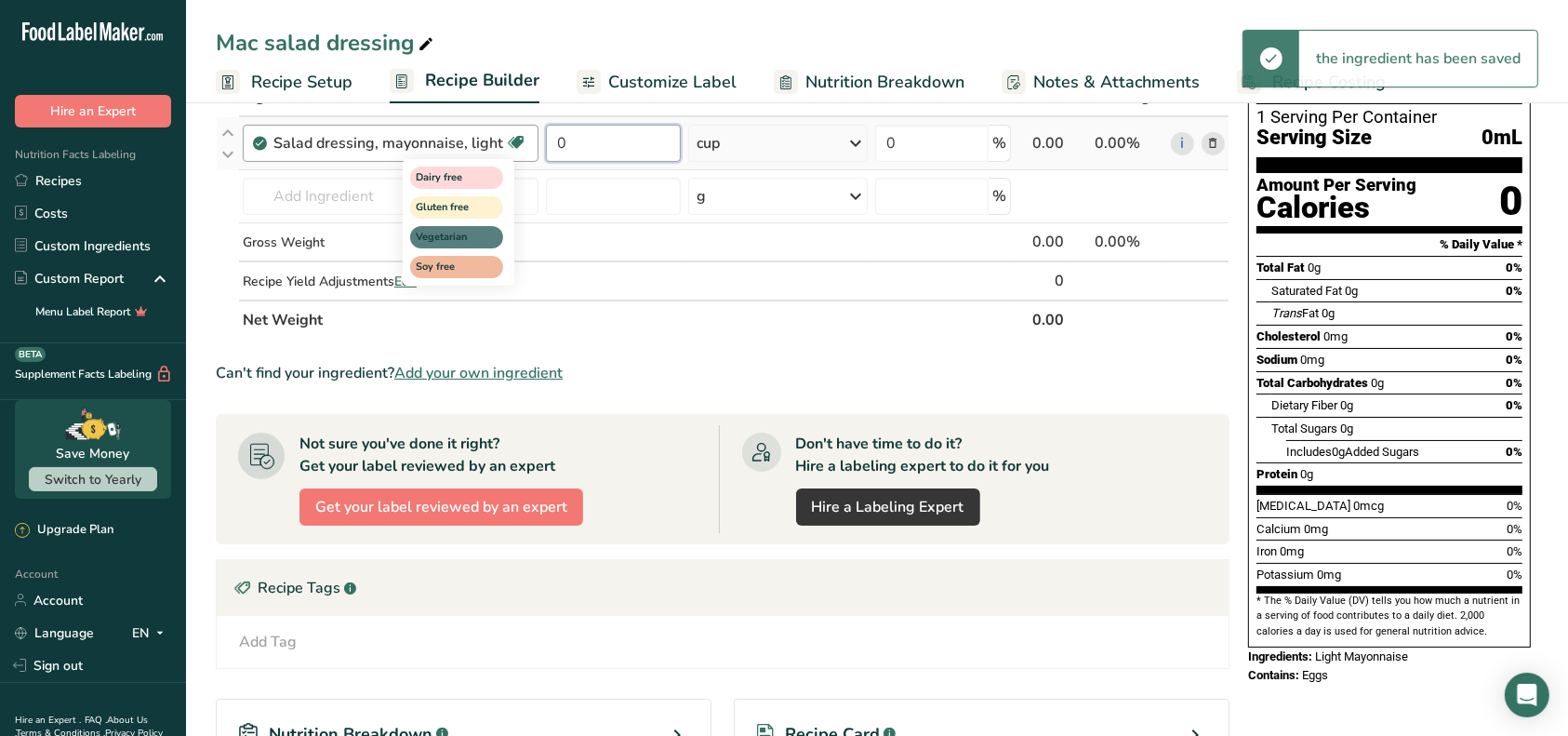 drag, startPoint x: 580, startPoint y: 145, endPoint x: 519, endPoint y: 139, distance: 61.29437 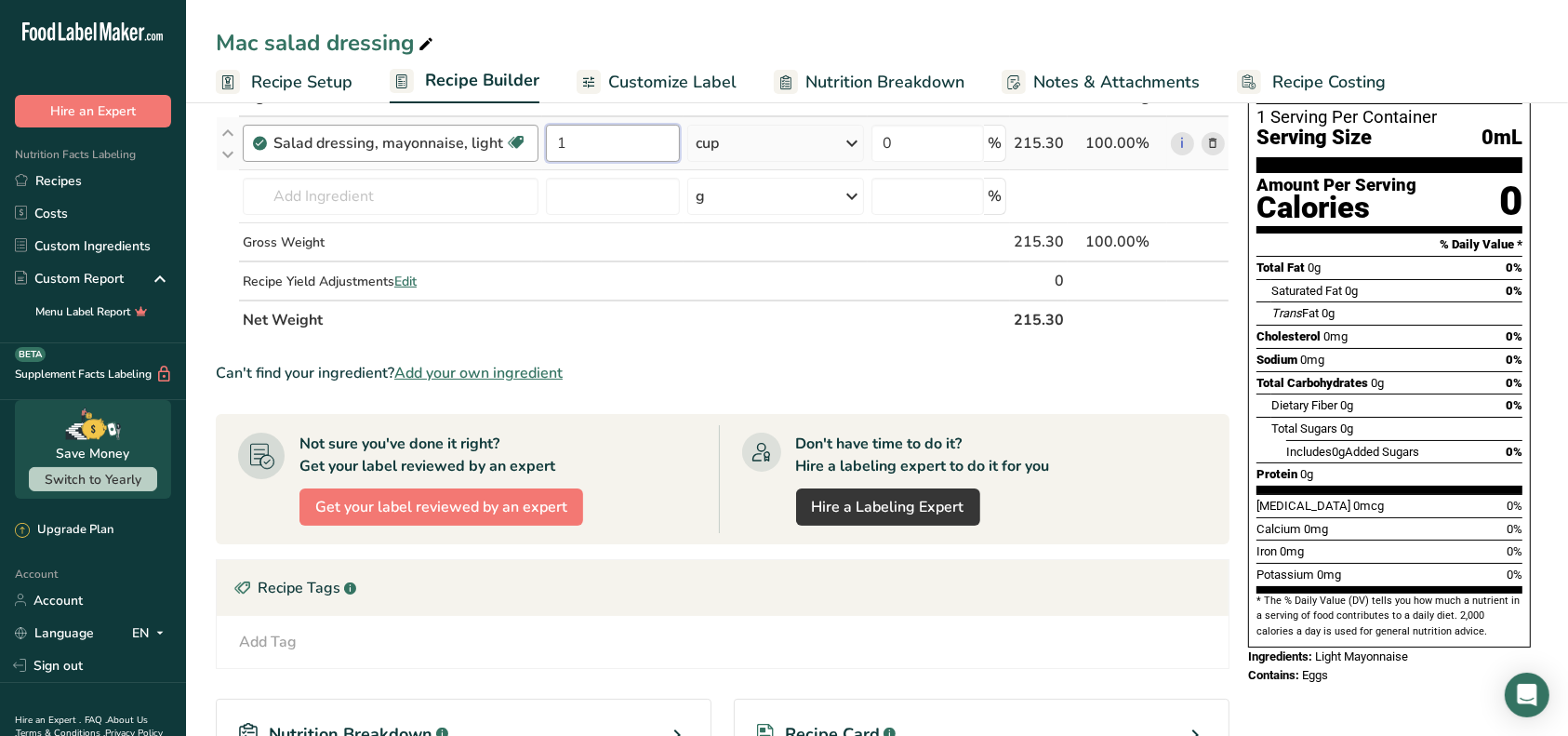 drag, startPoint x: 589, startPoint y: 138, endPoint x: 530, endPoint y: 143, distance: 59.21149 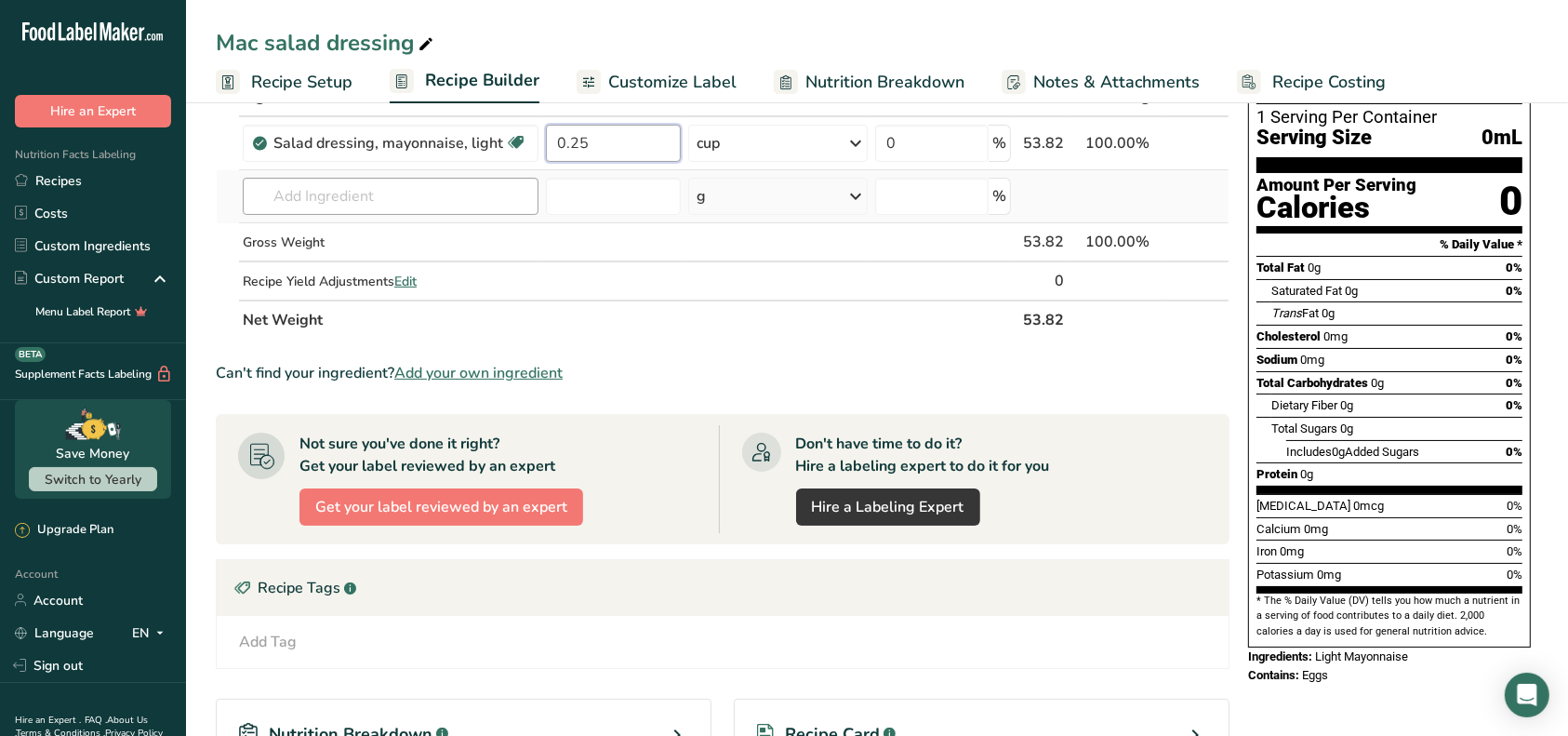 type on "0.25" 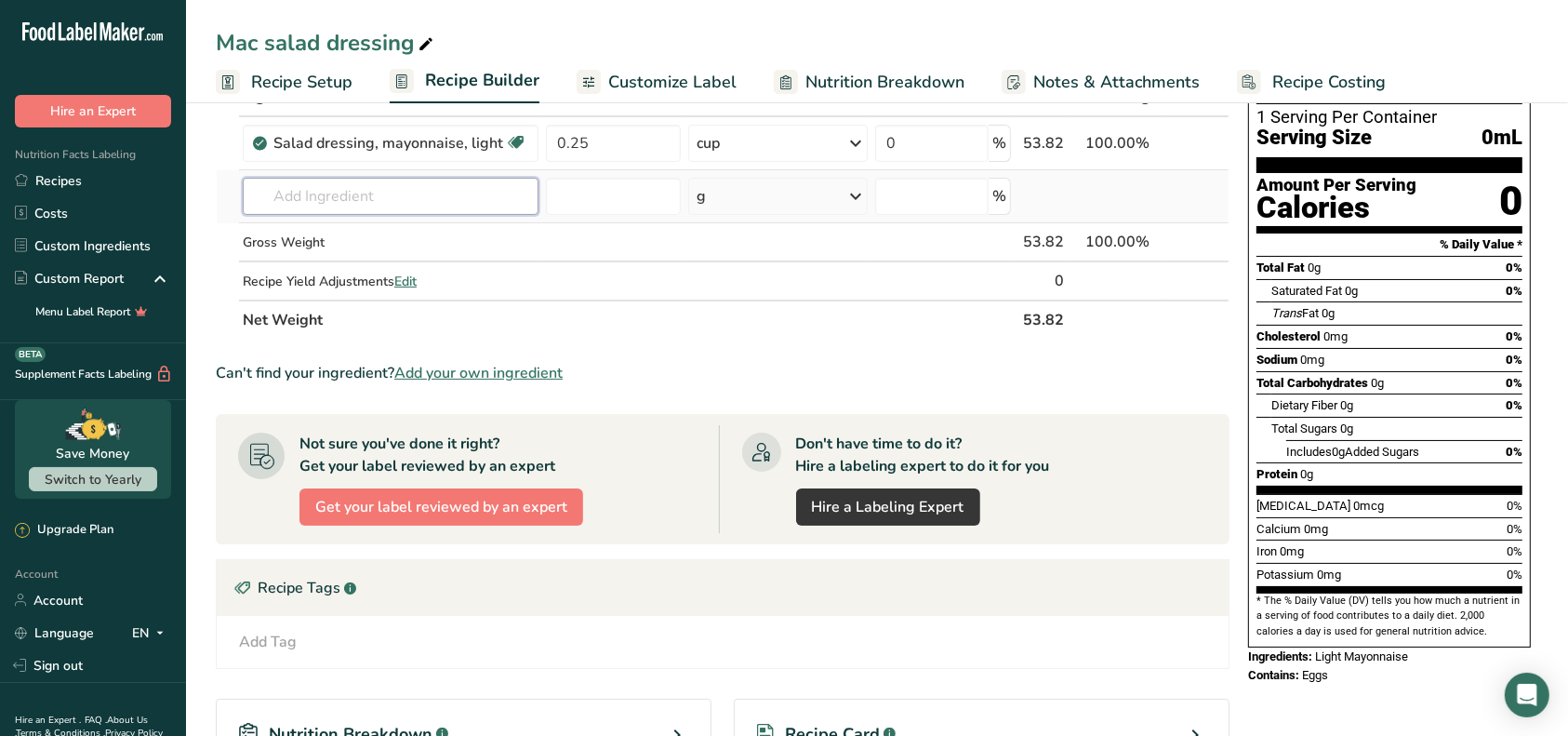 click on "Ingredient *
Amount *
Unit *
Waste *   .a-a{fill:#347362;}.b-a{fill:#fff;}          Grams
Percentage
Salad dressing, mayonnaise, light
Dairy free
Gluten free
Vegetarian
Soy free
0.25
cup
Portions
1 tablespoon
Weight Units
g
kg
mg
See more
Volume Units
l
Volume units require a density conversion. If you know your ingredient's density enter it below. Otherwise, click on "RIA" our AI Regulatory bot - she will be able to help you
0.91
lb/ft3
g/cm3
Confirm
mL
0.91
lb/ft3
0.91" at bounding box center (723, 208) 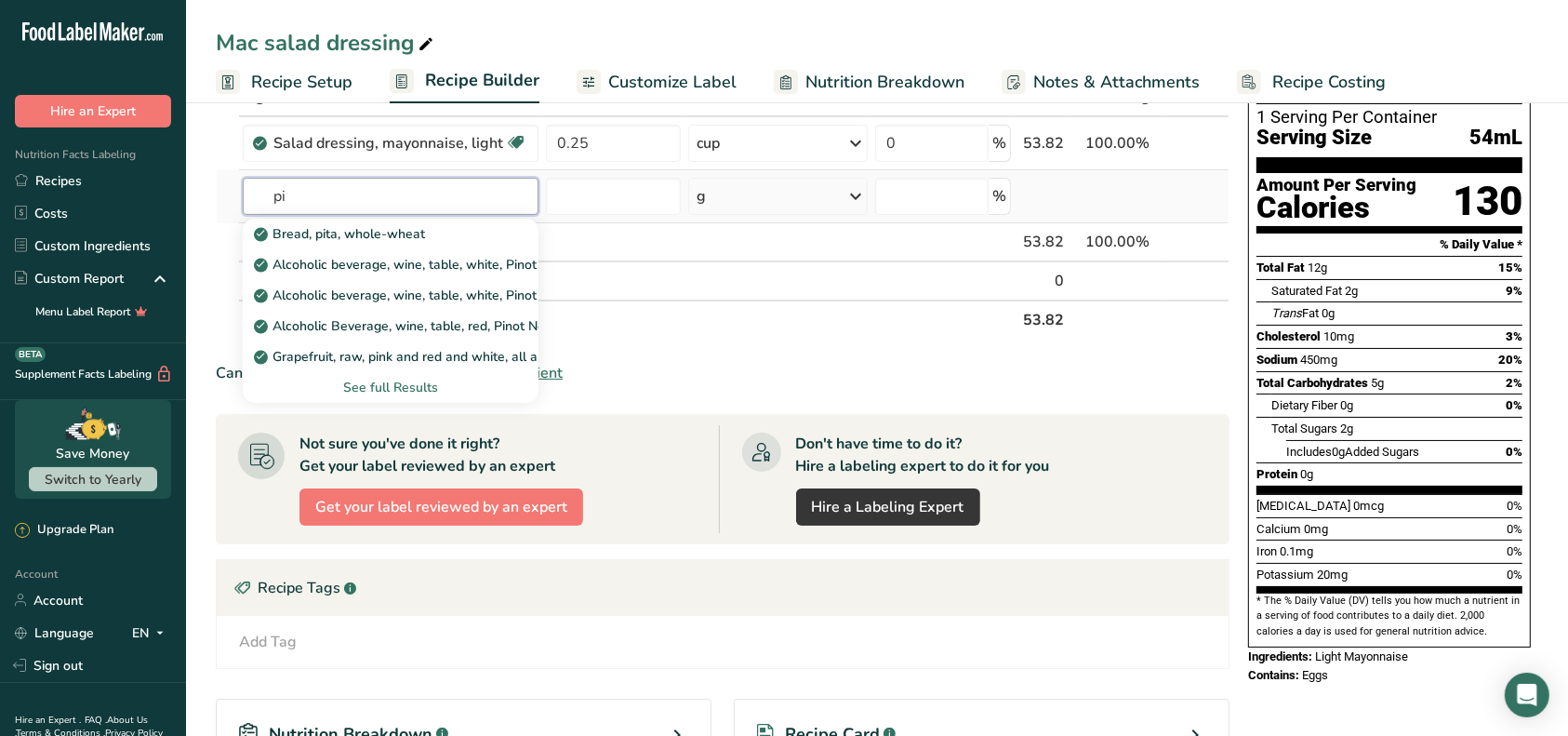 type on "p" 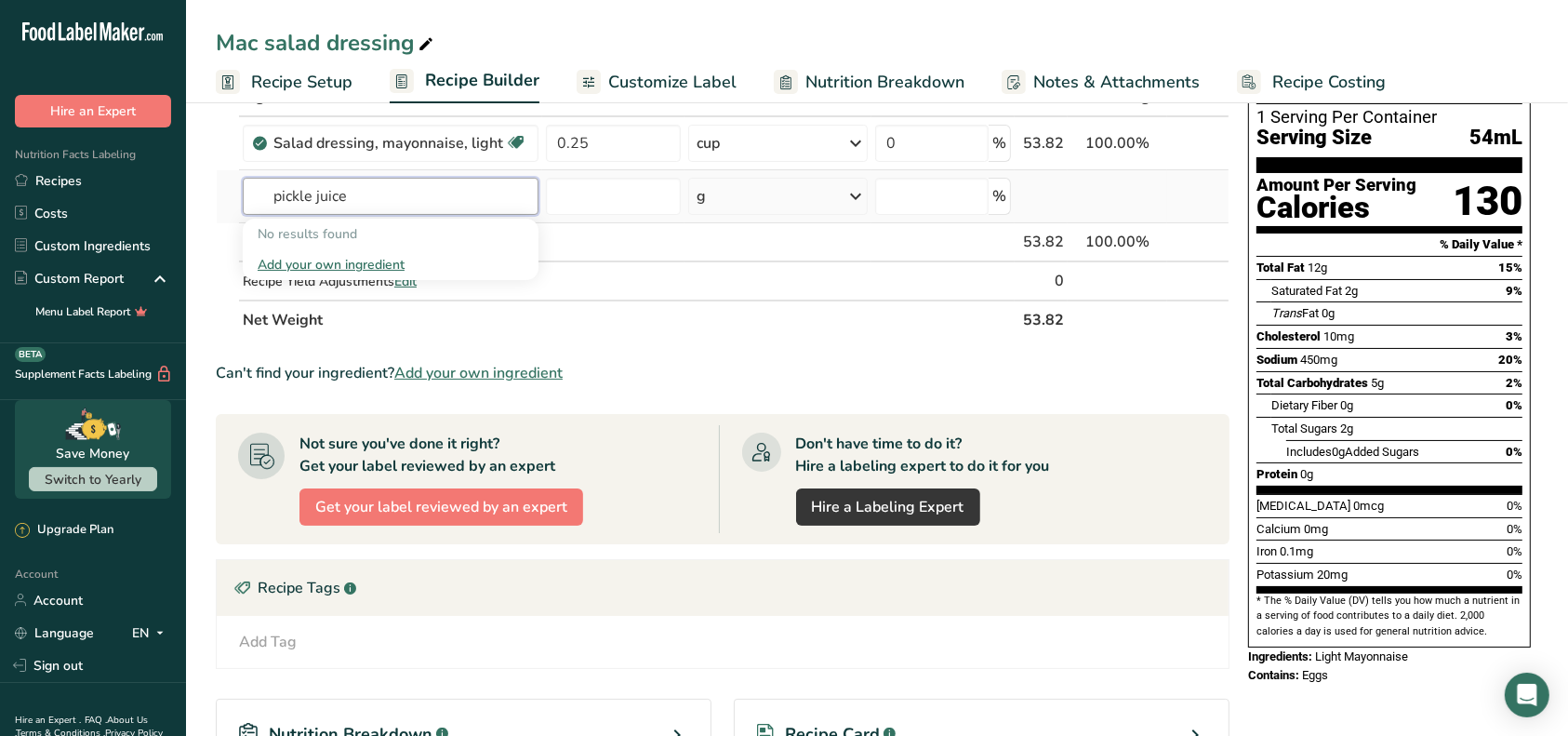 drag, startPoint x: 379, startPoint y: 200, endPoint x: 354, endPoint y: 217, distance: 30.232433 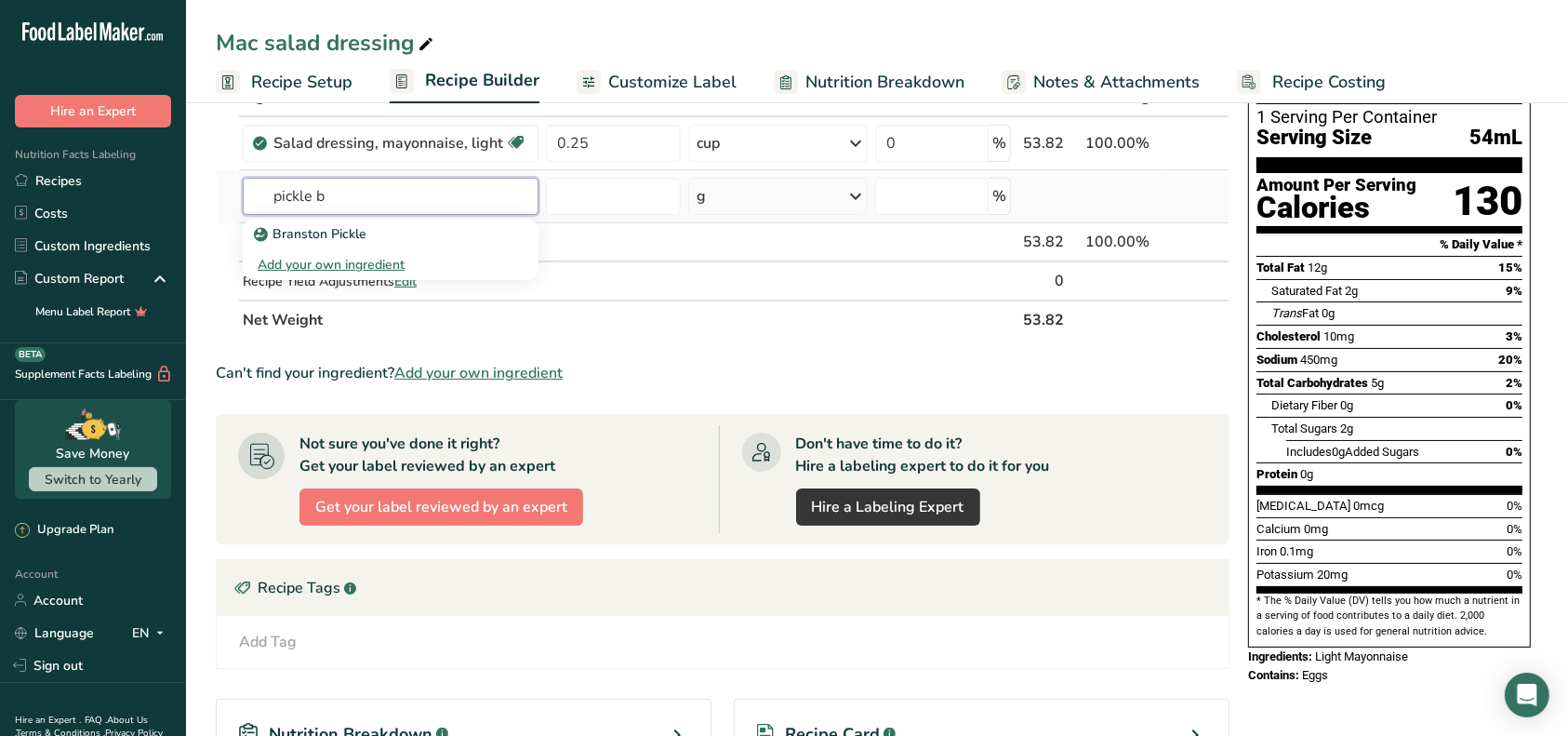 type on "pickle" 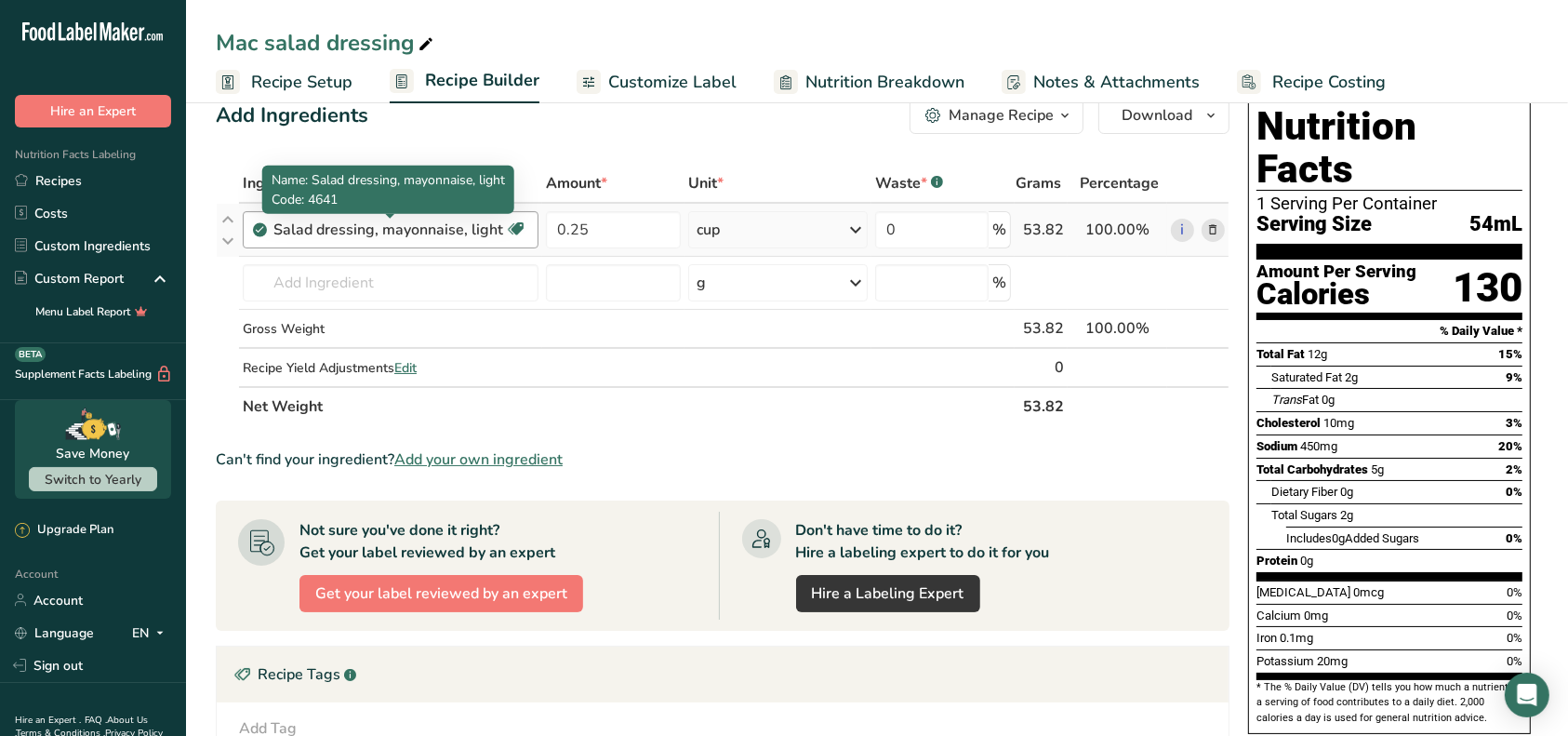 scroll, scrollTop: 0, scrollLeft: 0, axis: both 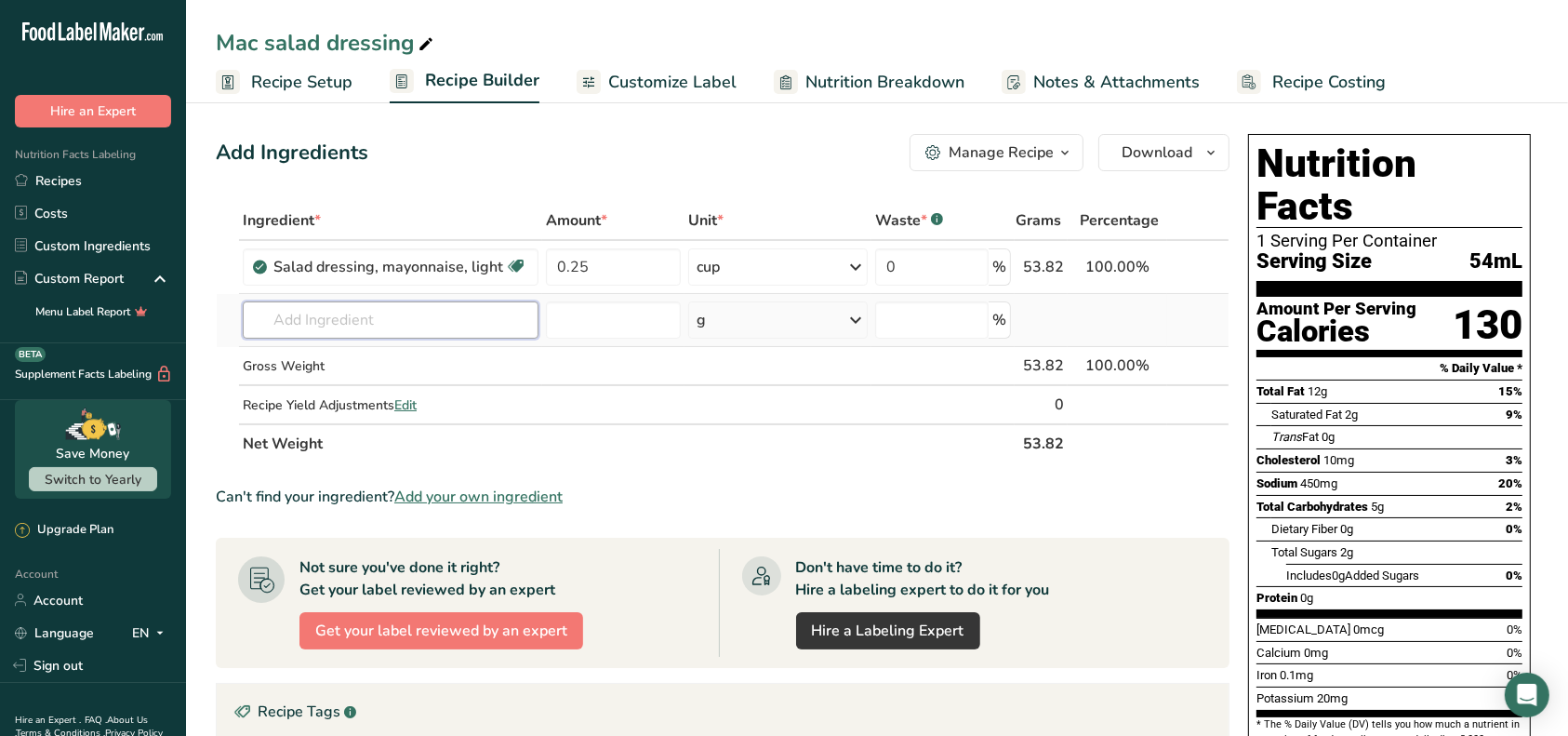 click at bounding box center (391, 320) 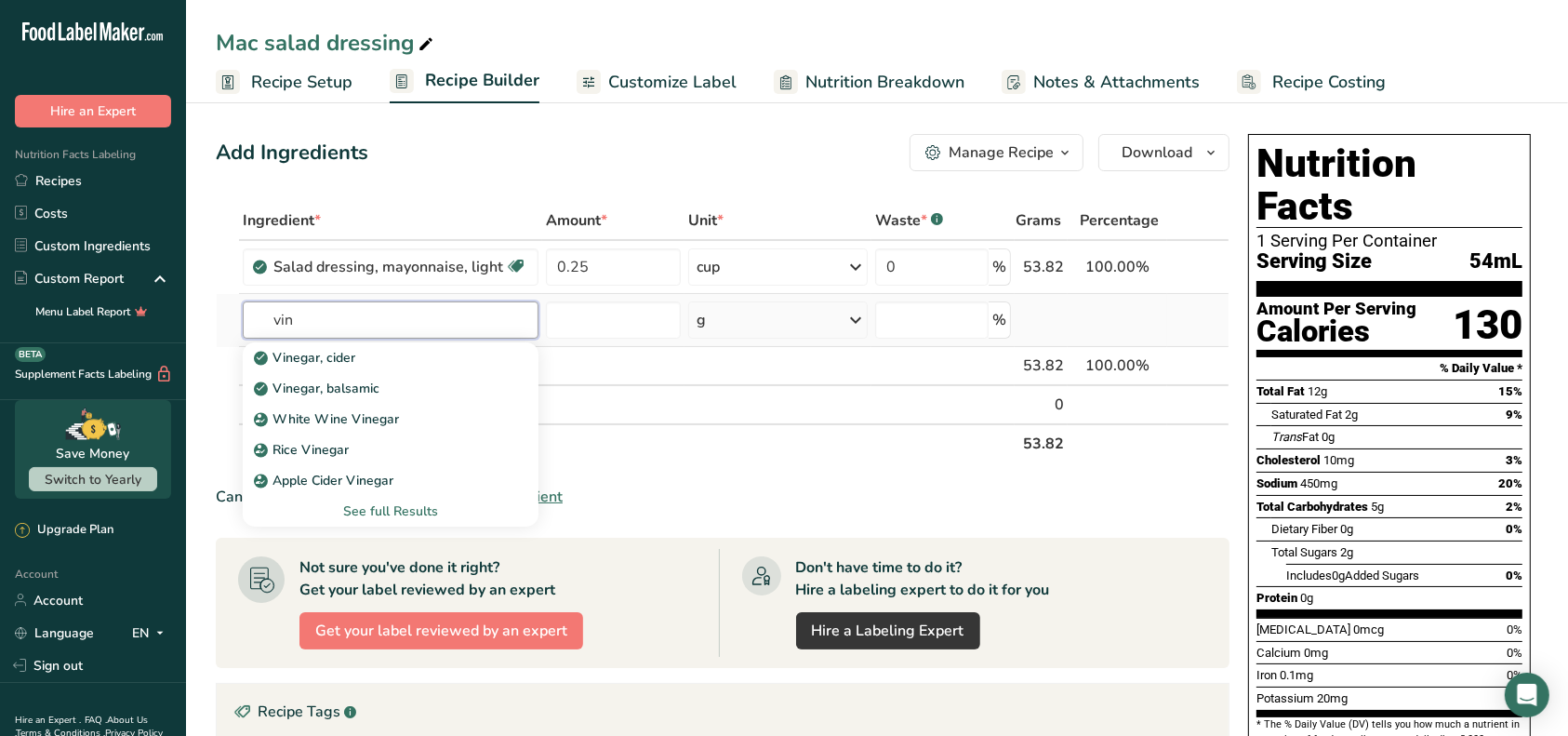type on "vin" 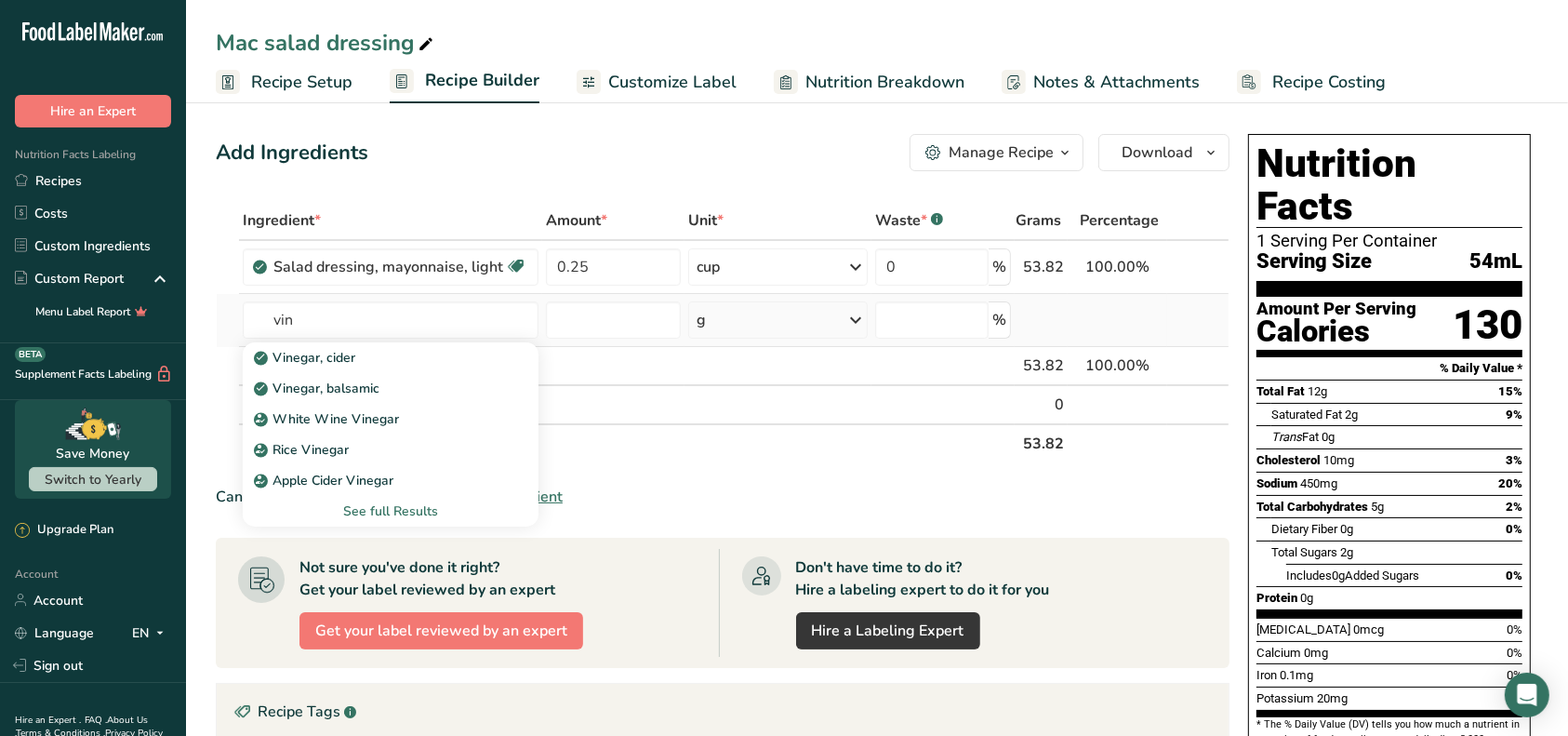 type 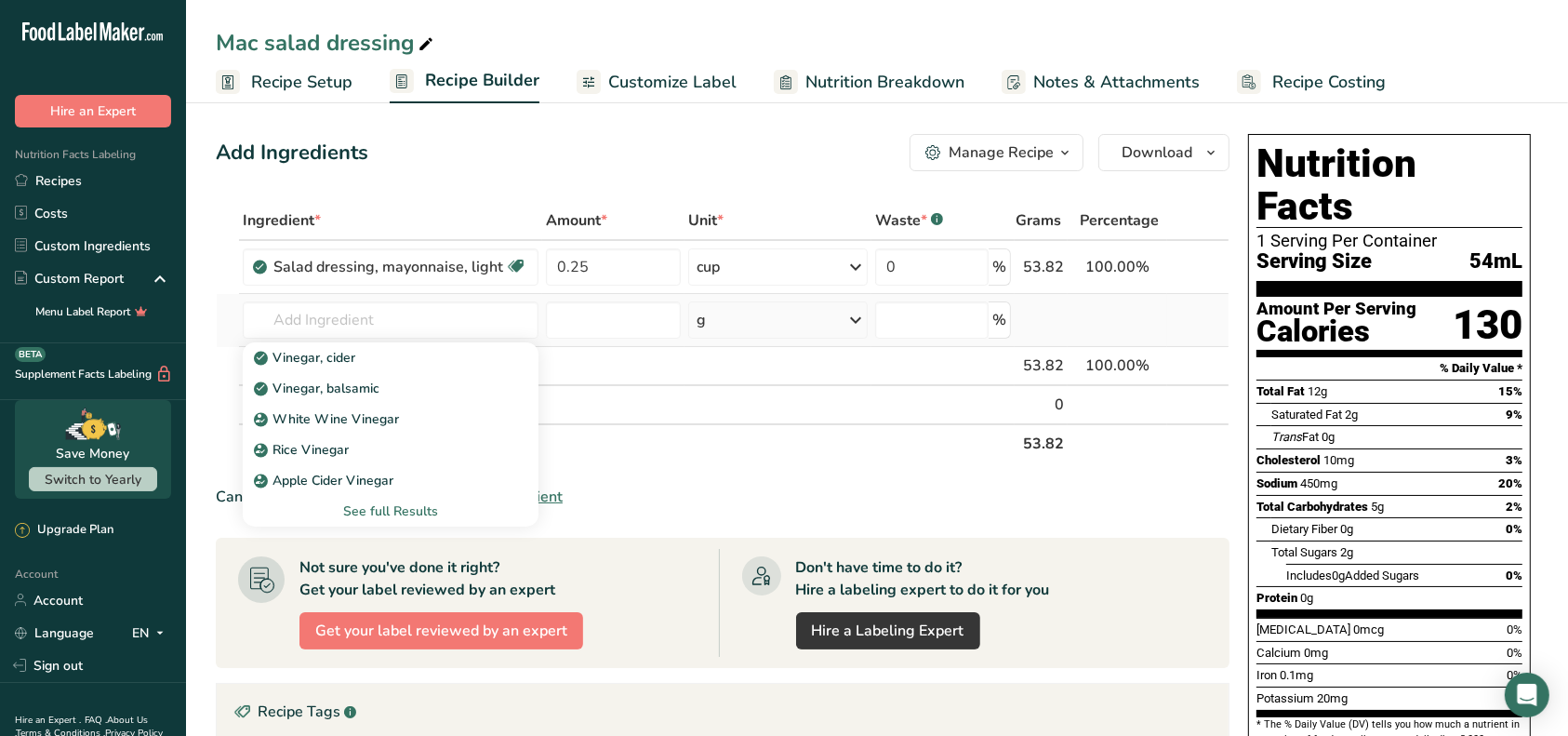 click on "See full Results" at bounding box center (391, 511) 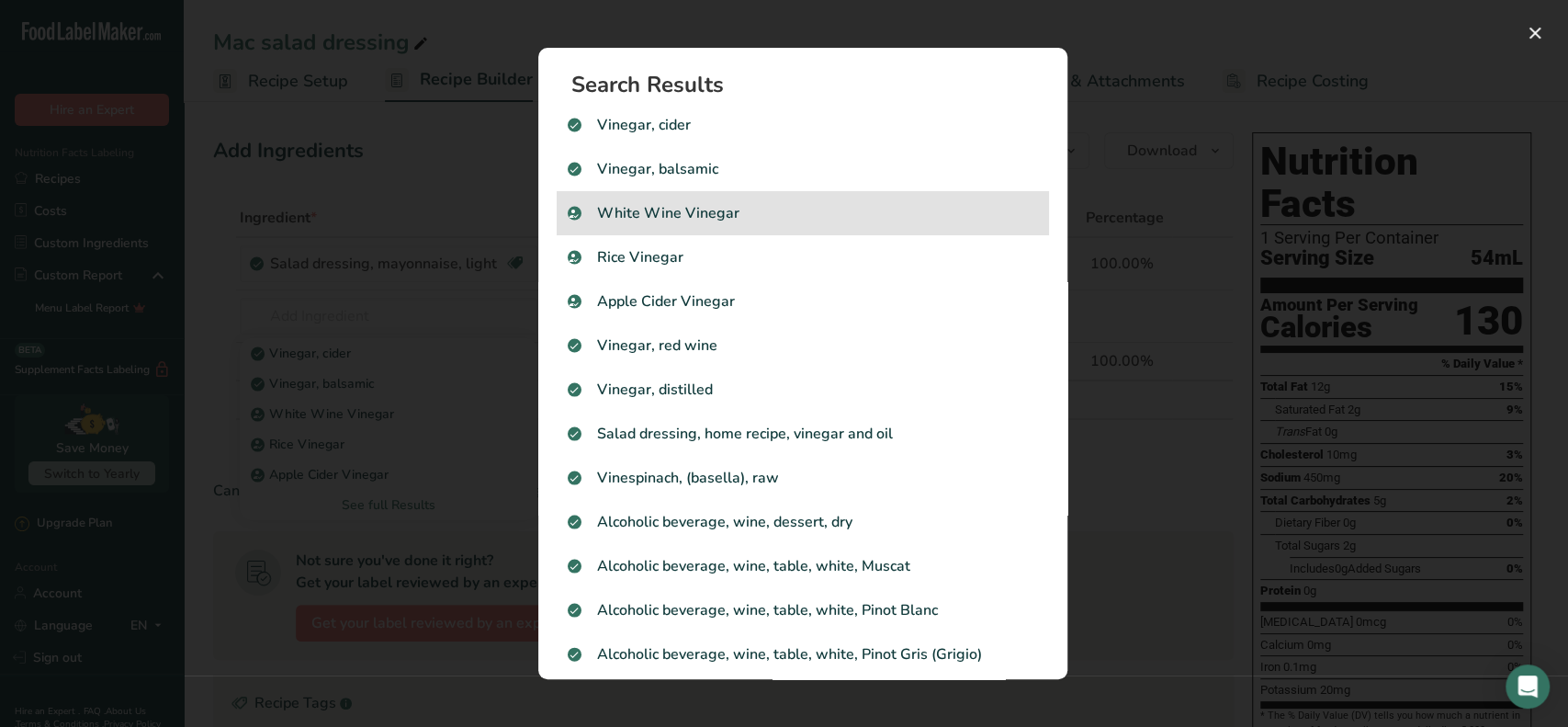 click on "White Wine Vinegar" at bounding box center [803, 213] 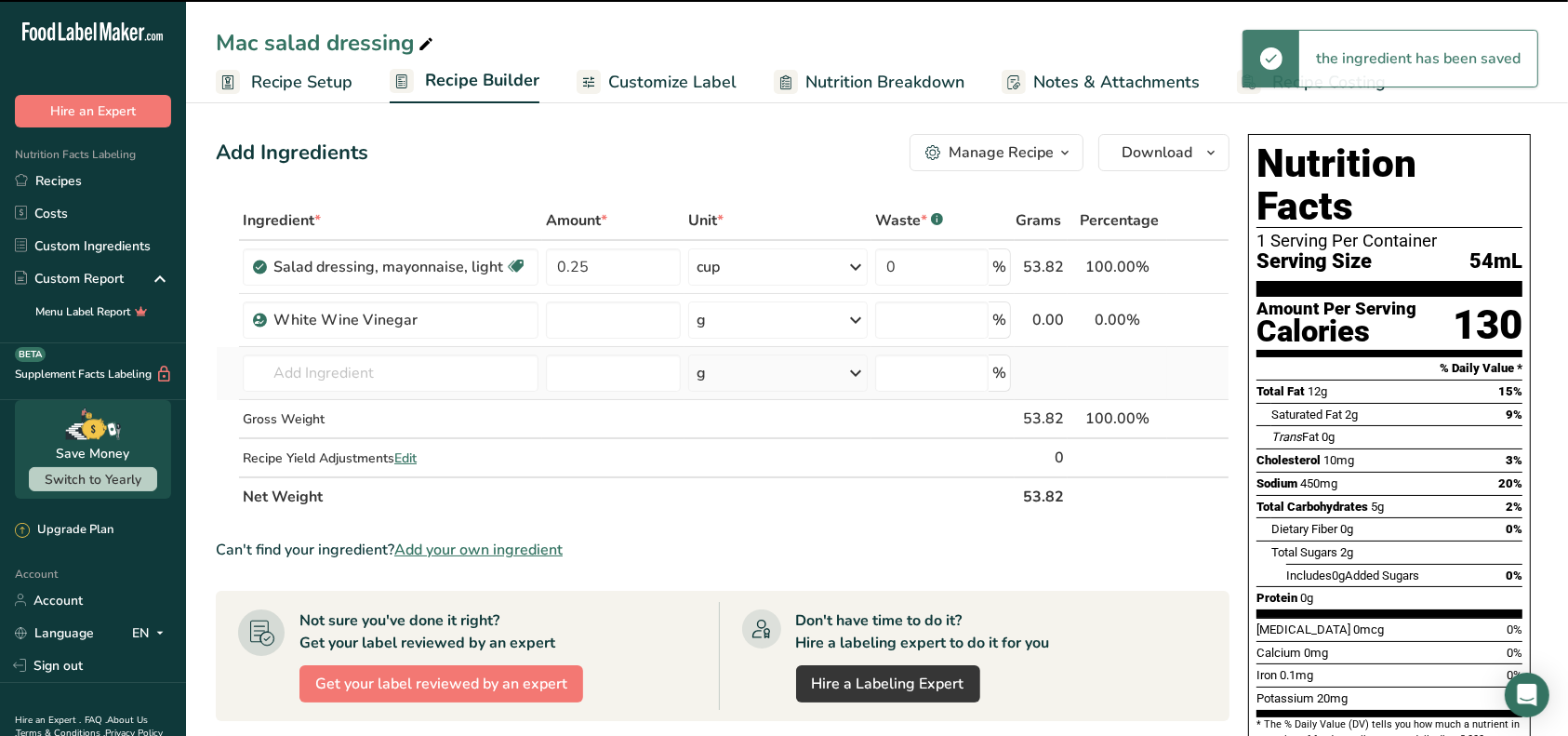 type on "0" 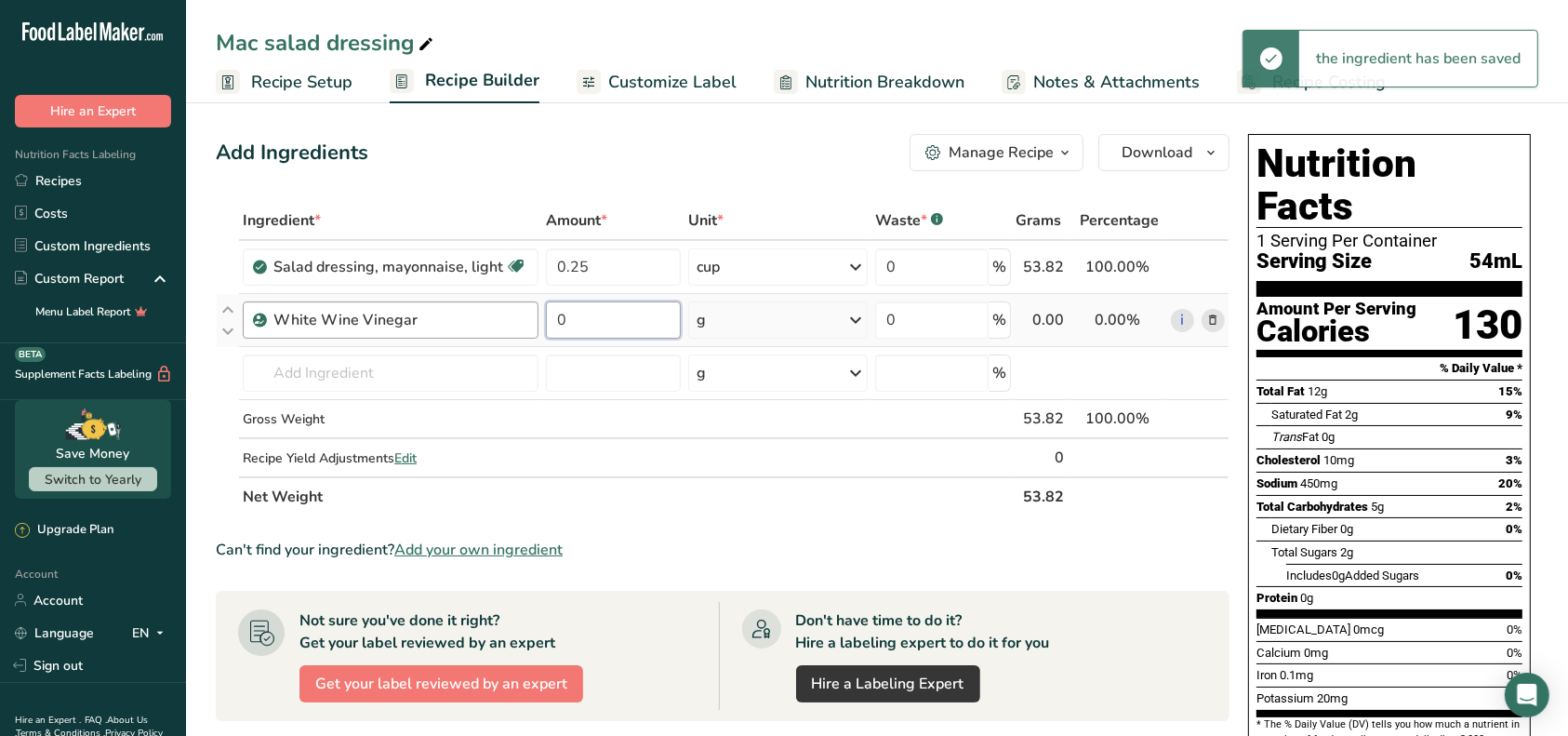 drag, startPoint x: 595, startPoint y: 326, endPoint x: 522, endPoint y: 317, distance: 73.5527 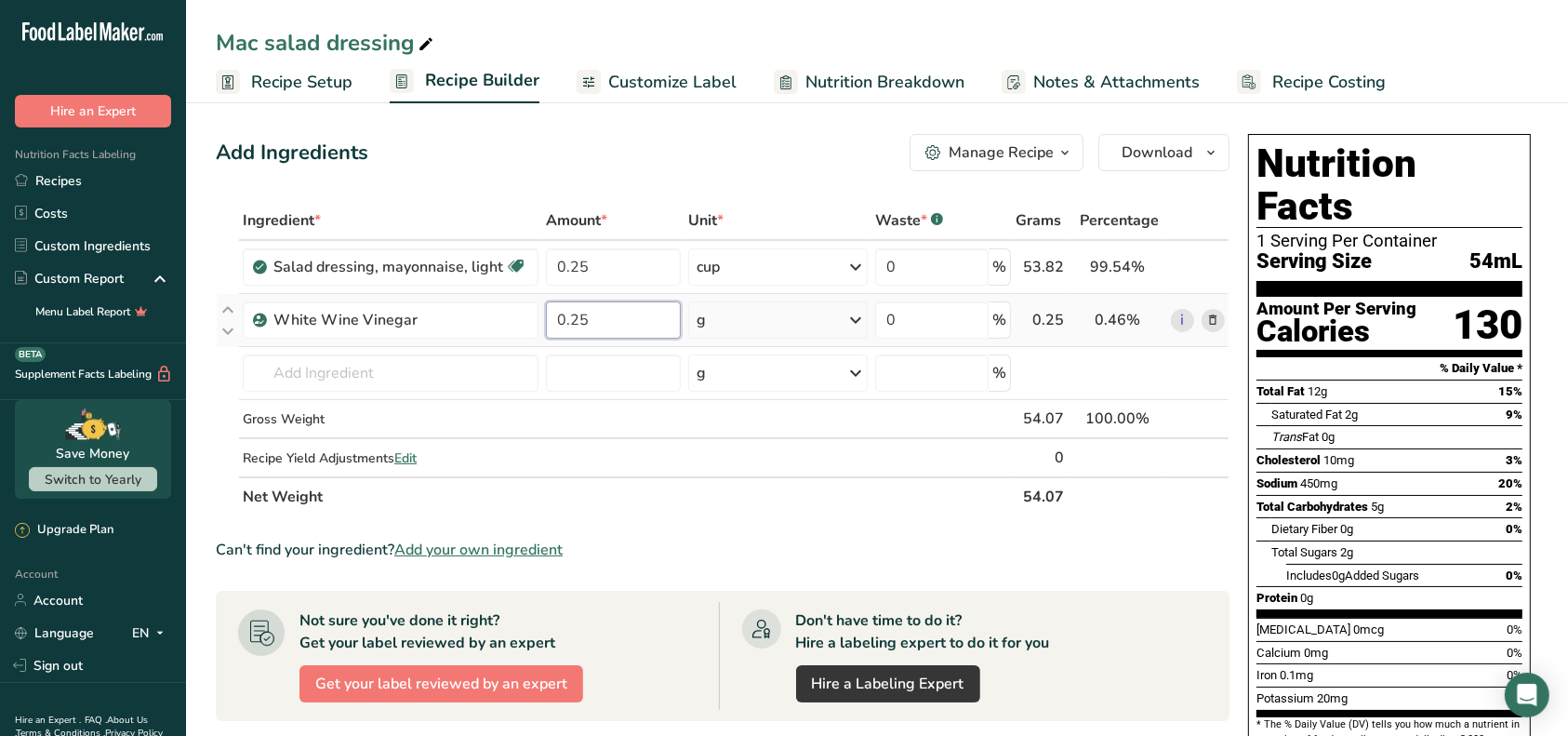 type on "0.25" 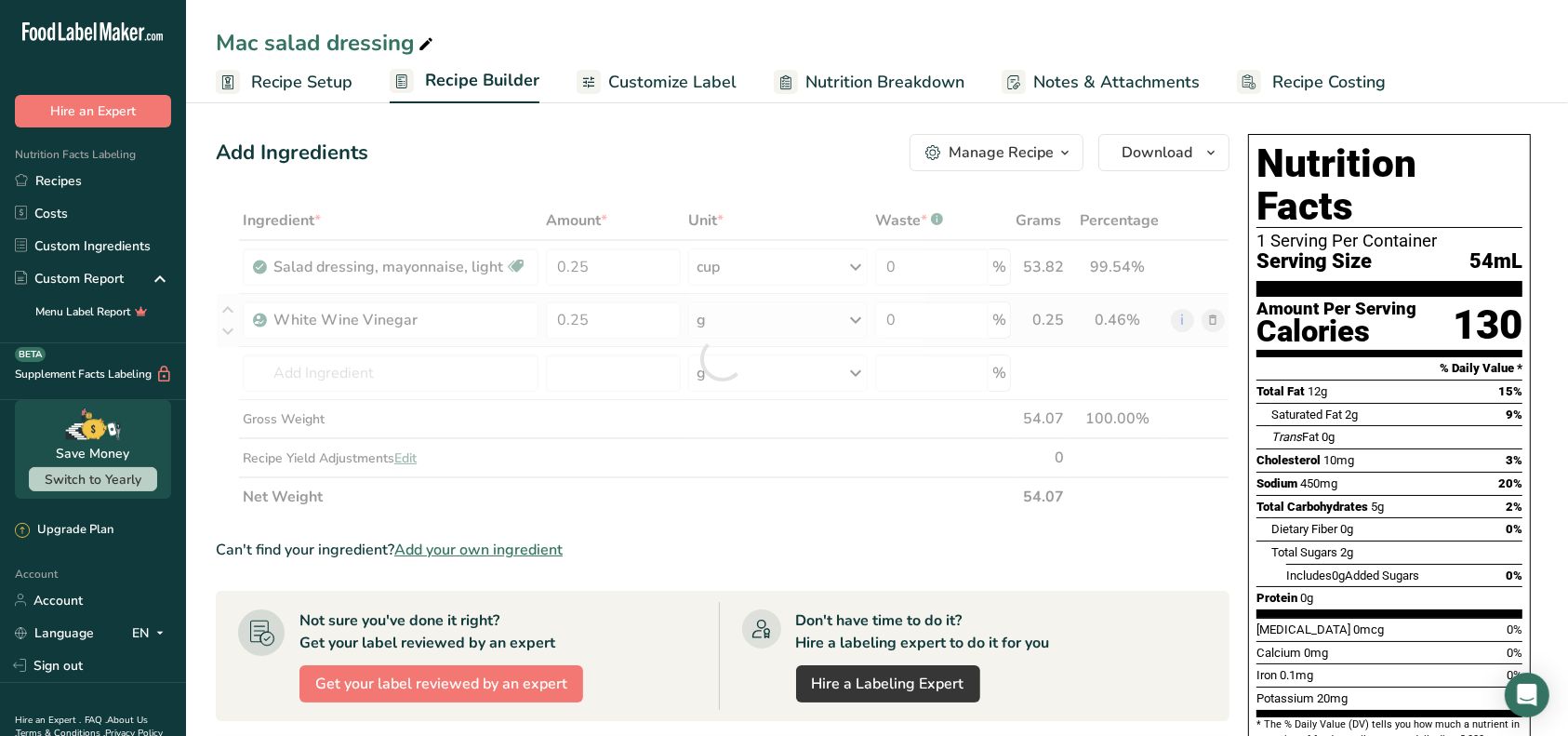 click on "Ingredient *
Amount *
Unit *
Waste *   .a-a{fill:#347362;}.b-a{fill:#fff;}          Grams
Percentage
Salad dressing, mayonnaise, light
Dairy free
Gluten free
Vegetarian
Soy free
0.25
cup
Portions
1 tablespoon
Weight Units
g
kg
mg
See more
Volume Units
l
Volume units require a density conversion. If you know your ingredient's density enter it below. Otherwise, click on "RIA" our AI Regulatory bot - she will be able to help you
0.91
lb/ft3
g/cm3
Confirm
mL
0.91
lb/ft3
0.91" at bounding box center [723, 358] 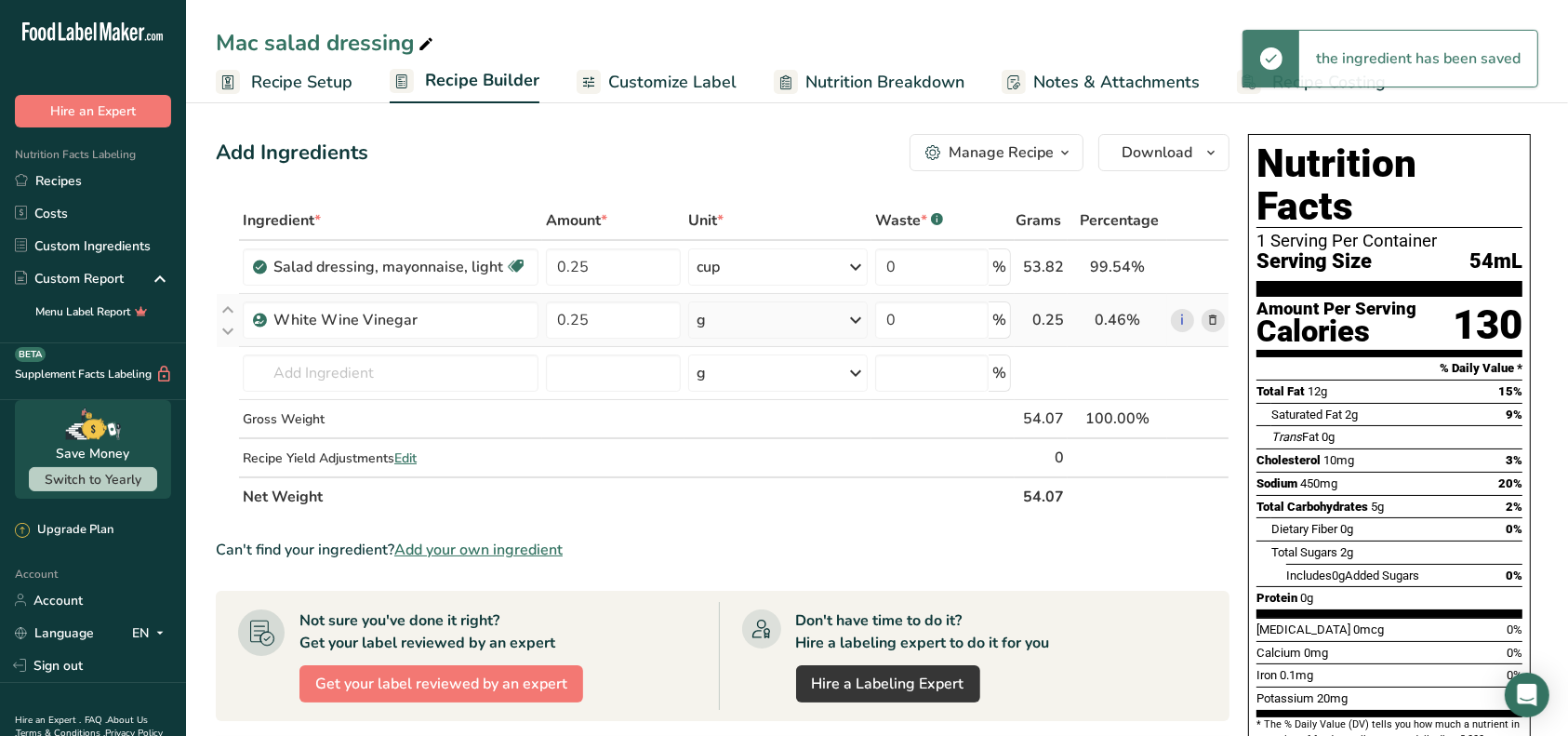 click on "g" at bounding box center (777, 320) 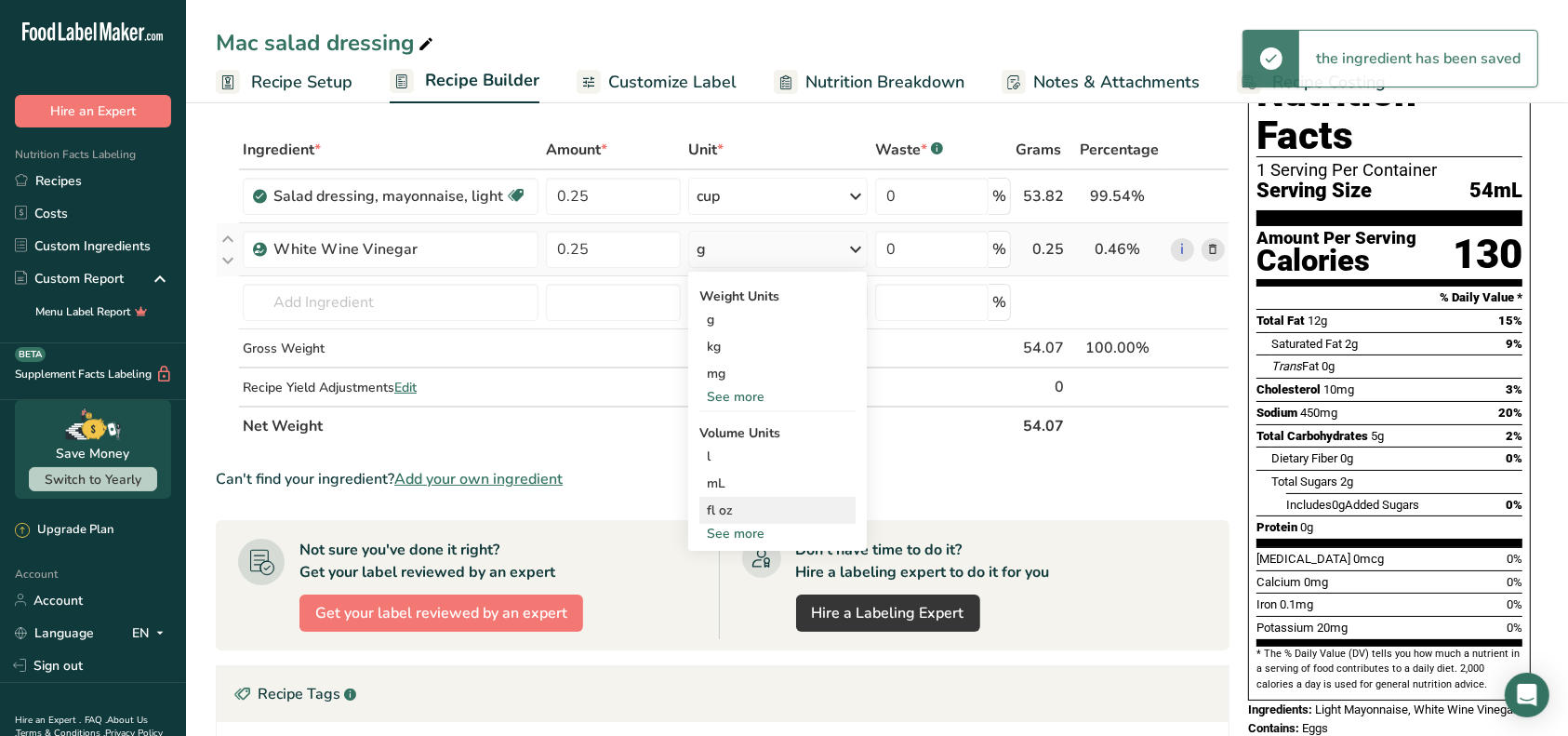 scroll, scrollTop: 248, scrollLeft: 0, axis: vertical 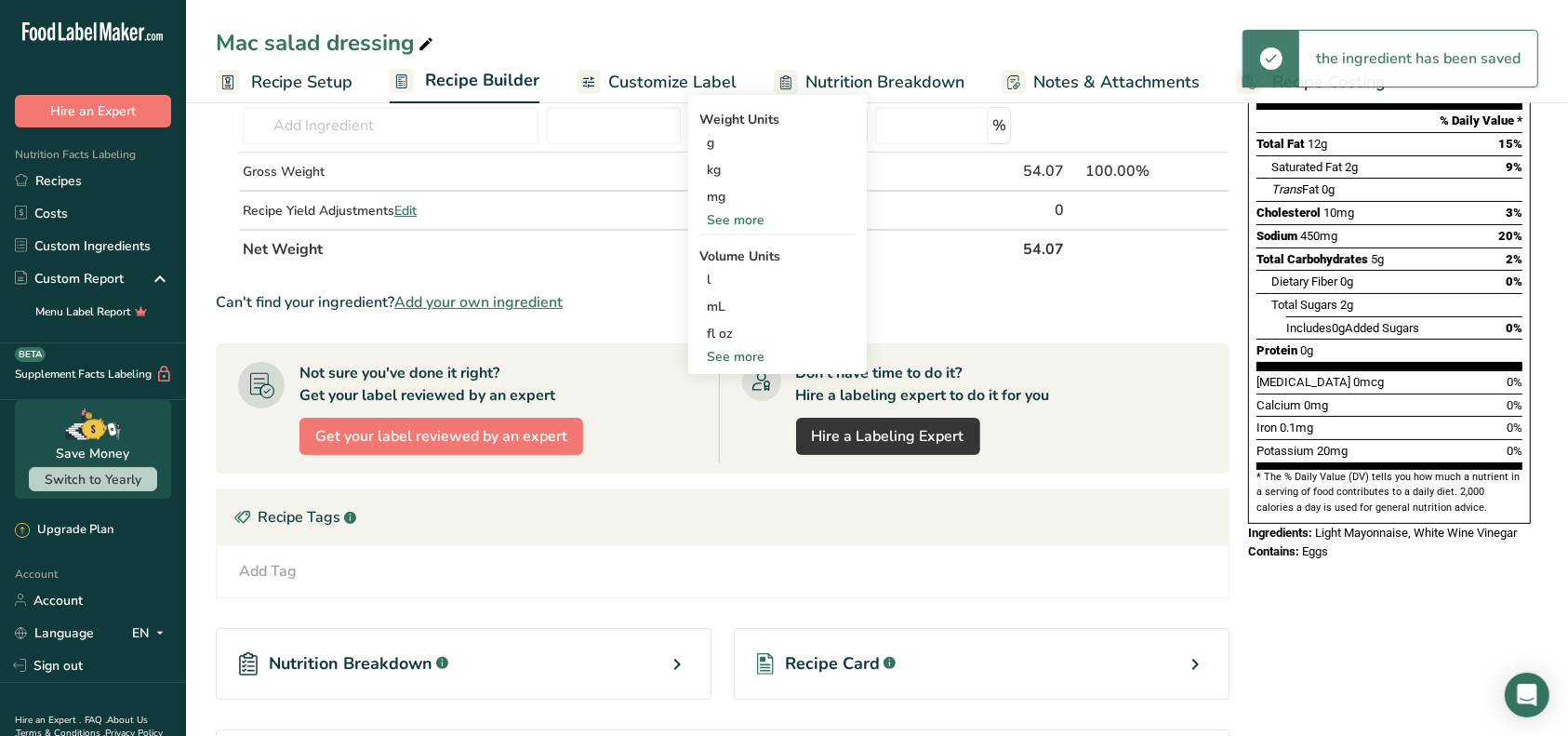 click on "See more" at bounding box center (777, 356) 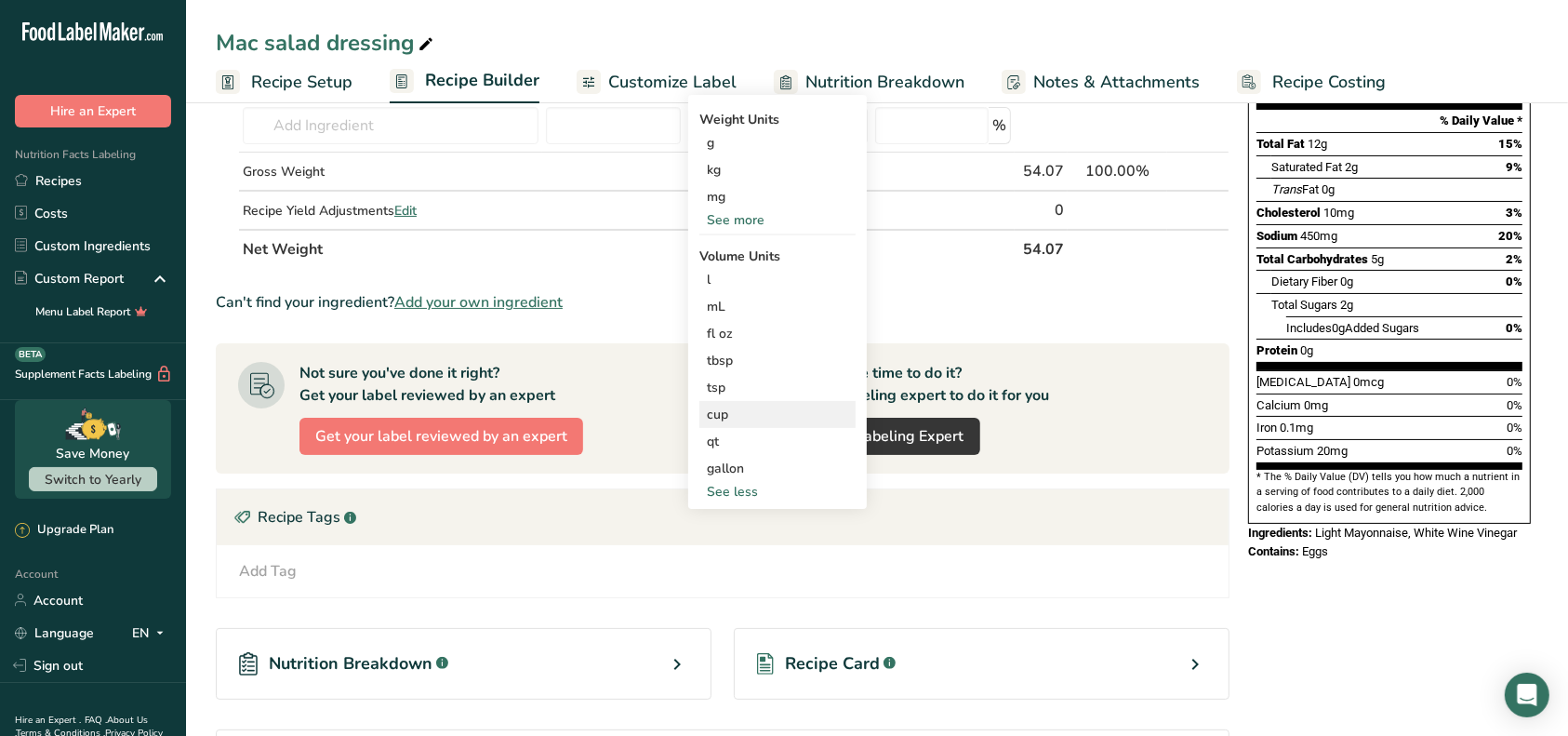 click on "cup" at bounding box center (777, 414) 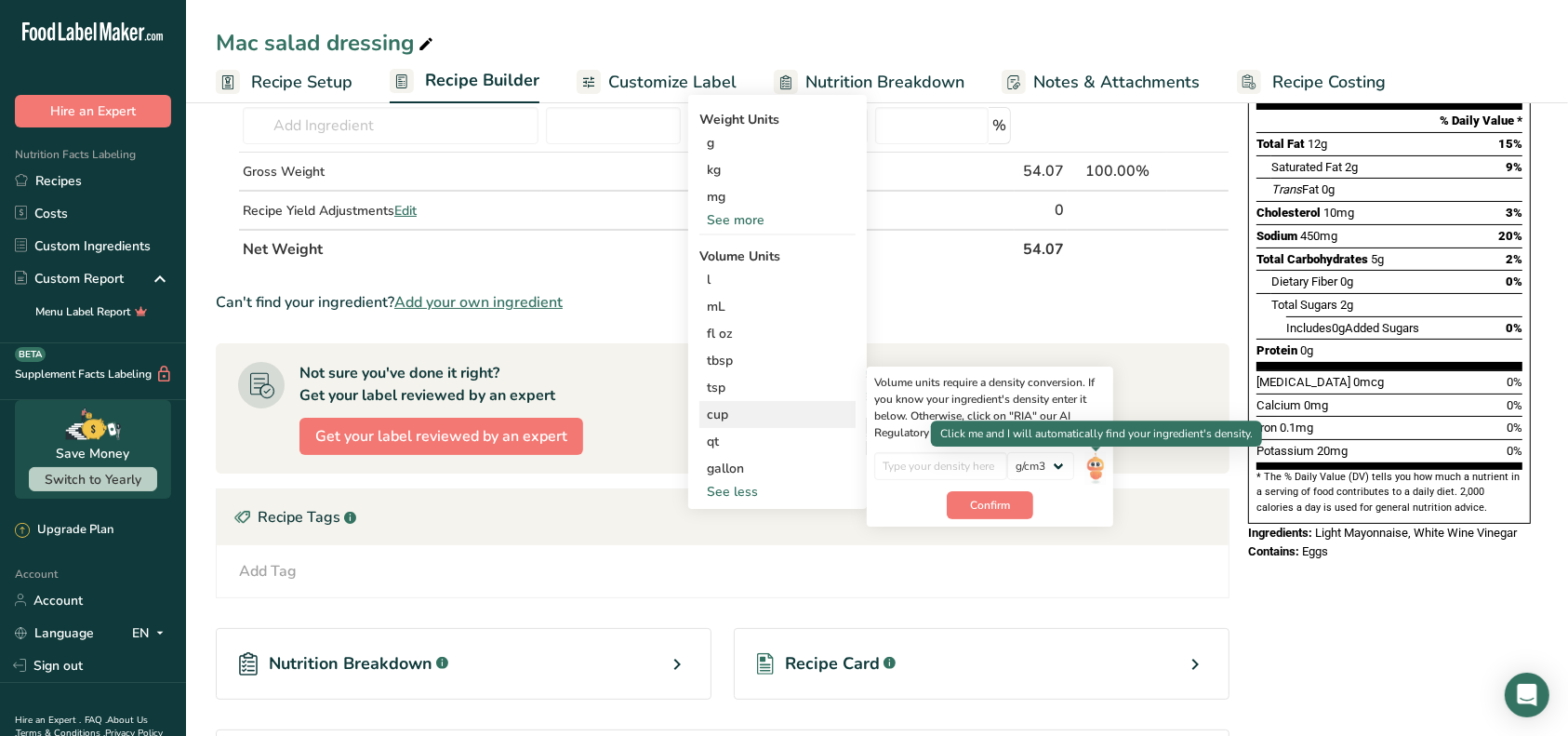 click at bounding box center (1096, 468) 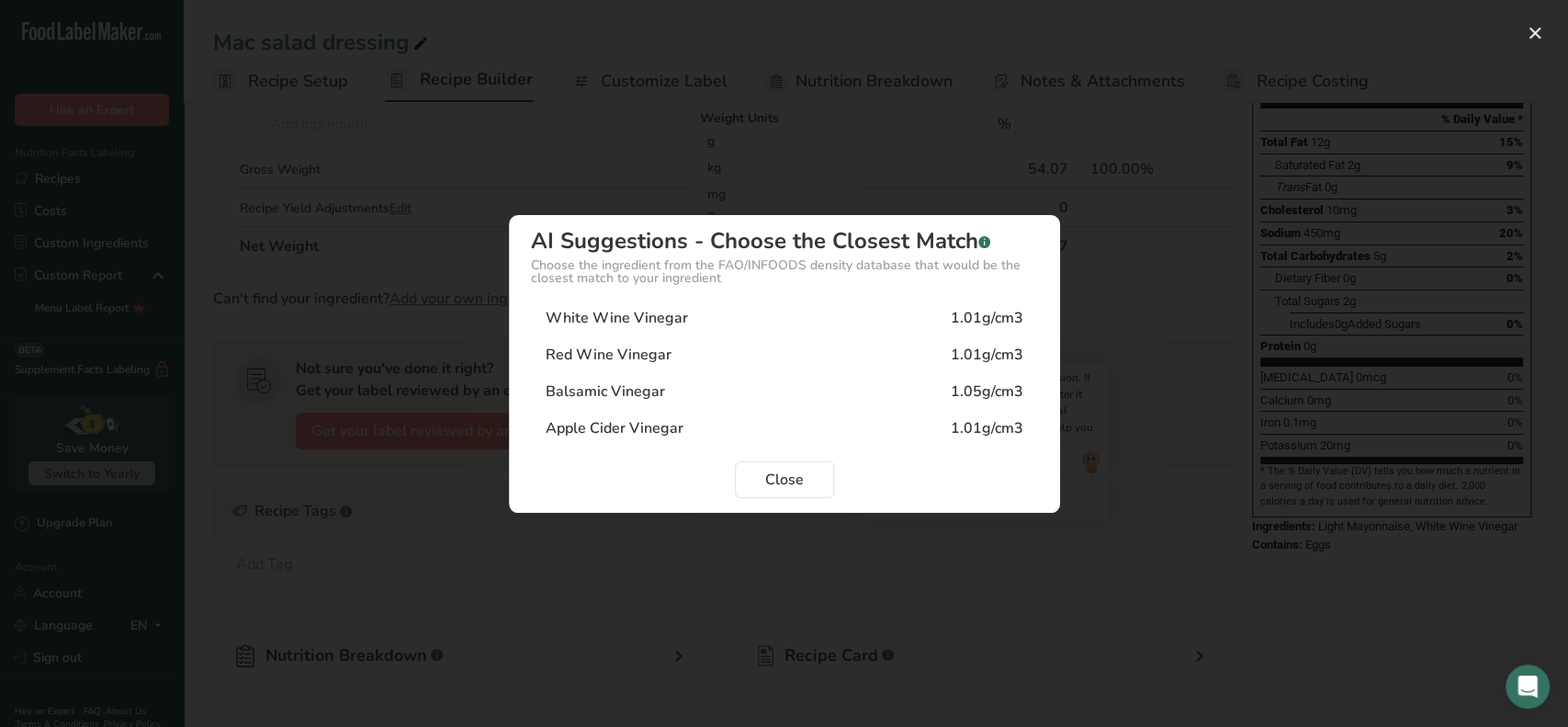 click on "White Wine Vinegar" at bounding box center (616, 318) 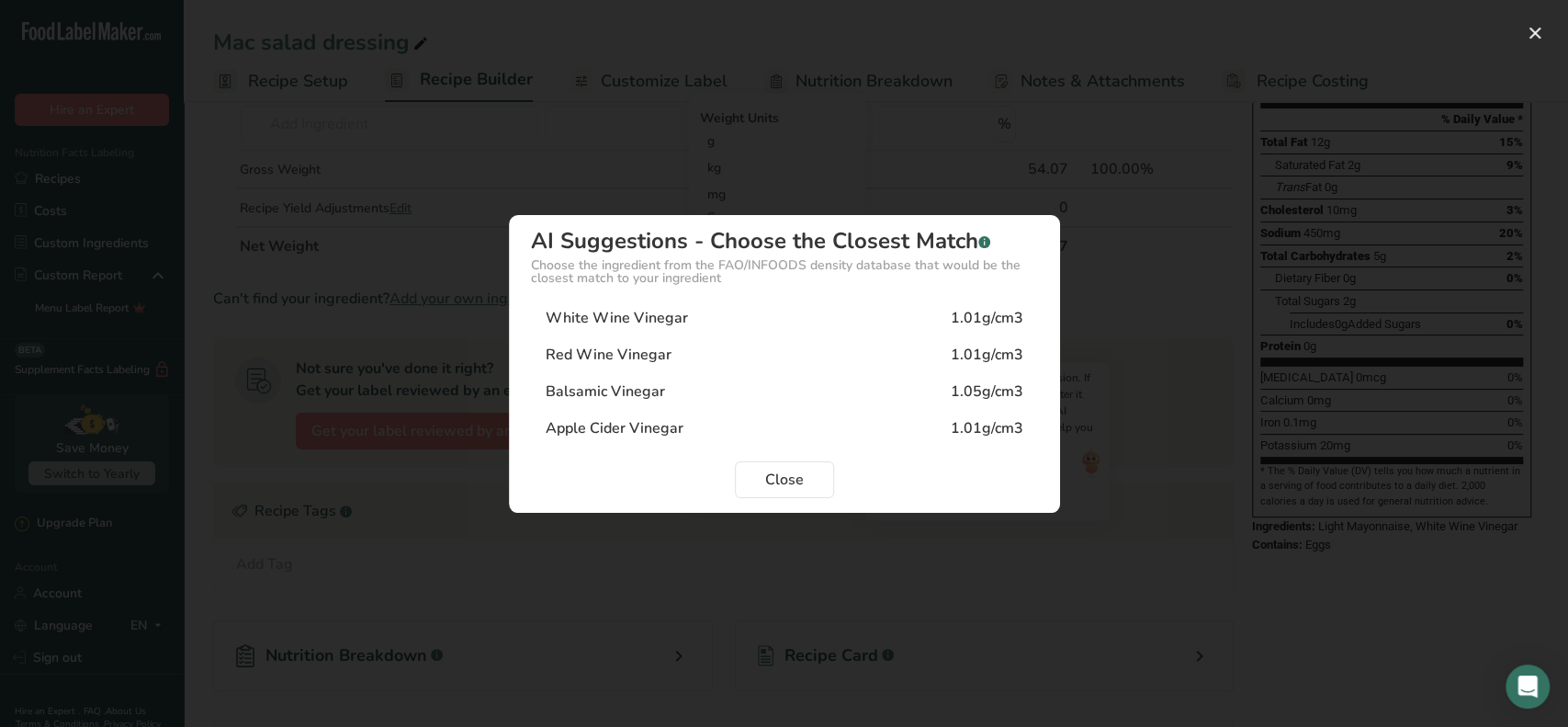 type on "1.01" 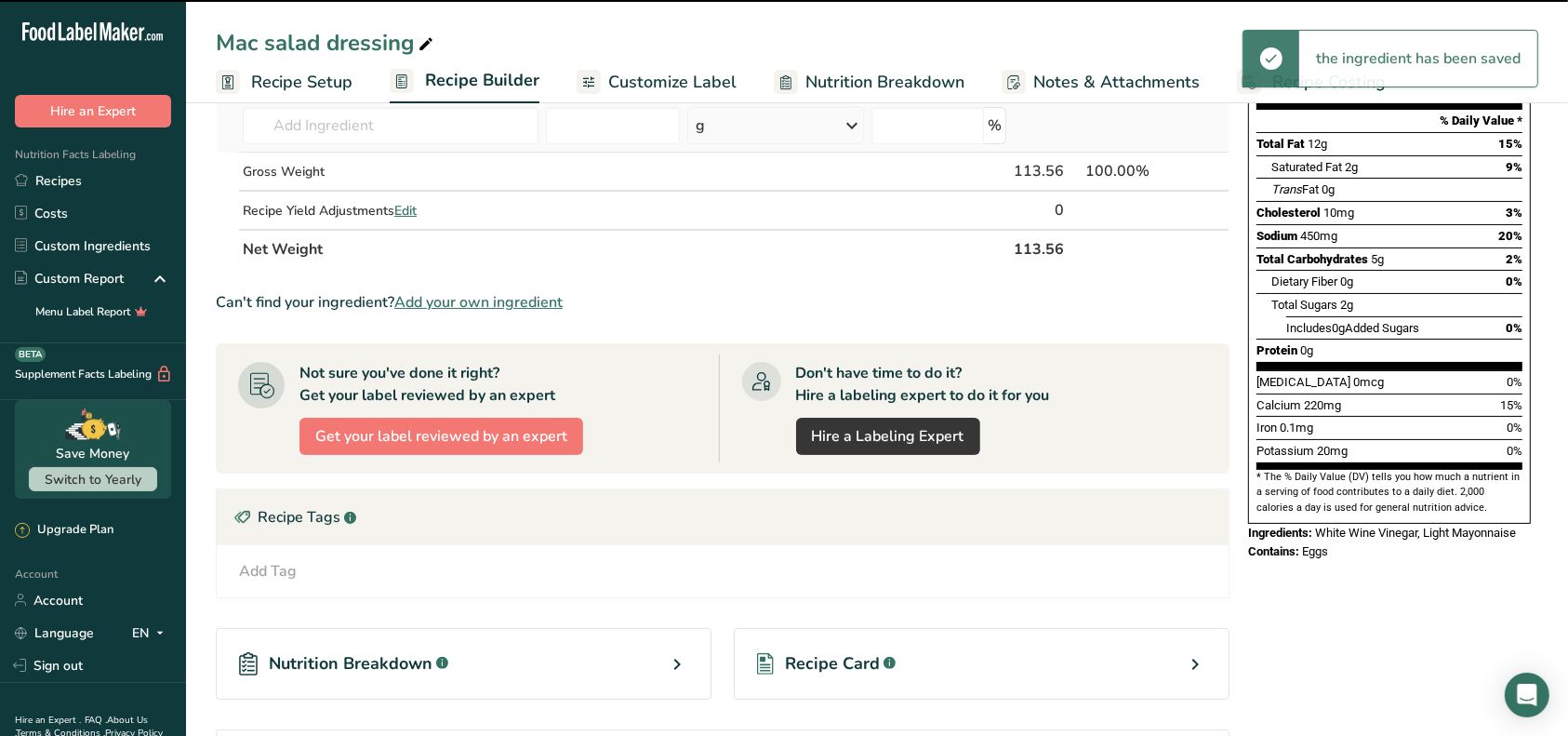 scroll, scrollTop: 0, scrollLeft: 0, axis: both 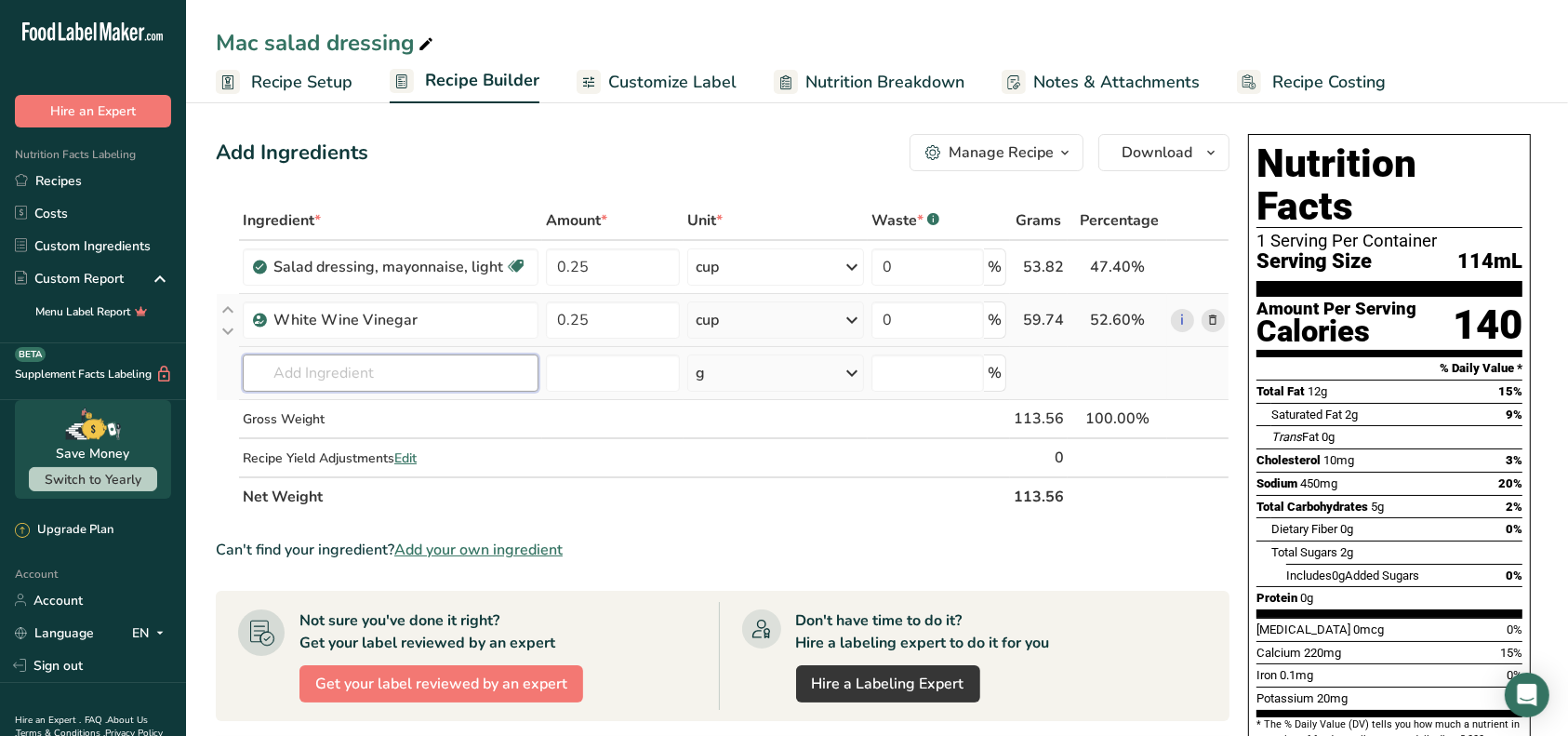 click at bounding box center [391, 373] 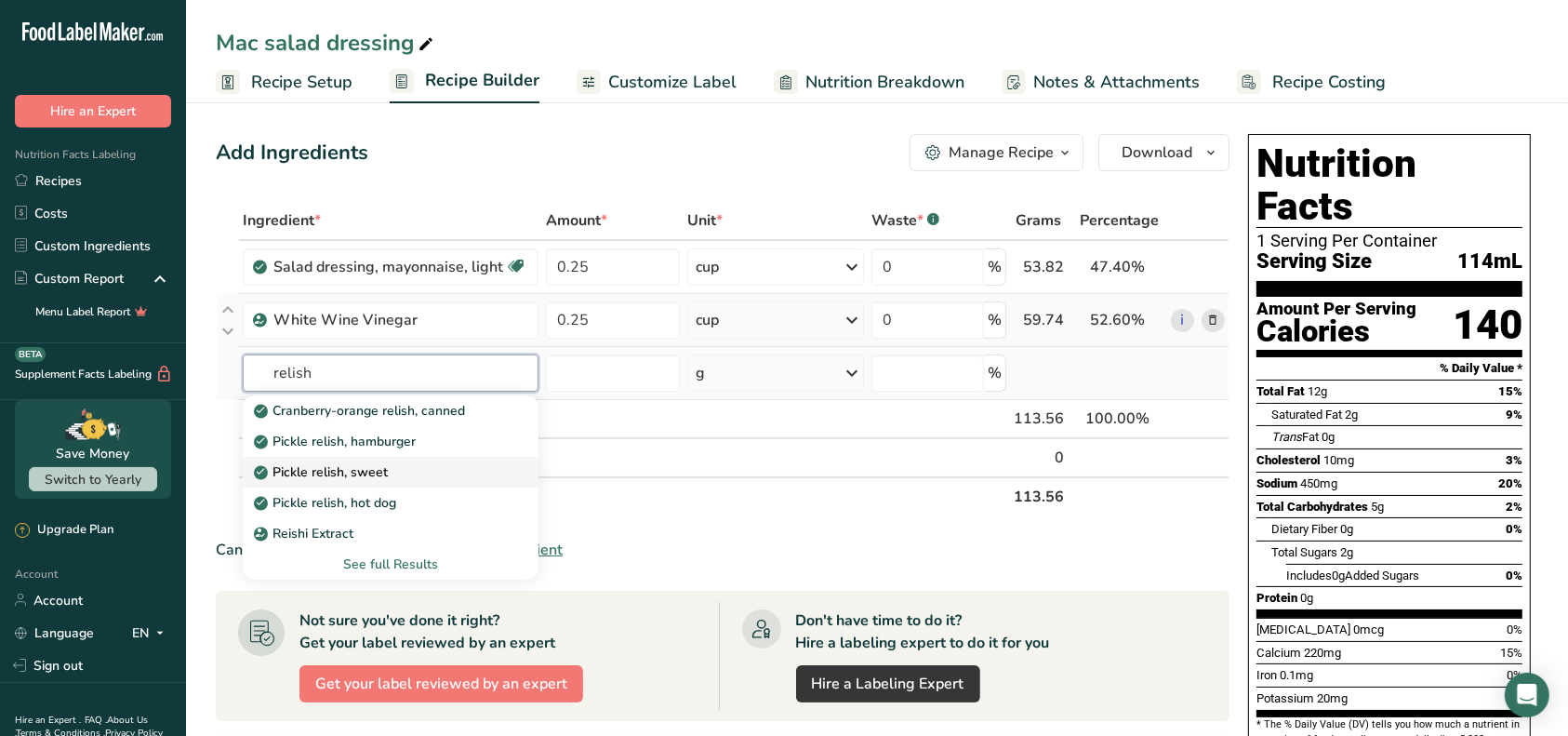 type on "relish" 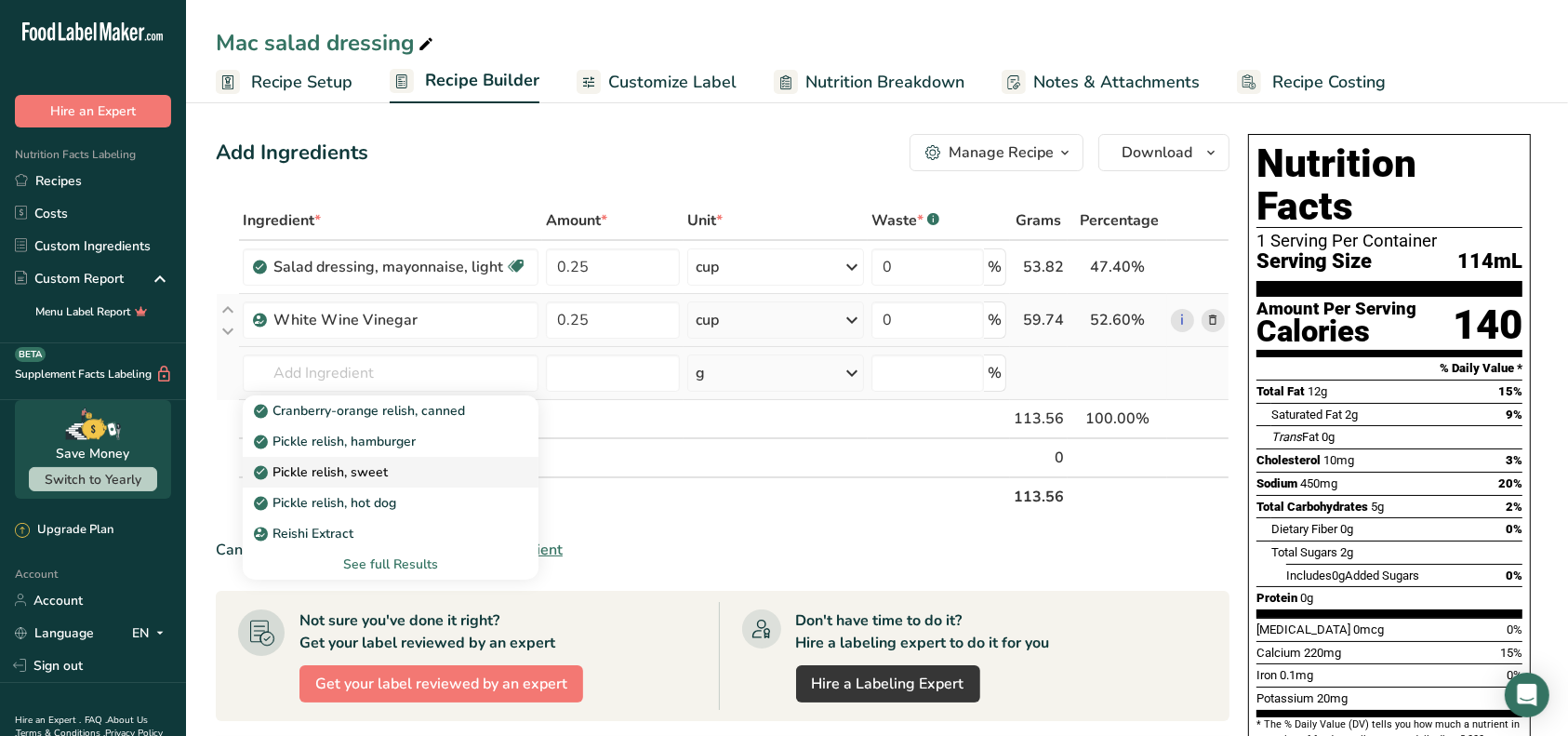 click on "Pickle relish, sweet" at bounding box center [323, 472] 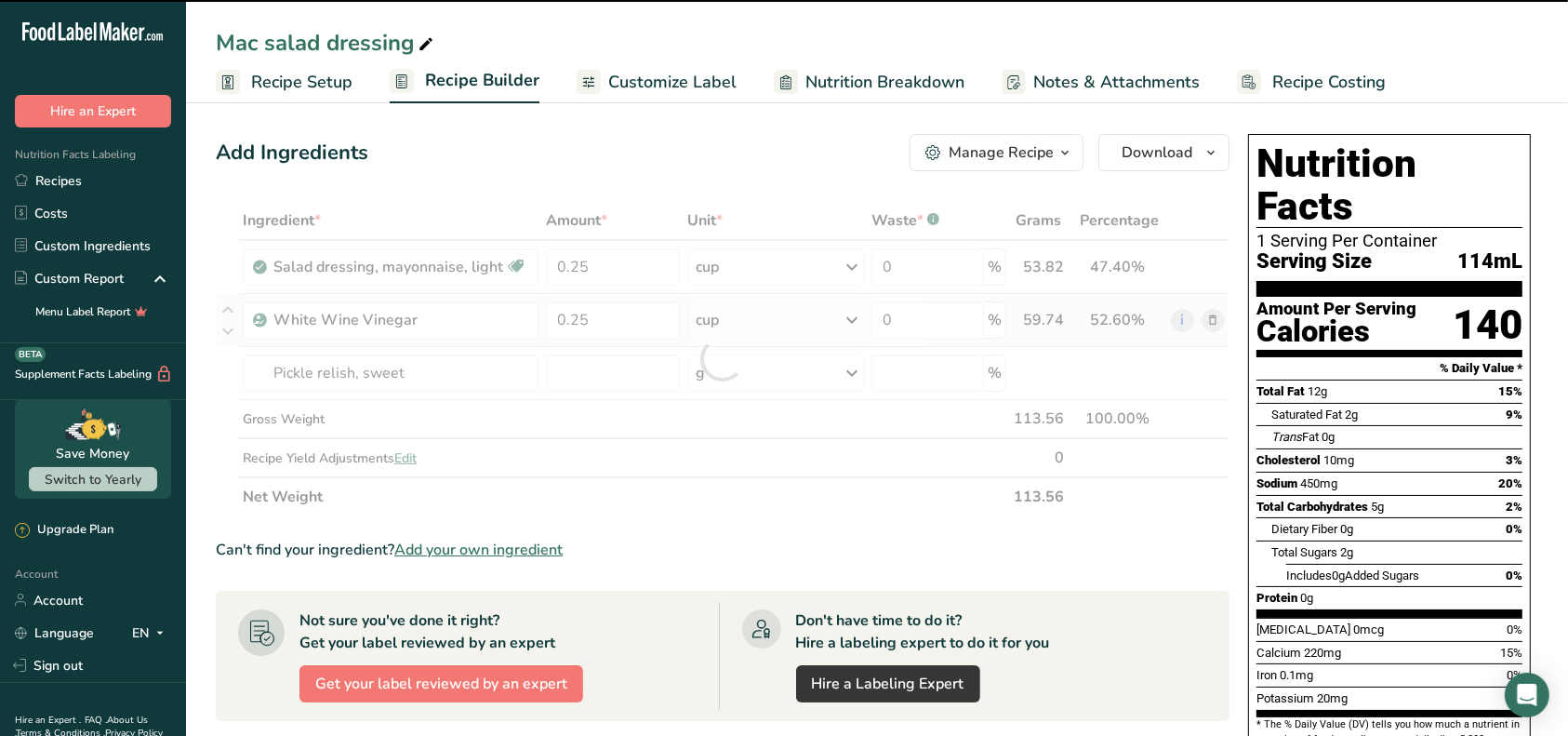type on "0" 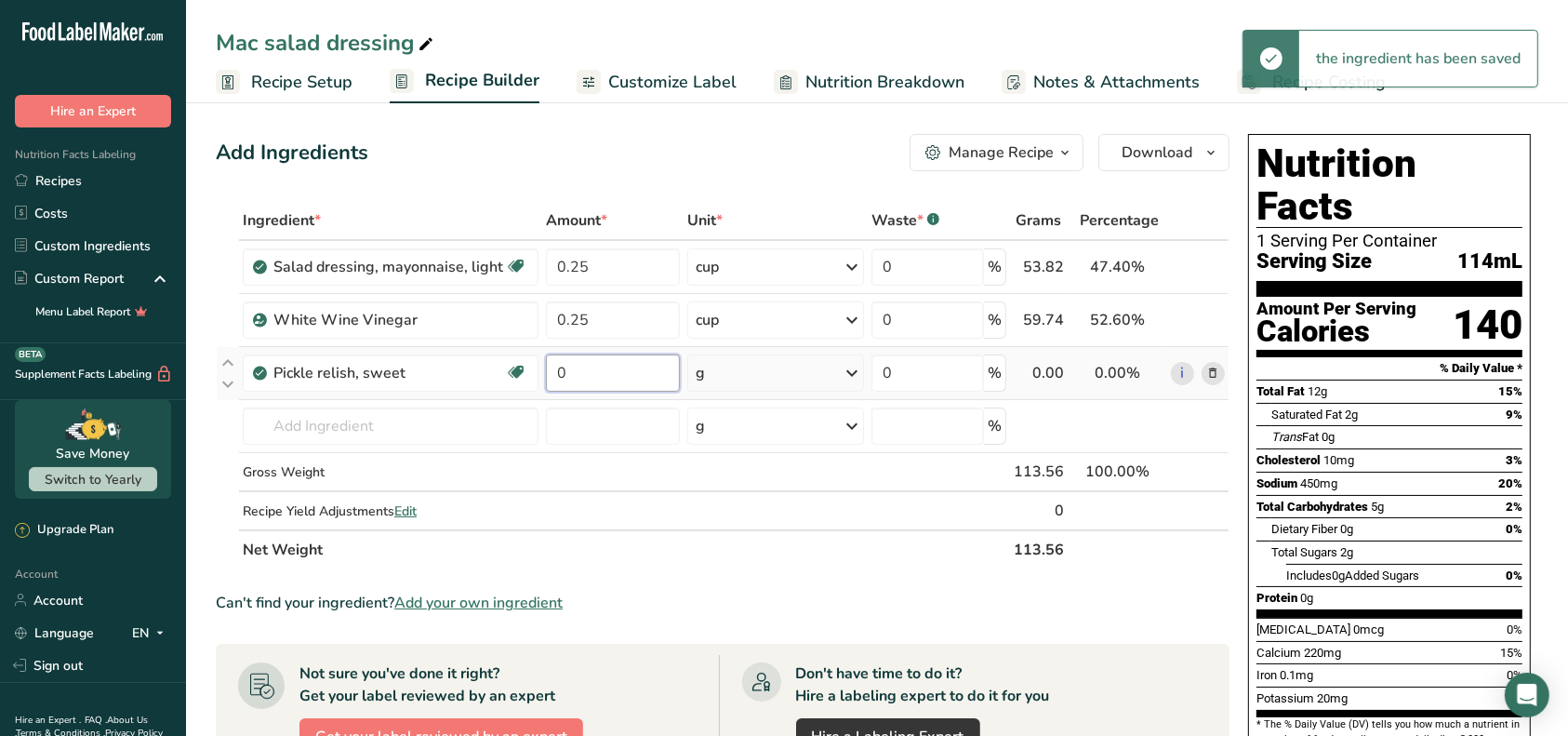 click on "0" at bounding box center (613, 373) 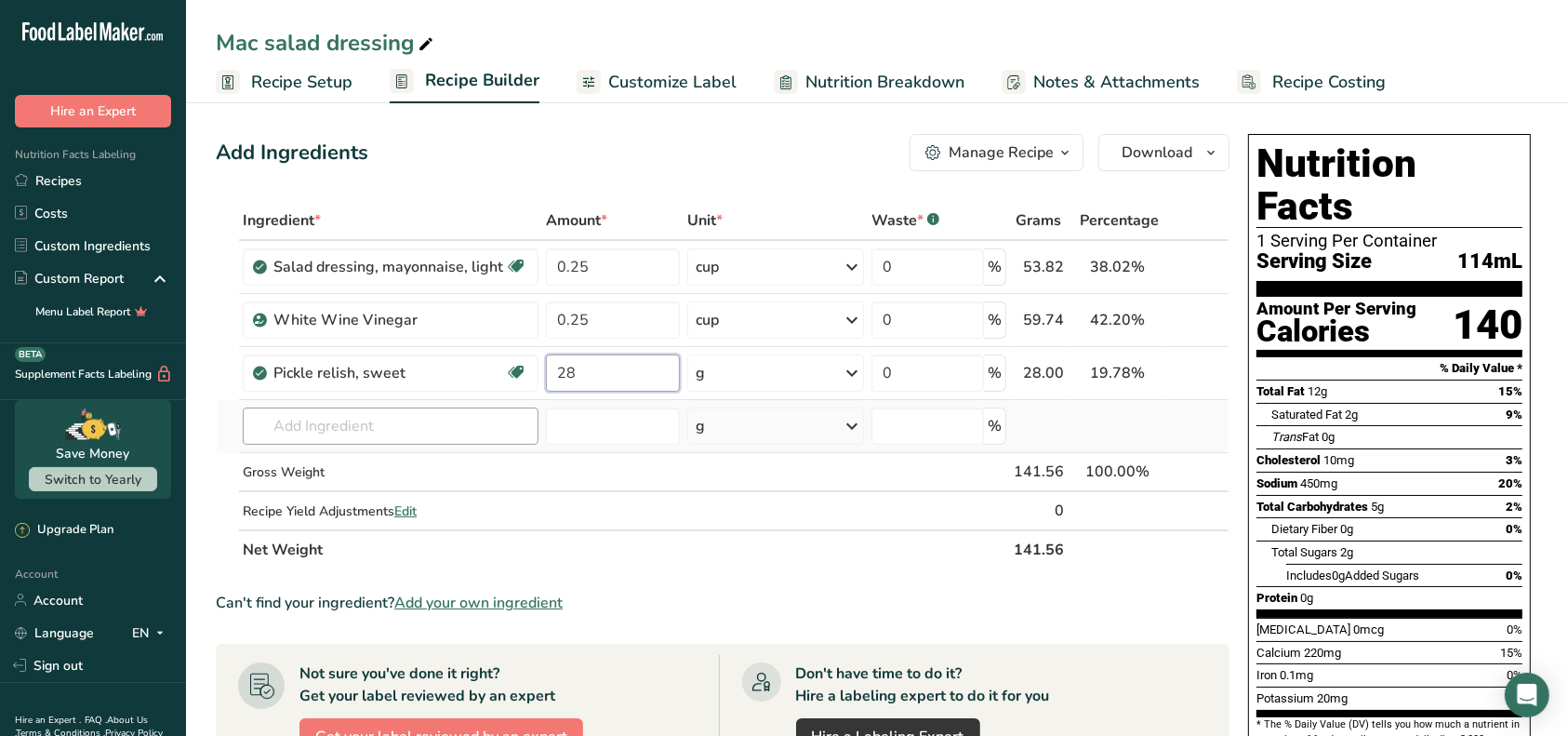 type on "28" 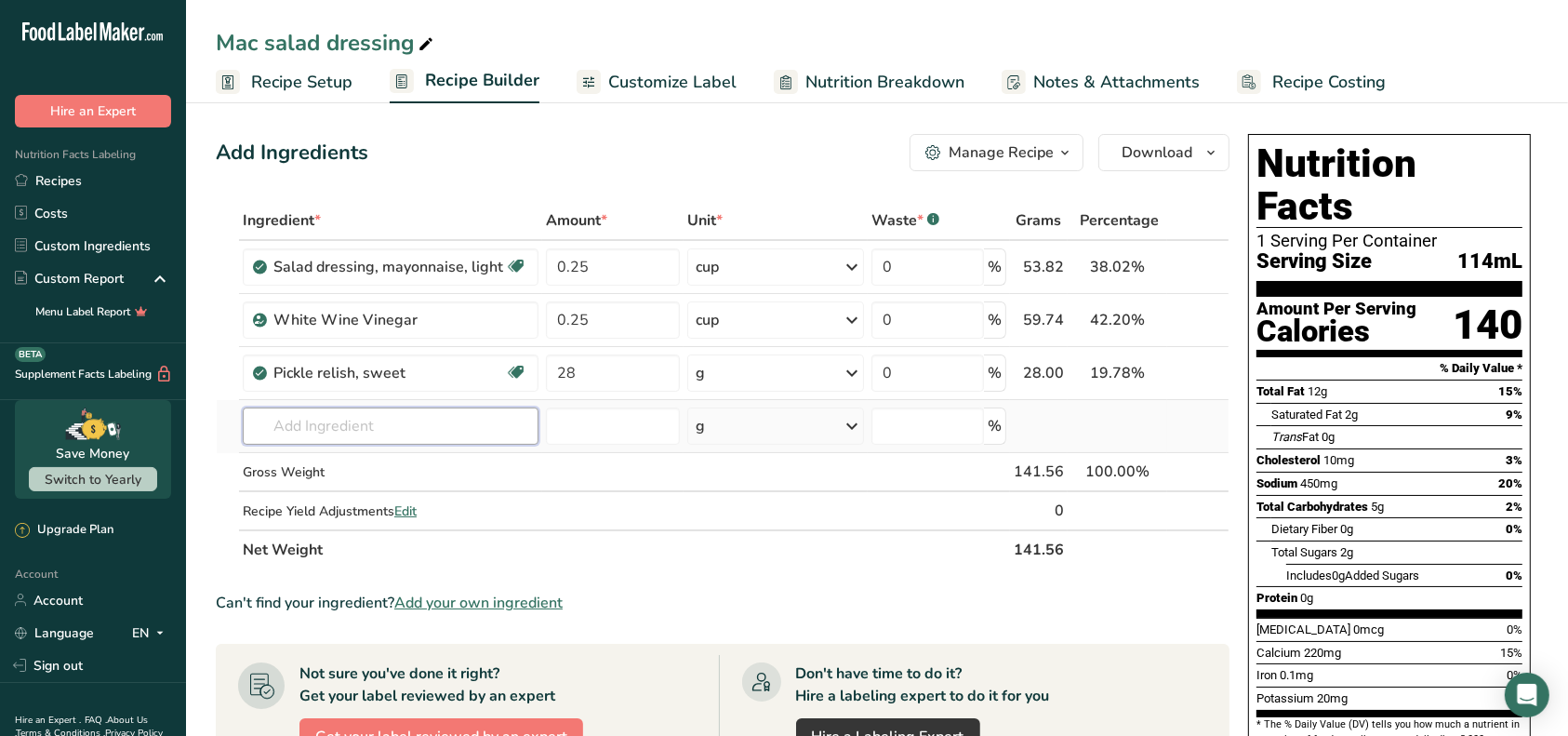 click on "Ingredient *
Amount *
Unit *
Waste *   .a-a{fill:#347362;}.b-a{fill:#fff;}          Grams
Percentage
Salad dressing, mayonnaise, light
Dairy free
Gluten free
Vegetarian
Soy free
0.25
cup
Portions
1 tablespoon
Weight Units
g
kg
mg
See more
Volume Units
l
Volume units require a density conversion. If you know your ingredient's density enter it below. Otherwise, click on "RIA" our AI Regulatory bot - she will be able to help you
0.91
lb/ft3
g/cm3
Confirm
mL
0.91
lb/ft3
0.91" at bounding box center (723, 385) 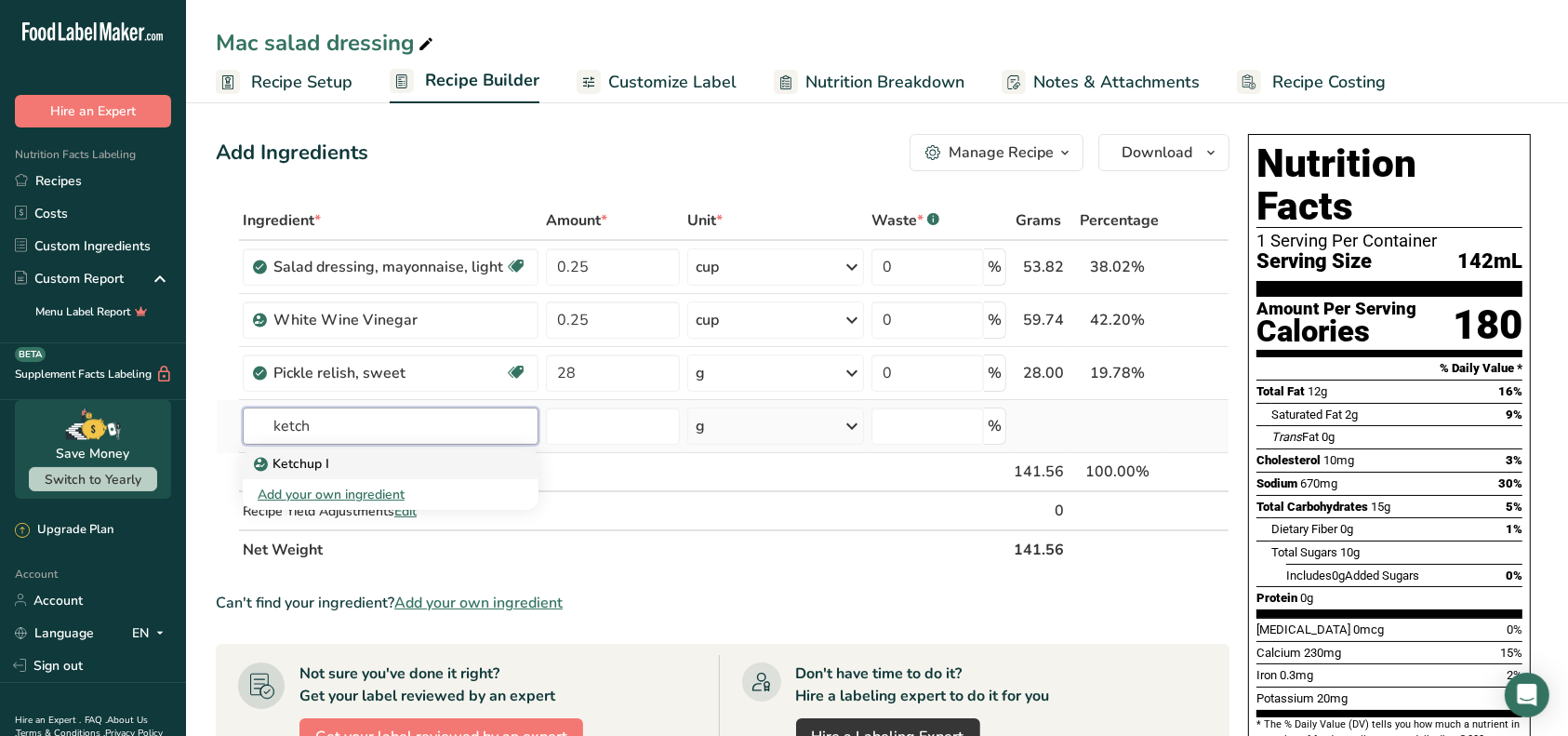 type on "ketch" 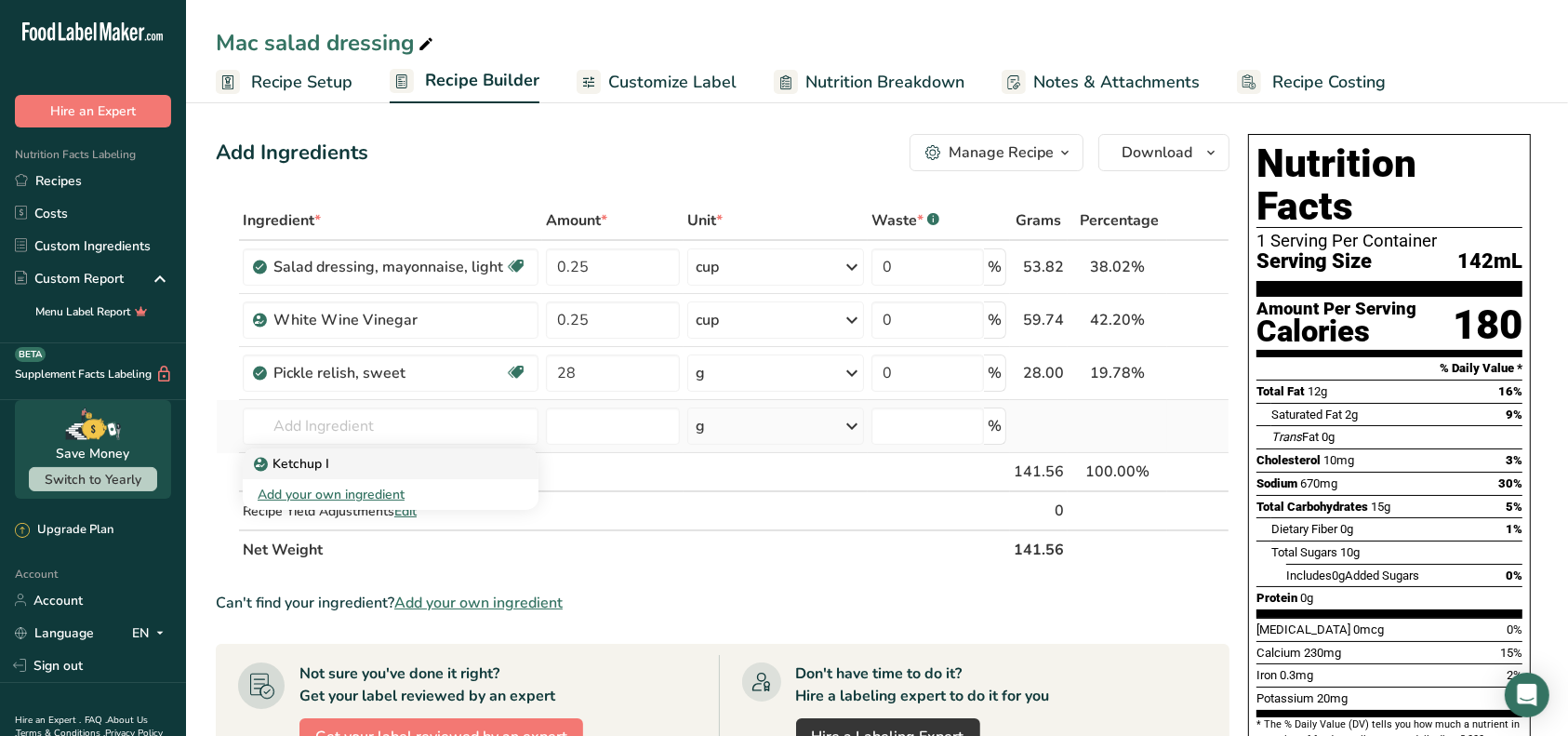 click on "Ketchup I" at bounding box center (376, 463) 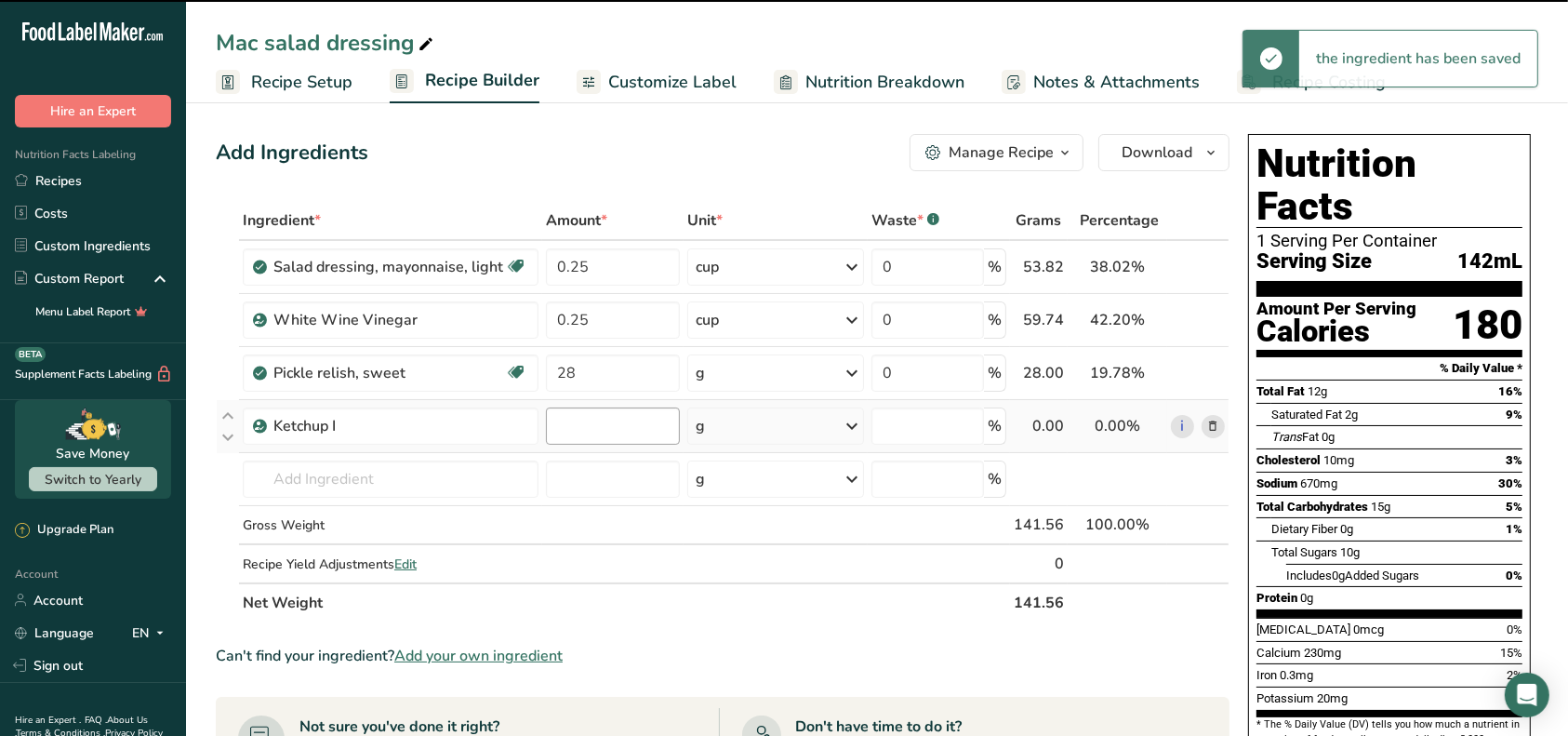 type on "0" 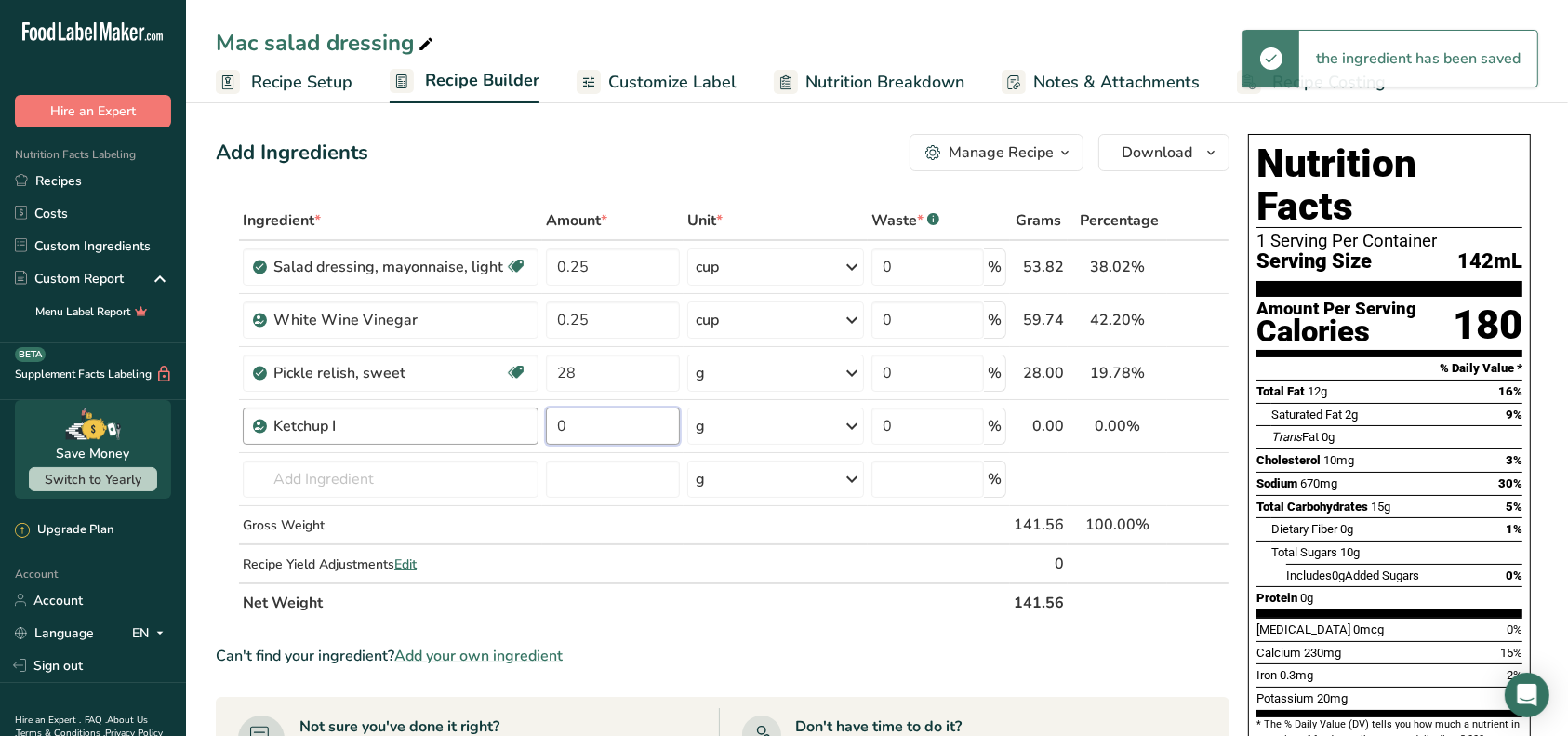 drag, startPoint x: 578, startPoint y: 430, endPoint x: 525, endPoint y: 427, distance: 53.08484 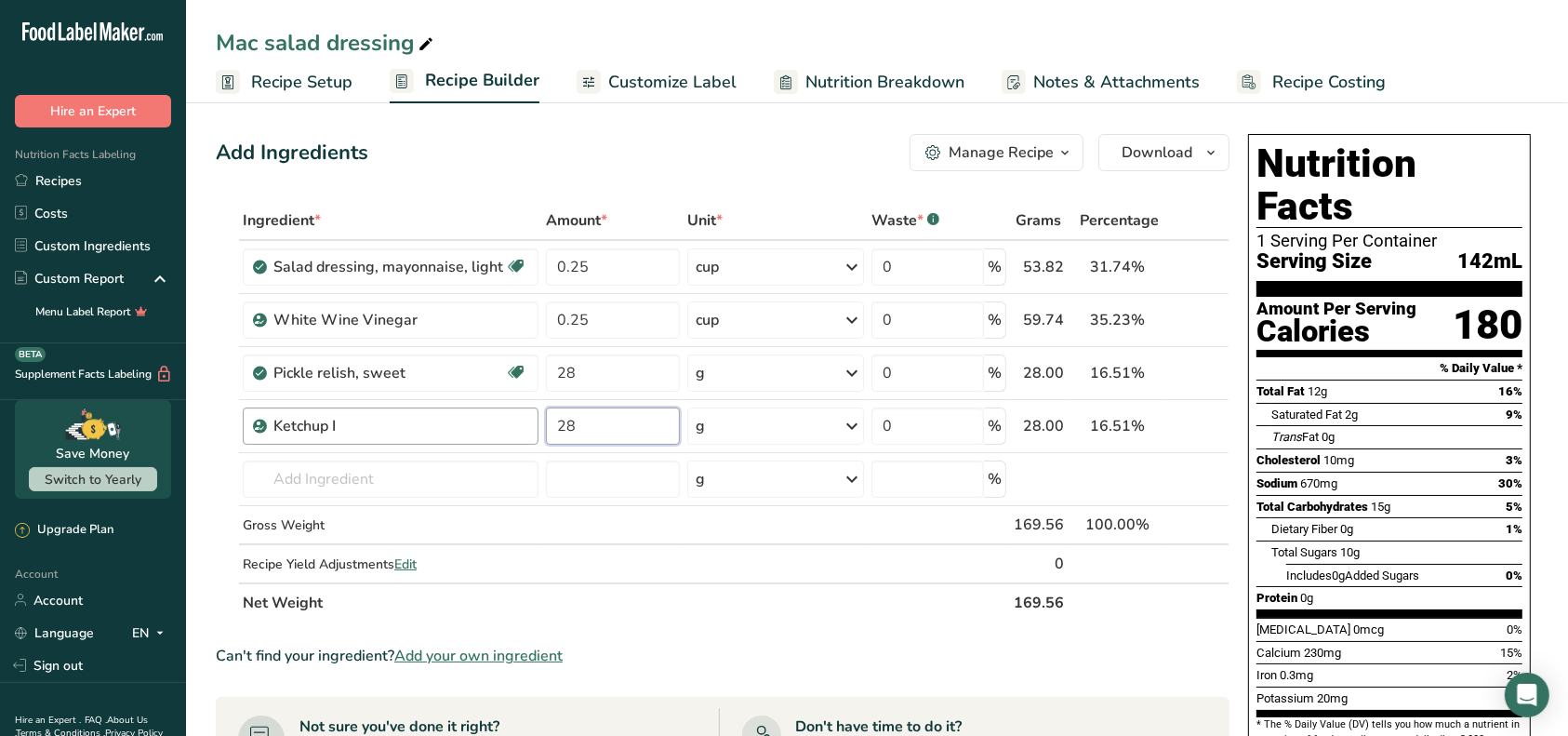 drag, startPoint x: 595, startPoint y: 420, endPoint x: 485, endPoint y: 430, distance: 110.45361 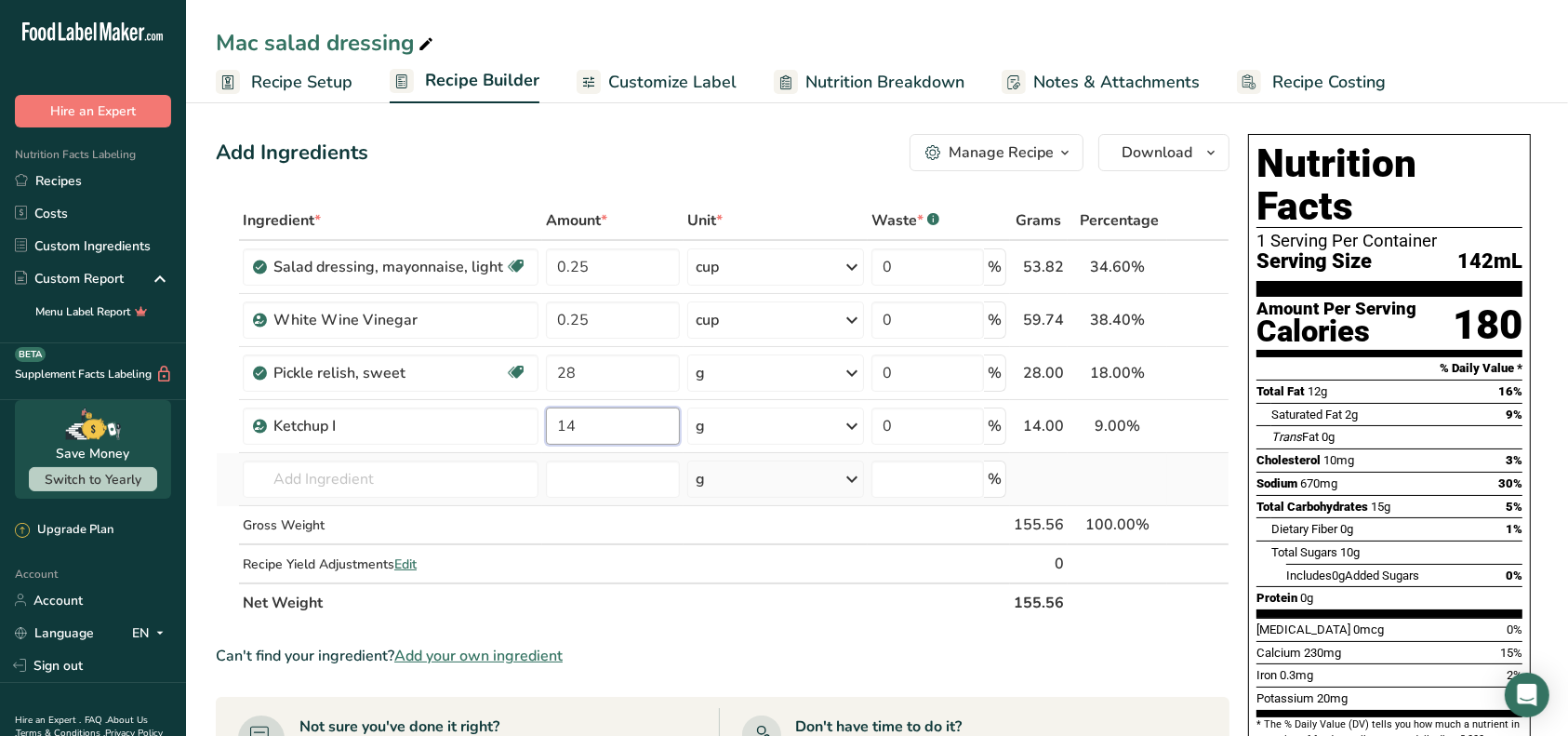 type on "14" 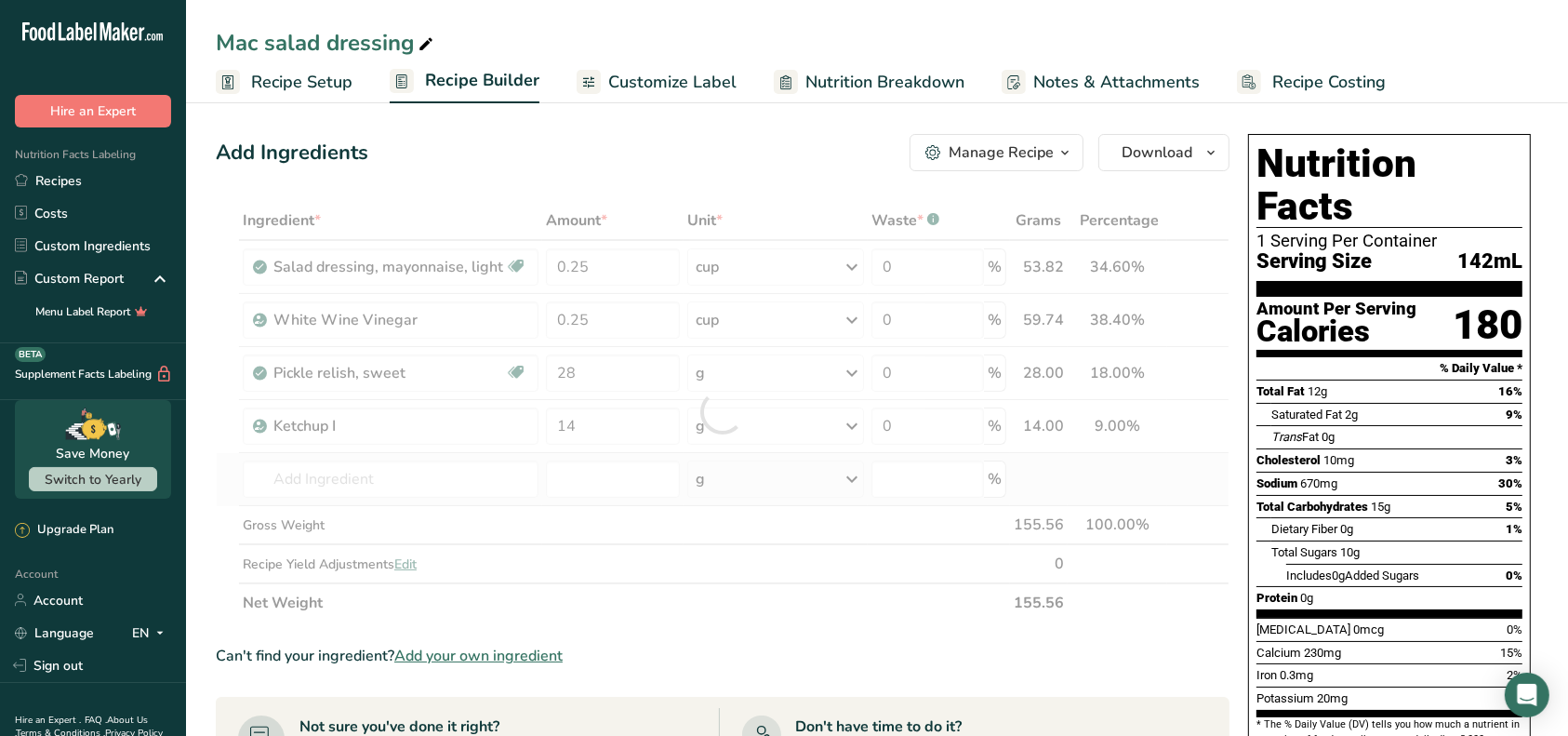 click on "Ingredient *
Amount *
Unit *
Waste *   .a-a{fill:#347362;}.b-a{fill:#fff;}          Grams
Percentage
Salad dressing, mayonnaise, light
Dairy free
Gluten free
Vegetarian
Soy free
0.25
cup
Portions
1 tablespoon
Weight Units
g
kg
mg
See more
Volume Units
l
Volume units require a density conversion. If you know your ingredient's density enter it below. Otherwise, click on "RIA" our AI Regulatory bot - she will be able to help you
0.91
lb/ft3
g/cm3
Confirm
mL
0.91
lb/ft3
0.91" at bounding box center (723, 411) 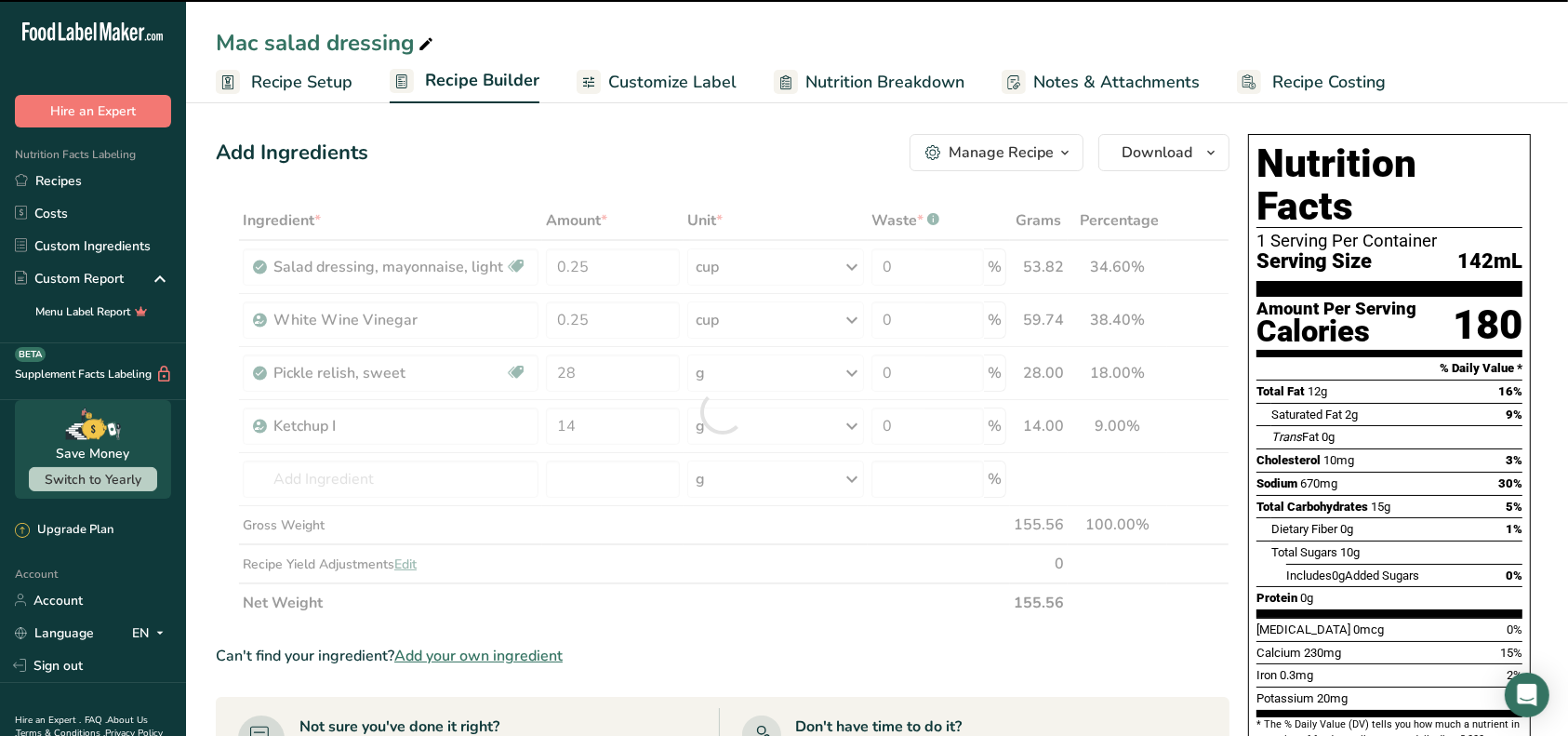 click at bounding box center (723, 411) 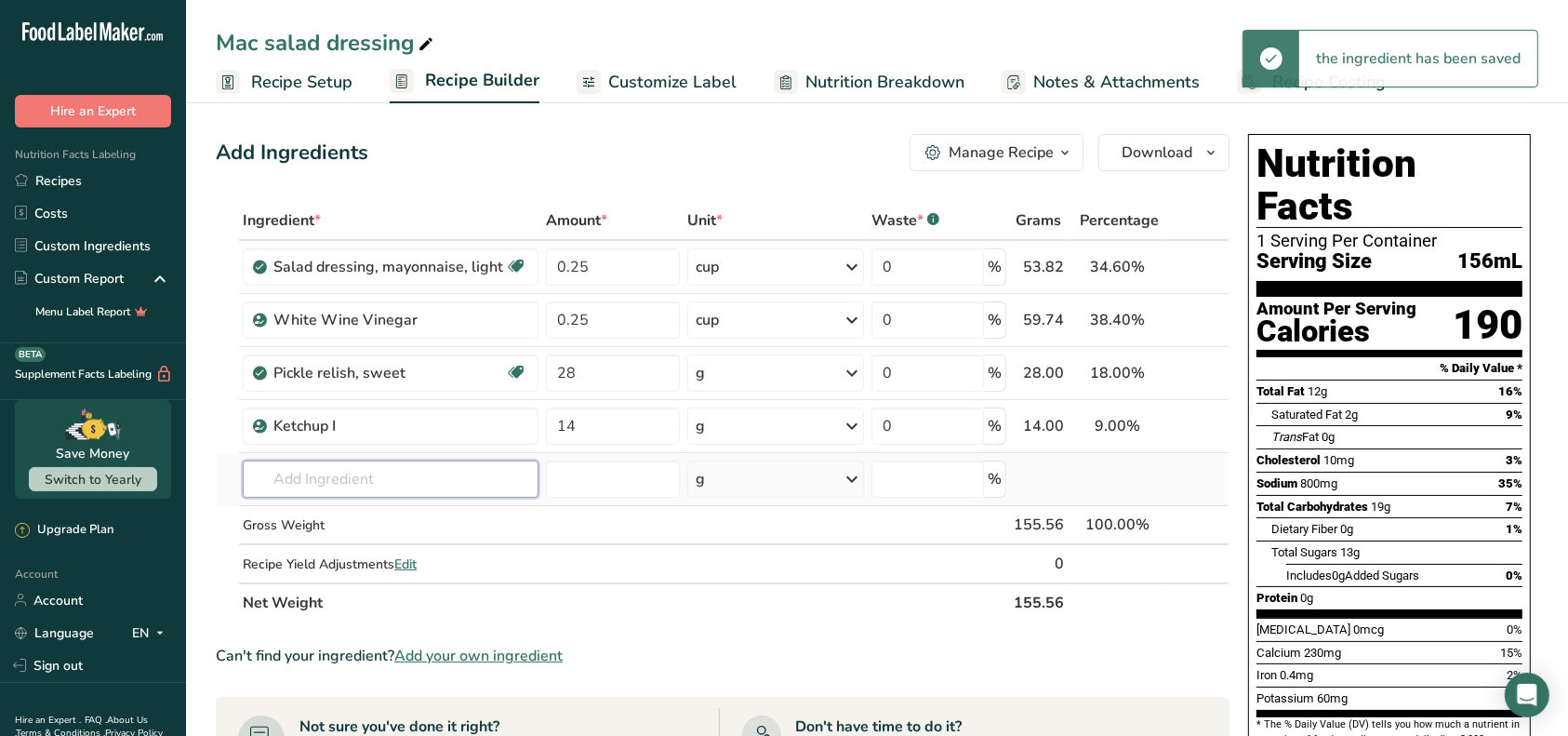 click at bounding box center [391, 479] 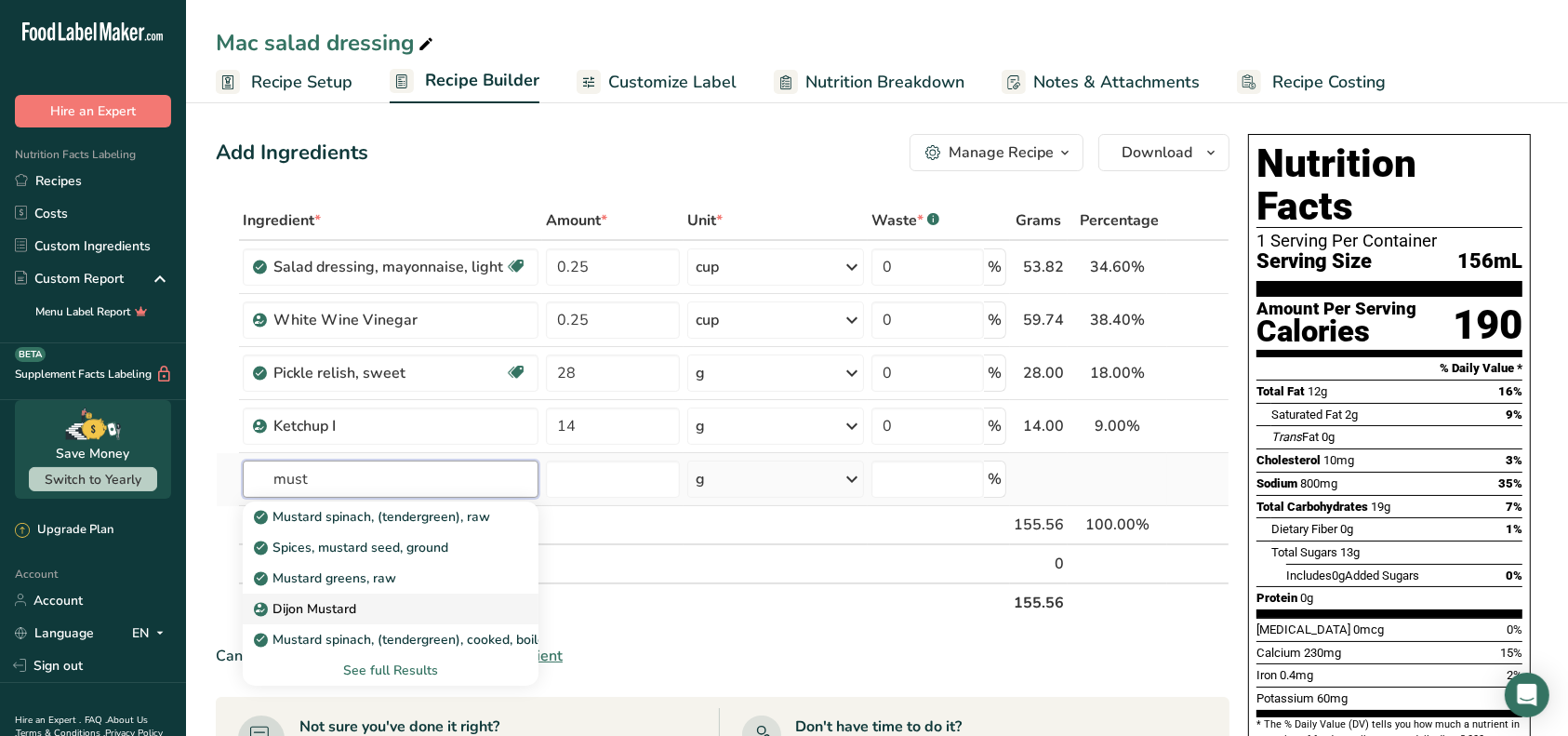 type on "must" 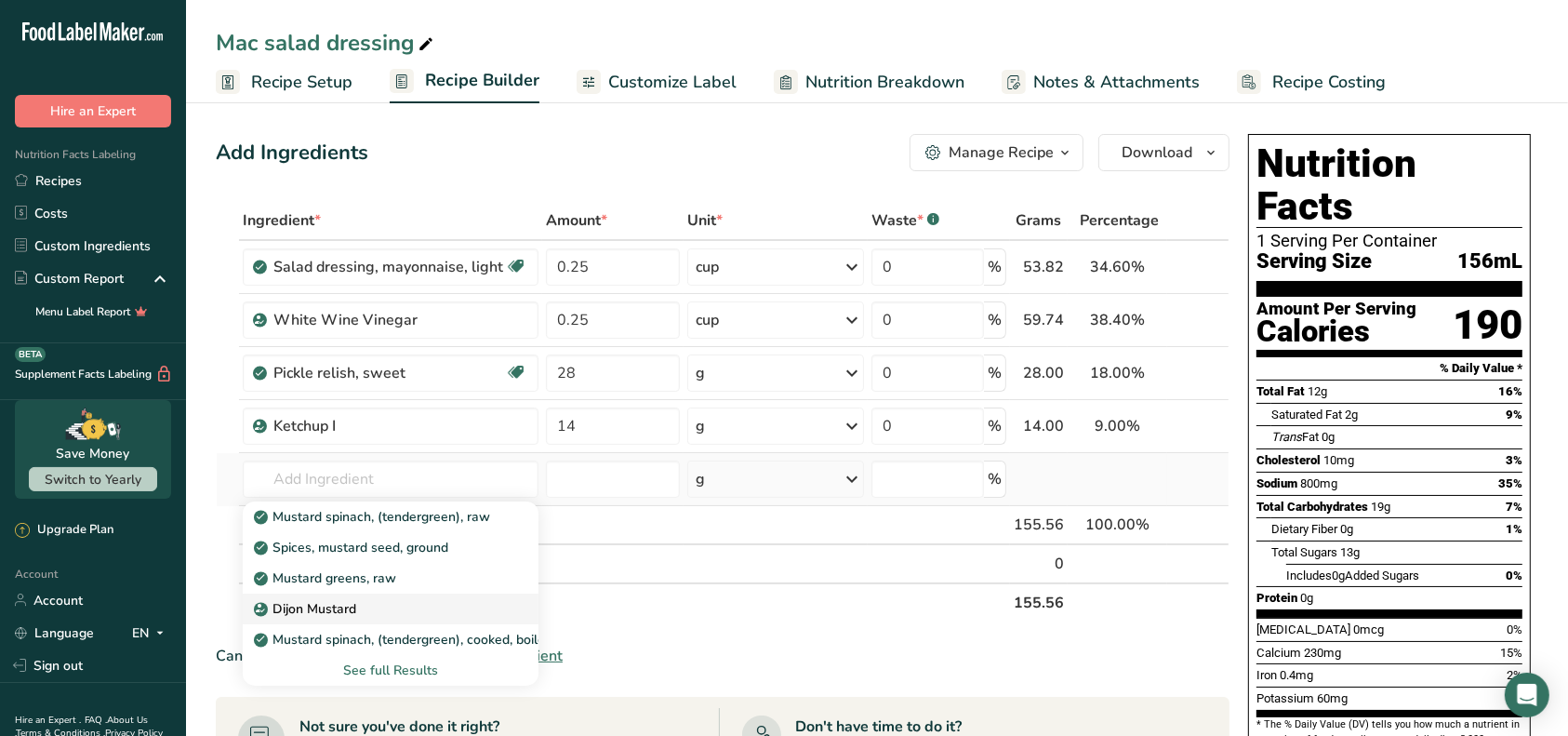 click on "Dijon Mustard" at bounding box center (376, 609) 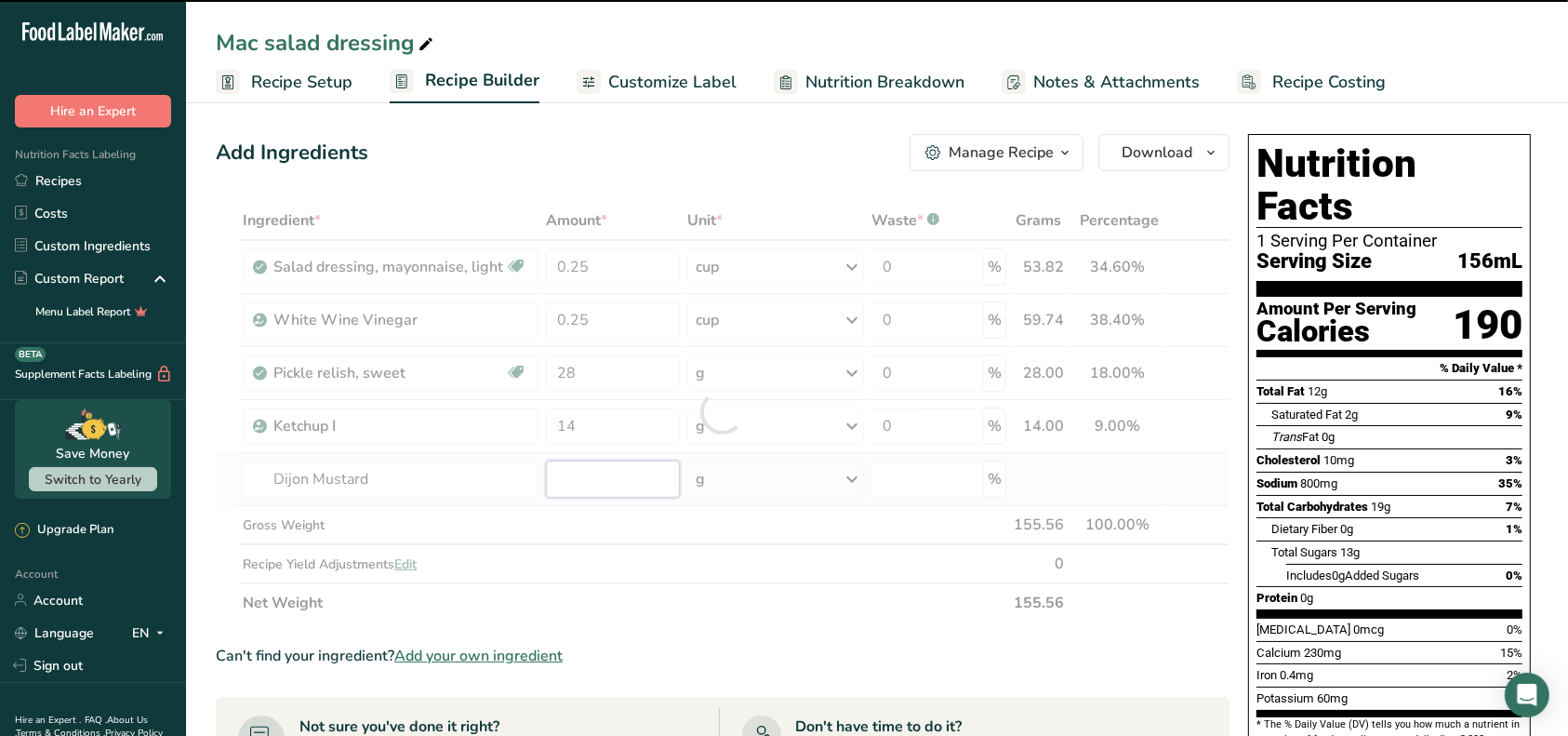 click at bounding box center [613, 479] 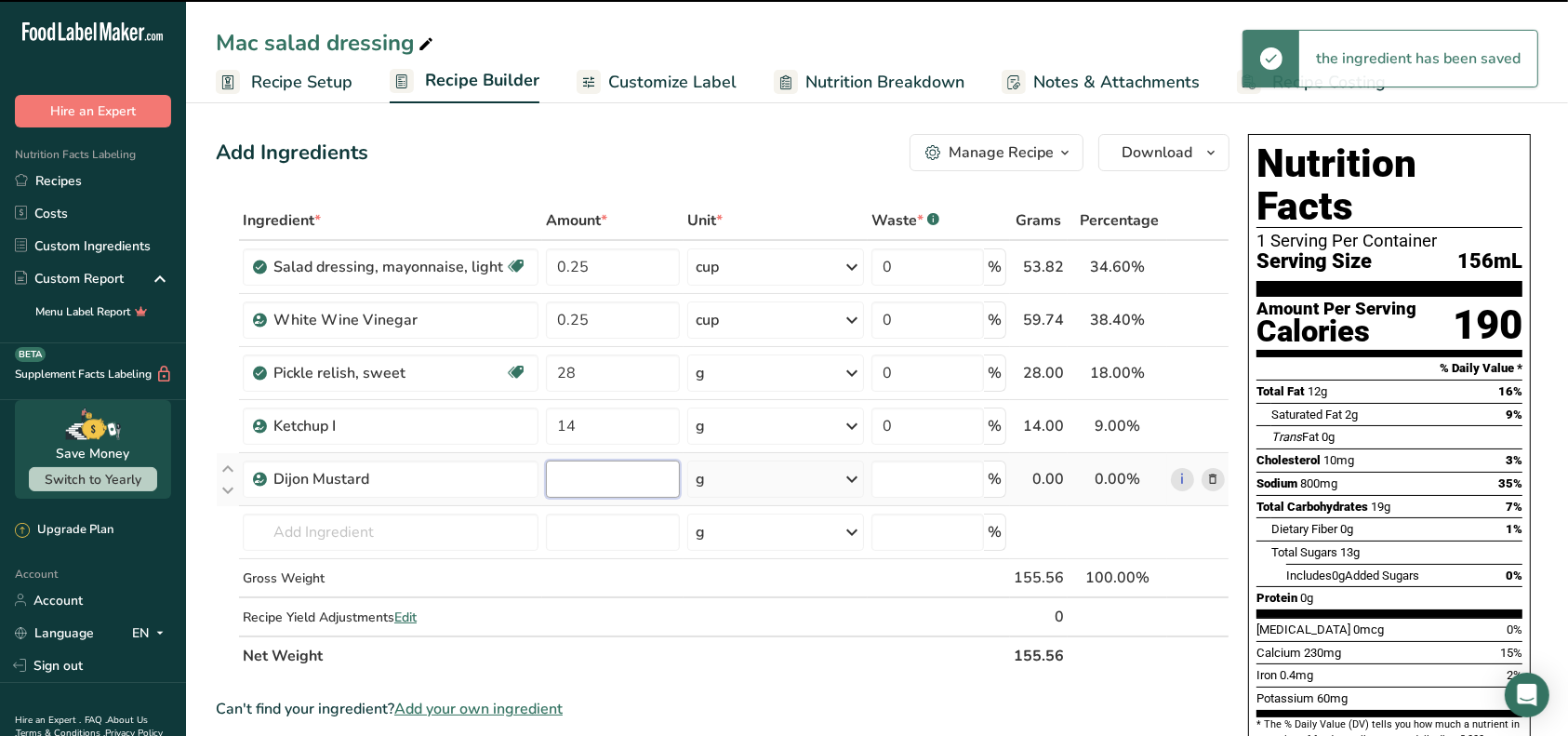 type on "0" 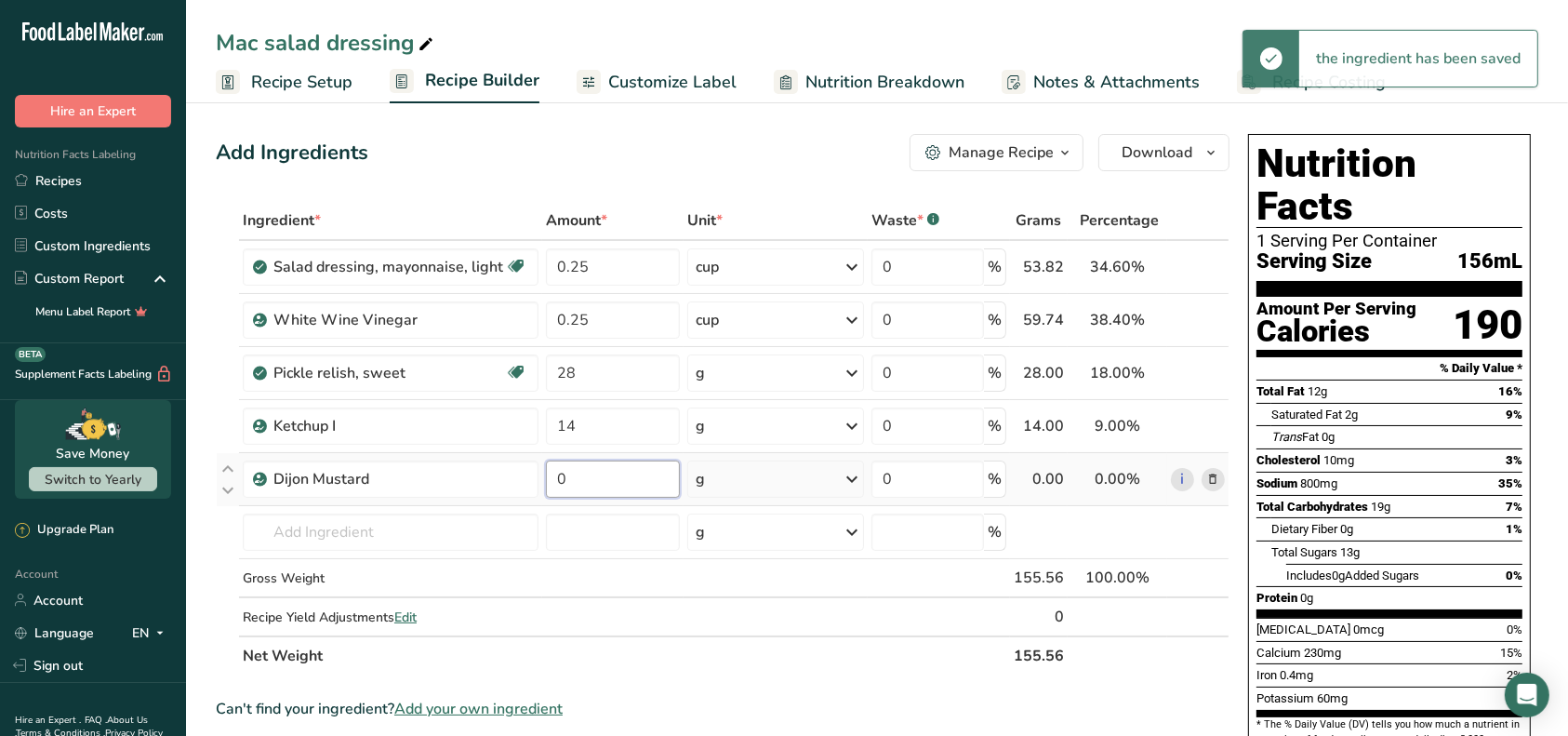 click on "0" at bounding box center (613, 479) 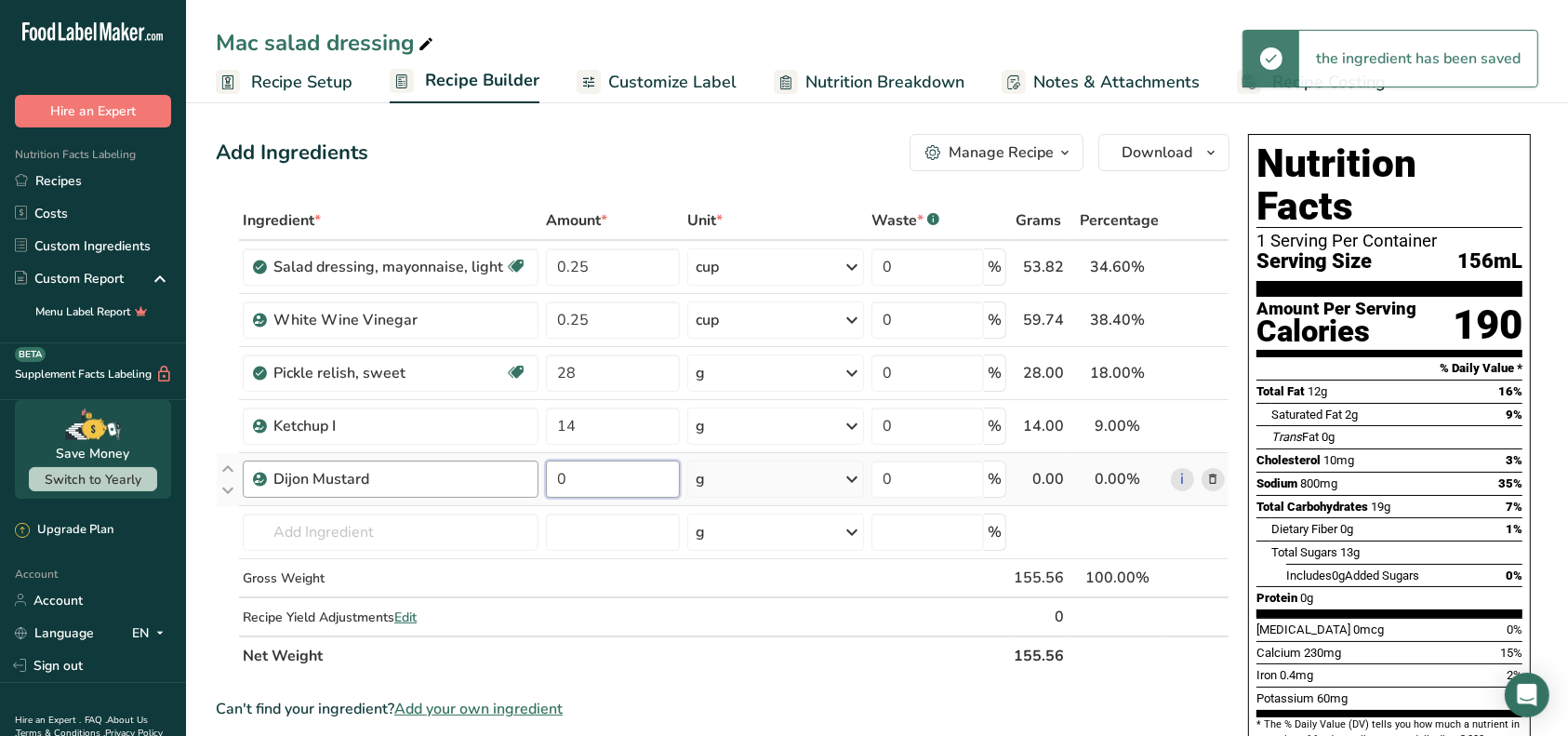 drag, startPoint x: 602, startPoint y: 482, endPoint x: 516, endPoint y: 478, distance: 86.092973 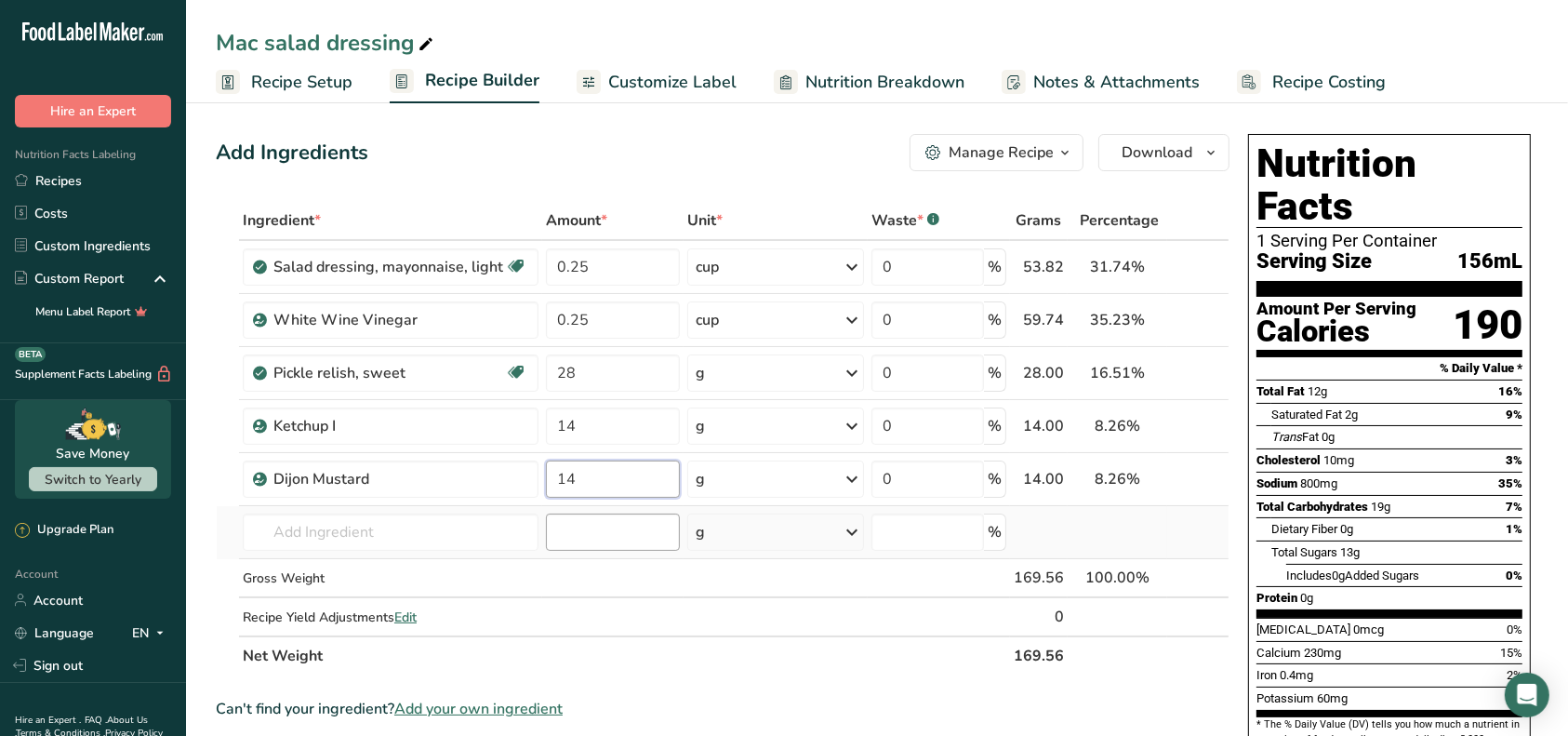 type on "14" 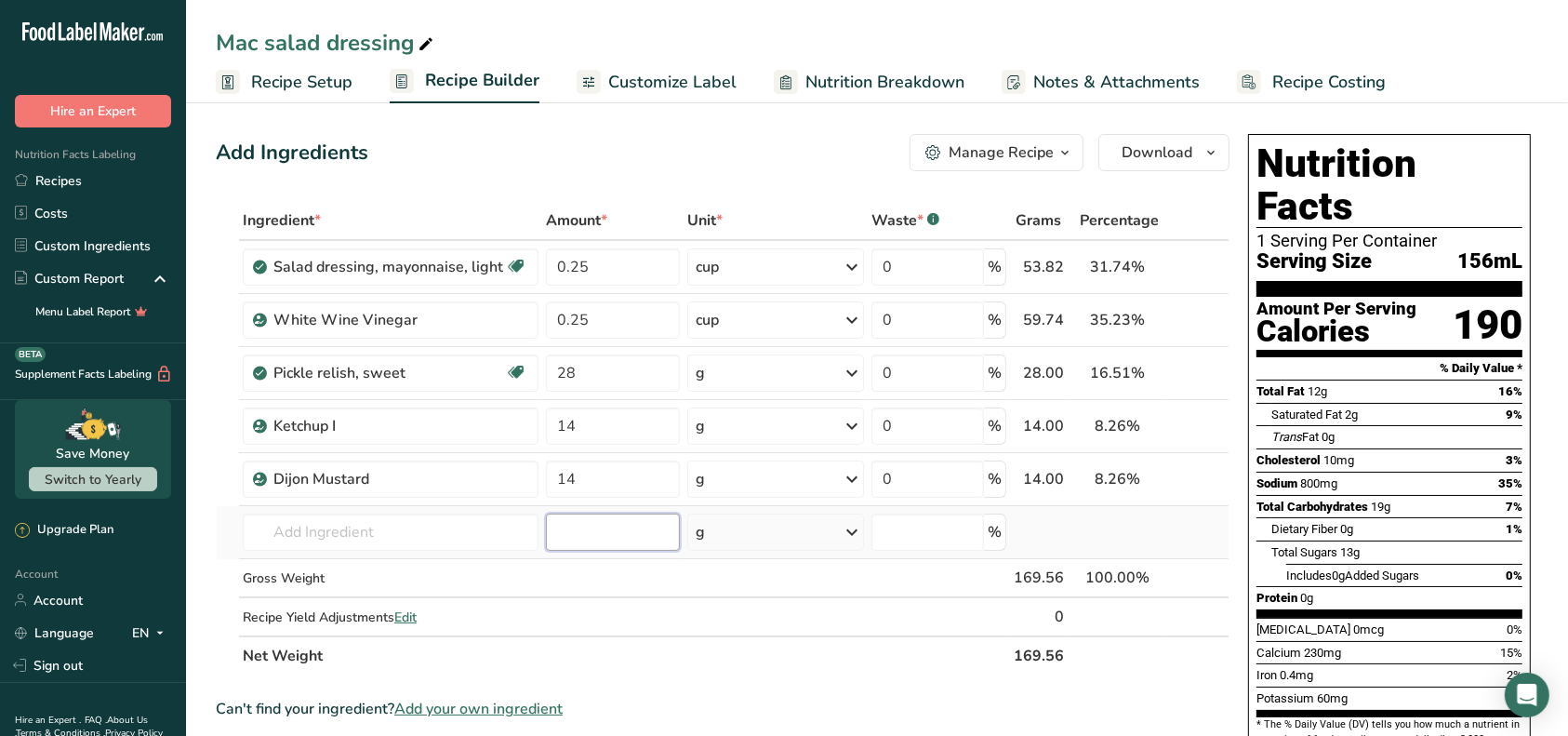 click on "Ingredient *
Amount *
Unit *
Waste *   .a-a{fill:#347362;}.b-a{fill:#fff;}          Grams
Percentage
Salad dressing, mayonnaise, light
Dairy free
Gluten free
Vegetarian
Soy free
0.25
cup
Portions
1 tablespoon
Weight Units
g
kg
mg
See more
Volume Units
l
Volume units require a density conversion. If you know your ingredient's density enter it below. Otherwise, click on "RIA" our AI Regulatory bot - she will be able to help you
0.91
lb/ft3
g/cm3
Confirm
mL
0.91
lb/ft3
0.91" at bounding box center (723, 438) 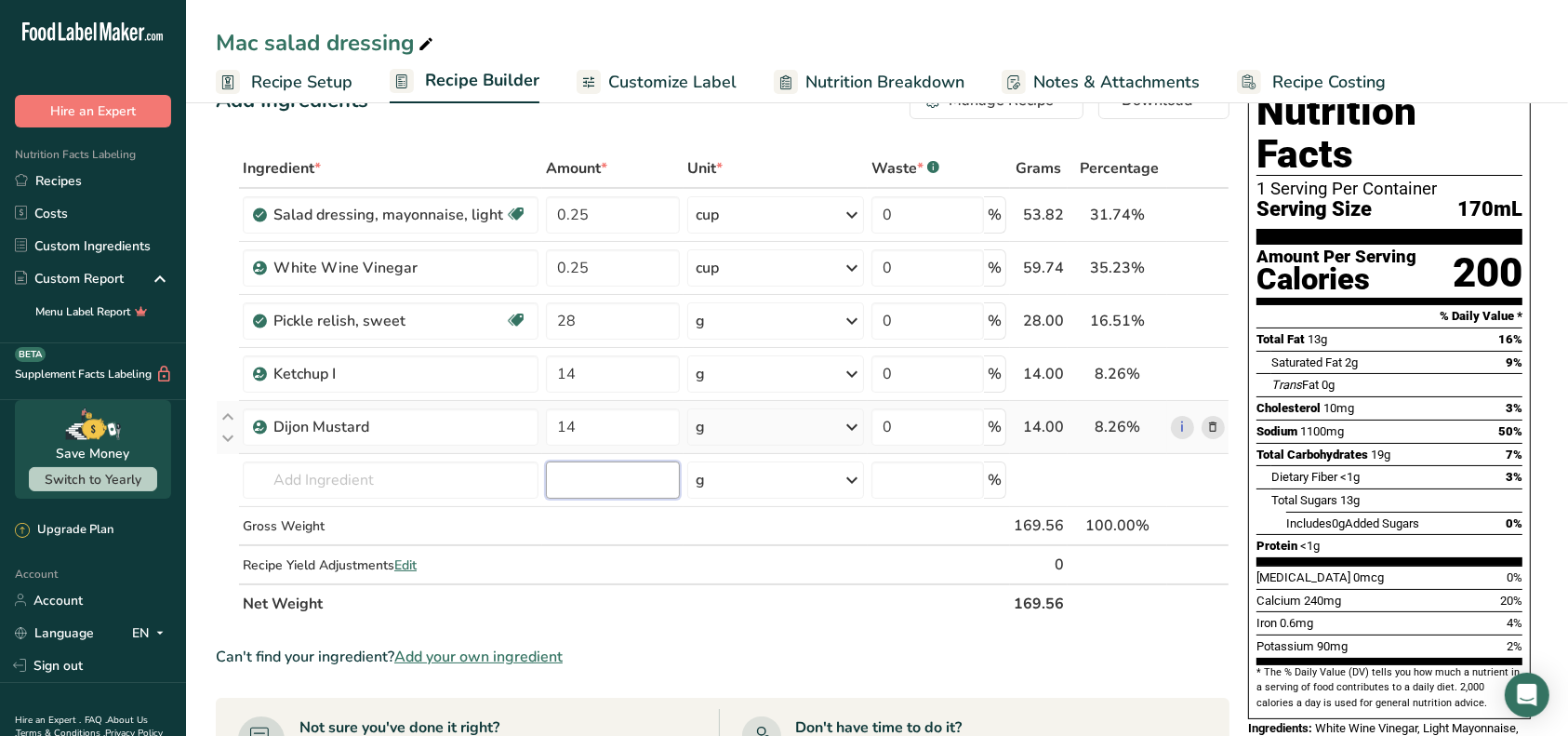 scroll, scrollTop: 0, scrollLeft: 0, axis: both 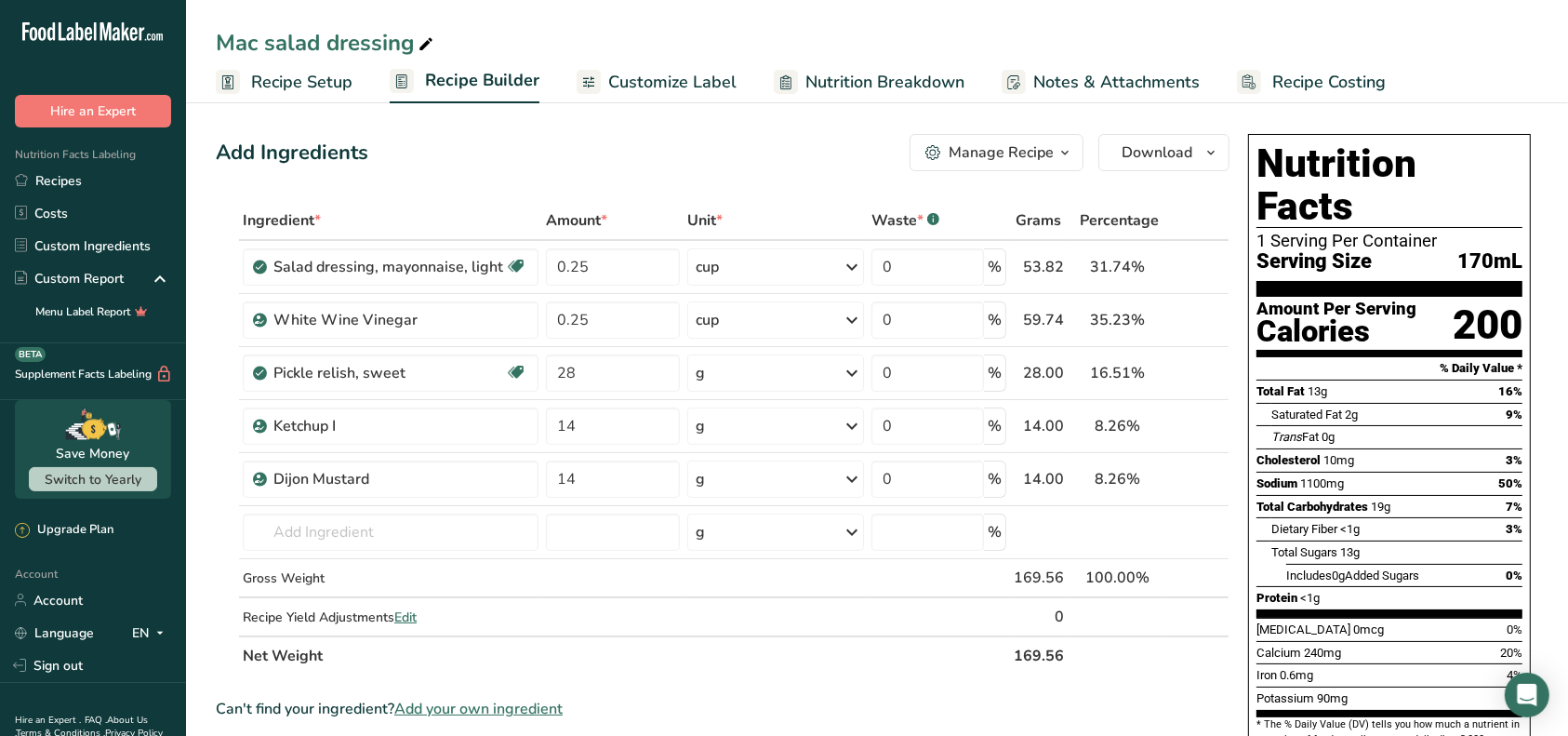 click on "Recipe Setup" at bounding box center [301, 82] 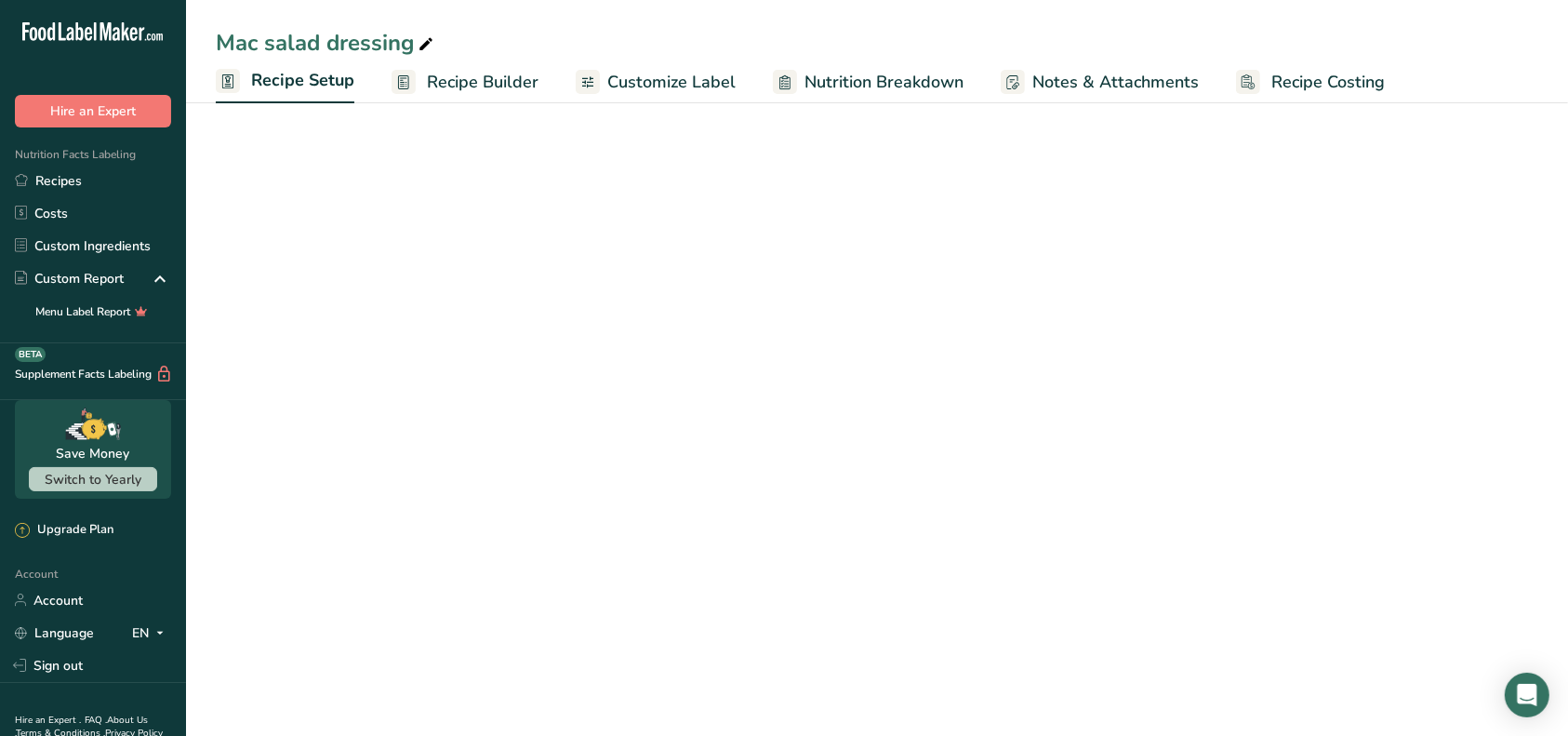select on "22" 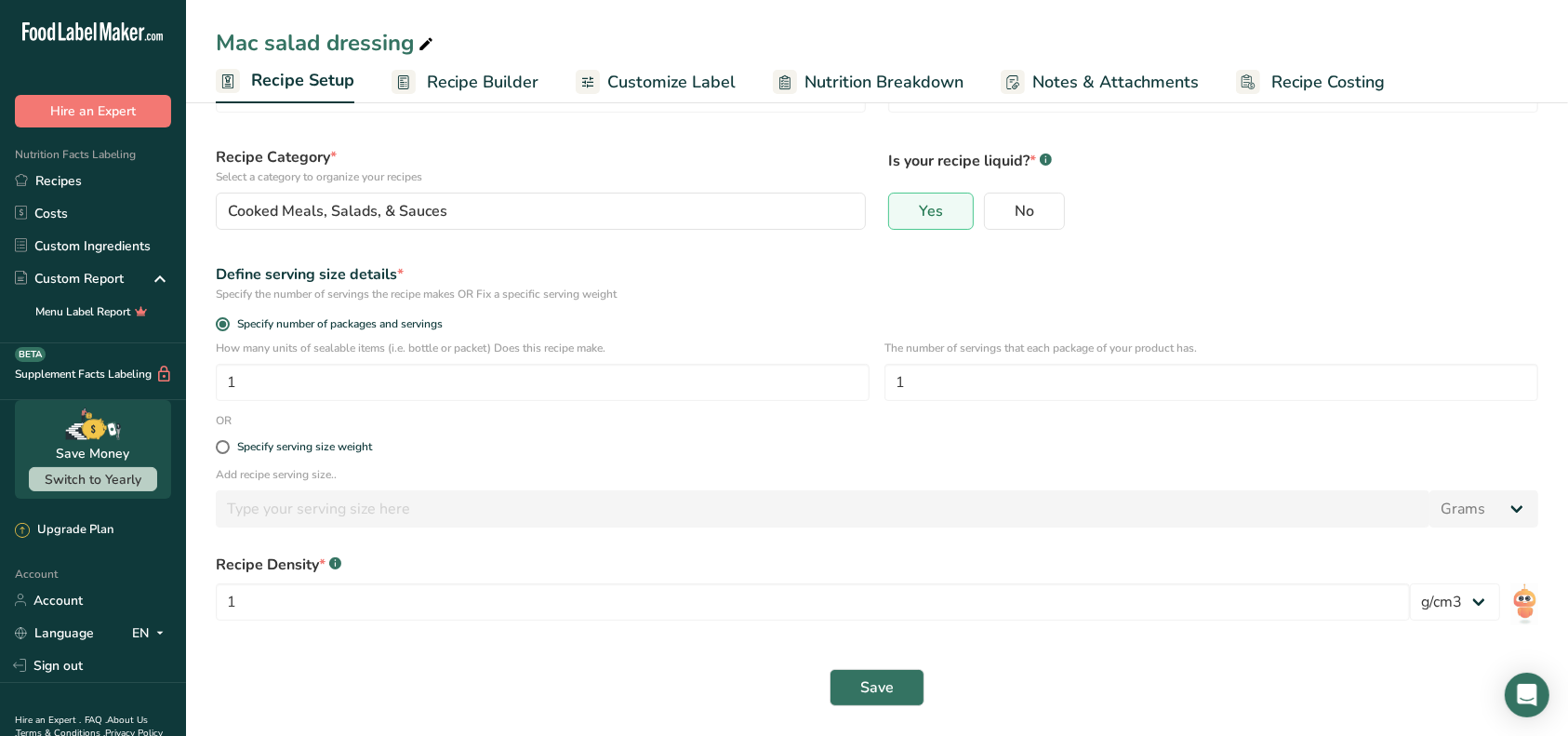 scroll, scrollTop: 100, scrollLeft: 0, axis: vertical 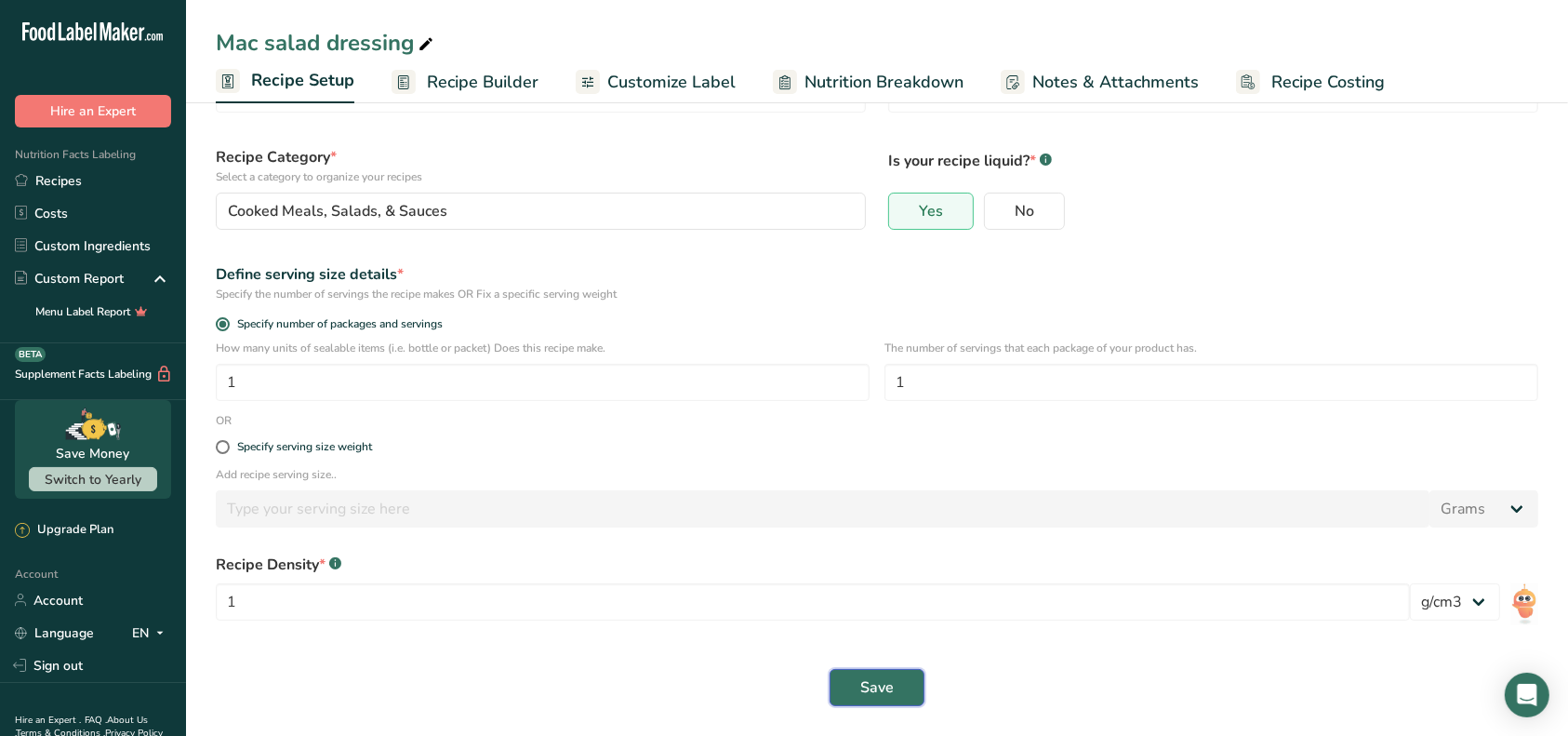 click on "Save" at bounding box center (877, 688) 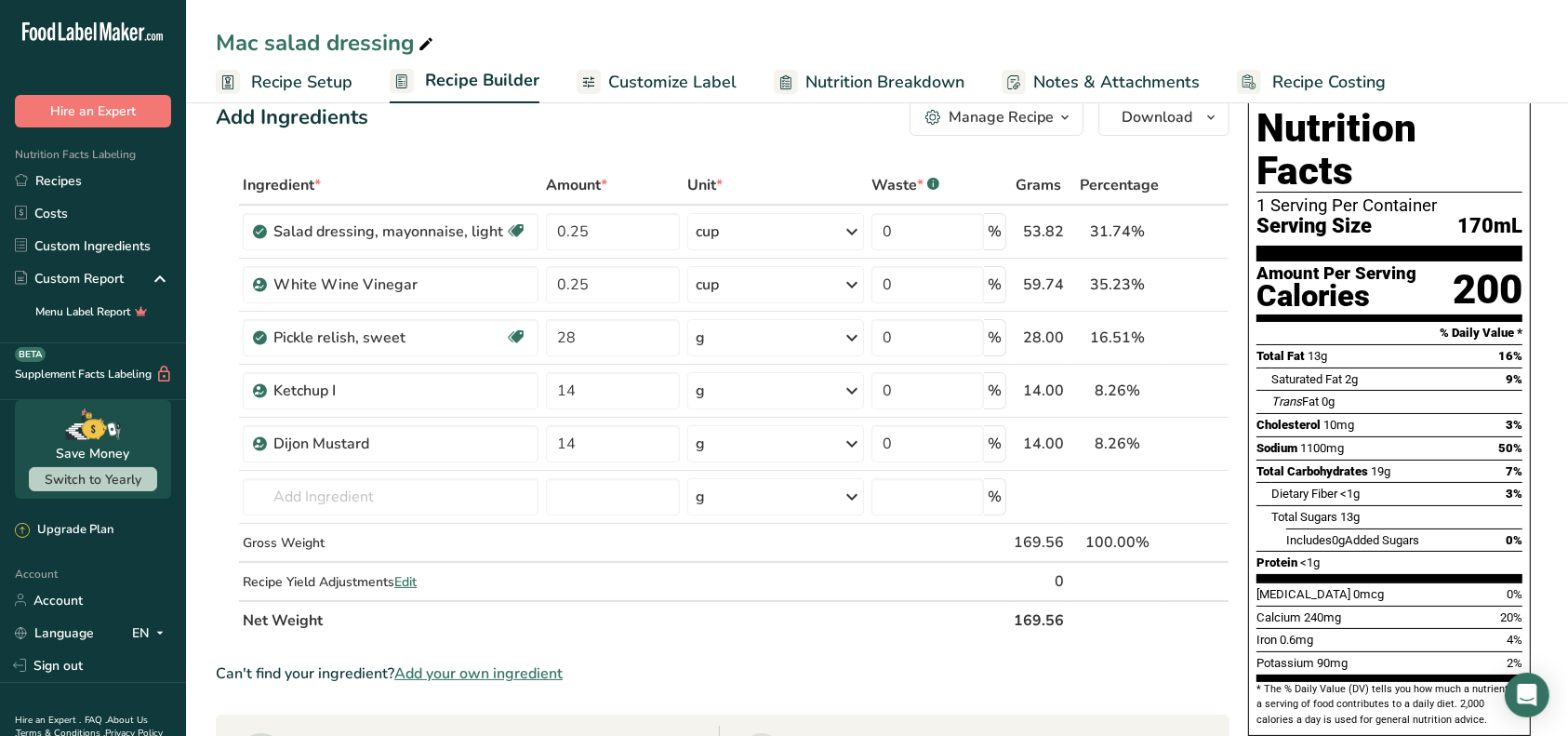 scroll, scrollTop: 0, scrollLeft: 0, axis: both 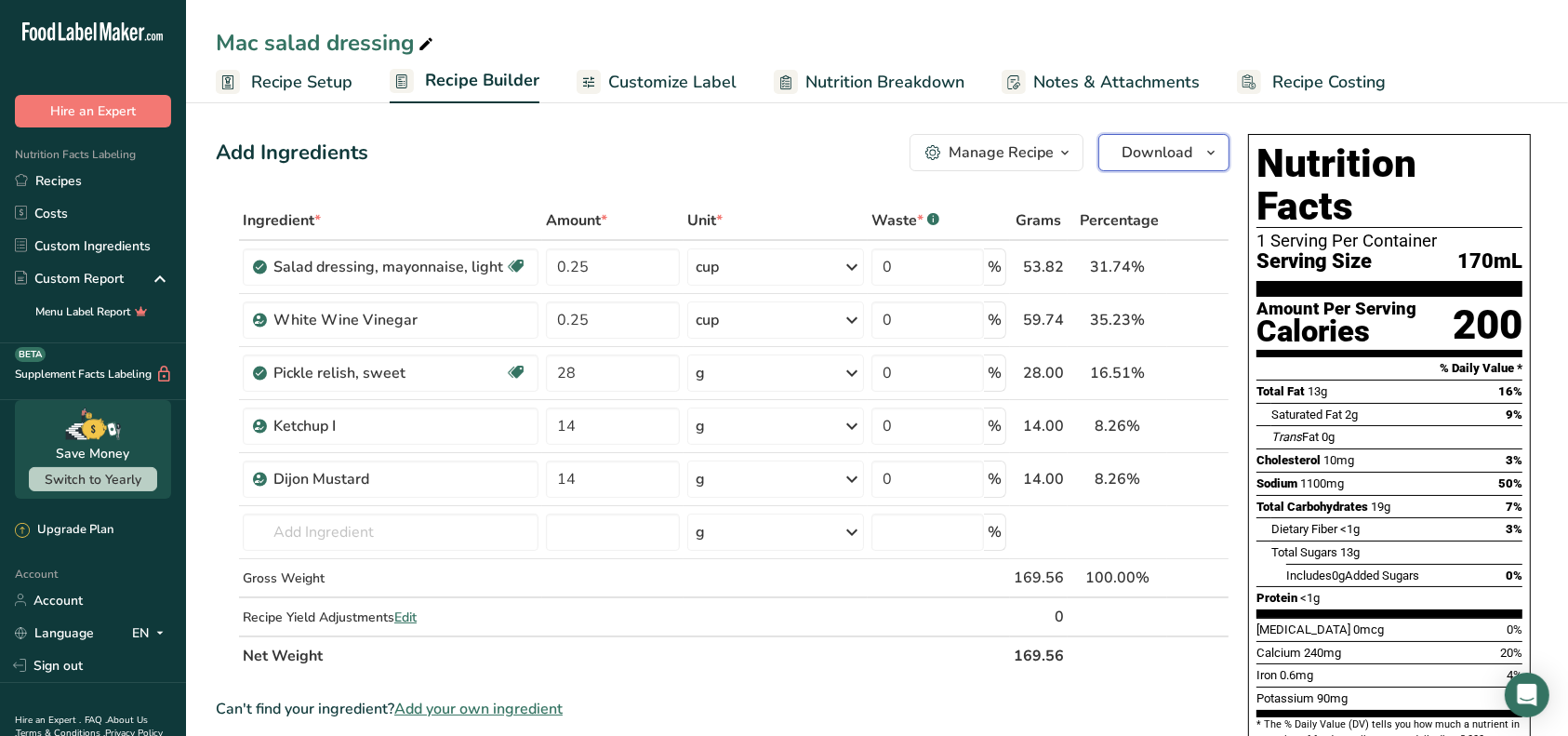 click on "Download" at bounding box center [1157, 153] 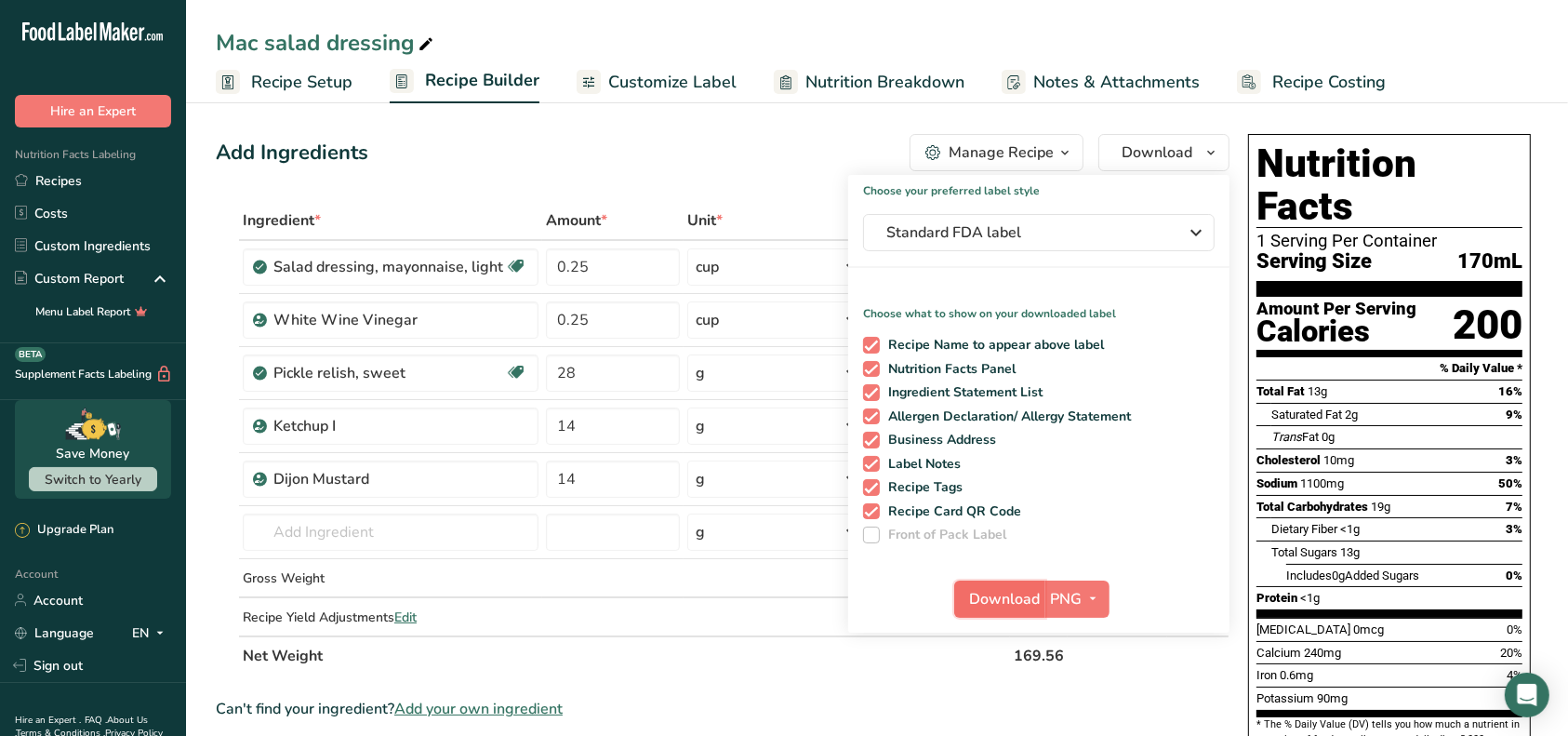 click on "Download" at bounding box center (1005, 599) 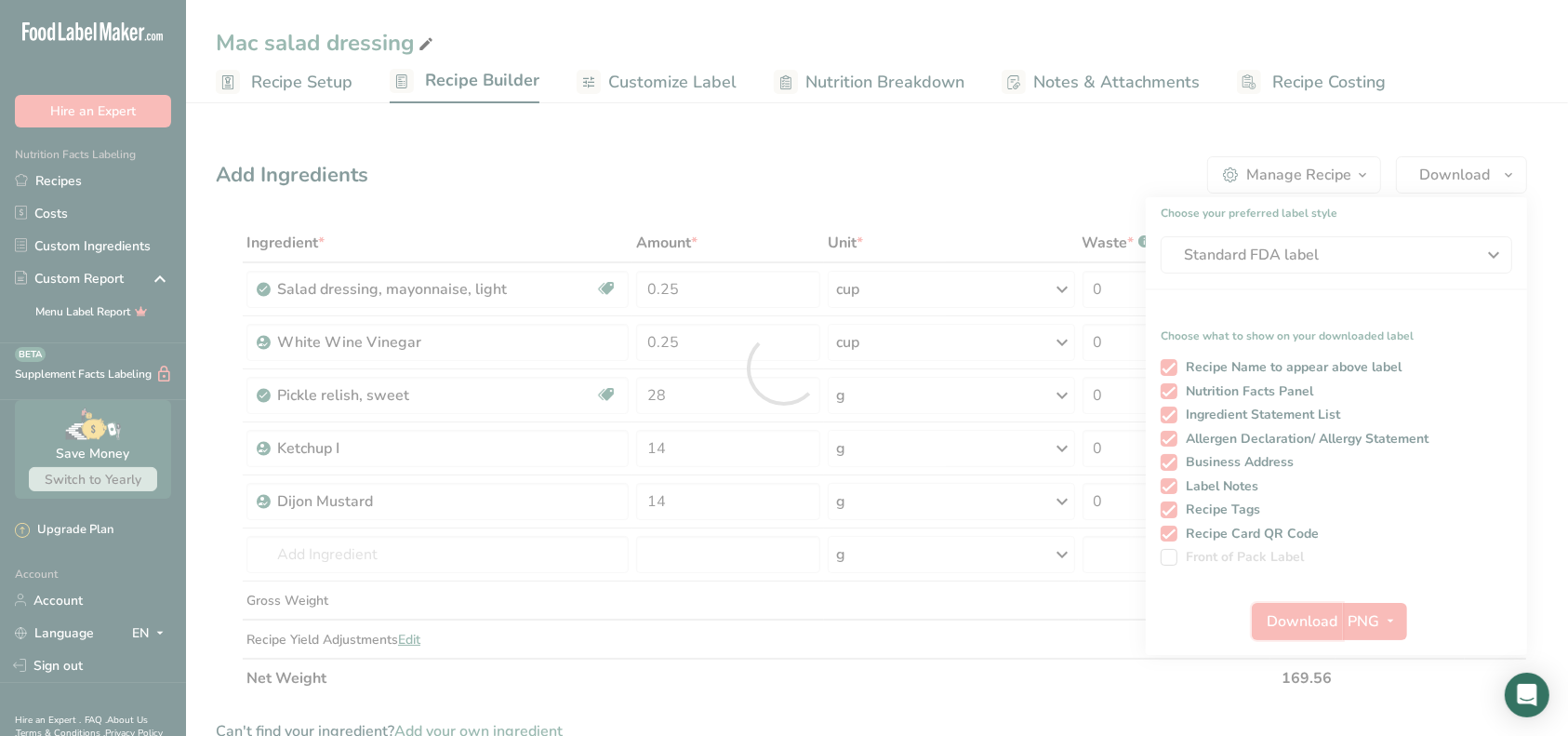 scroll, scrollTop: 0, scrollLeft: 0, axis: both 